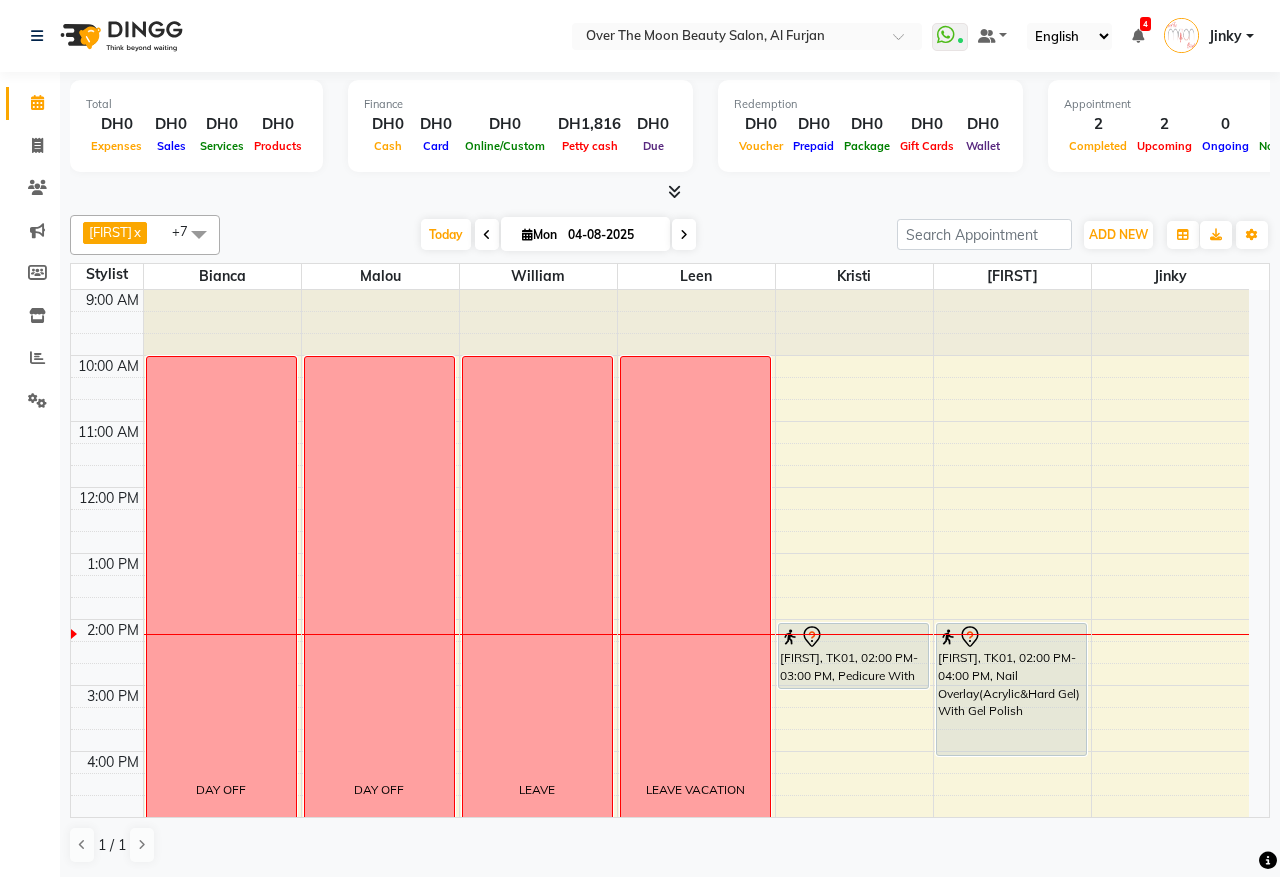 scroll, scrollTop: 0, scrollLeft: 0, axis: both 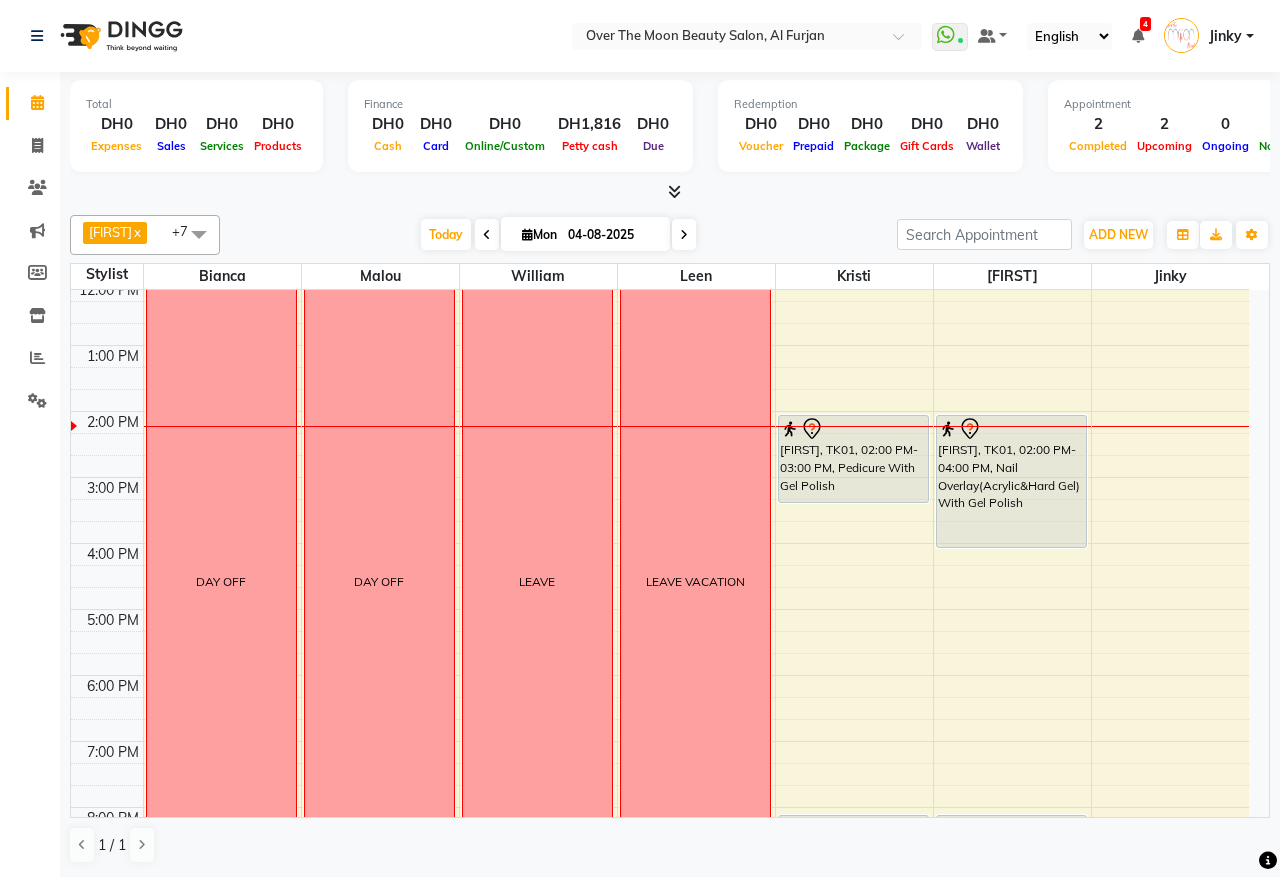 click on "[FIRST], TK01, 02:00 PM-03:00 PM, Pedicure With Gel Polish             [FIRST], TK02, 08:00 PM-09:00 PM, Classic Pedicure             [FIRST], TK01, 02:00 PM-03:00 PM, Pedicure With Gel Polish" at bounding box center [854, 576] 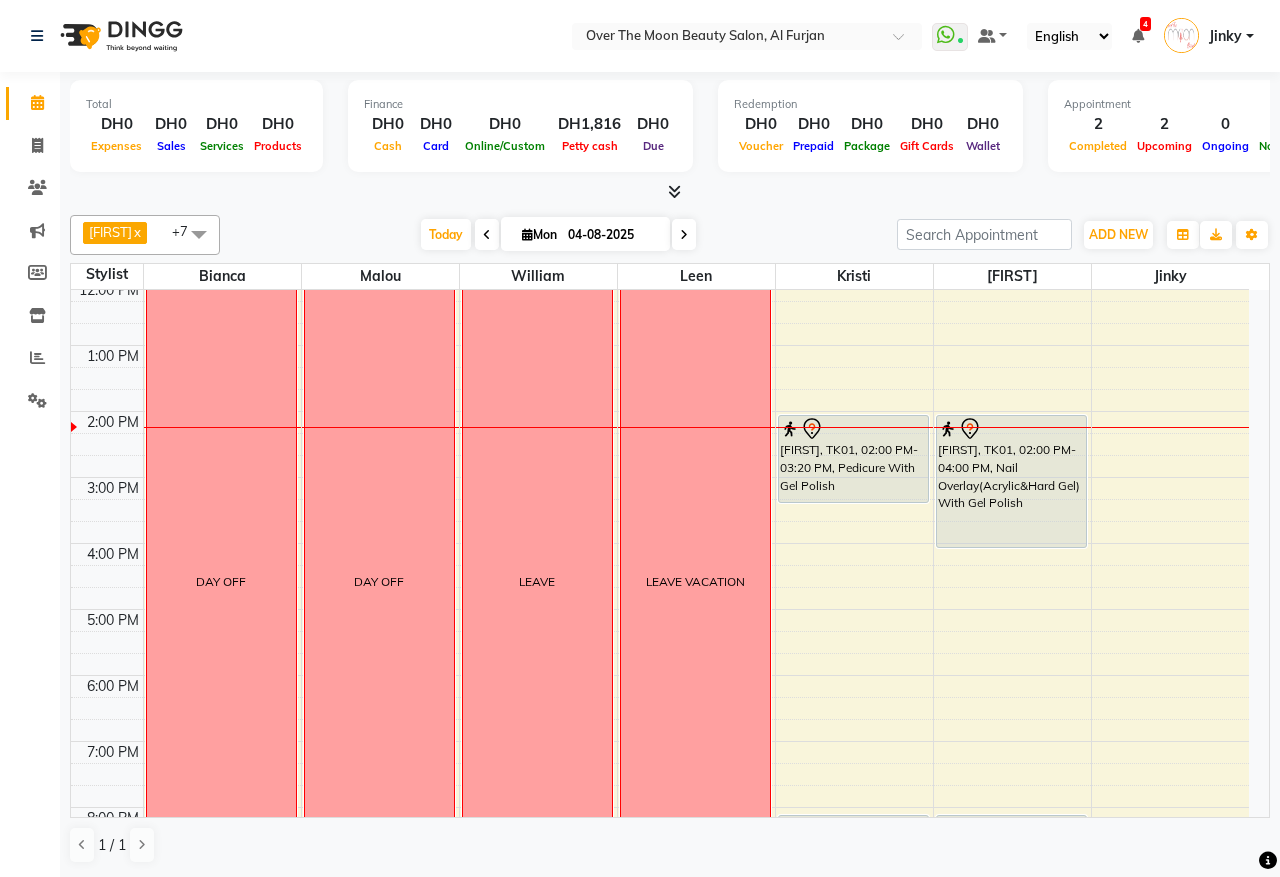 click on "9:00 AM 10:00 AM 11:00 AM 12:00 PM 1:00 PM 2:00 PM 3:00 PM 4:00 PM 5:00 PM 6:00 PM 7:00 PM 8:00 PM 9:00 PM 10:00 PM 11:00 PM  DAY OFF   DAY OFF   LEAVE   LEAVE VACATION              [FIRST], TK01, 02:00 PM-03:20 PM, Pedicure With Gel Polish             [FIRST], TK02, 08:00 PM-09:00 PM, Classic Pedicure             [FIRST], TK01, 02:00 PM-04:00 PM, Nail Overlay(Acrylic&Hard Gel) With Gel Polish             [FIRST], TK02, 08:00 PM-09:00 PM, Manicure With Gel Polish" at bounding box center (660, 576) 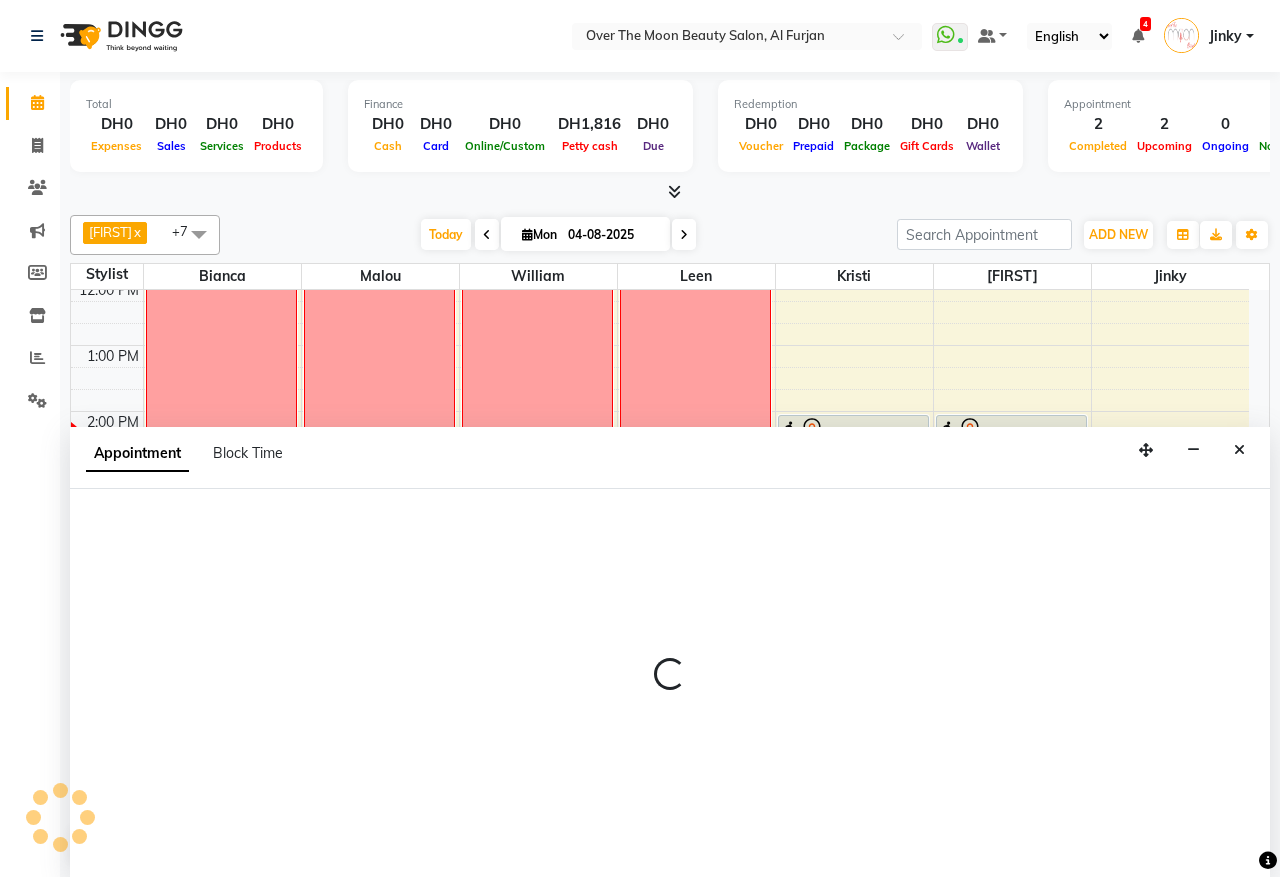 select on "tentative" 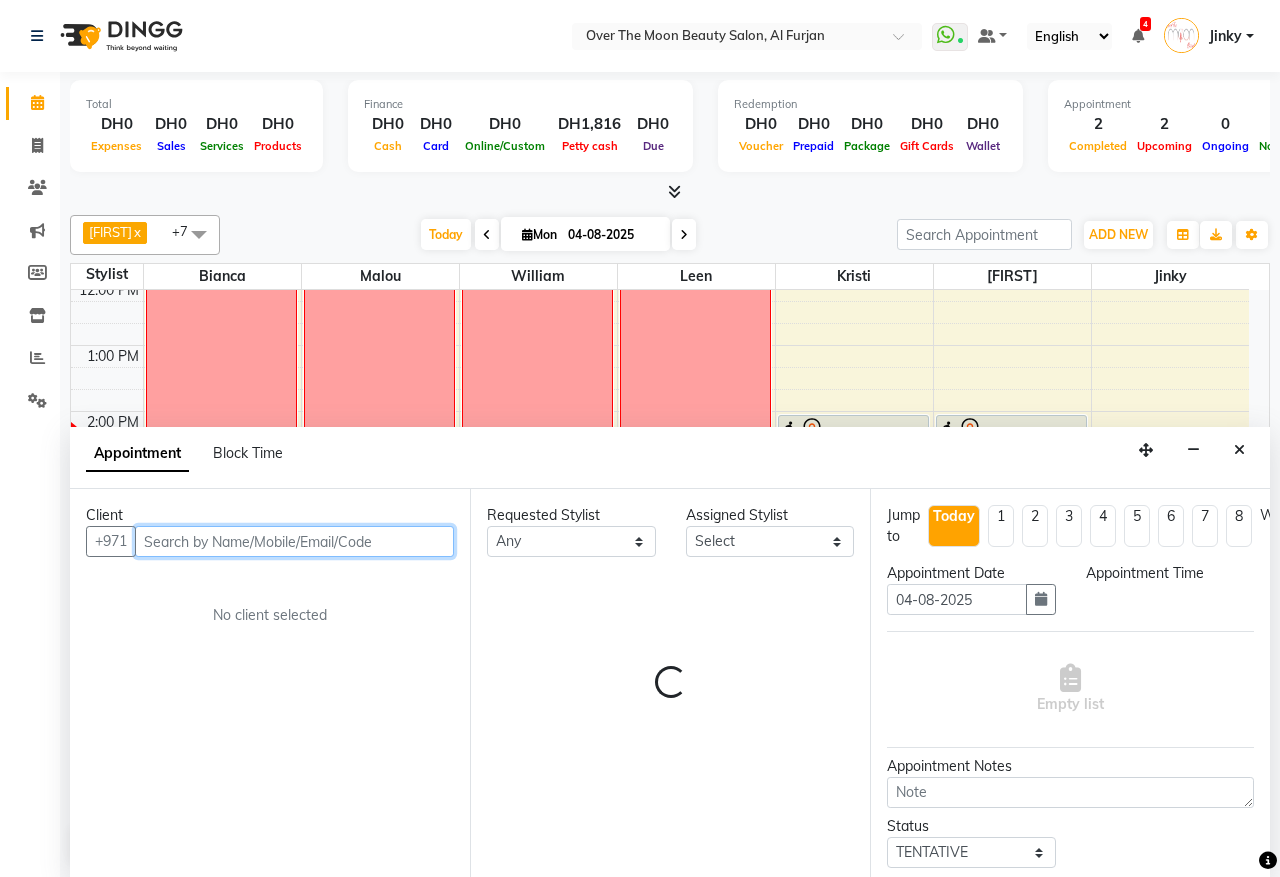select on "915" 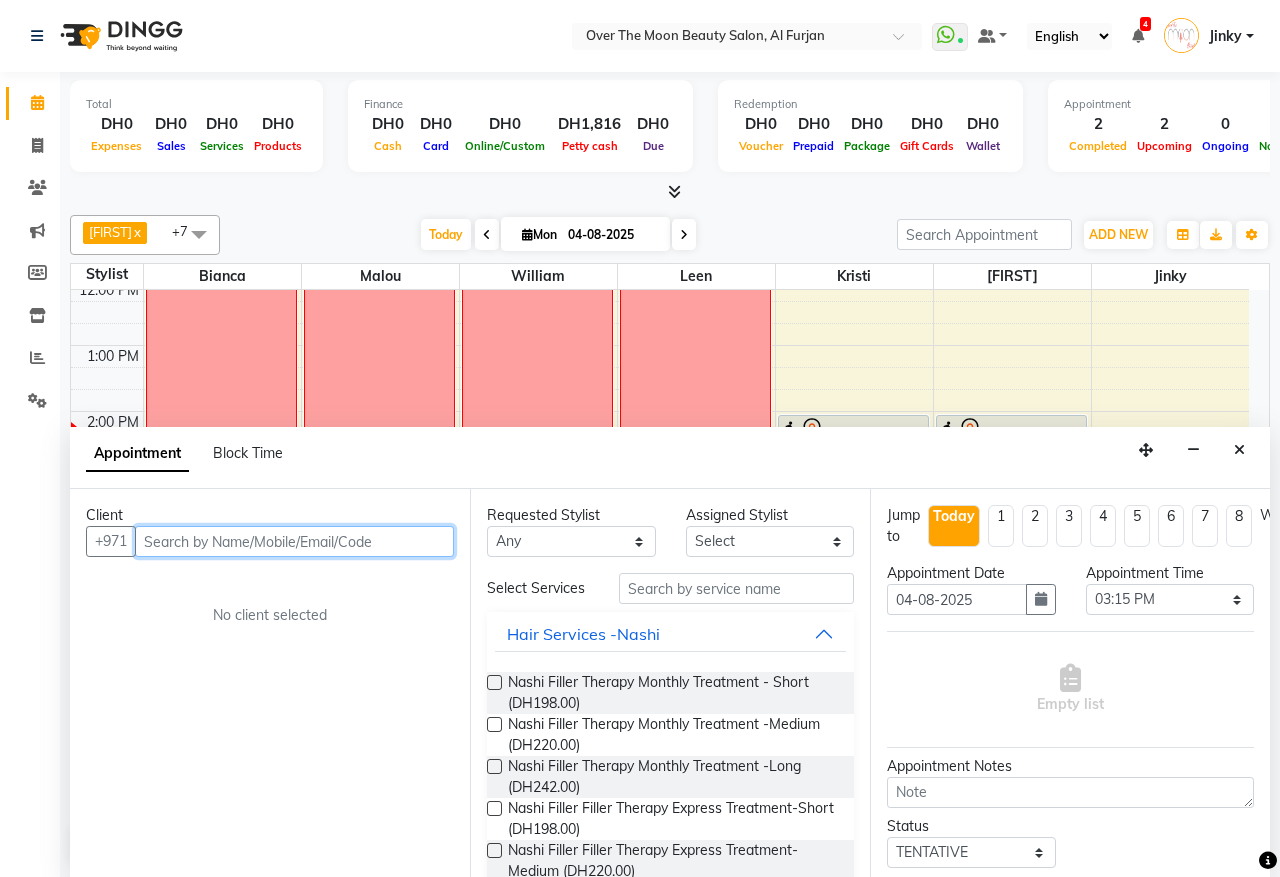 click at bounding box center (294, 541) 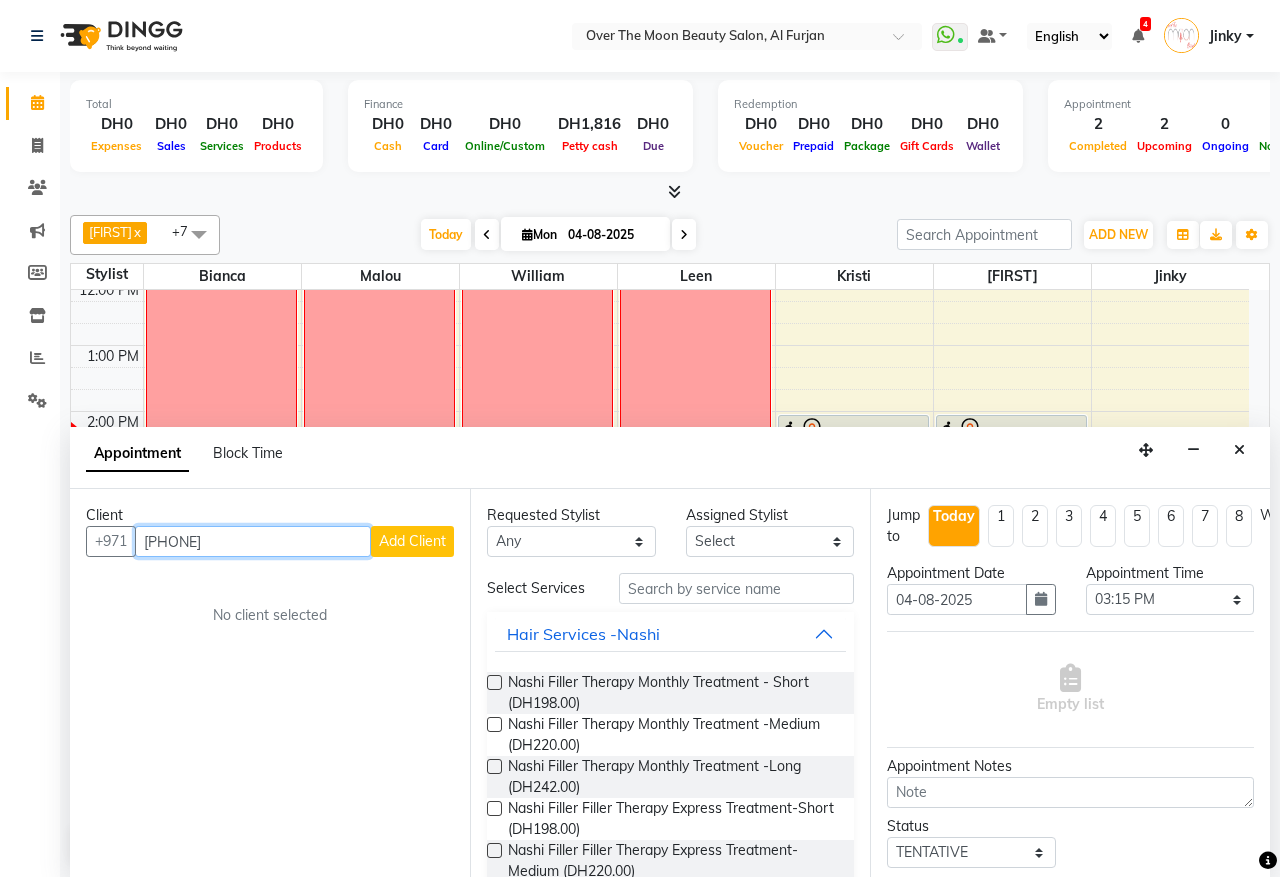 click on "[PHONE]" at bounding box center [253, 541] 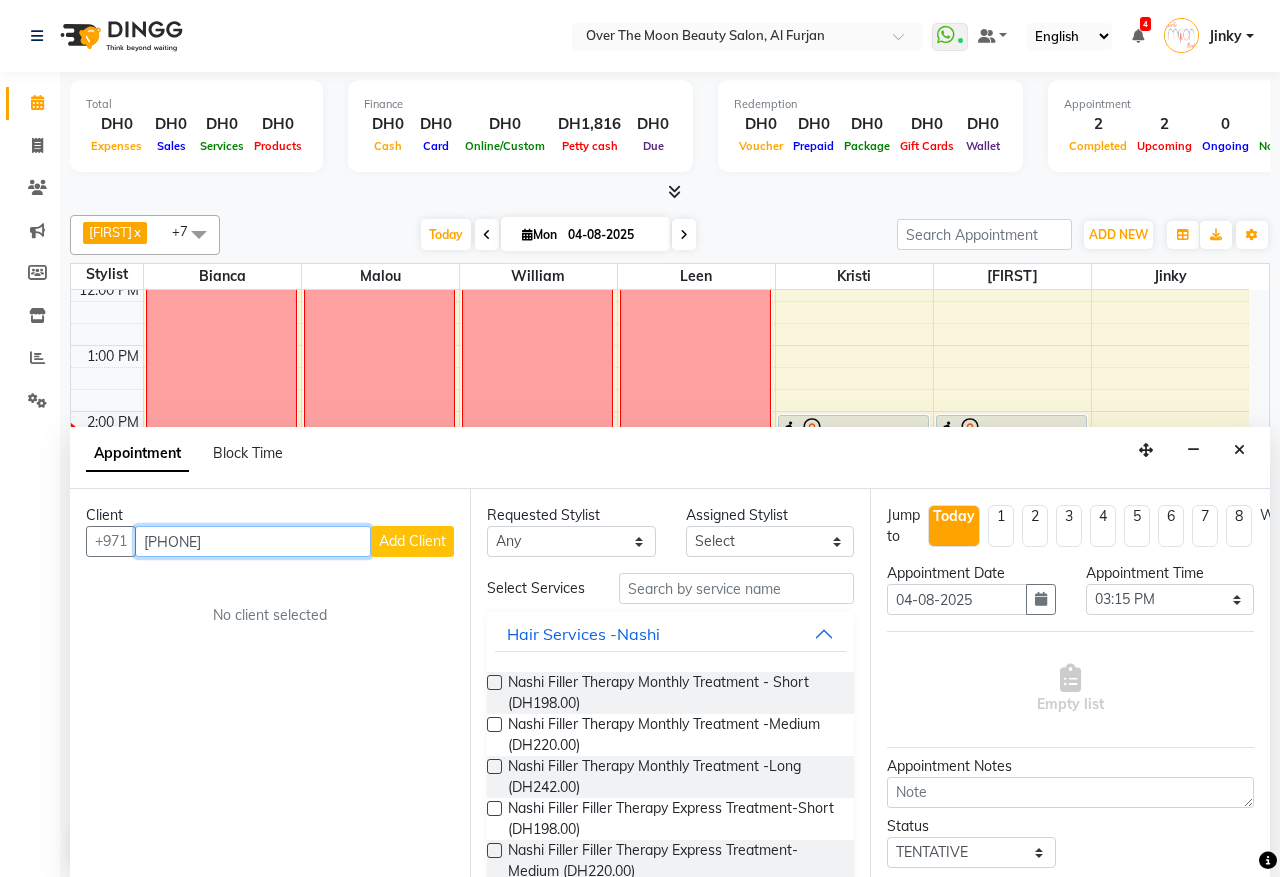 click on "[PHONE]" at bounding box center (253, 541) 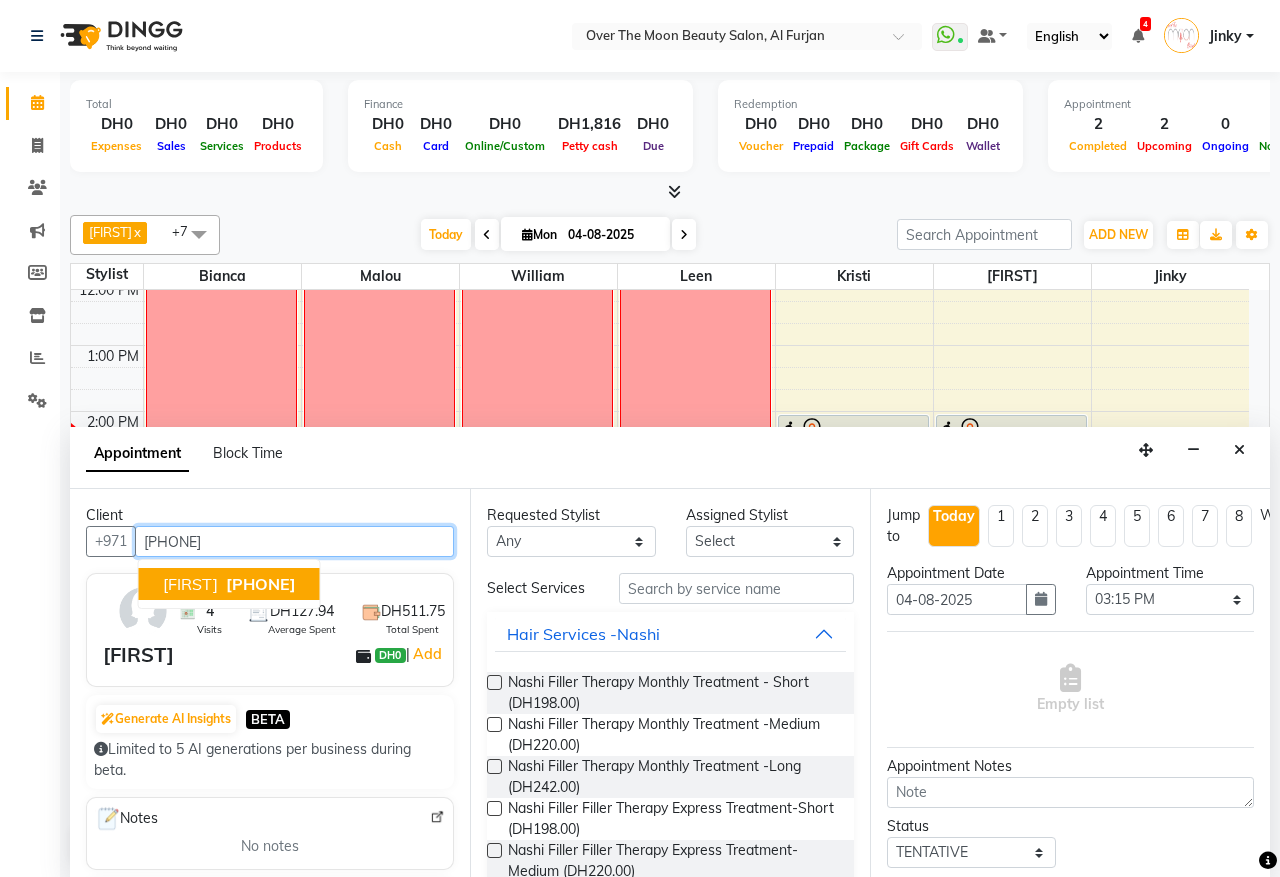click on "[PHONE]" at bounding box center (261, 584) 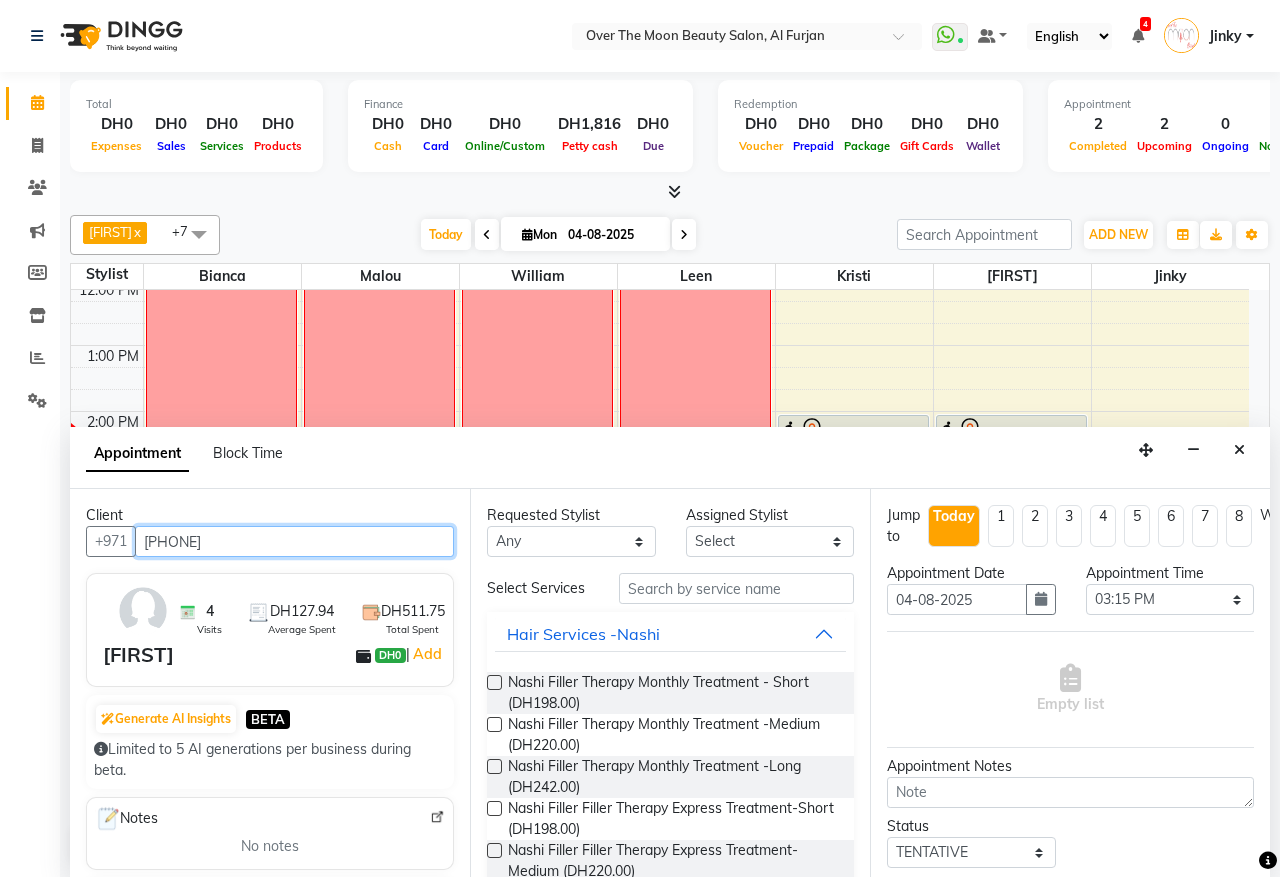 type on "[PHONE]" 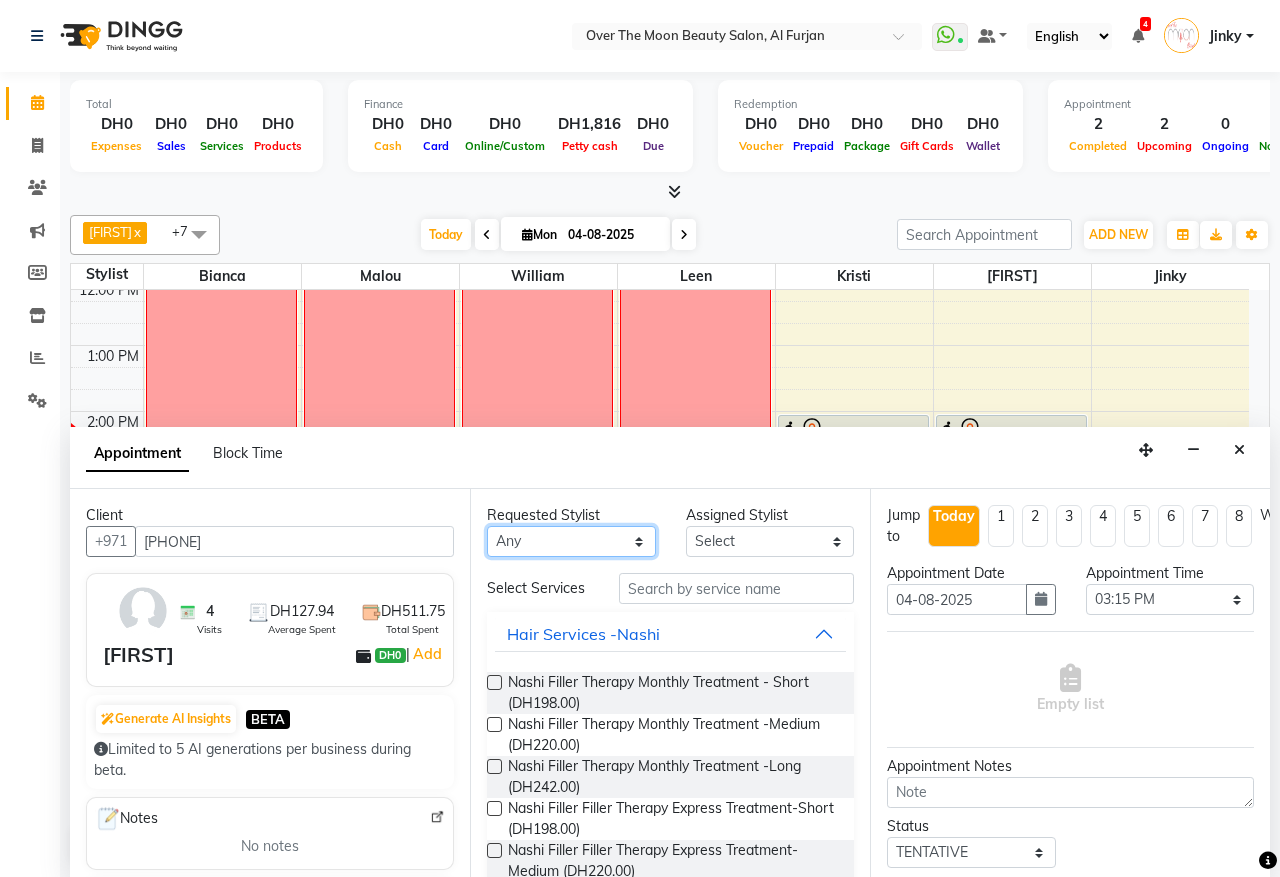 drag, startPoint x: 546, startPoint y: 548, endPoint x: 528, endPoint y: 533, distance: 23.43075 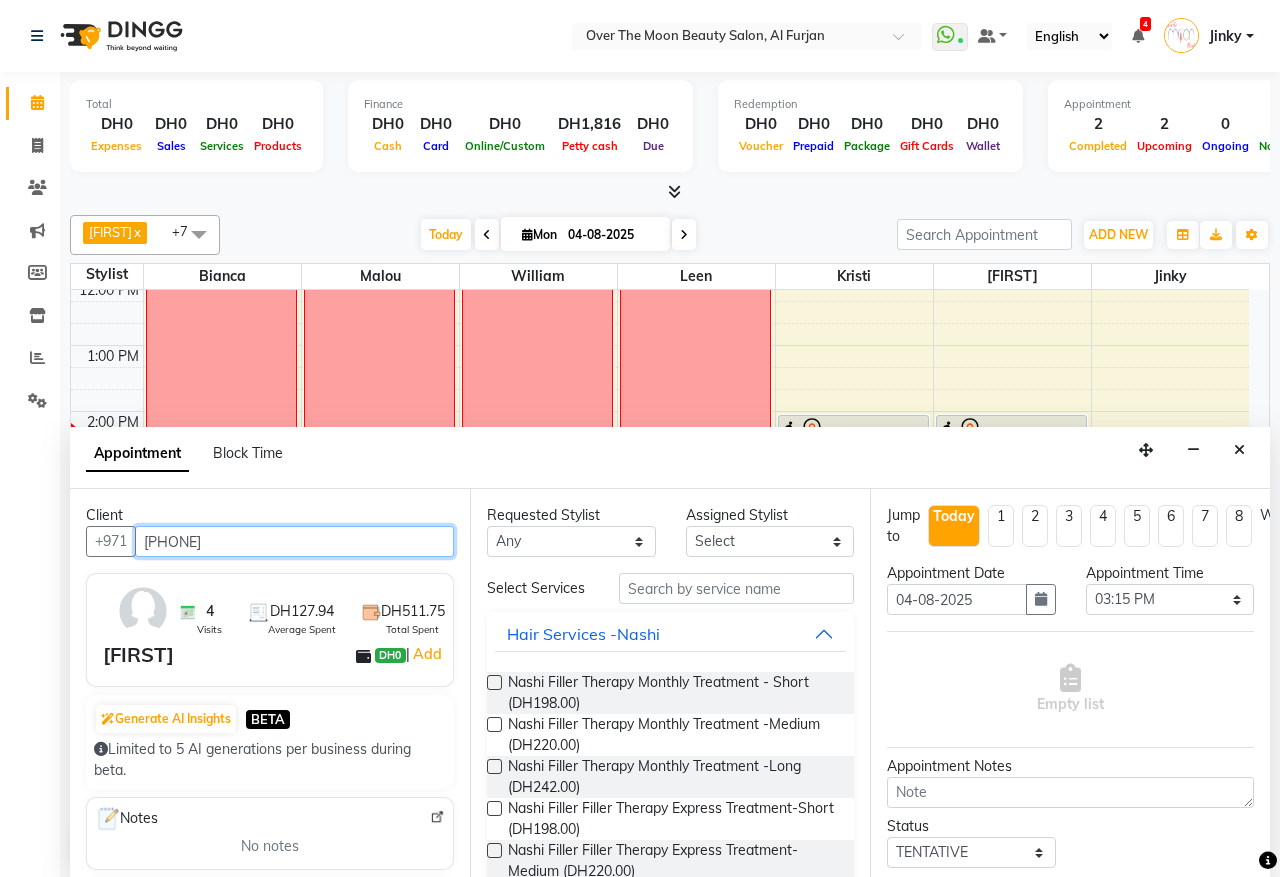 drag, startPoint x: 230, startPoint y: 541, endPoint x: 82, endPoint y: 552, distance: 148.40822 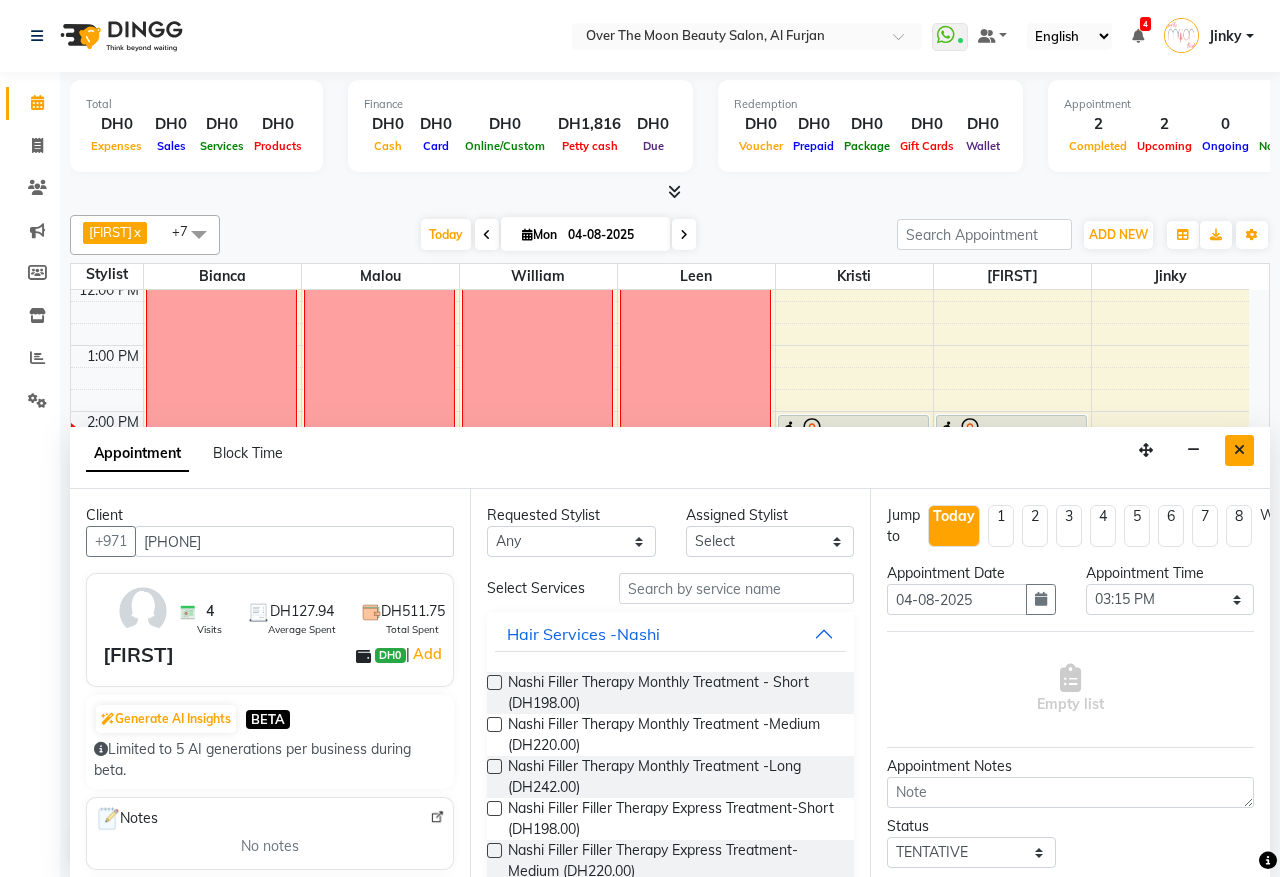 click at bounding box center [1239, 450] 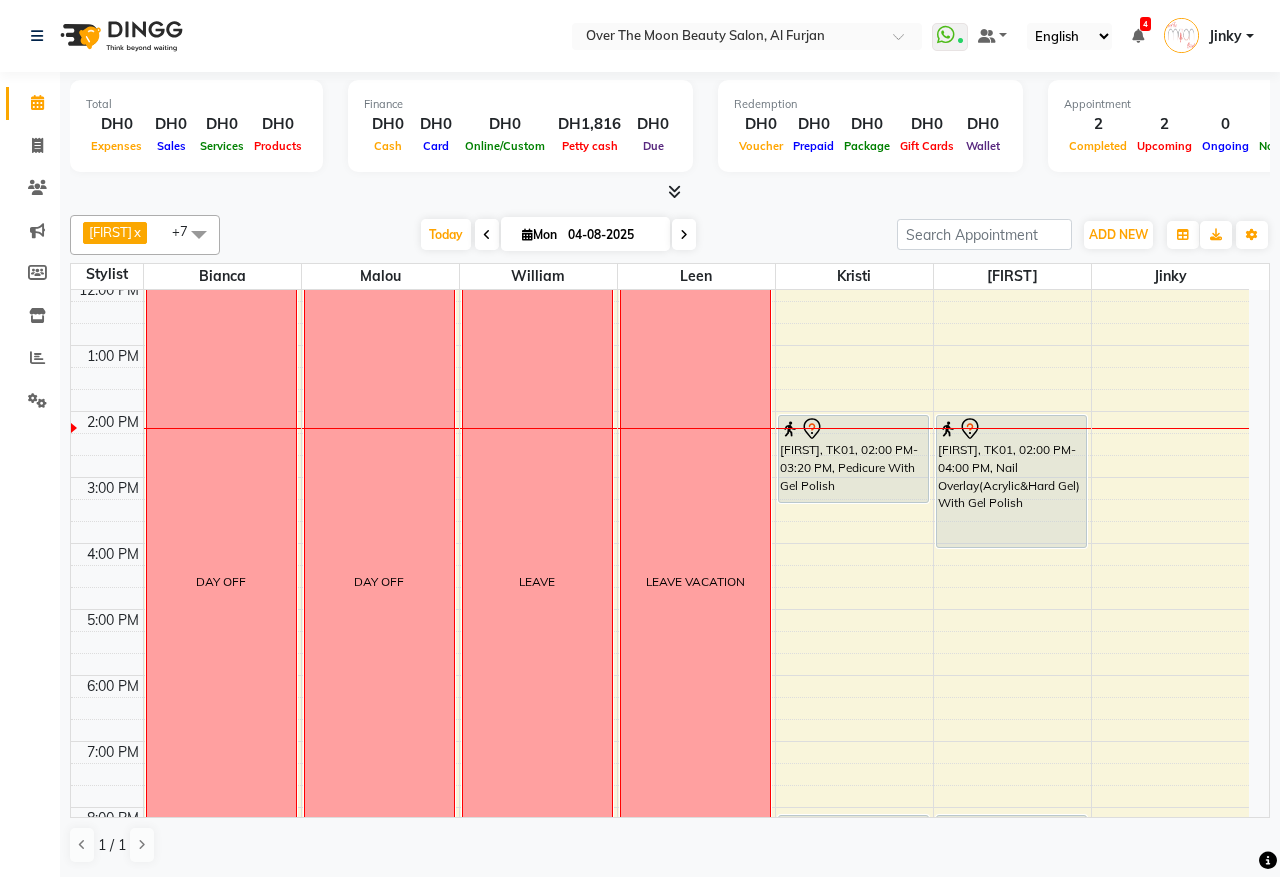click on "9:00 AM 10:00 AM 11:00 AM 12:00 PM 1:00 PM 2:00 PM 3:00 PM 4:00 PM 5:00 PM 6:00 PM 7:00 PM 8:00 PM 9:00 PM 10:00 PM 11:00 PM  DAY OFF   DAY OFF   LEAVE   LEAVE VACATION              [FIRST], TK01, 02:00 PM-03:20 PM, Pedicure With Gel Polish             [FIRST], TK02, 08:00 PM-09:00 PM, Classic Pedicure             [FIRST], TK01, 02:00 PM-04:00 PM, Nail Overlay(Acrylic&Hard Gel) With Gel Polish             [FIRST], TK02, 08:00 PM-09:00 PM, Manicure With Gel Polish" at bounding box center (660, 576) 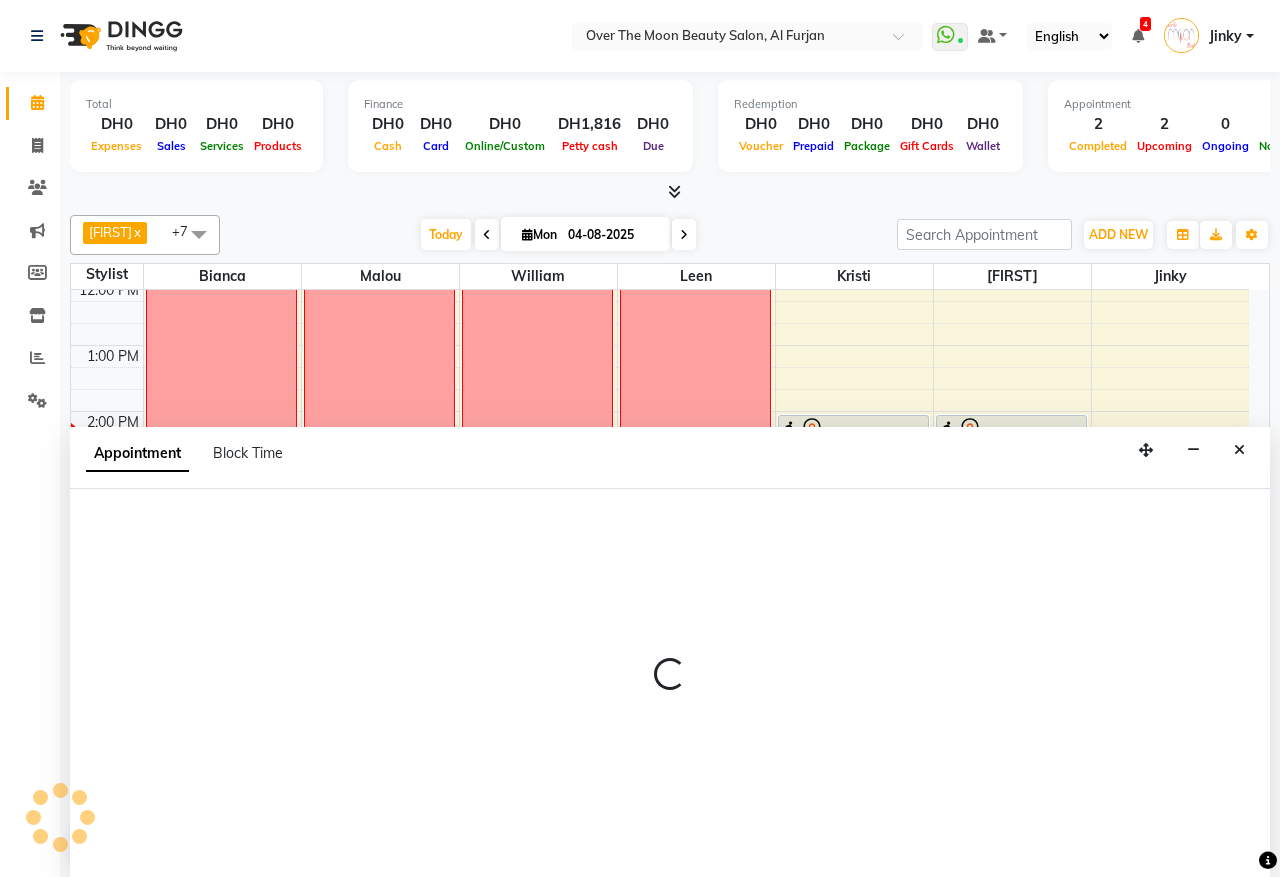 select on "64402" 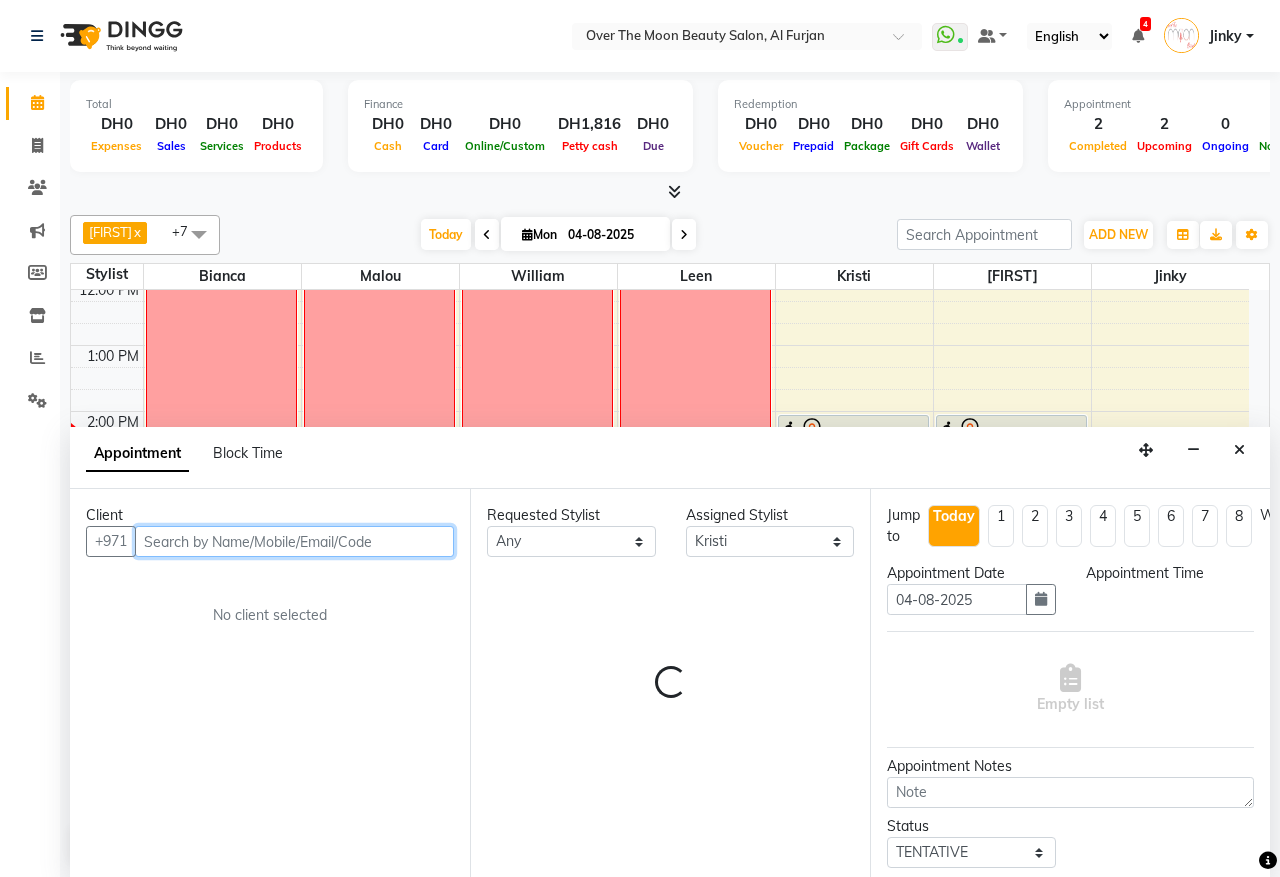select on "915" 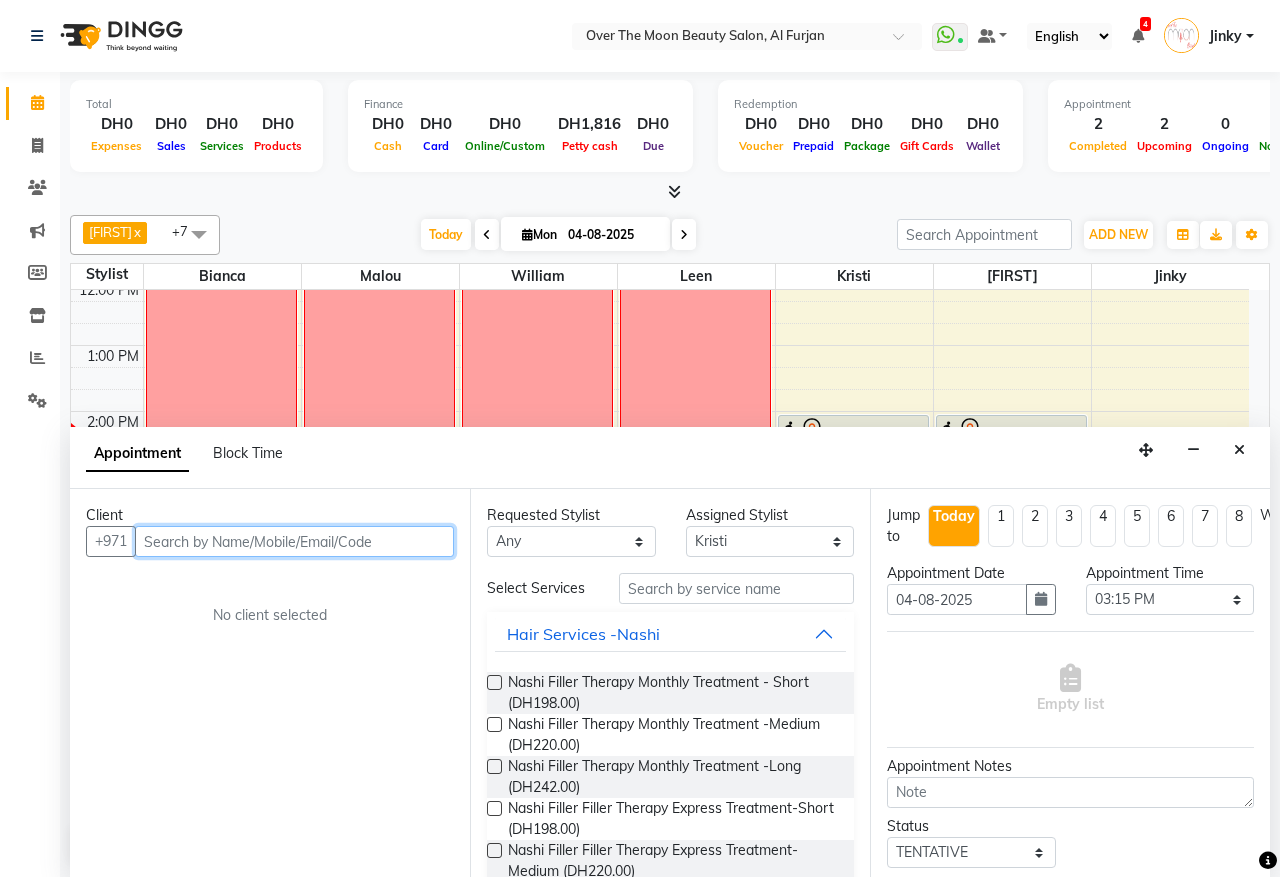 click at bounding box center [294, 541] 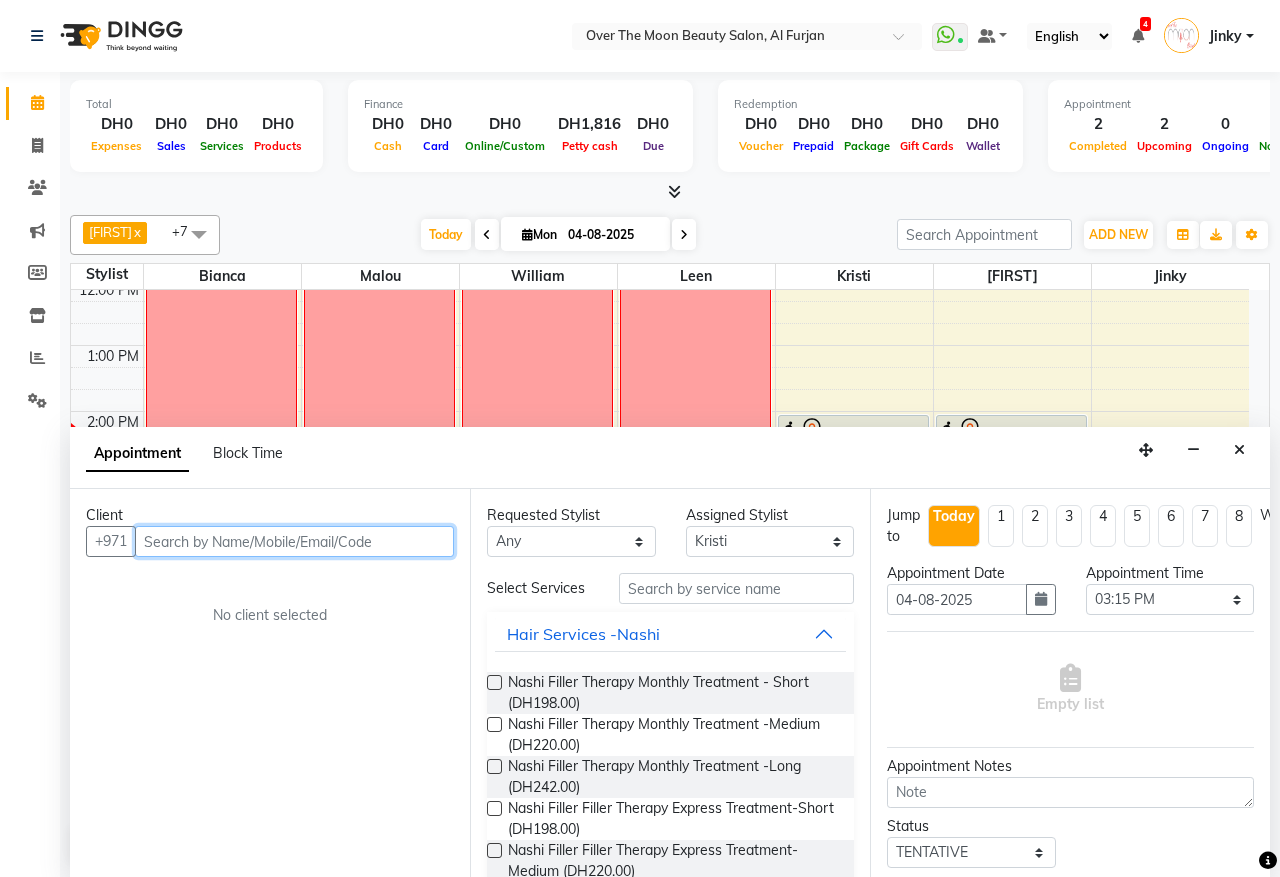 paste on "[PHONE]" 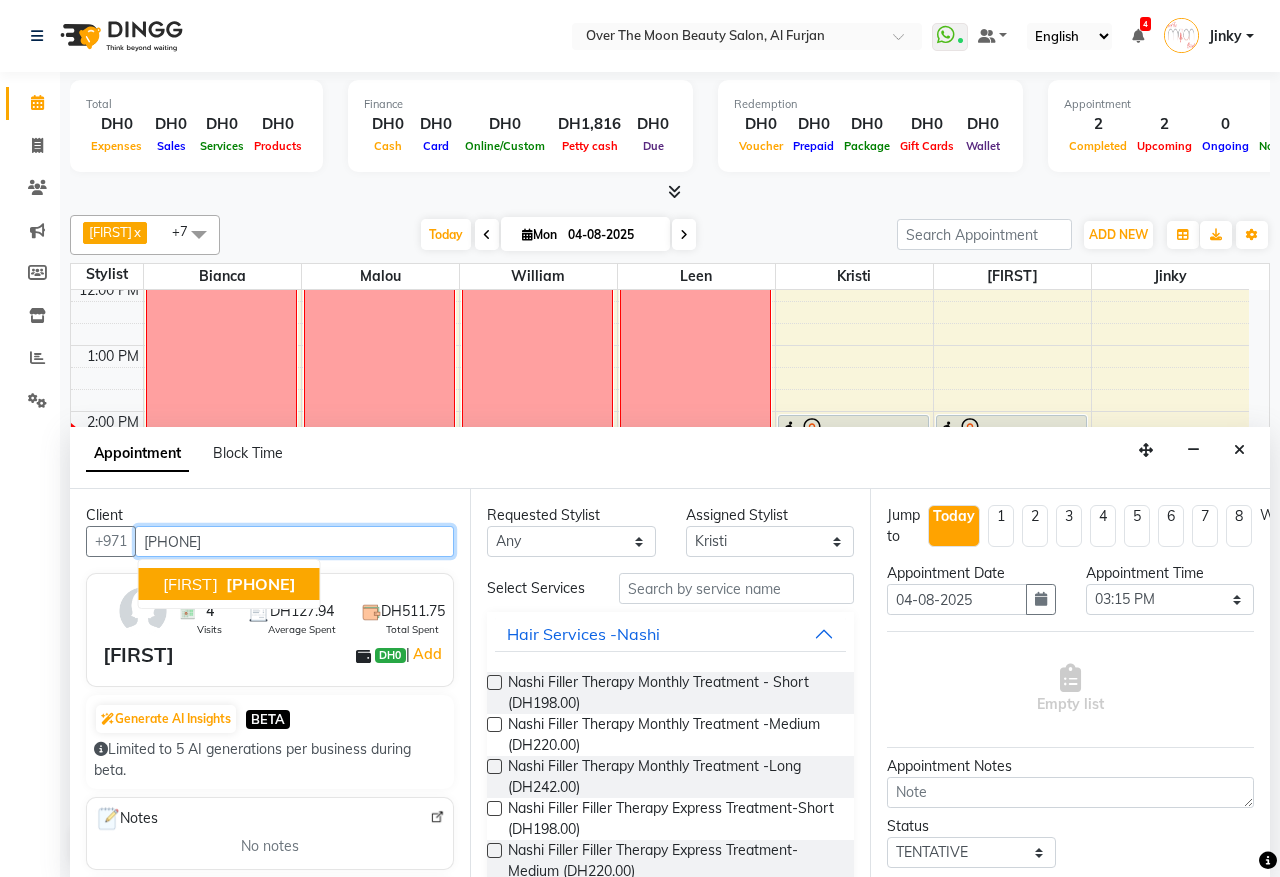click on "[PHONE]" at bounding box center (261, 584) 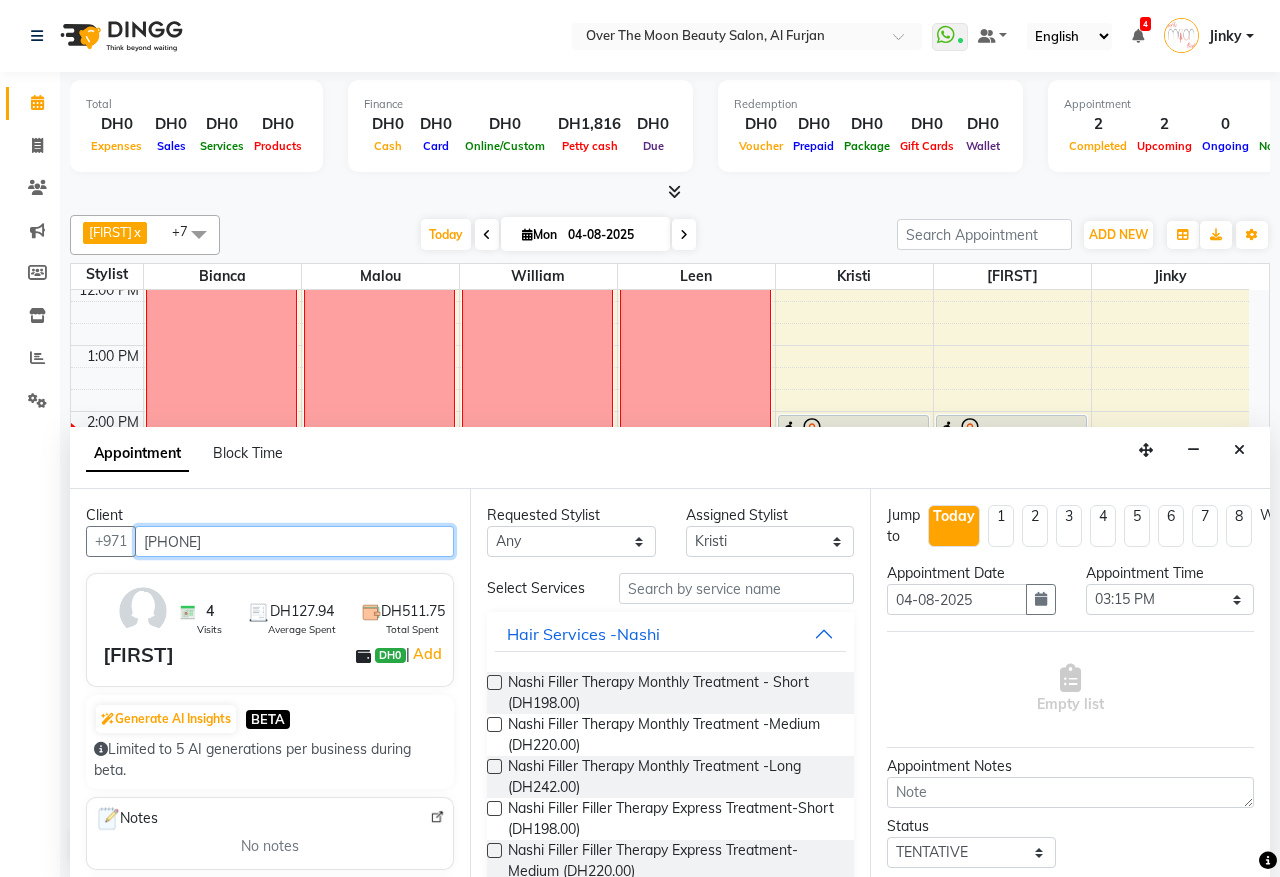 type on "[PHONE]" 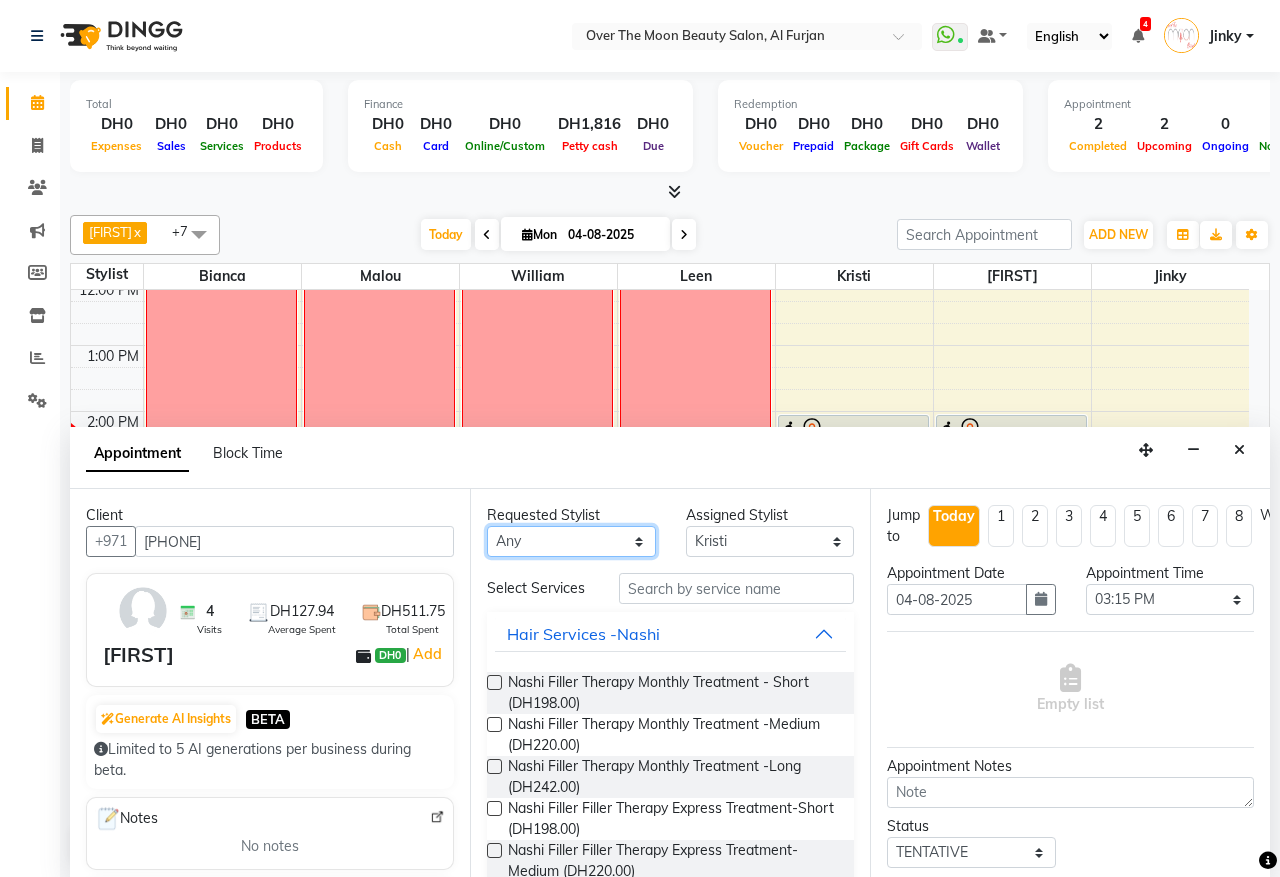 drag, startPoint x: 533, startPoint y: 540, endPoint x: 520, endPoint y: 540, distance: 13 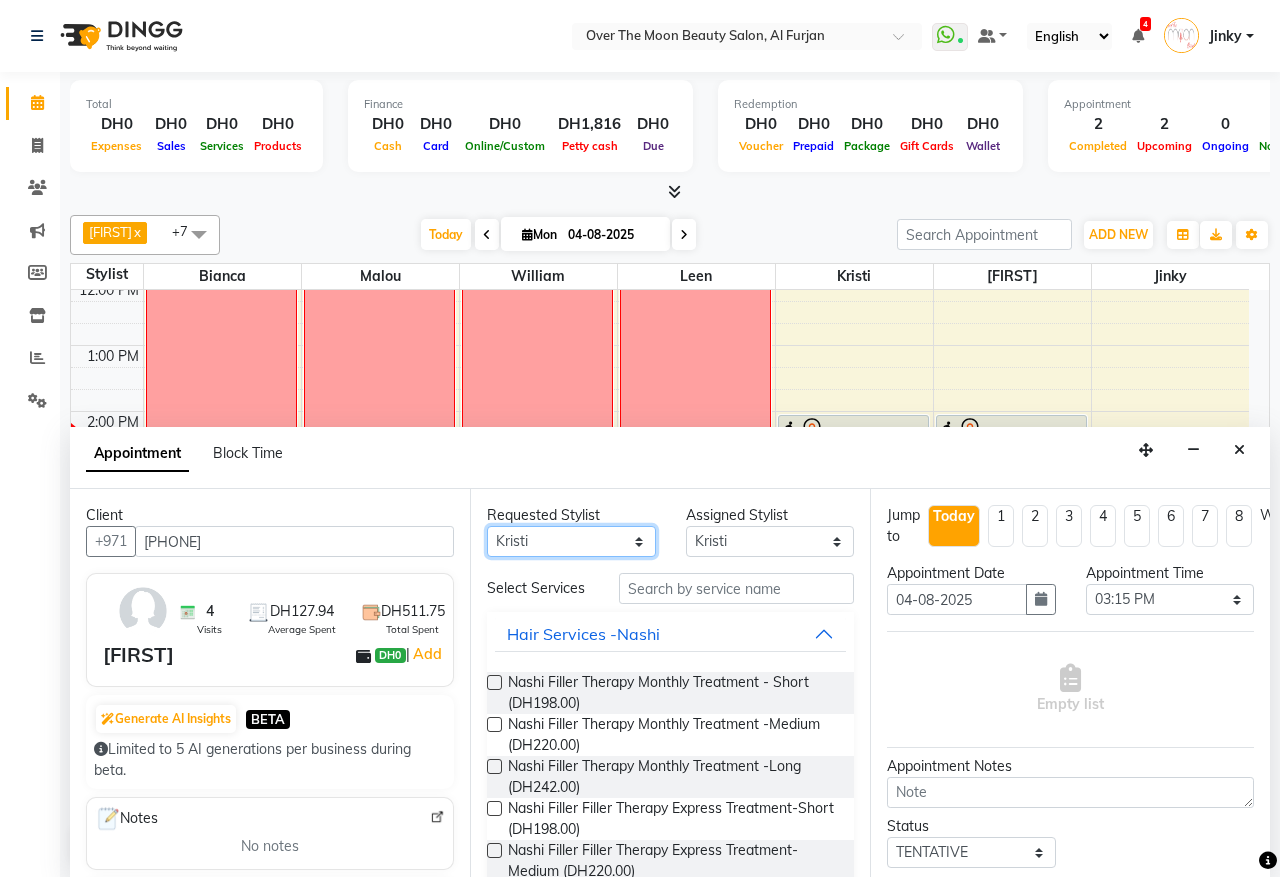 click on "Any Bianca Hadeel Jeewan Jinky Kristi Leen Malou William" at bounding box center [571, 541] 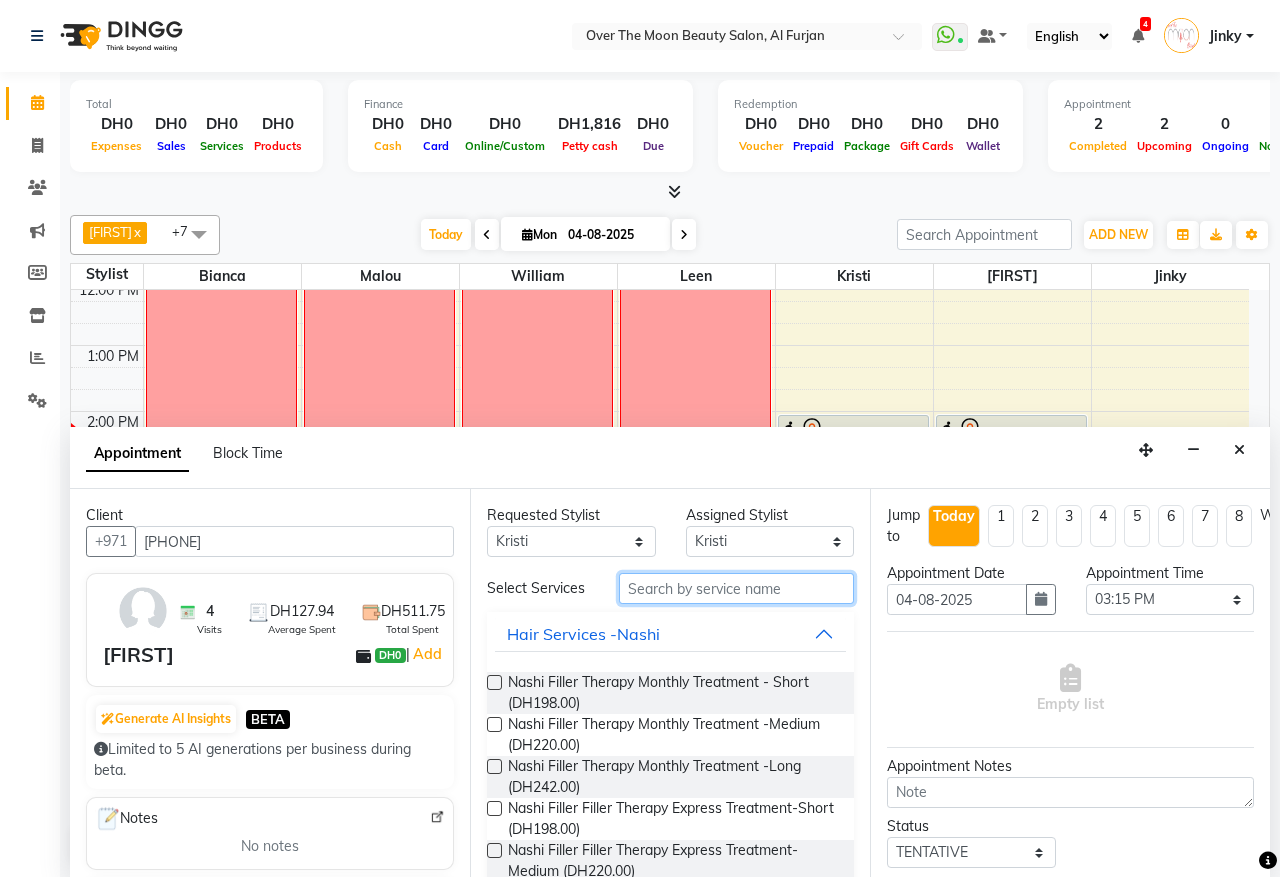 click at bounding box center (736, 588) 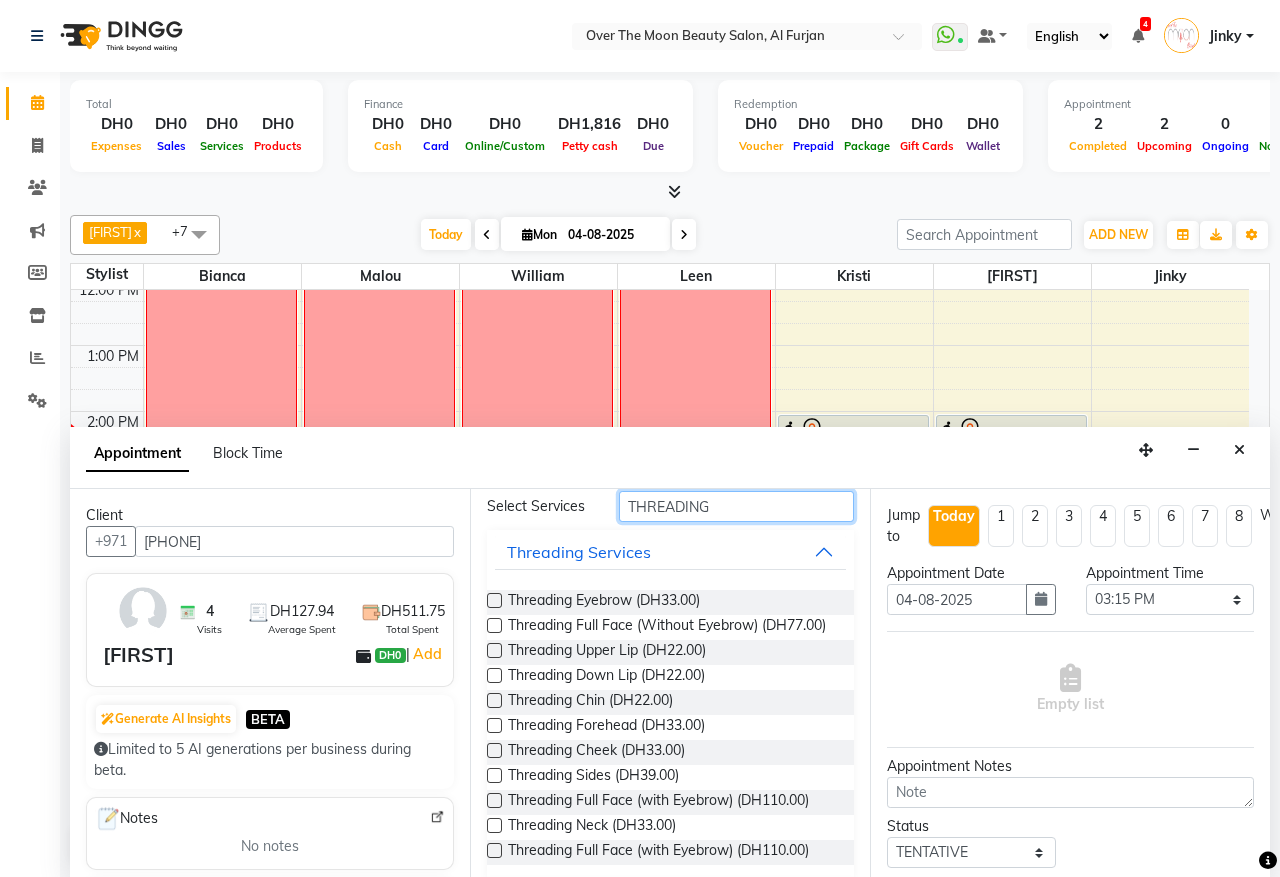 scroll, scrollTop: 100, scrollLeft: 0, axis: vertical 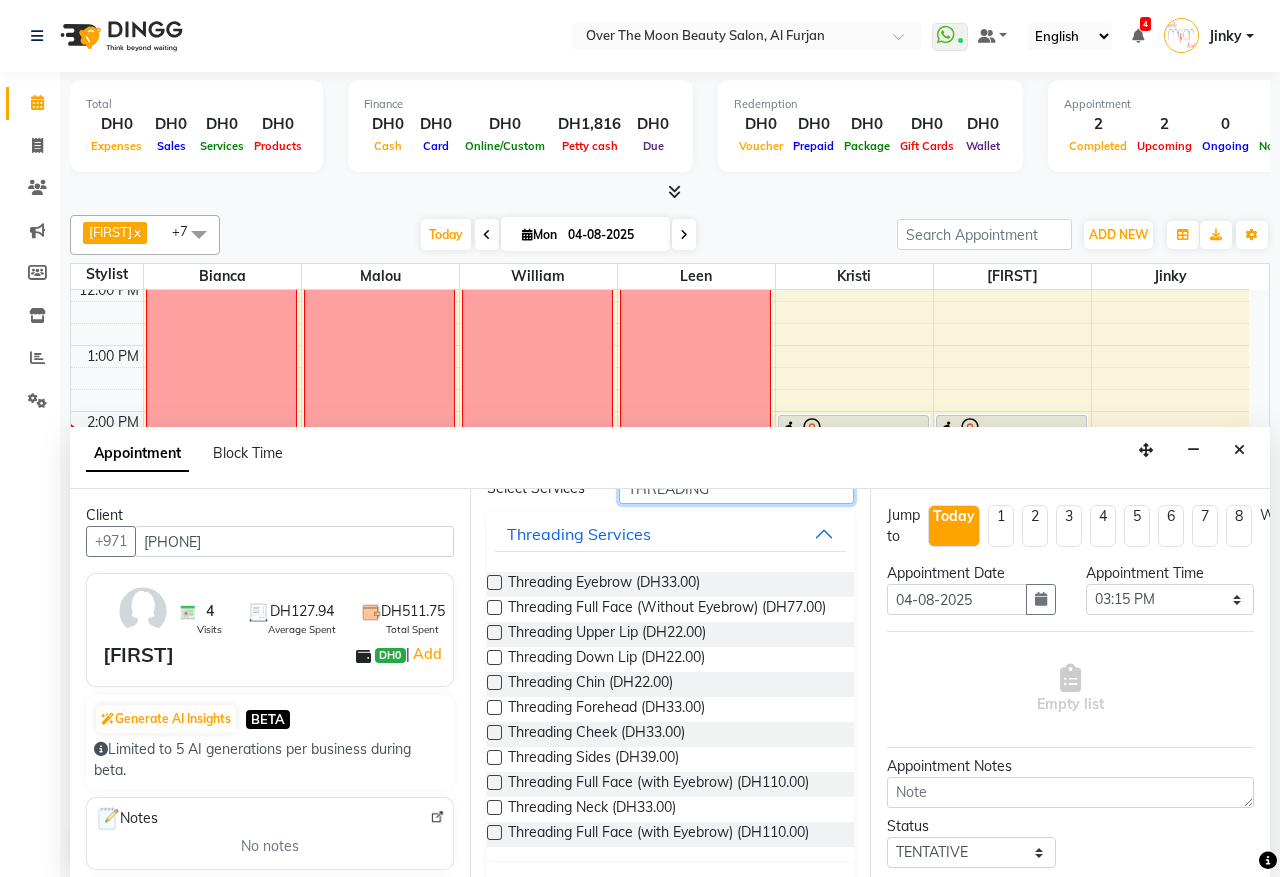 type on "THREADING" 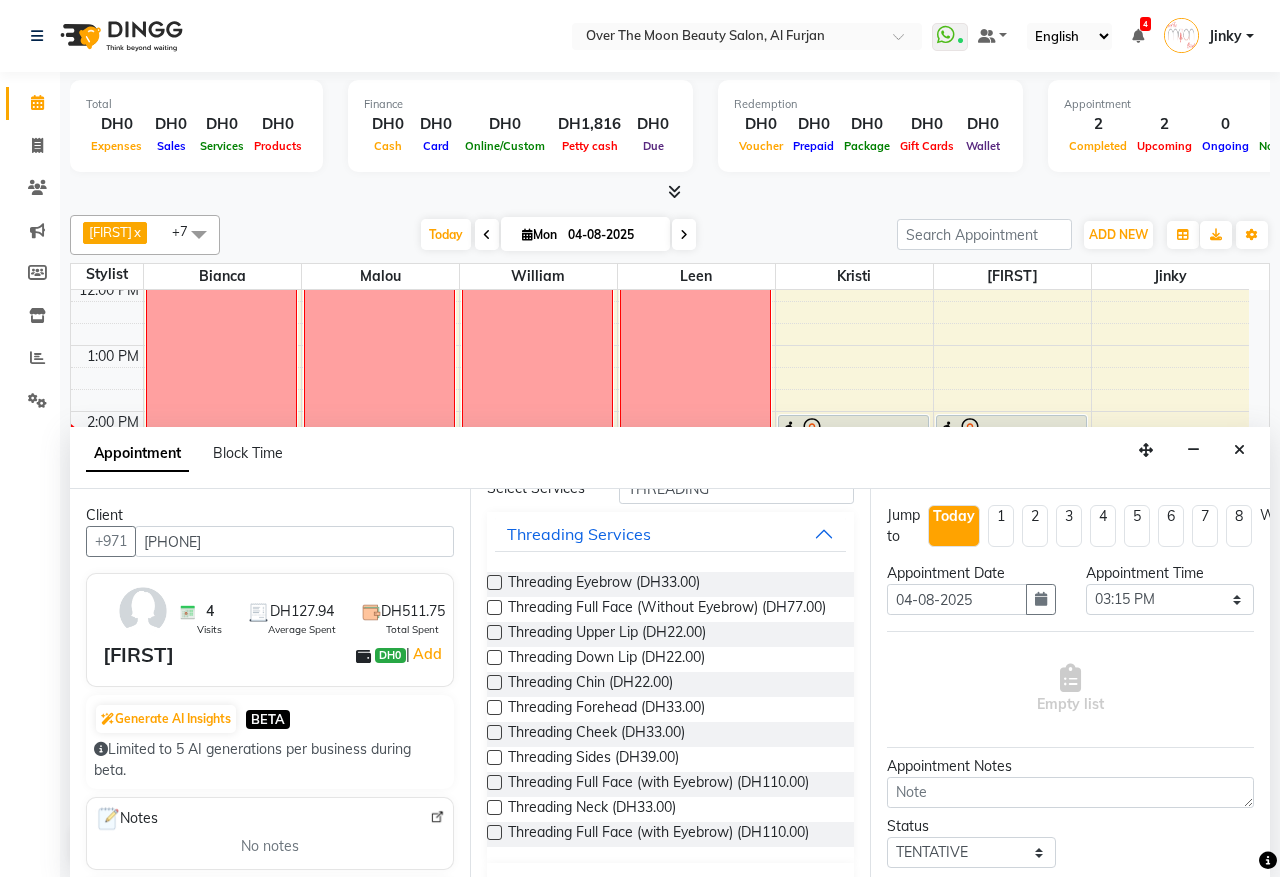 click at bounding box center (494, 782) 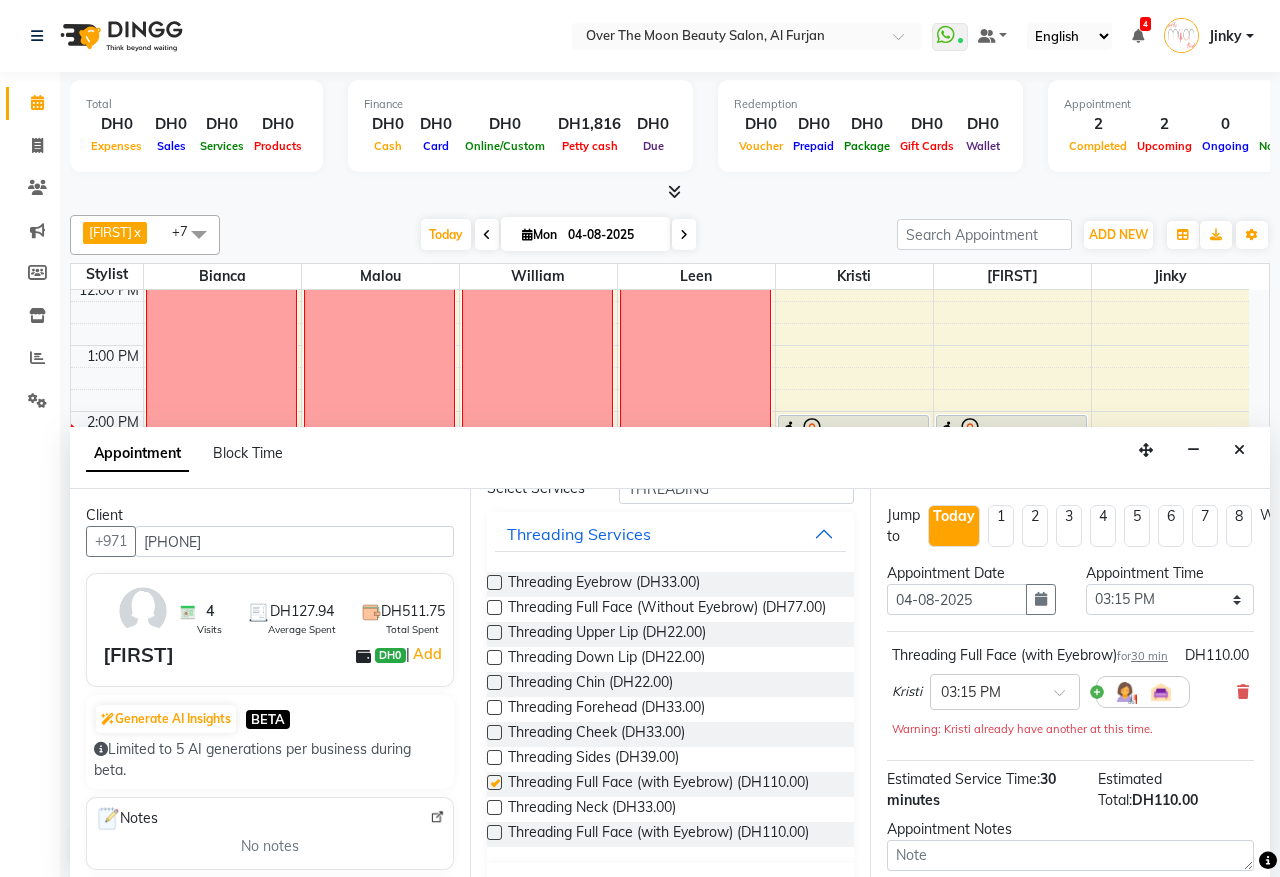 checkbox on "false" 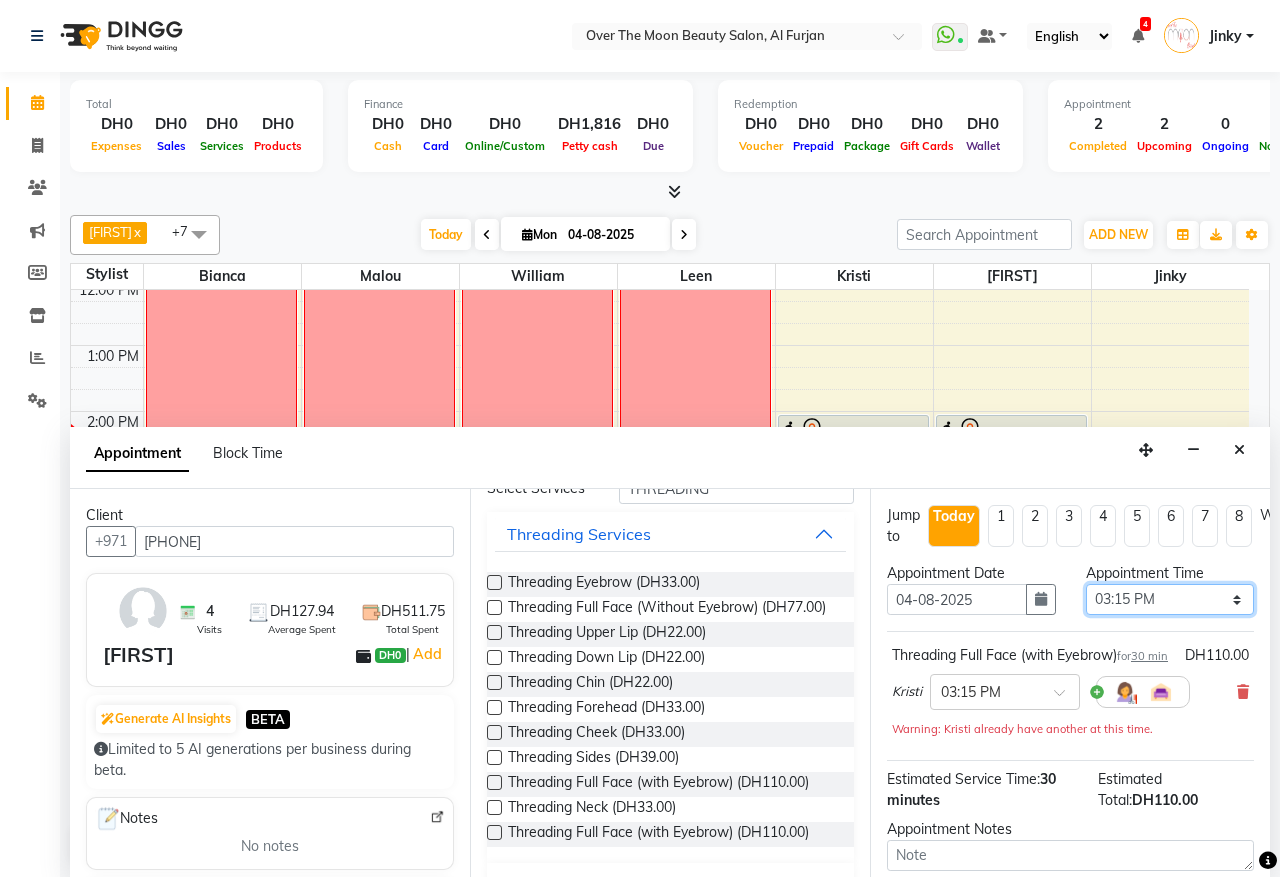 click on "Select 10:00 AM 10:15 AM 10:30 AM 10:45 AM 11:00 AM 11:15 AM 11:30 AM 11:45 AM 12:00 PM 12:15 PM 12:30 PM 12:45 PM 01:00 PM 01:15 PM 01:30 PM 01:45 PM 02:00 PM 02:15 PM 02:30 PM 02:45 PM 03:00 PM 03:15 PM 03:30 PM 03:45 PM 04:00 PM 04:15 PM 04:30 PM 04:45 PM 05:00 PM 05:15 PM 05:30 PM 05:45 PM 06:00 PM 06:15 PM 06:30 PM 06:45 PM 07:00 PM 07:15 PM 07:30 PM 07:45 PM 08:00 PM 08:15 PM 08:30 PM 08:45 PM 09:00 PM 09:15 PM 09:30 PM 09:45 PM 10:00 PM 10:15 PM 10:30 PM 10:45 PM 11:00 PM" at bounding box center [1170, 599] 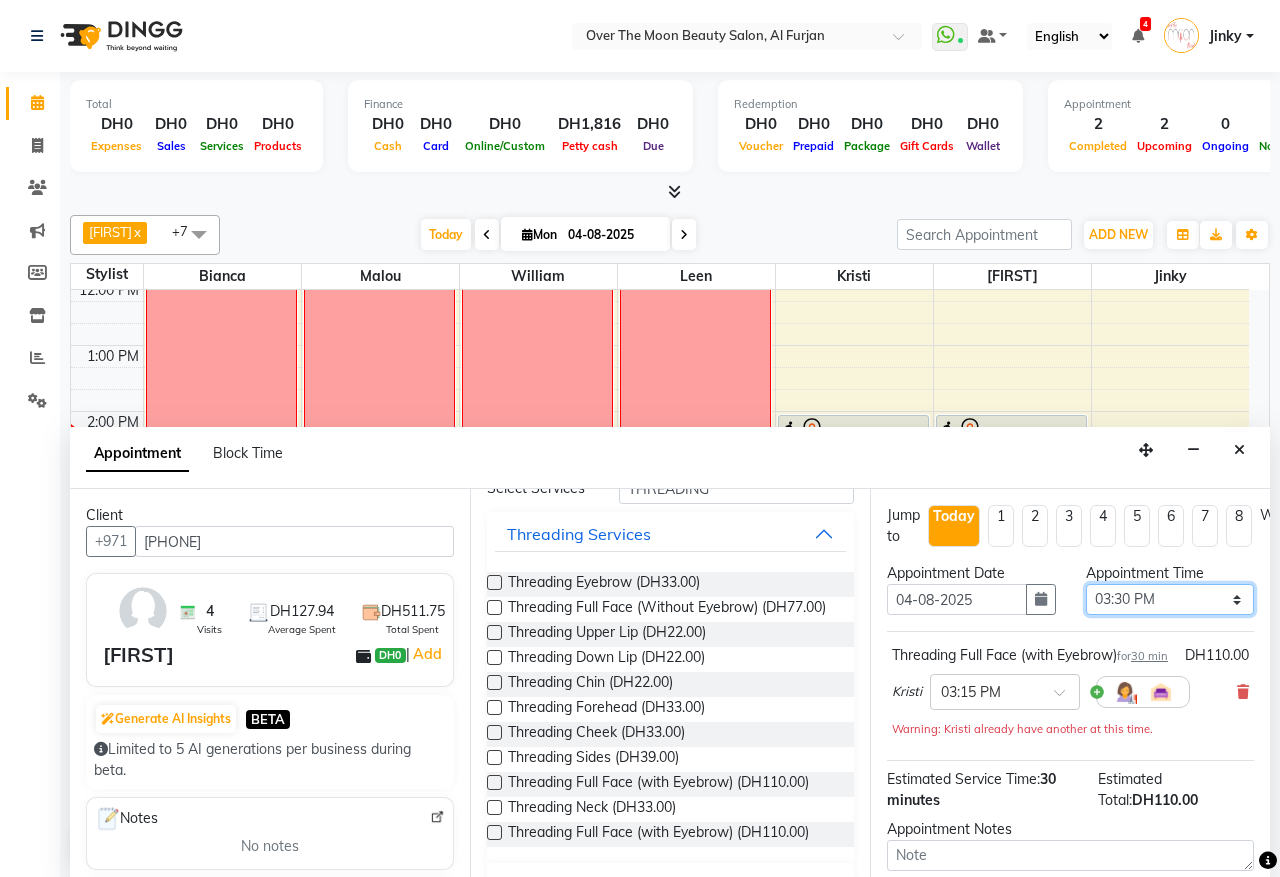 click on "Select 10:00 AM 10:15 AM 10:30 AM 10:45 AM 11:00 AM 11:15 AM 11:30 AM 11:45 AM 12:00 PM 12:15 PM 12:30 PM 12:45 PM 01:00 PM 01:15 PM 01:30 PM 01:45 PM 02:00 PM 02:15 PM 02:30 PM 02:45 PM 03:00 PM 03:15 PM 03:30 PM 03:45 PM 04:00 PM 04:15 PM 04:30 PM 04:45 PM 05:00 PM 05:15 PM 05:30 PM 05:45 PM 06:00 PM 06:15 PM 06:30 PM 06:45 PM 07:00 PM 07:15 PM 07:30 PM 07:45 PM 08:00 PM 08:15 PM 08:30 PM 08:45 PM 09:00 PM 09:15 PM 09:30 PM 09:45 PM 10:00 PM 10:15 PM 10:30 PM 10:45 PM 11:00 PM" at bounding box center (1170, 599) 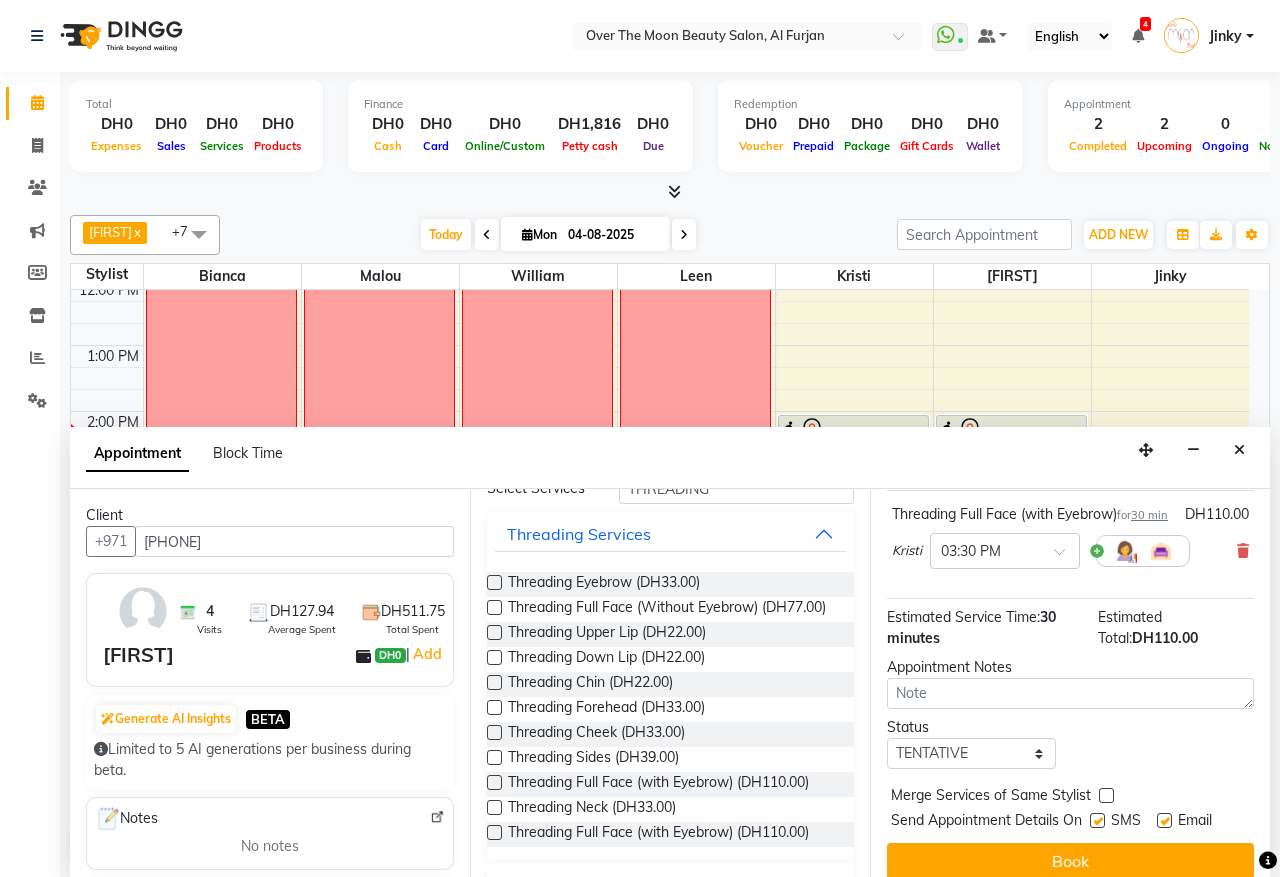 scroll, scrollTop: 200, scrollLeft: 0, axis: vertical 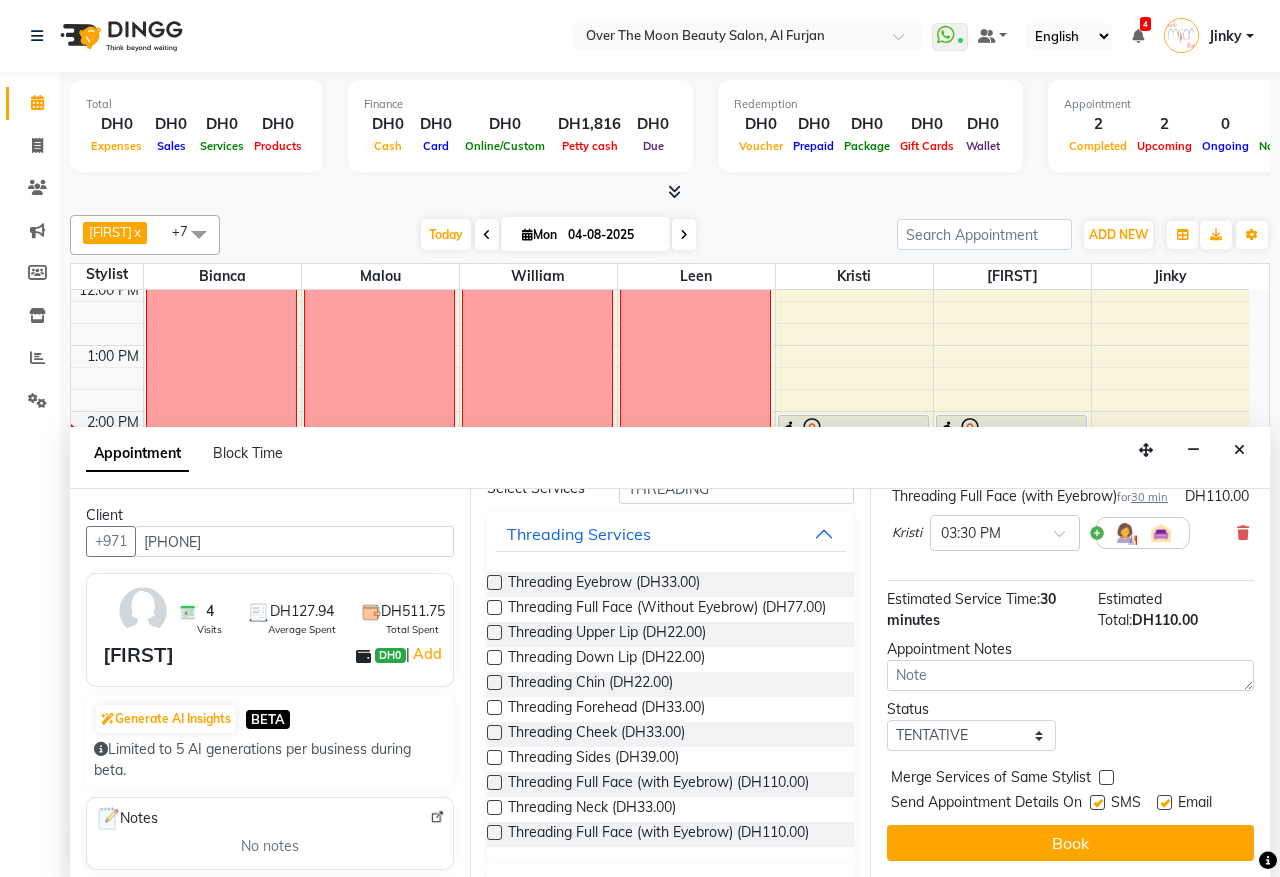 click at bounding box center [1106, 777] 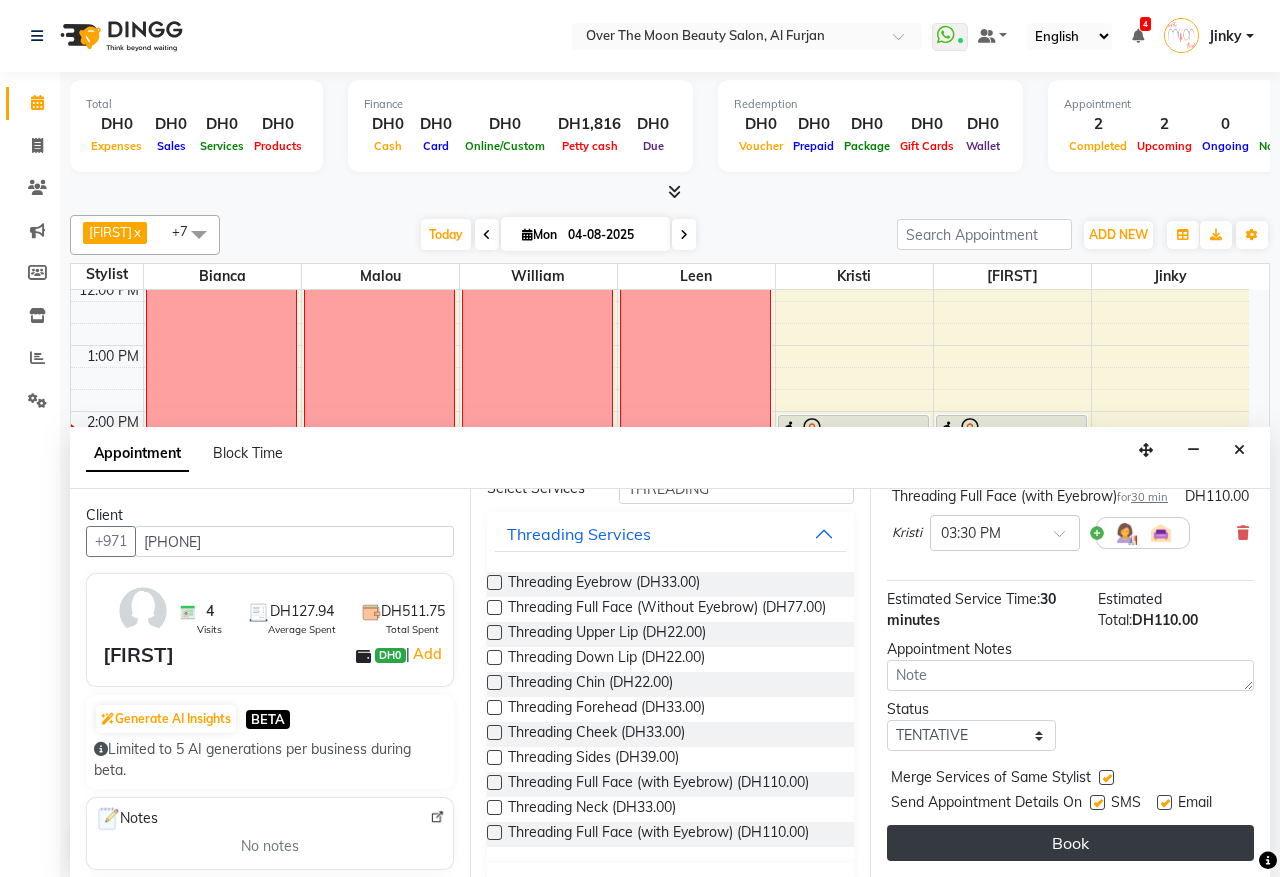 click on "Book" at bounding box center [1070, 843] 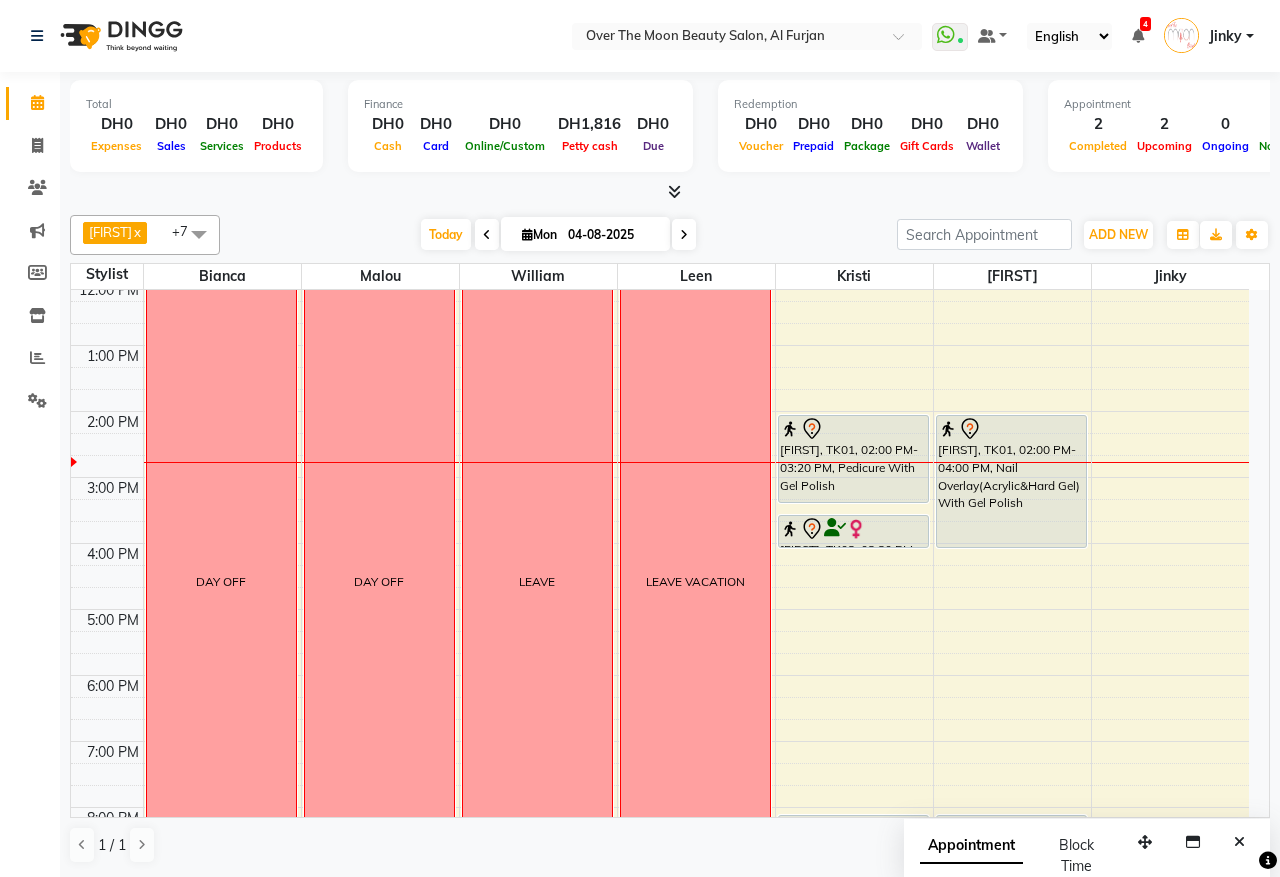 click on "9:00 AM 10:00 AM 11:00 AM 12:00 PM 1:00 PM 2:00 PM 3:00 PM 4:00 PM 5:00 PM 6:00 PM 7:00 PM 8:00 PM 9:00 PM 10:00 PM 11:00 PM  DAY OFF   DAY OFF   LEAVE   LEAVE VACATION              Sabrina, TK01, 02:00 PM-03:20 PM, Pedicure With Gel Polish             Merien, TK03, 03:30 PM-04:00 PM, Threading Full Face (with Eyebrow)              dipti, TK02, 08:00 PM-09:00 PM, Classic Pedicure             Sabrina, TK01, 02:00 PM-04:00 PM, Nail Overlay(Acrylic&Hard Gel) With Gel Polish             dipti, TK02, 08:00 PM-09:00 PM, Manicure With Gel Polish" at bounding box center [660, 576] 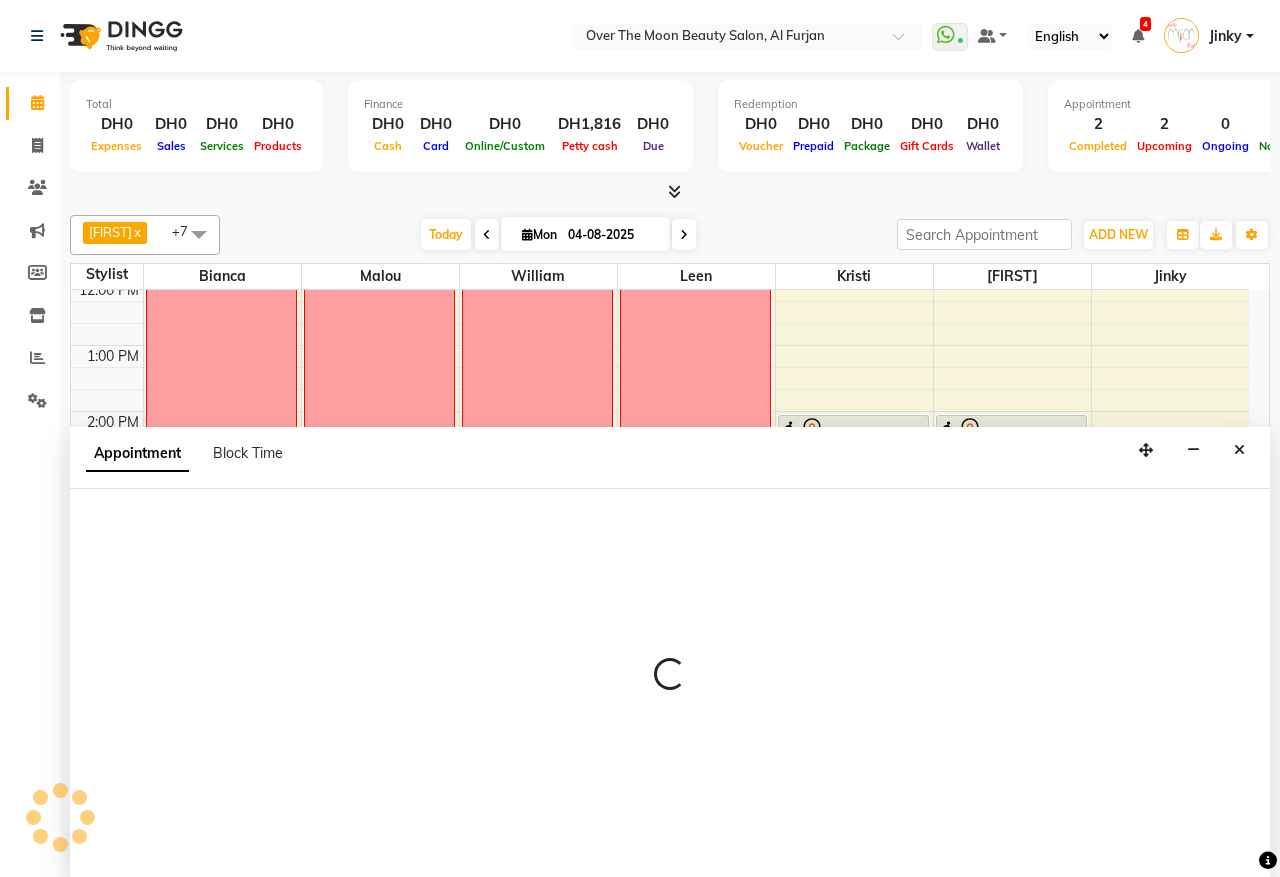 select on "64402" 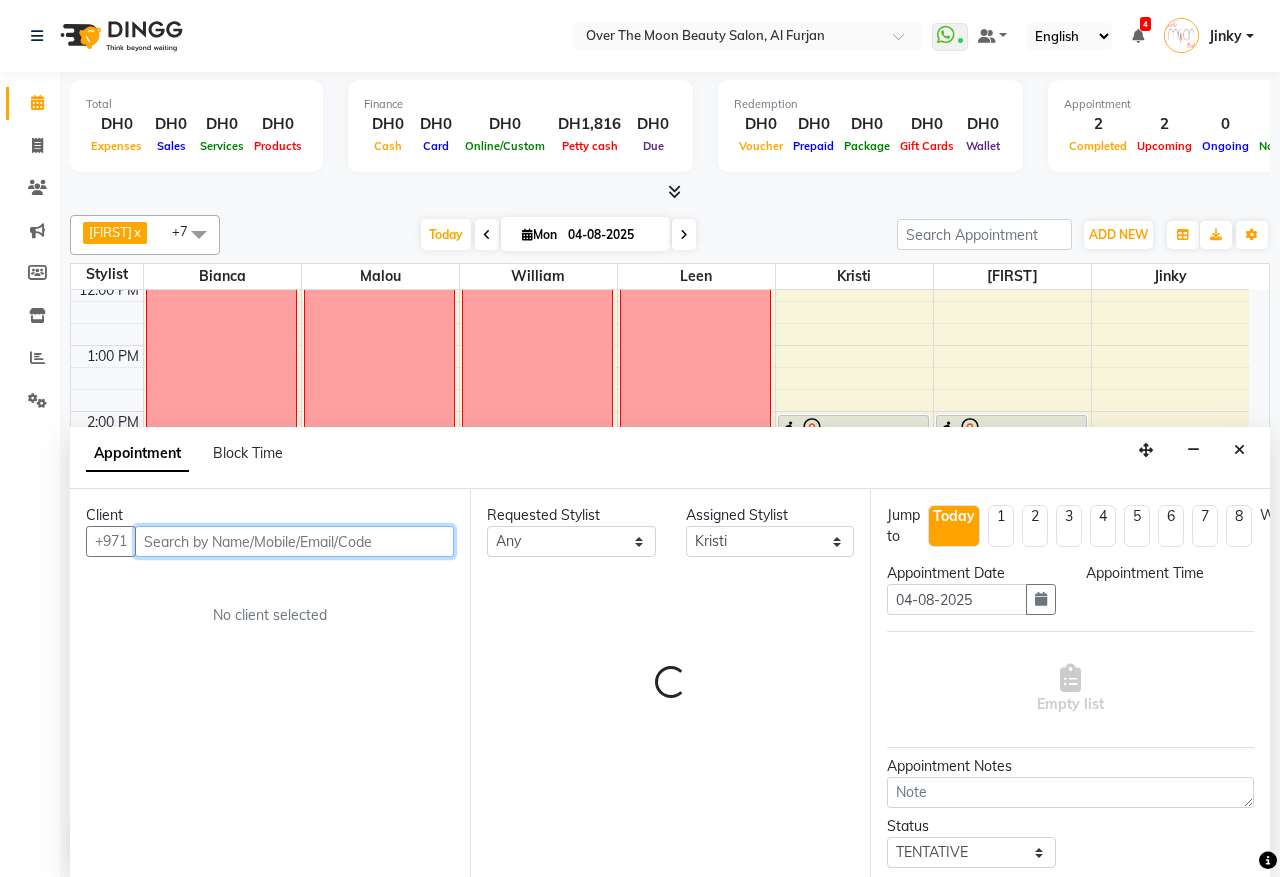 select on "1080" 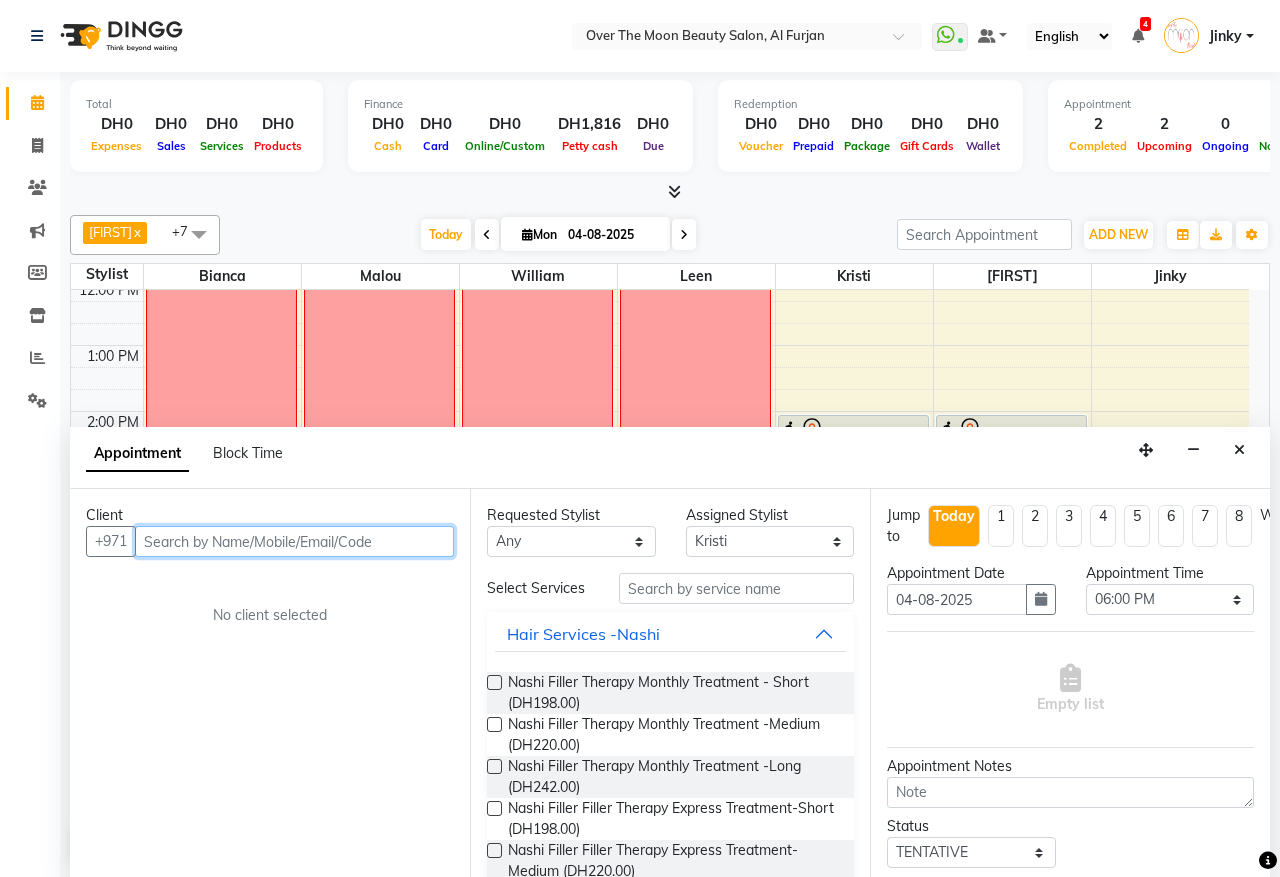 click at bounding box center (294, 541) 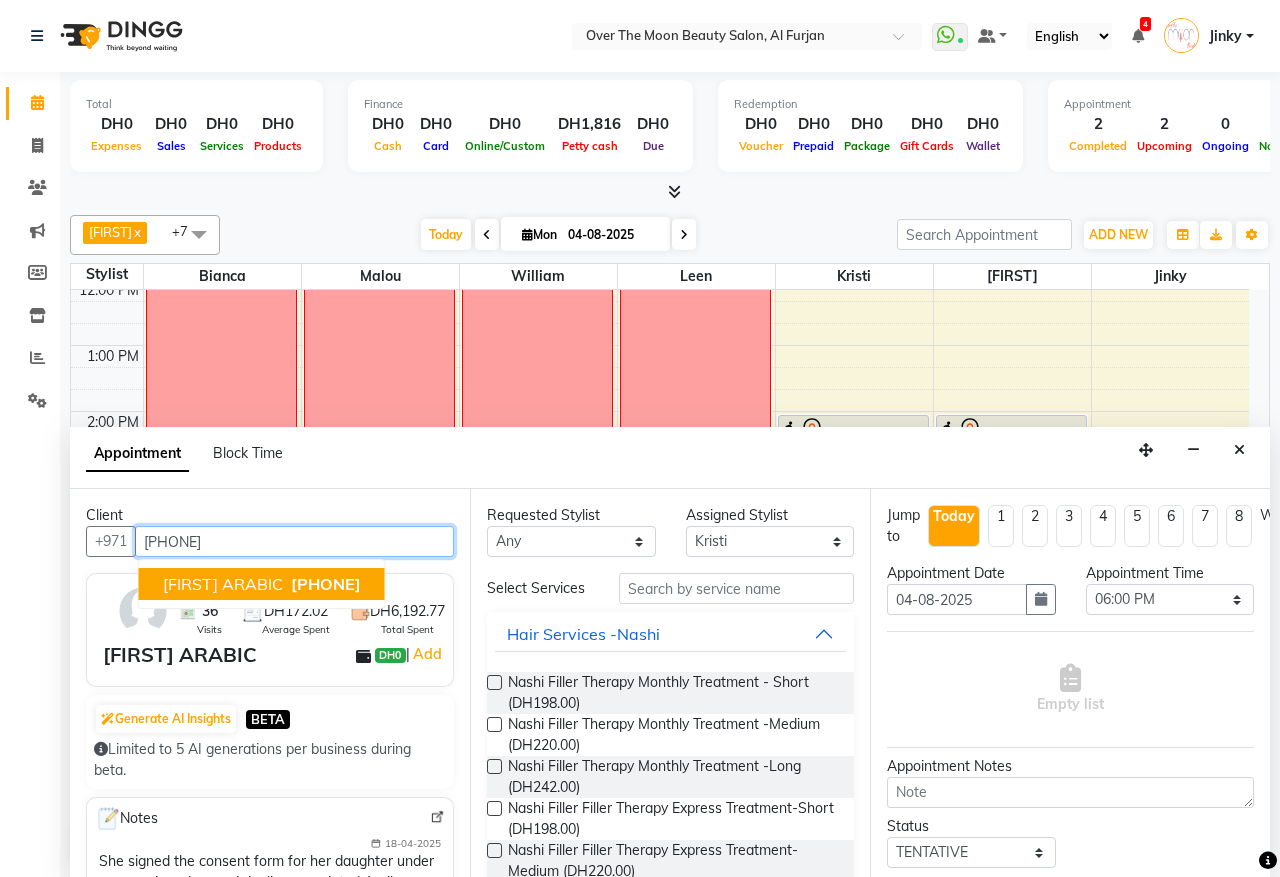 click on "567959291" at bounding box center [326, 584] 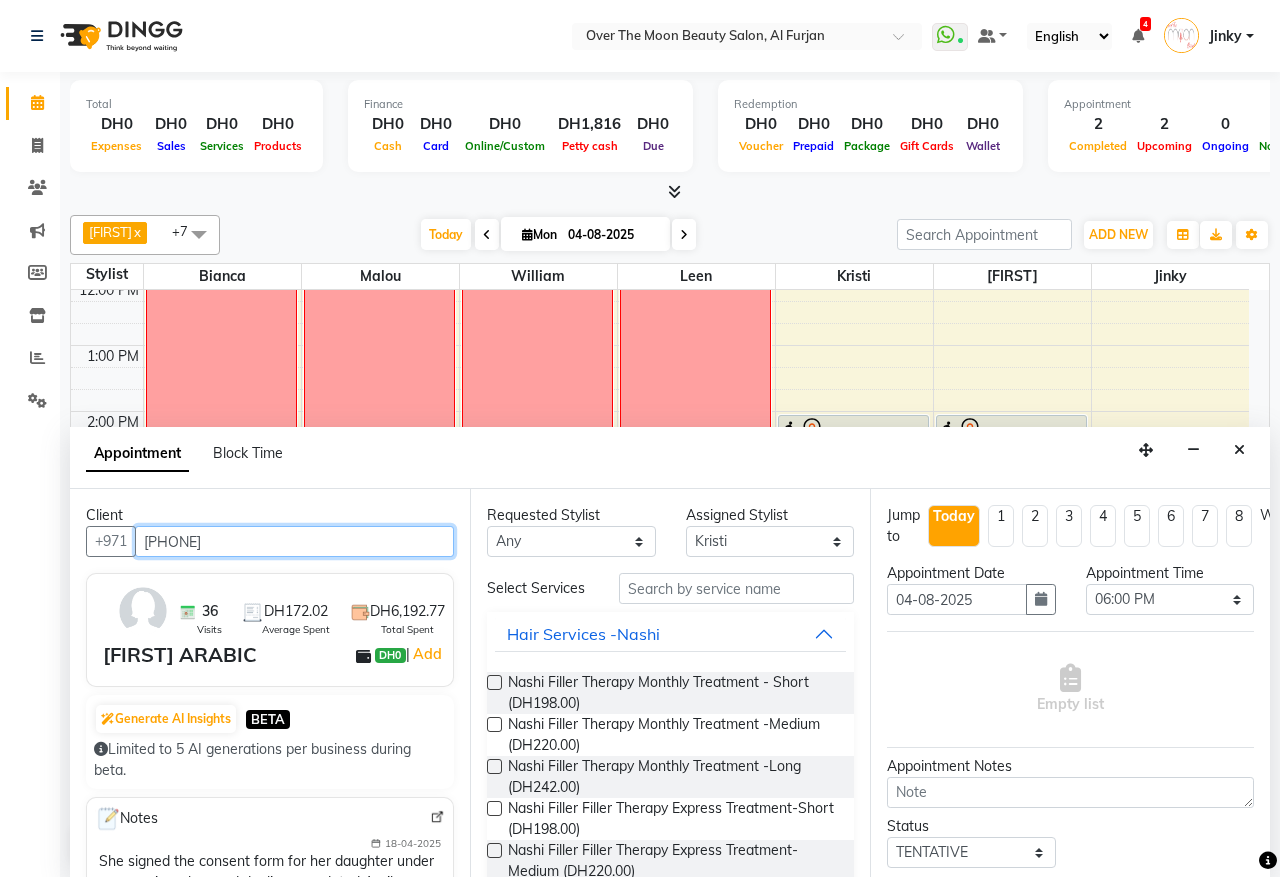 type on "567959291" 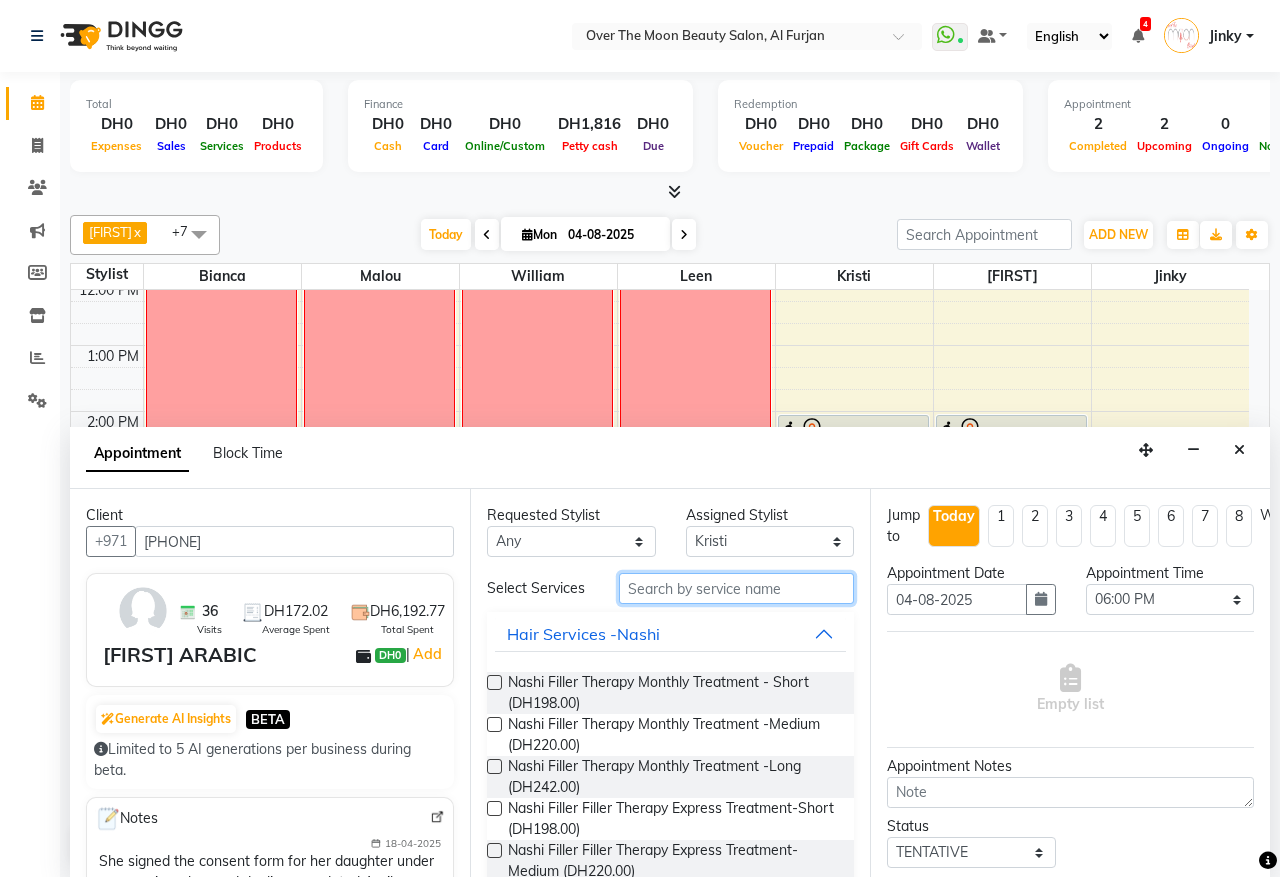 click at bounding box center [736, 588] 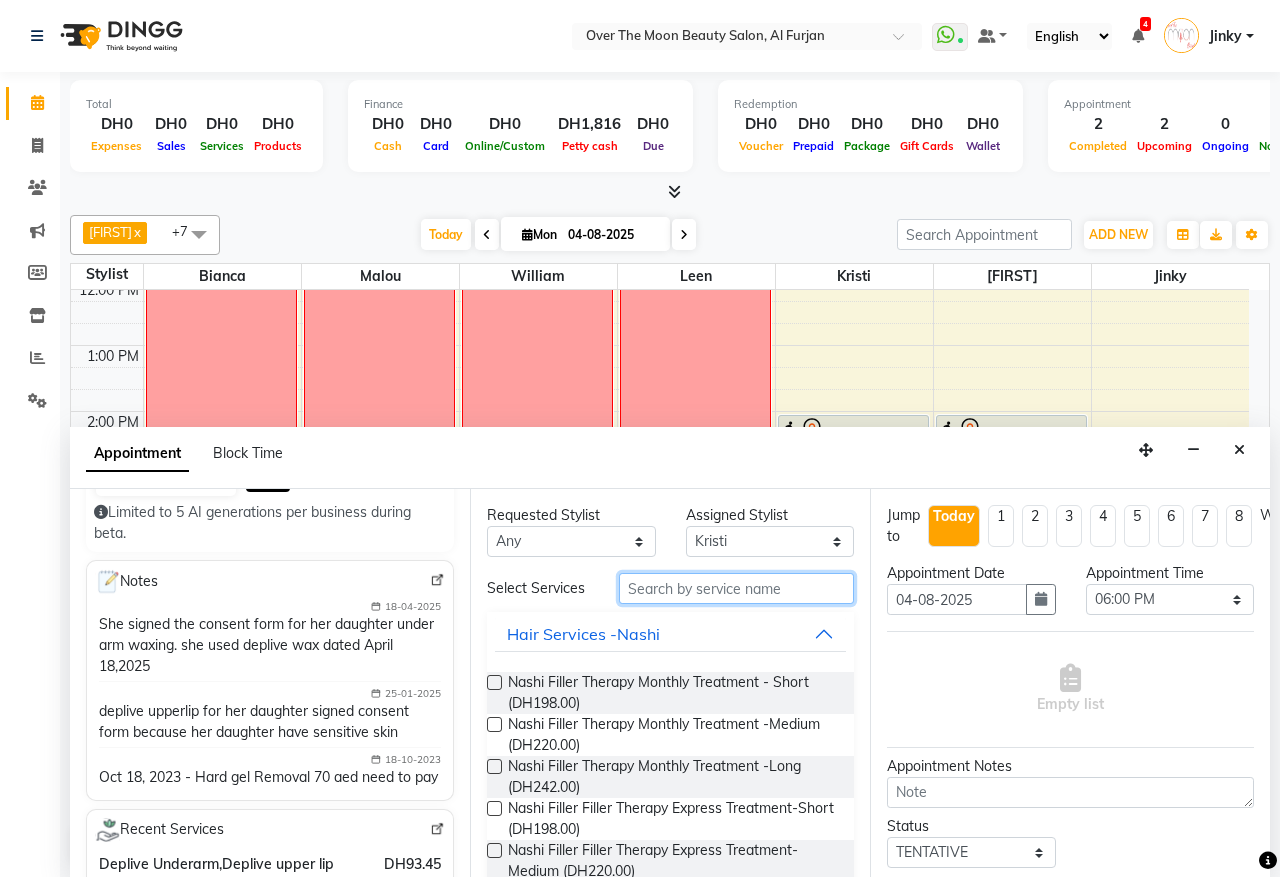 scroll, scrollTop: 416, scrollLeft: 0, axis: vertical 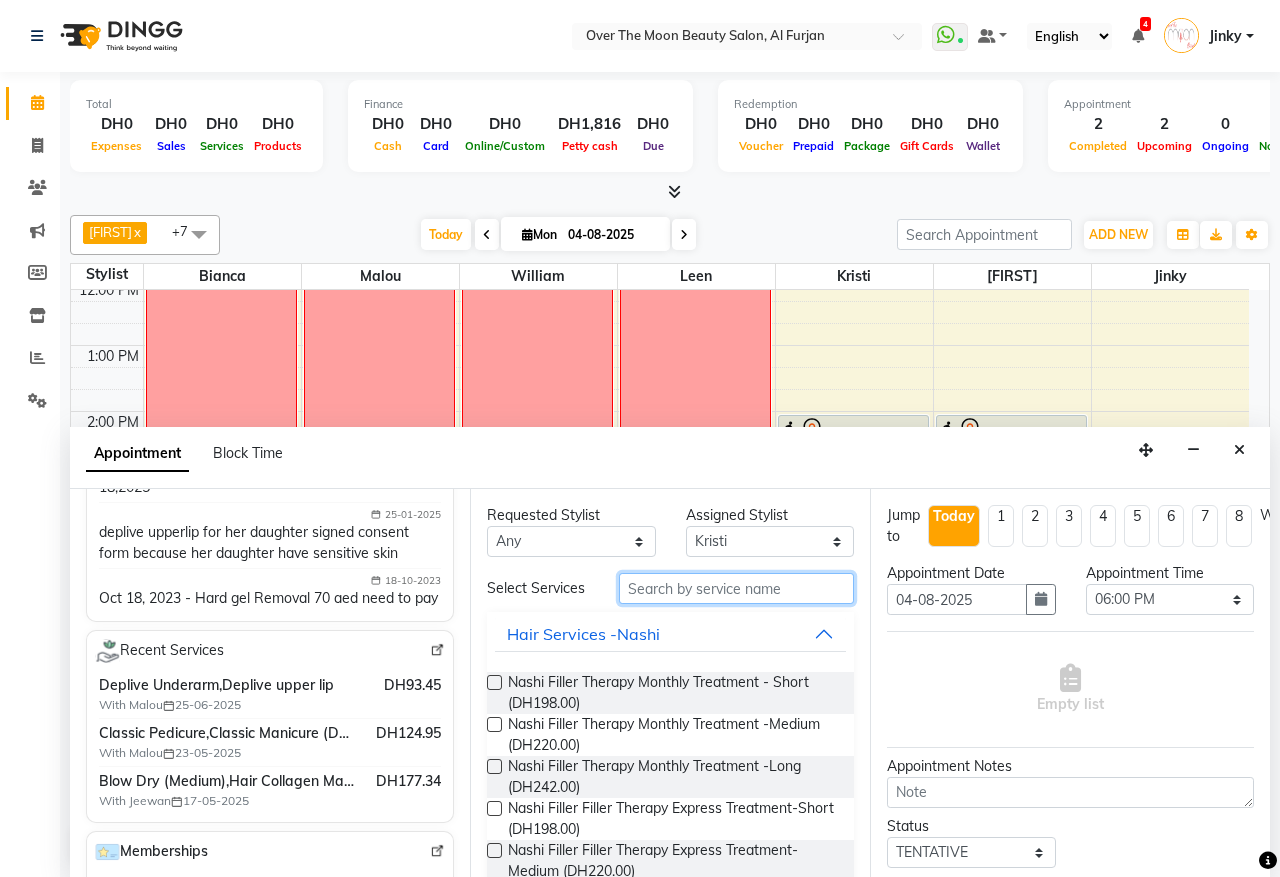 click at bounding box center [736, 588] 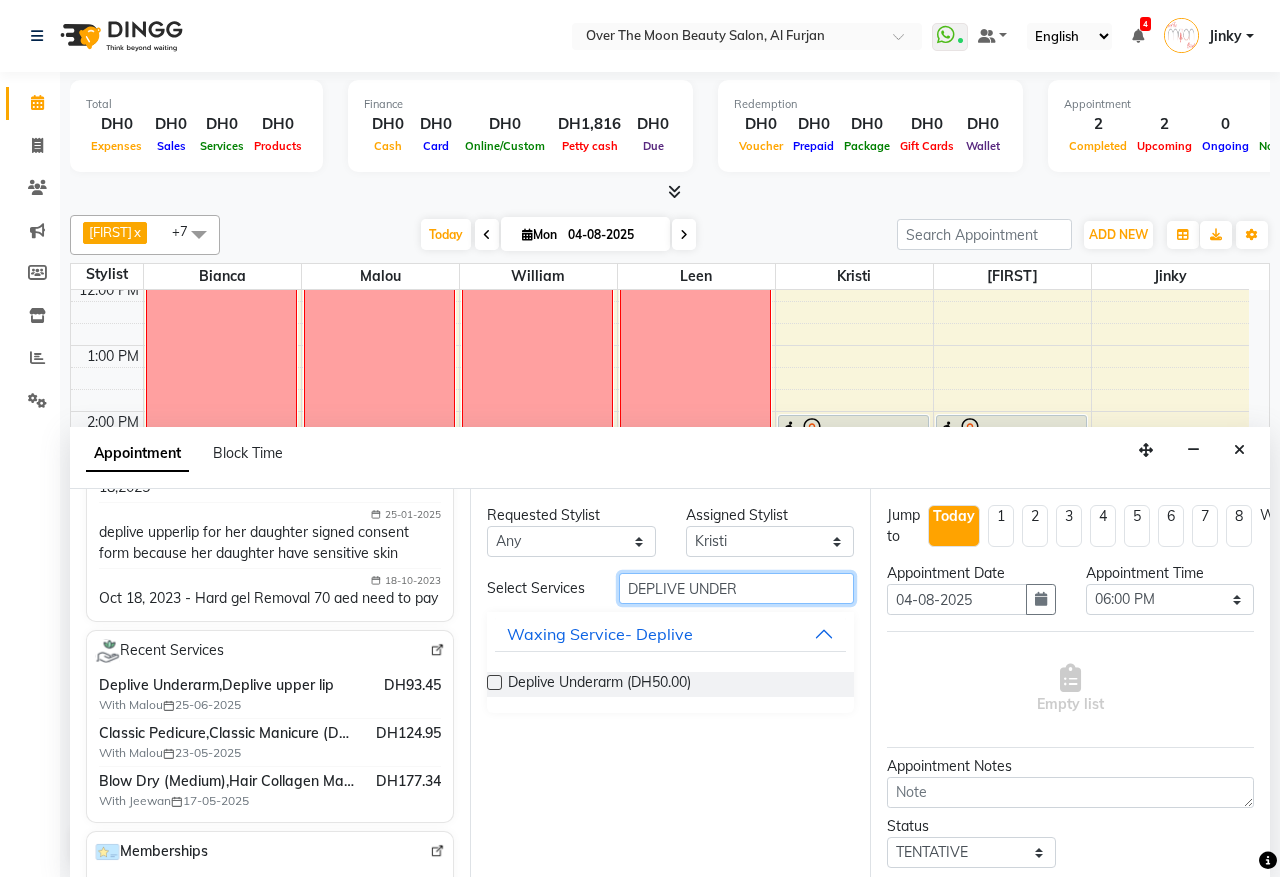 type on "DEPLIVE UNDER" 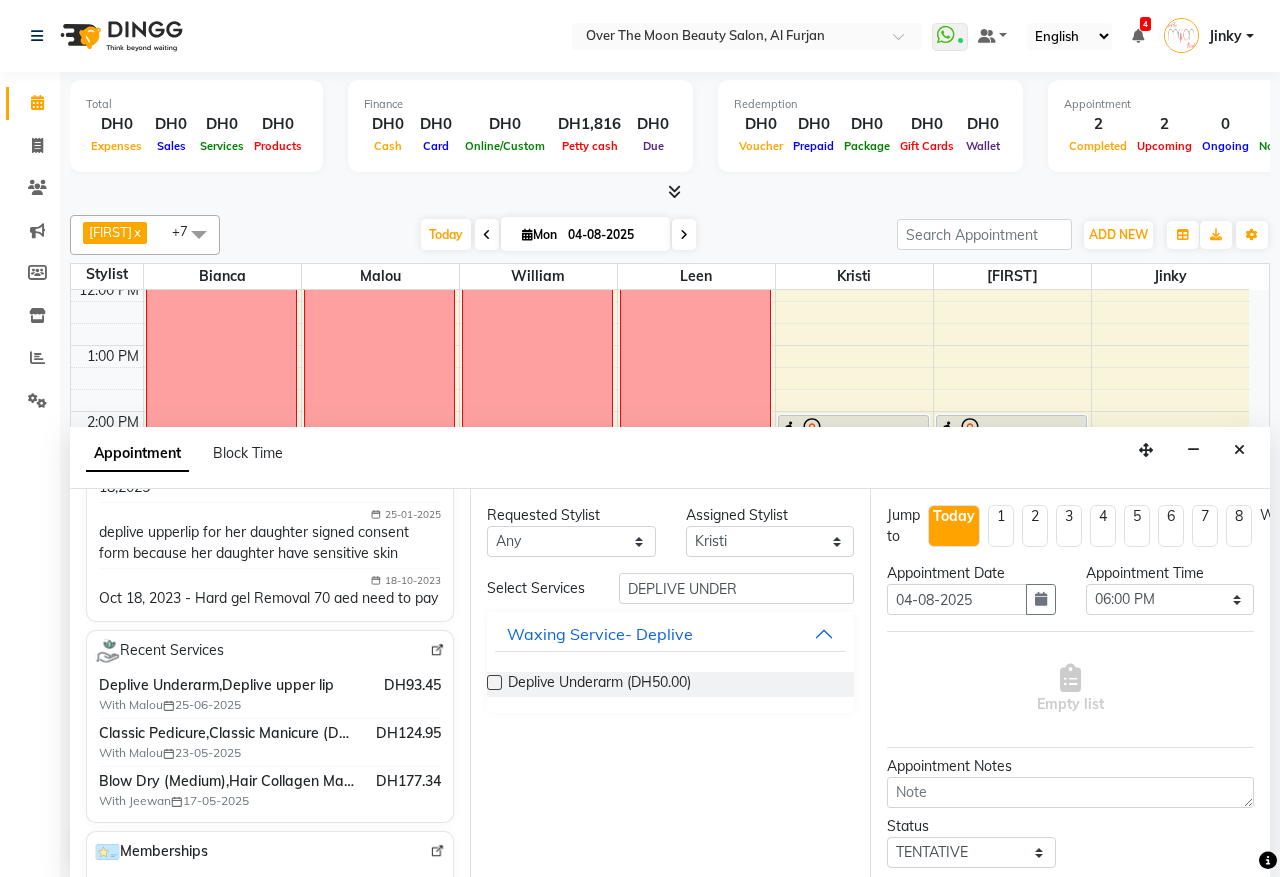 click at bounding box center (494, 682) 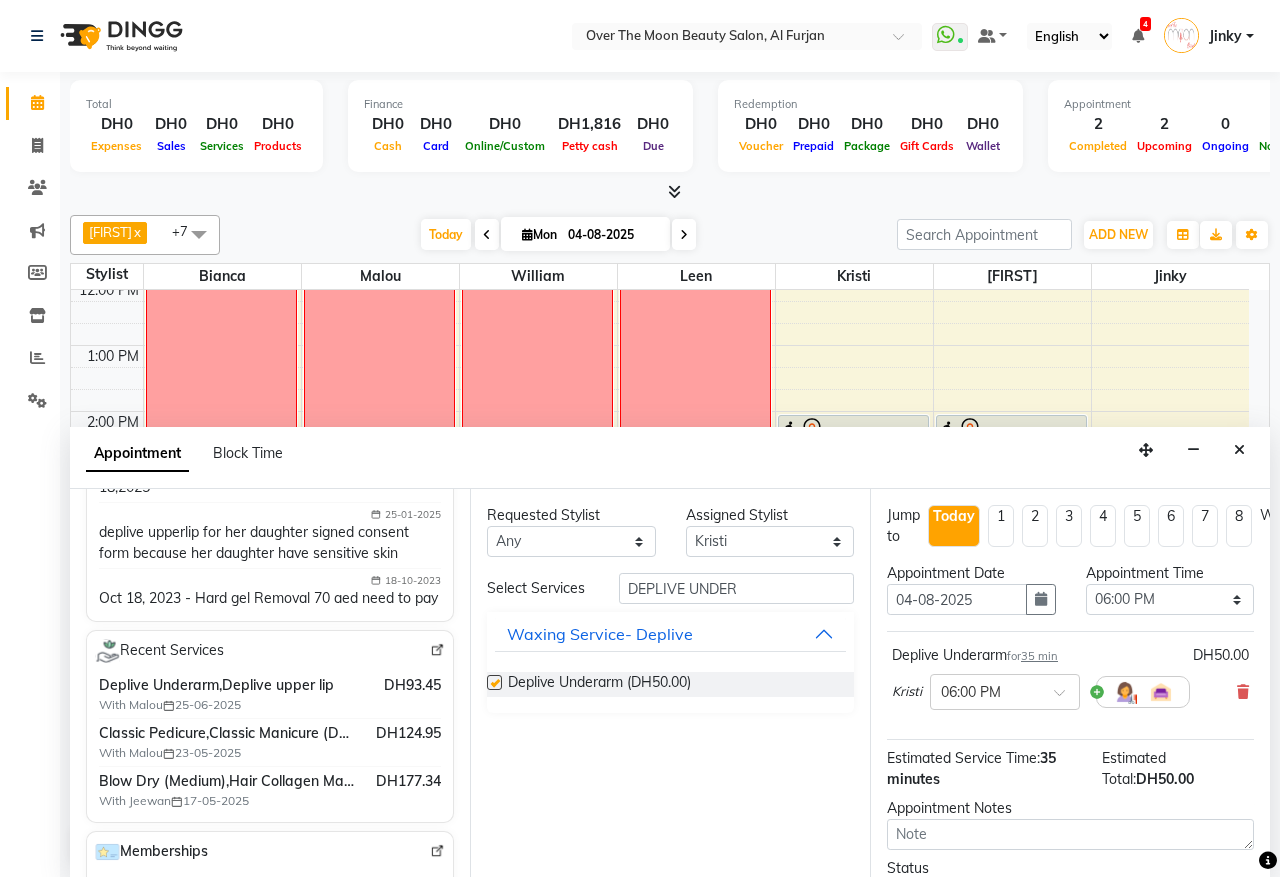checkbox on "false" 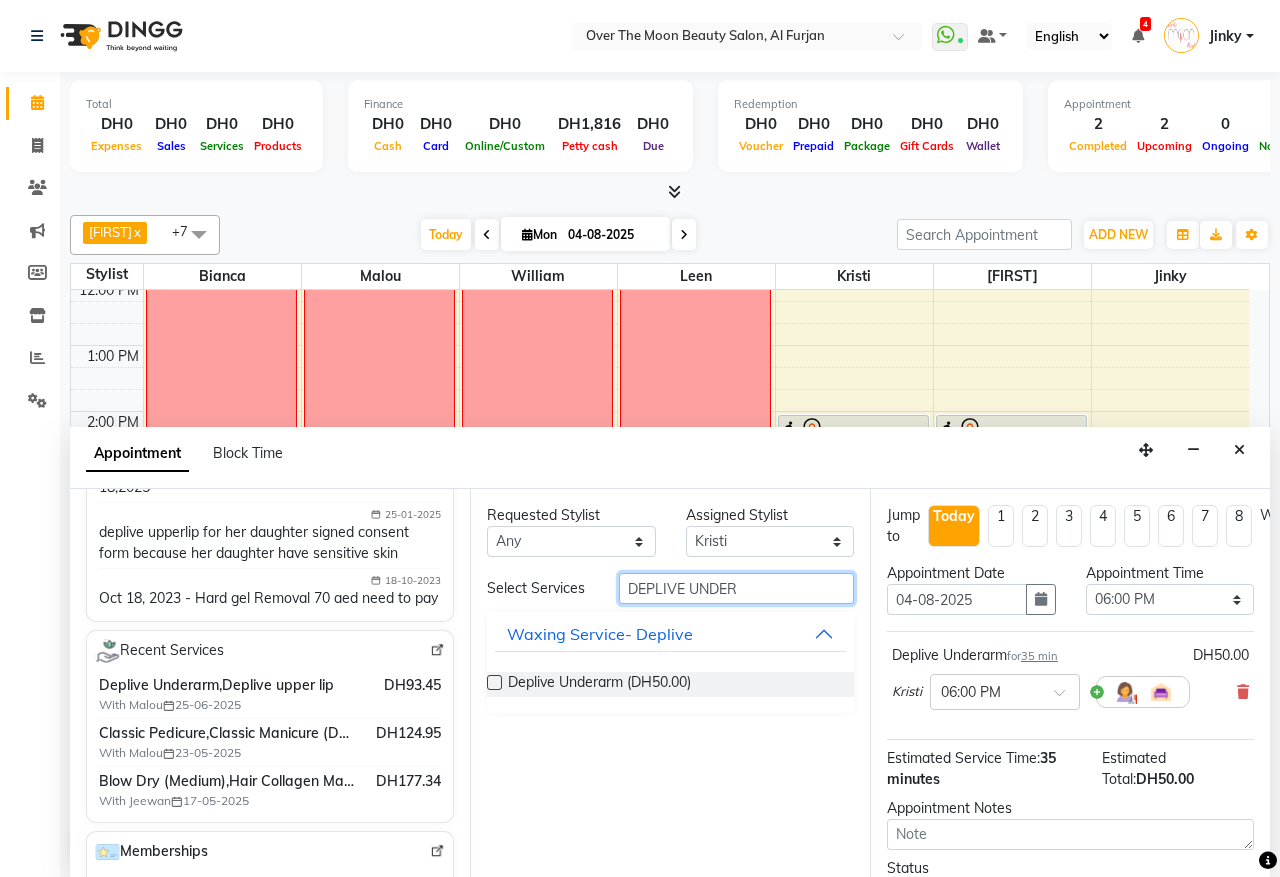 drag, startPoint x: 747, startPoint y: 587, endPoint x: 582, endPoint y: 583, distance: 165.04848 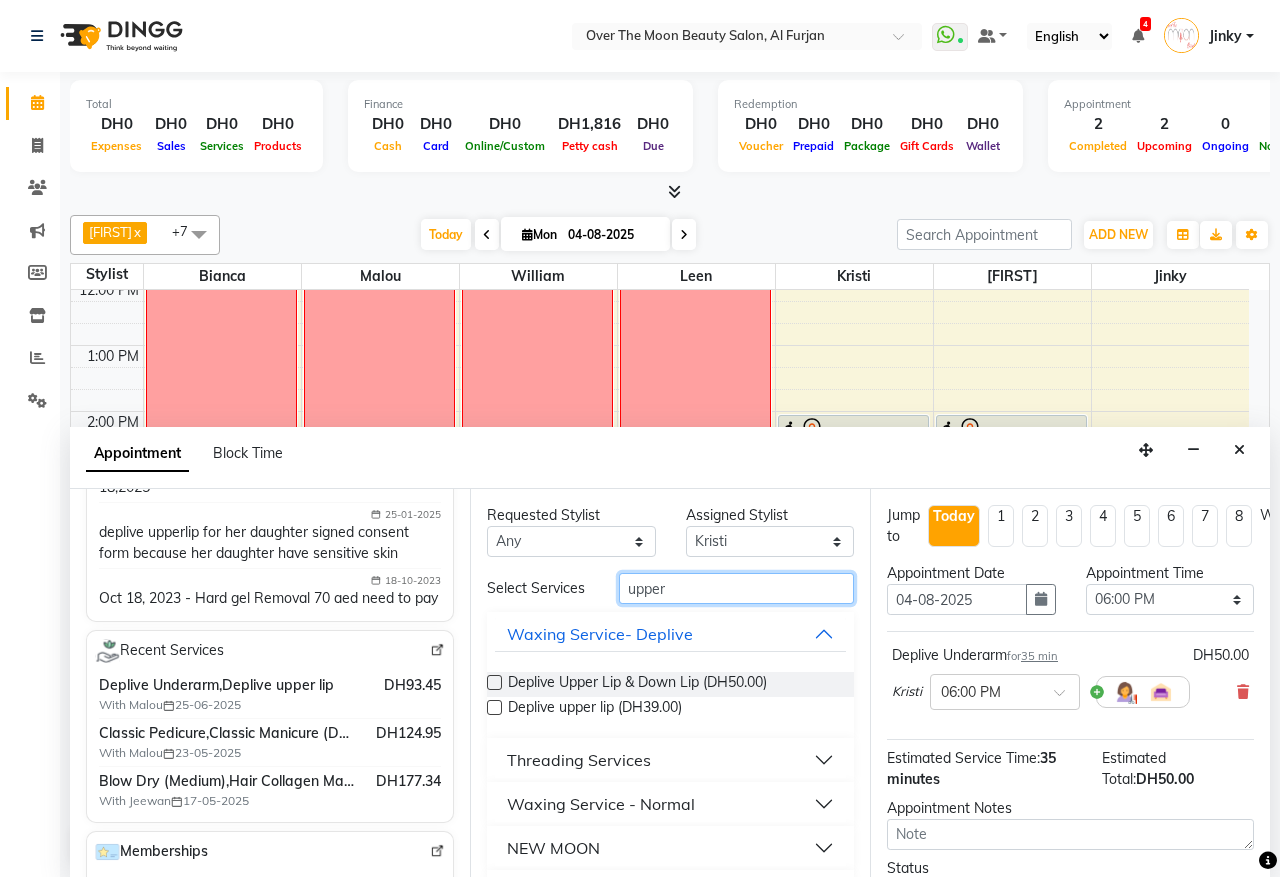 type on "upper" 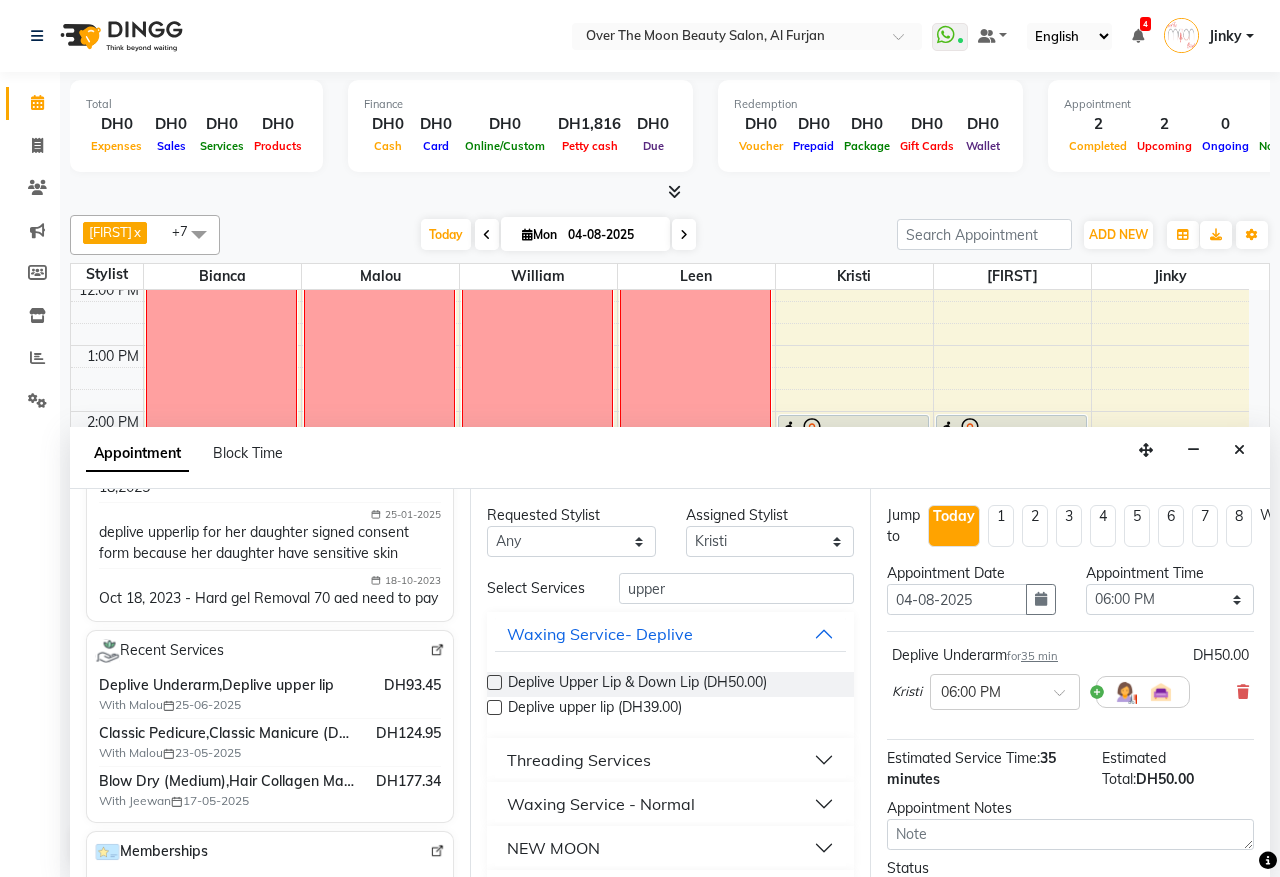 click at bounding box center (494, 707) 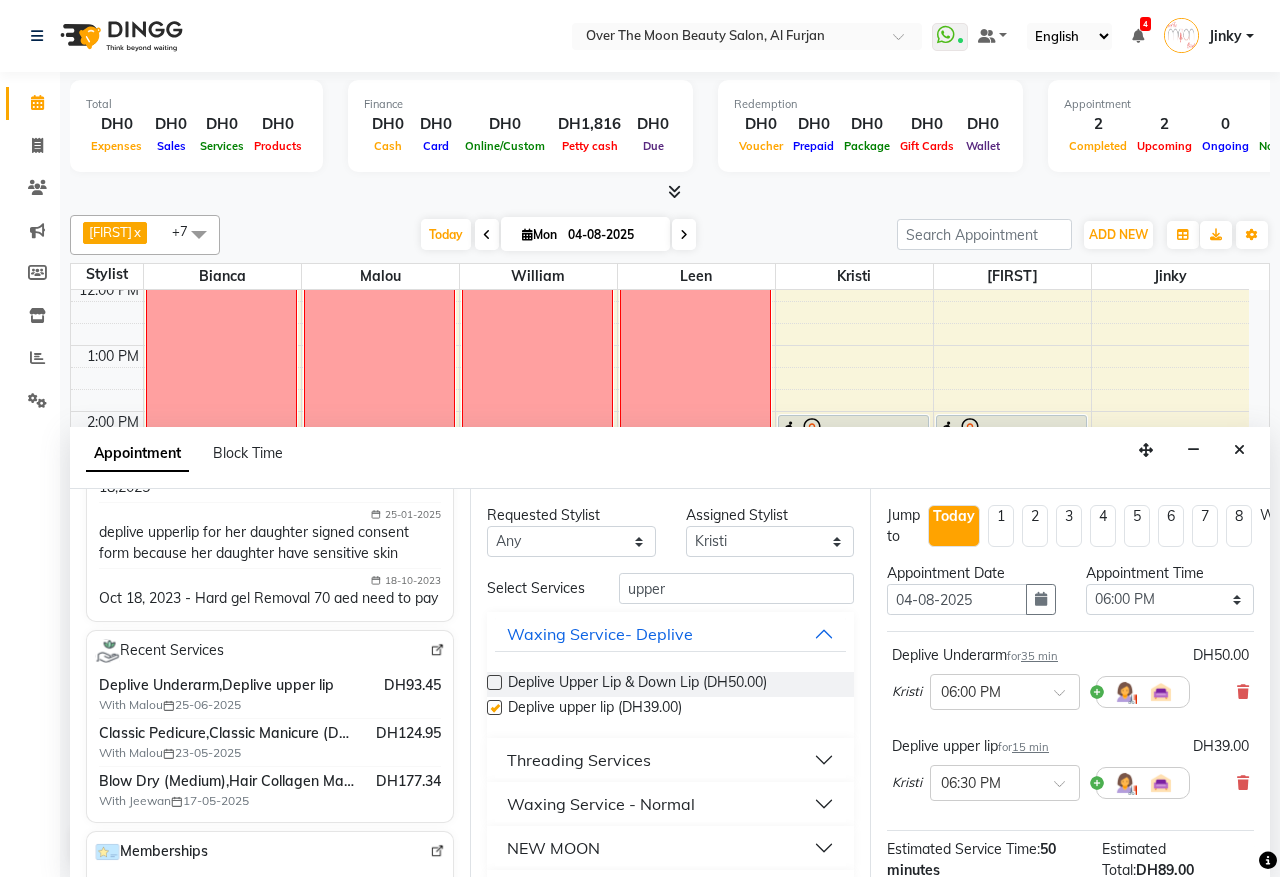 checkbox on "false" 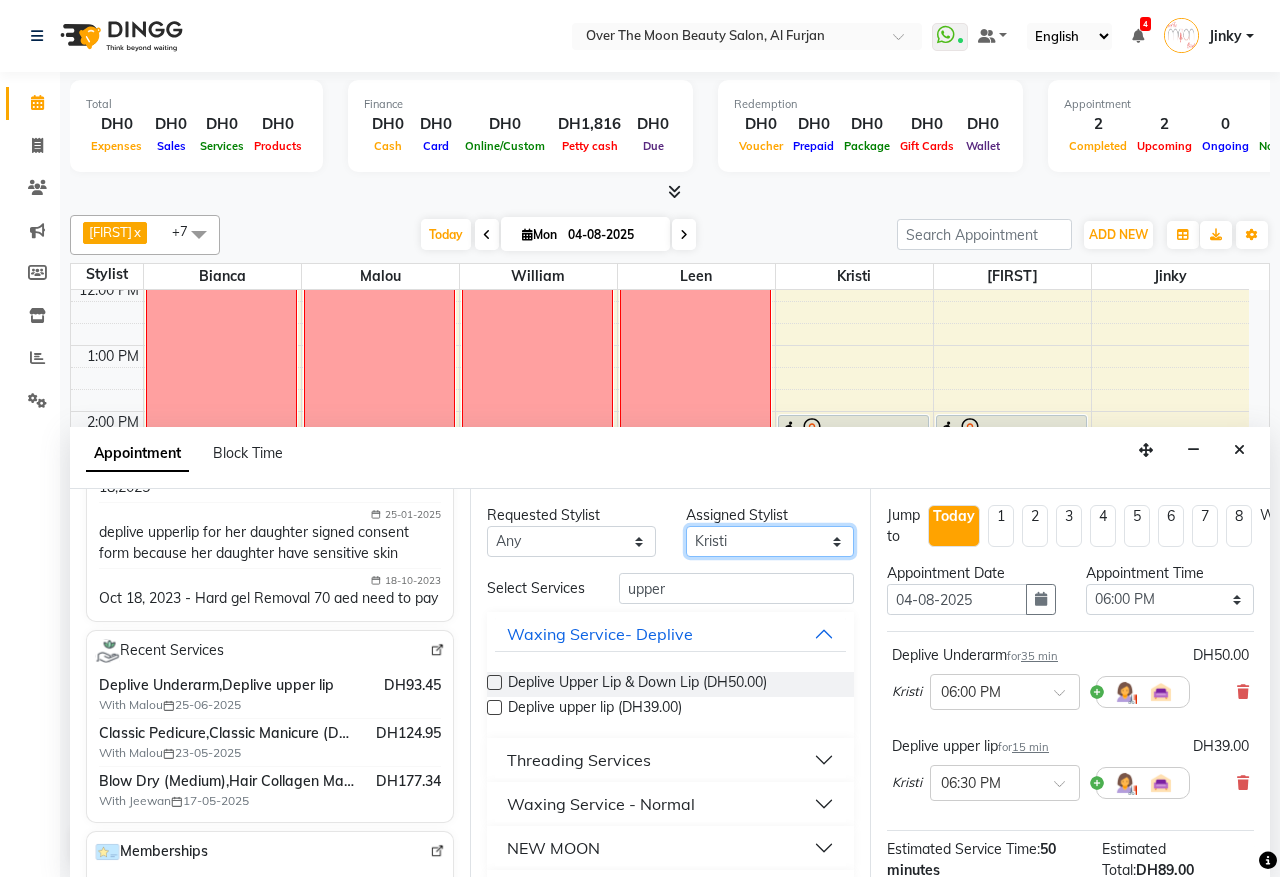 click on "Select Bianca Hadeel Jeewan Jinky Kristi Leen Malou William" at bounding box center (770, 541) 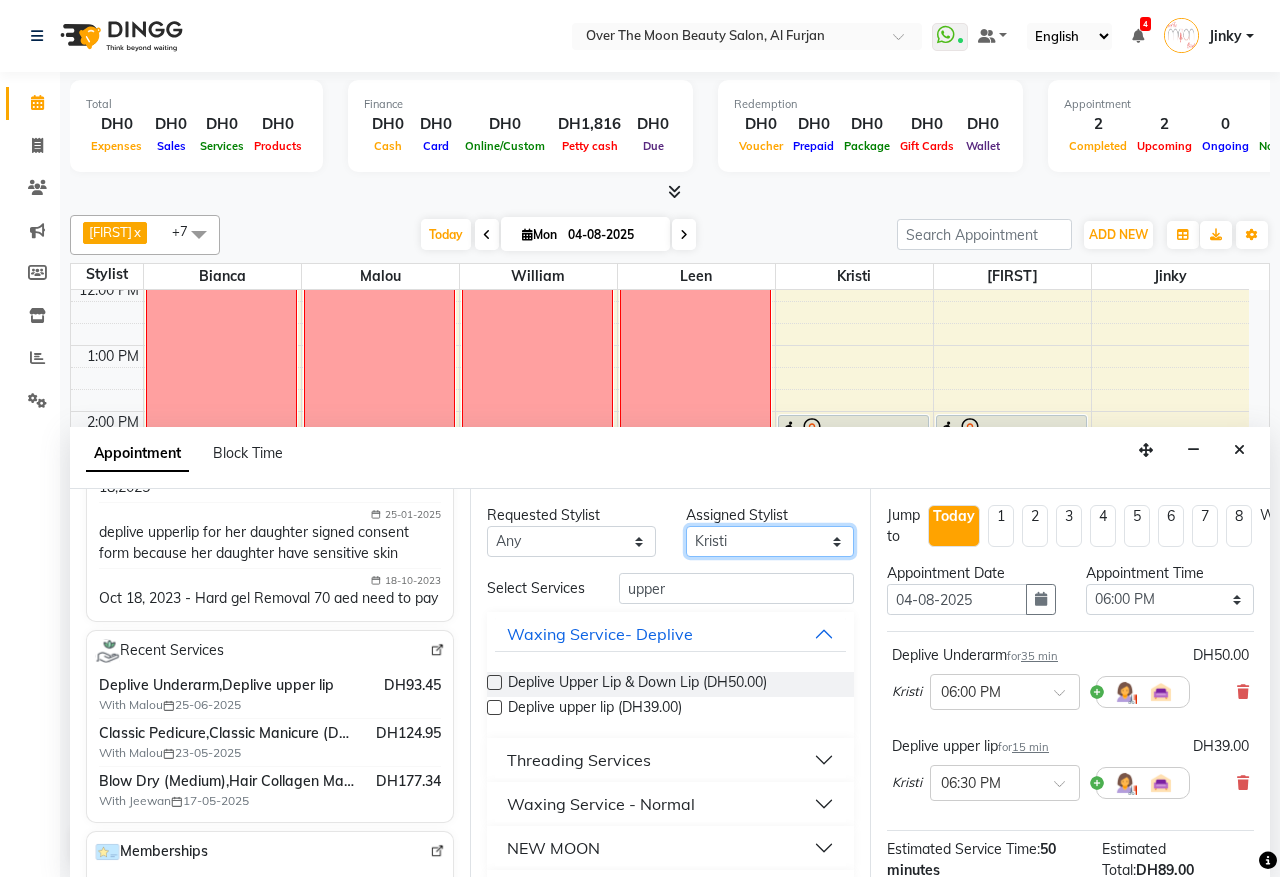 select on "64796" 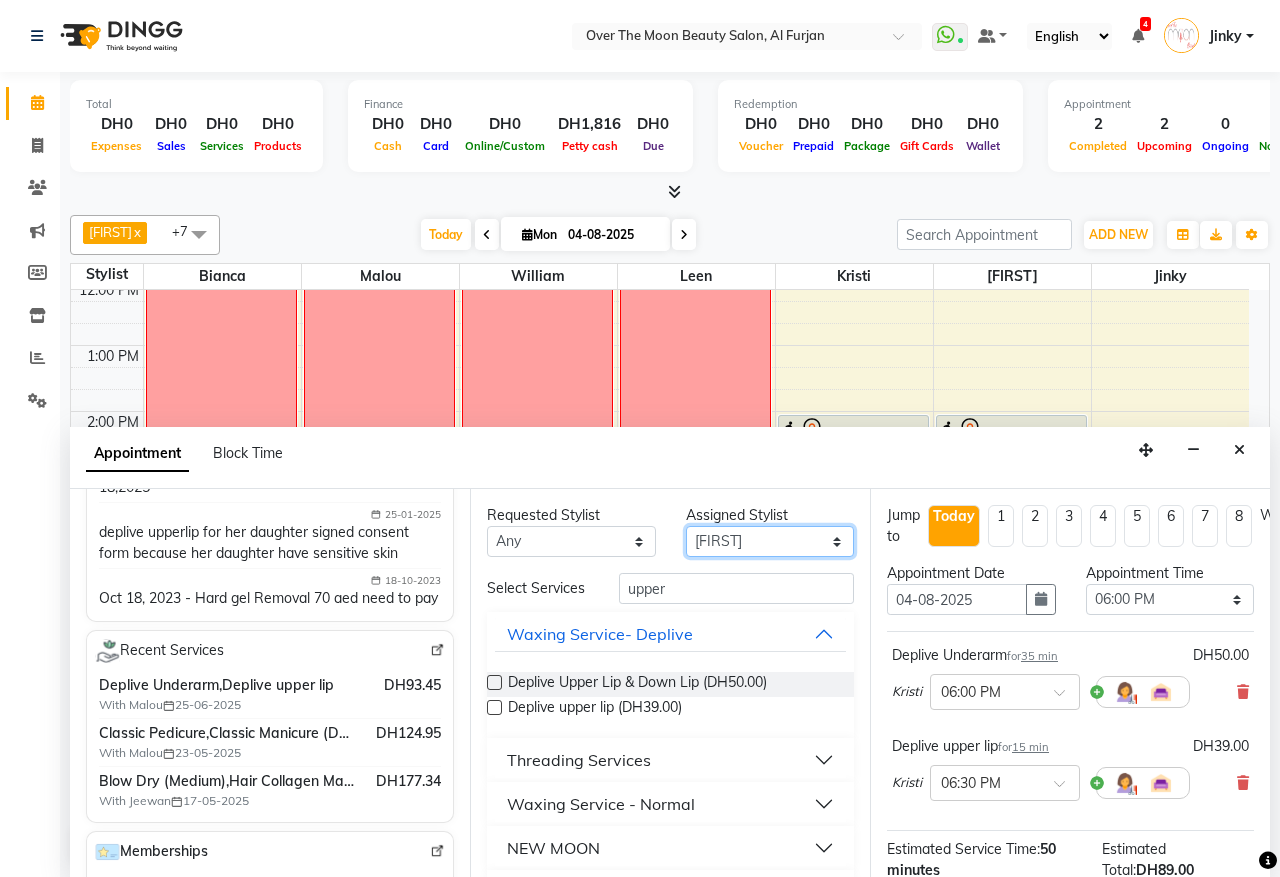 click on "Select Bianca Hadeel Jeewan Jinky Kristi Leen Malou William" at bounding box center [770, 541] 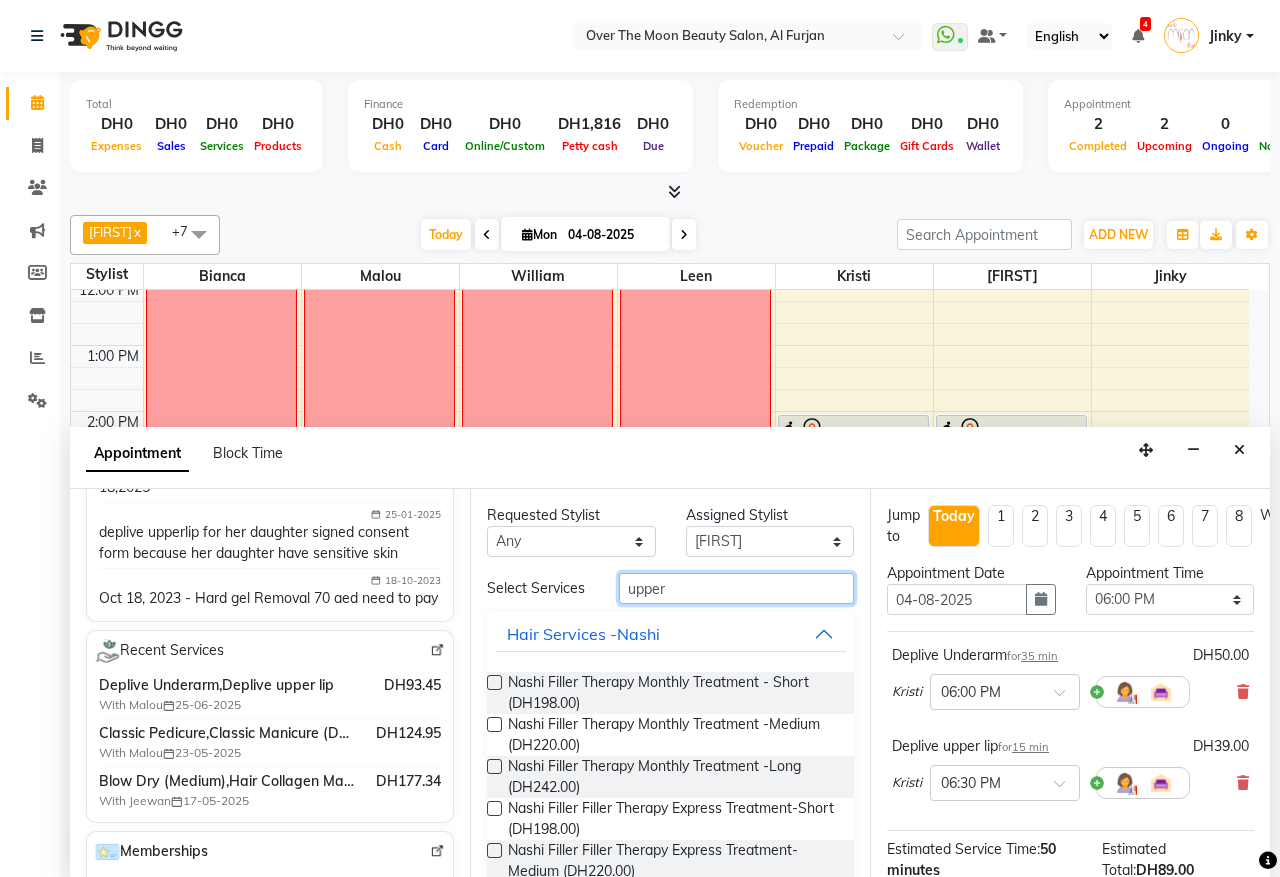 drag, startPoint x: 677, startPoint y: 588, endPoint x: 580, endPoint y: 592, distance: 97.082436 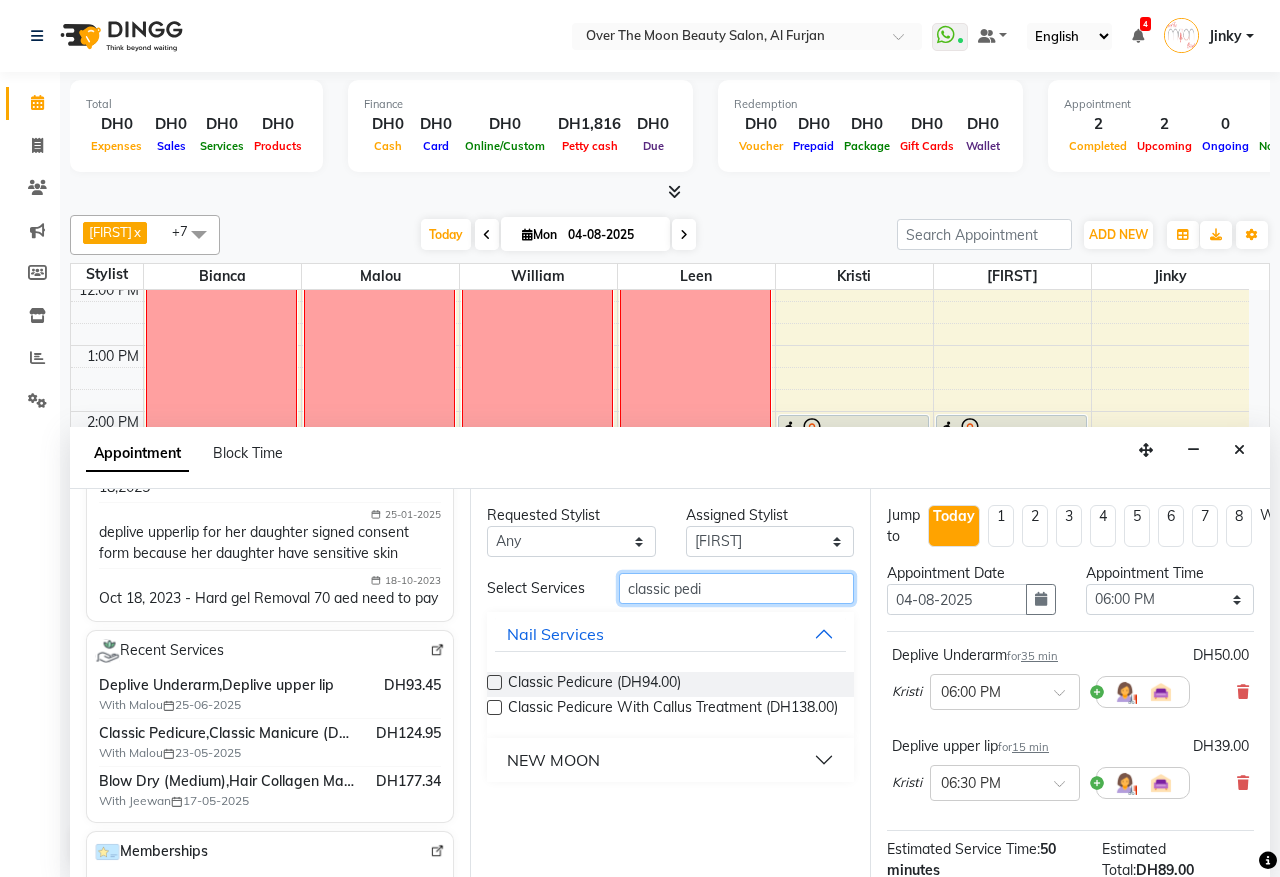 type on "classic pedi" 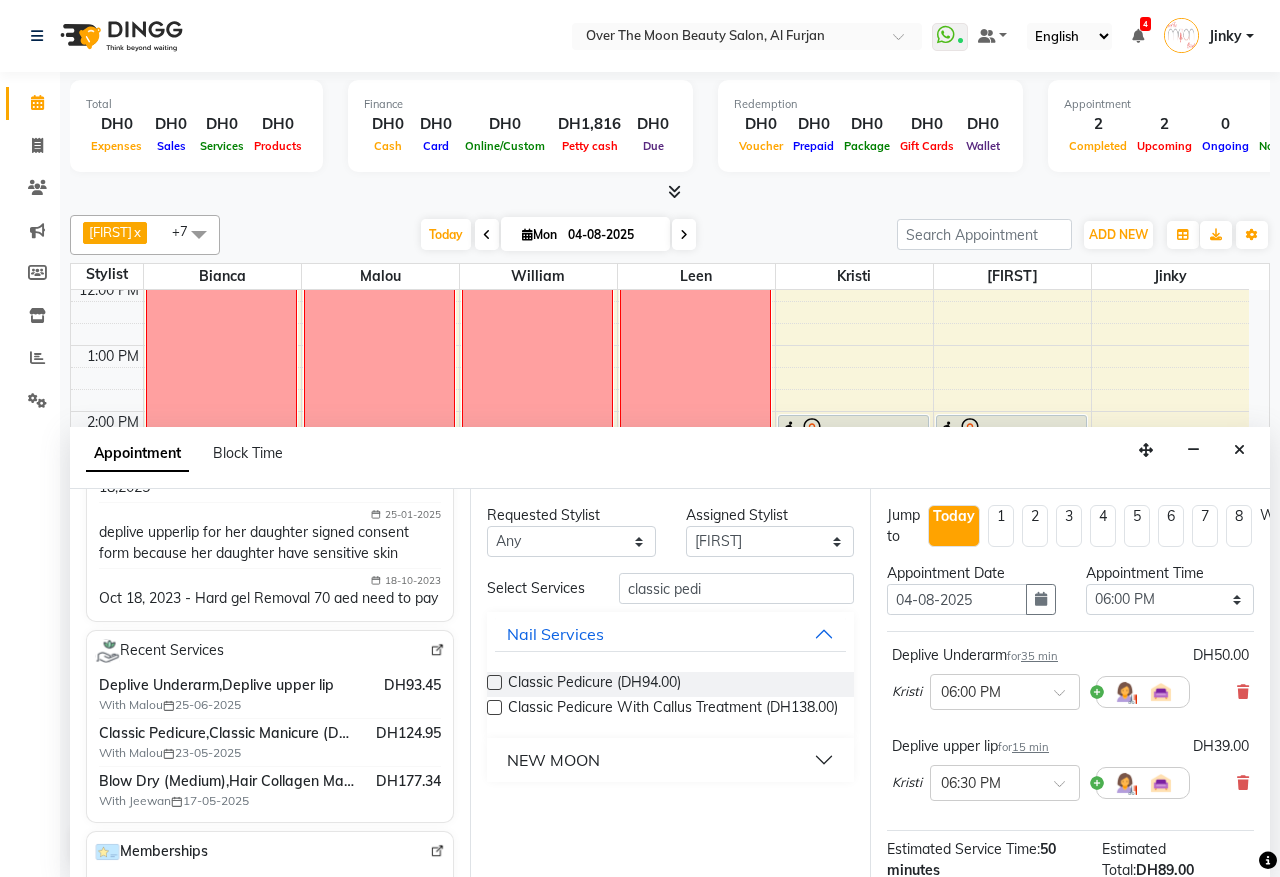 click at bounding box center [494, 682] 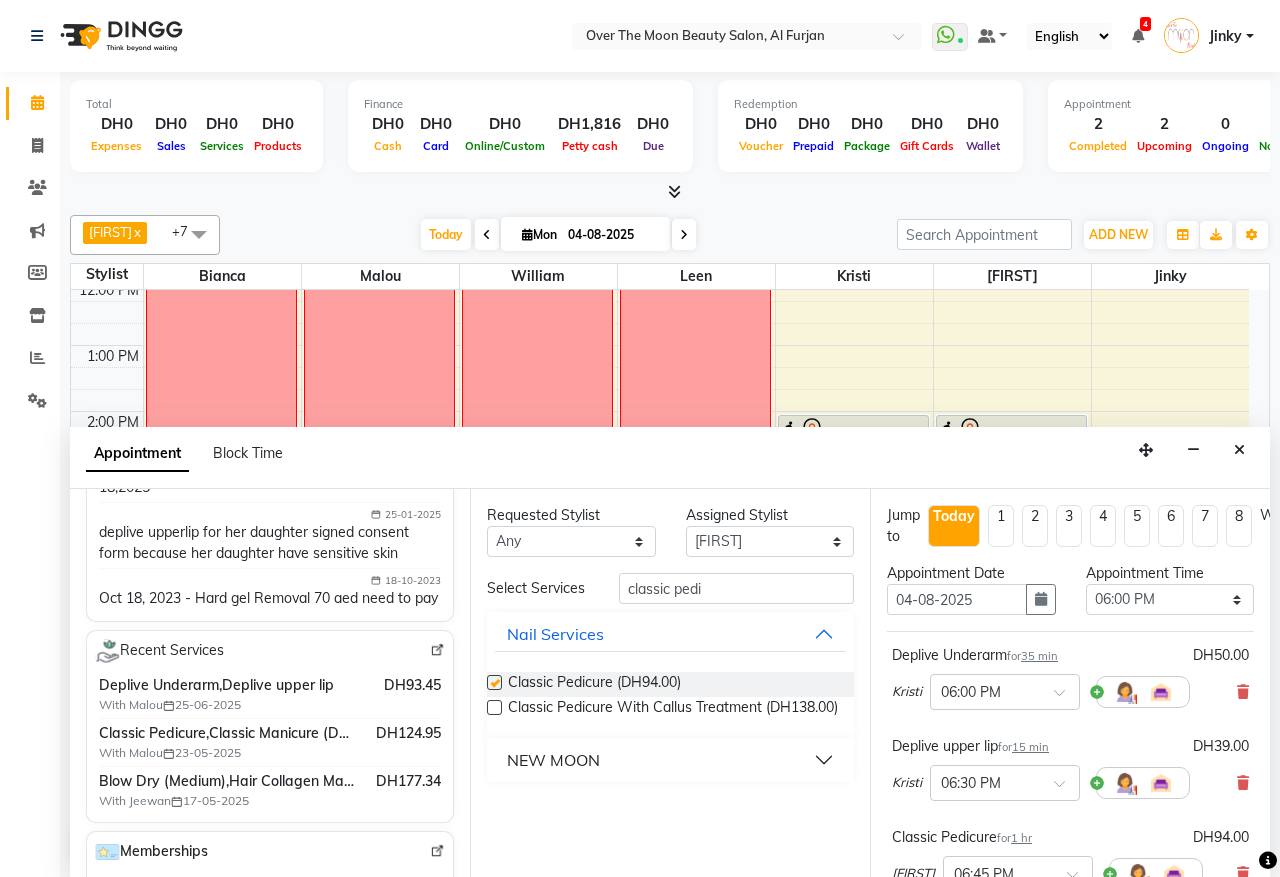checkbox on "false" 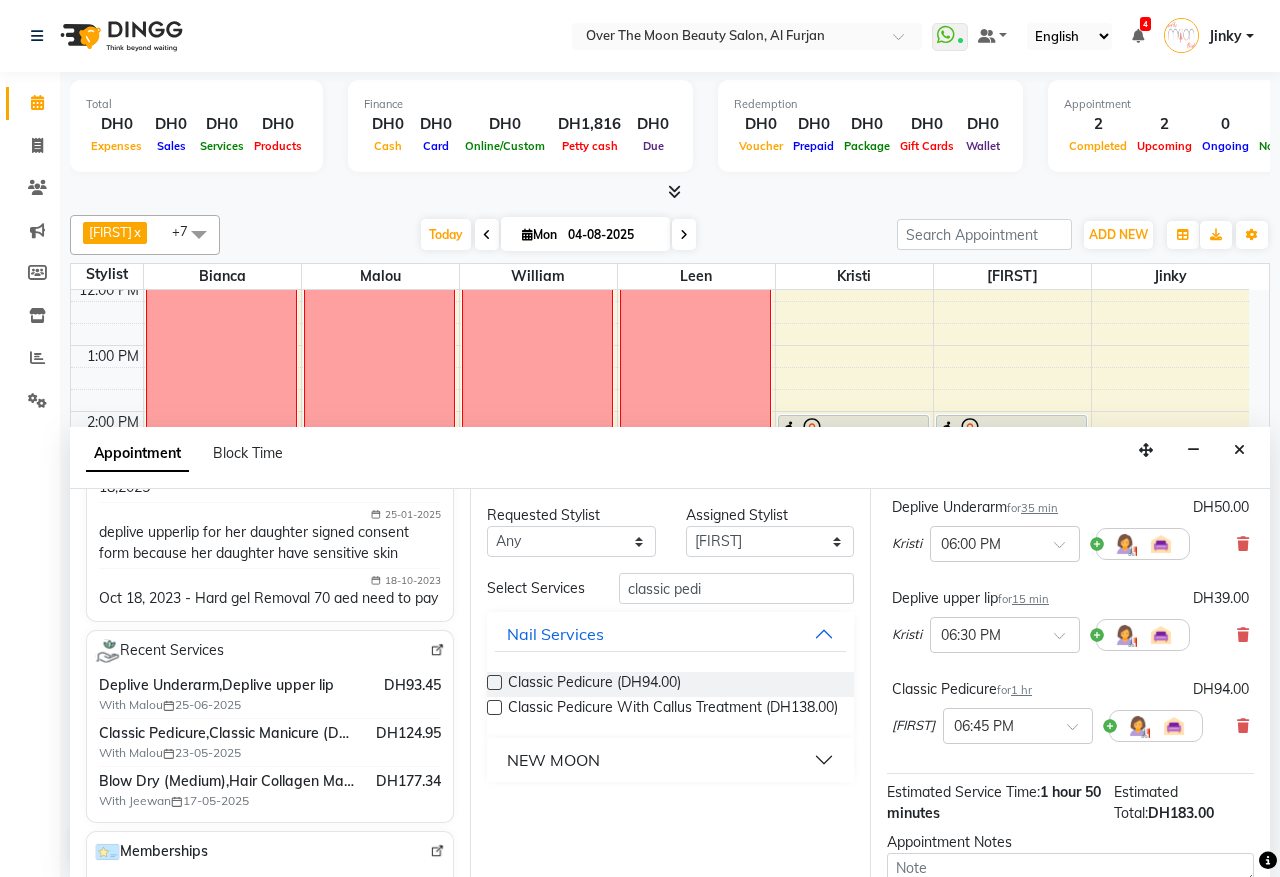 scroll, scrollTop: 208, scrollLeft: 0, axis: vertical 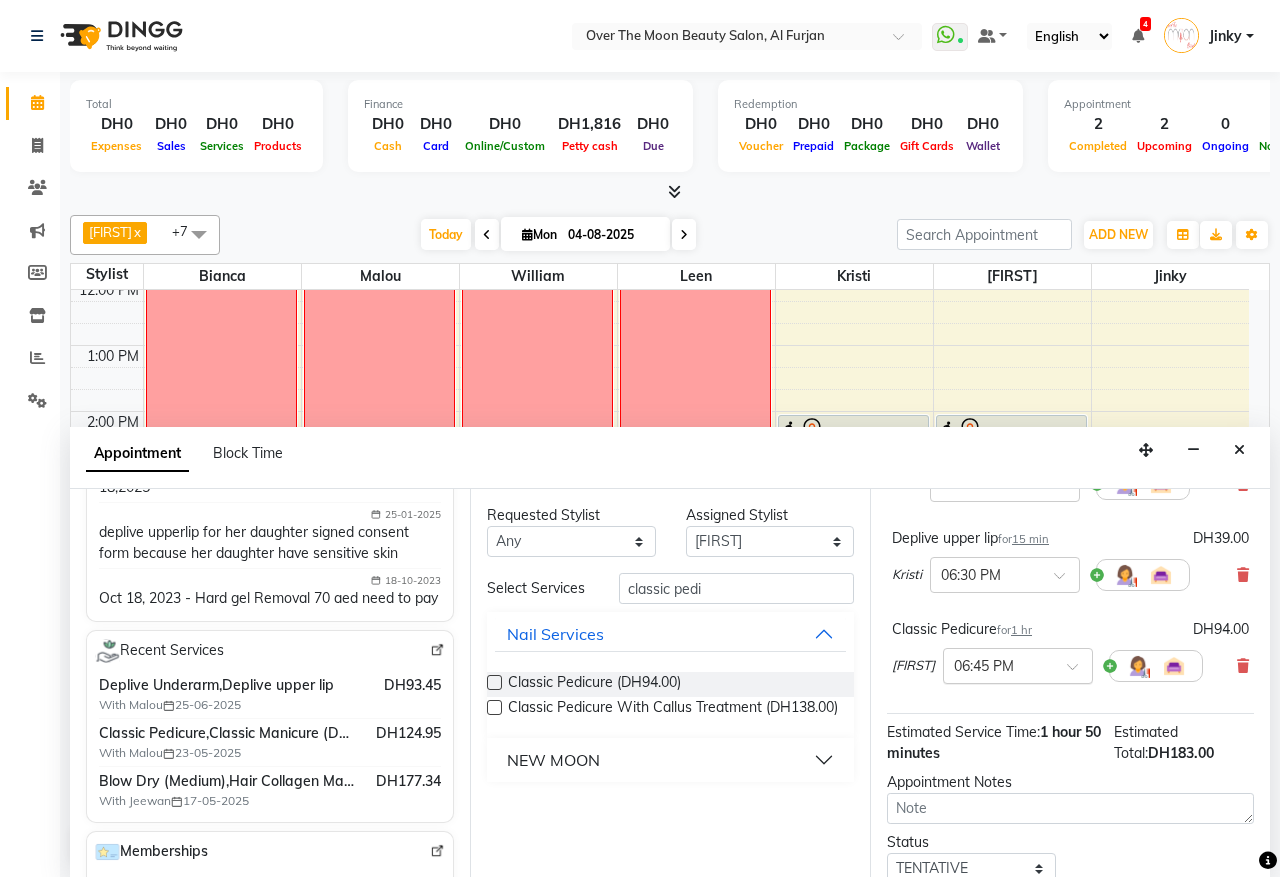 click at bounding box center [1079, 672] 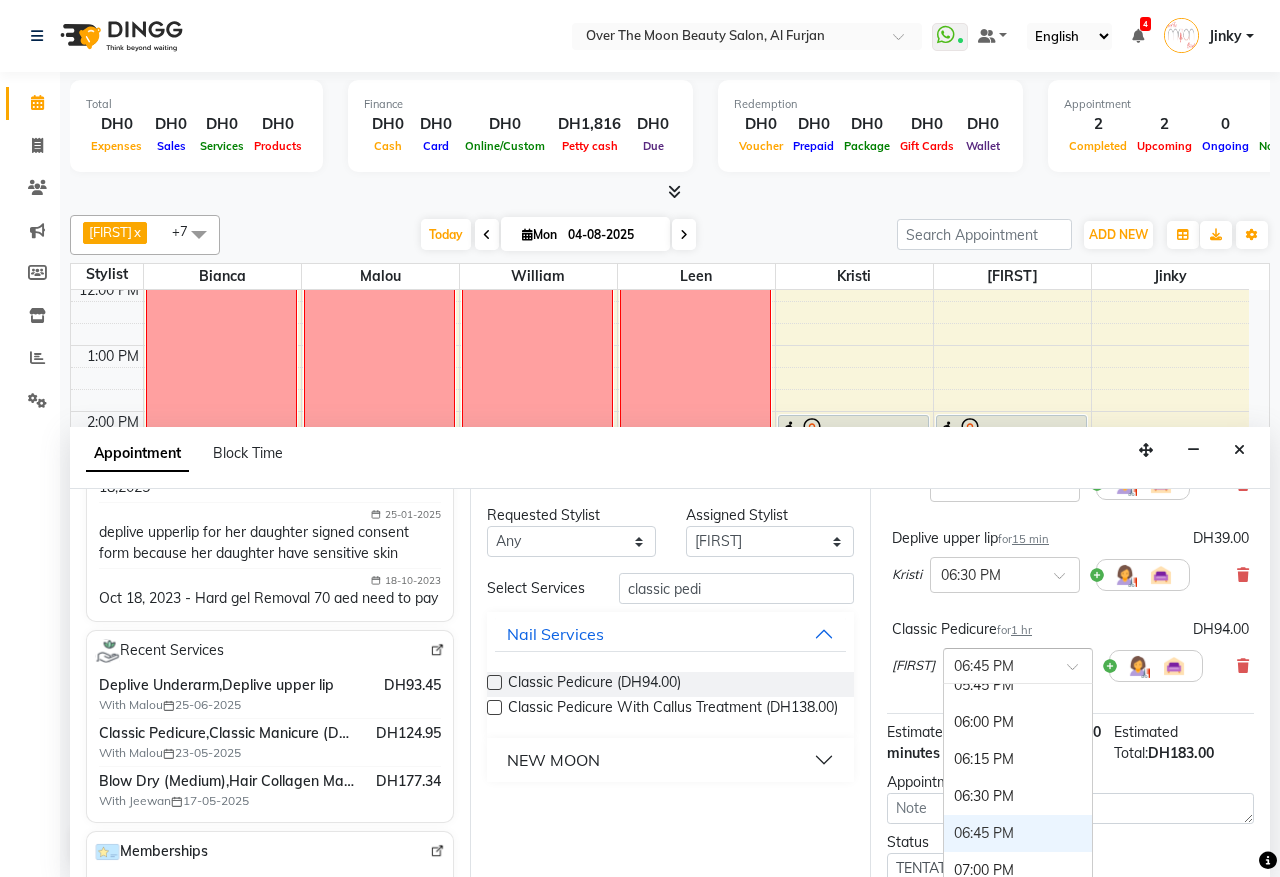 scroll, scrollTop: 1163, scrollLeft: 0, axis: vertical 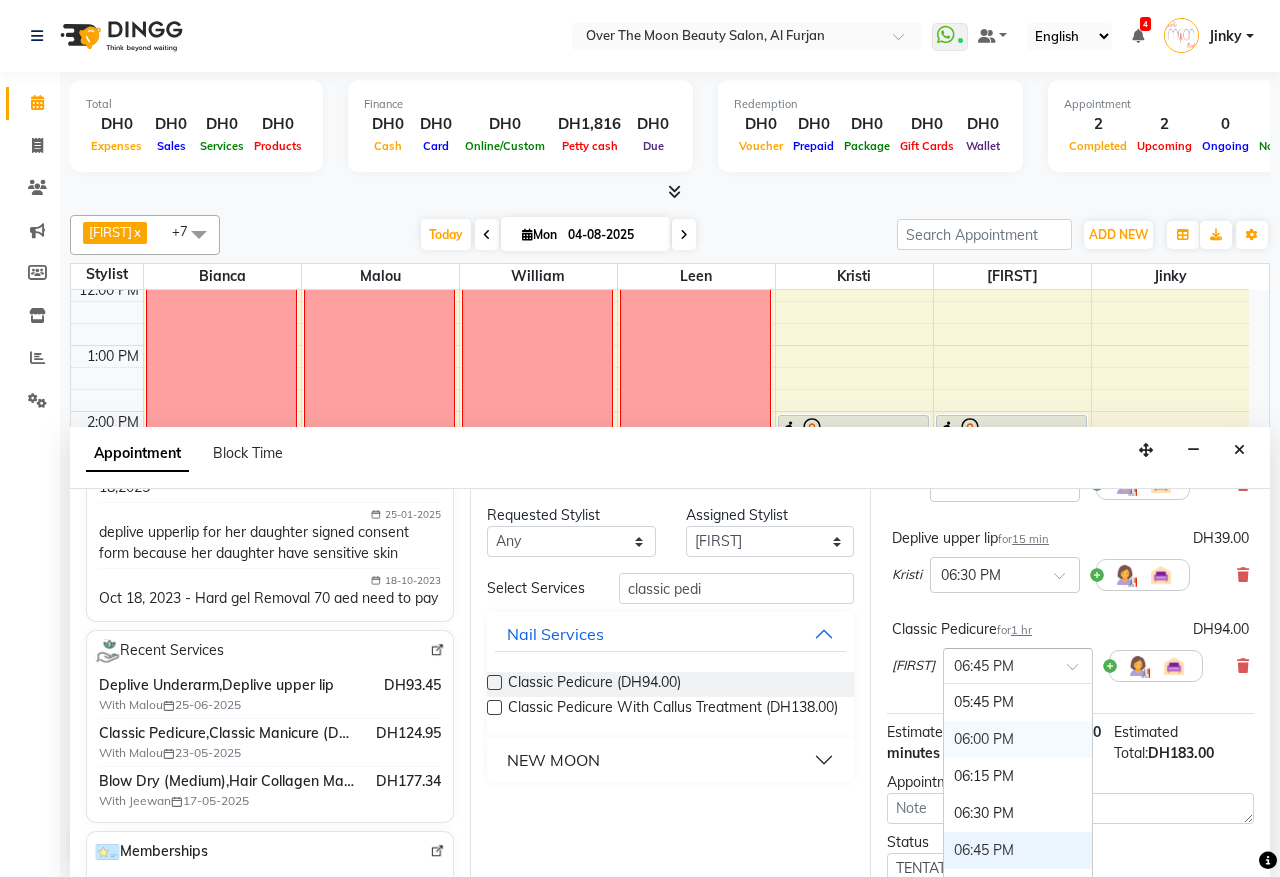 click on "06:00 PM" at bounding box center (1018, 739) 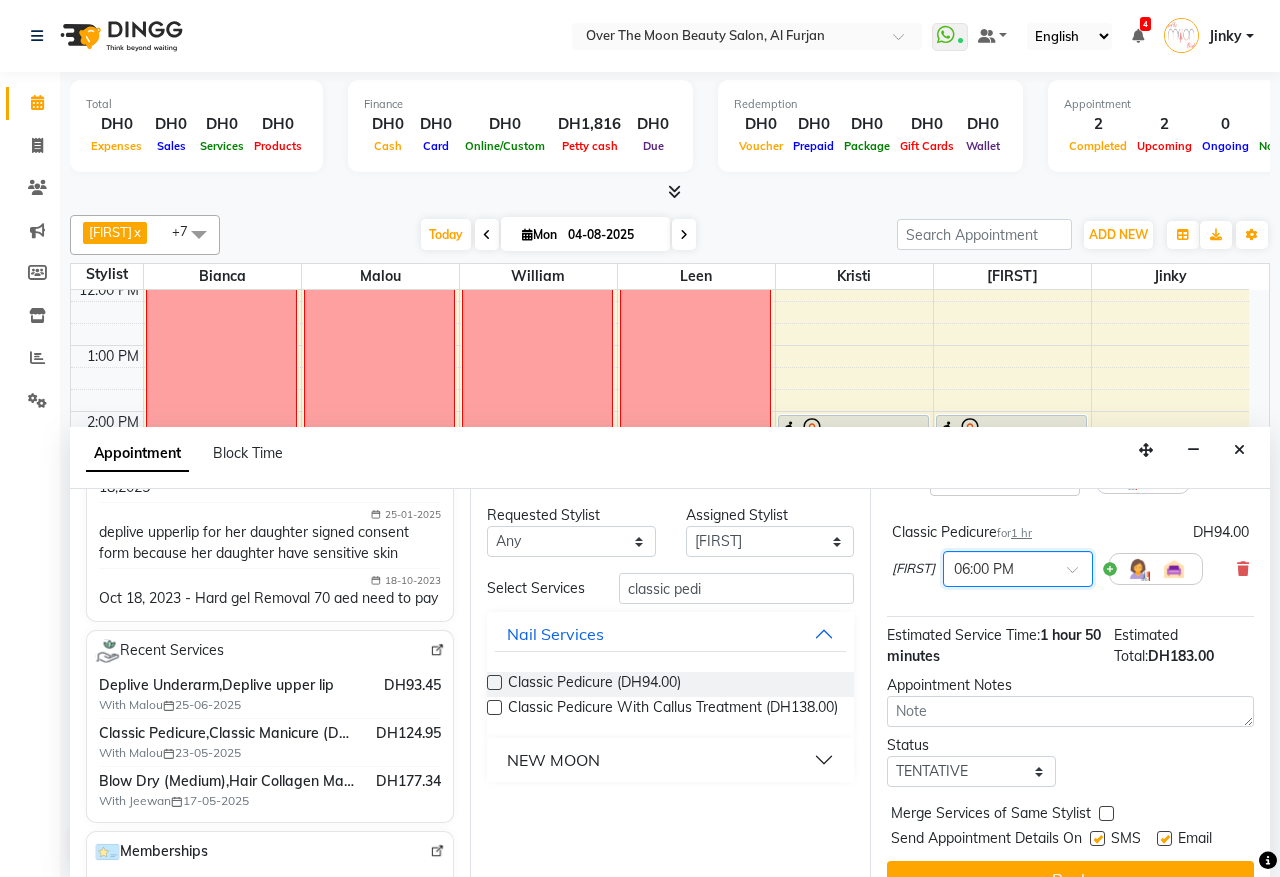 scroll, scrollTop: 382, scrollLeft: 0, axis: vertical 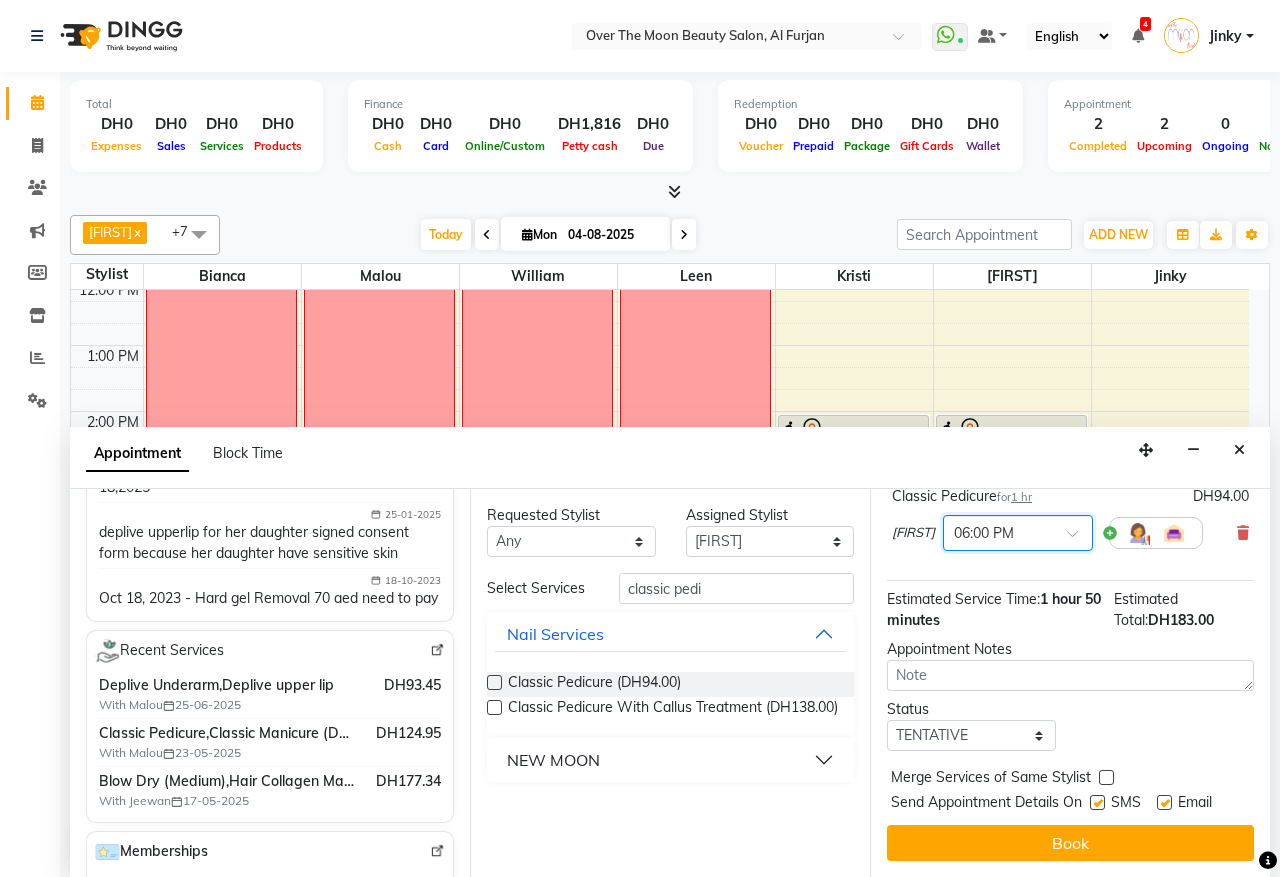 click at bounding box center [1106, 777] 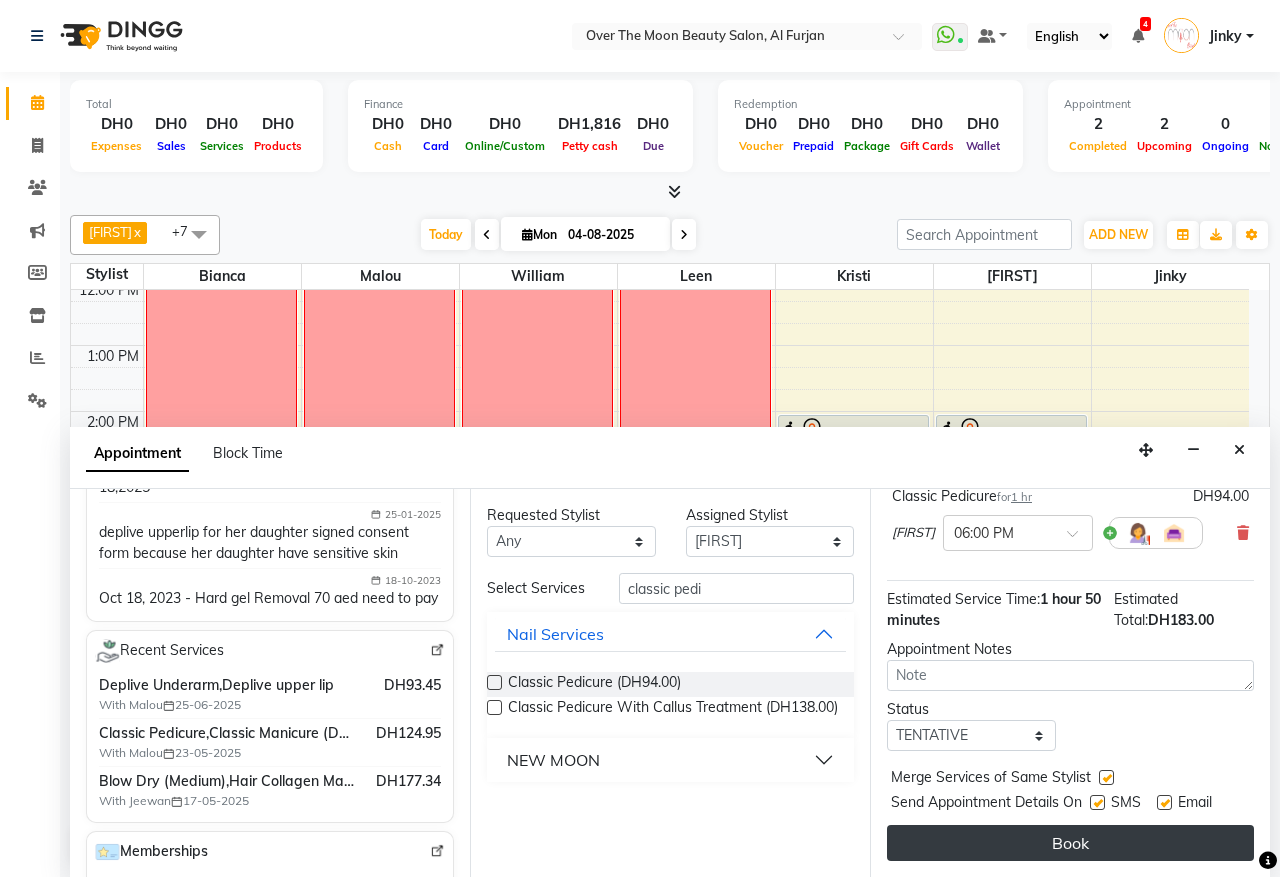 click on "Book" at bounding box center (1070, 843) 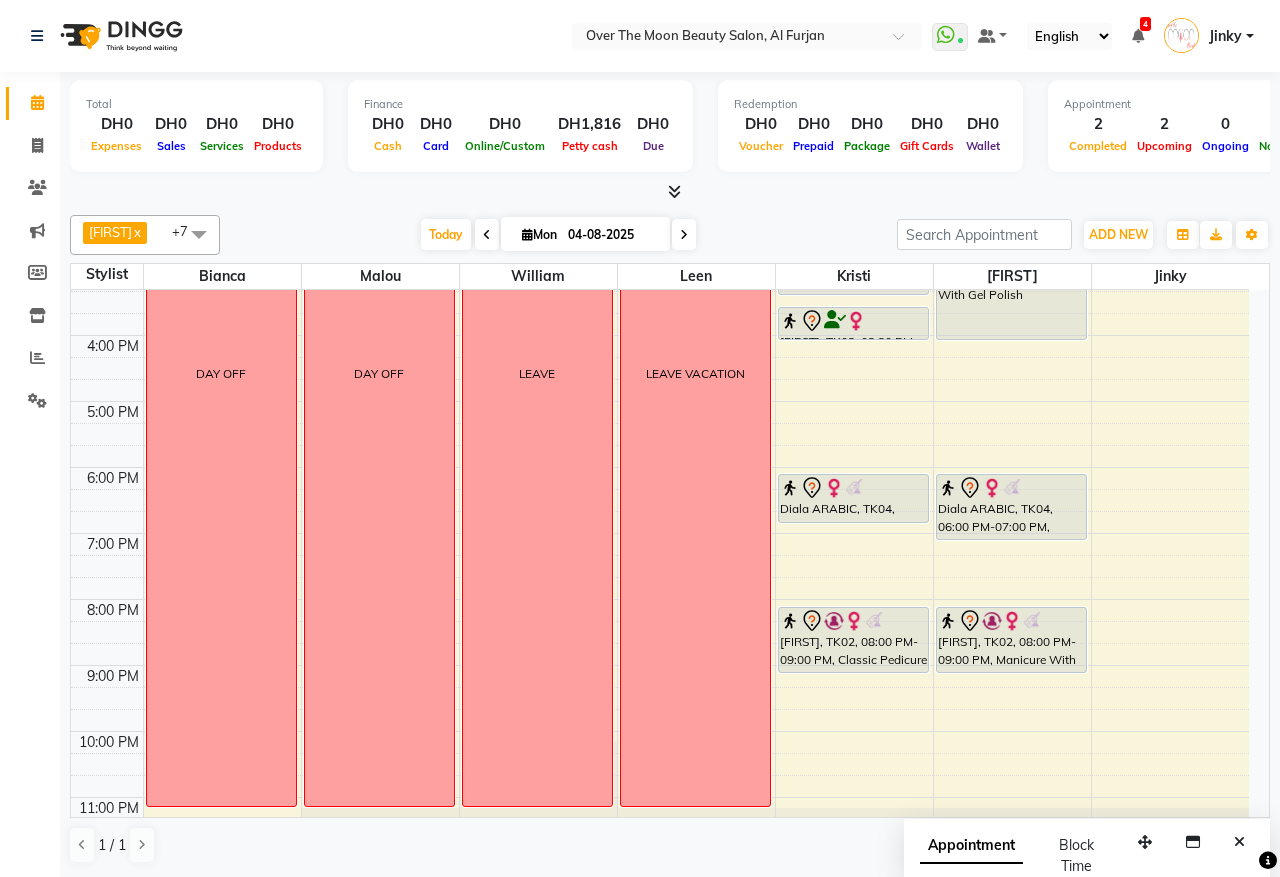scroll, scrollTop: 208, scrollLeft: 0, axis: vertical 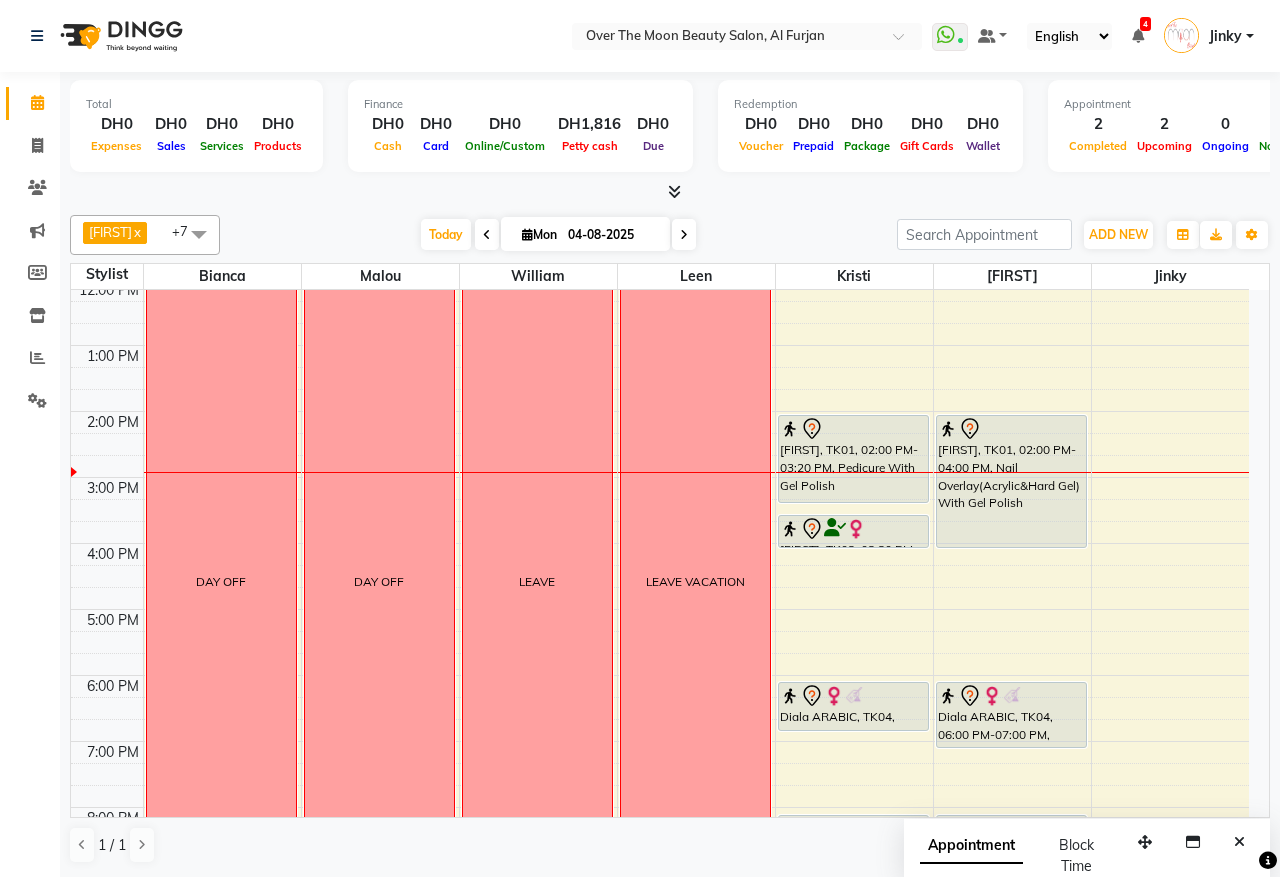 drag, startPoint x: 1137, startPoint y: 610, endPoint x: 766, endPoint y: 230, distance: 531.0753 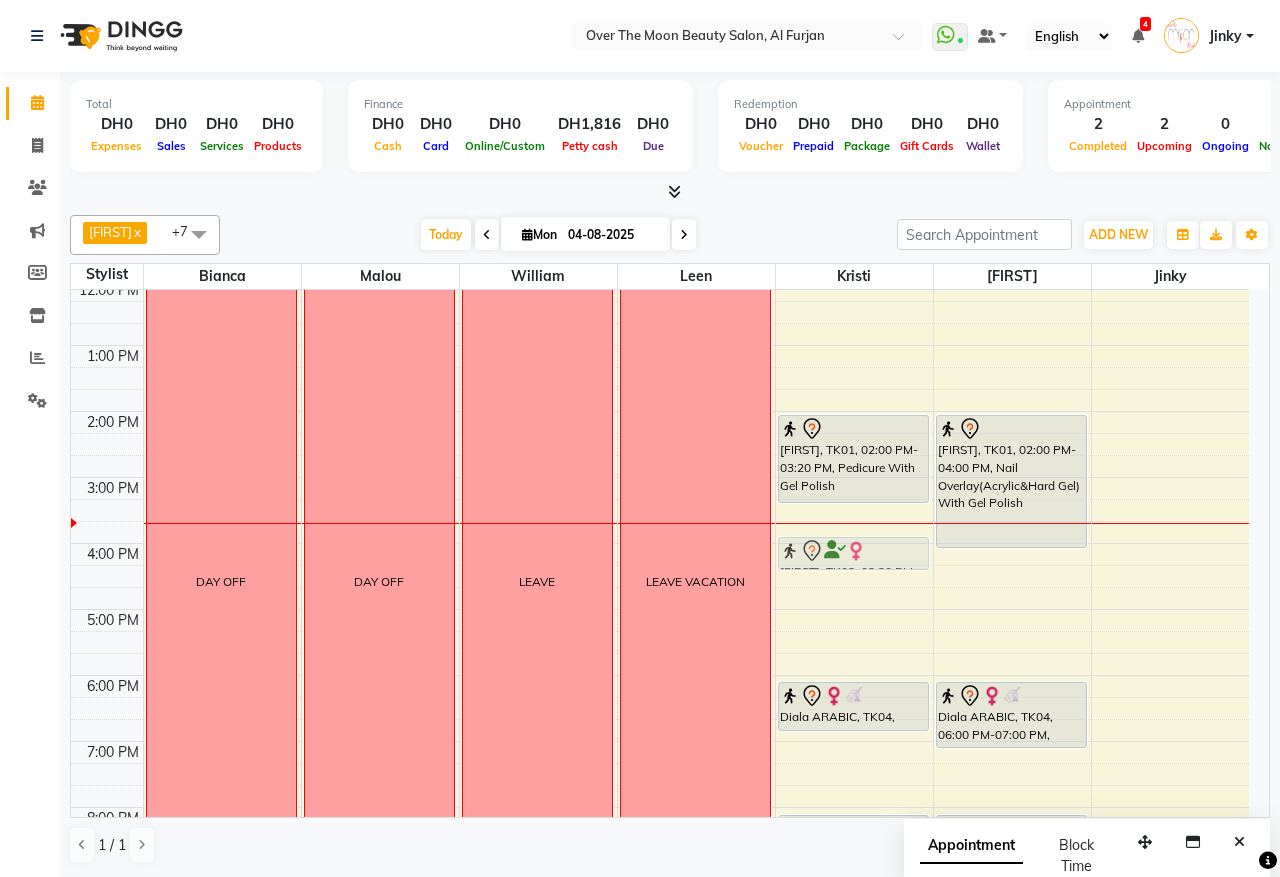 drag, startPoint x: 850, startPoint y: 538, endPoint x: 848, endPoint y: 550, distance: 12.165525 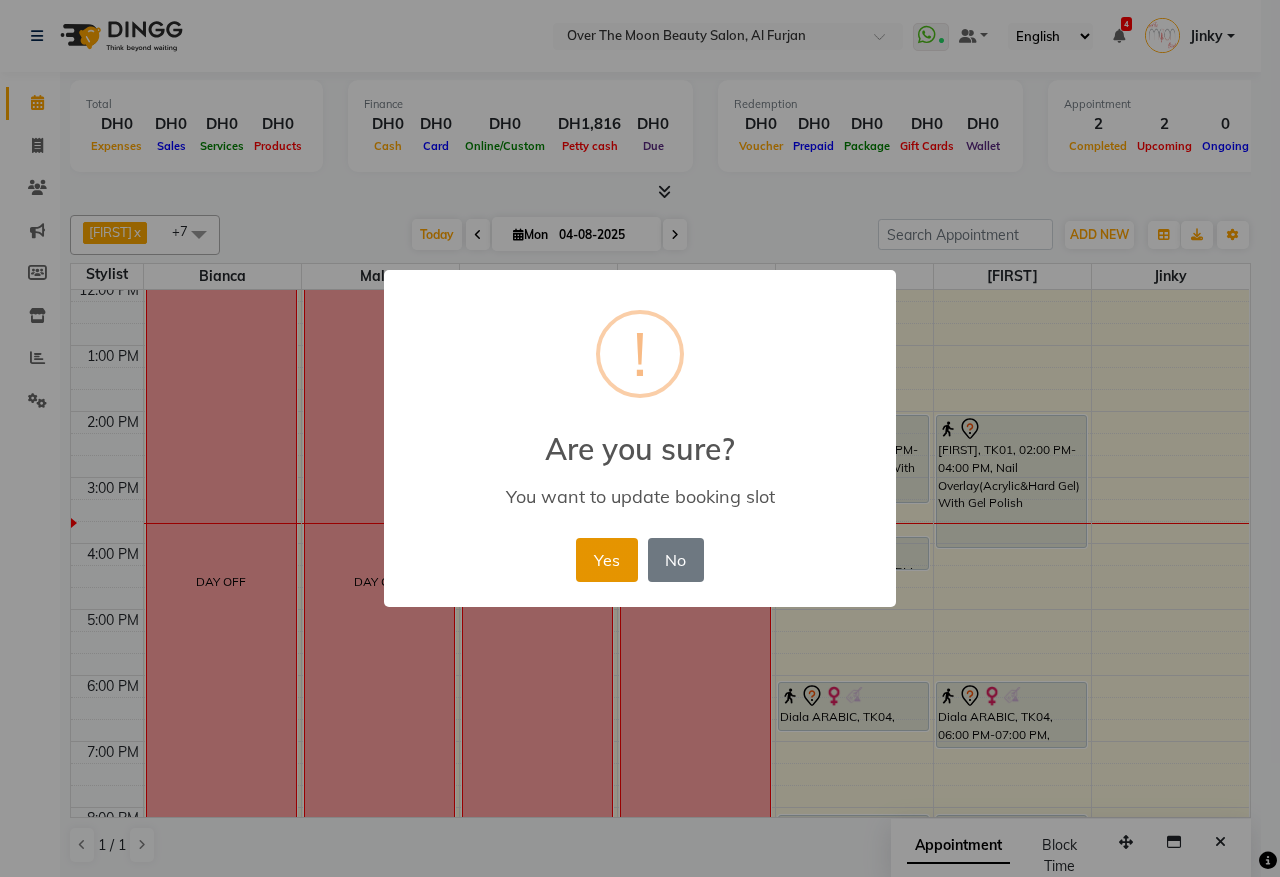 click on "Yes" at bounding box center [606, 560] 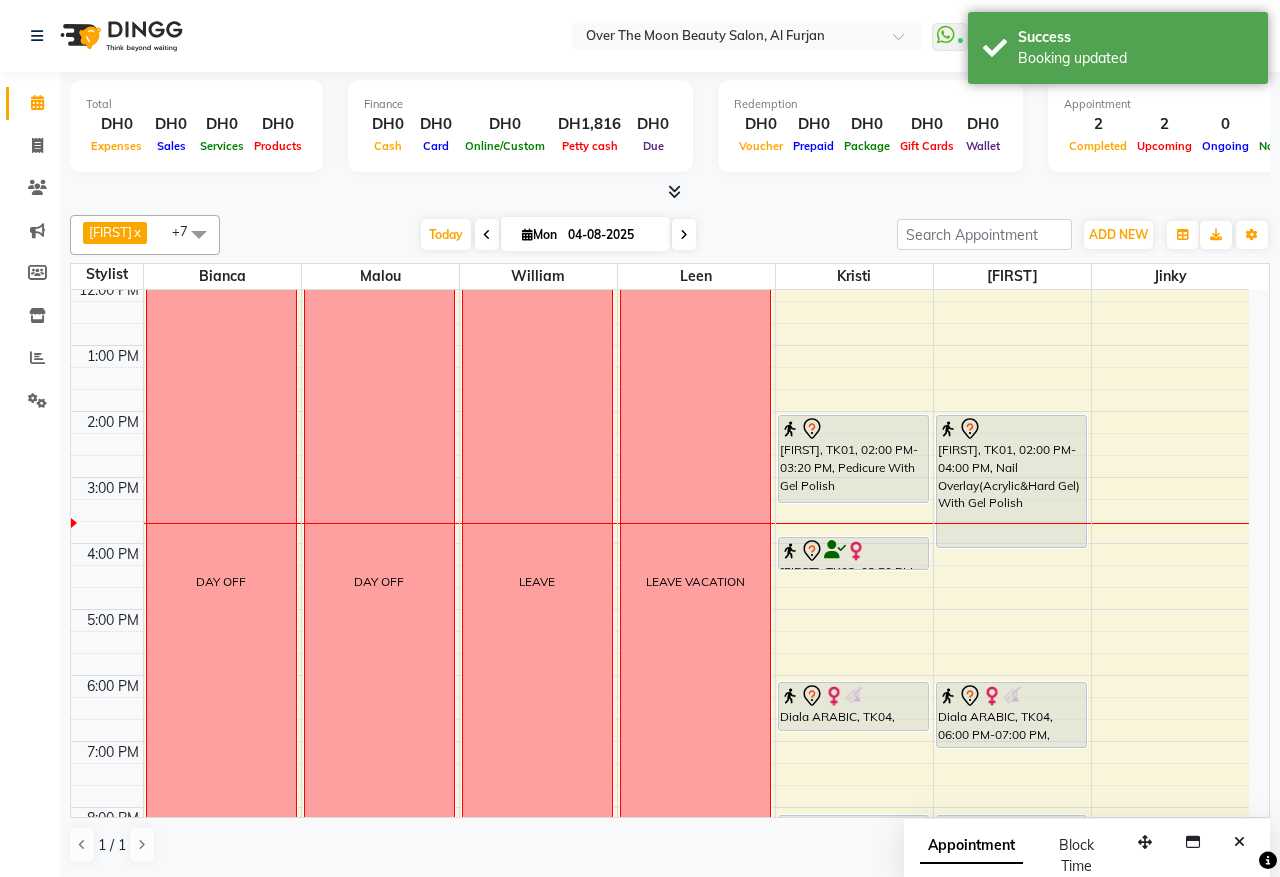 click on "Sabrina, TK01, 02:00 PM-03:20 PM, Pedicure With Gel Polish             Merien, TK03, 03:50 PM-04:20 PM, Threading Full Face (with Eyebrow)              Diala ARABIC, TK04, 06:00 PM-06:45 PM, Deplive Underarm,Deplive upper lip             dipti, TK02, 08:00 PM-09:00 PM, Classic Pedicure             Sabrina, TK01, 02:00 PM-03:20 PM, Pedicure With Gel Polish" at bounding box center [854, 576] 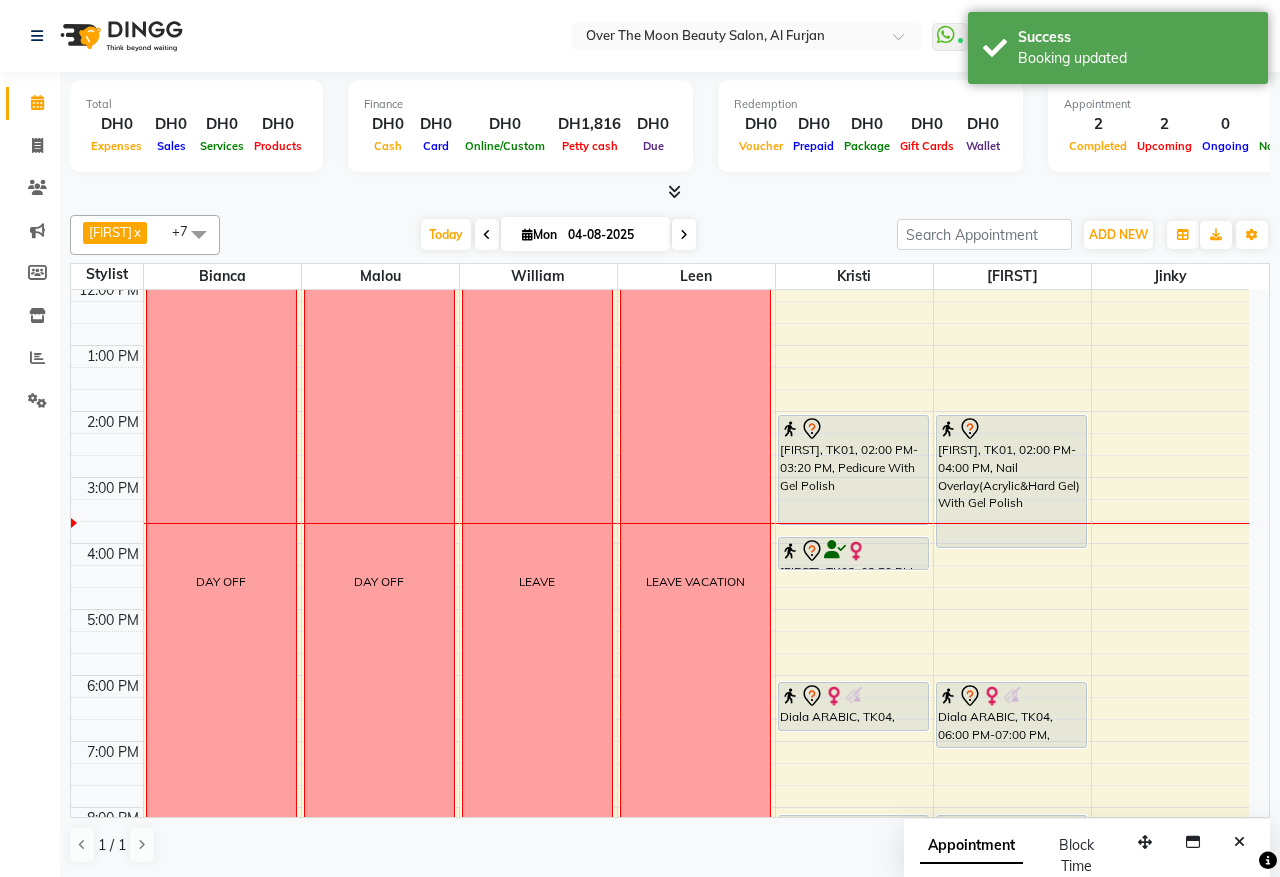 drag, startPoint x: 860, startPoint y: 497, endPoint x: 861, endPoint y: 513, distance: 16.03122 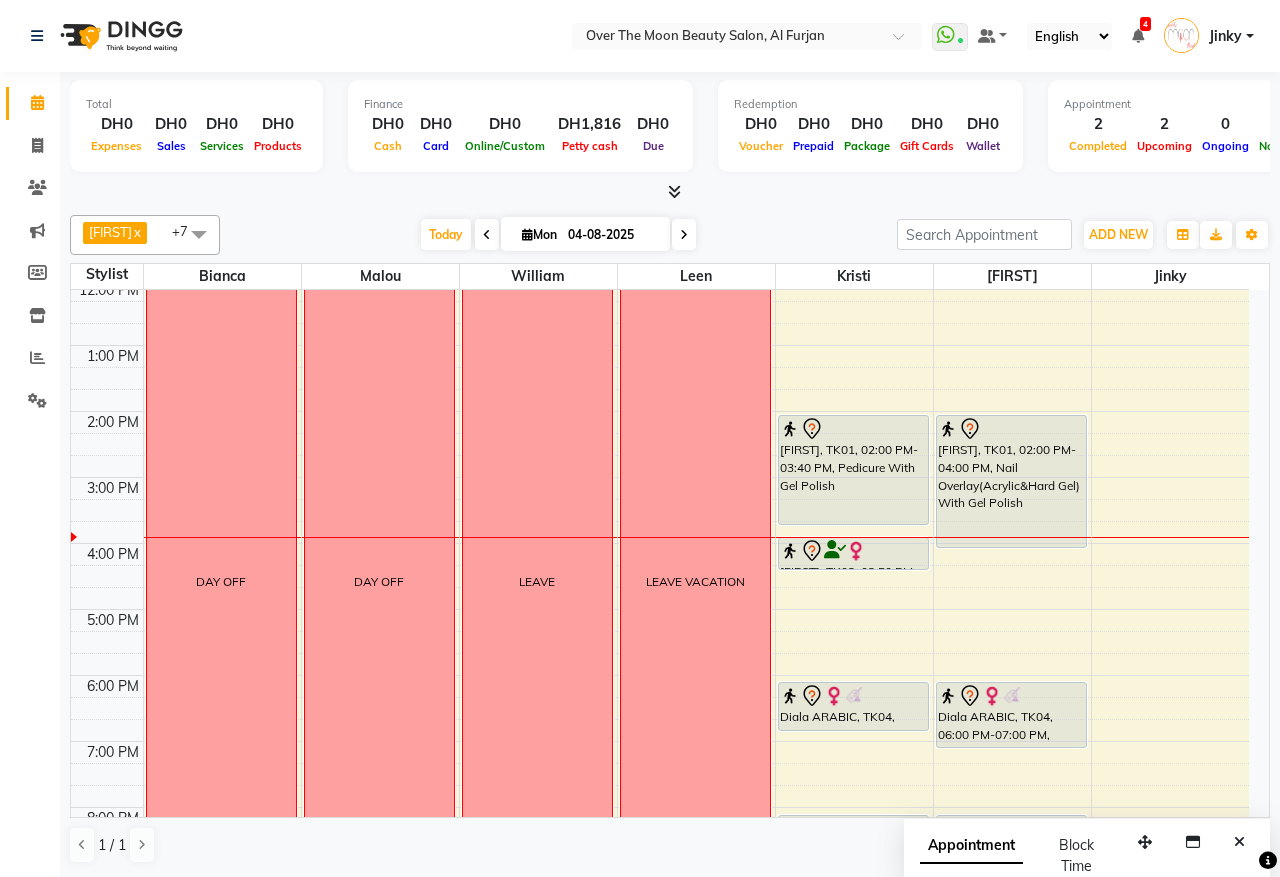 click at bounding box center [853, 569] 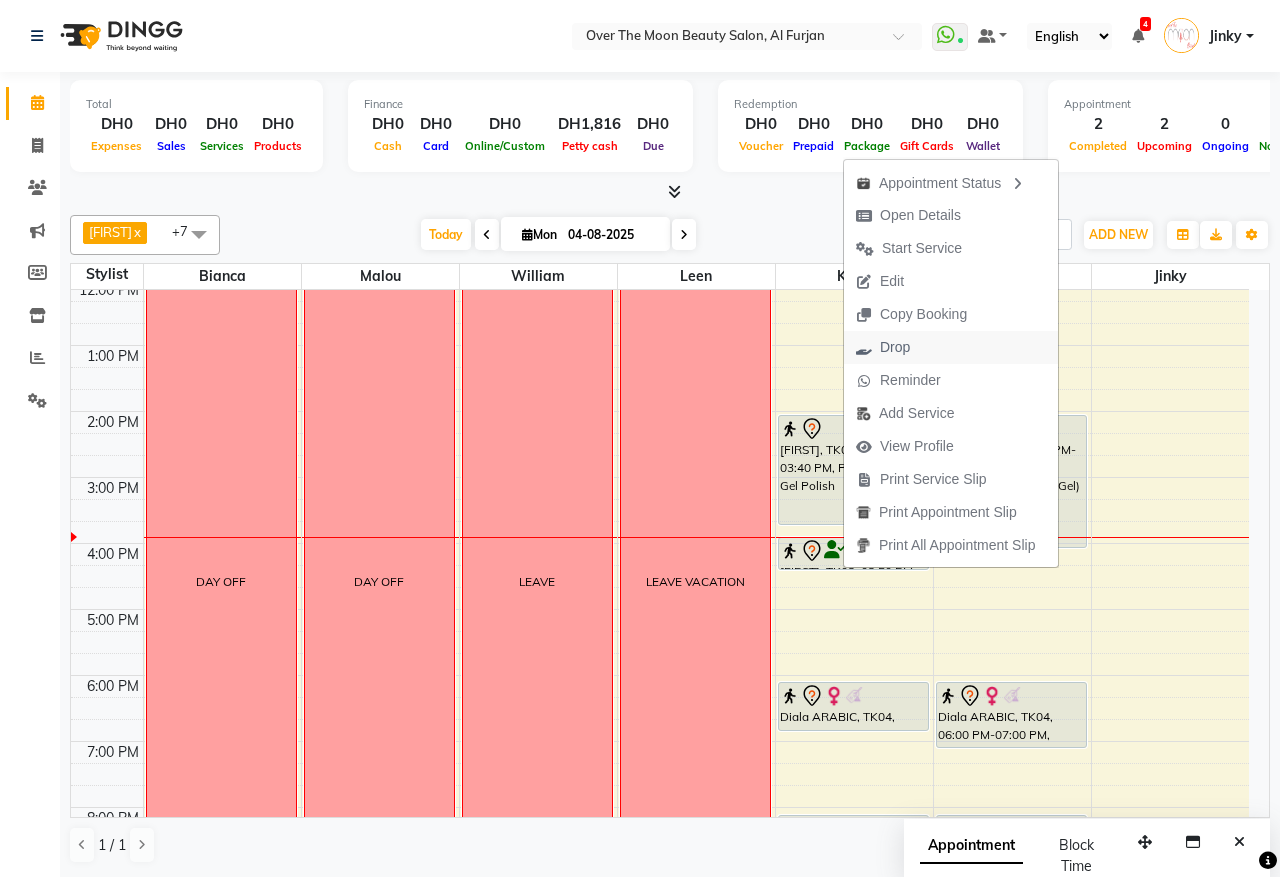 click on "Drop" at bounding box center [895, 347] 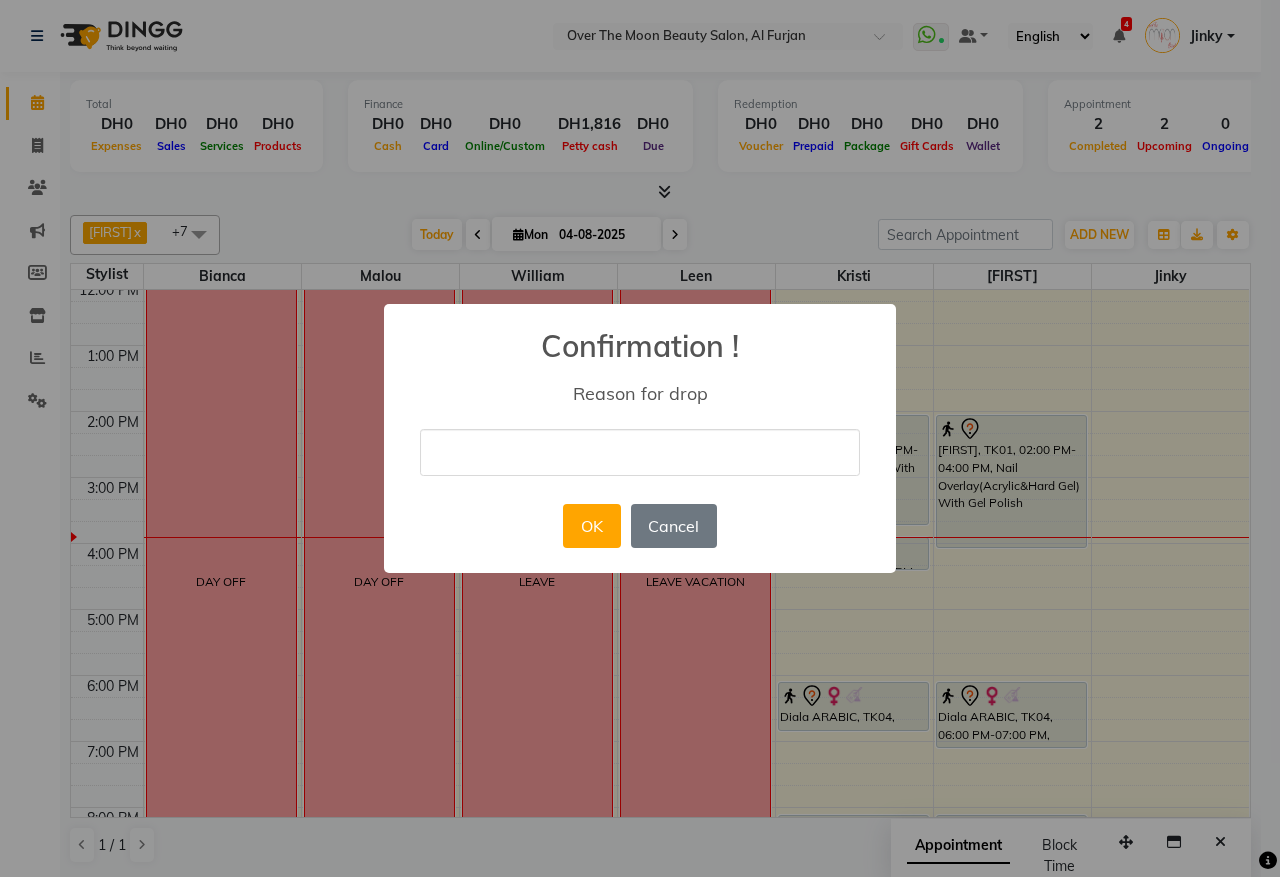 click at bounding box center (640, 452) 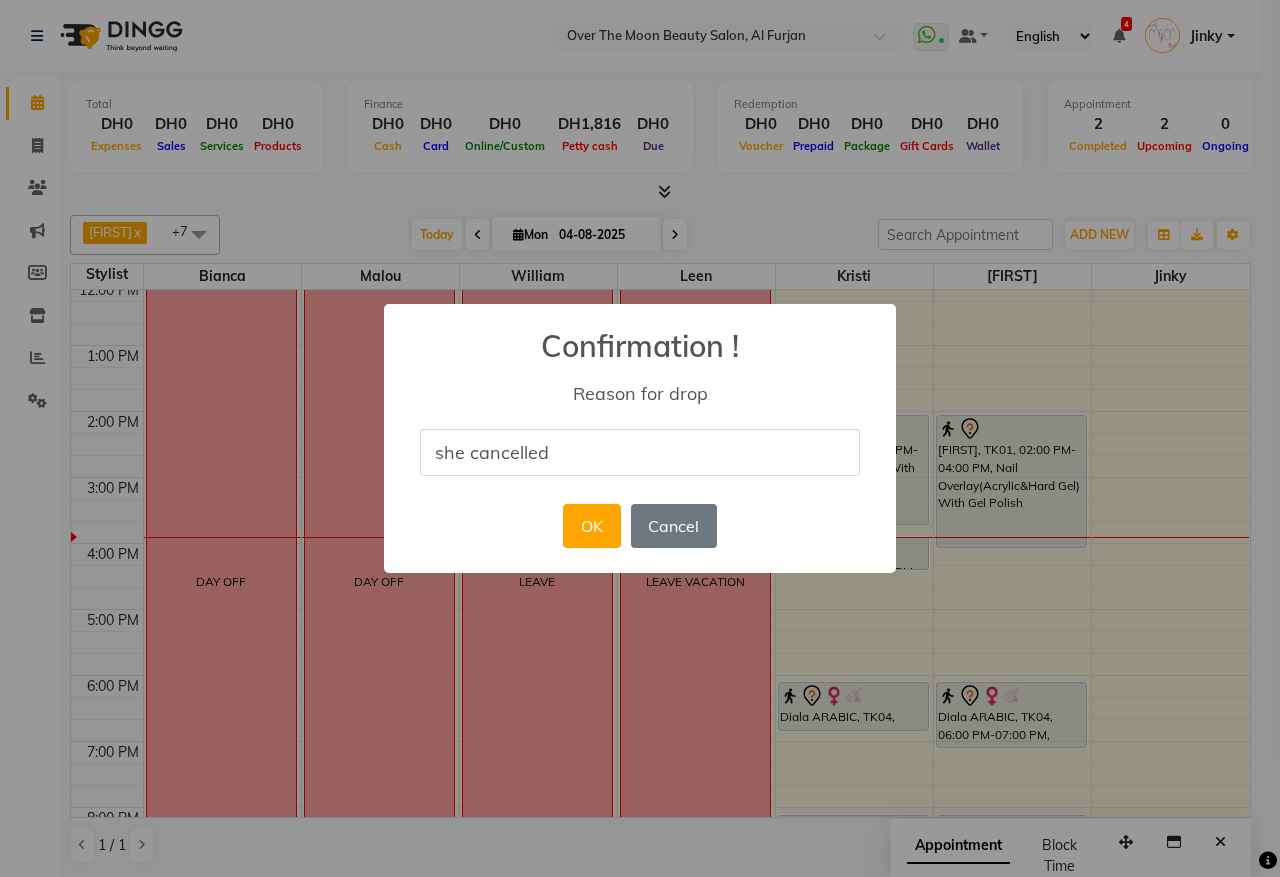 click on "she cancelled" at bounding box center [640, 452] 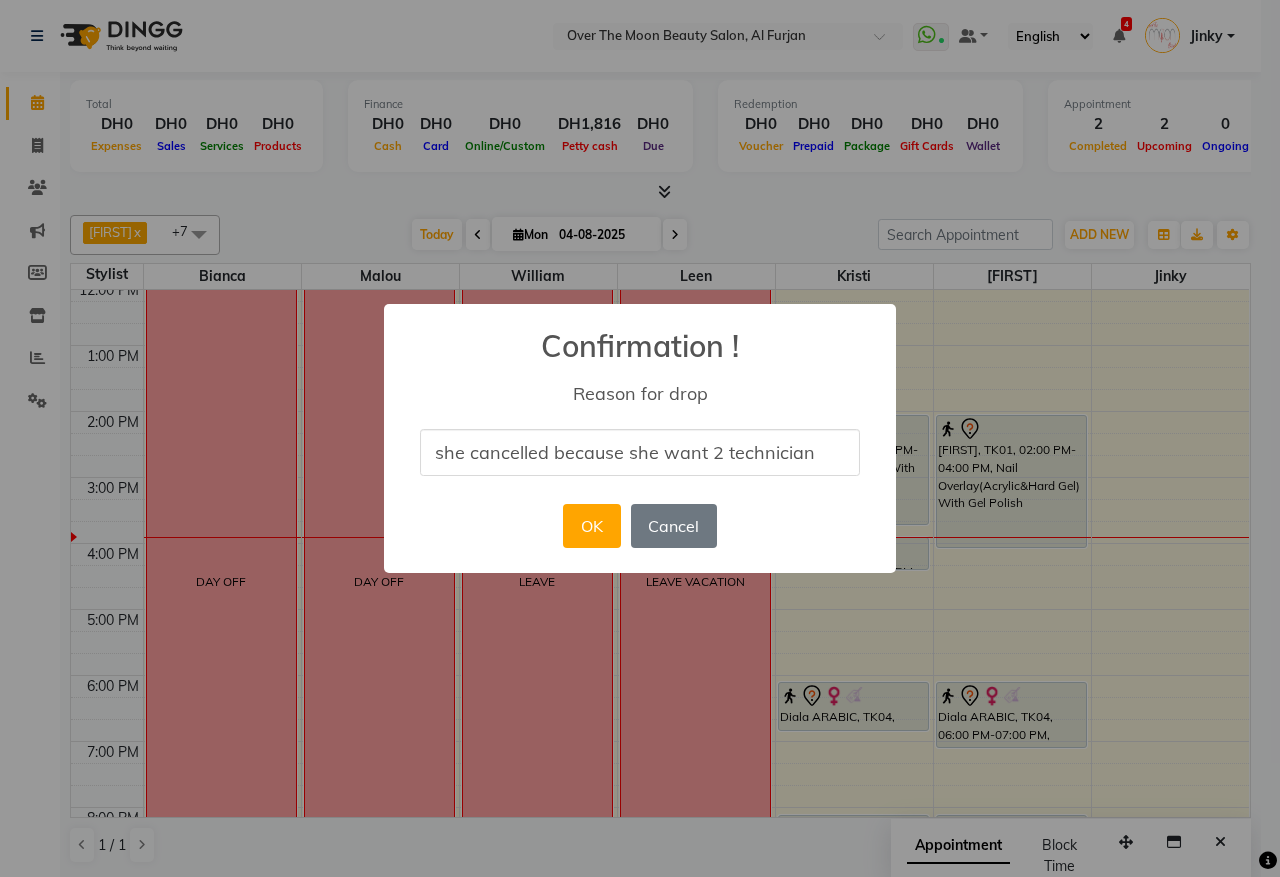 drag, startPoint x: 661, startPoint y: 452, endPoint x: 831, endPoint y: 438, distance: 170.5755 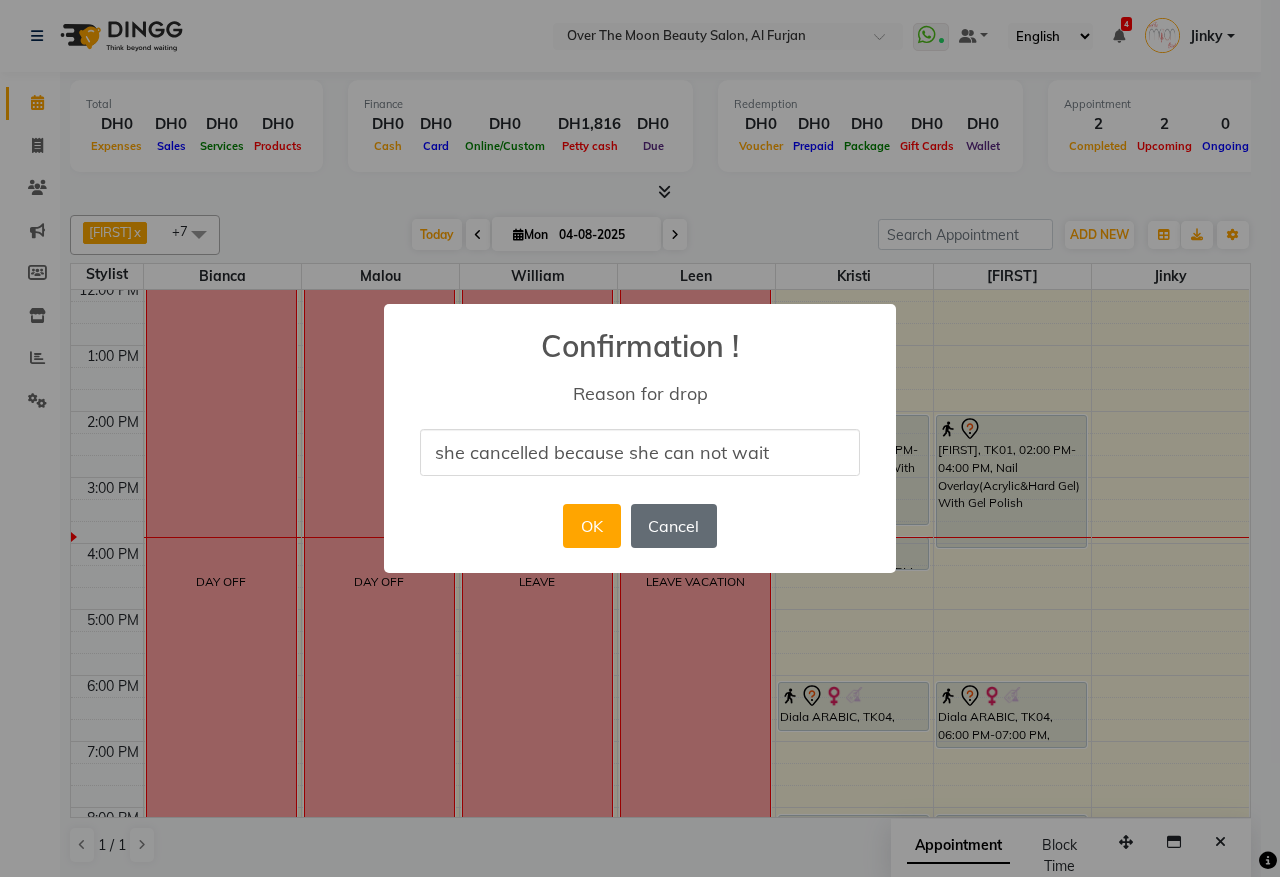 type on "she cancelled because she can not wait" 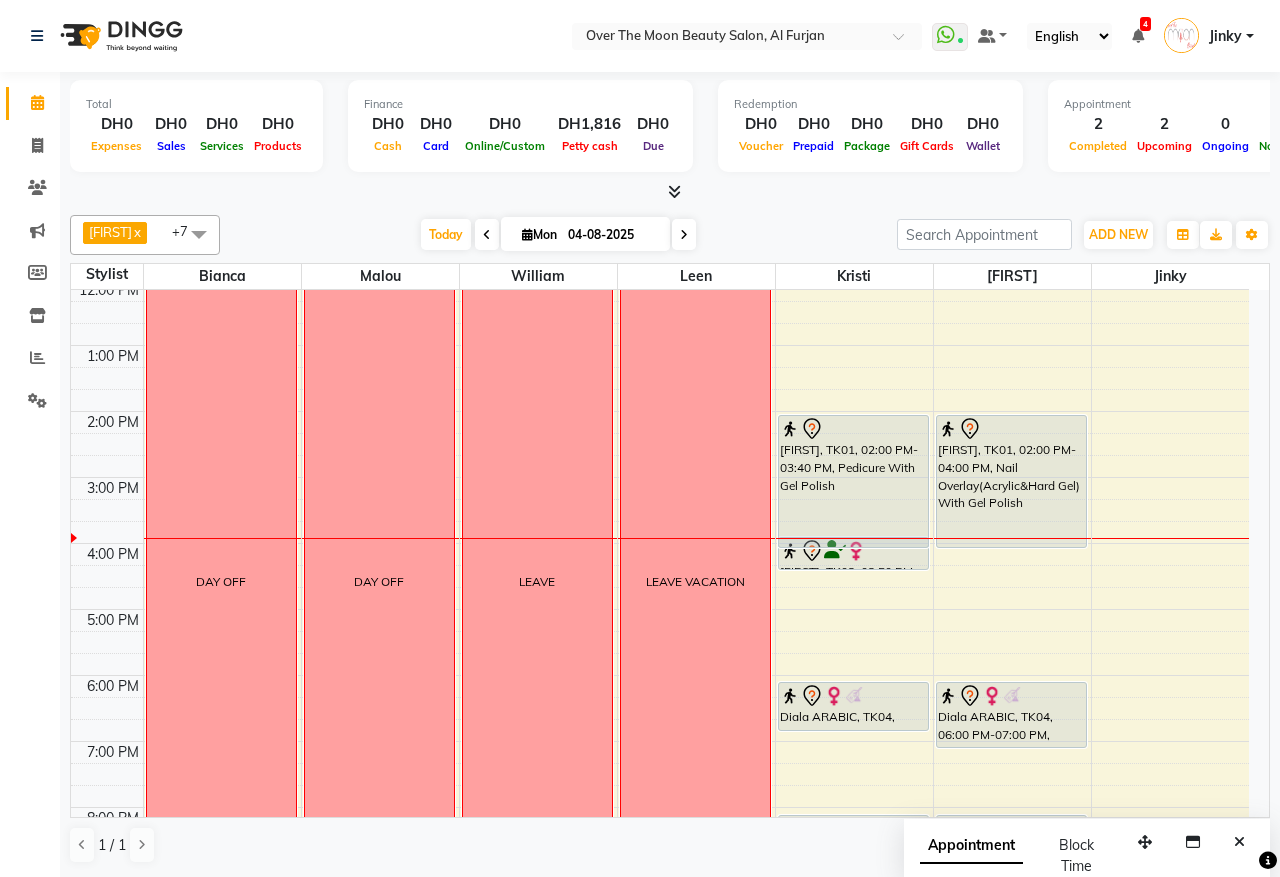 click on "Sabrina, TK01, 02:00 PM-03:40 PM, Pedicure With Gel Polish             Merien, TK03, 03:50 PM-04:20 PM, Threading Full Face (with Eyebrow)              Diala ARABIC, TK04, 06:00 PM-06:45 PM, Deplive Underarm,Deplive upper lip             dipti, TK02, 08:00 PM-09:00 PM, Classic Pedicure             Sabrina, TK01, 02:00 PM-03:40 PM, Pedicure With Gel Polish" at bounding box center (854, 576) 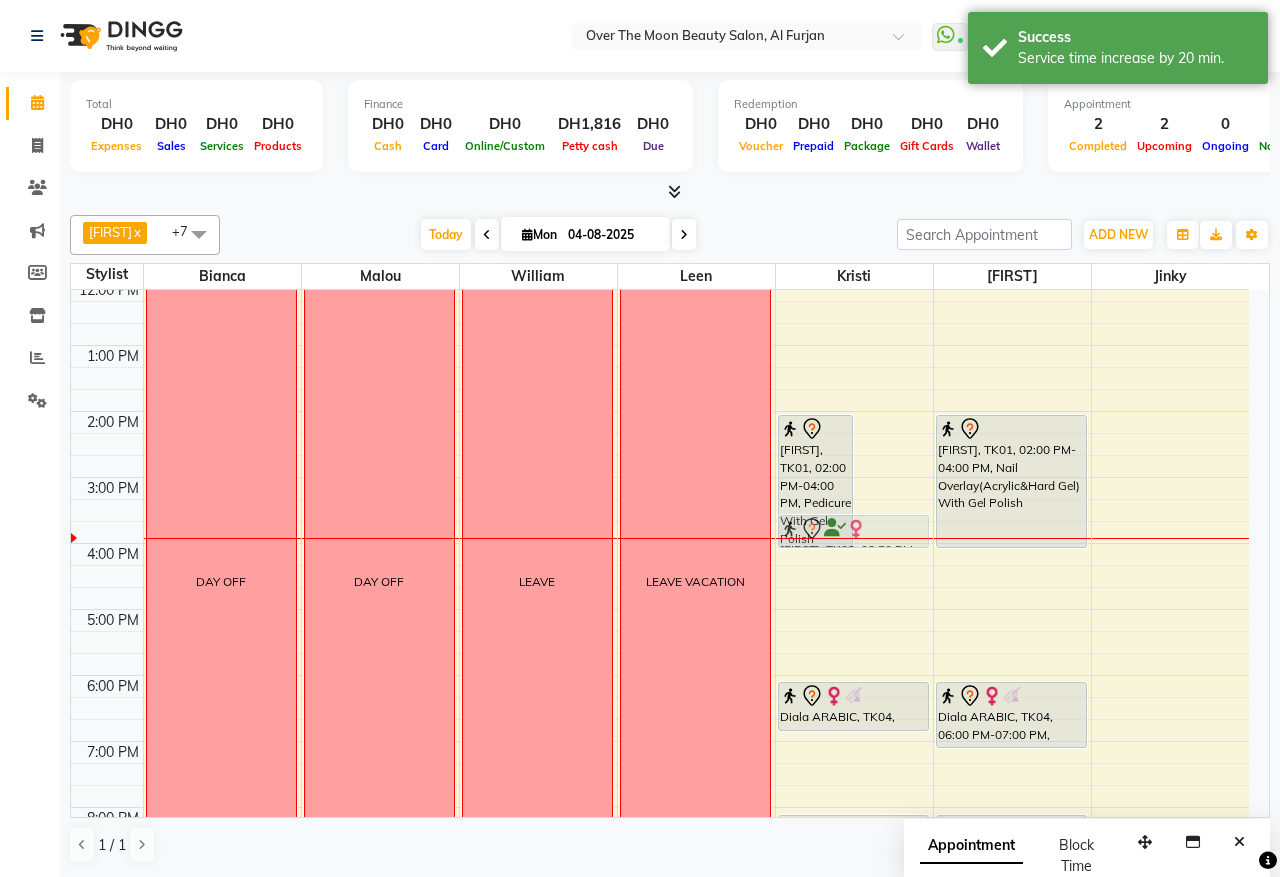 drag, startPoint x: 875, startPoint y: 558, endPoint x: 877, endPoint y: 543, distance: 15.132746 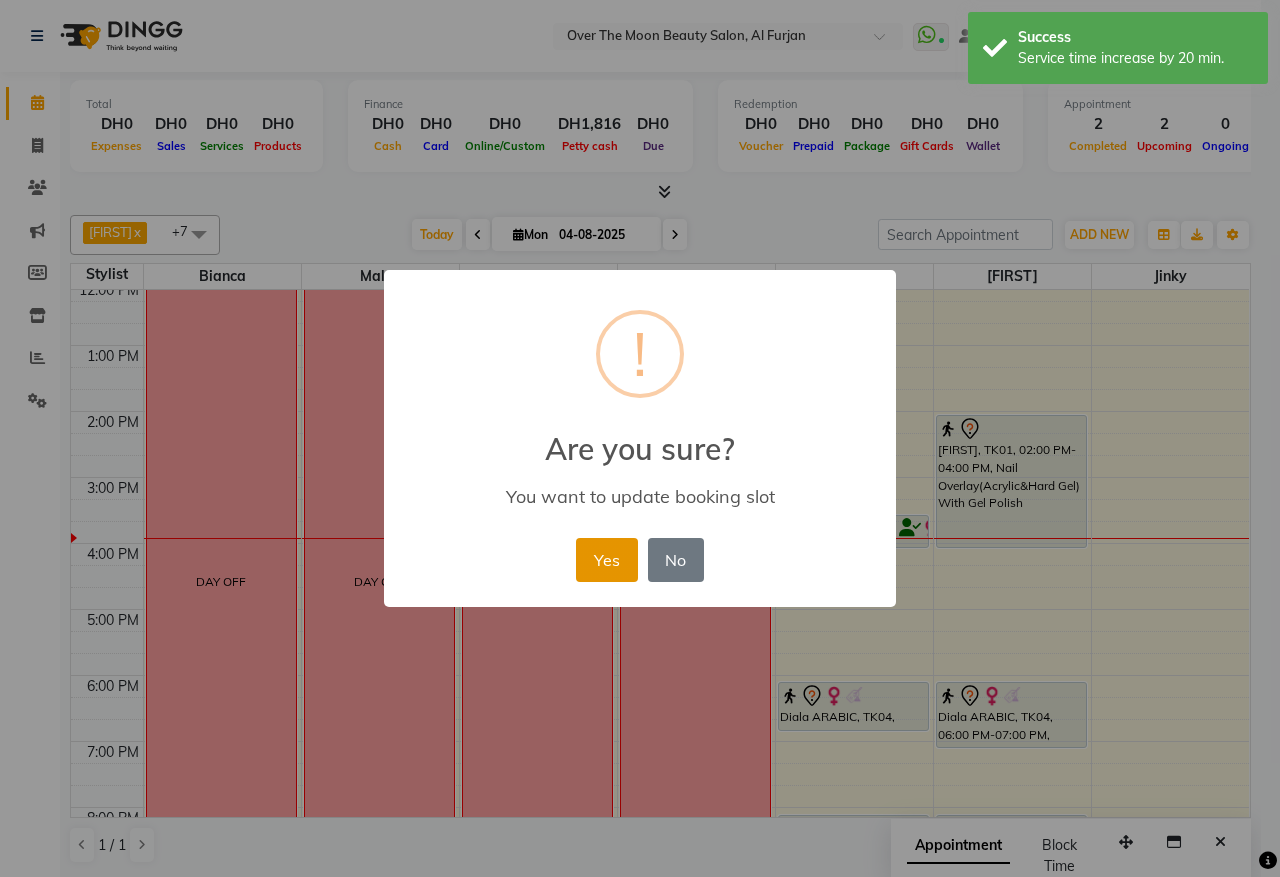 click on "Yes" at bounding box center (606, 560) 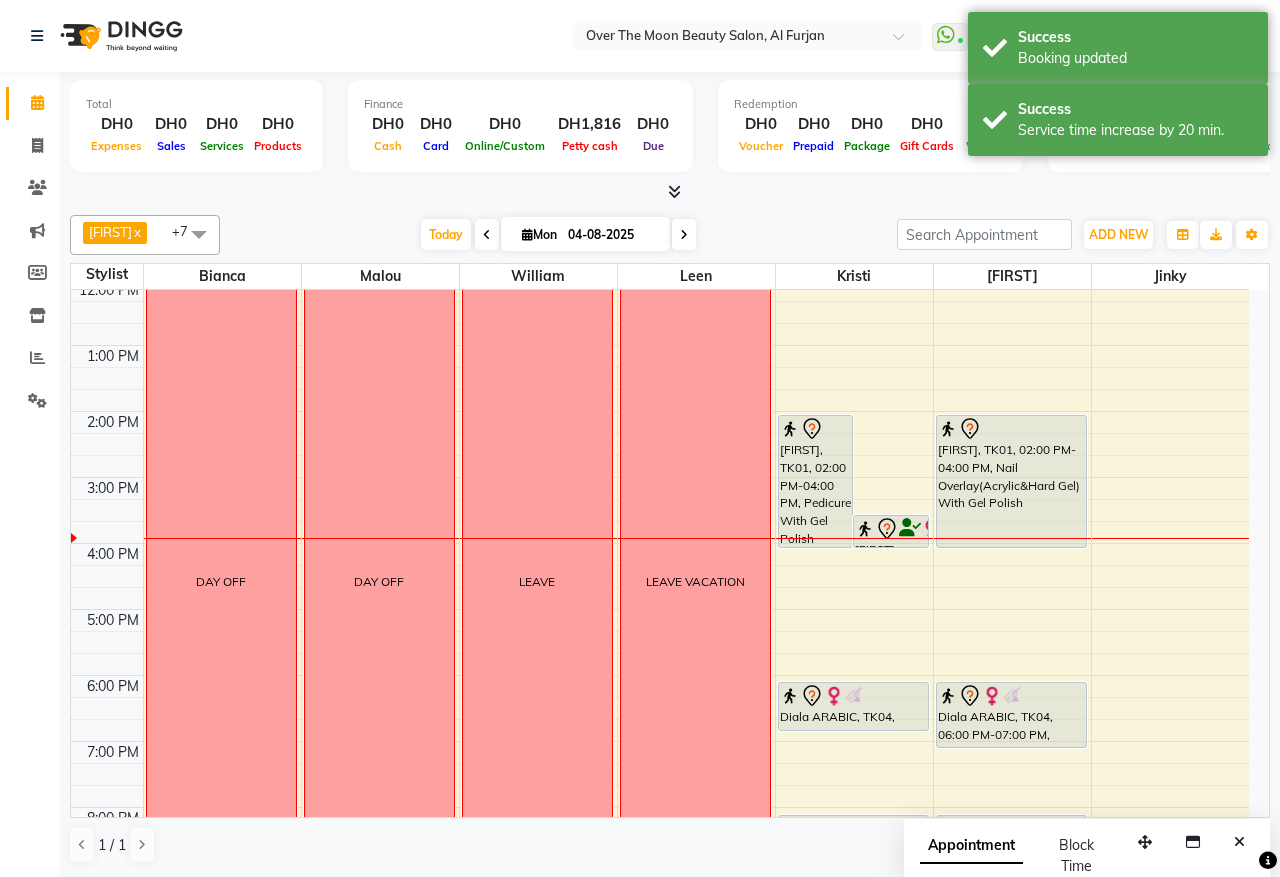 click 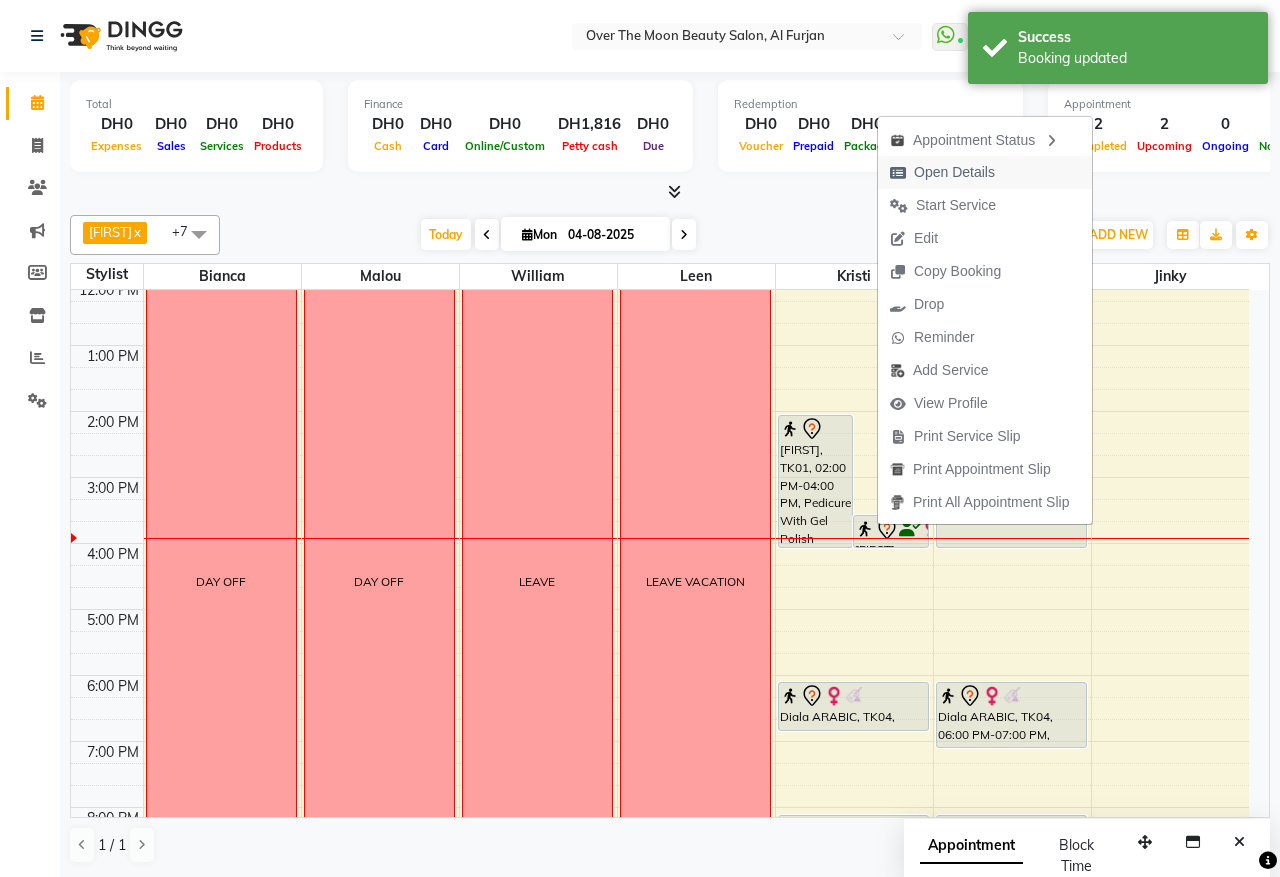 click on "Open Details" at bounding box center (954, 172) 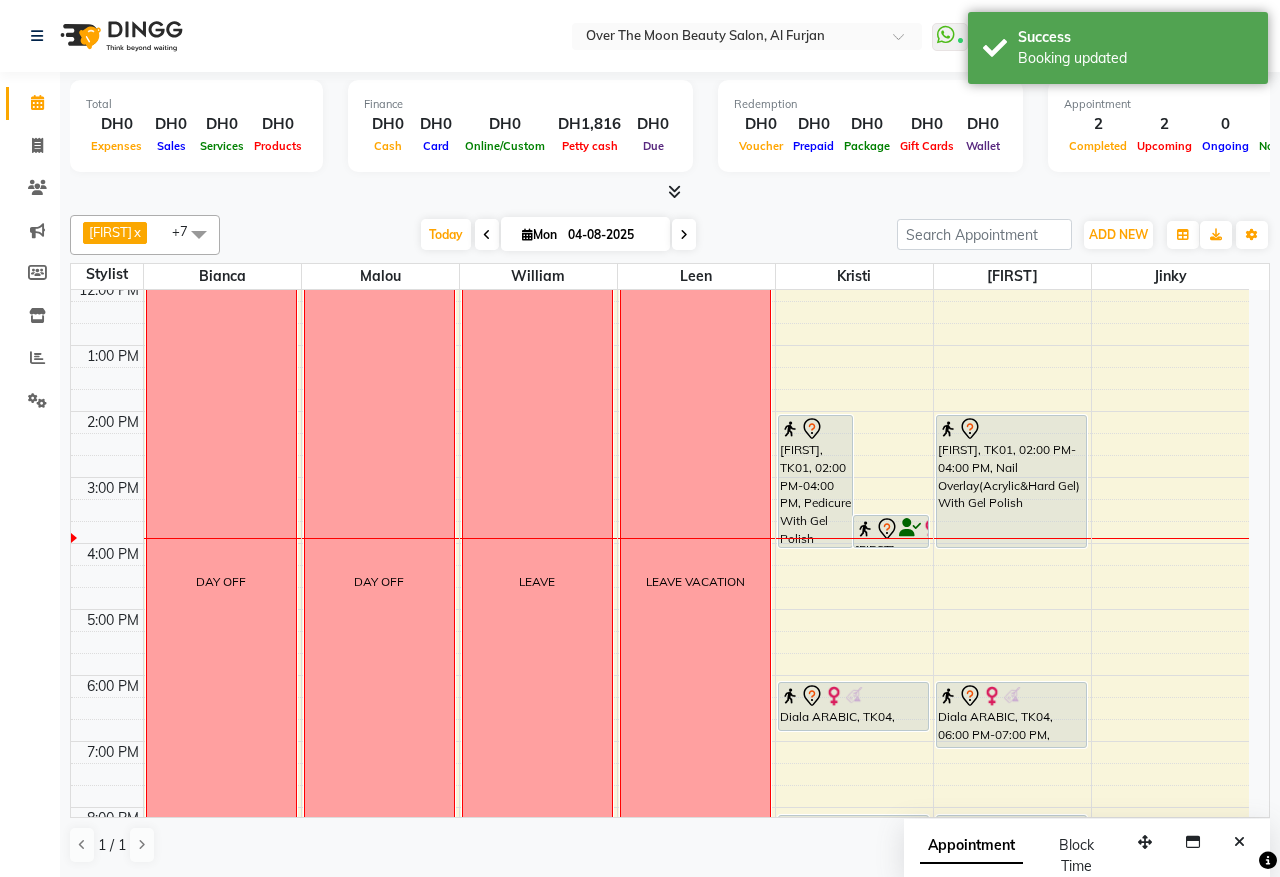 click at bounding box center (865, 529) 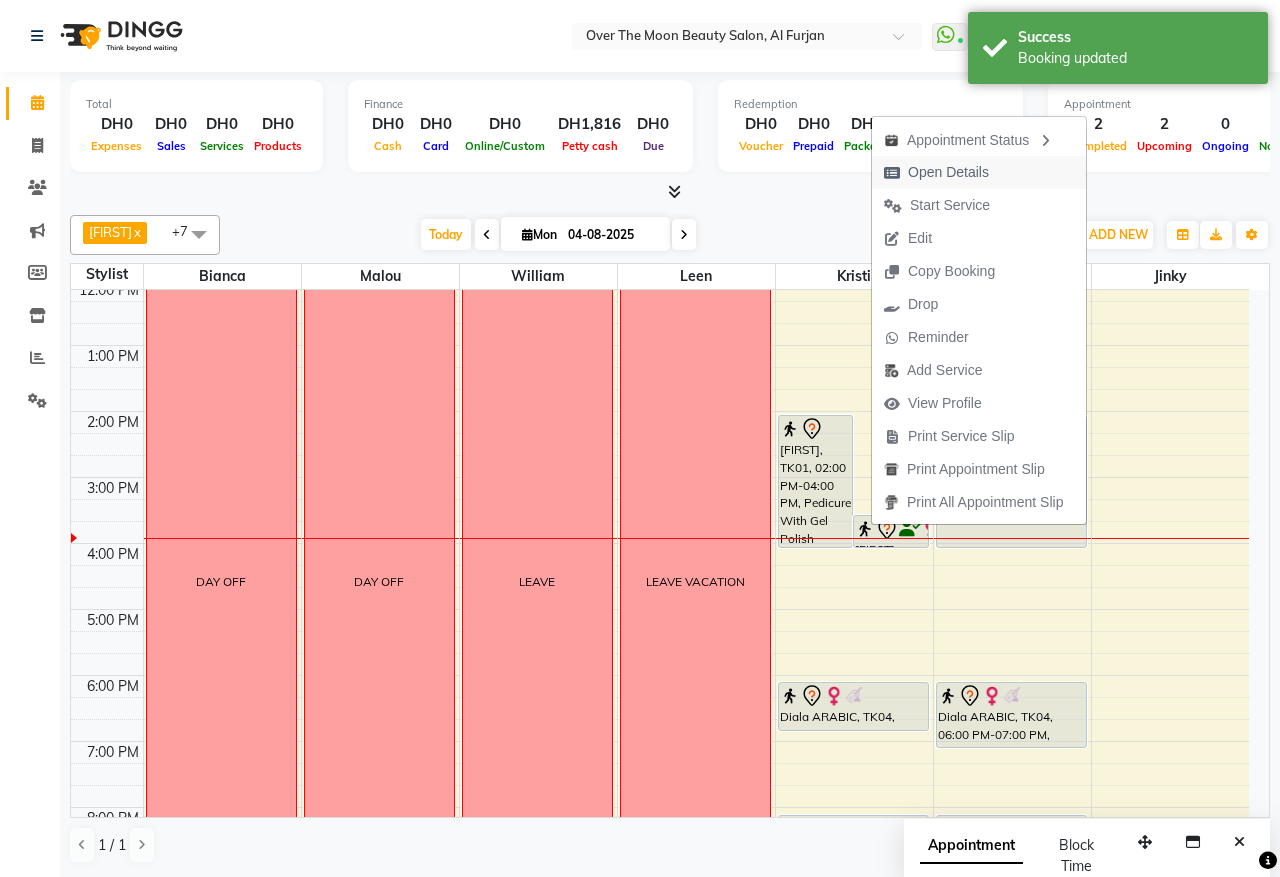 click on "Open Details" at bounding box center [948, 172] 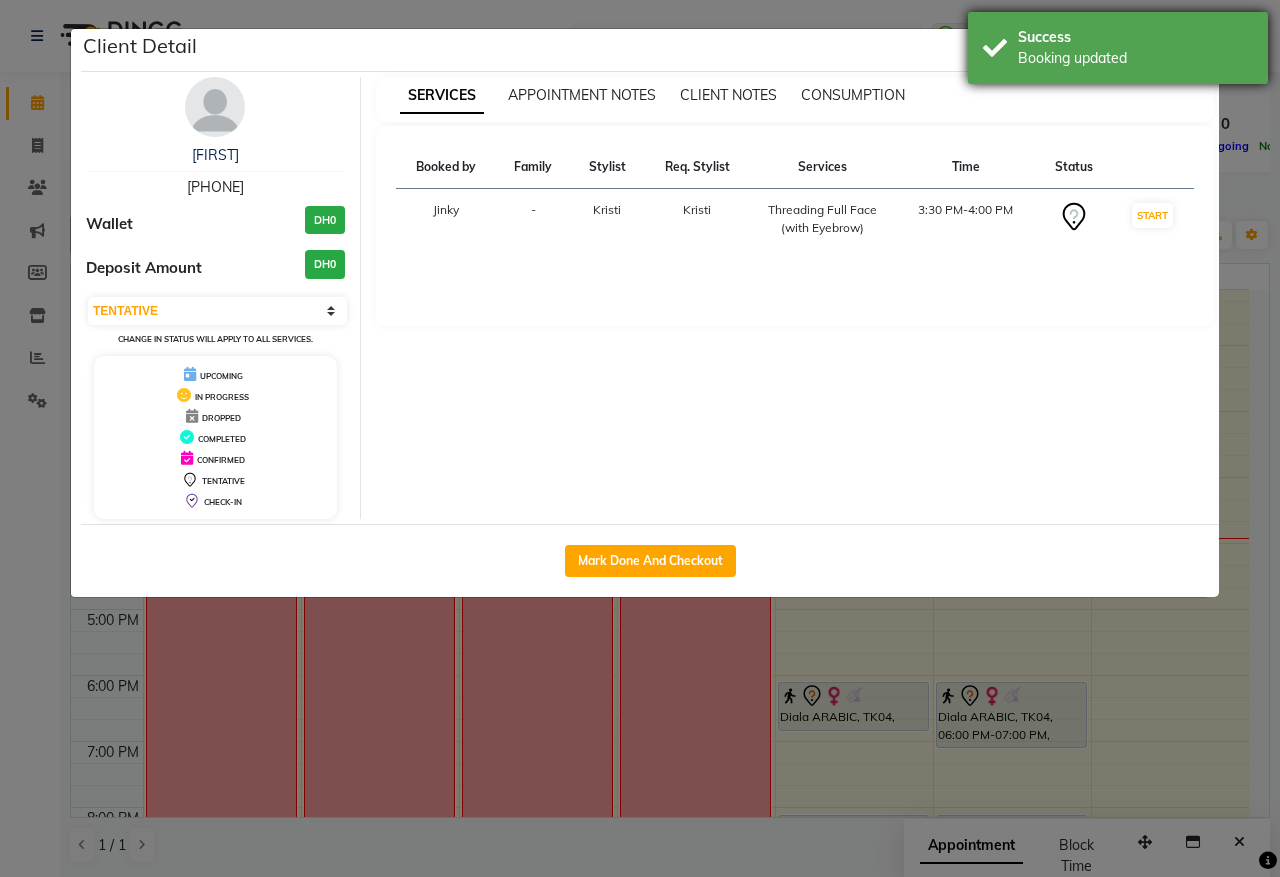 click on "Success" at bounding box center (1135, 37) 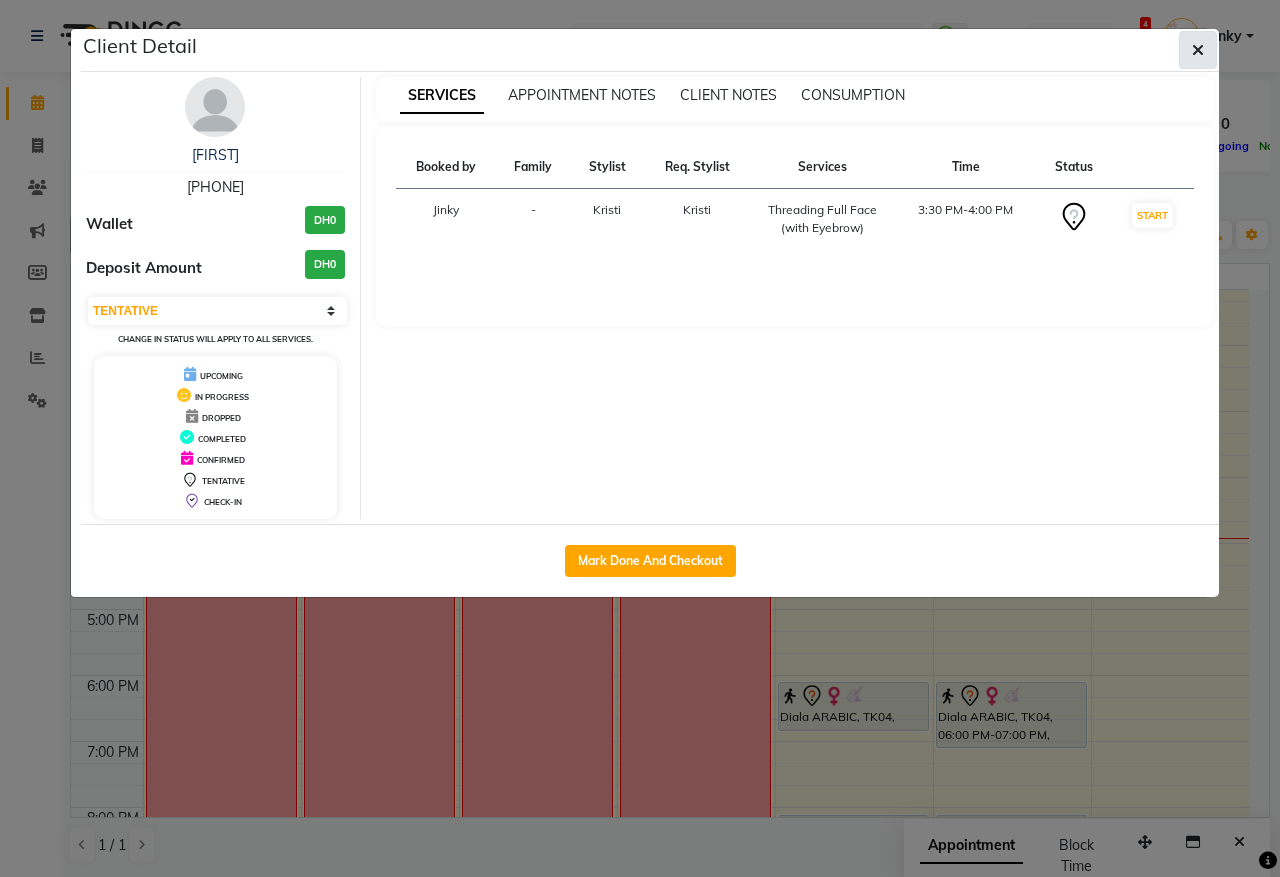 click 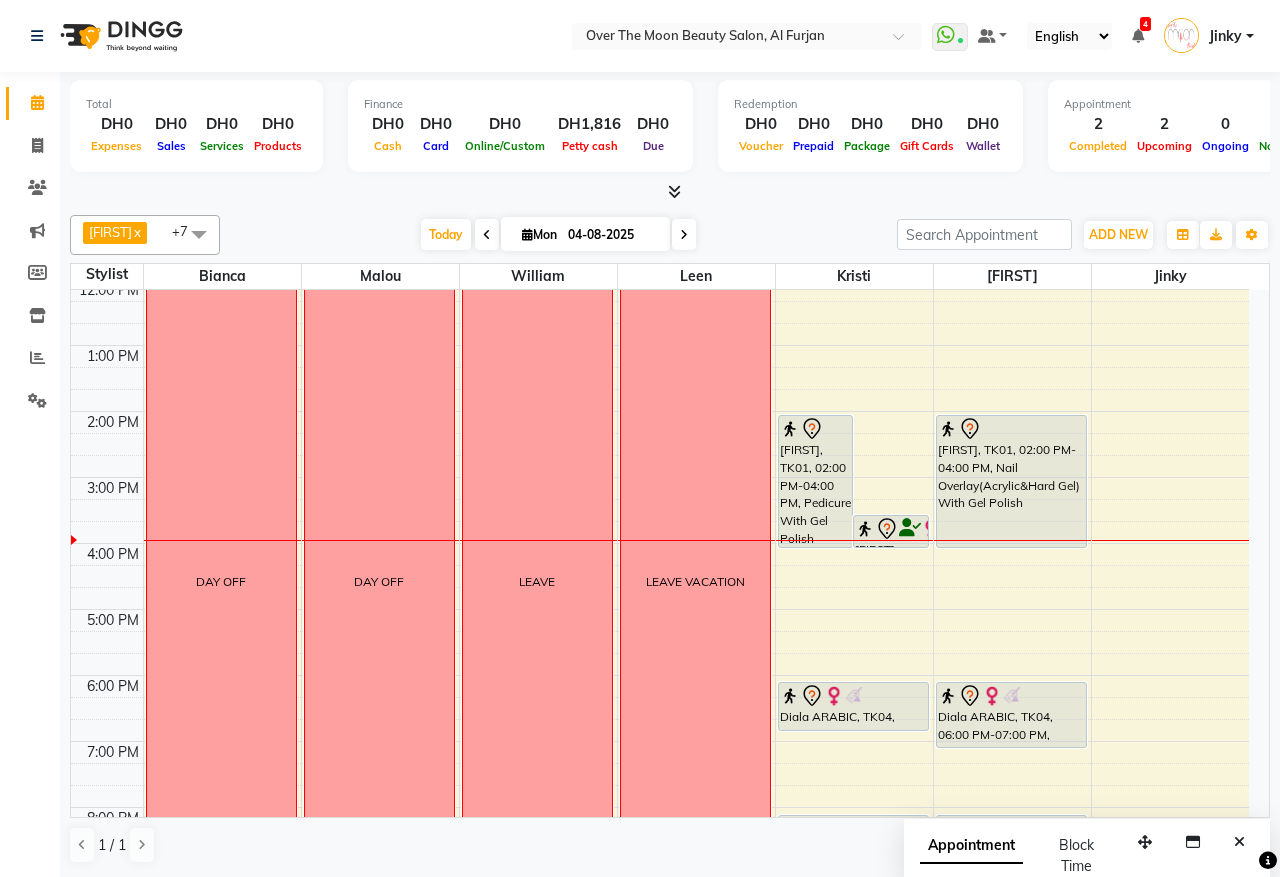 click 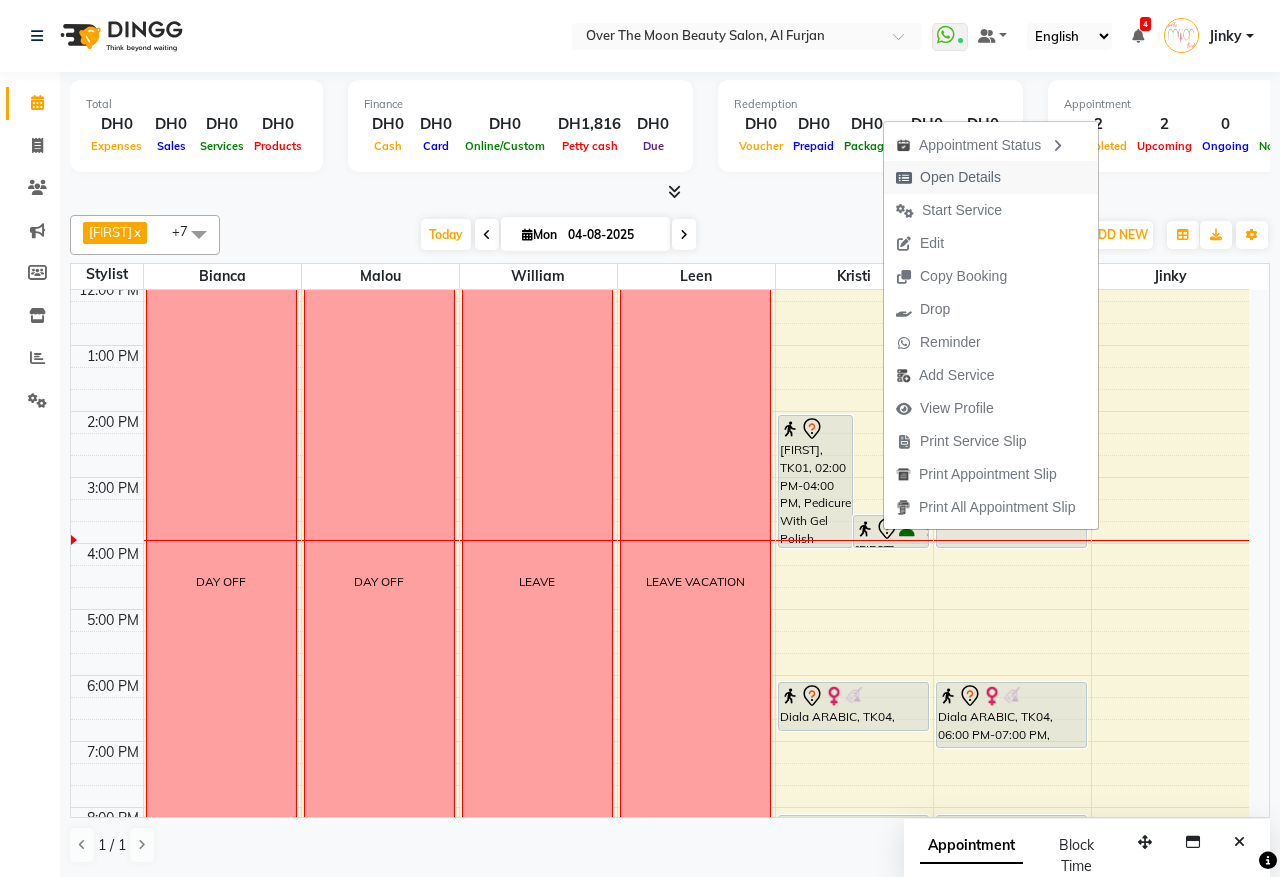 click on "Open Details" at bounding box center [960, 177] 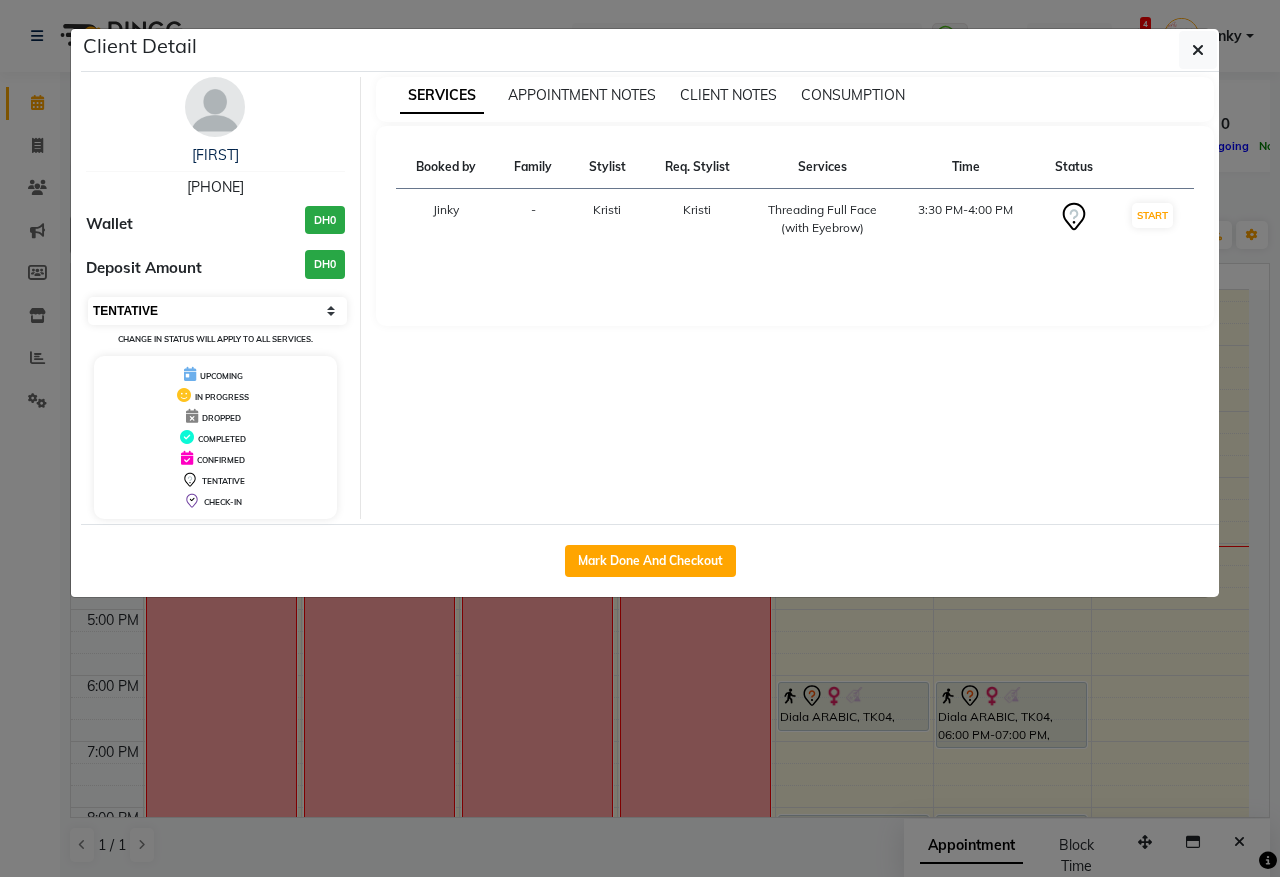 click on "Select IN SERVICE CONFIRMED TENTATIVE CHECK IN MARK DONE DROPPED UPCOMING" at bounding box center [217, 311] 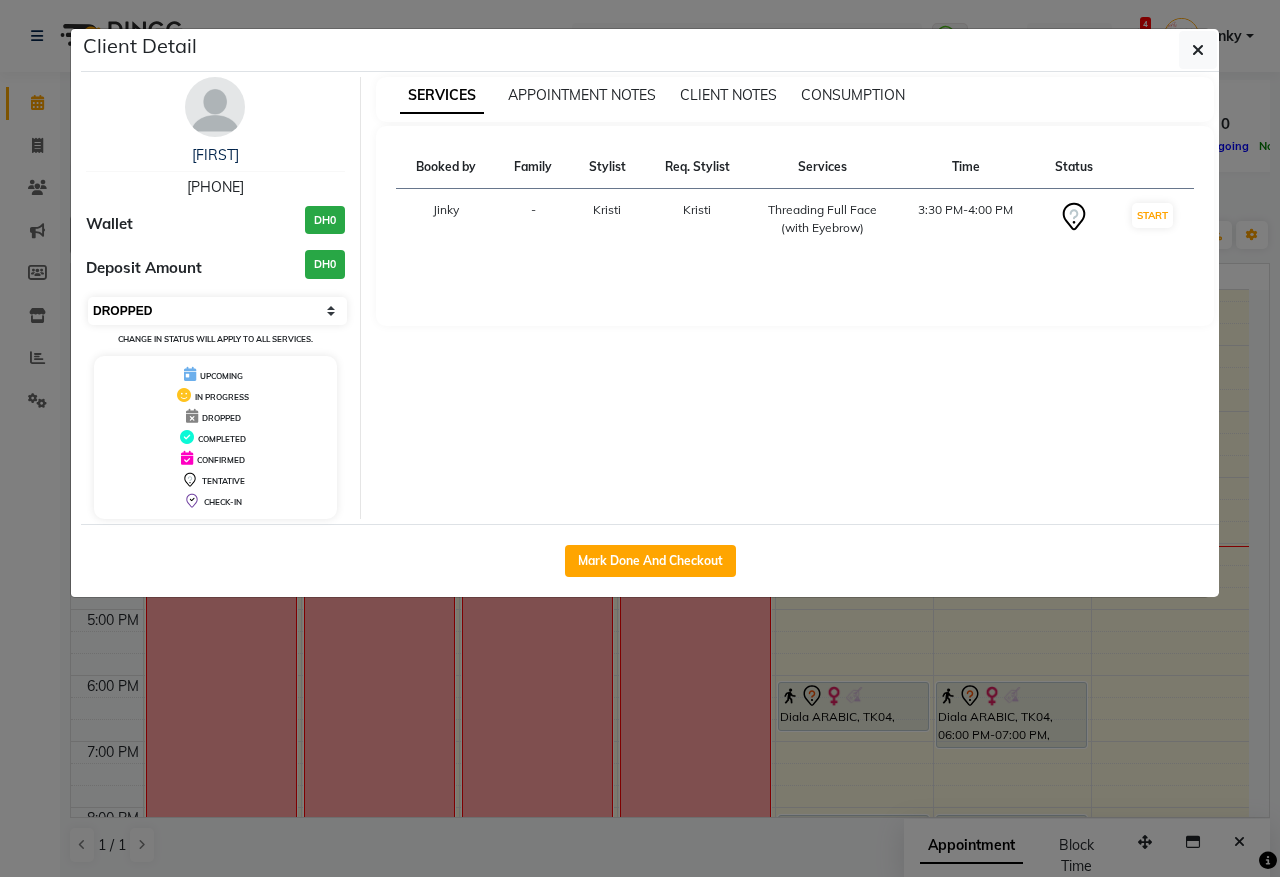 click on "Select IN SERVICE CONFIRMED TENTATIVE CHECK IN MARK DONE DROPPED UPCOMING" at bounding box center (217, 311) 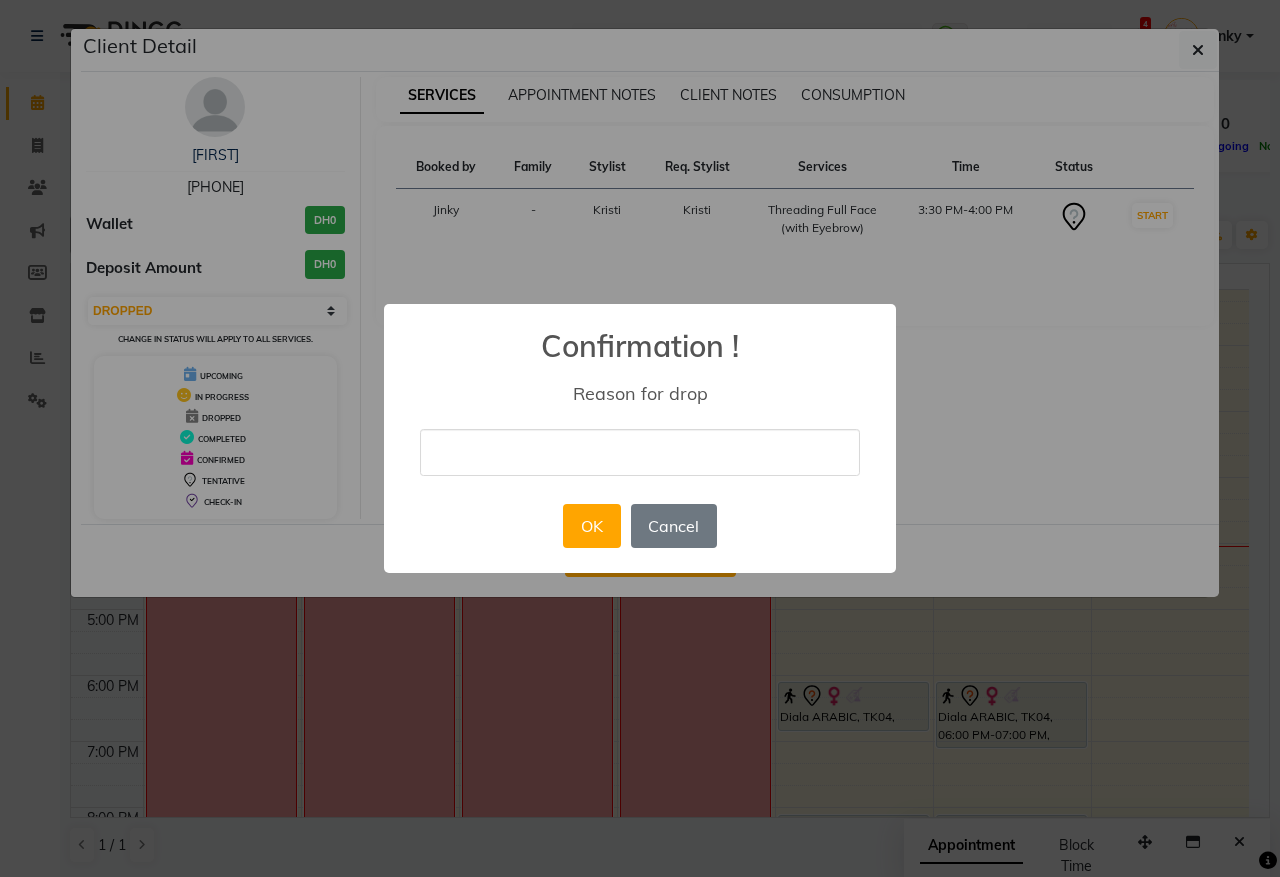 click at bounding box center (640, 452) 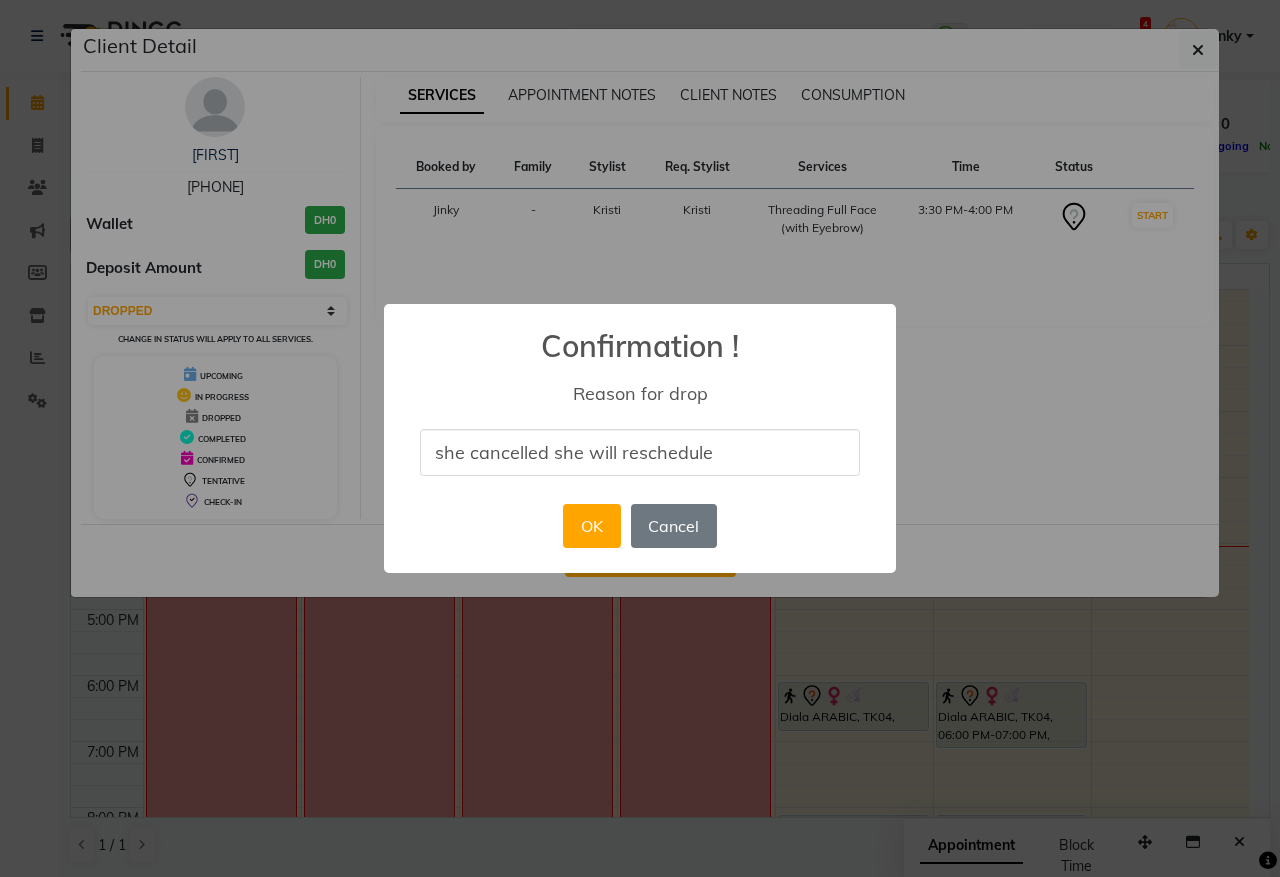 drag, startPoint x: 551, startPoint y: 450, endPoint x: 835, endPoint y: 511, distance: 290.4772 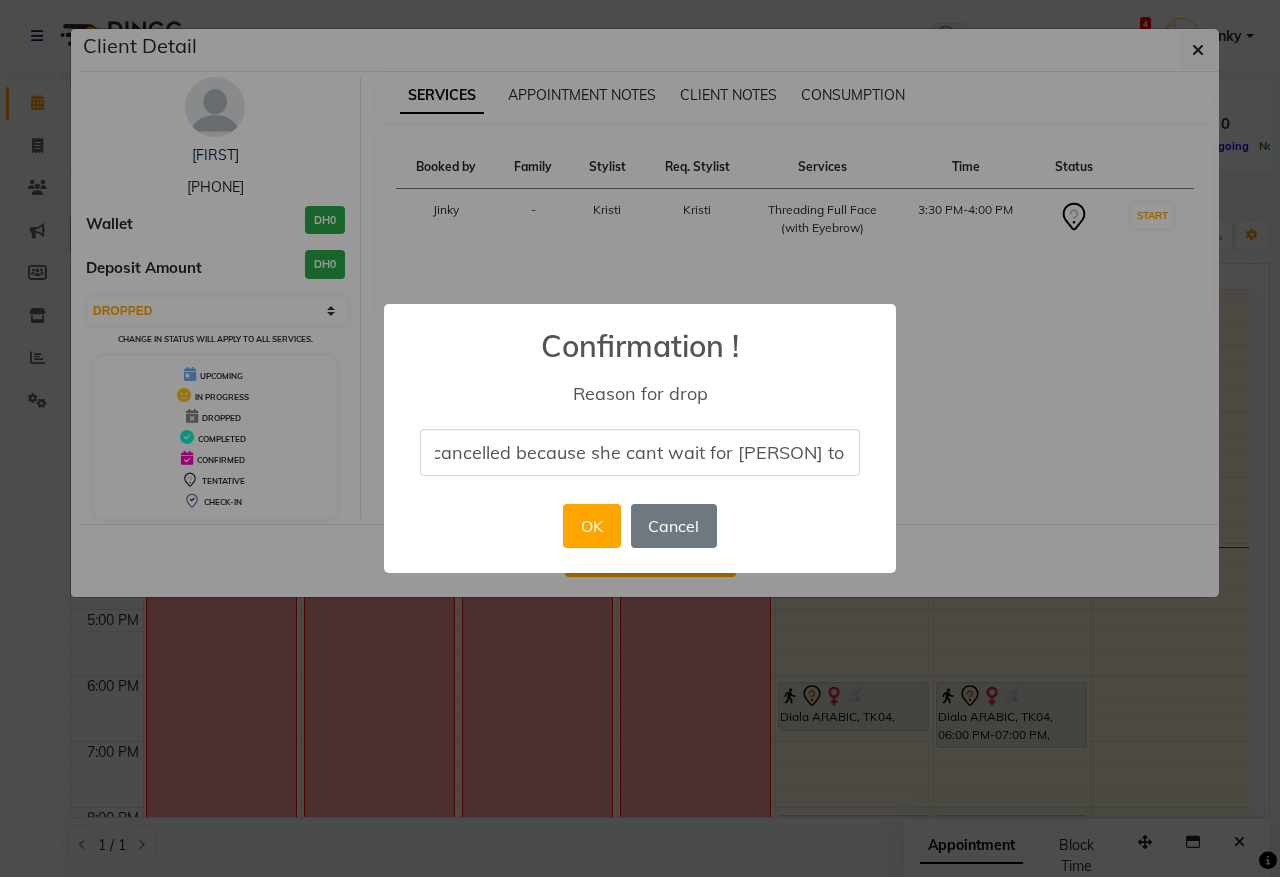 scroll, scrollTop: 0, scrollLeft: 35, axis: horizontal 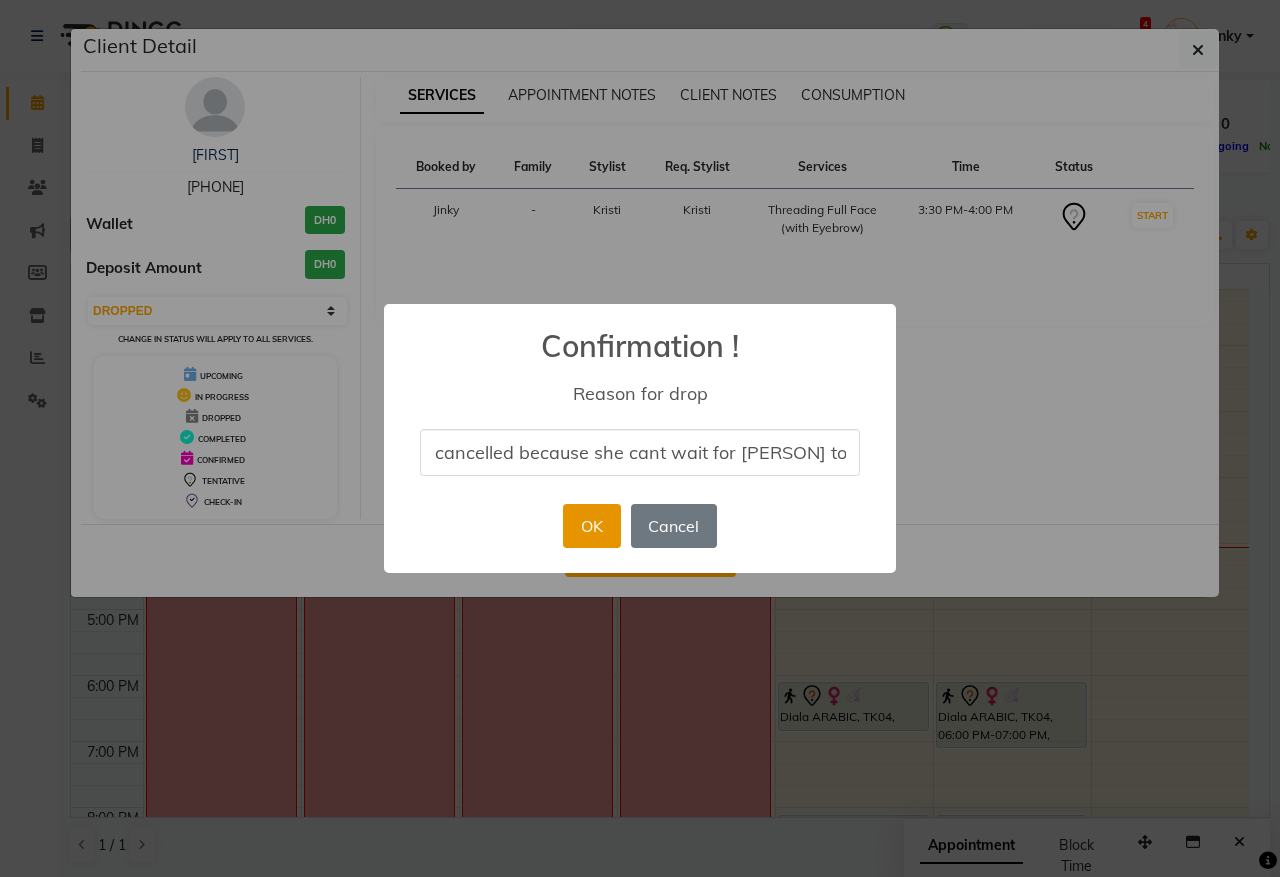 type on "she cancelled because she cant wait for kristi to finish" 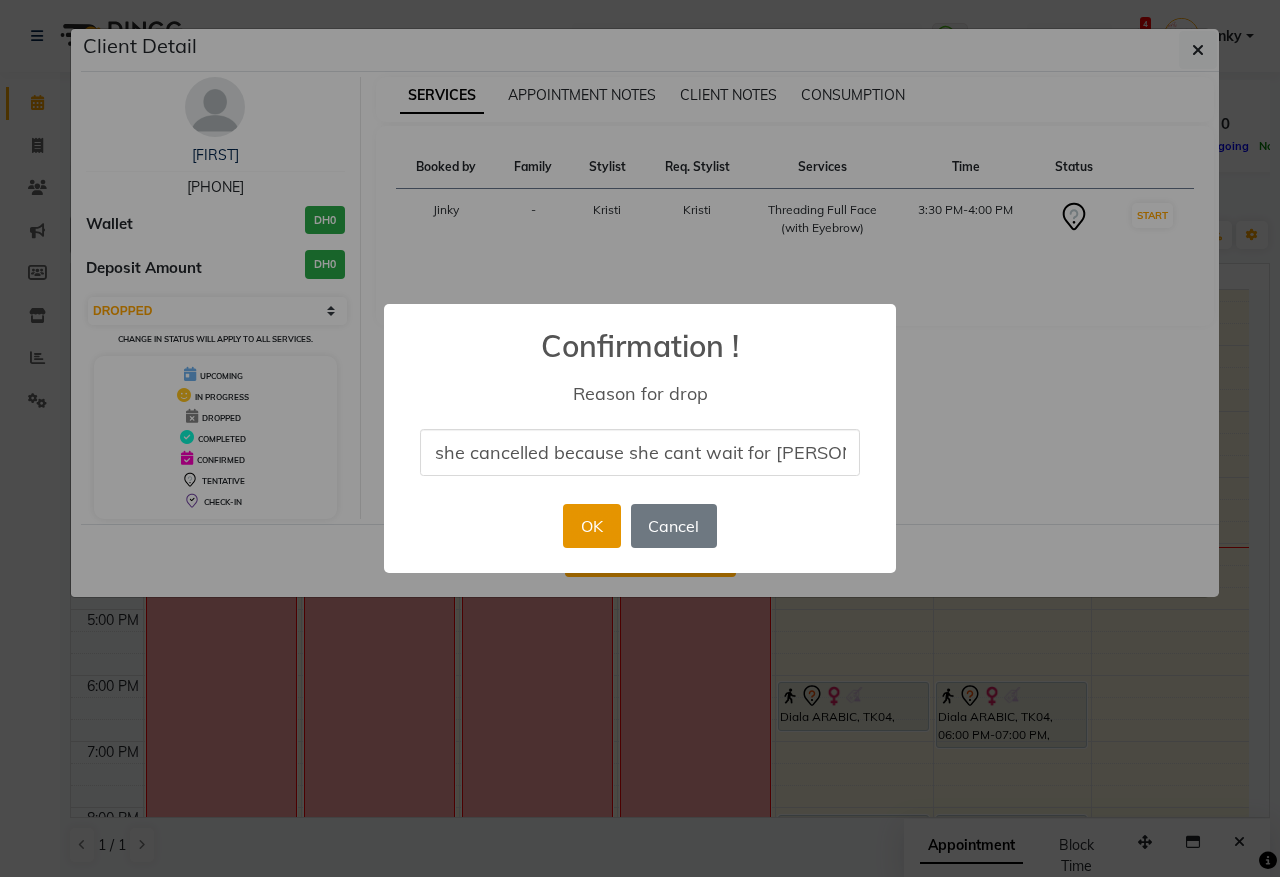 click on "OK" at bounding box center (591, 526) 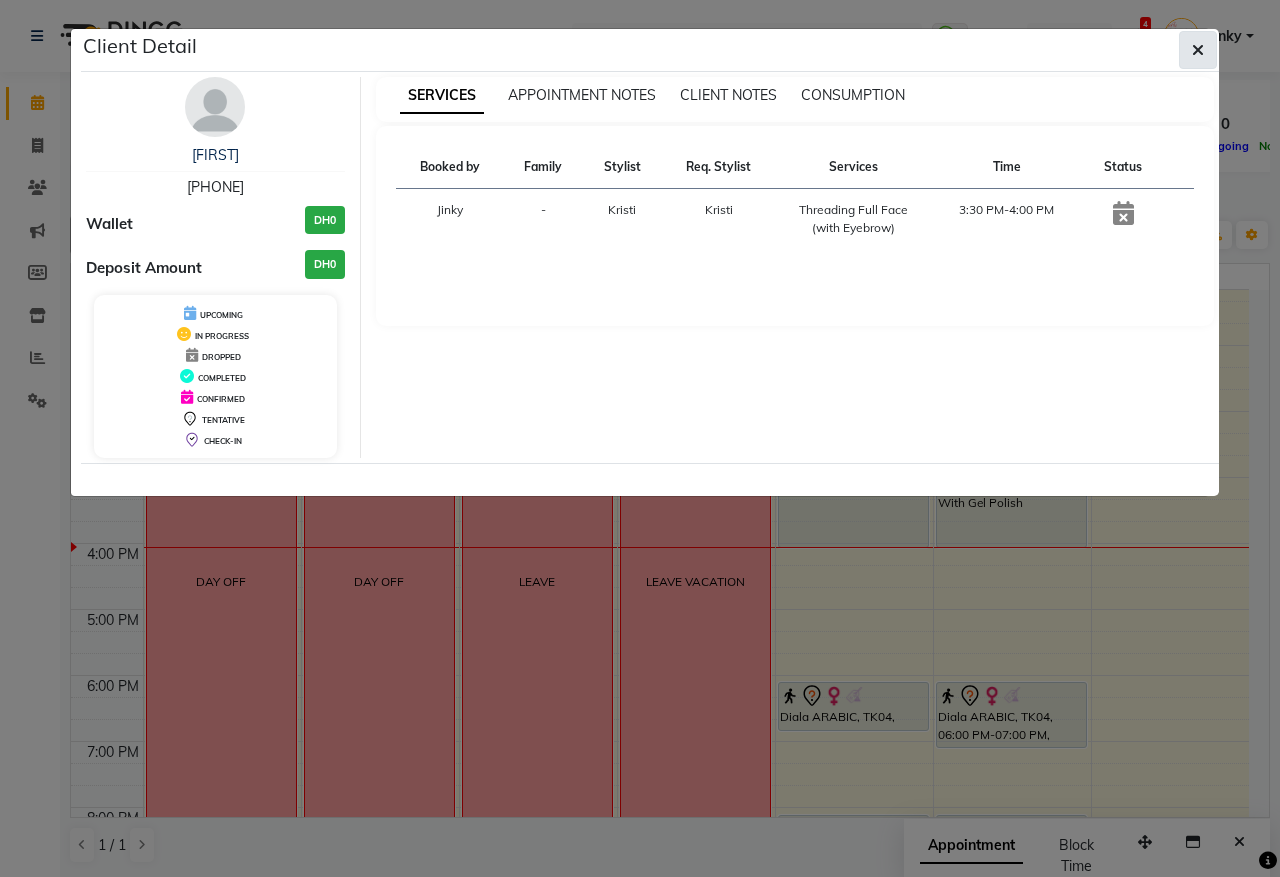 click 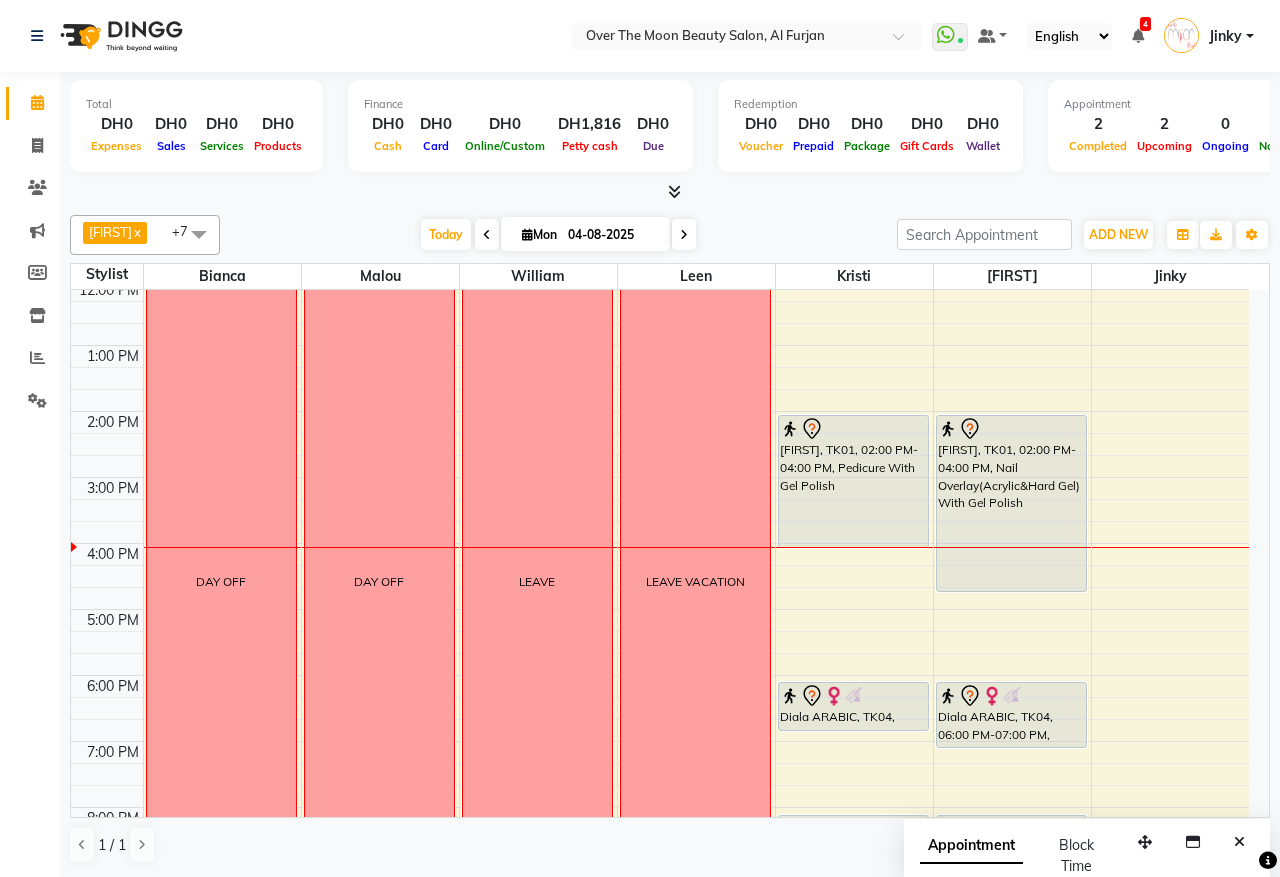 drag, startPoint x: 1003, startPoint y: 543, endPoint x: 1012, endPoint y: 578, distance: 36.138622 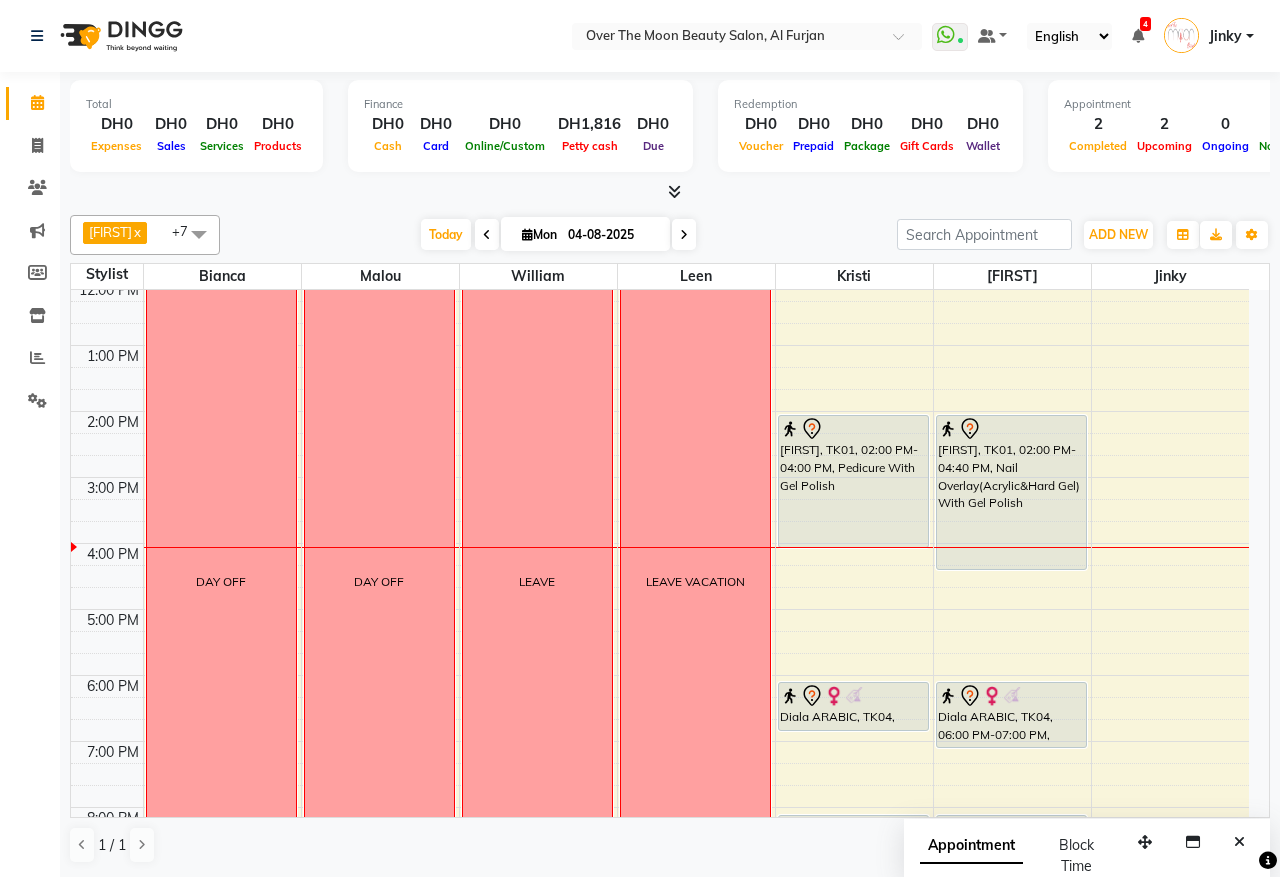 click on "Sabrina, TK01, 02:00 PM-04:40 PM, Nail Overlay(Acrylic&Hard Gel) With Gel Polish             Diala ARABIC, TK04, 06:00 PM-07:00 PM, Classic Pedicure             dipti, TK02, 08:00 PM-09:00 PM, Manicure With Gel Polish             Sabrina, TK01, 02:00 PM-04:40 PM, Nail Overlay(Acrylic&Hard Gel) With Gel Polish" at bounding box center (1012, 576) 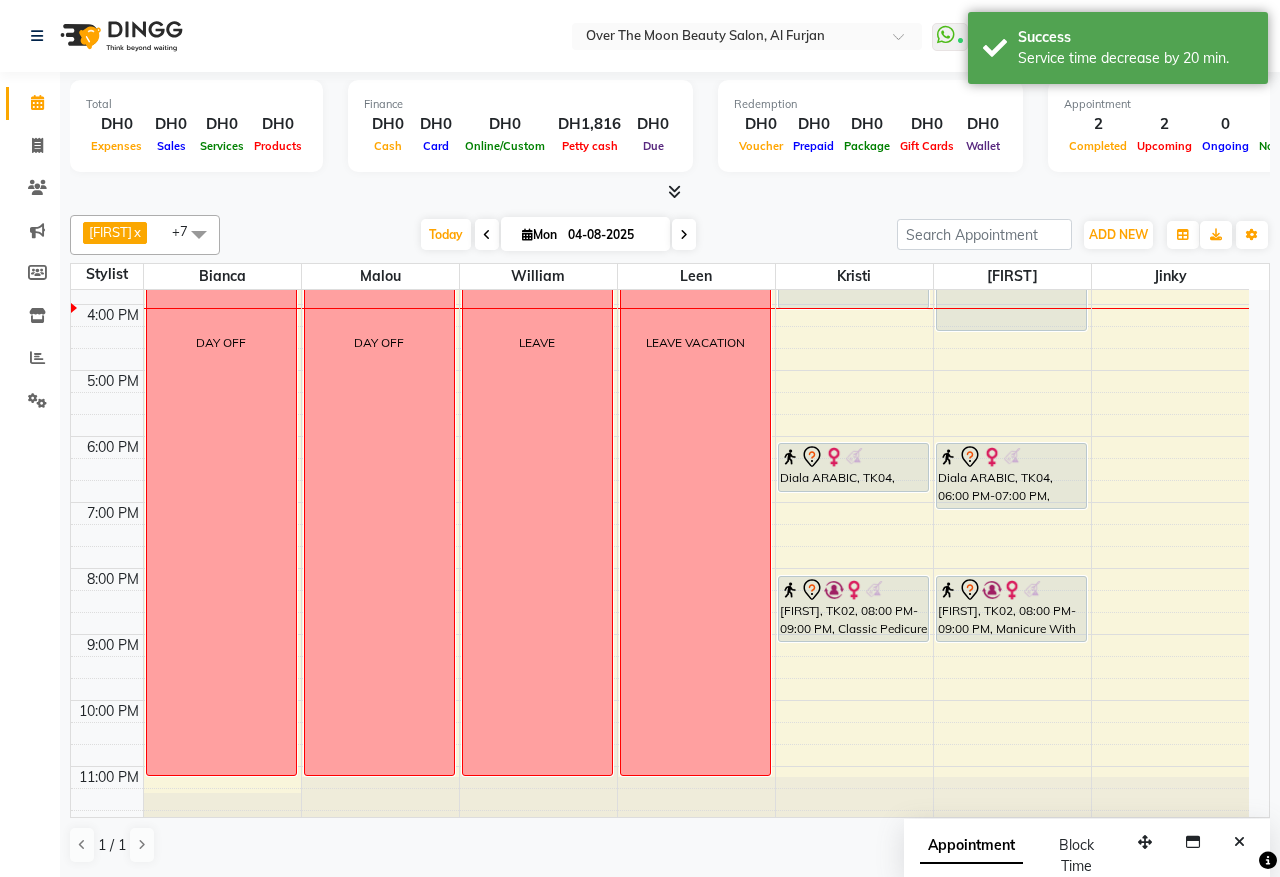 scroll, scrollTop: 473, scrollLeft: 0, axis: vertical 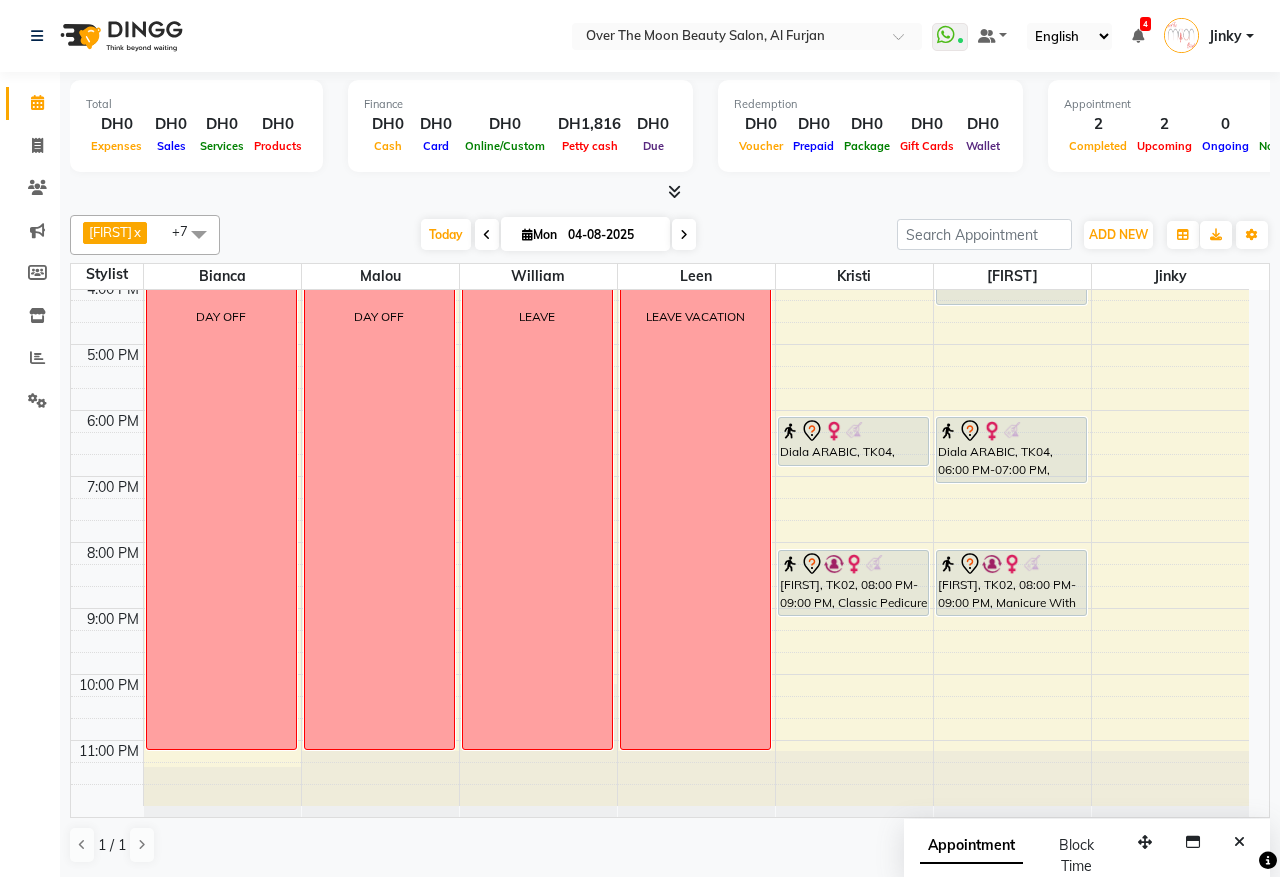 click at bounding box center (684, 235) 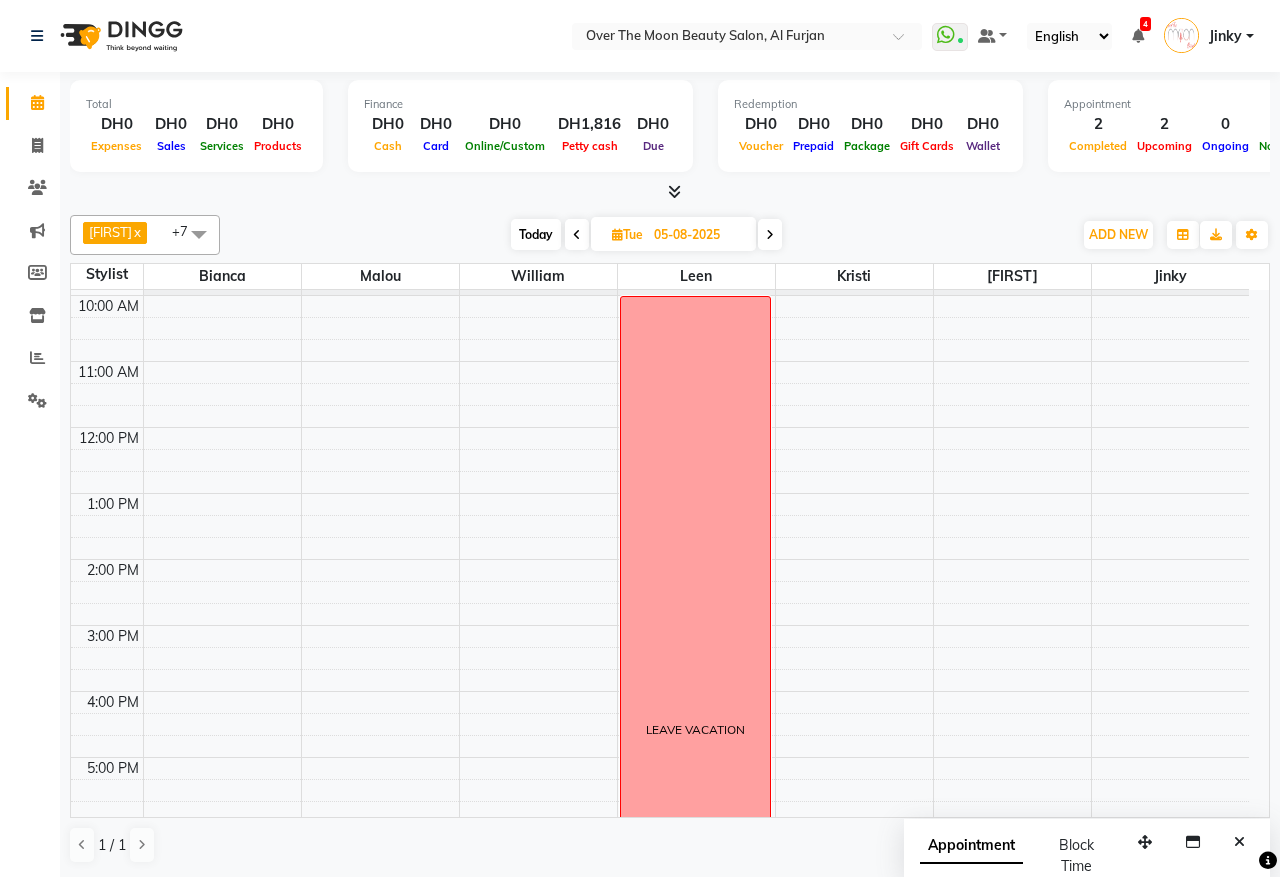 scroll, scrollTop: 0, scrollLeft: 0, axis: both 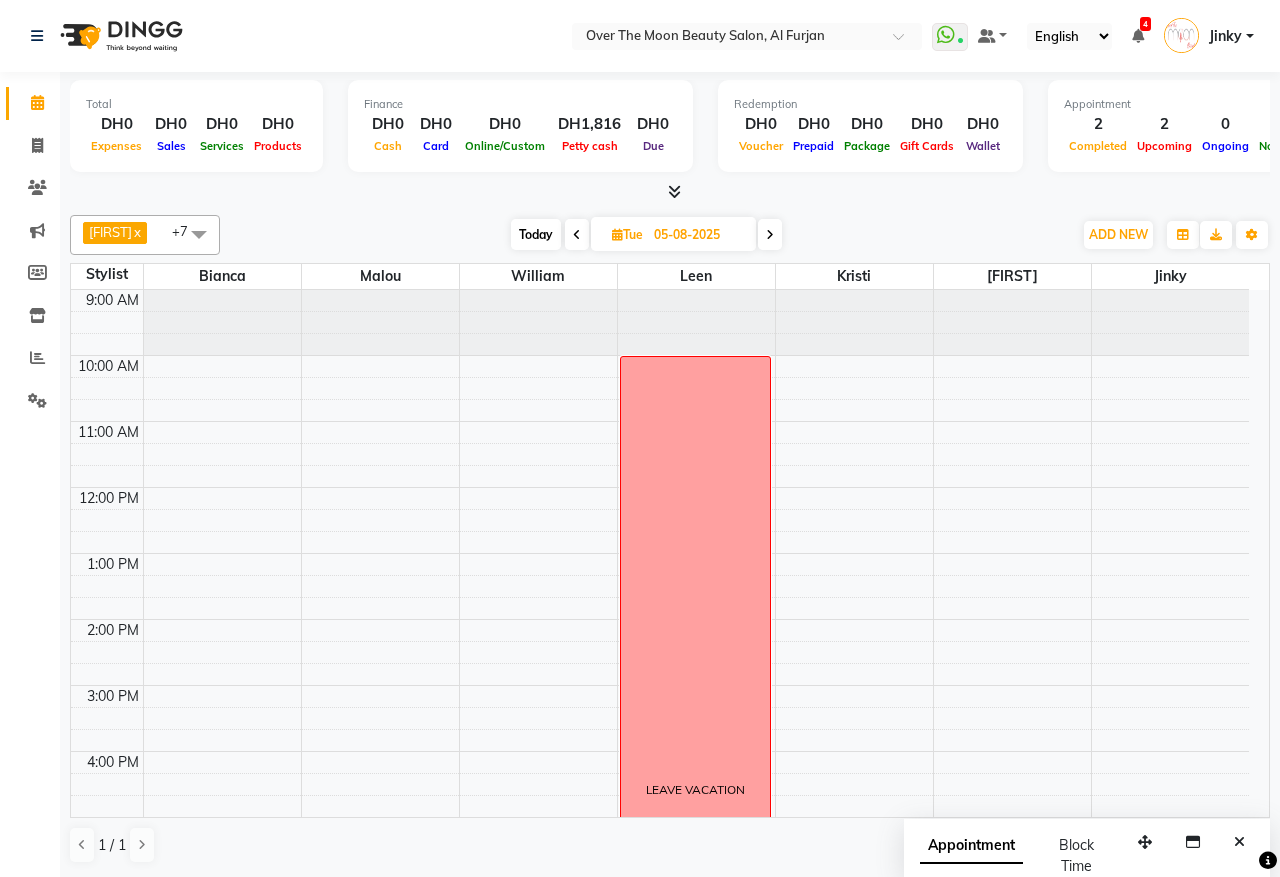 click on "Today" at bounding box center (536, 234) 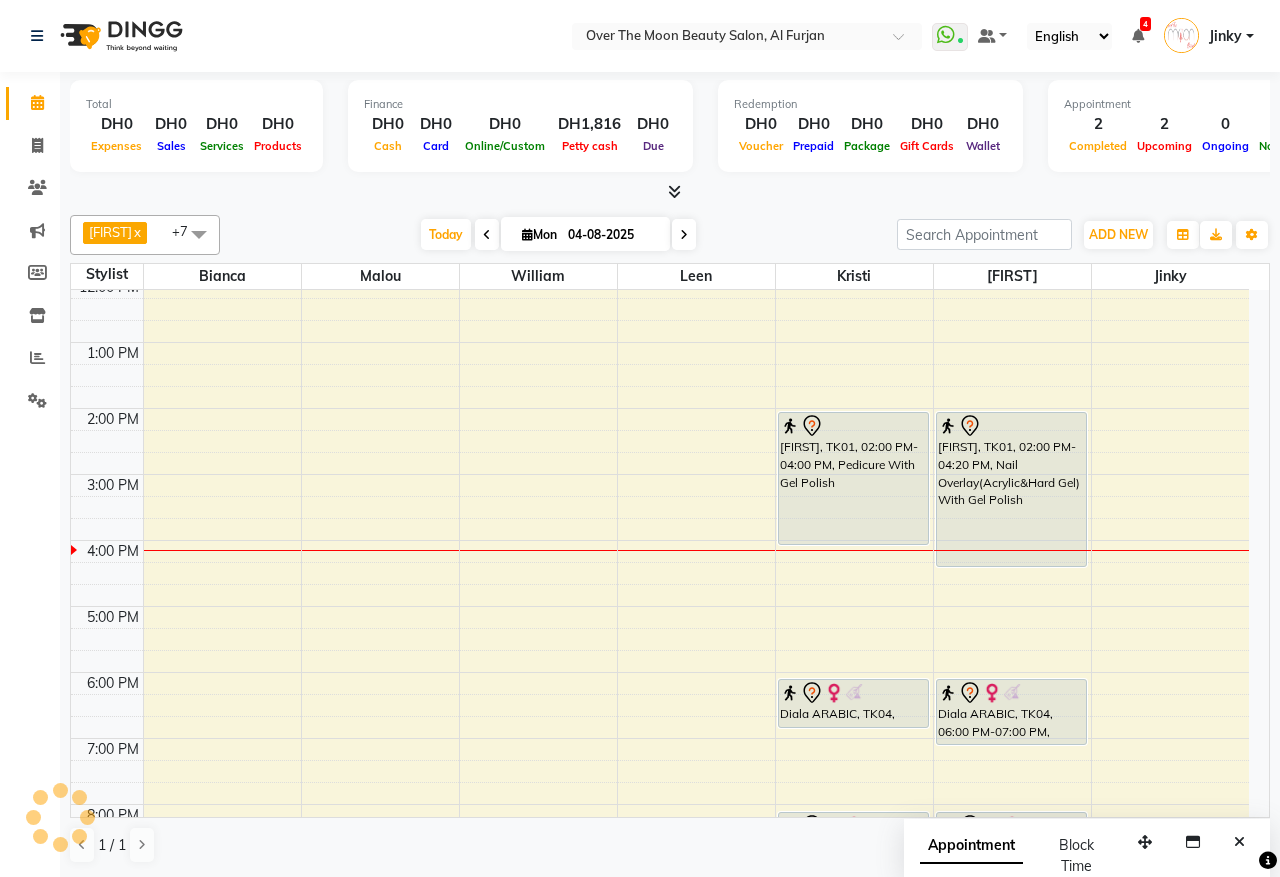 scroll, scrollTop: 51, scrollLeft: 0, axis: vertical 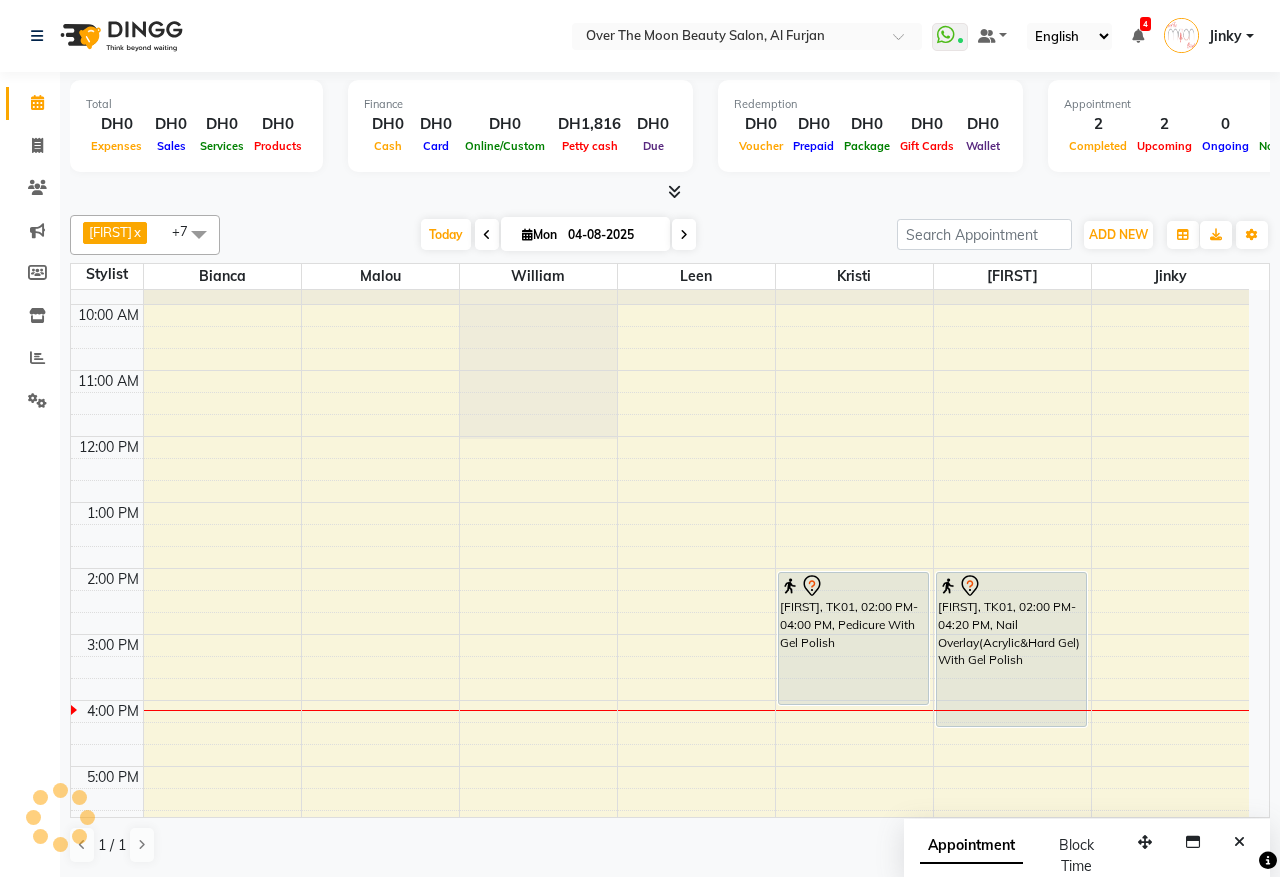 click on "[LAST_NAME], TK01, 02:00 PM-04:20 PM, Nail Overlay(Acrylic&Hard Gel) With Gel Polish" at bounding box center [1011, 649] 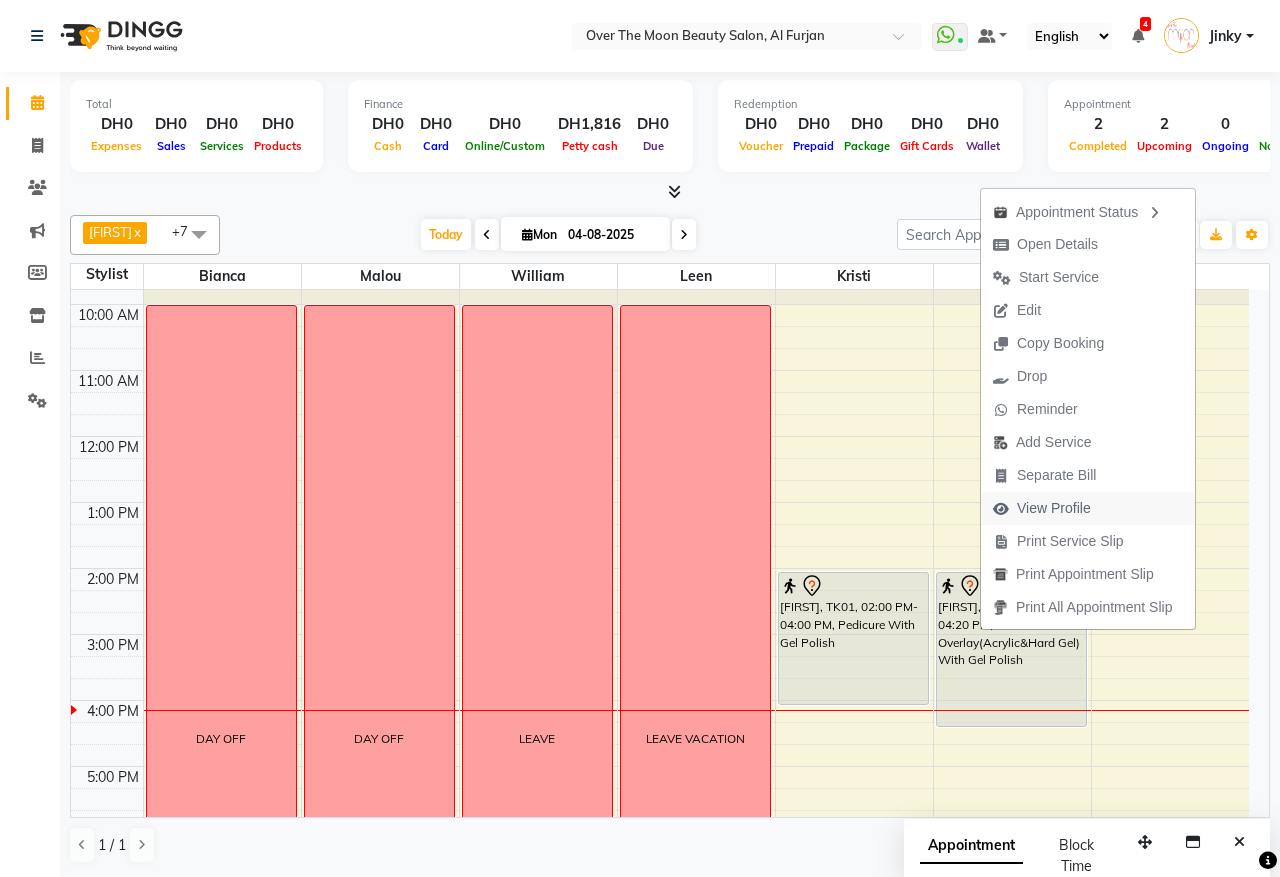 click on "View Profile" at bounding box center (1054, 508) 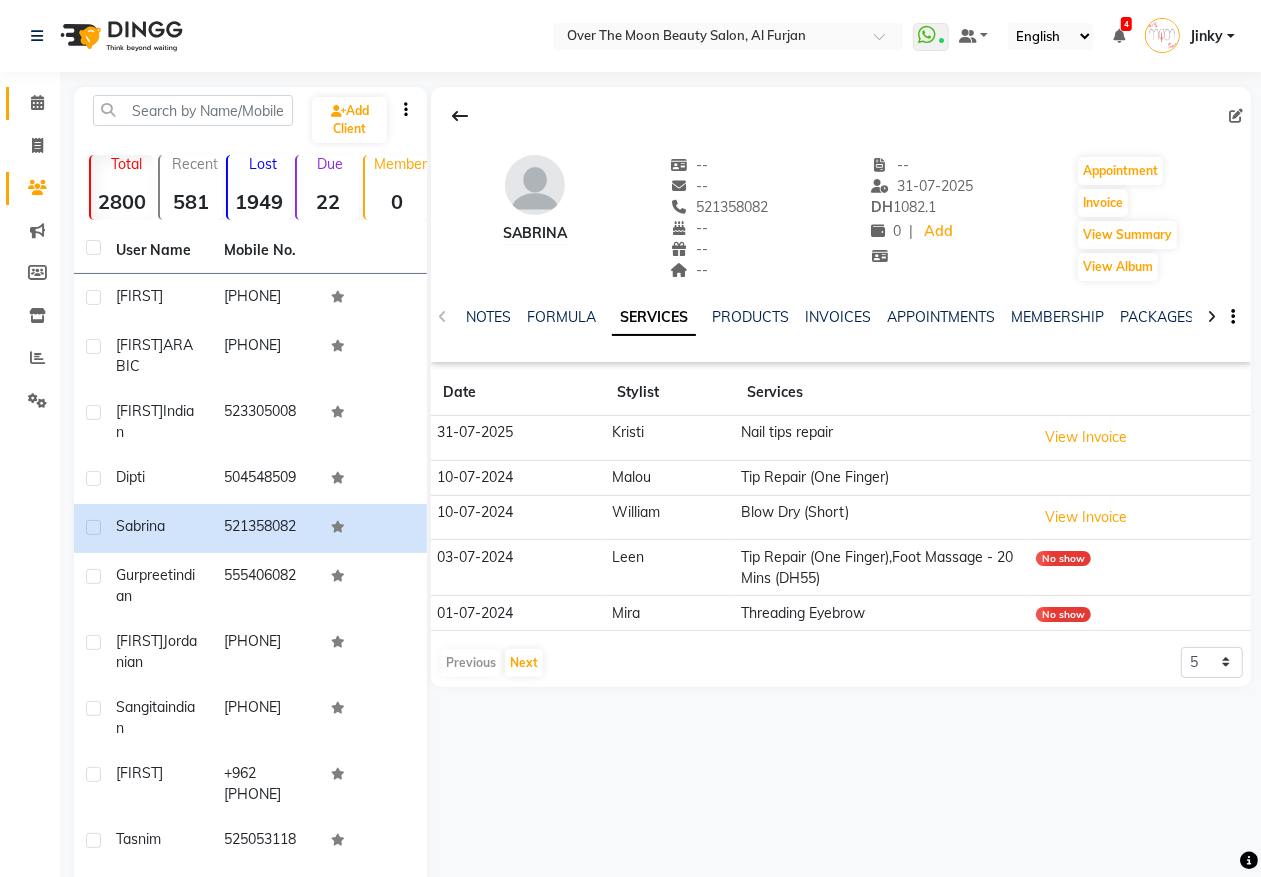 click 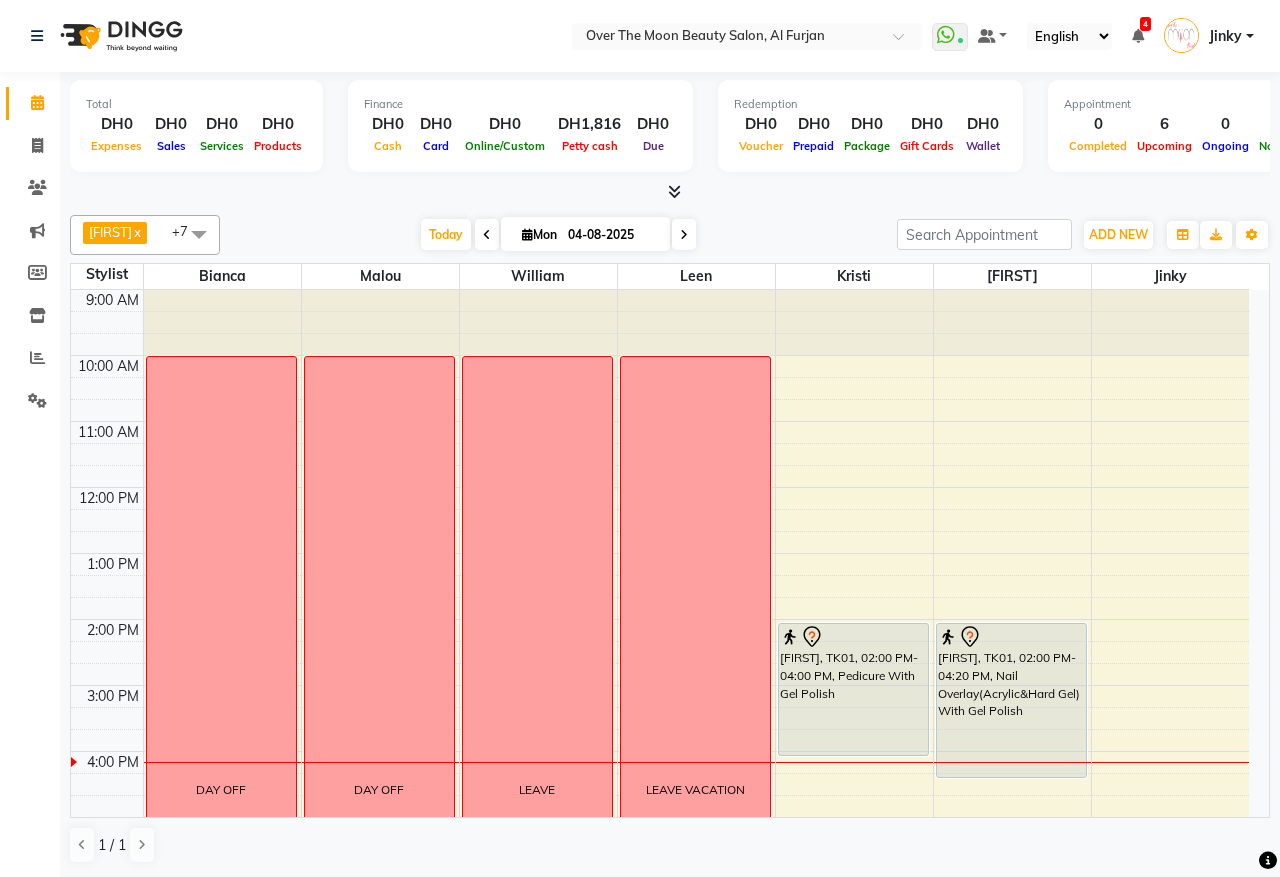 scroll, scrollTop: 208, scrollLeft: 0, axis: vertical 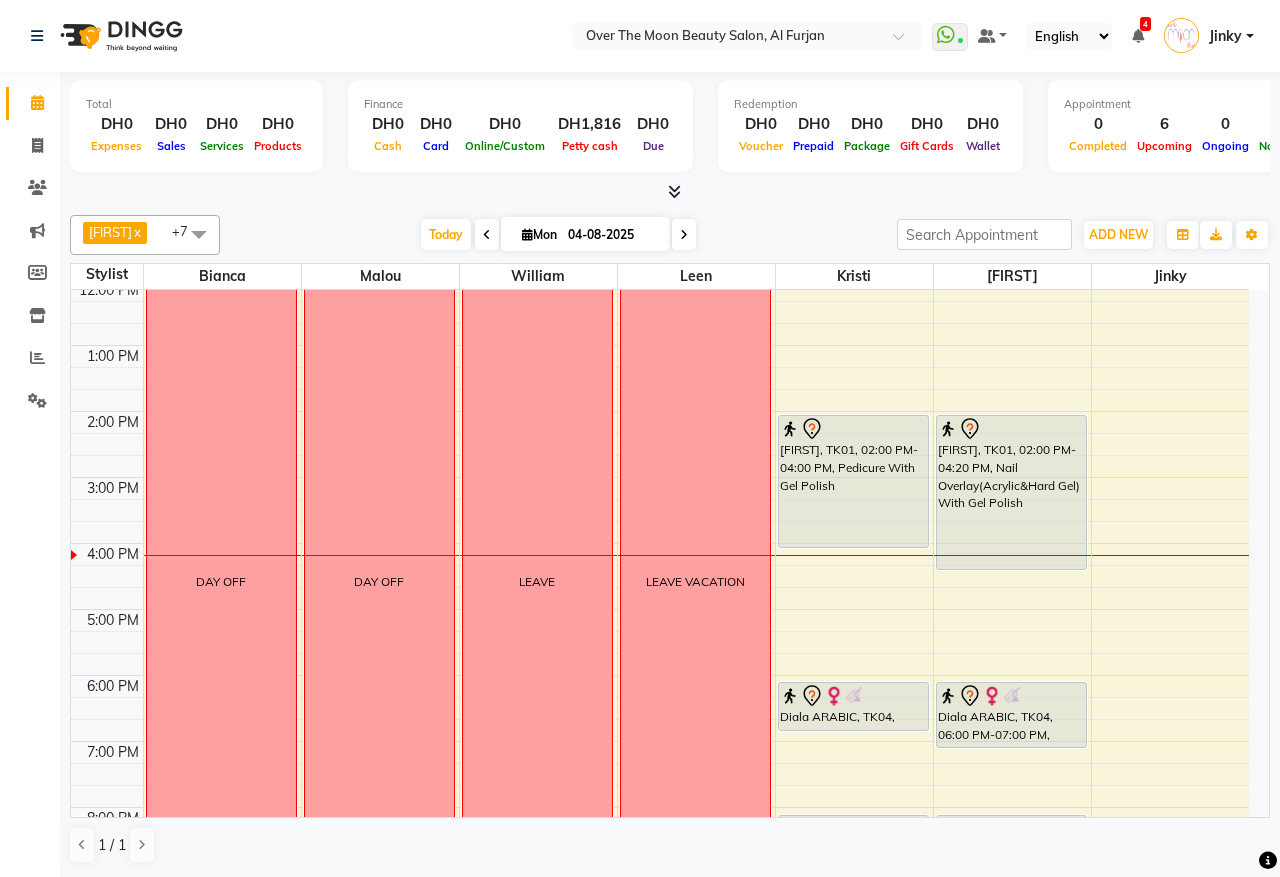 click on "[FIRST], TK01, 02:00 PM-04:00 PM, Pedicure With Gel Polish" at bounding box center (853, 481) 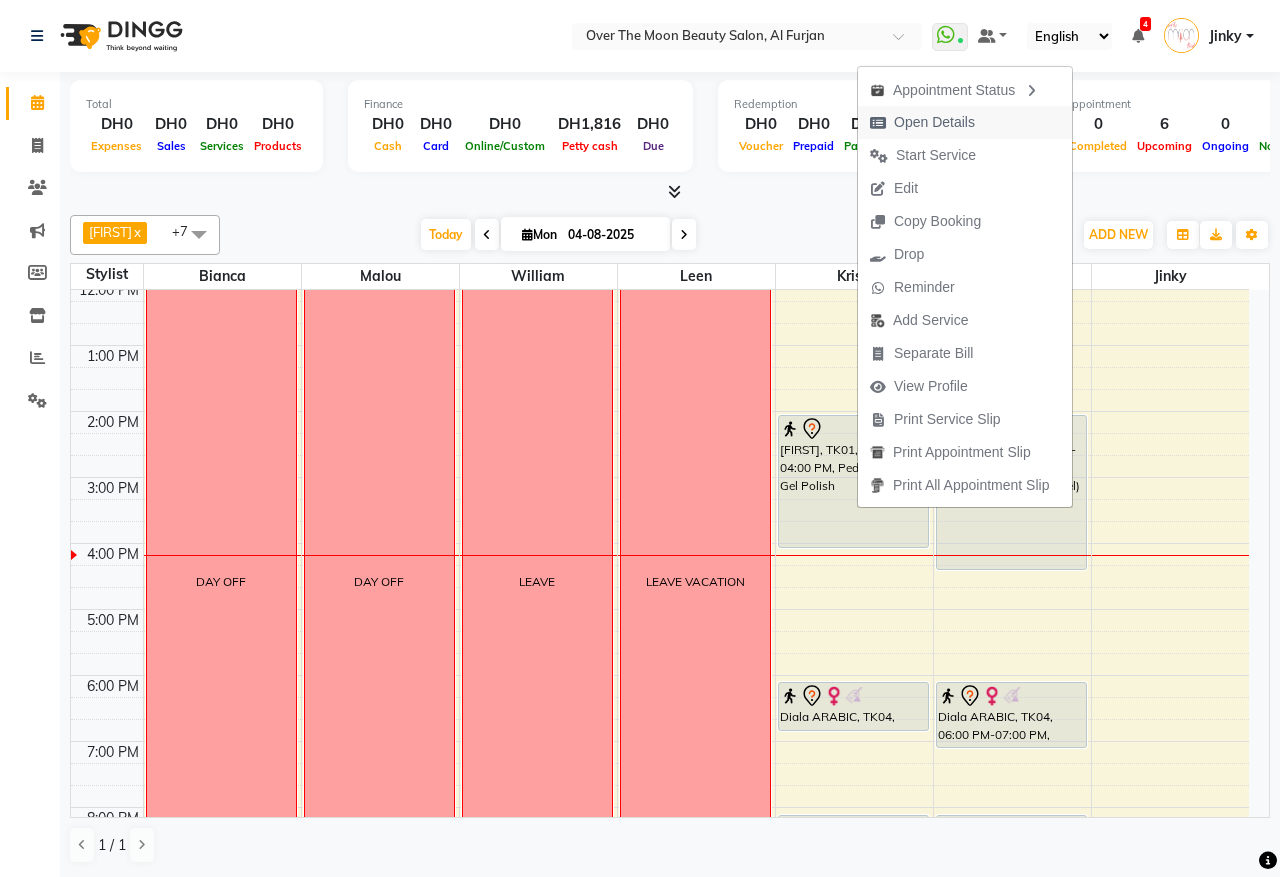 click on "Open Details" at bounding box center [934, 122] 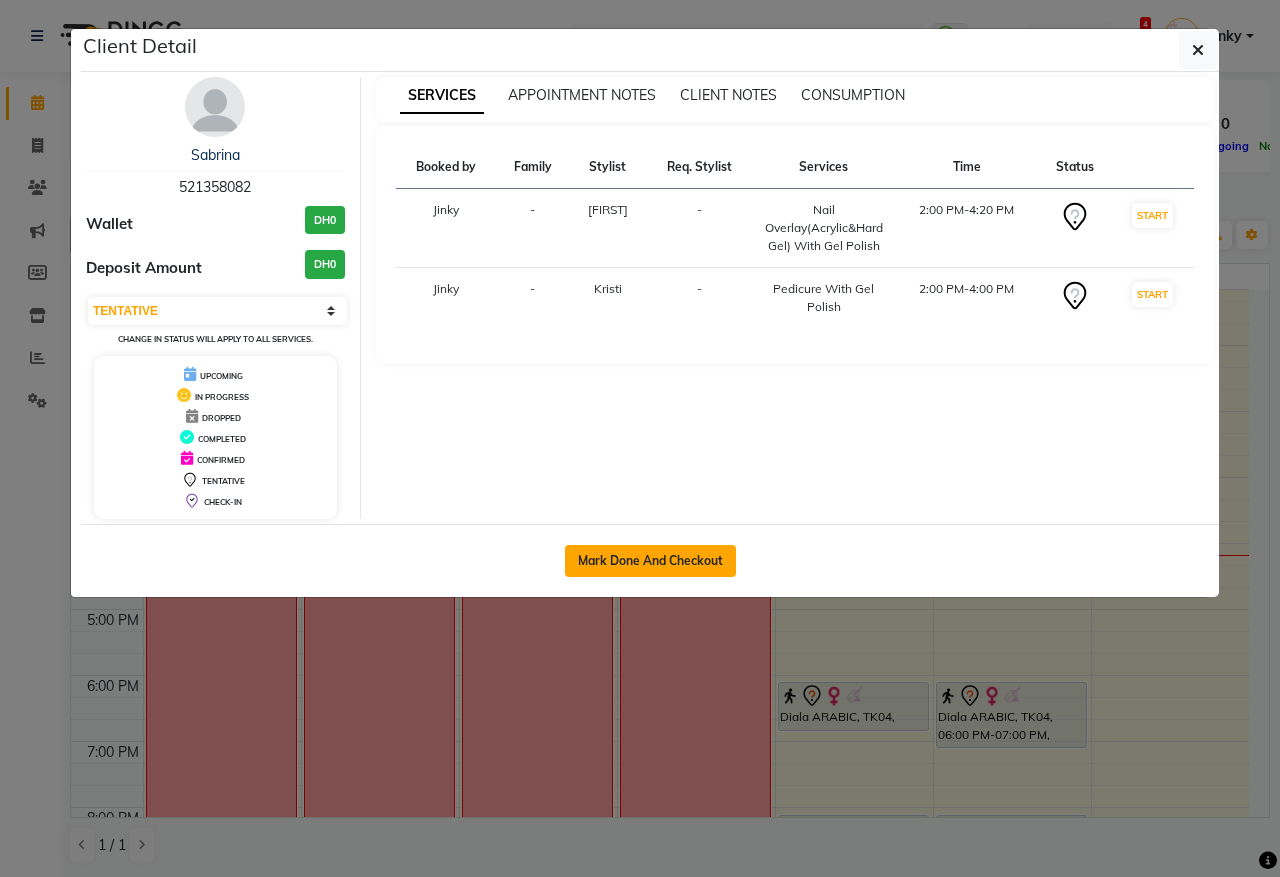 click on "Mark Done And Checkout" 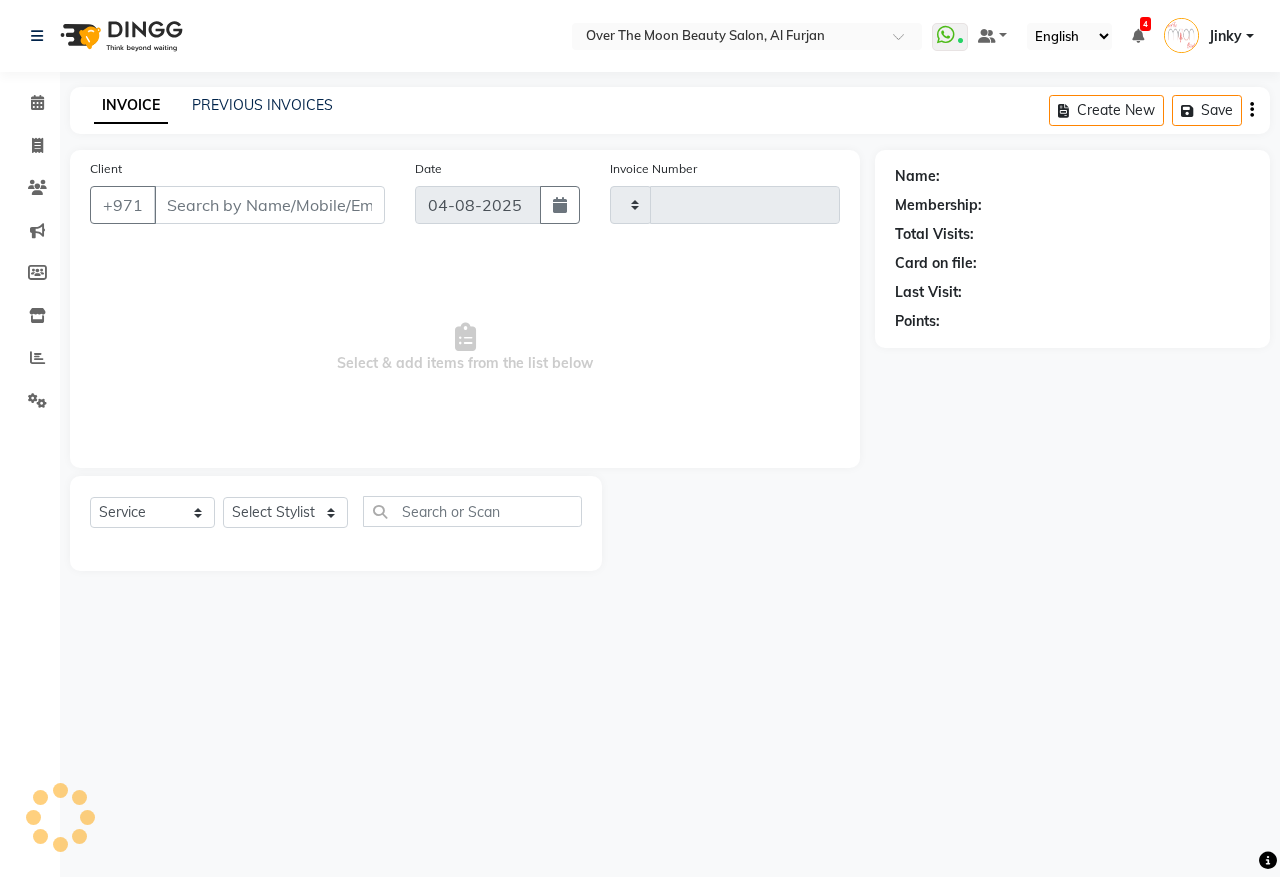 type on "1852" 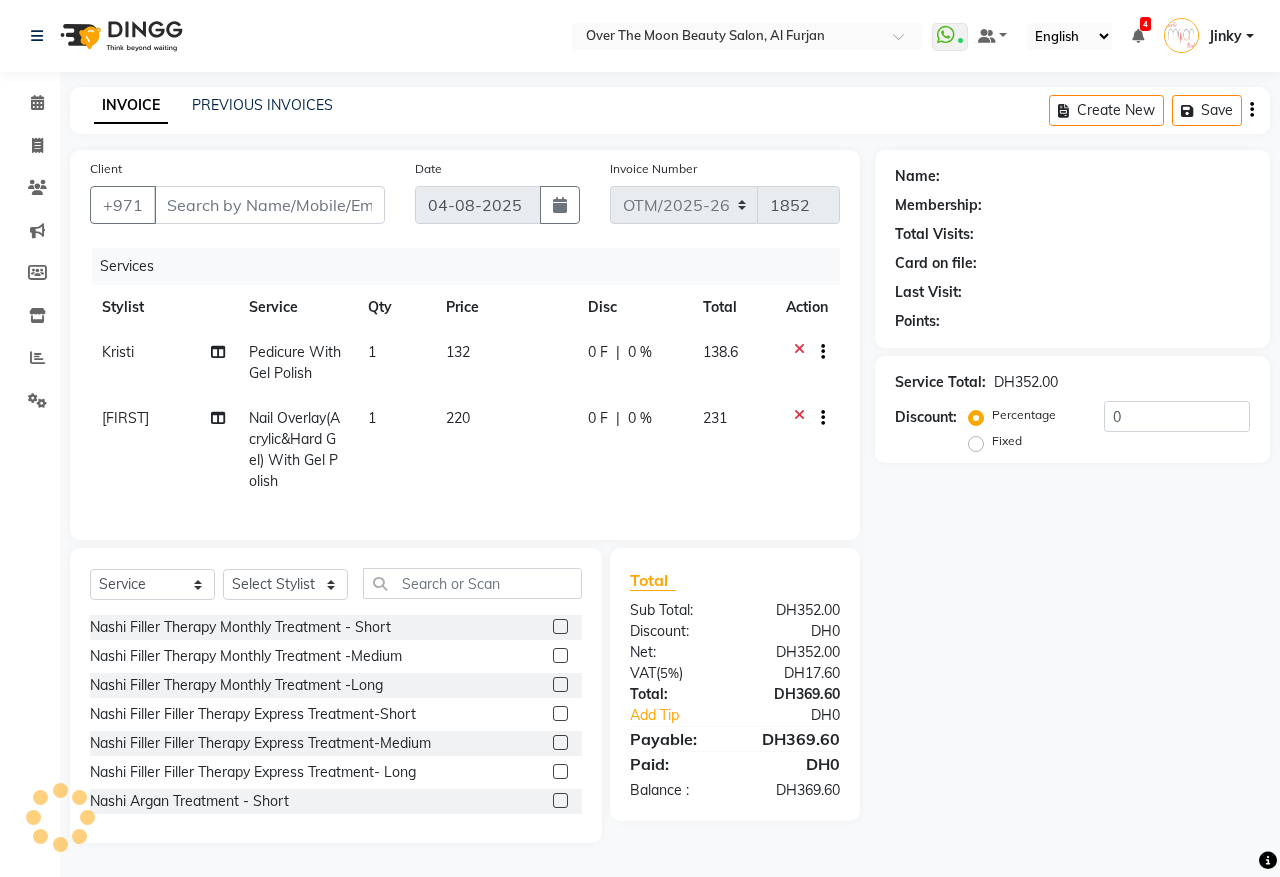 type on "521358082" 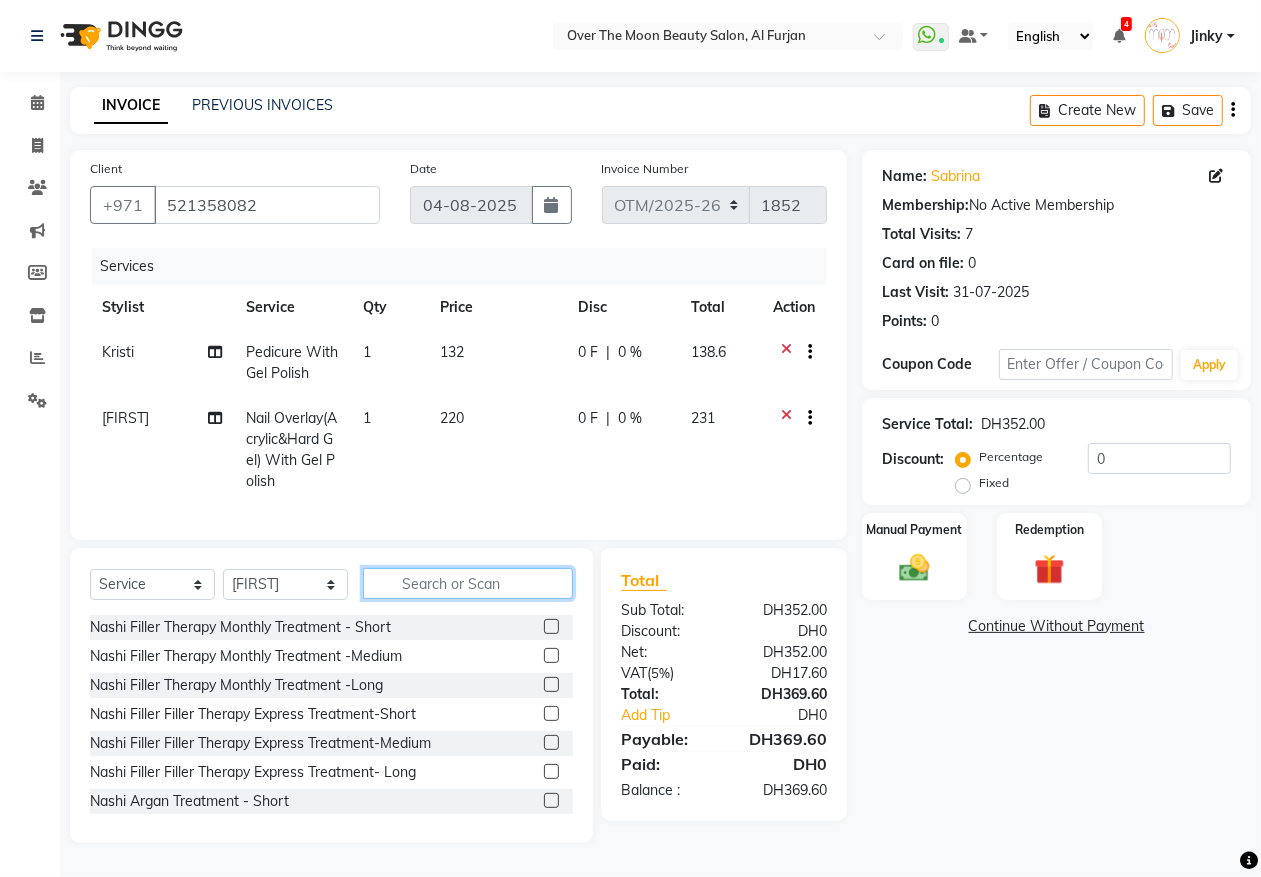 click 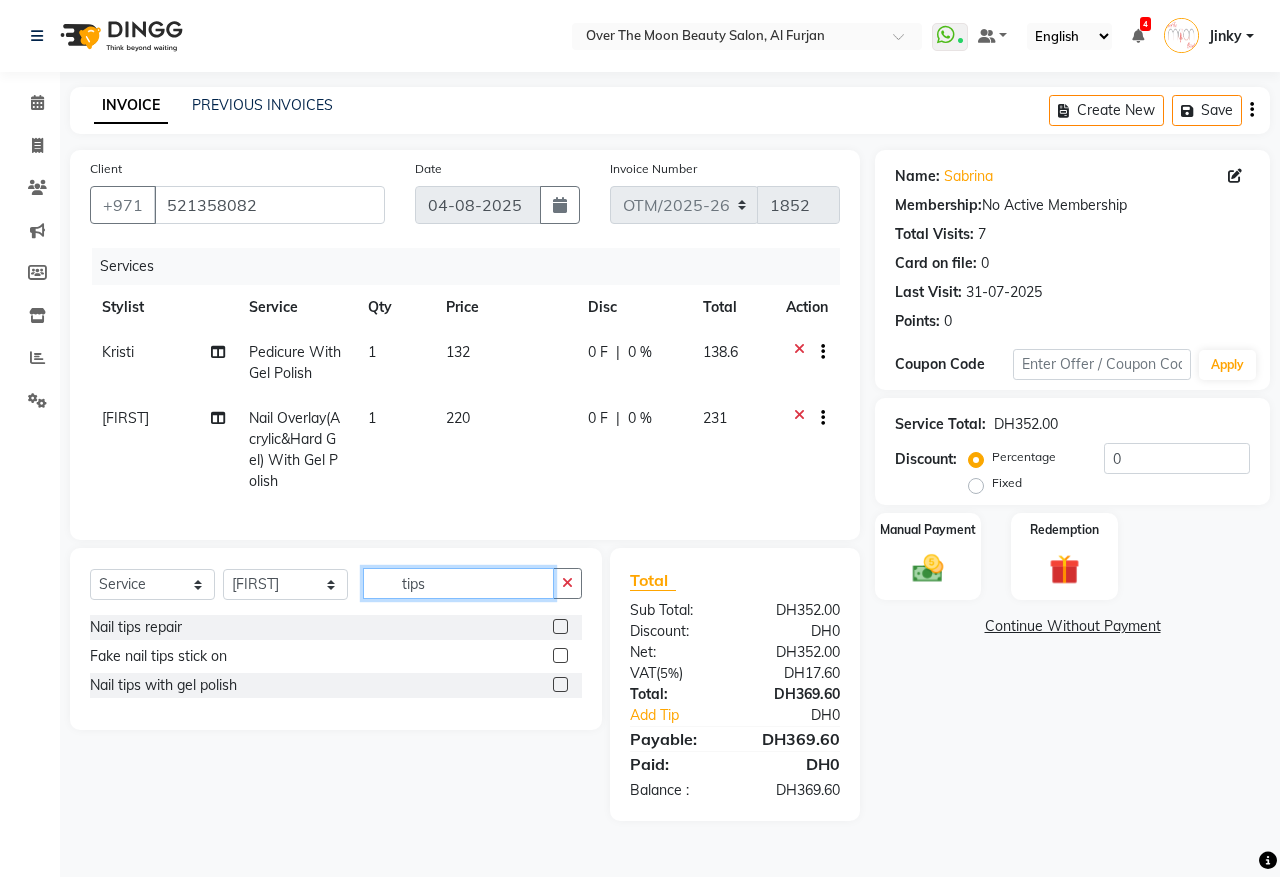 type on "tips" 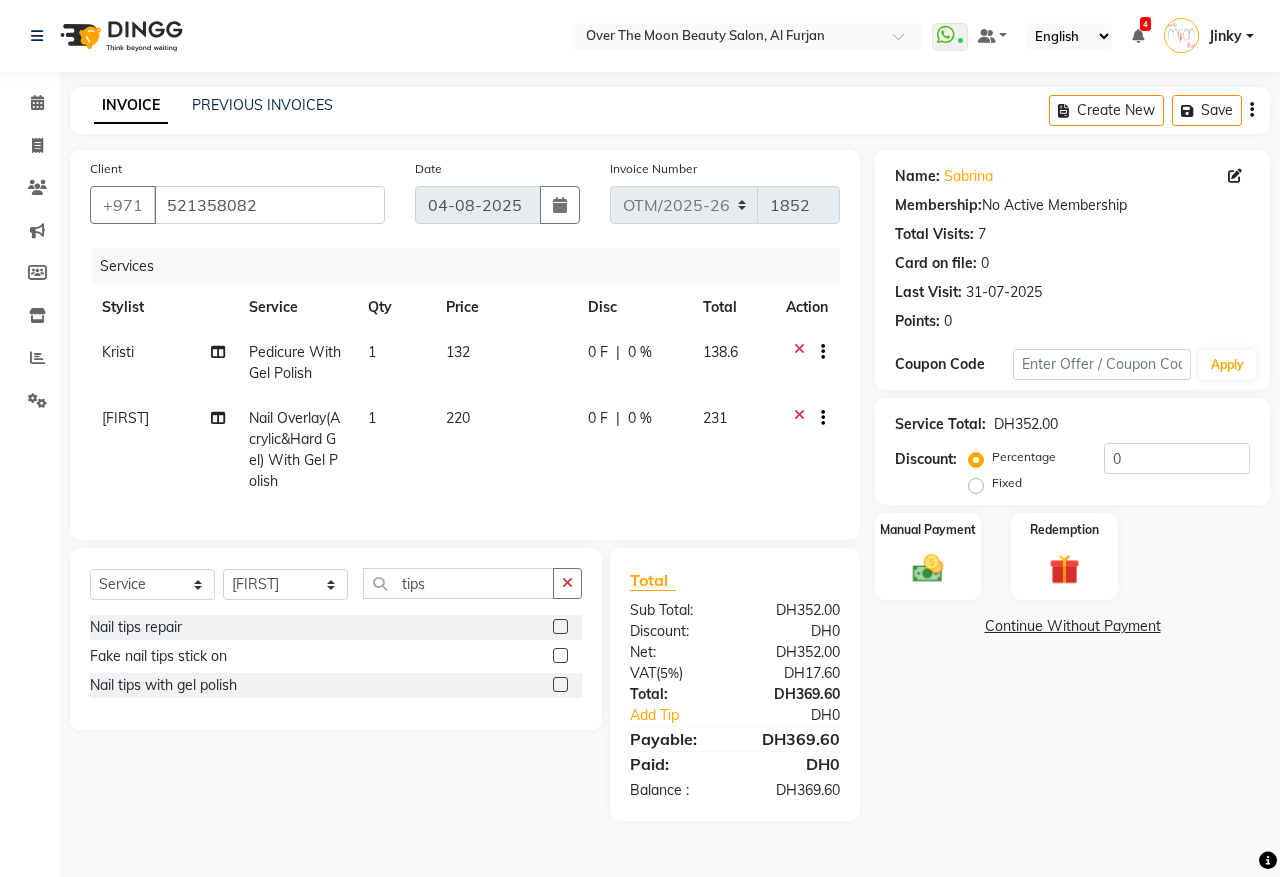 click 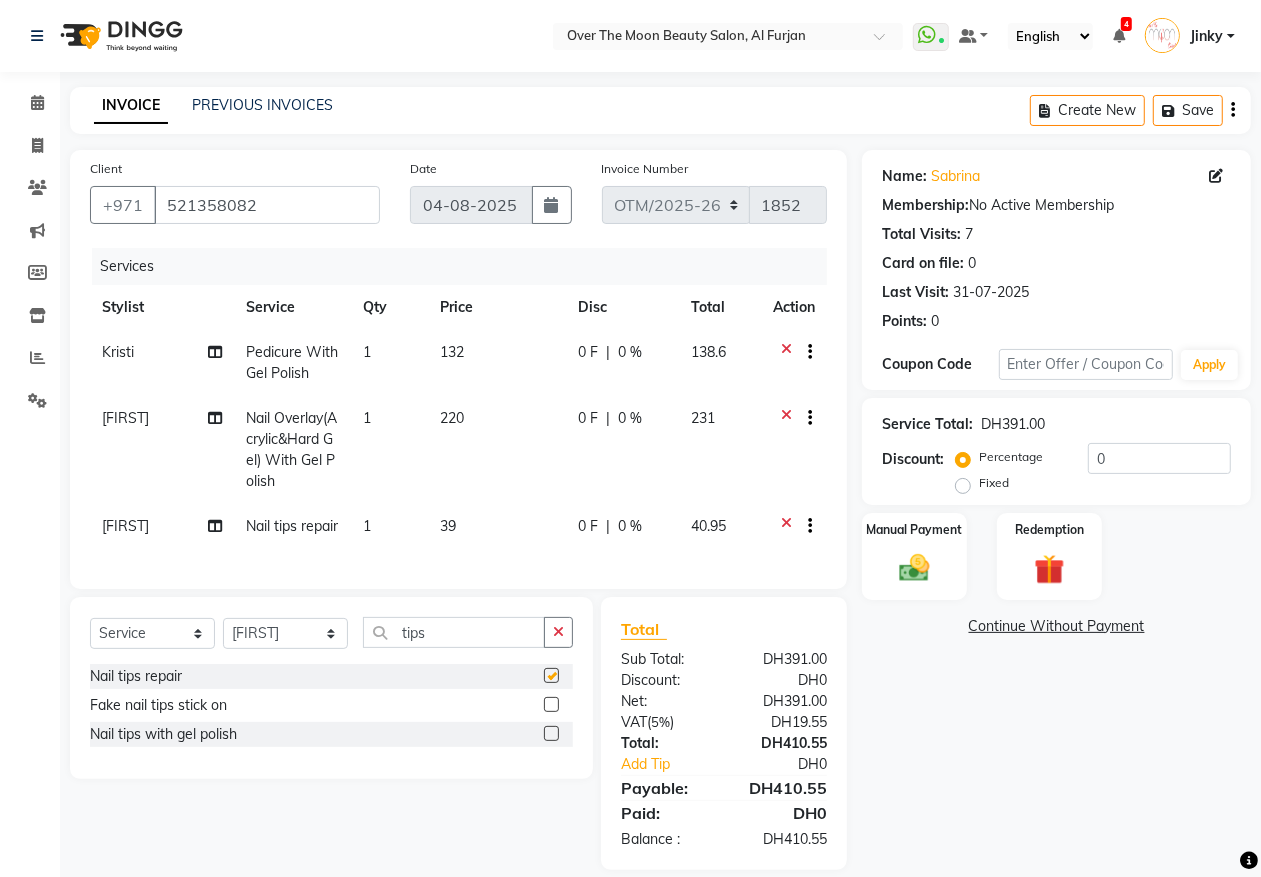 checkbox on "false" 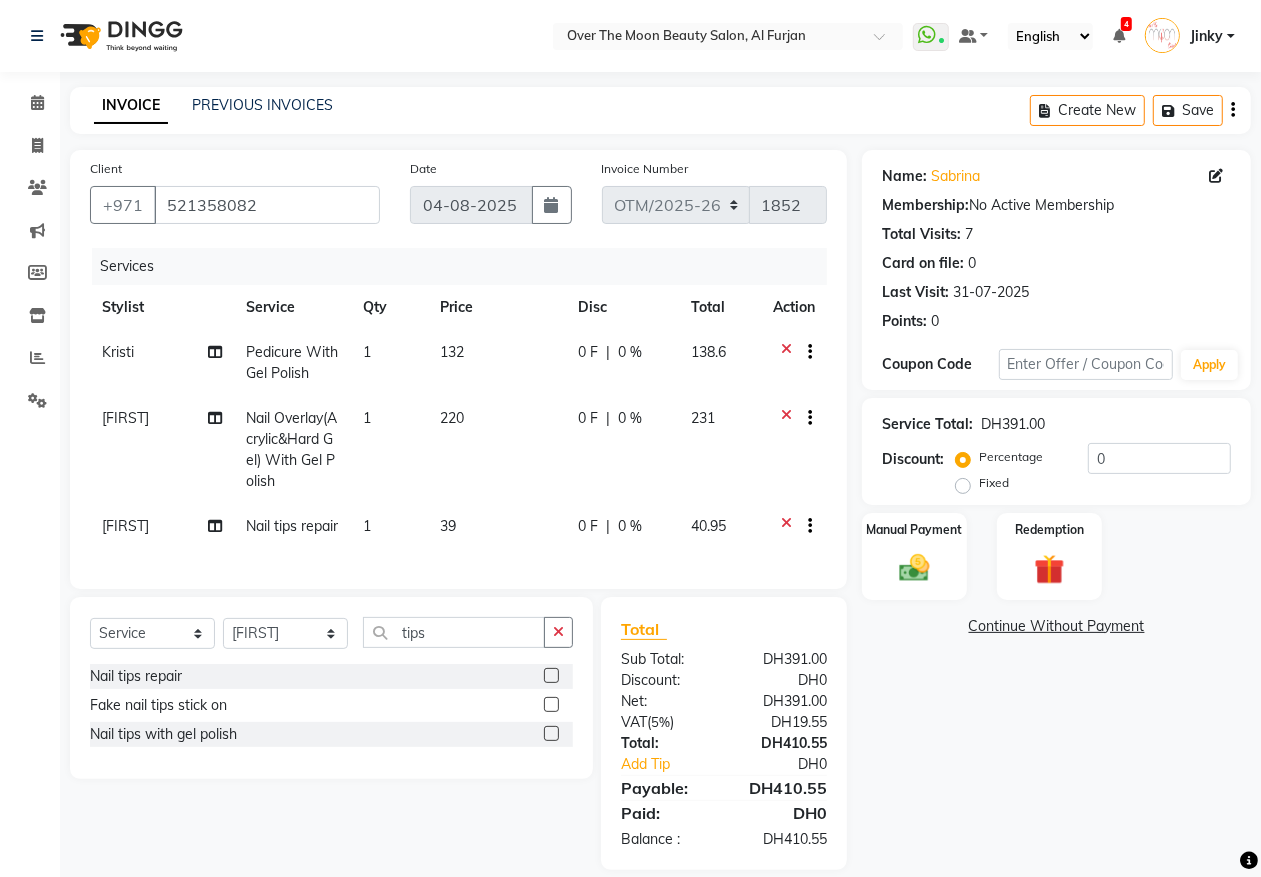 click on "1" 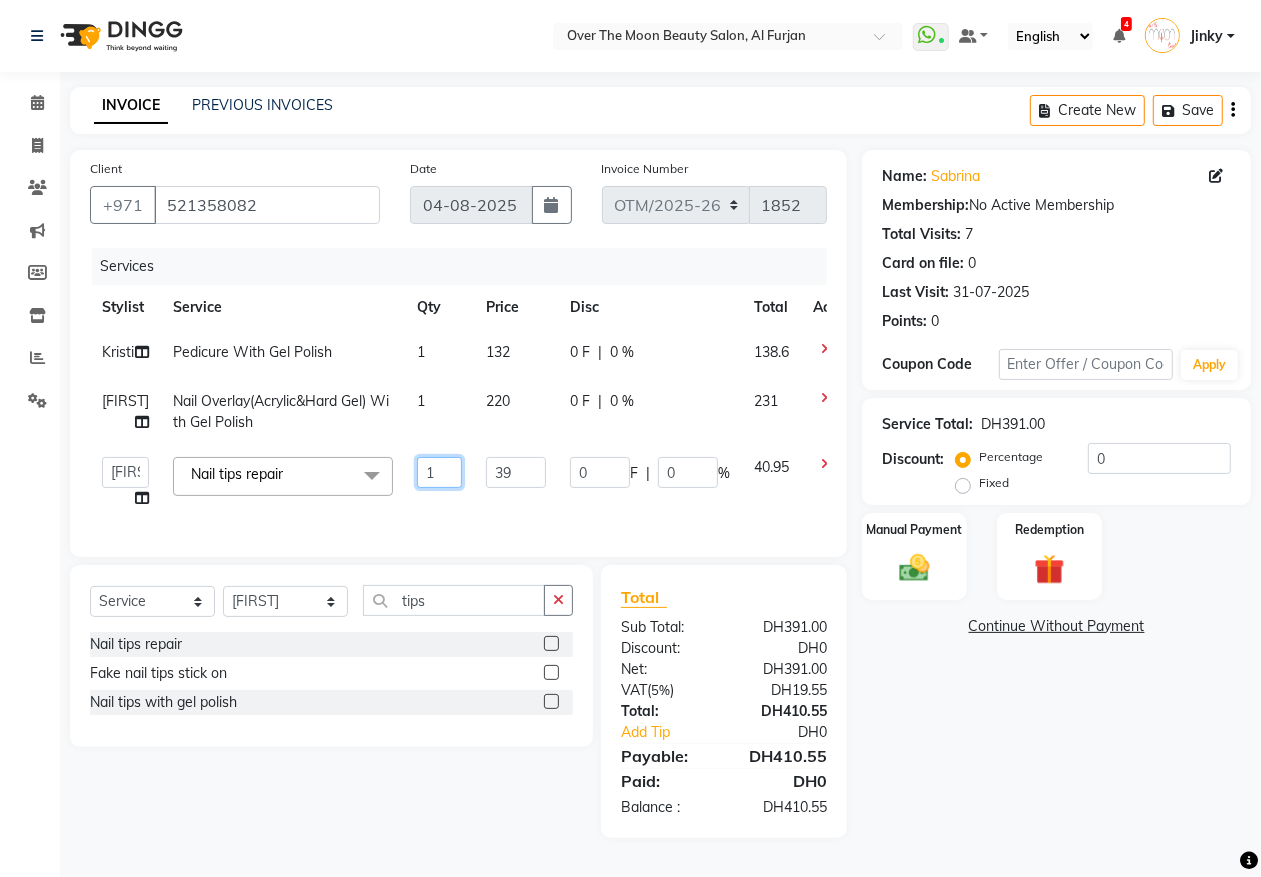 drag, startPoint x: 448, startPoint y: 471, endPoint x: 322, endPoint y: 531, distance: 139.55644 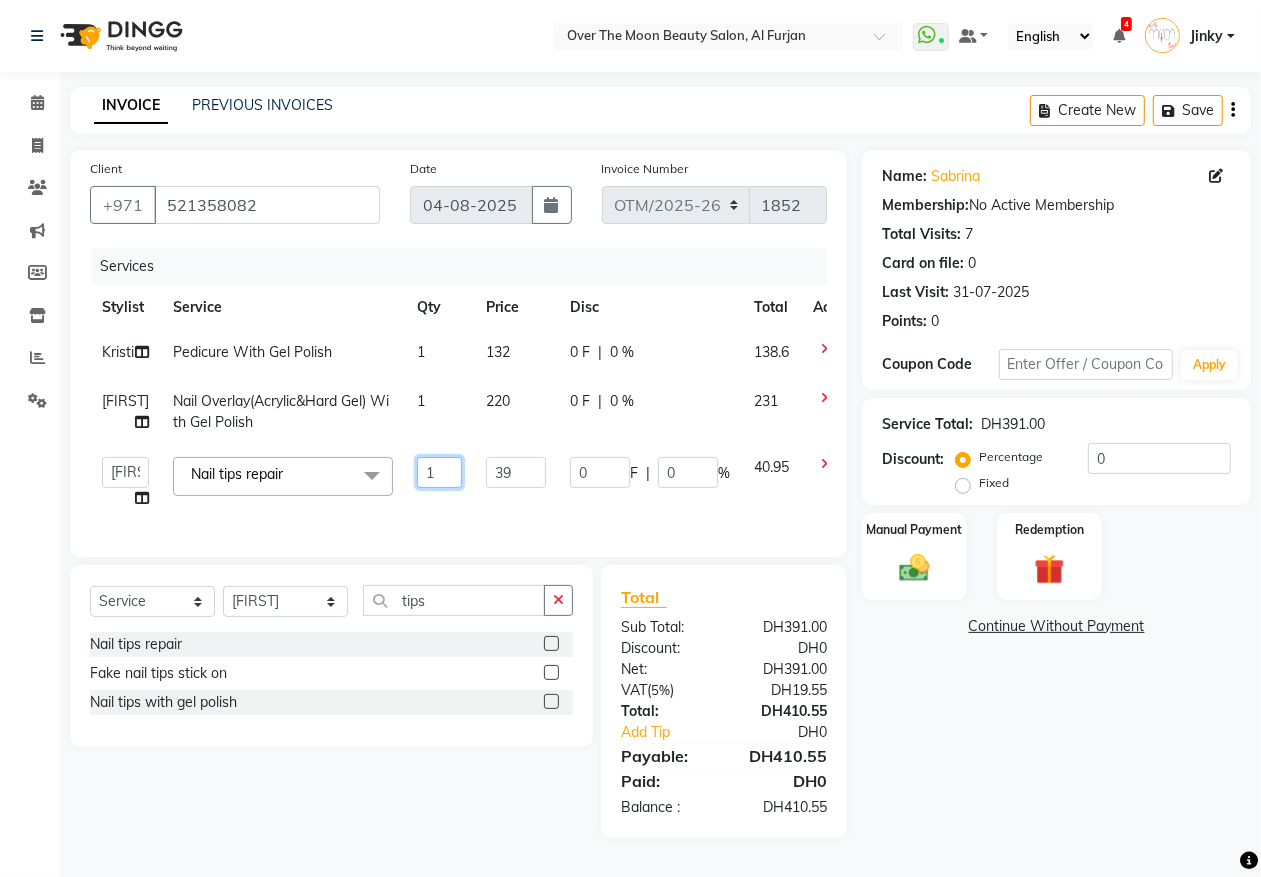 type on "3" 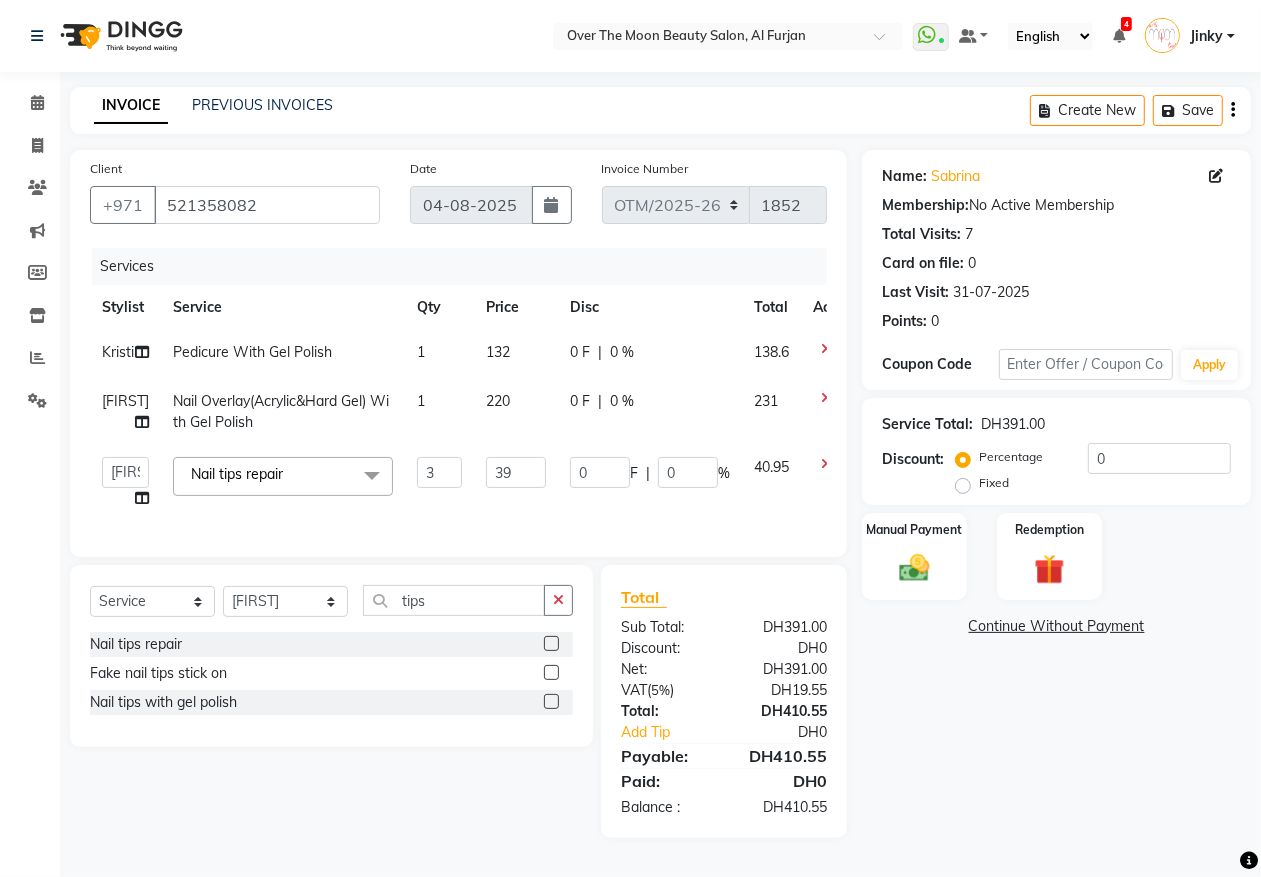 click on "3" 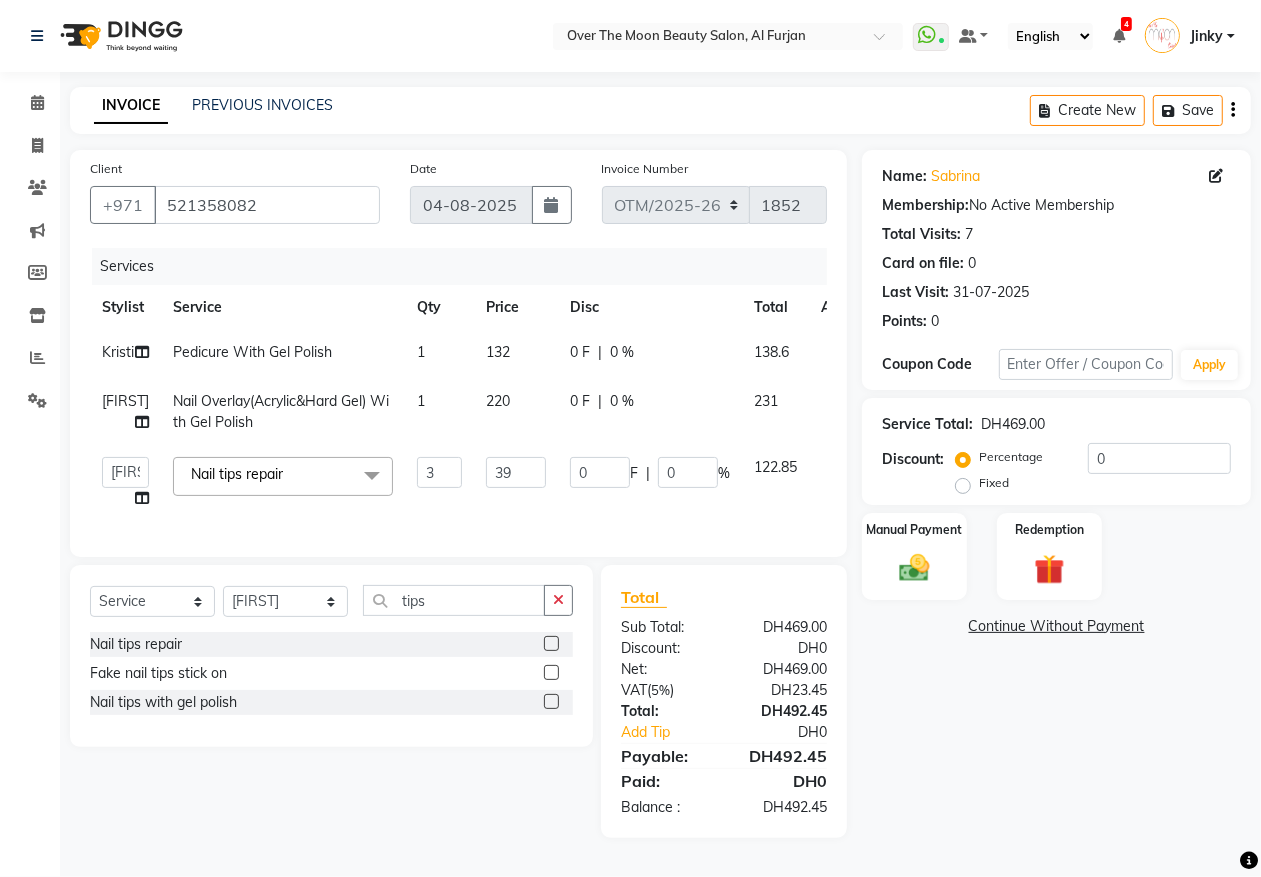 click on "0 F" 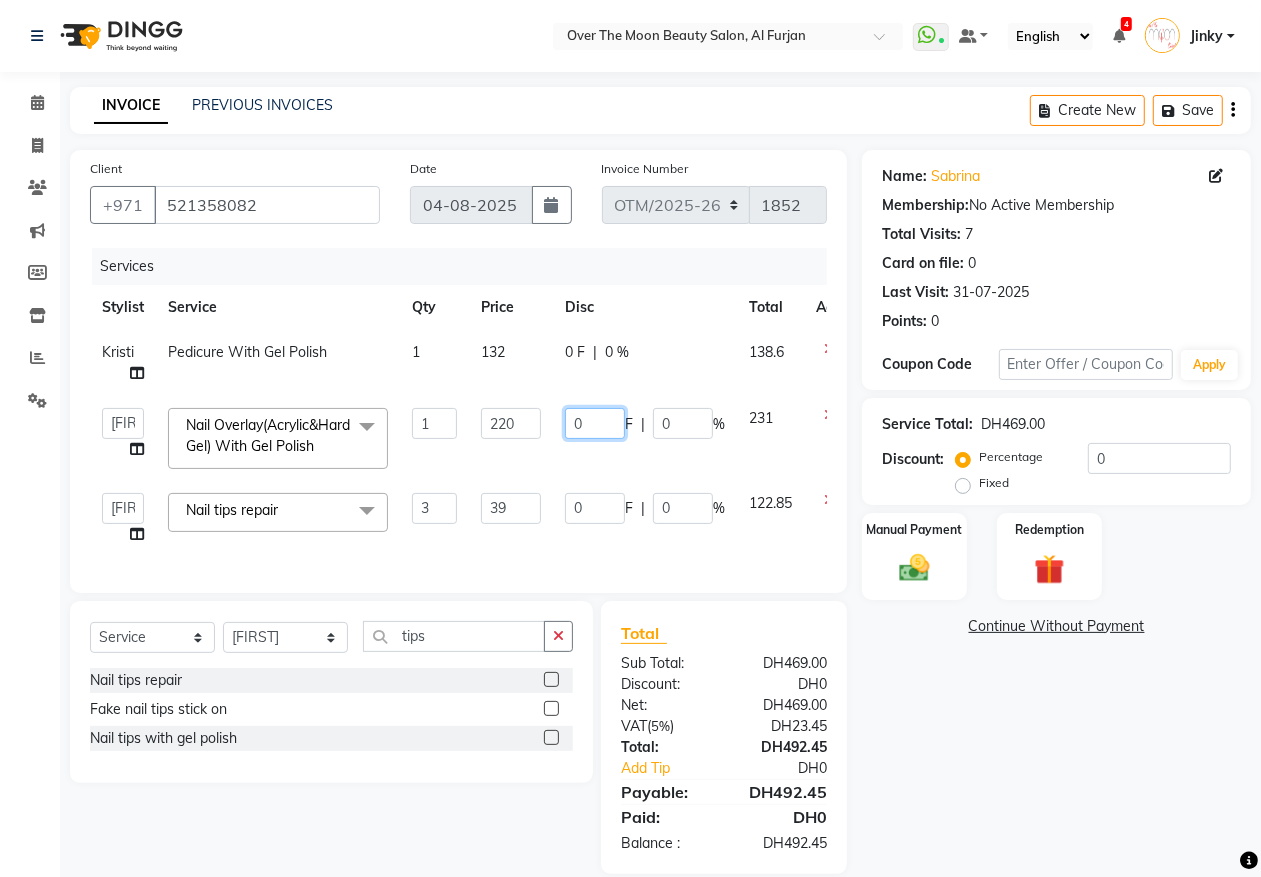 drag, startPoint x: 600, startPoint y: 407, endPoint x: 546, endPoint y: 460, distance: 75.66373 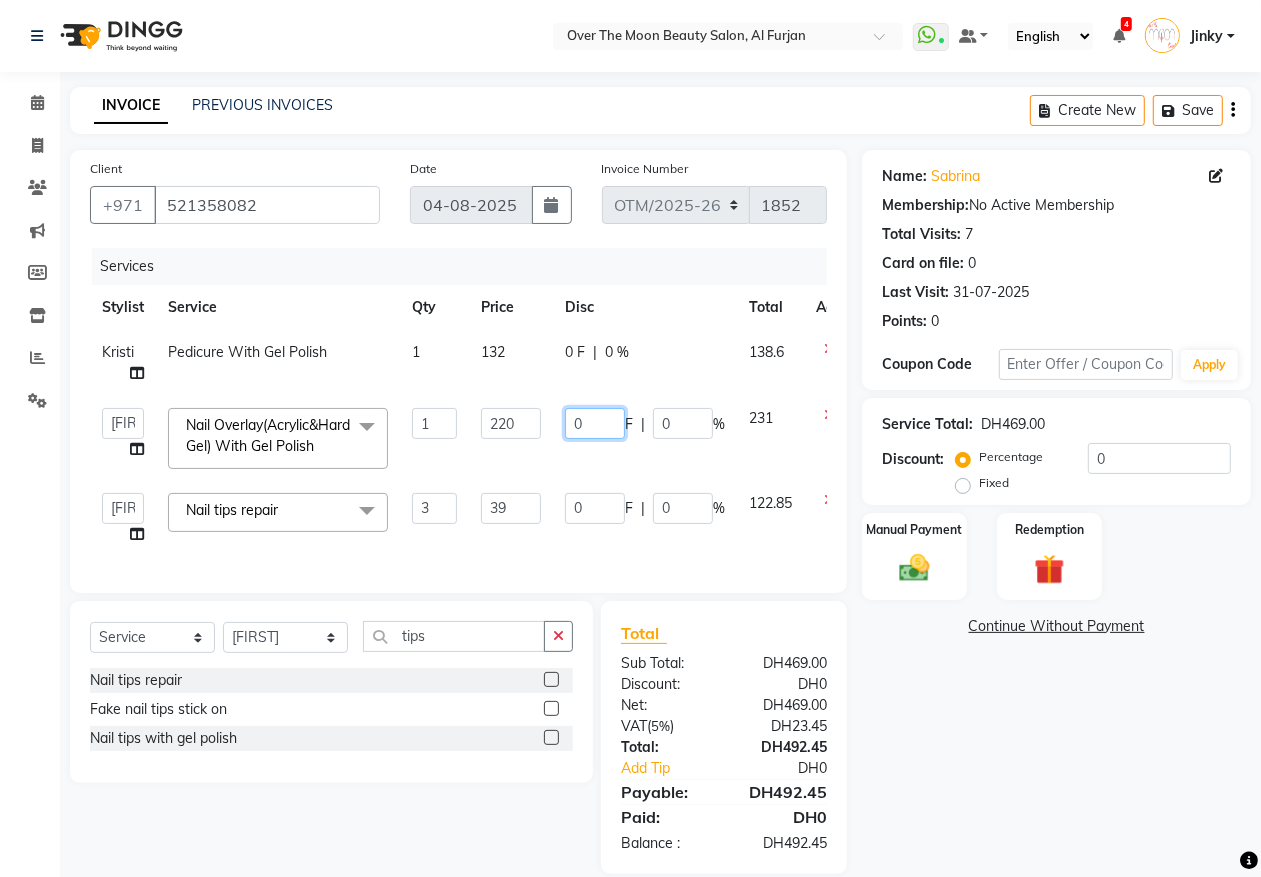 click on "Admin   Bianca   Hadeel   Jeewan   Jinky   Kristi   Leen   Malou   Marketing Account   William  Nail Overlay(Acrylic&Hard Gel) With Gel Polish  x Nashi Filler Therapy Monthly Treatment - Short Nashi Filler Therapy Monthly Treatment -Medium Nashi Filler Therapy Monthly Treatment -Long Nashi Filler Filler Therapy Express Treatment-Short Nashi Filler Filler Therapy Express Treatment-Medium Nashi Filler Filler Therapy Express Treatment- Long Nashi Argan Treatment - Short Nashi Argan Treatment-Medium Nashi Argan Treatment- Long Nashi Capixyl Treatment-Short Nashi Capixyl Treatment-Medium Nashi Capixyl Treatment-Long Nashi Classic Hair Treatment S/M Nashi Classic Hair Treatment L/EXTRA nashi treatment + blowdry  Argan Essential Energy nashi treatment + blowdry K18 Hair Treatment short K18 Hair Treatment medium K18 Hair Treatment long nashi scalp scrub Blondis Hair Protein (Short) Blondis Hair Protein (Medium) Blondis Hair Protein (Long) Blondis Hair Keratin (Short) Blondis Hair Keratin (Medium) Highlights Short 1" 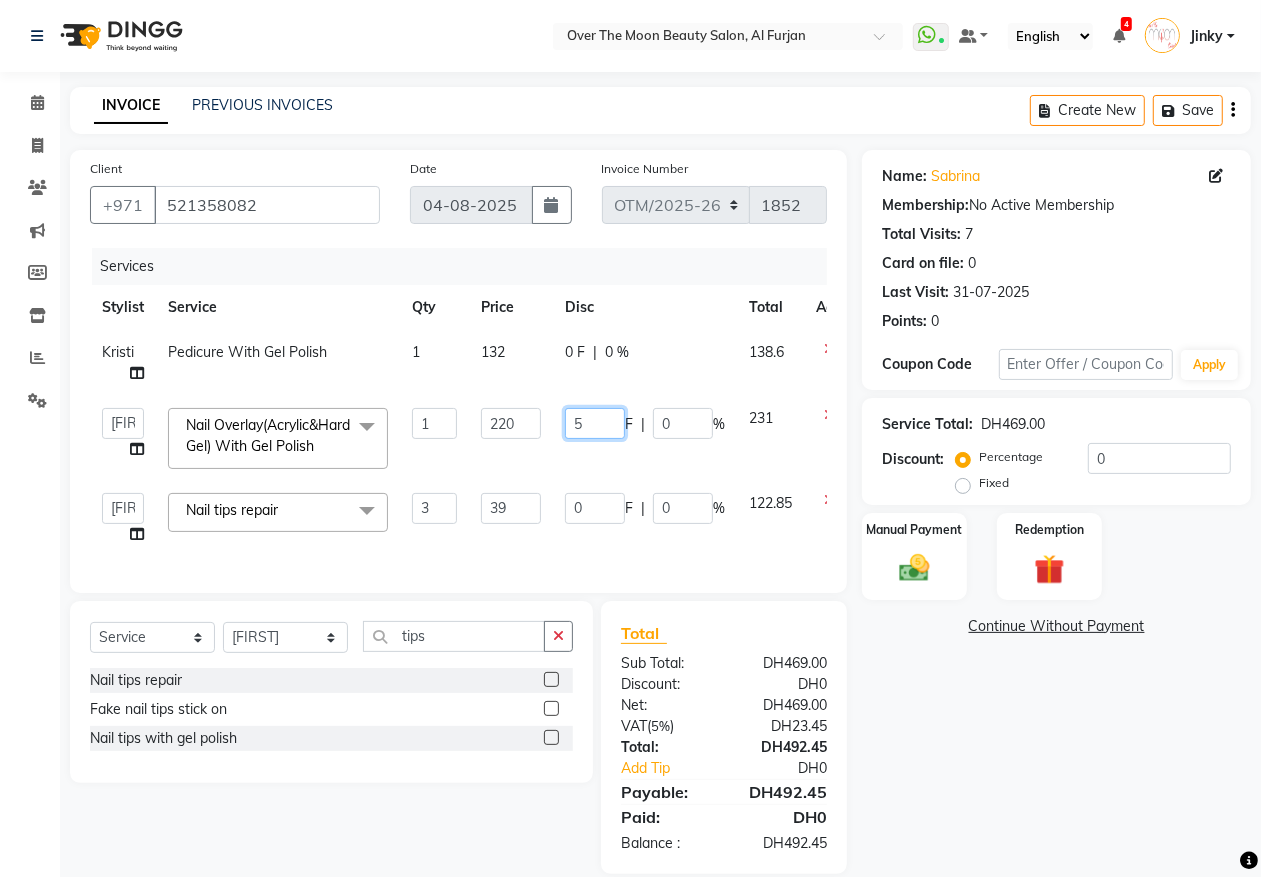 type on "50" 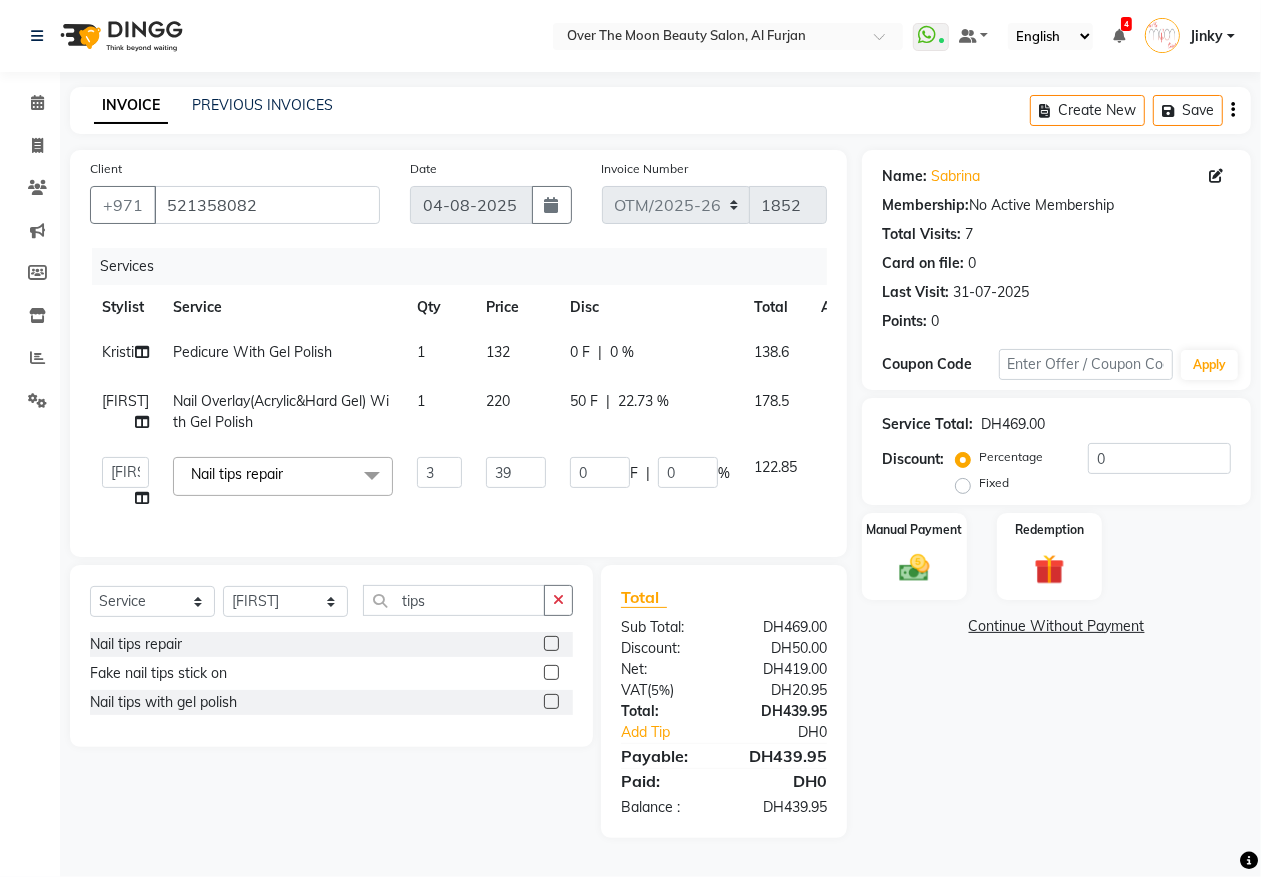 click on "0 F | 0 %" 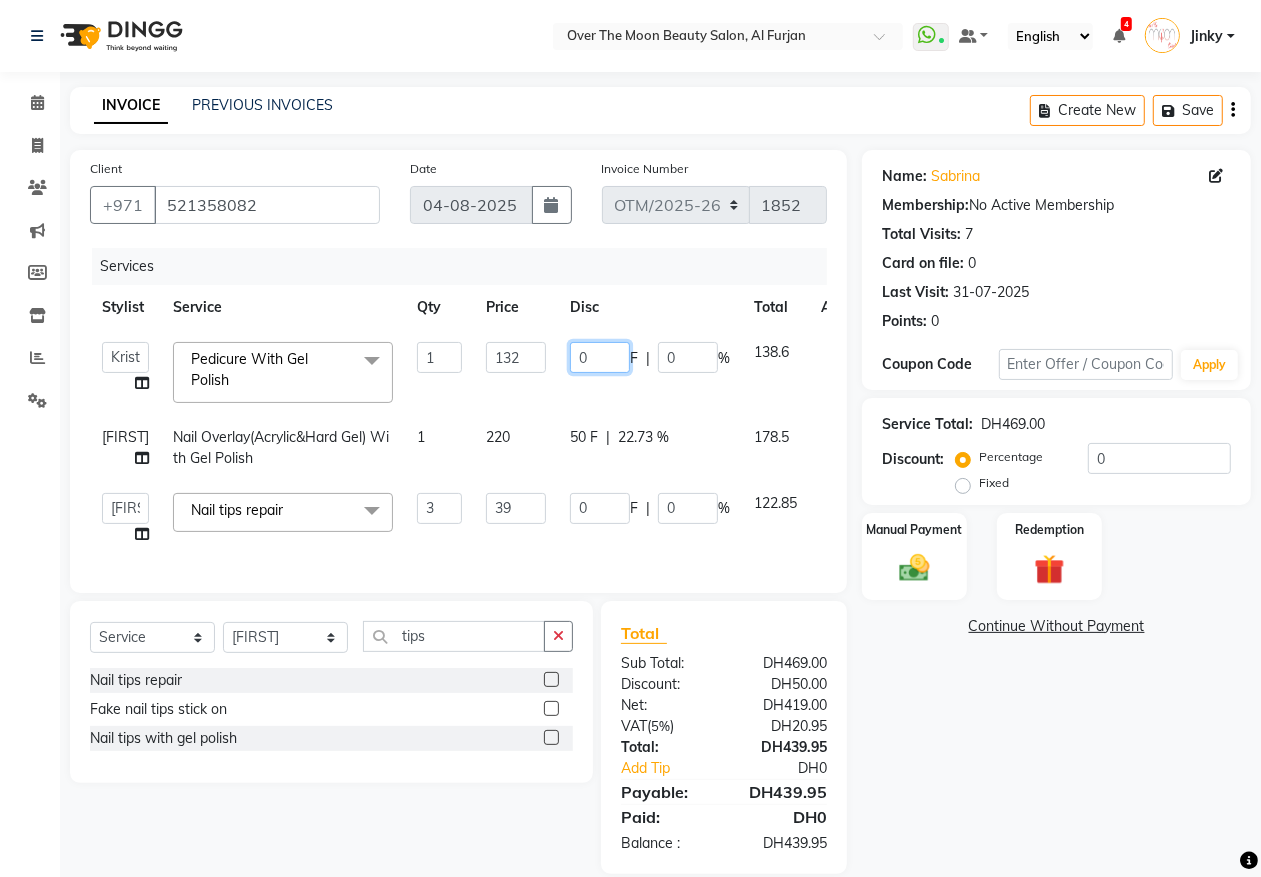drag, startPoint x: 608, startPoint y: 345, endPoint x: 548, endPoint y: 396, distance: 78.74643 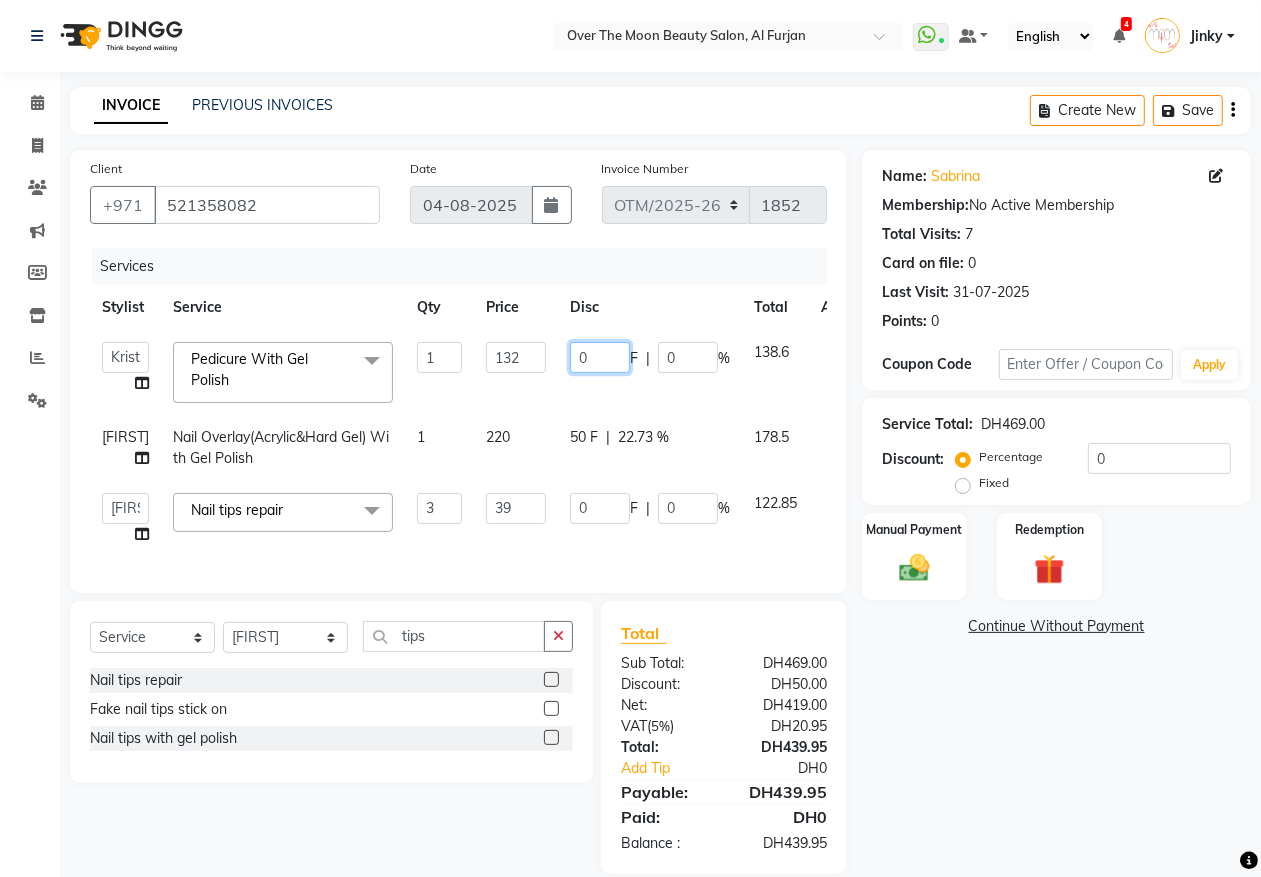 click on "Admin   Bianca   Hadeel   Jeewan   Jinky   Kristi   Leen   Malou   Marketing Account   William  Pedicure With Gel Polish  x Nashi Filler Therapy Monthly Treatment - Short Nashi Filler Therapy Monthly Treatment -Medium Nashi Filler Therapy Monthly Treatment -Long Nashi Filler Filler Therapy Express Treatment-Short Nashi Filler Filler Therapy Express Treatment-Medium Nashi Filler Filler Therapy Express Treatment- Long Nashi Argan Treatment - Short Nashi Argan Treatment-Medium Nashi Argan Treatment- Long Nashi Capixyl Treatment-Short Nashi Capixyl Treatment-Medium Nashi Capixyl Treatment-Long Nashi Classic Hair Treatment S/M Nashi Classic Hair Treatment L/EXTRA nashi treatment + blowdry  Argan Essential Energy nashi treatment + blowdry K18 Hair Treatment short K18 Hair Treatment medium K18 Hair Treatment long nashi scalp scrub Blondis Hair Protein (Short) Blondis Hair Protein (Medium) Blondis Hair Protein (Long) Blondis Hair Keratin (Short) Blondis Hair Keratin (Medium) Blondis Hair Keratin (Long) Swedish 1 0" 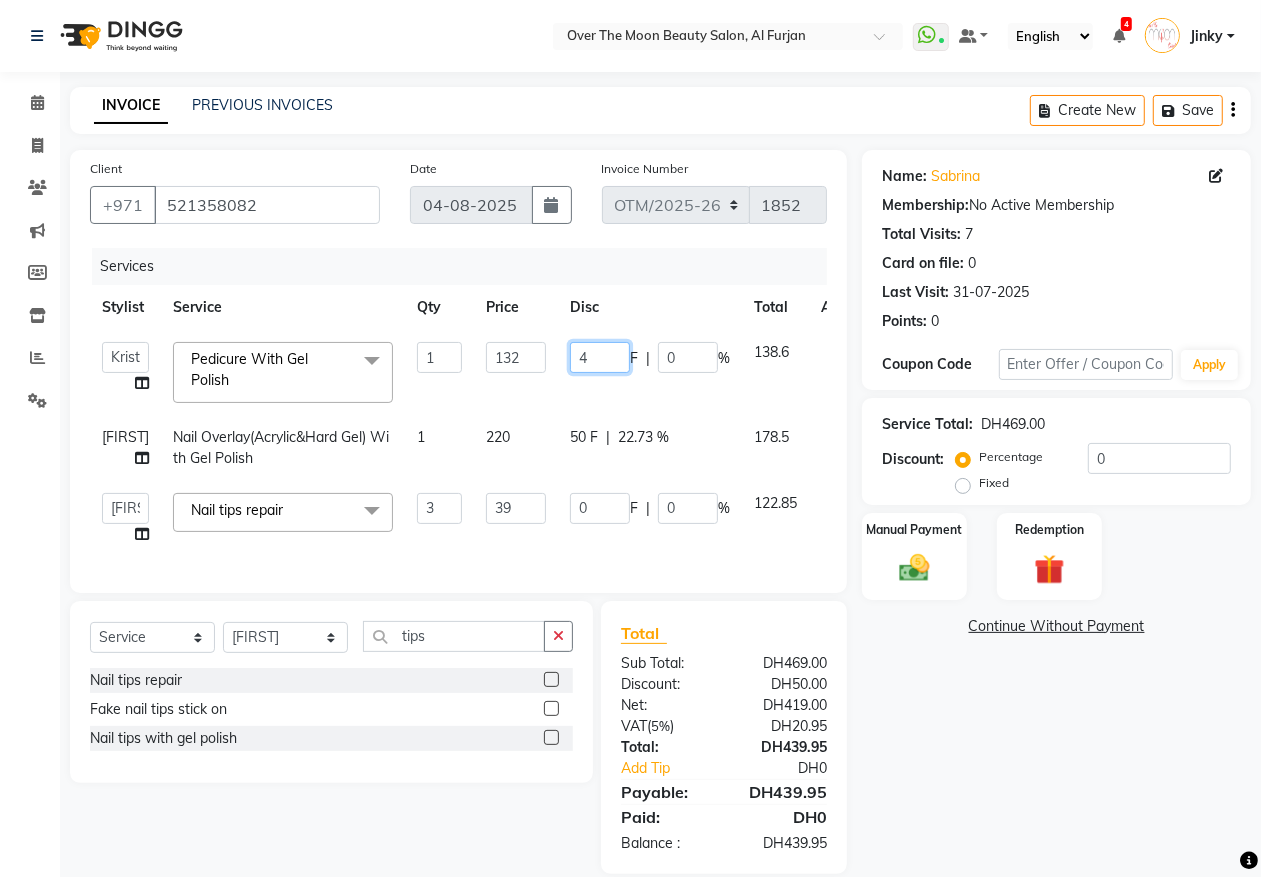 type on "43" 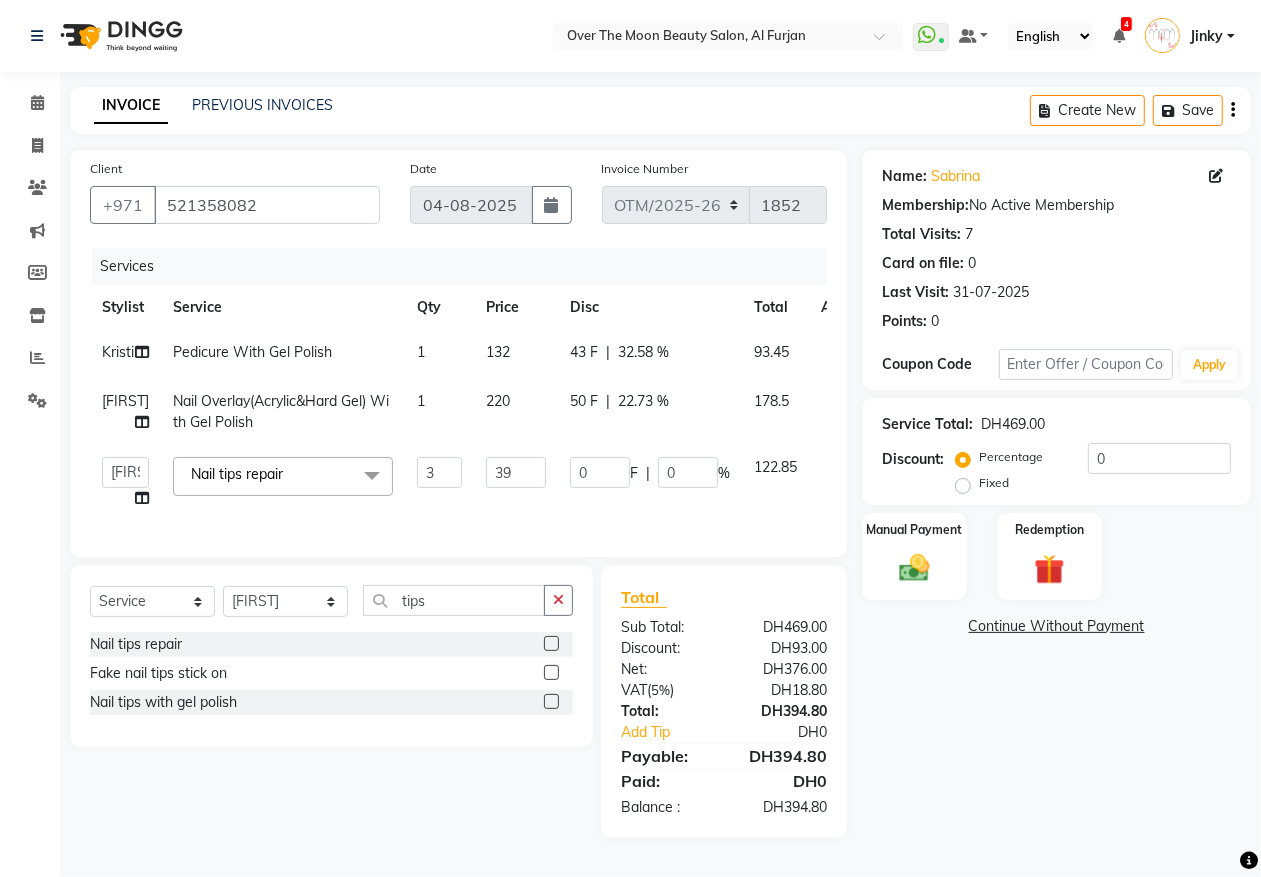 click on "Services" 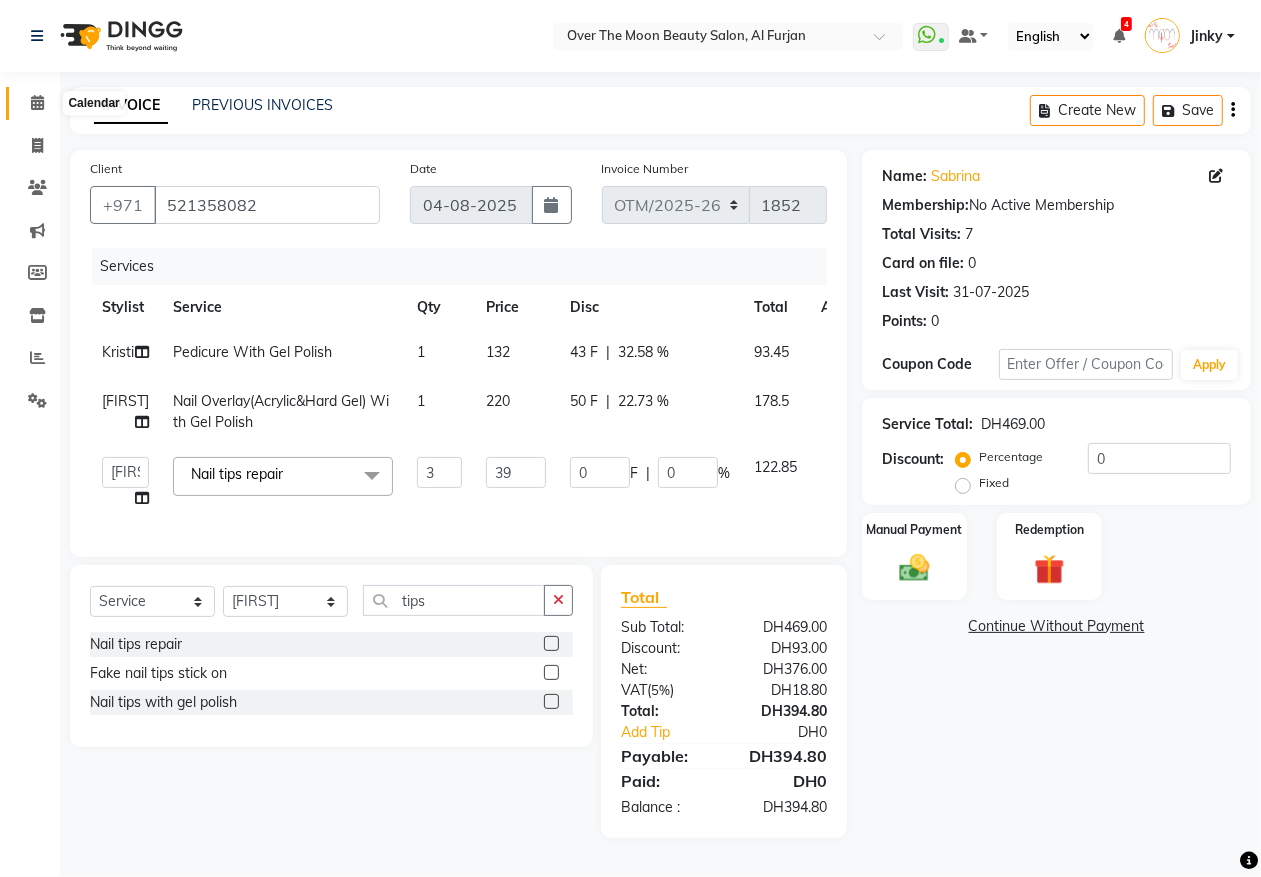 click 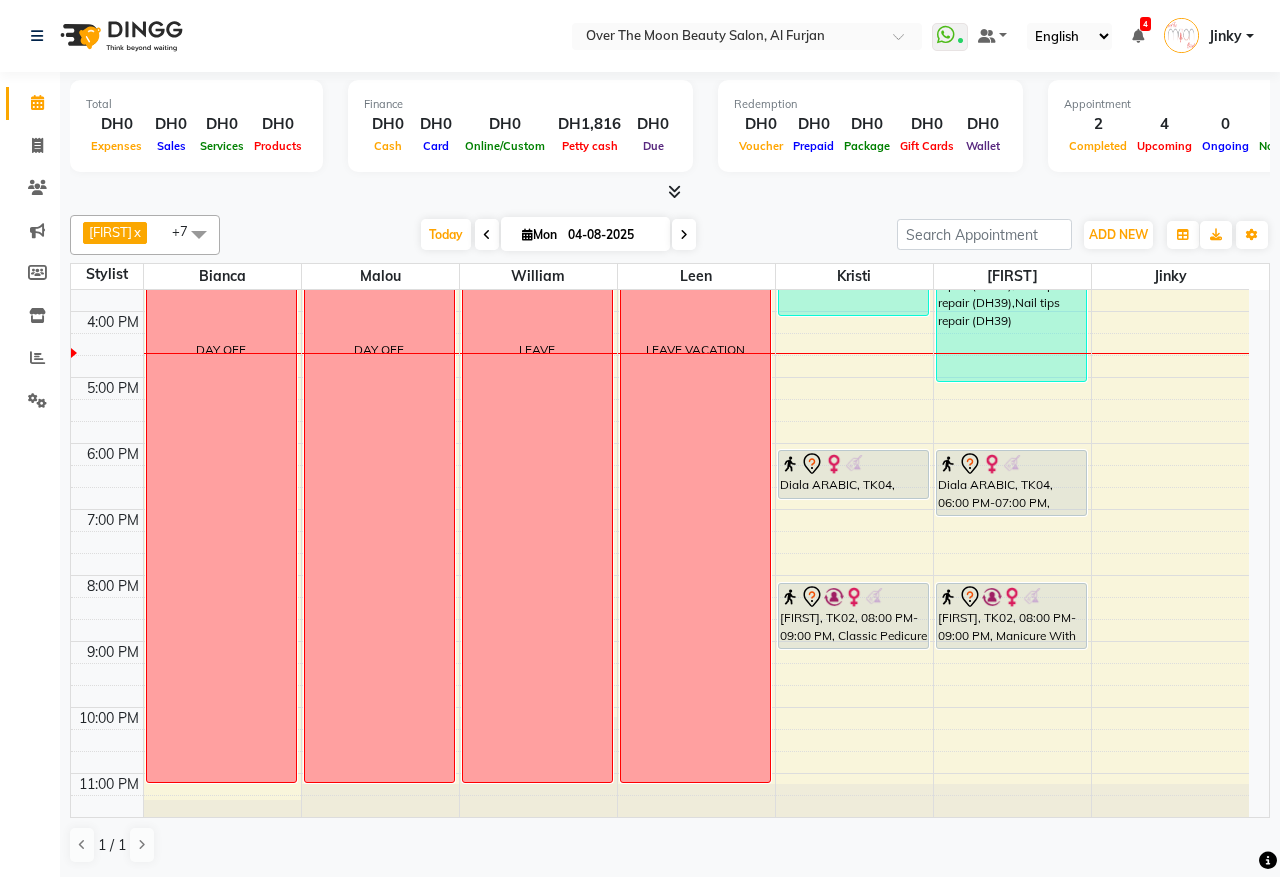 scroll, scrollTop: 473, scrollLeft: 0, axis: vertical 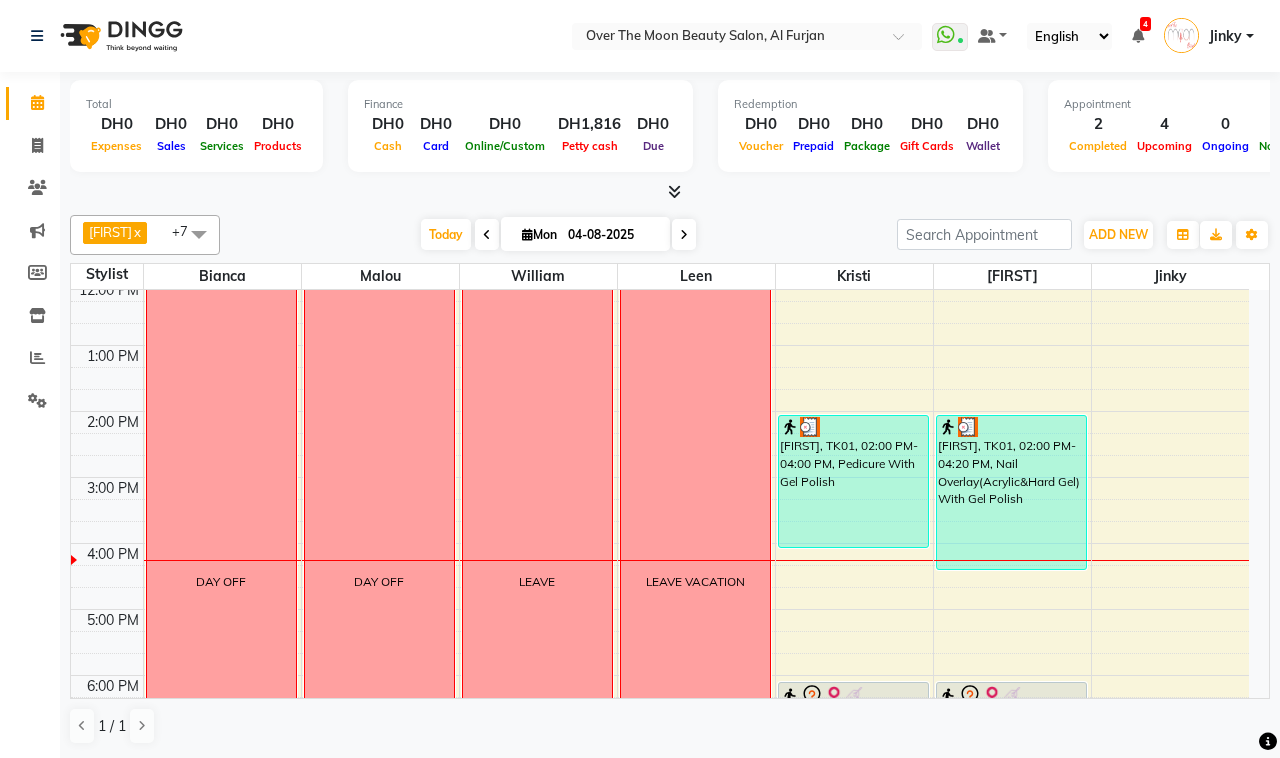 click at bounding box center [684, 235] 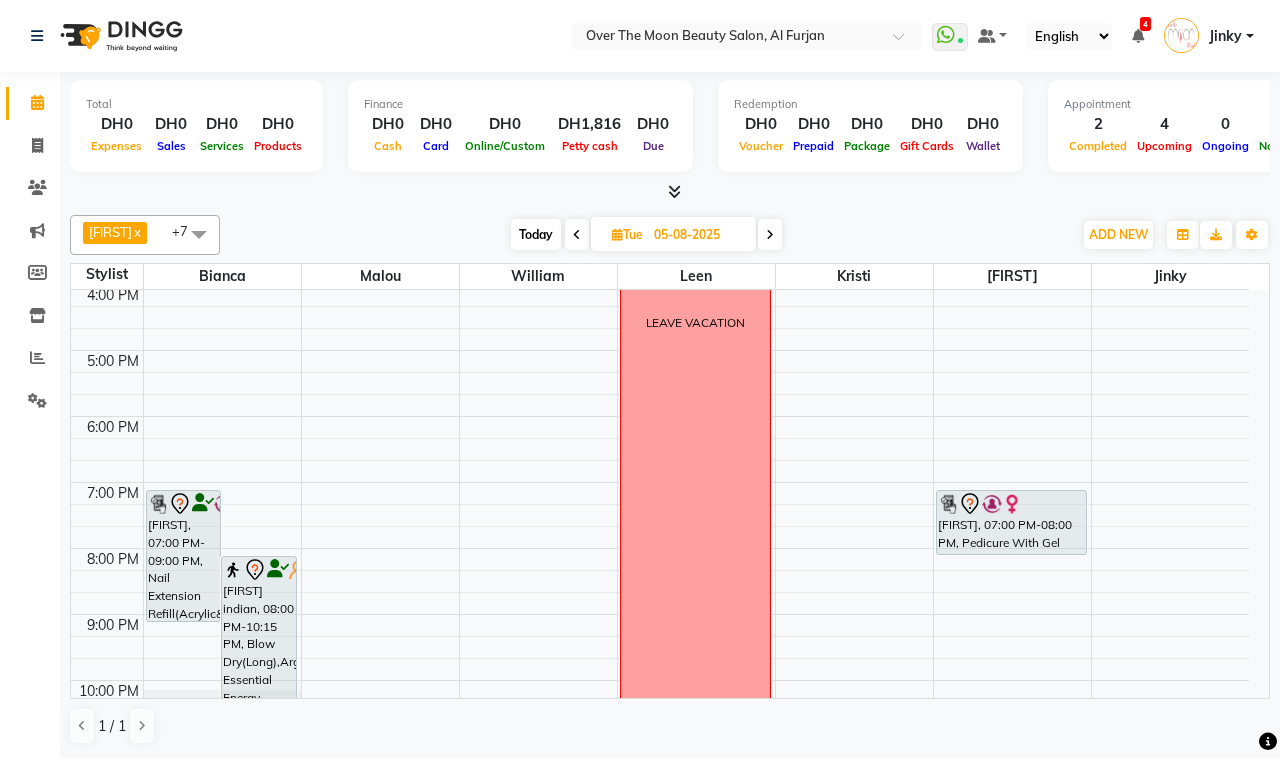scroll, scrollTop: 258, scrollLeft: 0, axis: vertical 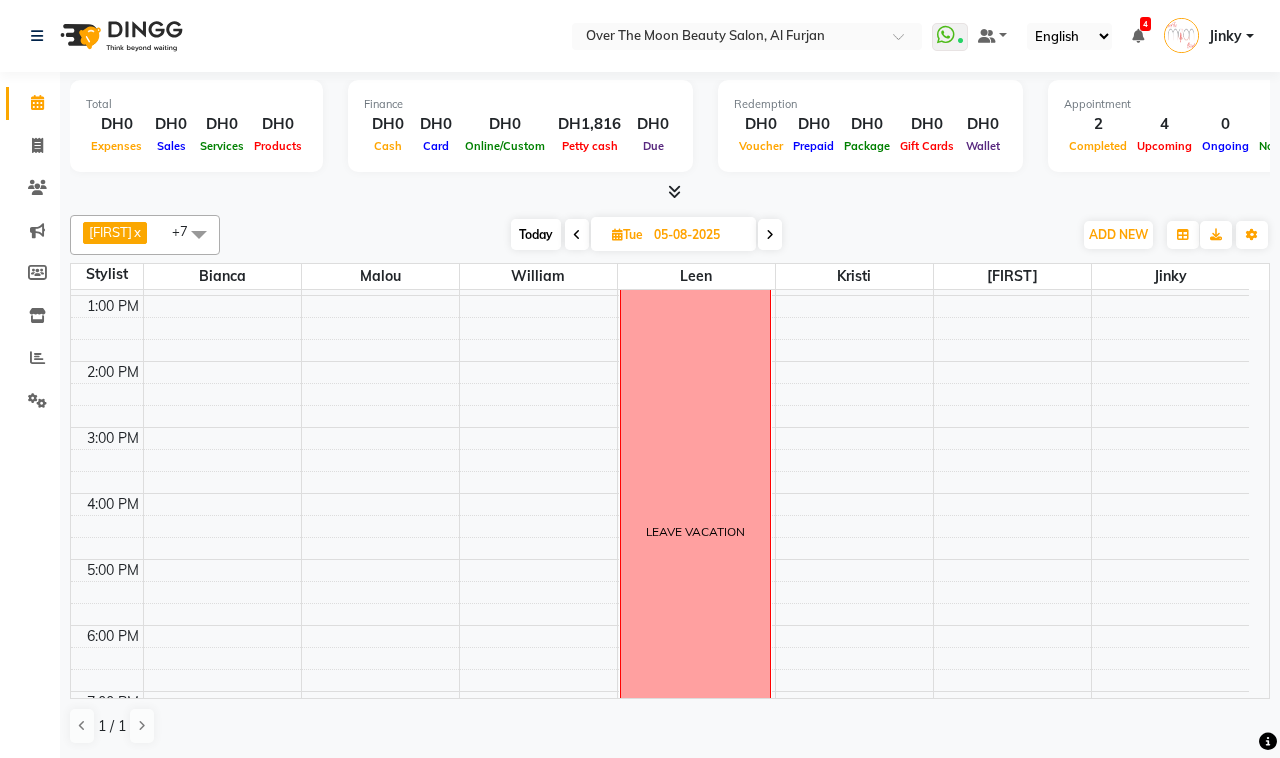 click on "9:00 AM 10:00 AM 11:00 AM 12:00 PM 1:00 PM 2:00 PM 3:00 PM 4:00 PM 5:00 PM 6:00 PM 7:00 PM 8:00 PM 9:00 PM 10:00 PM 11:00 PM             [FIRST], 07:00 PM-09:00 PM, Nail Extension Refill(Acrylic&Hard Gel)             [FIRST] indian, 08:00 PM-10:15 PM, Blow Dry(Long),Argan Essential Energy  LEAVE VACATION              [FIRST], 07:00 PM-08:00 PM, Pedicure With Gel Polish" at bounding box center [660, 526] 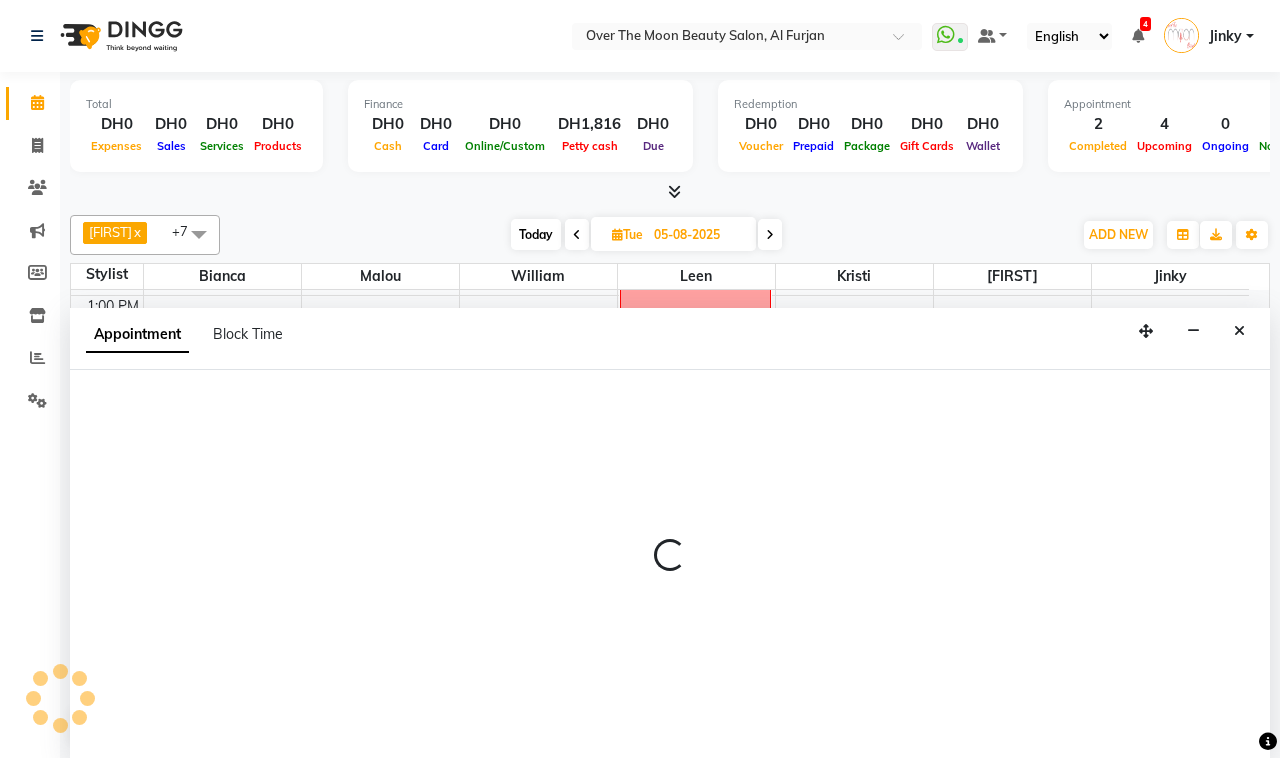 select on "20146" 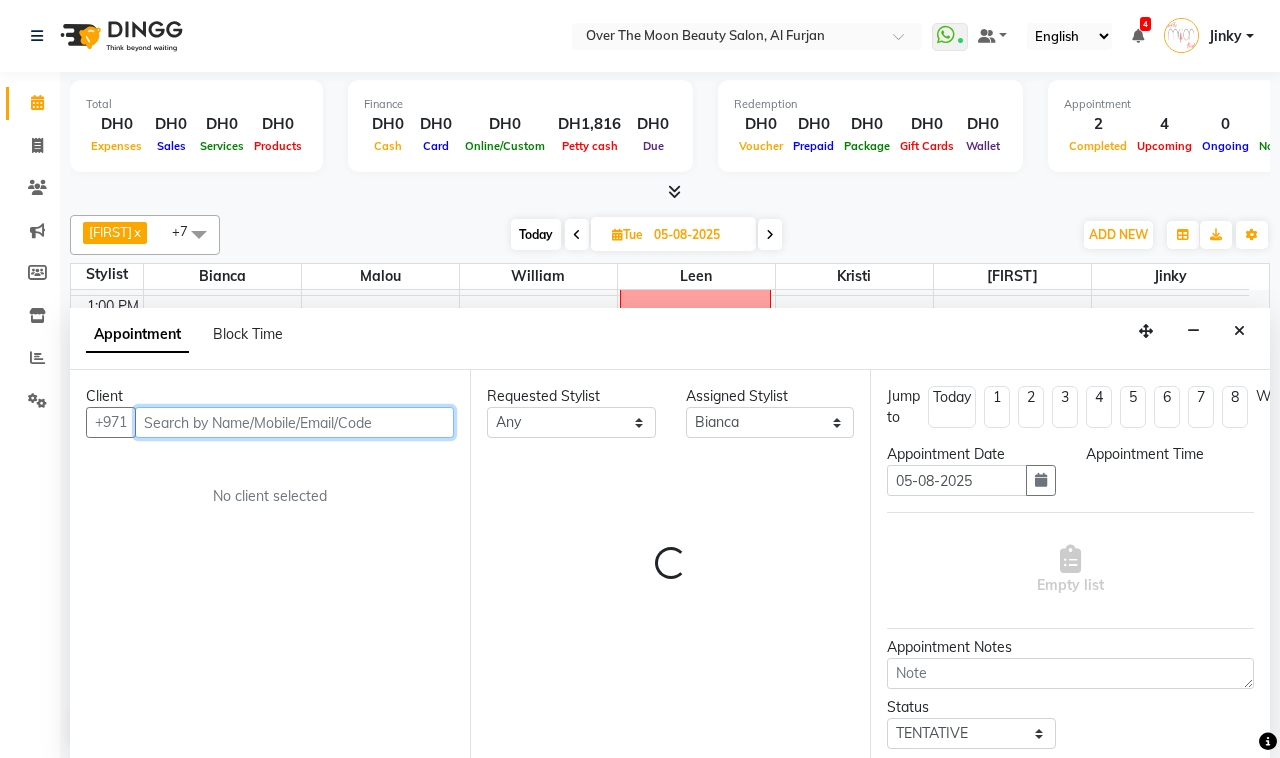 select on "900" 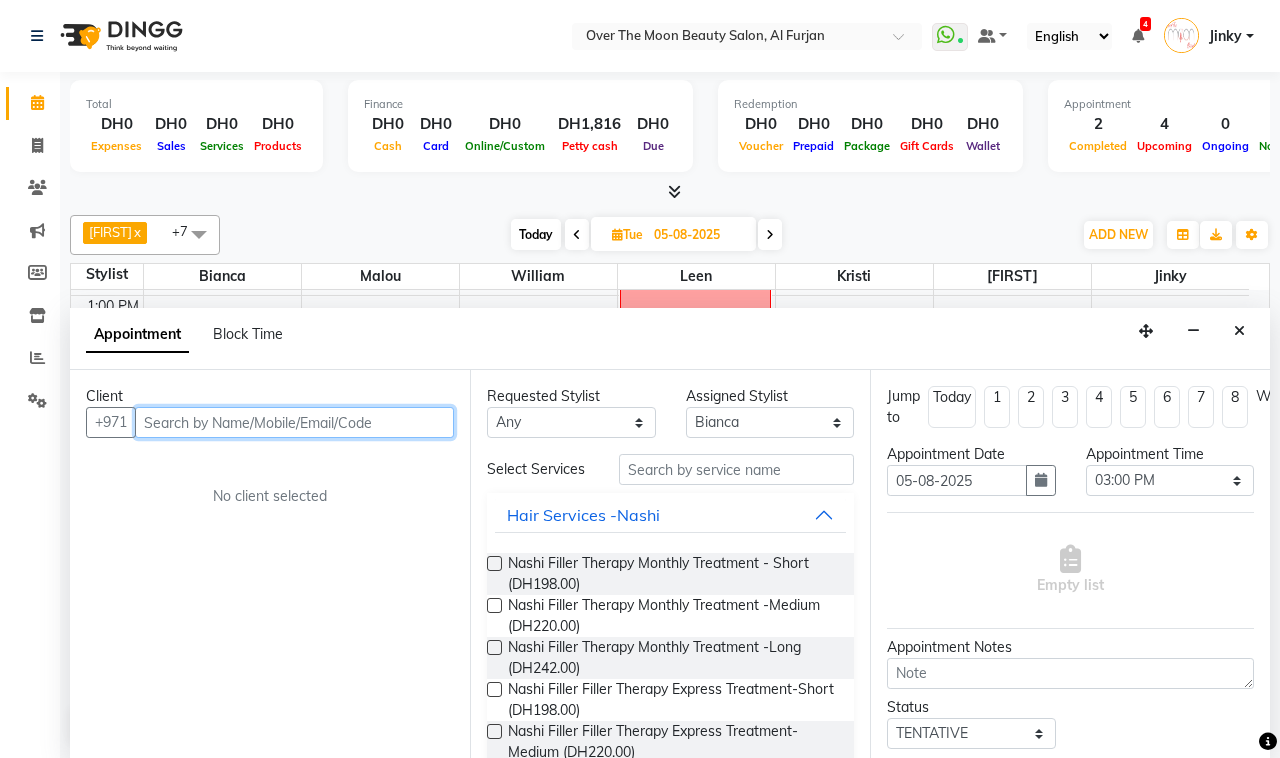 click at bounding box center [294, 422] 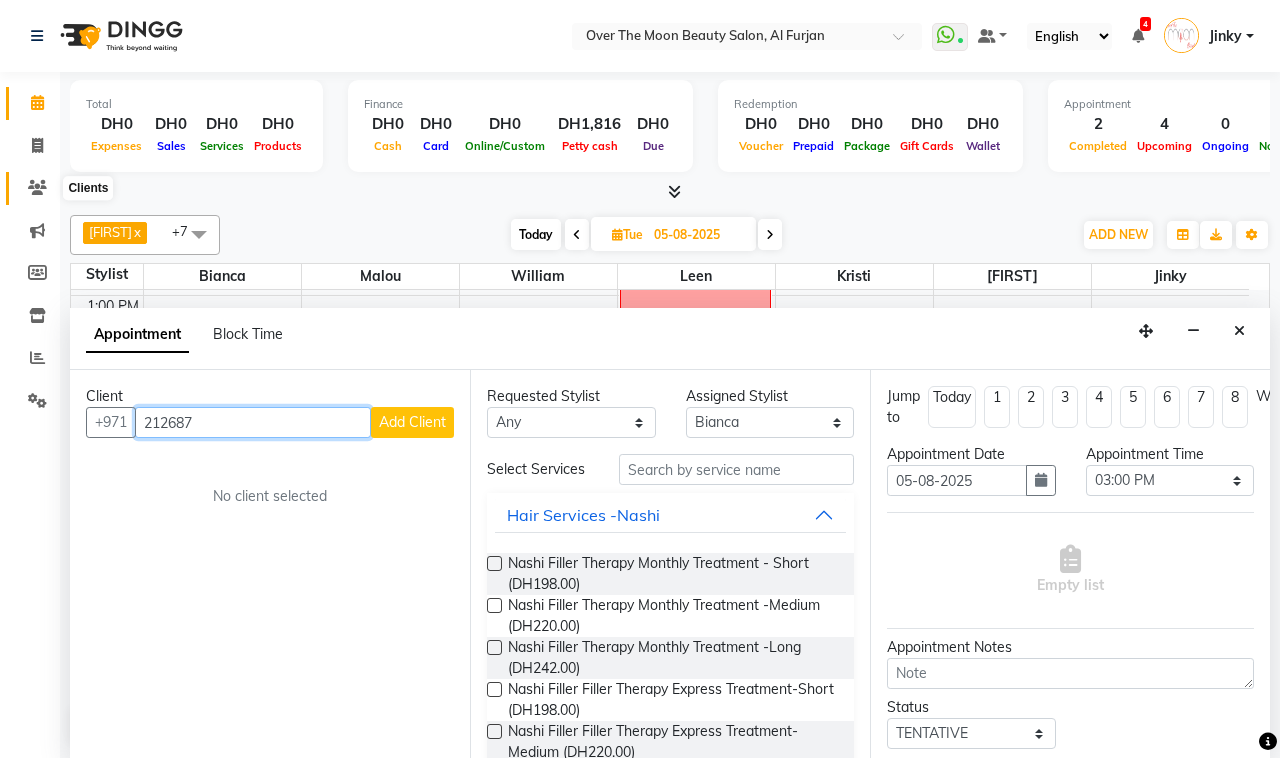 type on "212687" 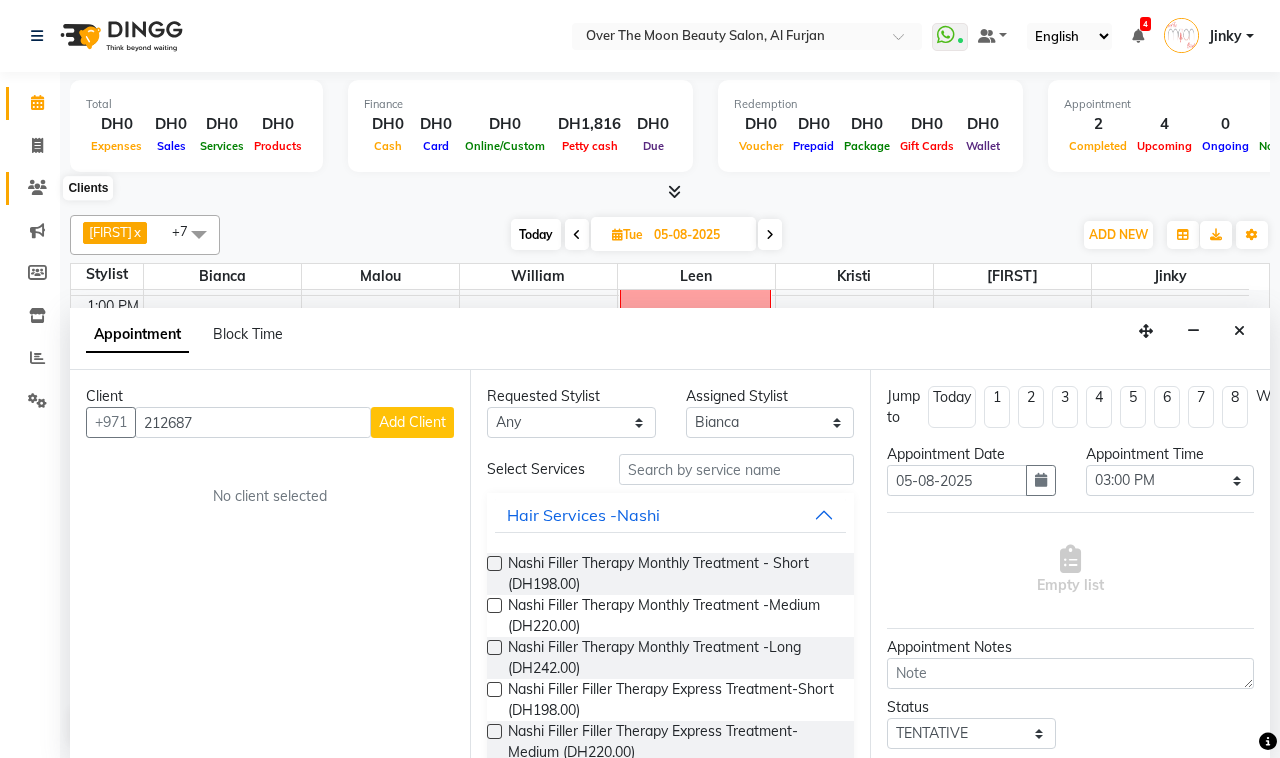 click 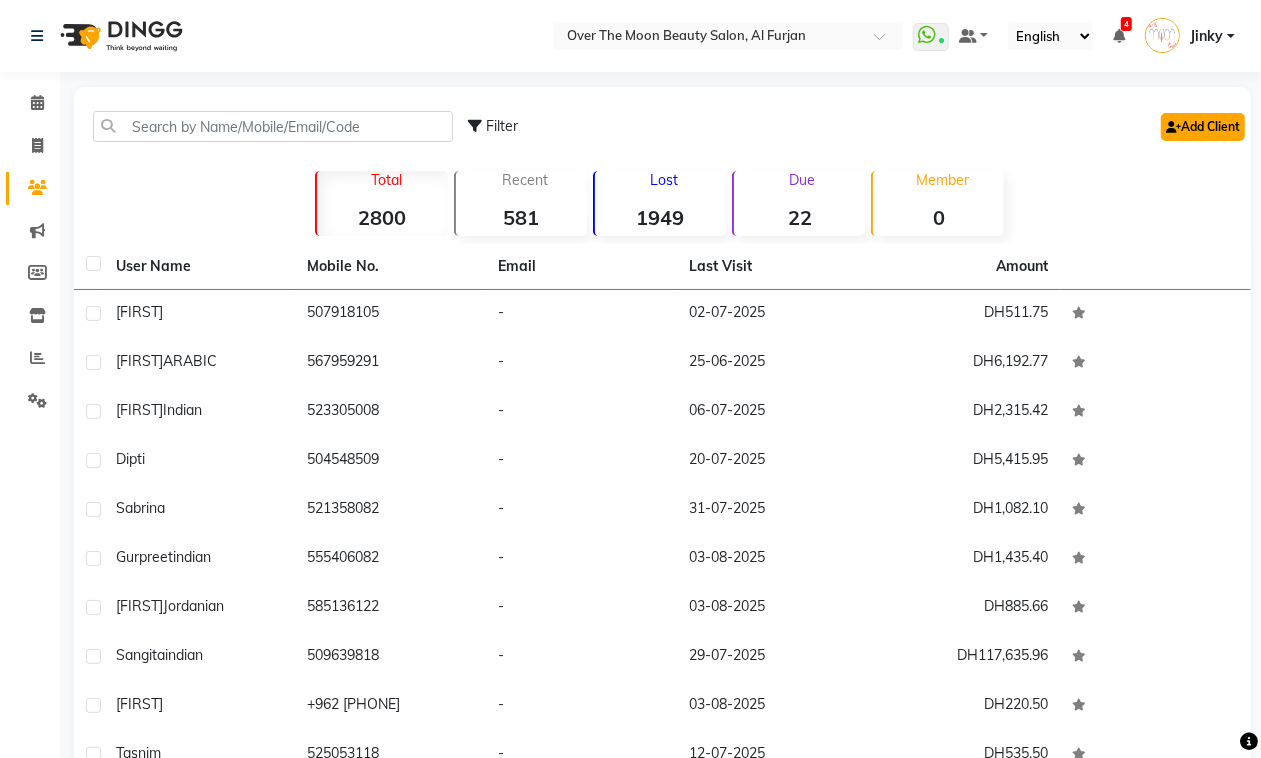 click on "Add Client" 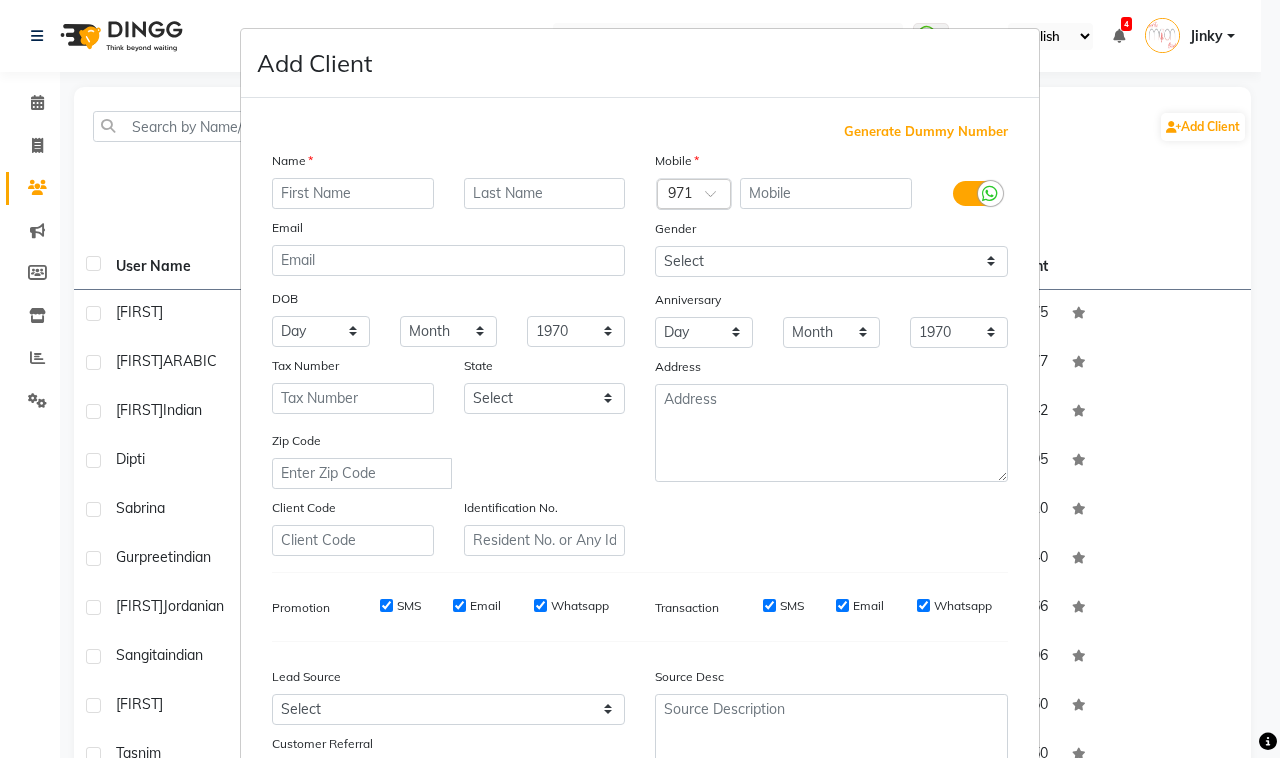 click at bounding box center (694, 195) 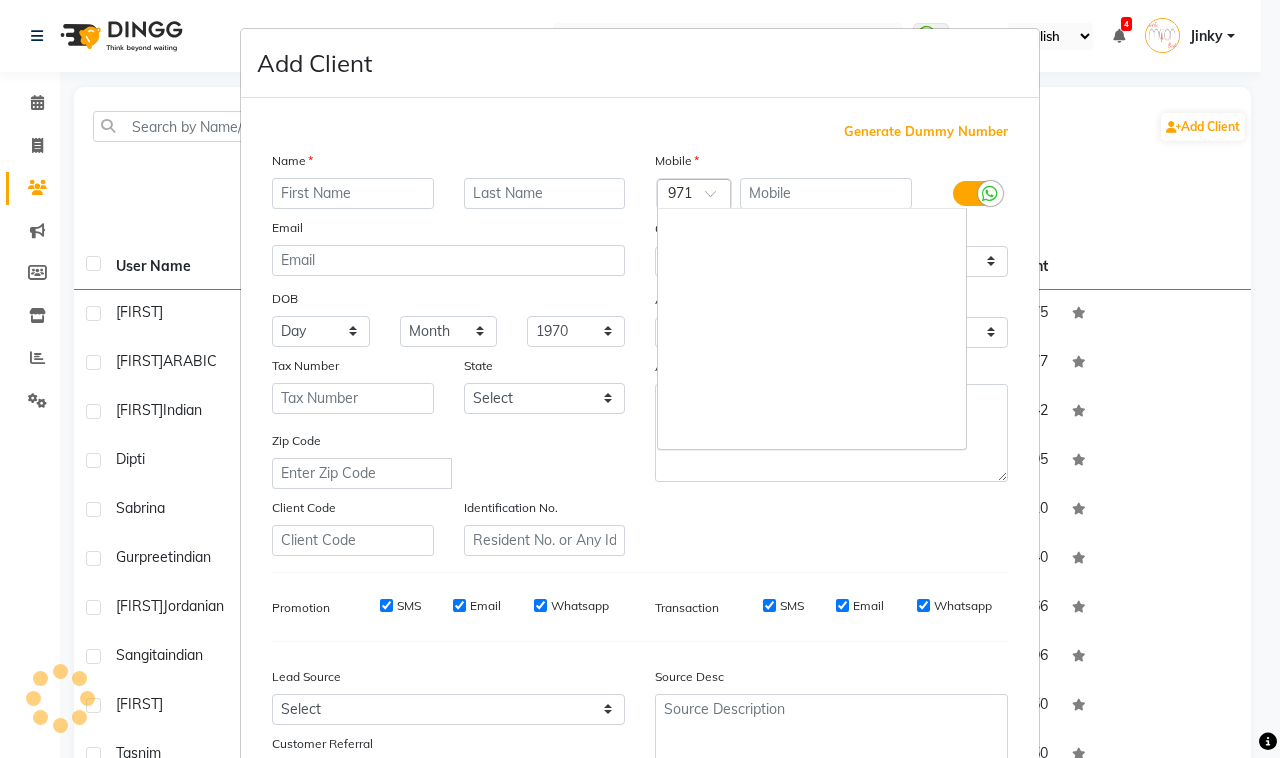 scroll, scrollTop: 8251, scrollLeft: 0, axis: vertical 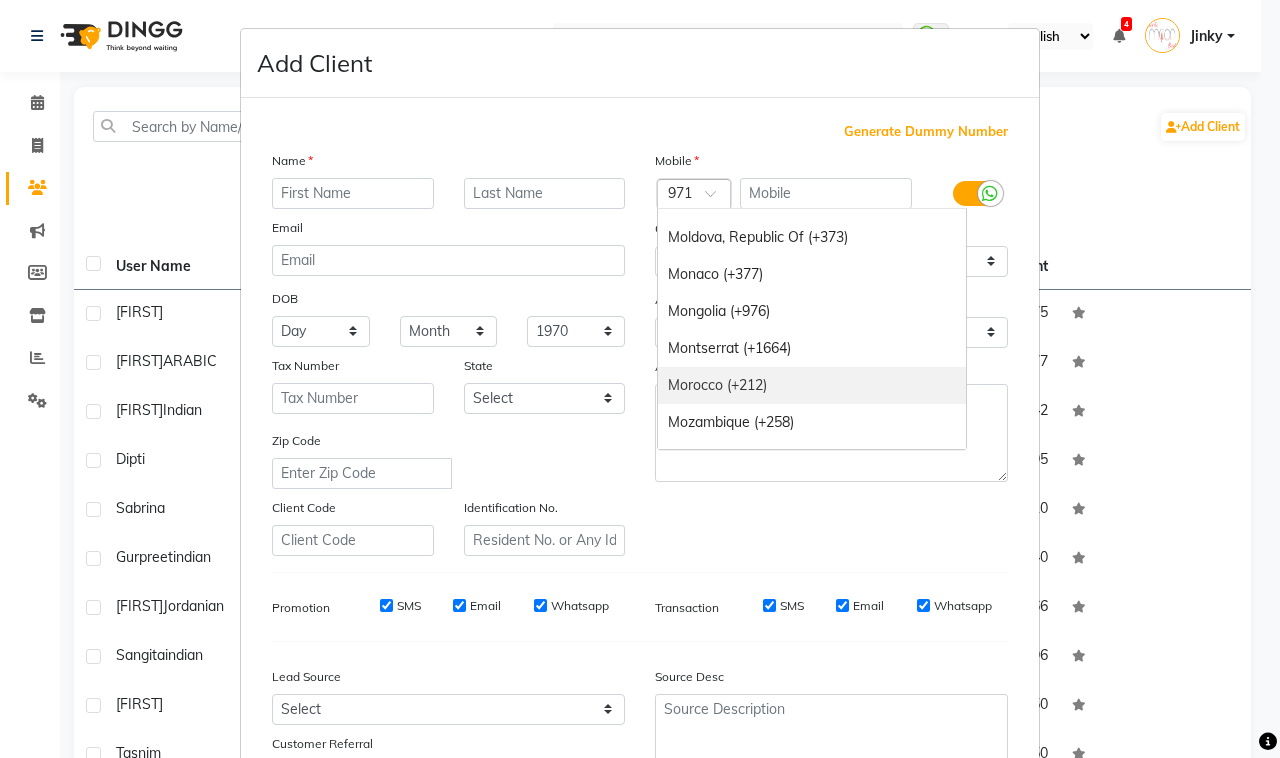 click on "Morocco (+212)" at bounding box center (812, 385) 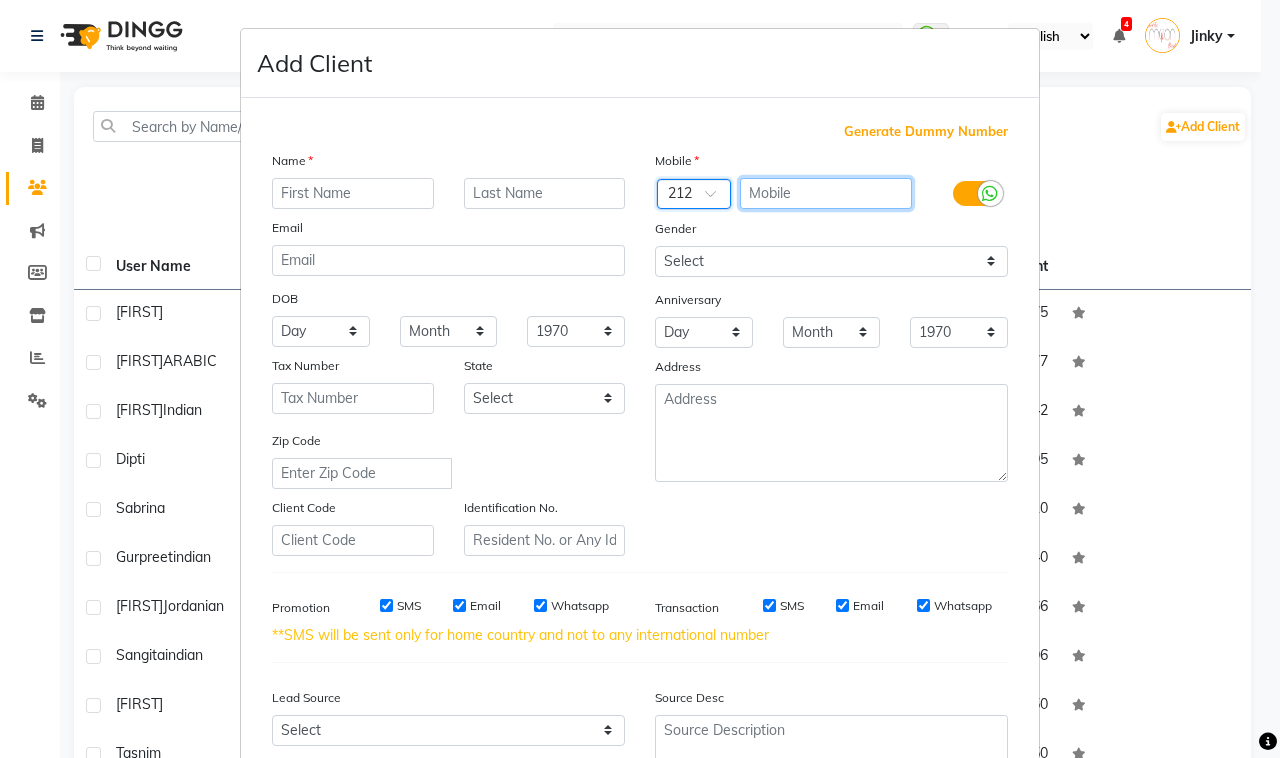 click at bounding box center (826, 193) 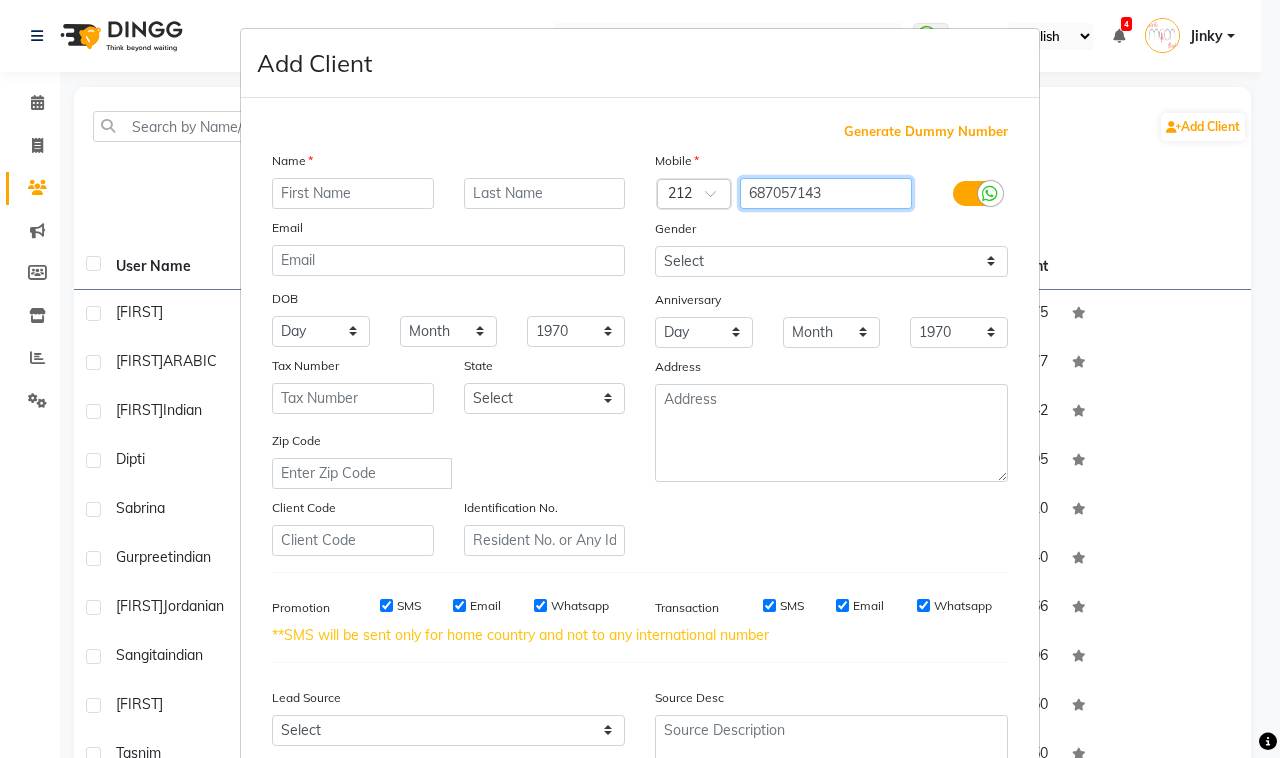 type on "687057143" 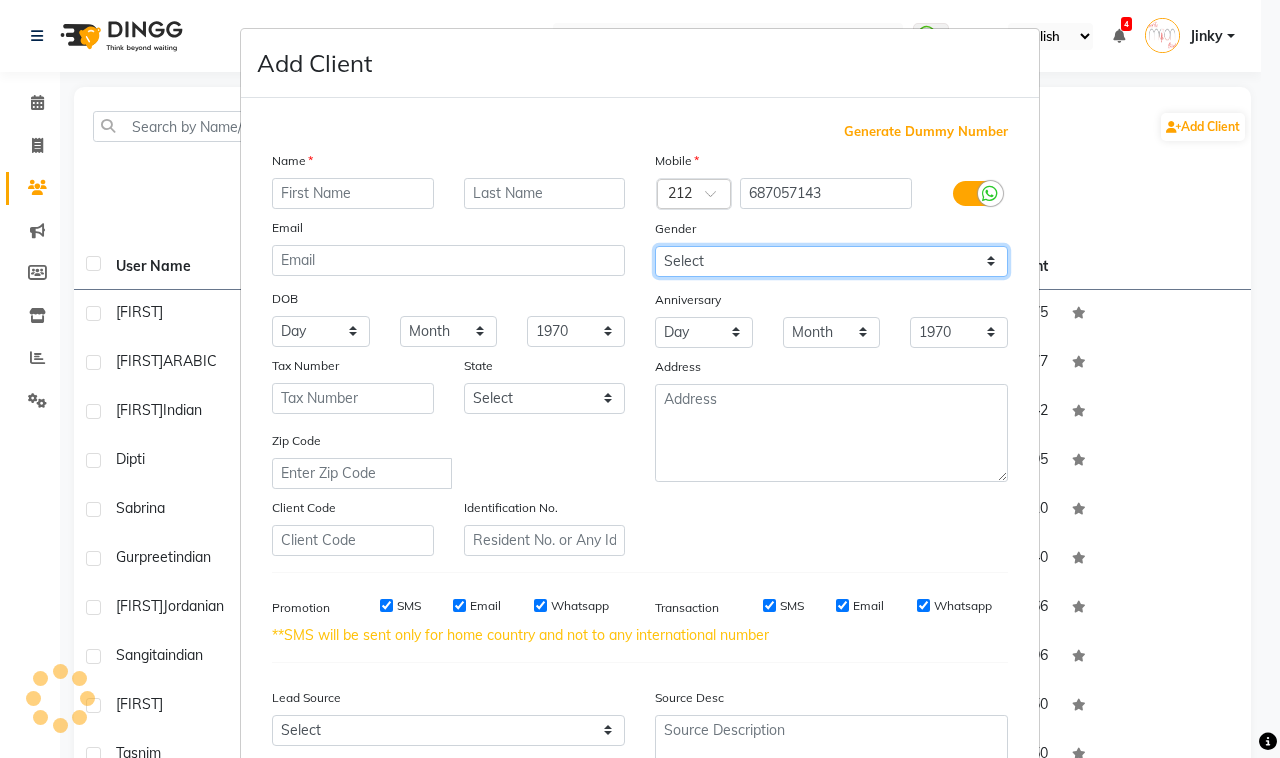 click on "Select Male Female Other Prefer Not To Say" at bounding box center [831, 261] 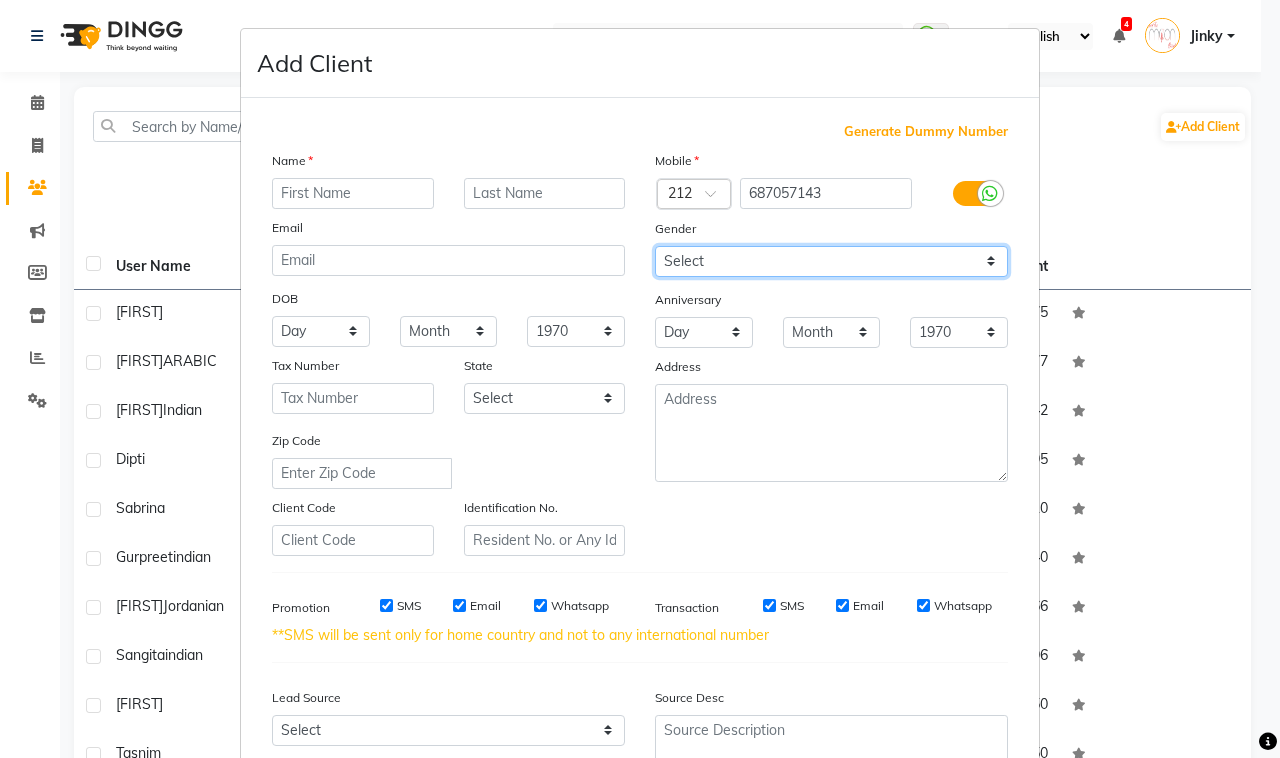 select on "female" 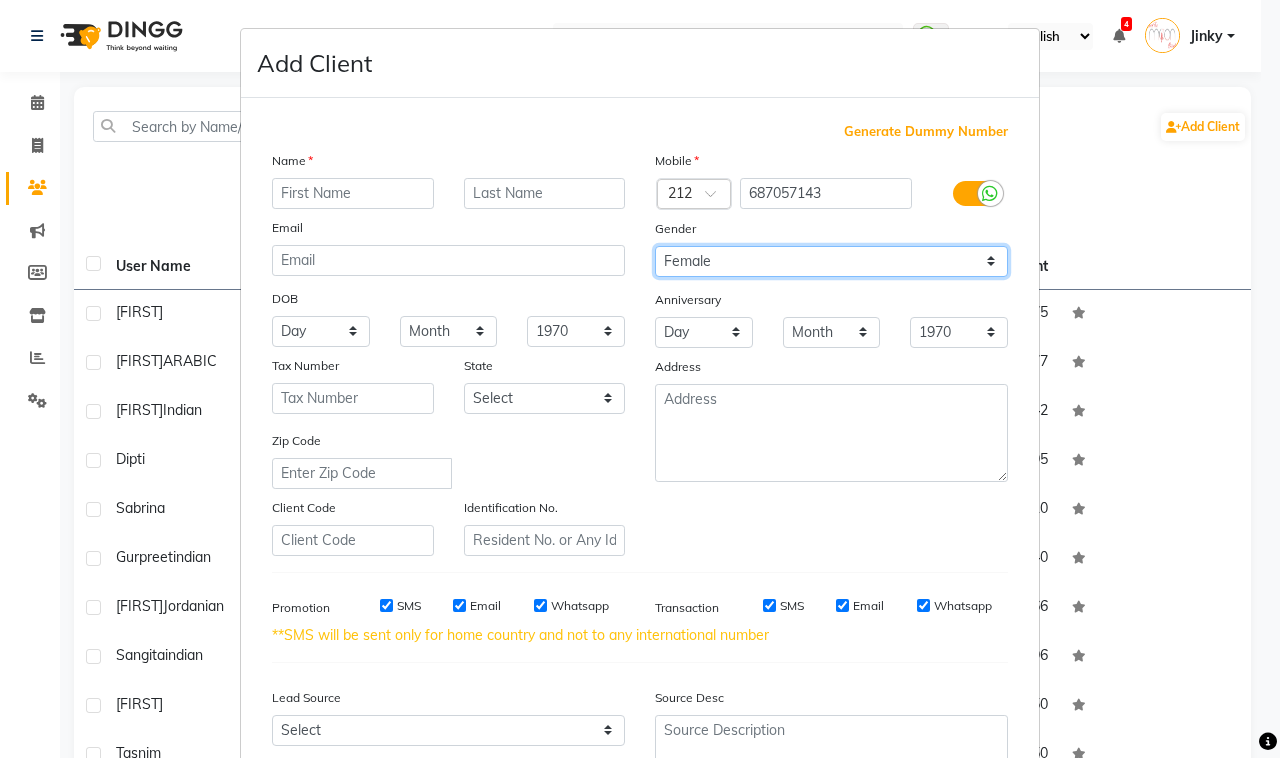 click on "Select Male Female Other Prefer Not To Say" at bounding box center (831, 261) 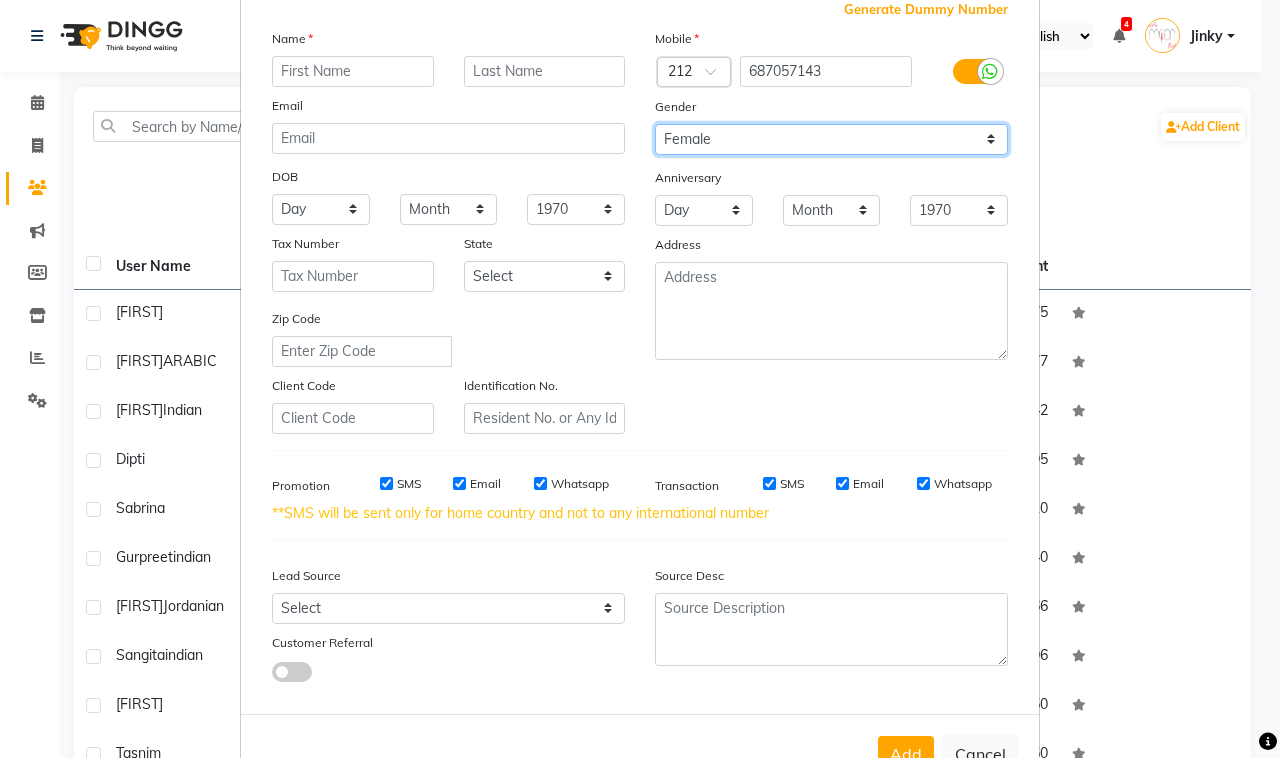 scroll, scrollTop: 178, scrollLeft: 0, axis: vertical 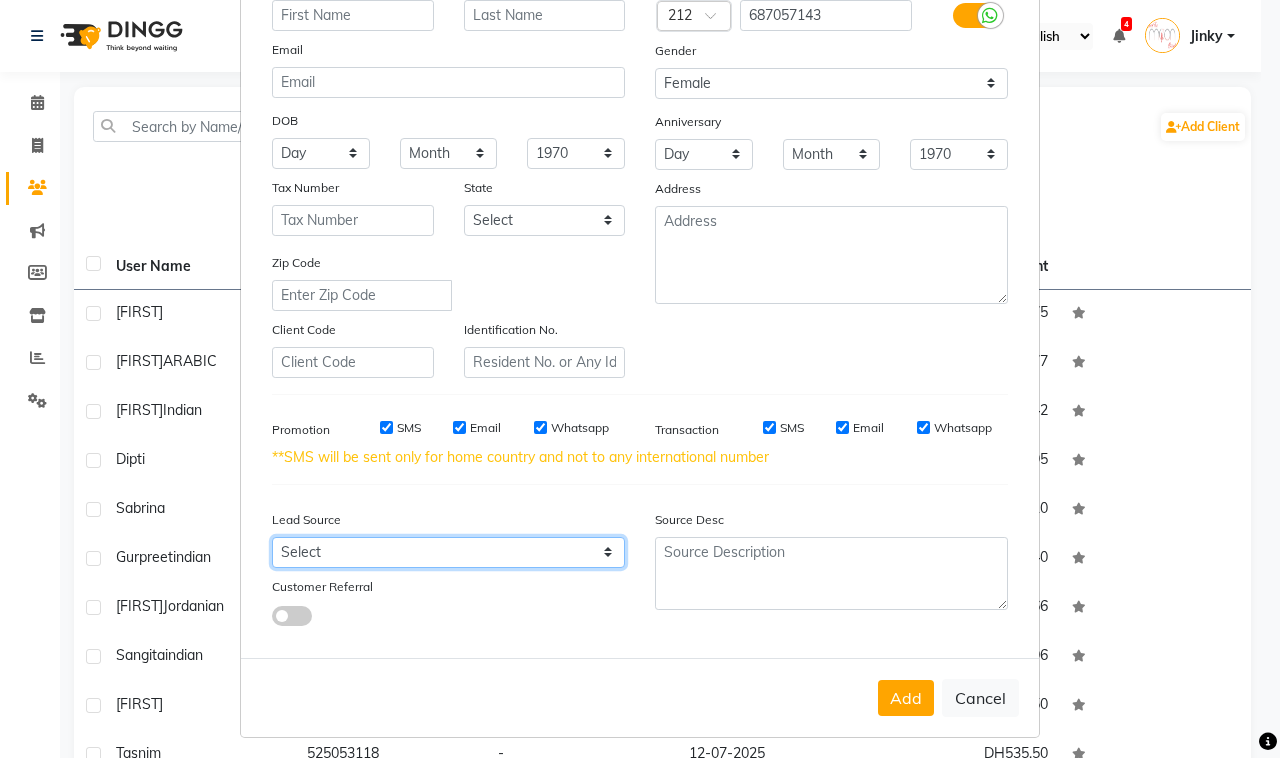 click on "Select Walk-in Referral Internet Friend Word of Mouth Advertisement Facebook JustDial Google Other Instagram  YouTube  WhatsApp" at bounding box center (448, 552) 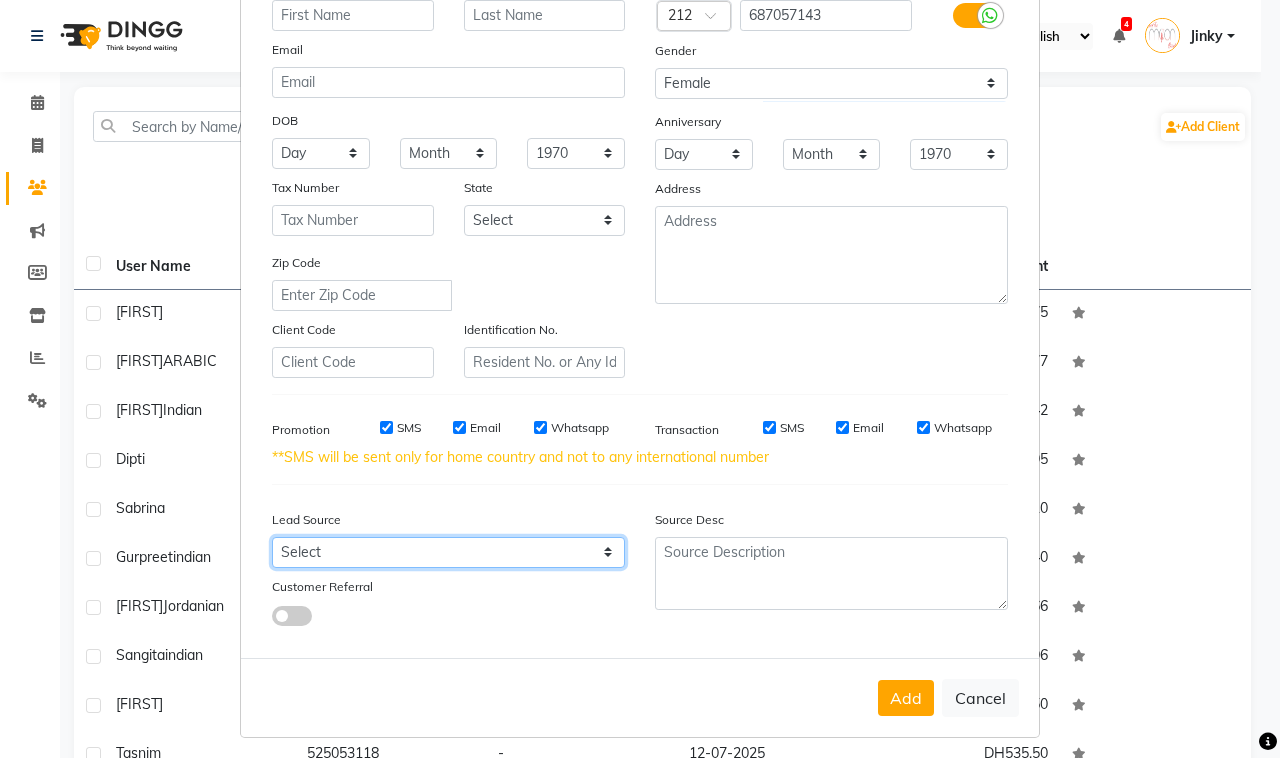 select on "45043" 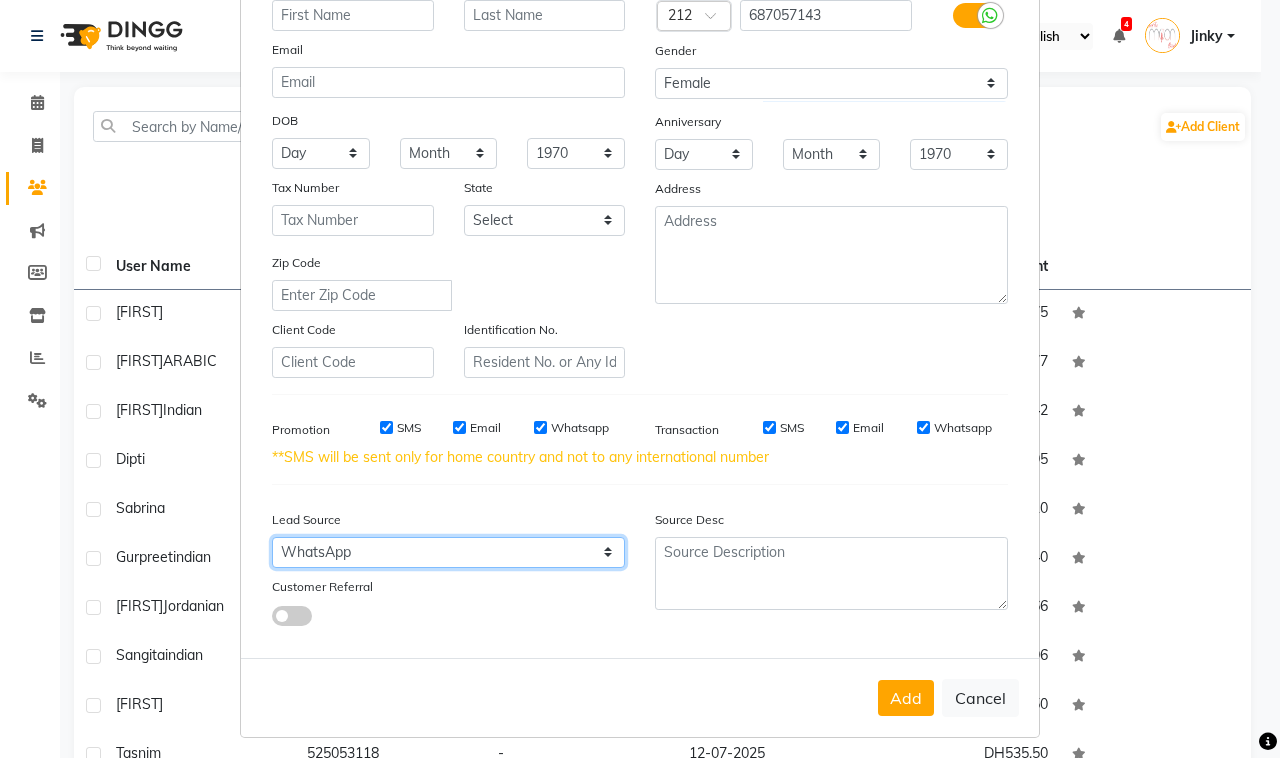 click on "Select Walk-in Referral Internet Friend Word of Mouth Advertisement Facebook JustDial Google Other Instagram  YouTube  WhatsApp" at bounding box center [448, 552] 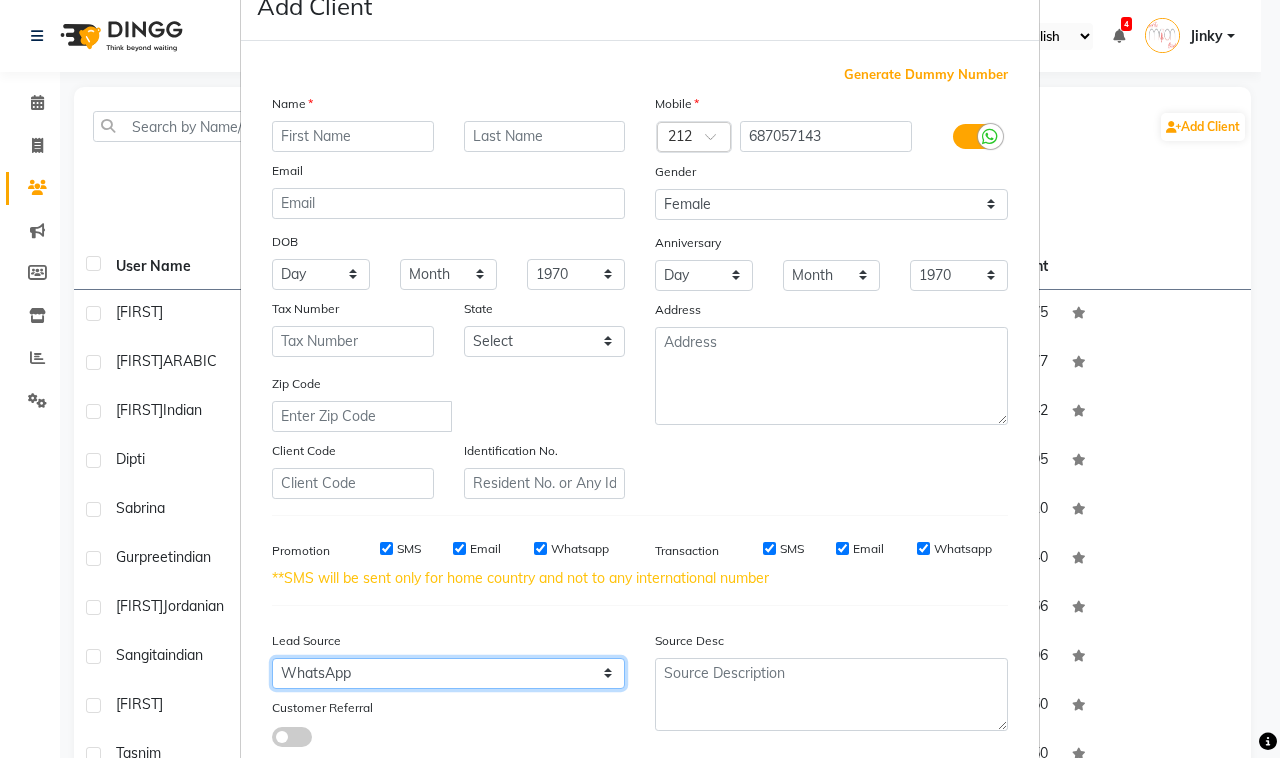 scroll, scrollTop: 0, scrollLeft: 0, axis: both 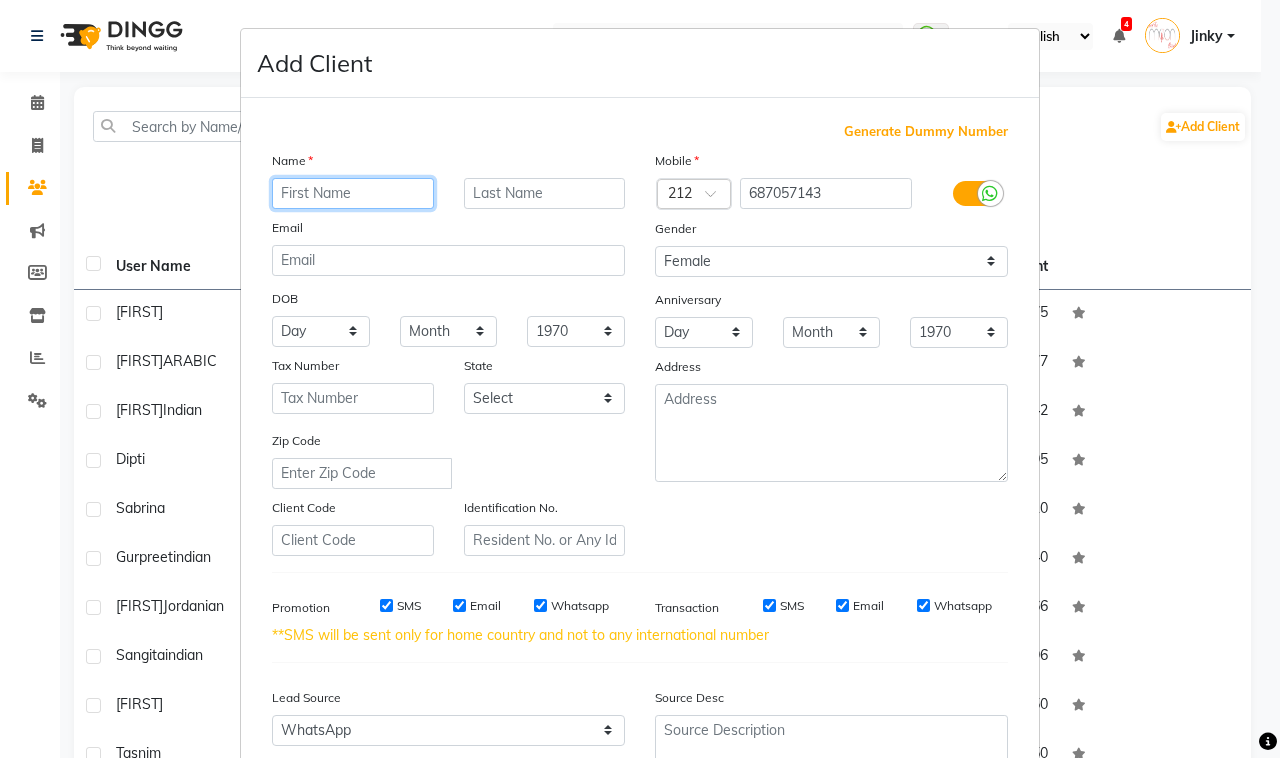 click at bounding box center (353, 193) 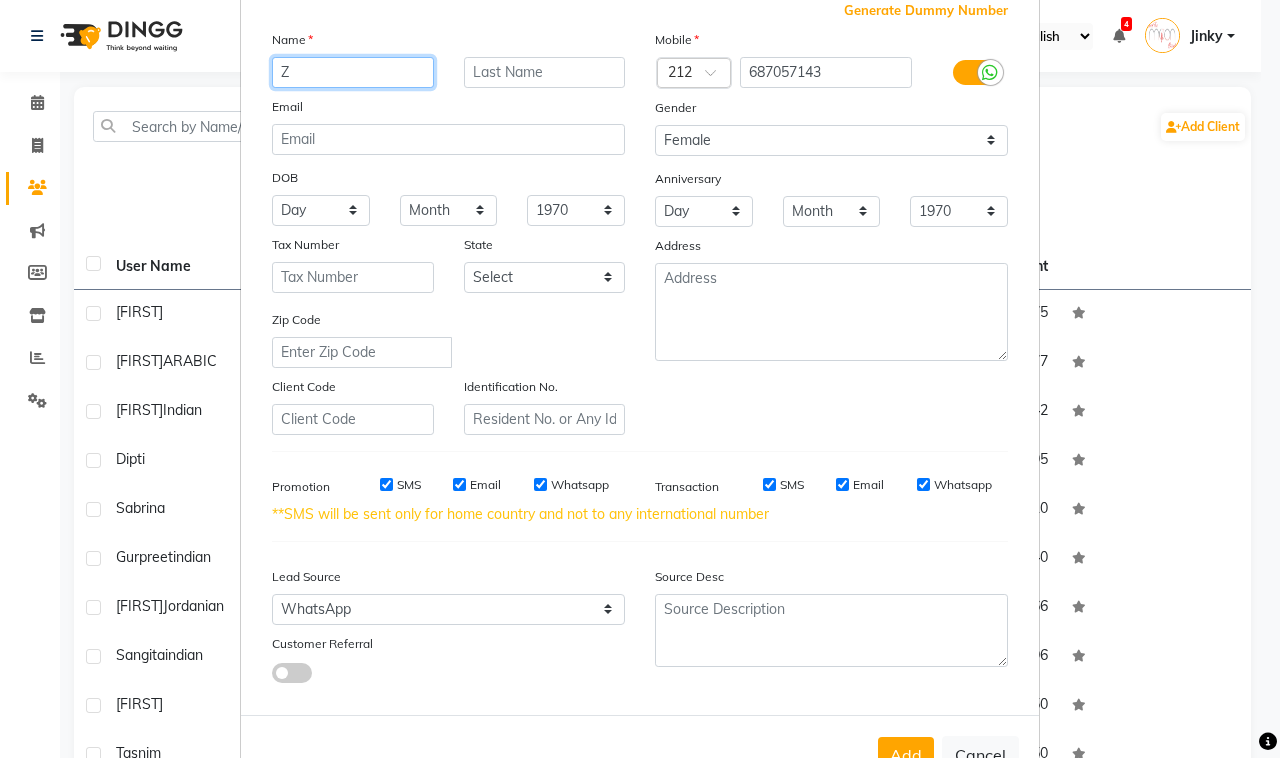 scroll, scrollTop: 178, scrollLeft: 0, axis: vertical 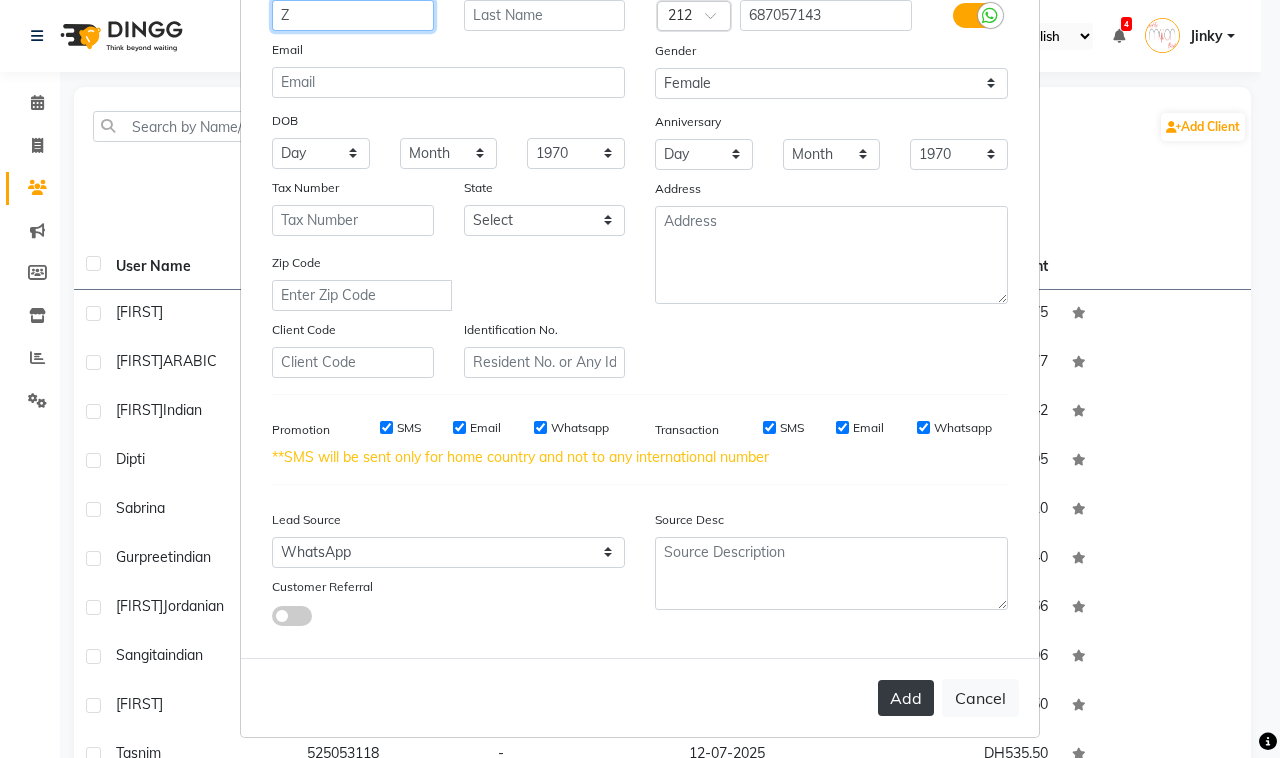 type on "Z" 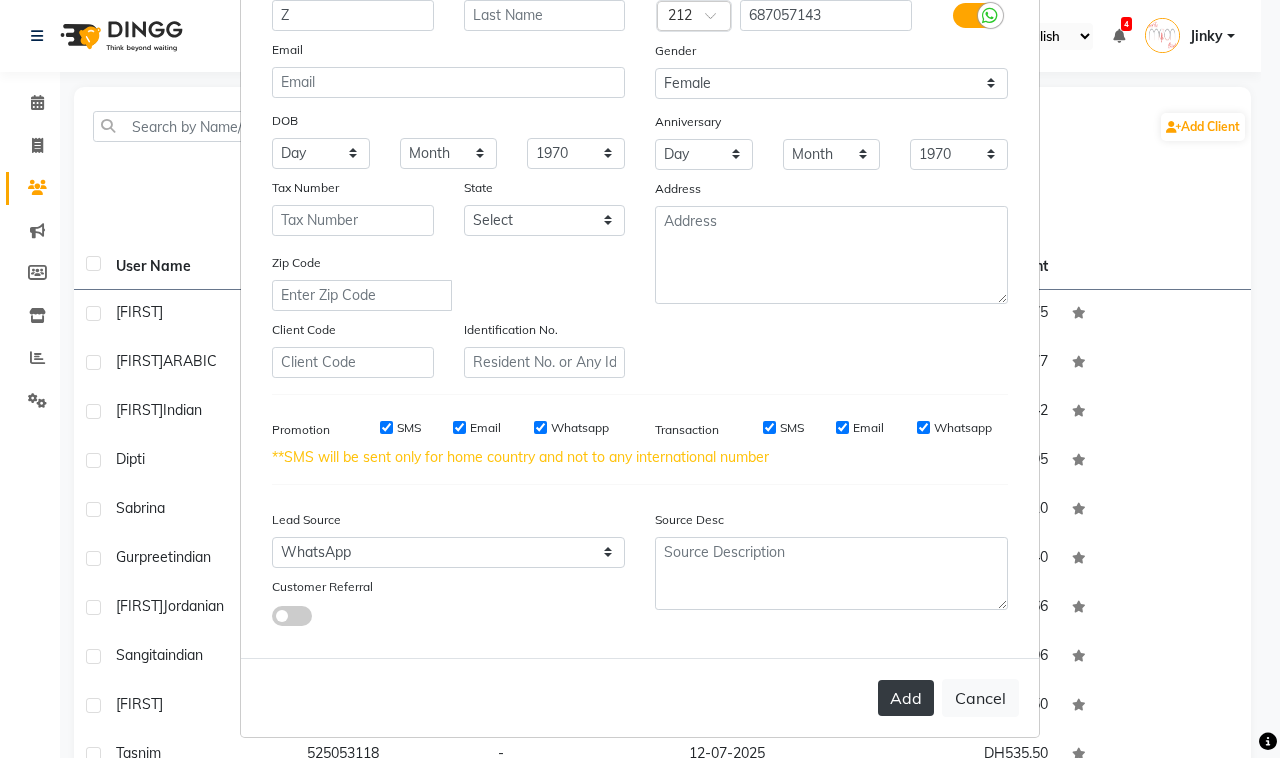 click on "Add" at bounding box center (906, 698) 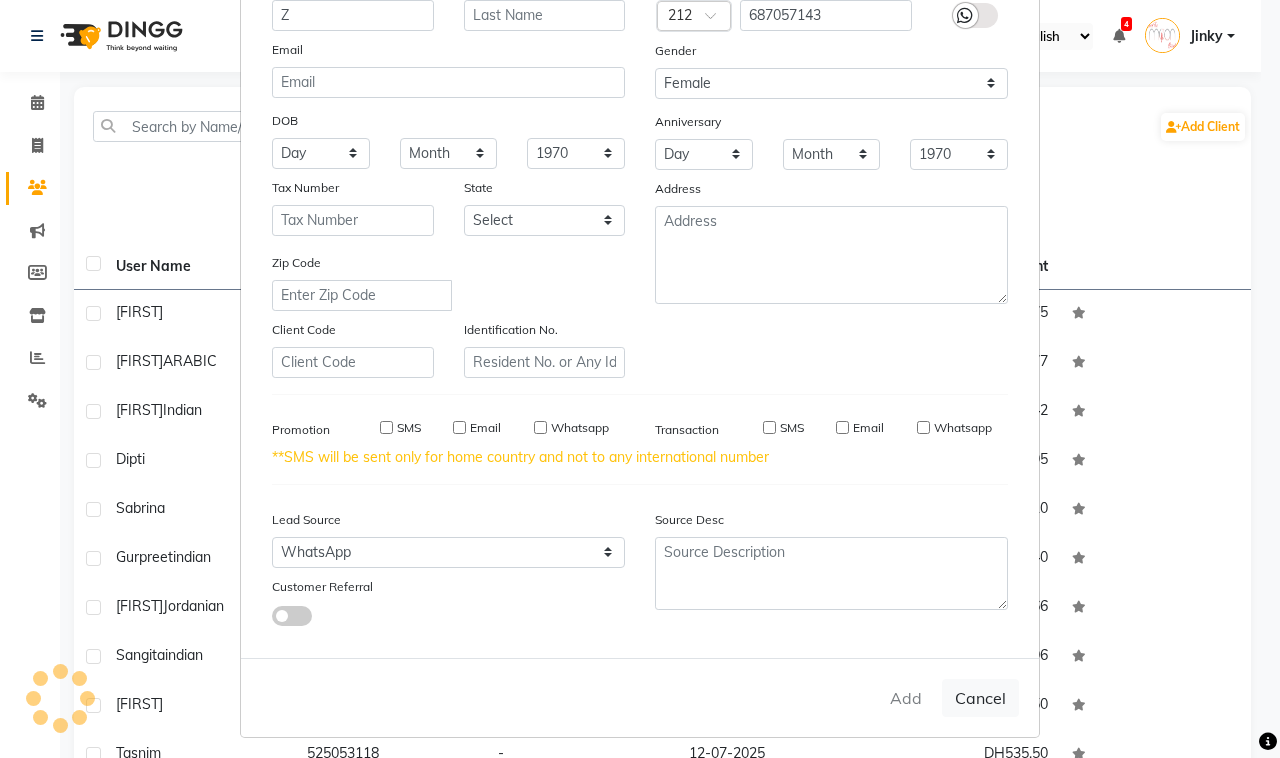 type 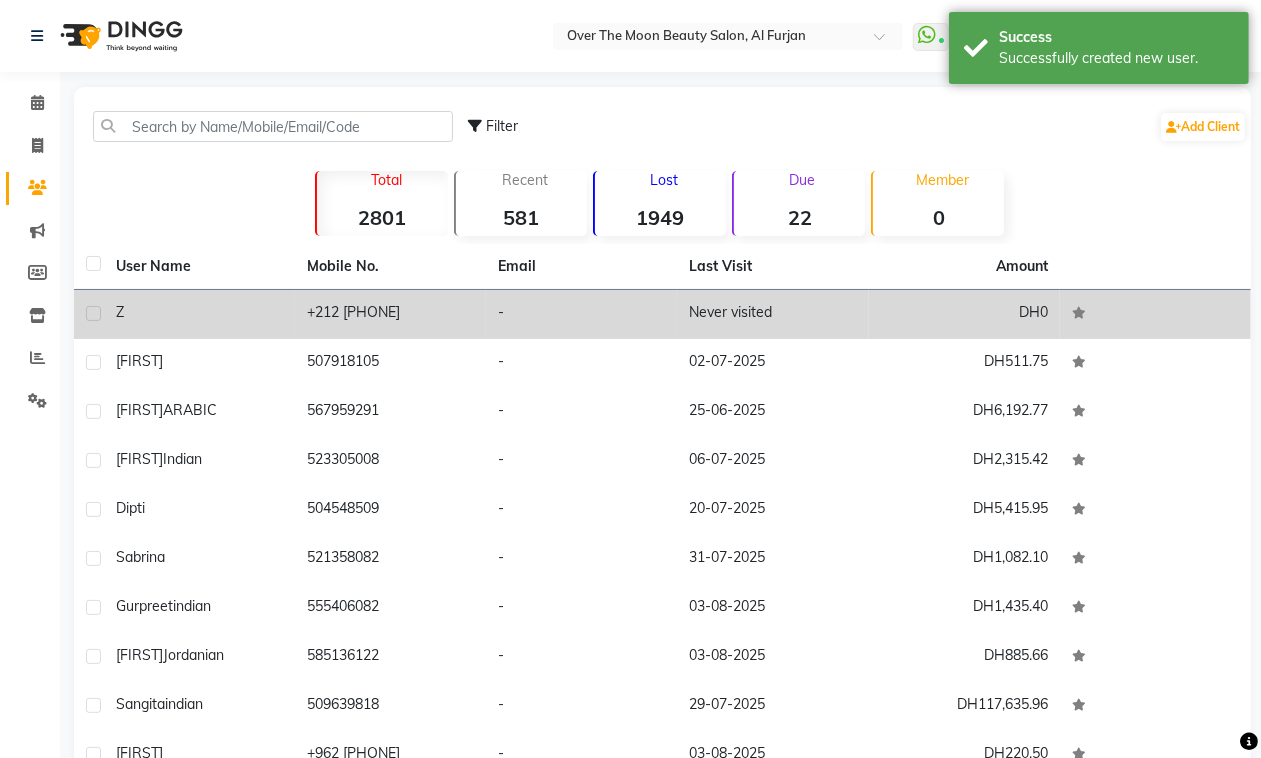 click on "+212  687057143" 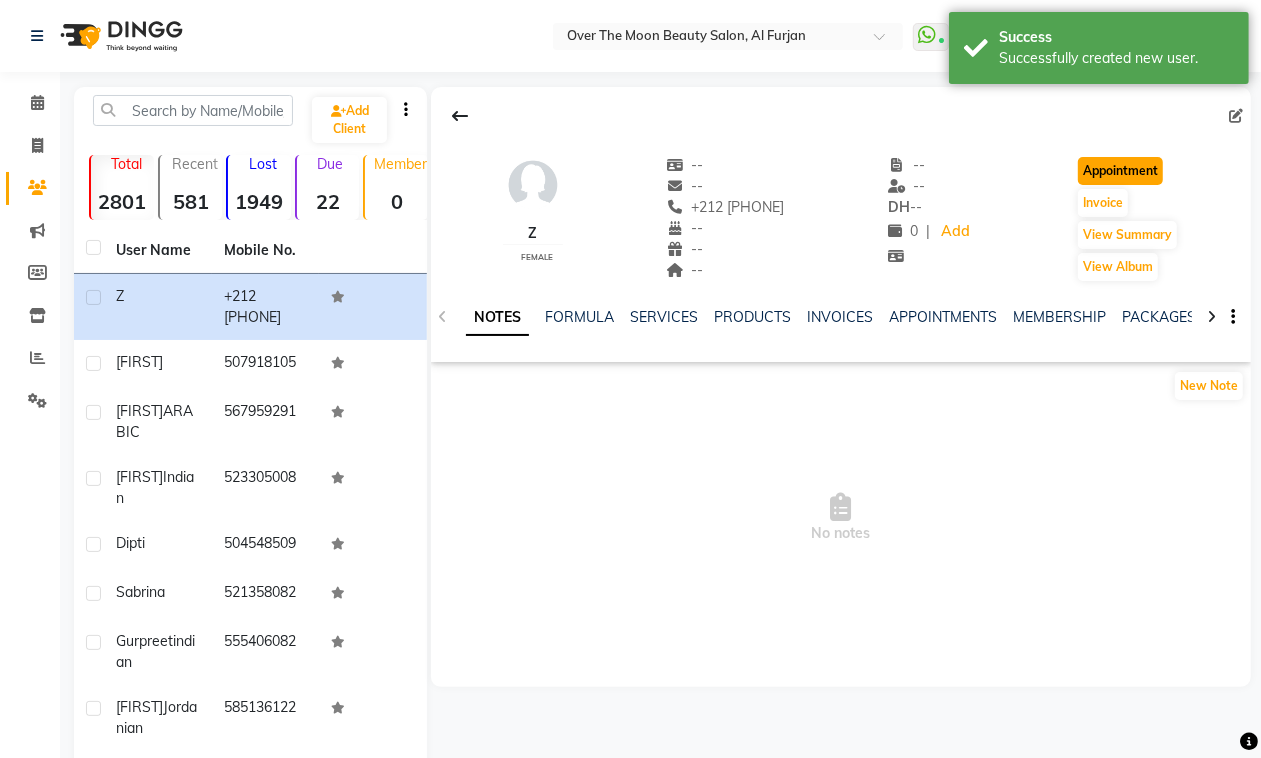 click on "Appointment" 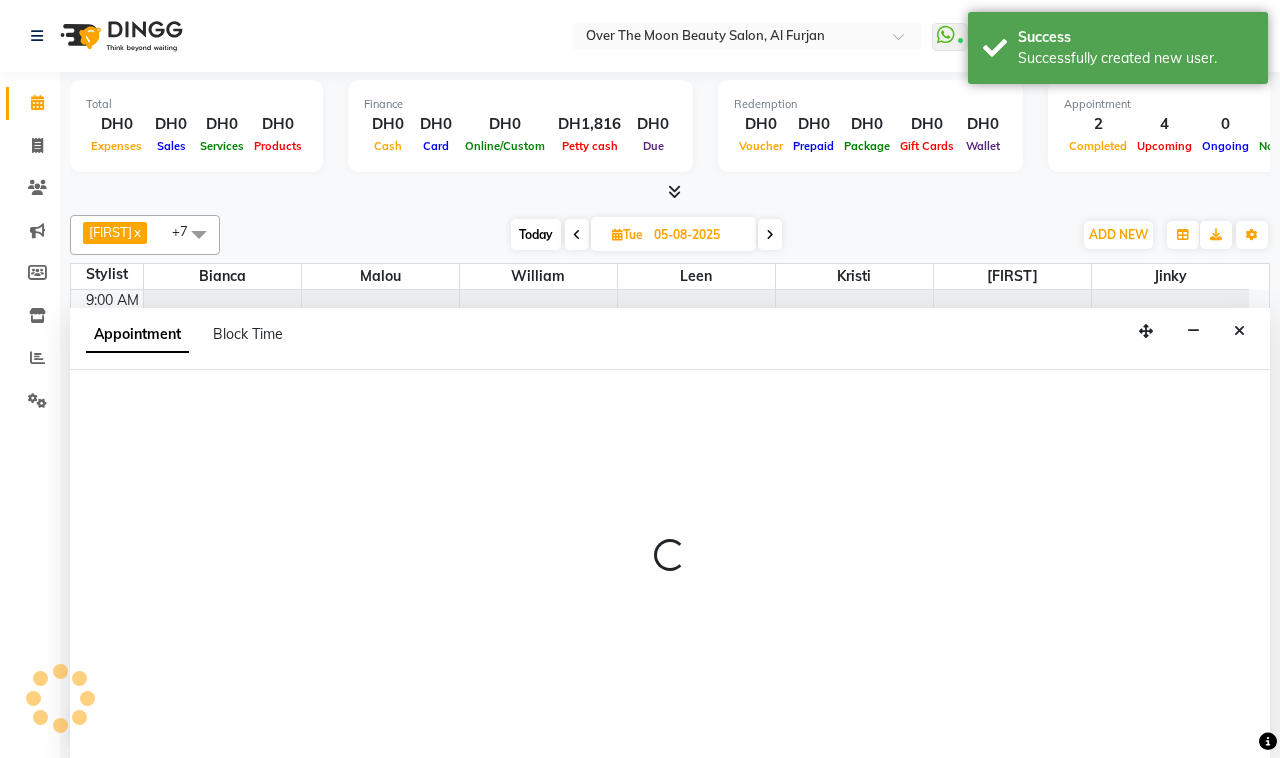 scroll, scrollTop: 0, scrollLeft: 0, axis: both 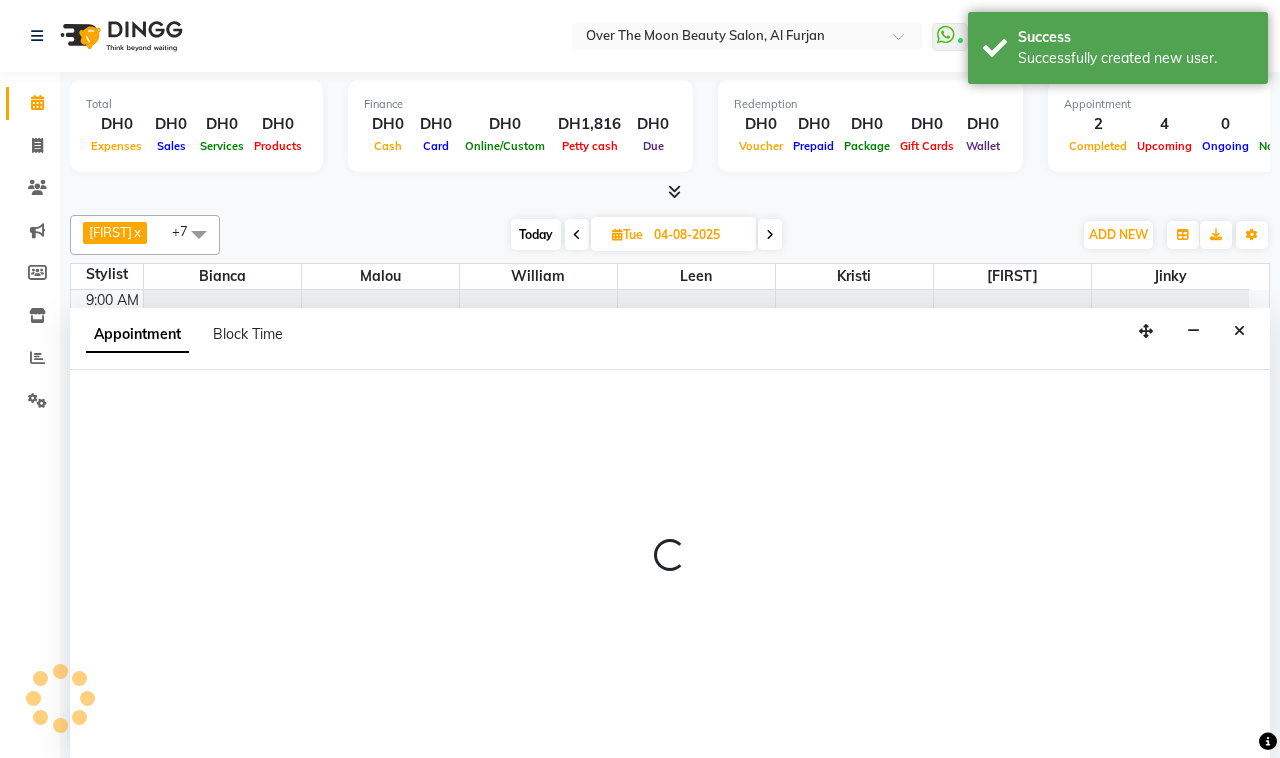 select on "tentative" 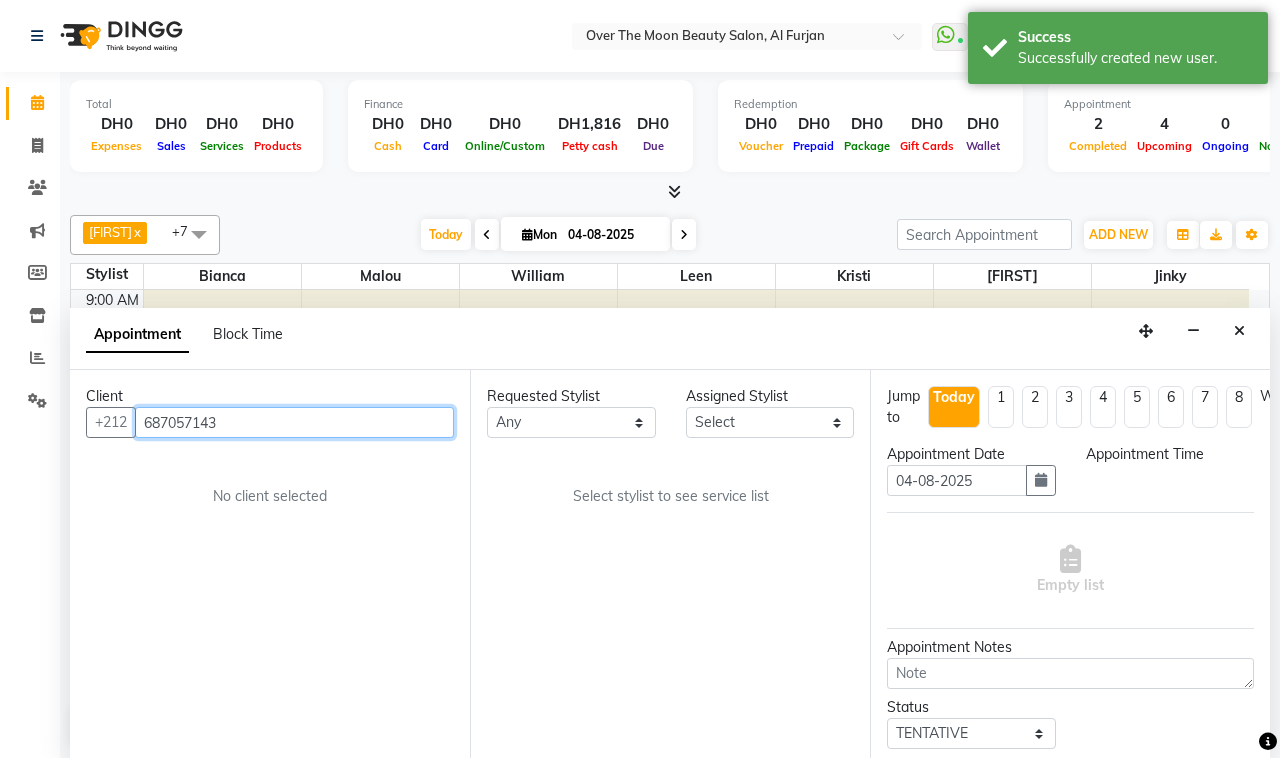 select on "600" 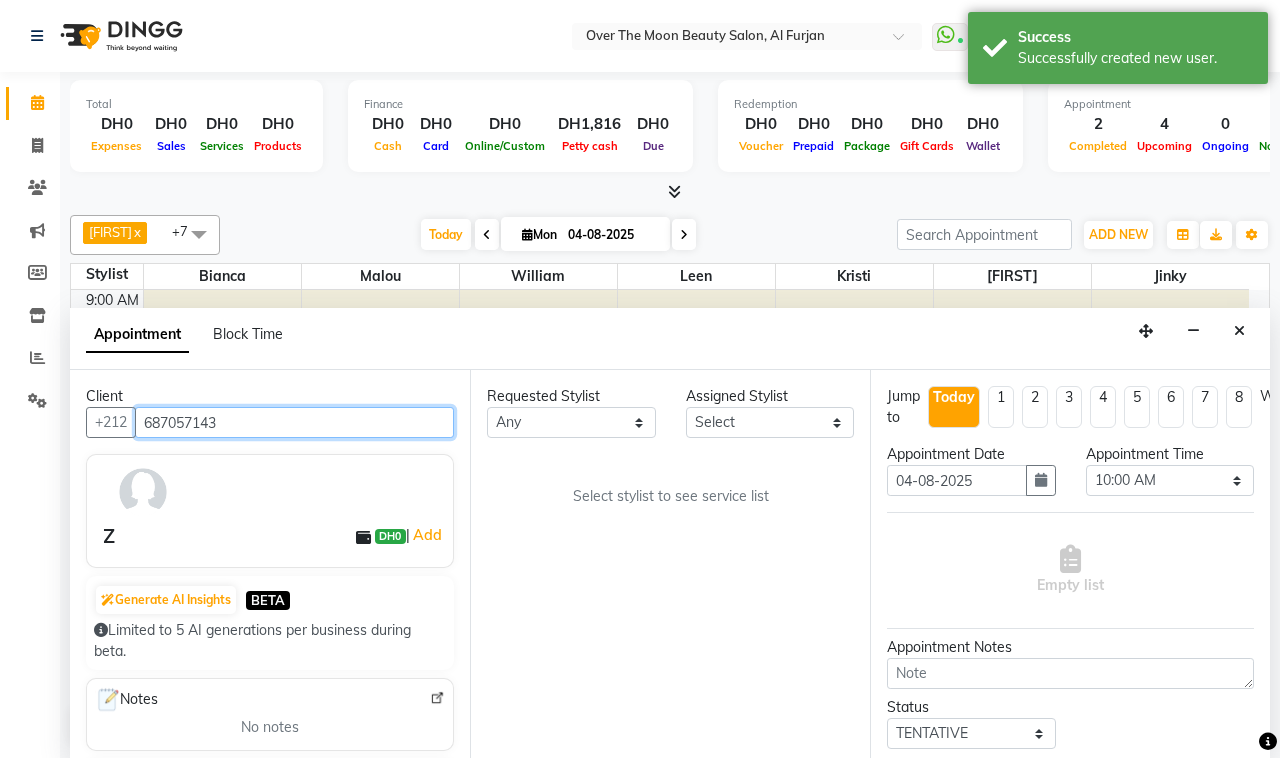 scroll, scrollTop: 467, scrollLeft: 0, axis: vertical 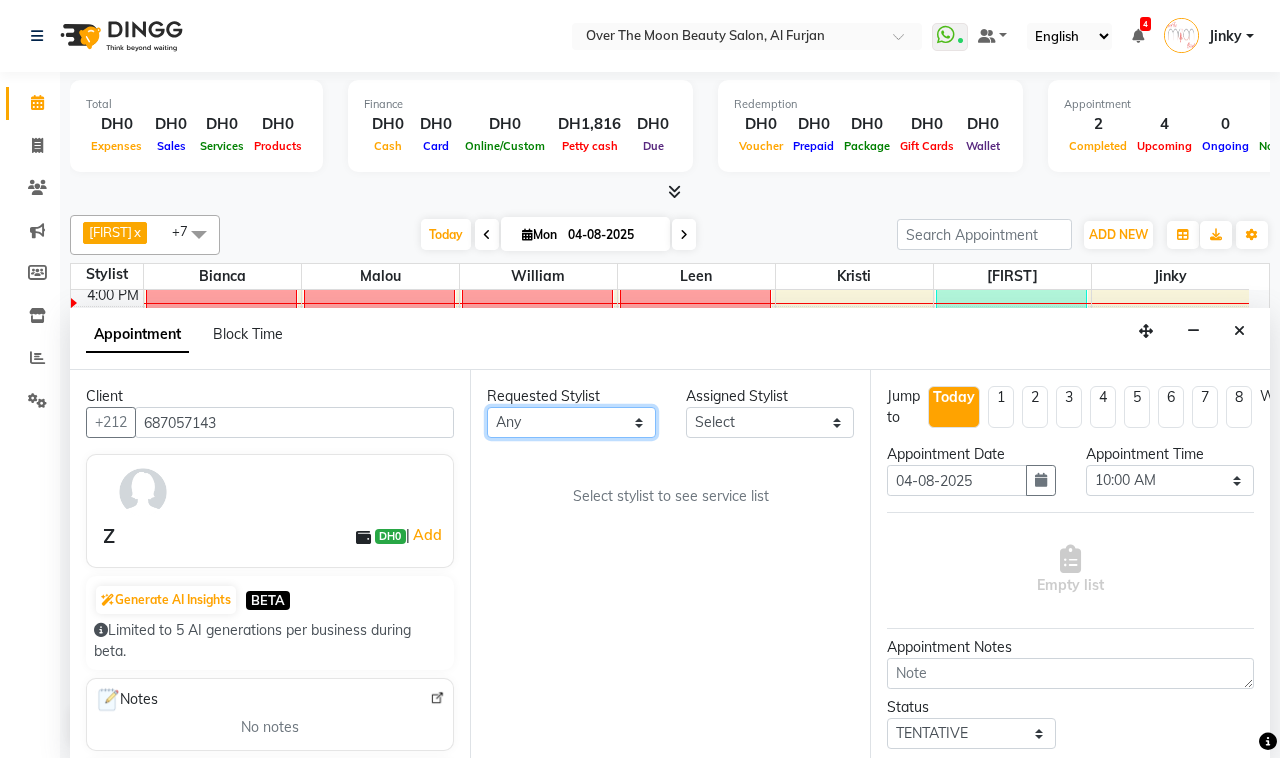 click on "Any [FIRST] [FIRST] [FIRST] Jinky Kristi Leen Malou [FIRST]" at bounding box center [571, 422] 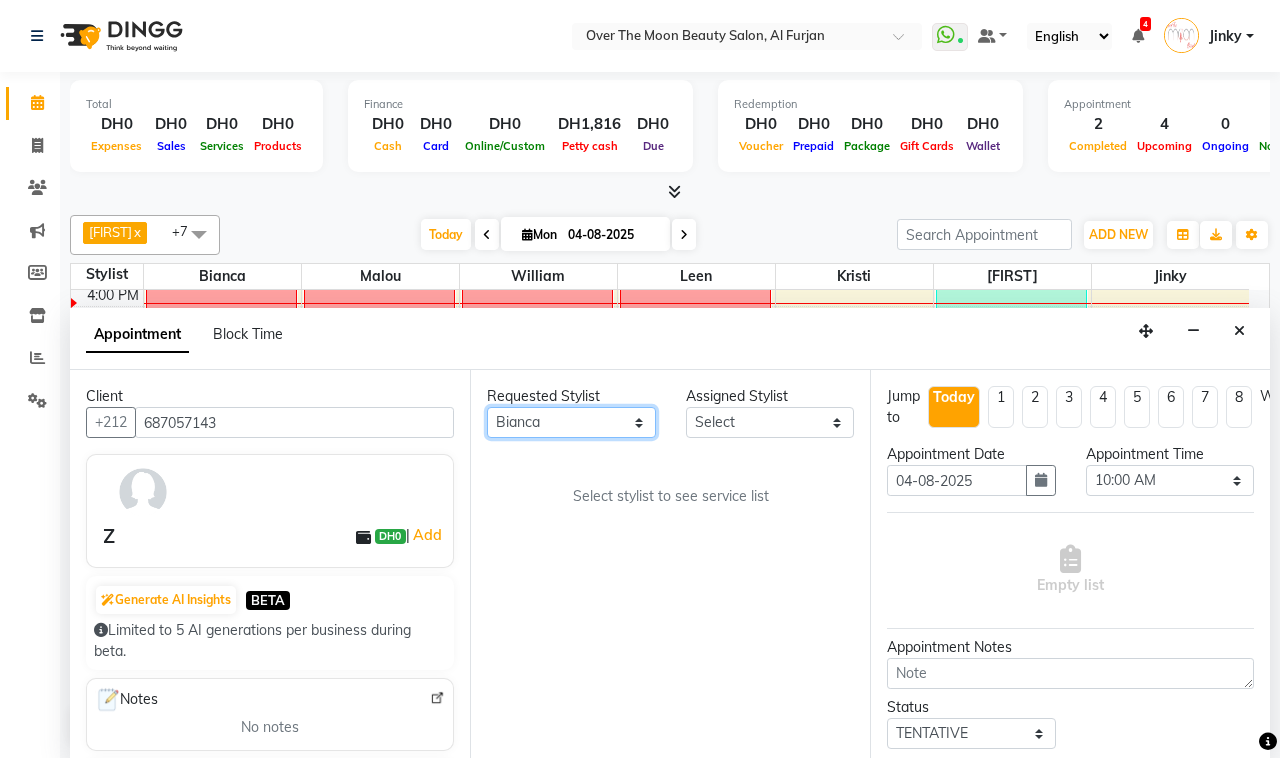 click on "Any [FIRST] [FIRST] [FIRST] Jinky Kristi Leen Malou [FIRST]" at bounding box center [571, 422] 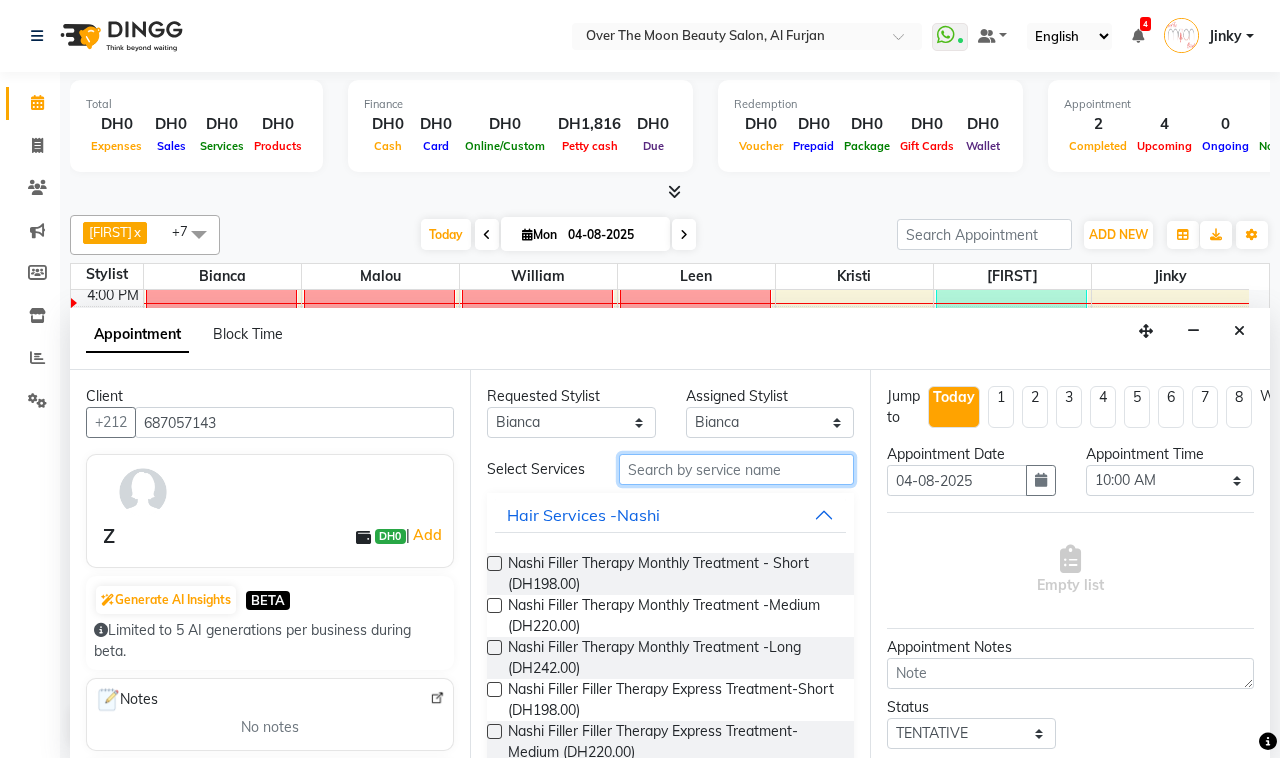 click at bounding box center [736, 469] 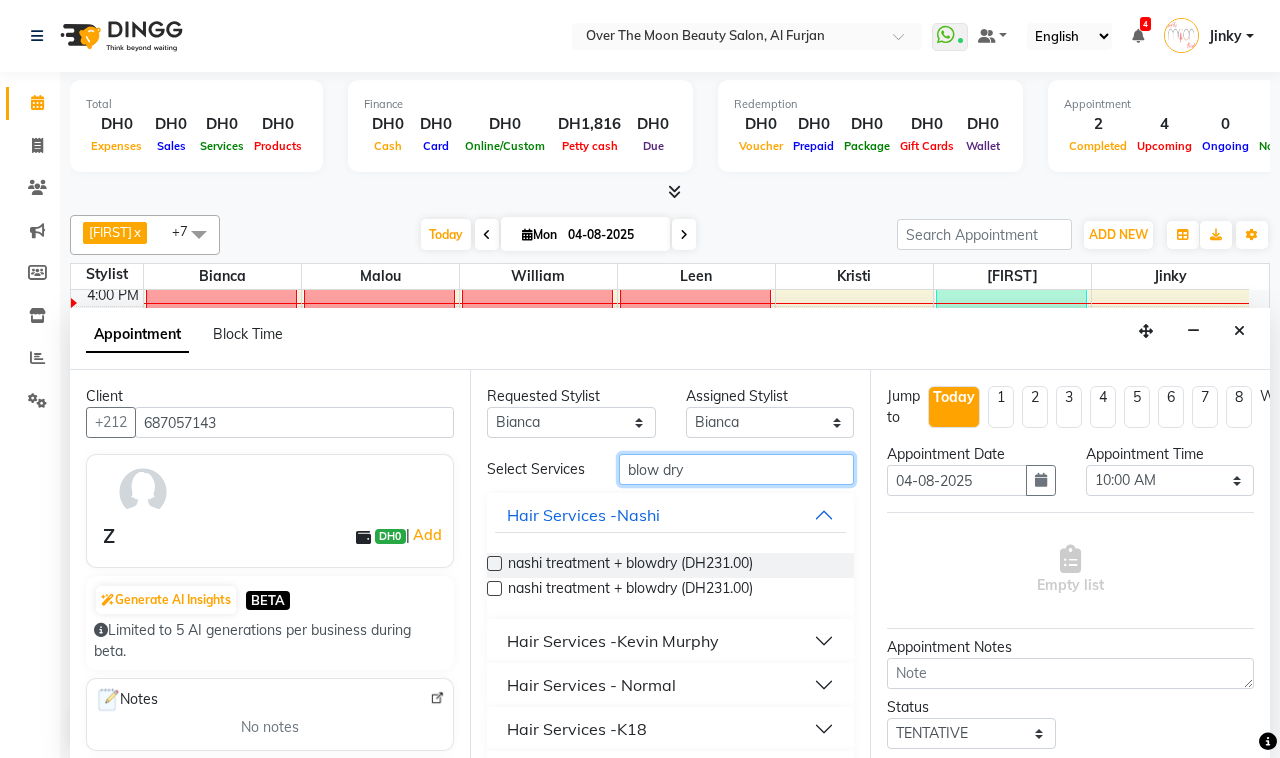 type on "blow dry" 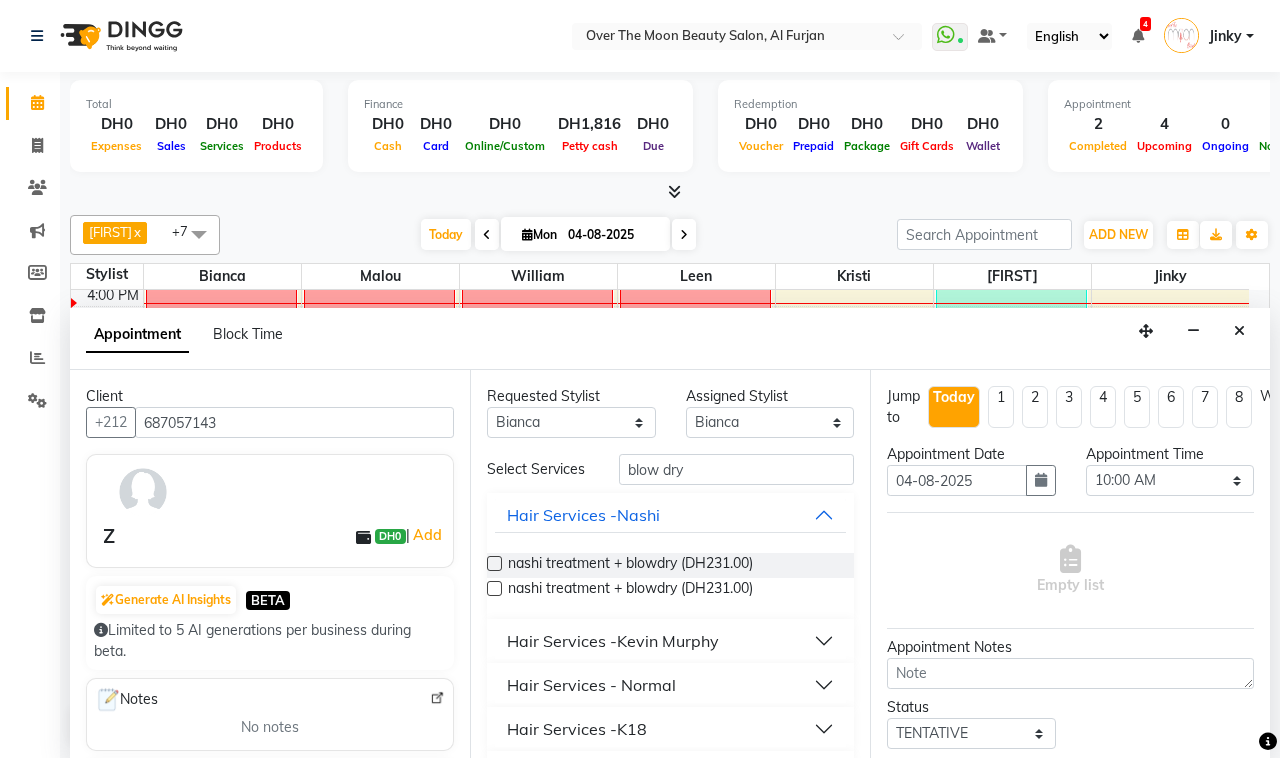 click on "Hair Services - Normal" at bounding box center [591, 685] 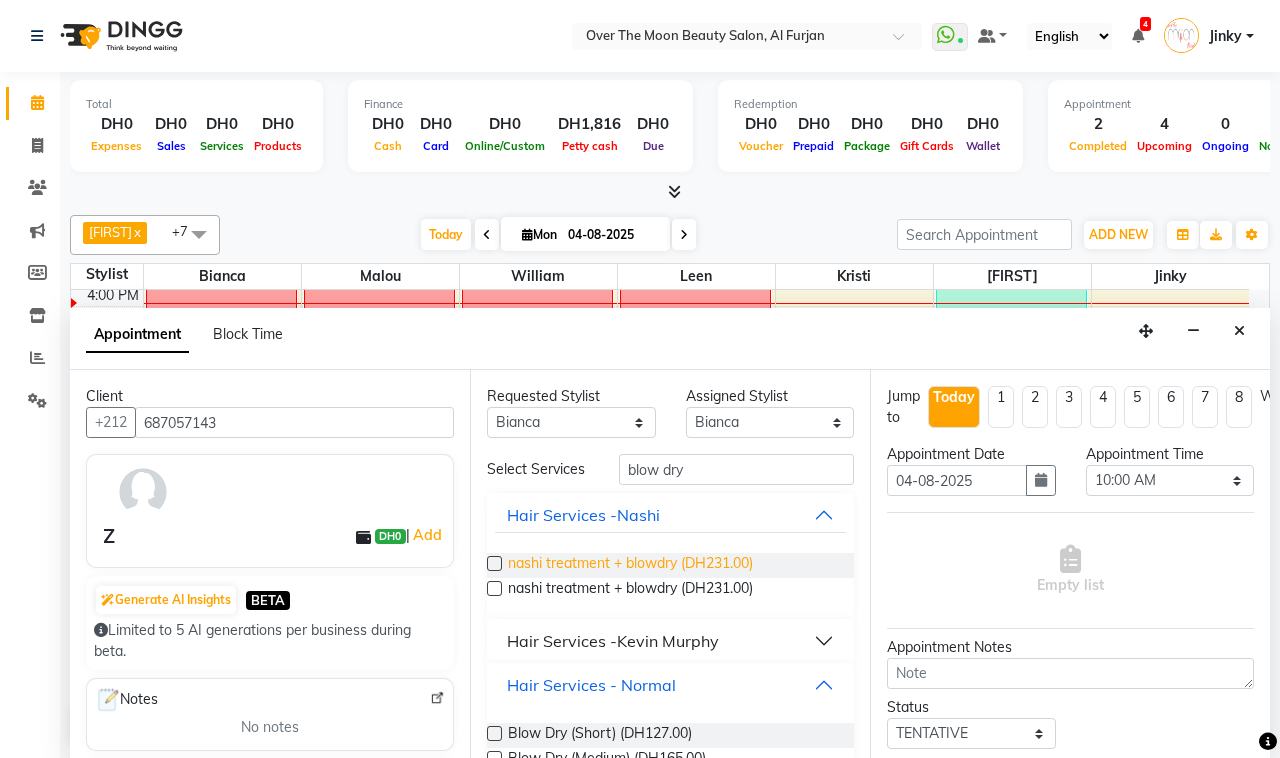 scroll, scrollTop: 208, scrollLeft: 0, axis: vertical 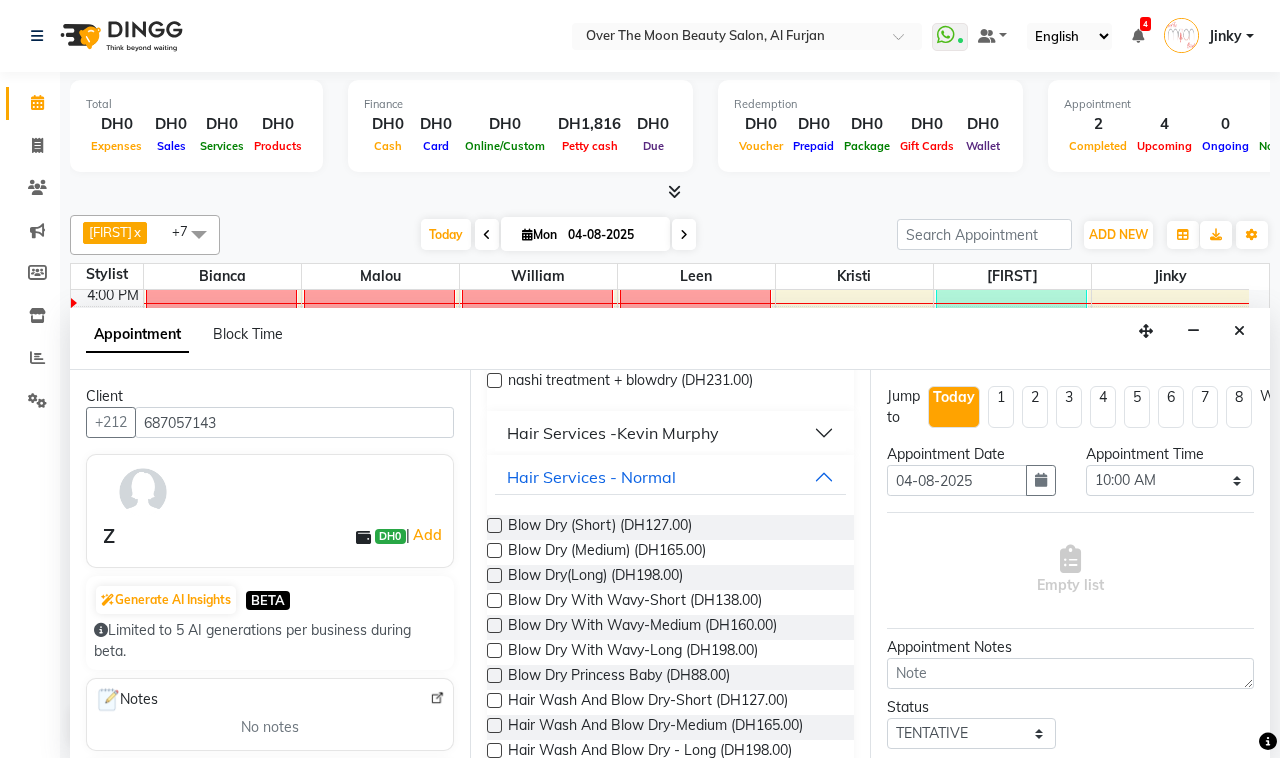 click at bounding box center [494, 575] 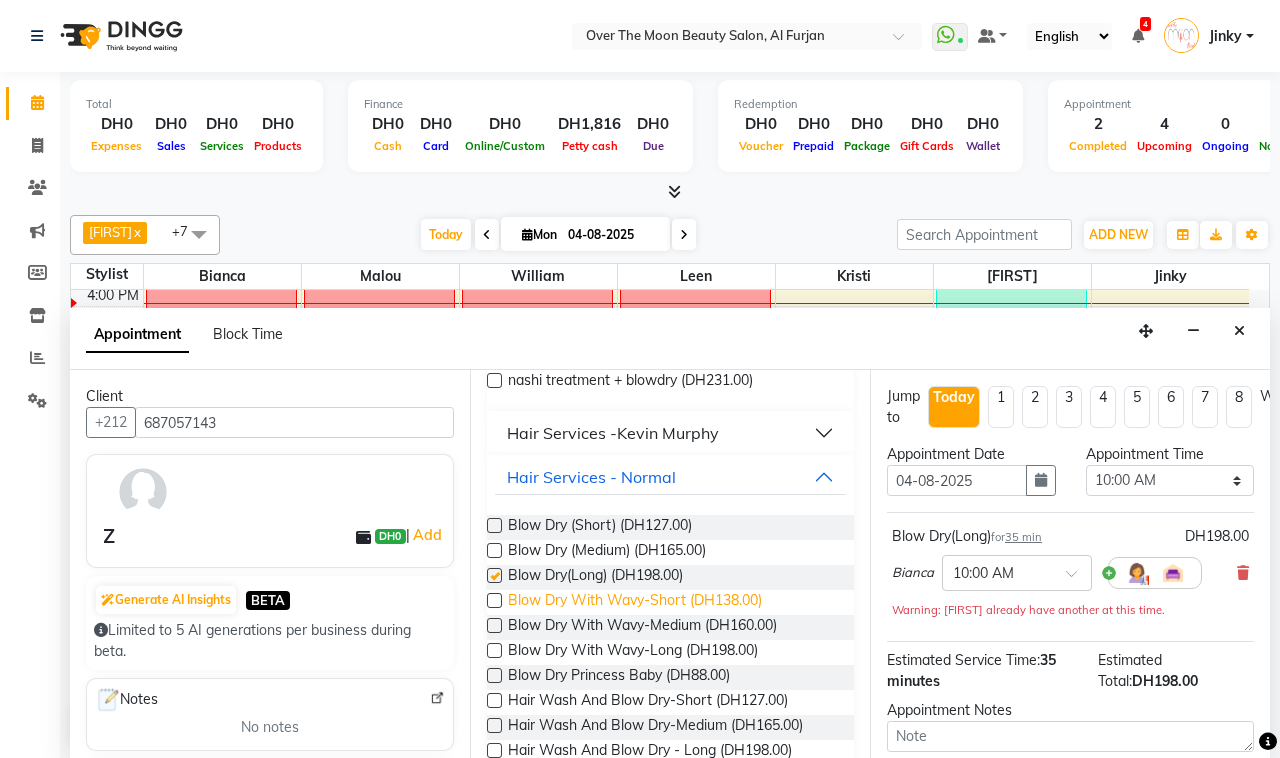 checkbox on "false" 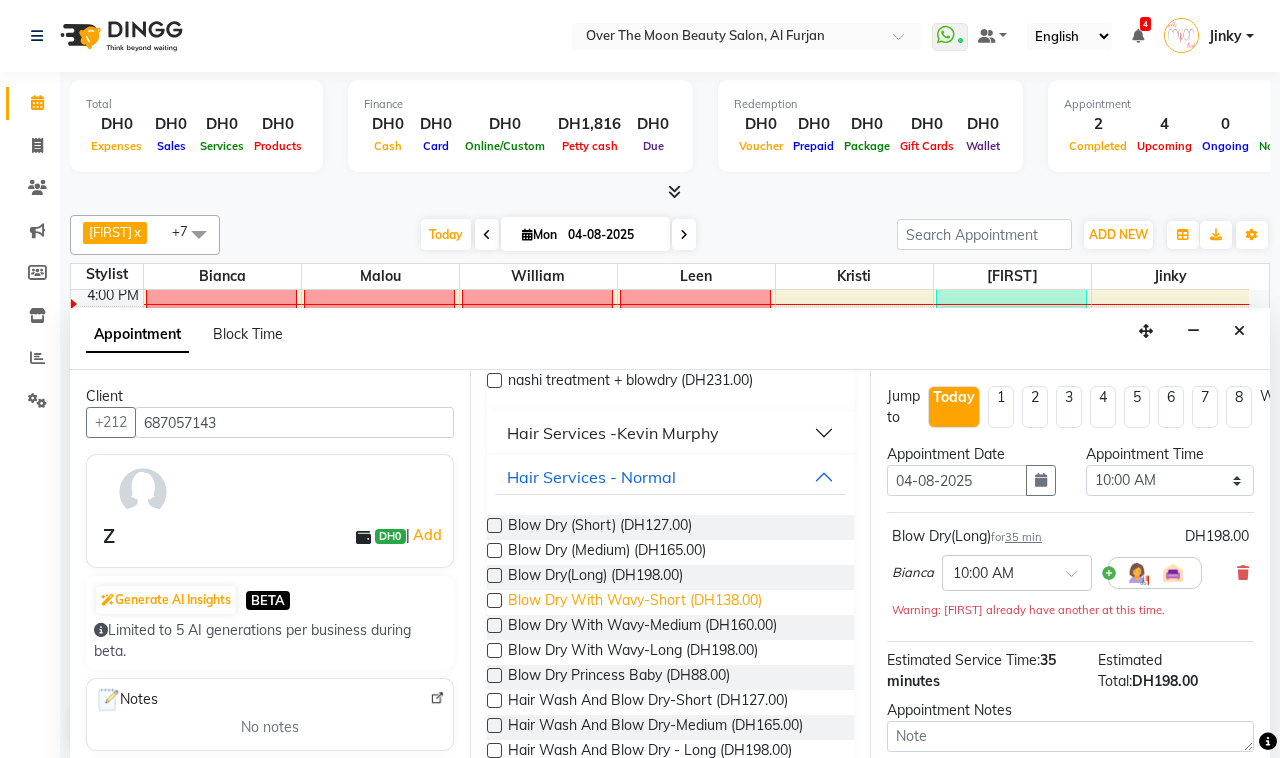 scroll, scrollTop: 0, scrollLeft: 0, axis: both 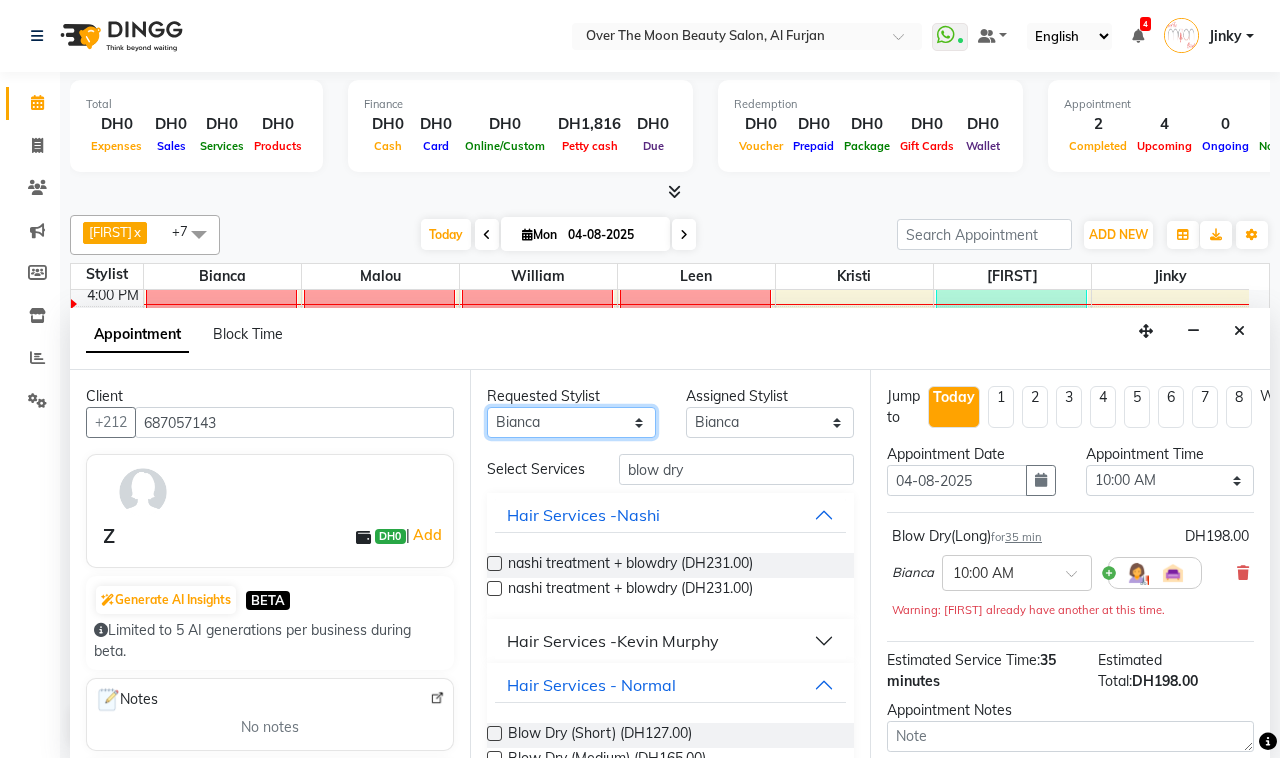 click on "Any [FIRST] [FIRST] [FIRST] Jinky Kristi Leen Malou [FIRST]" at bounding box center [571, 422] 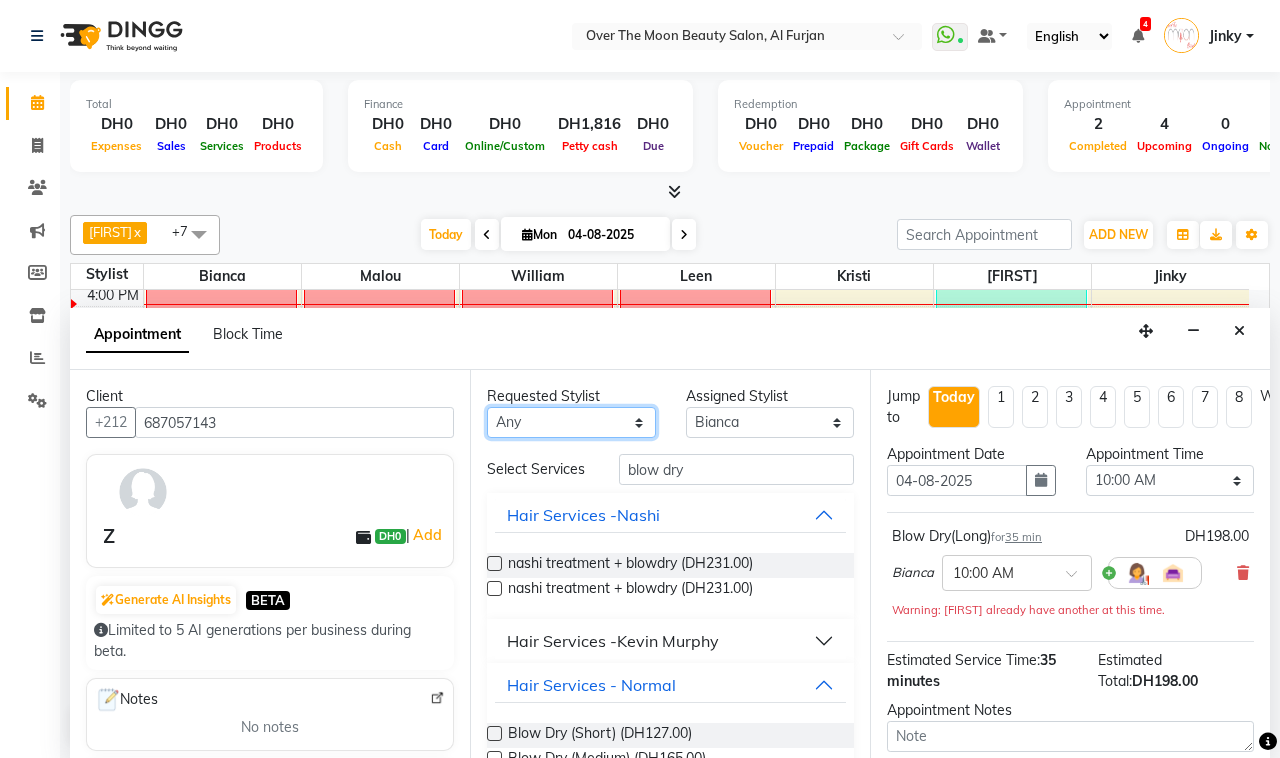 click on "Any Bianca Hadeel Jeewan Jinky Kristi Leen Malou William" at bounding box center (571, 422) 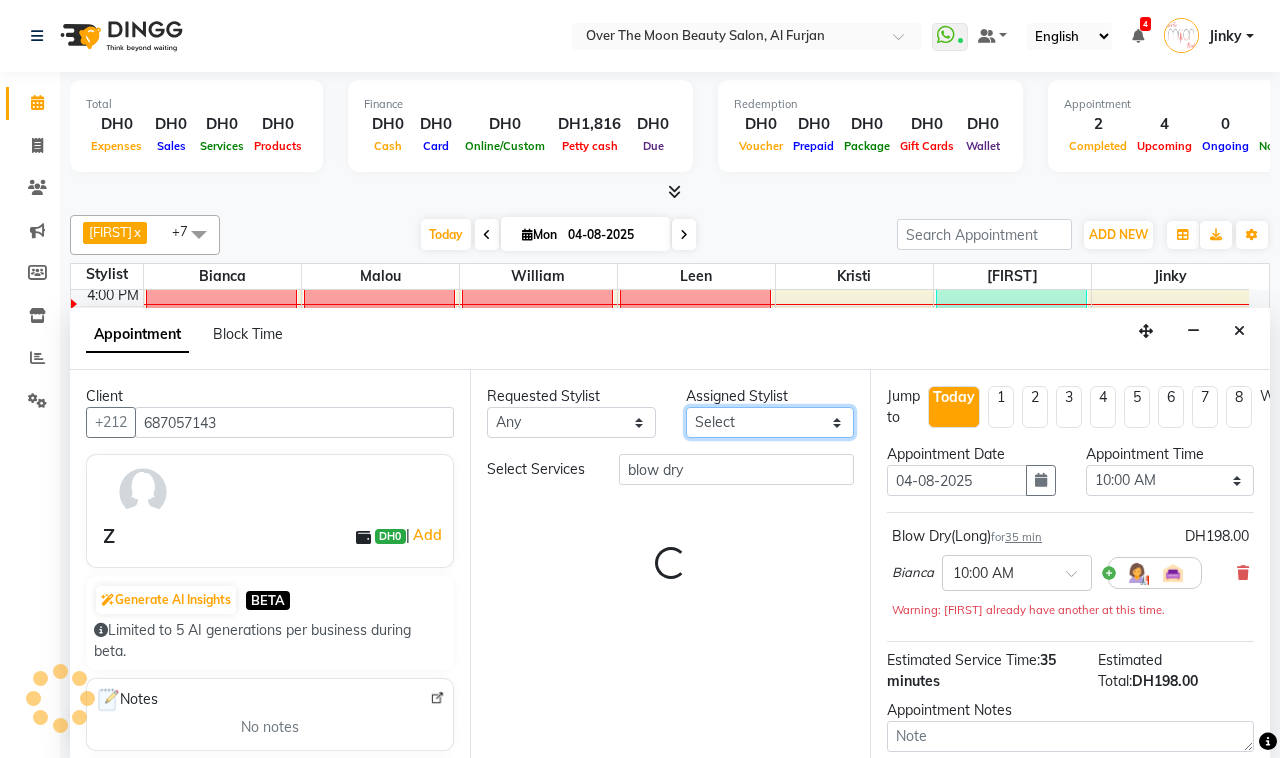 click on "Select Bianca Hadeel Jeewan Jinky Kristi Leen Malou William" at bounding box center (770, 422) 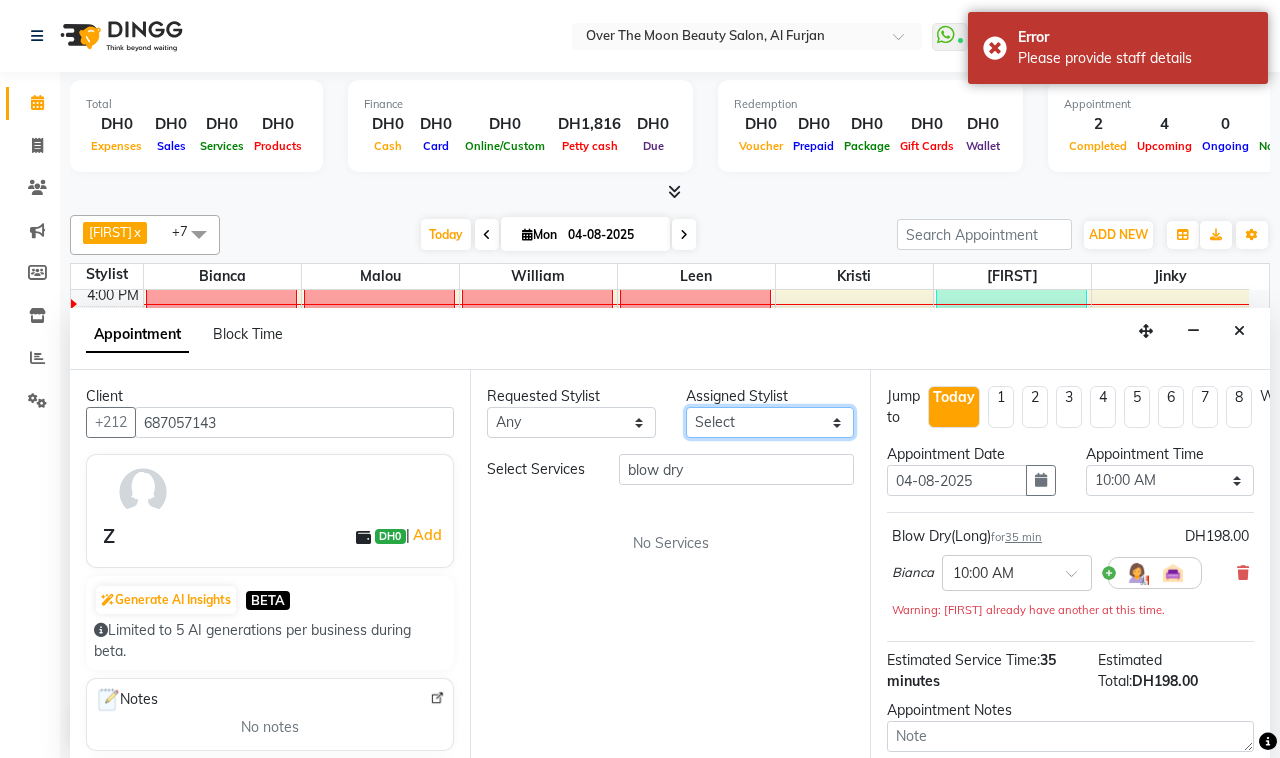 select on "64796" 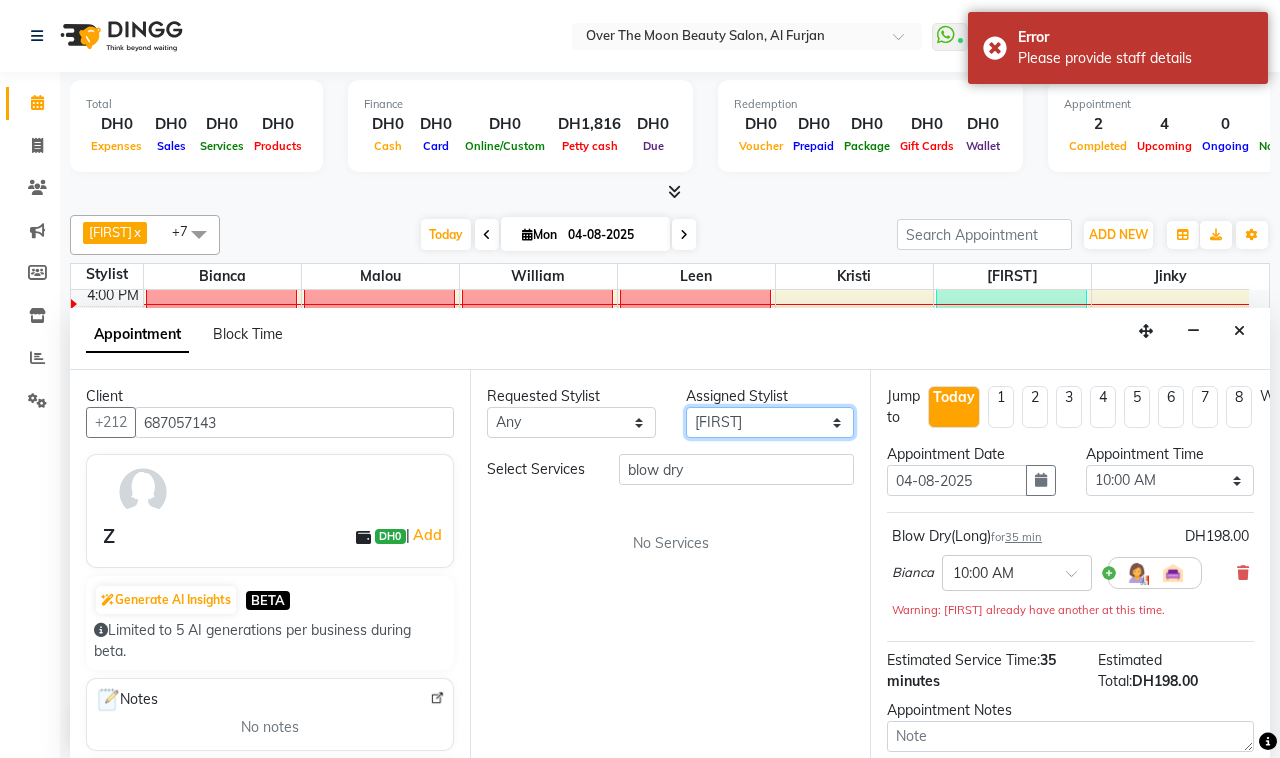 click on "Select Bianca Hadeel Jeewan Jinky Kristi Leen Malou William" at bounding box center [770, 422] 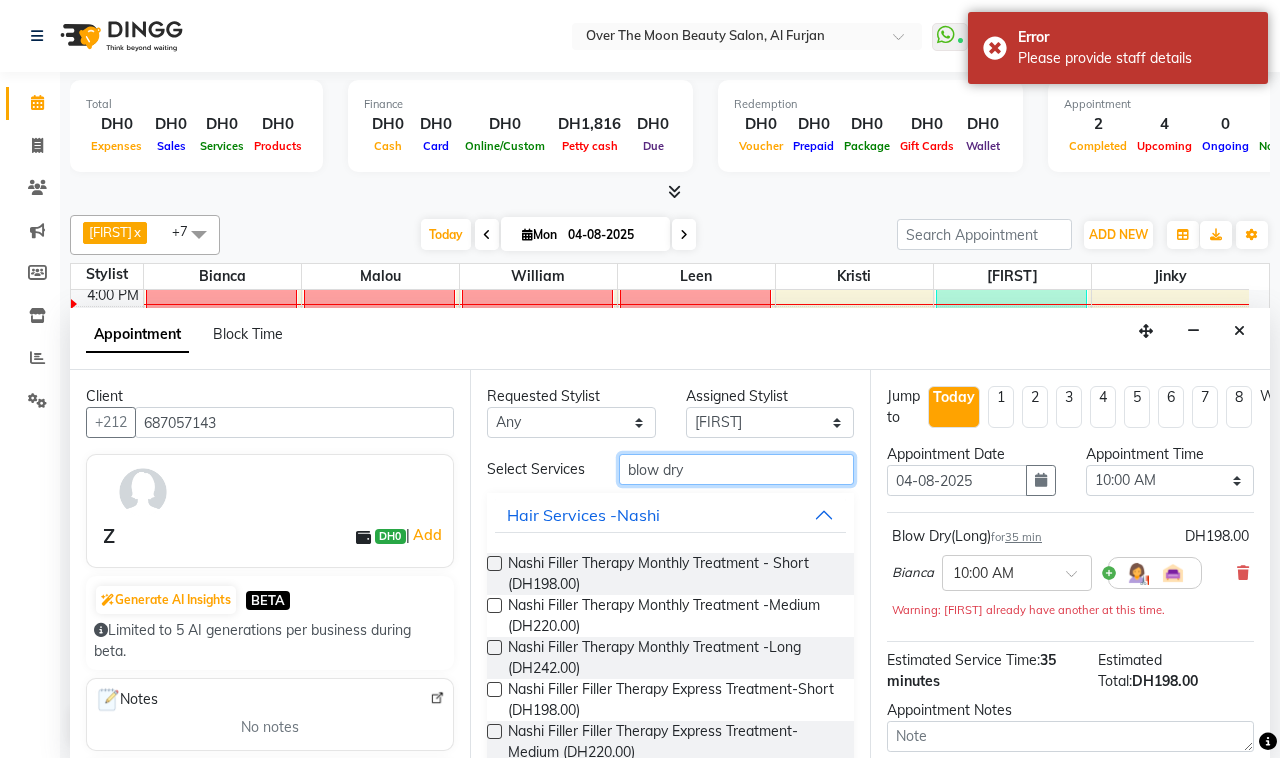 drag, startPoint x: 693, startPoint y: 477, endPoint x: 560, endPoint y: 492, distance: 133.84319 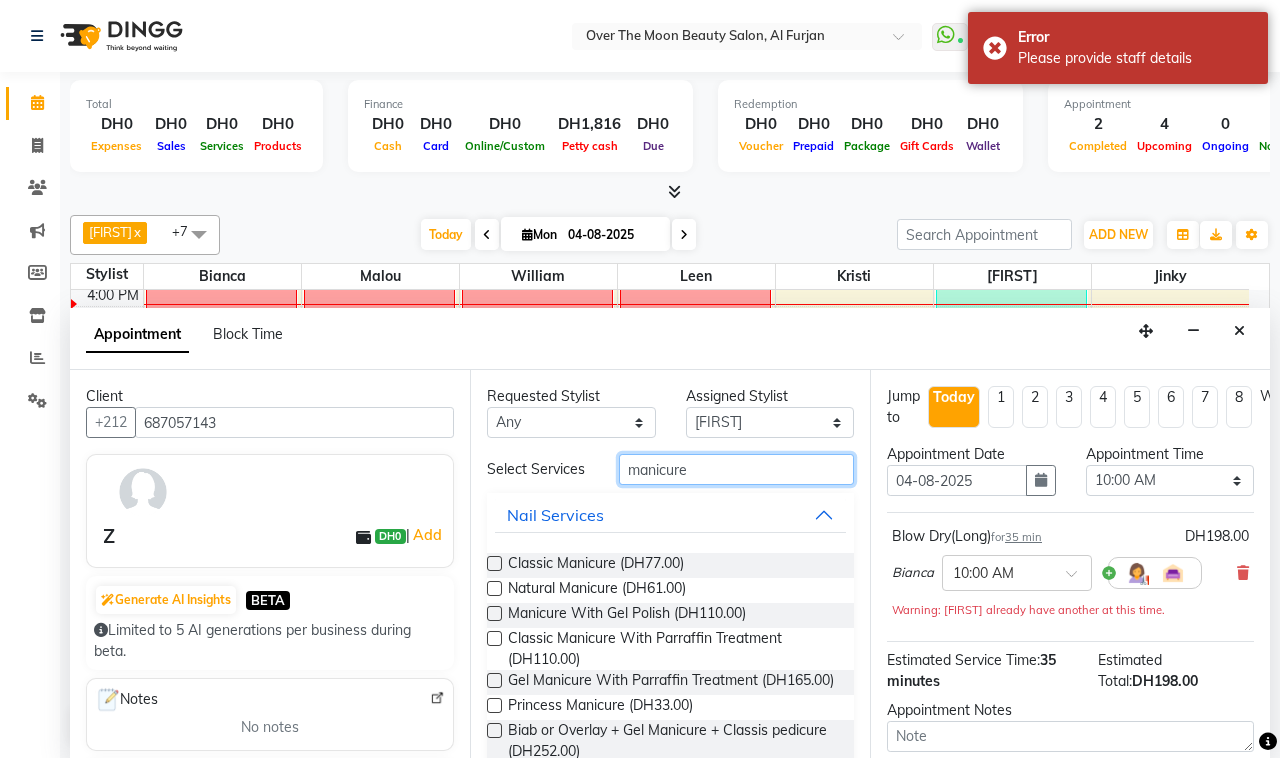 type on "manicure" 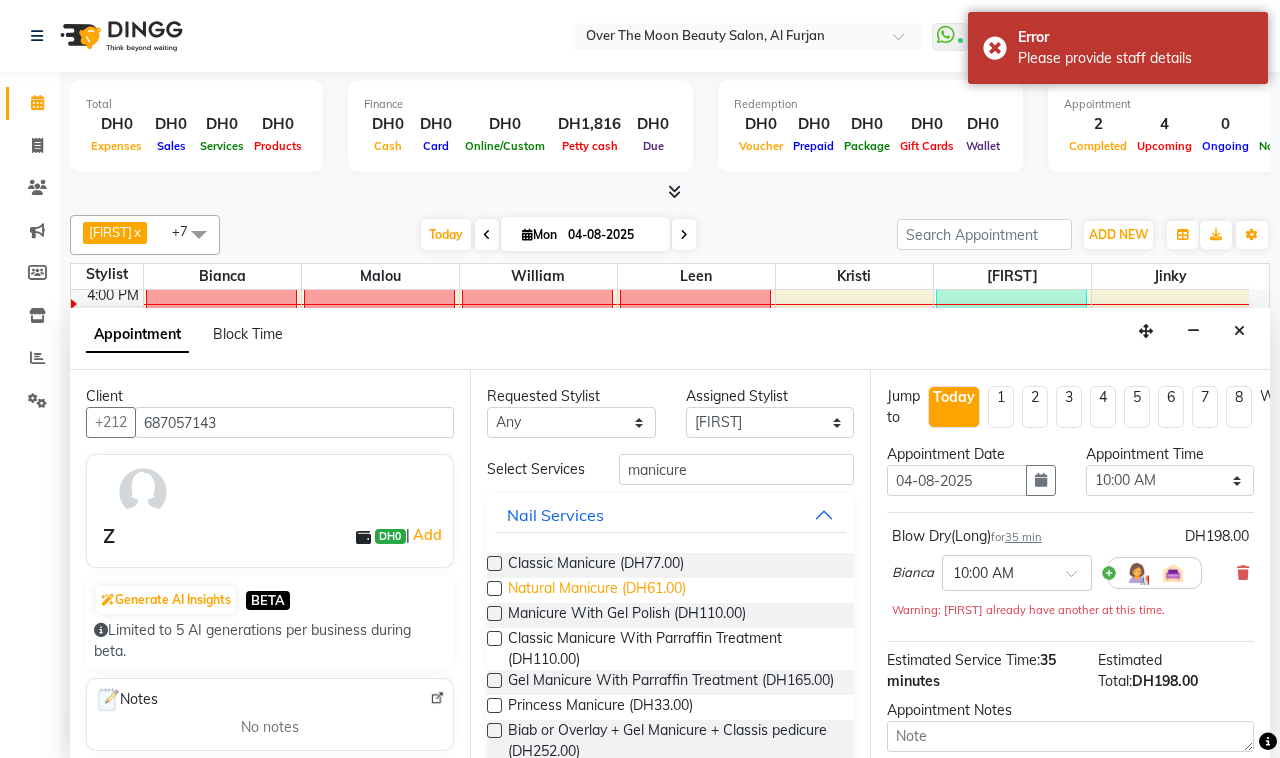 drag, startPoint x: 495, startPoint y: 628, endPoint x: 516, endPoint y: 602, distance: 33.42155 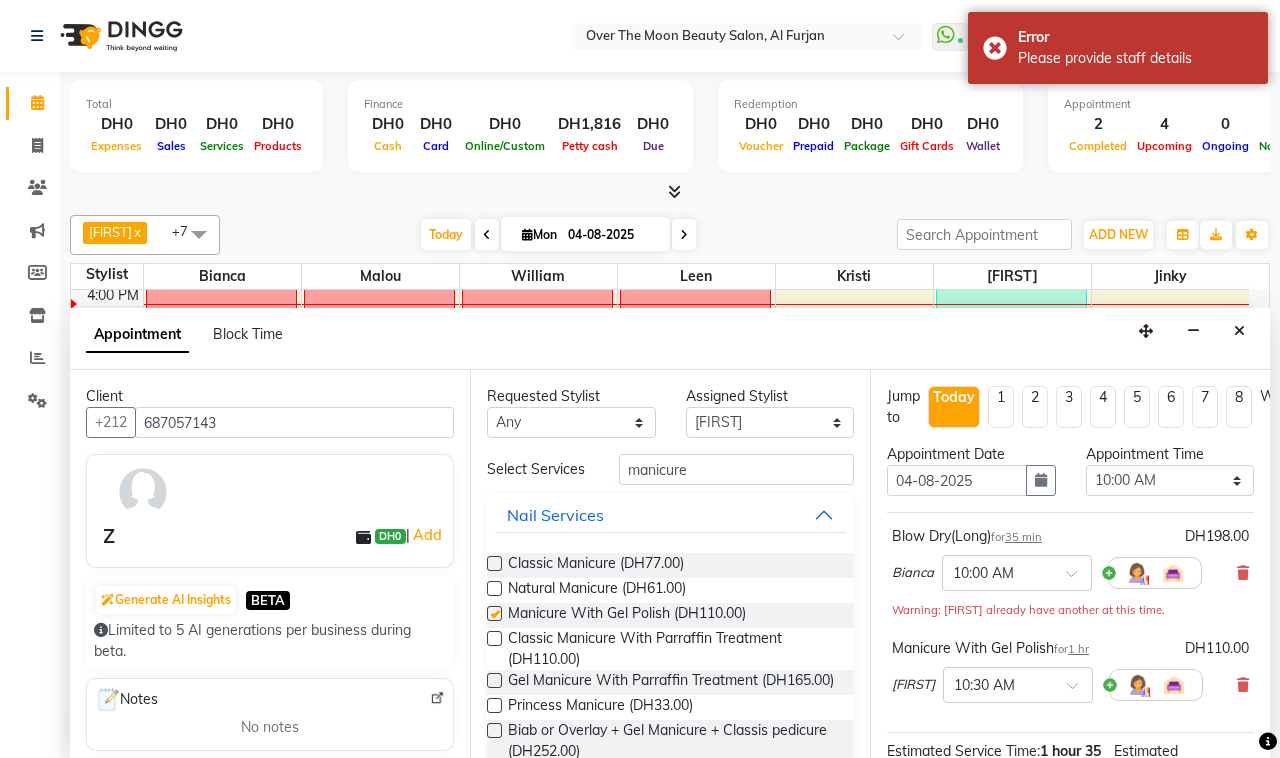 checkbox on "false" 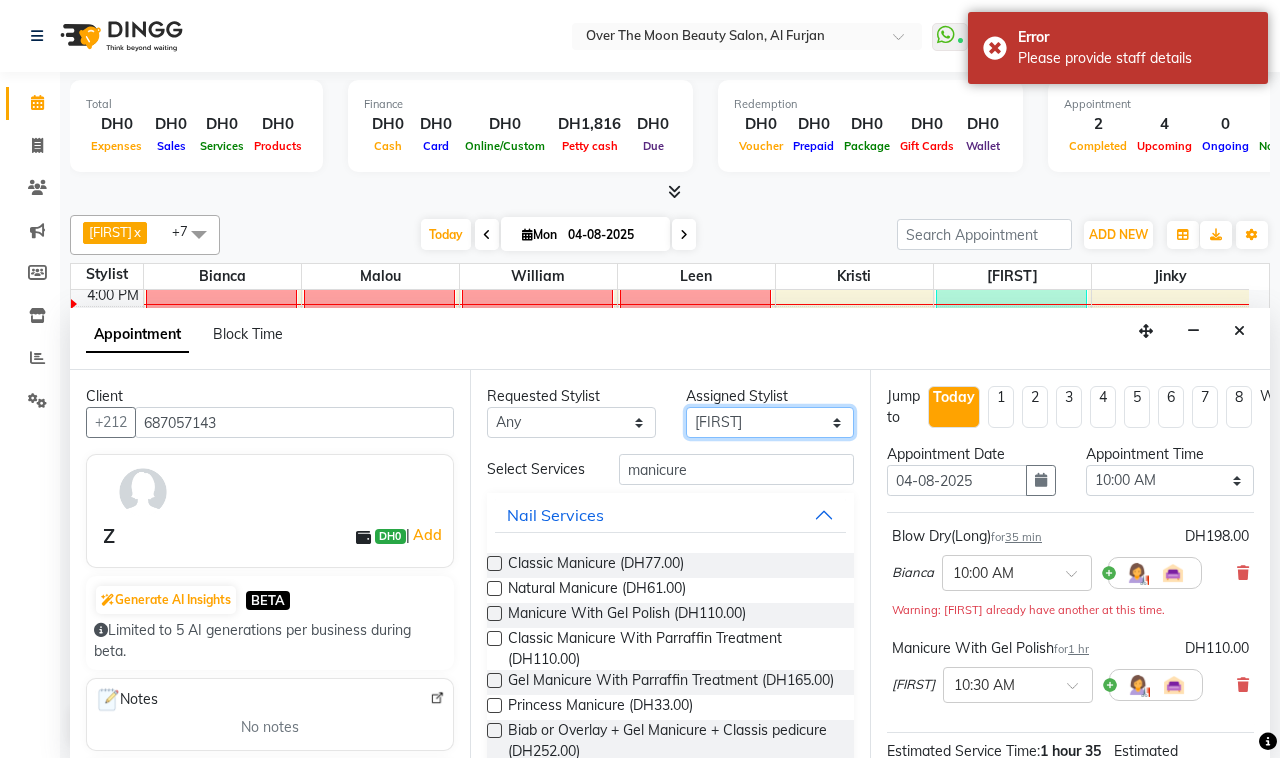 click on "Select Bianca Hadeel Jeewan Jinky Kristi Leen Malou William" at bounding box center [770, 422] 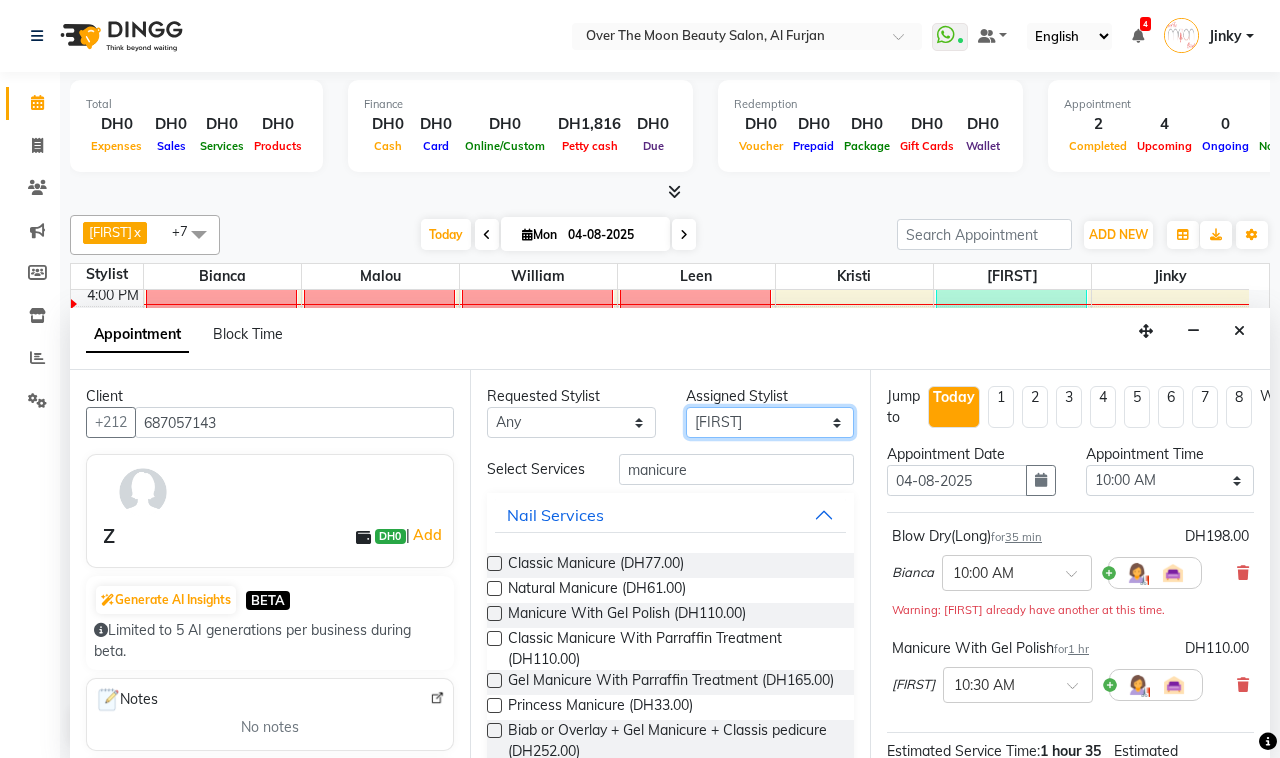 select on "23036" 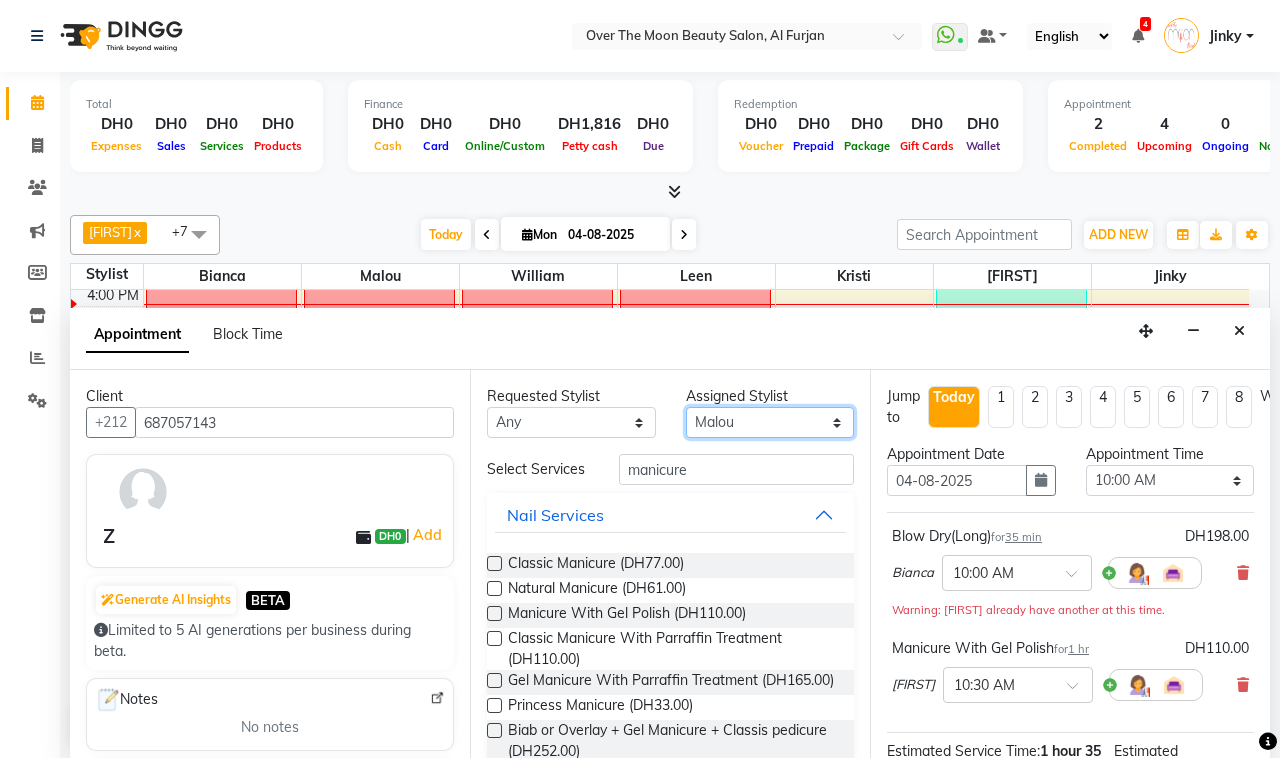 click on "Select Bianca Hadeel Jeewan Jinky Kristi Leen Malou William" at bounding box center [770, 422] 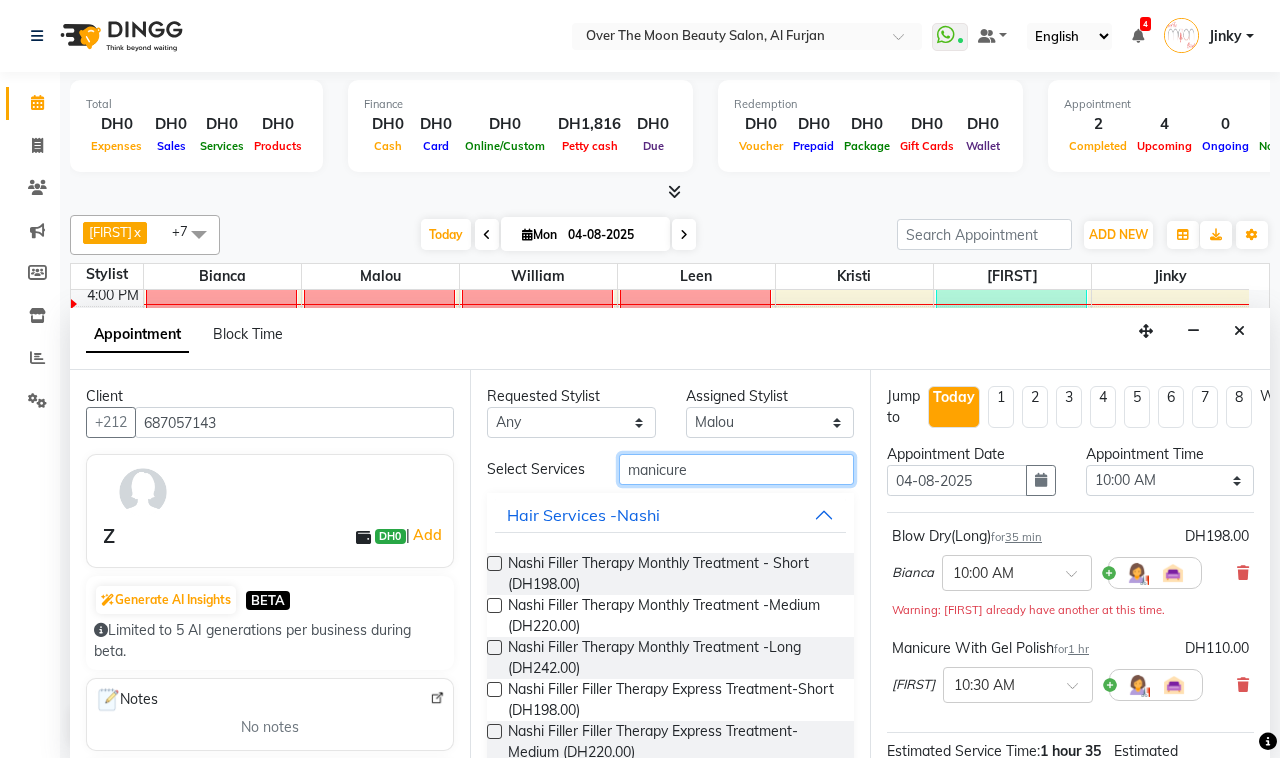 drag, startPoint x: 701, startPoint y: 472, endPoint x: 556, endPoint y: 482, distance: 145.34442 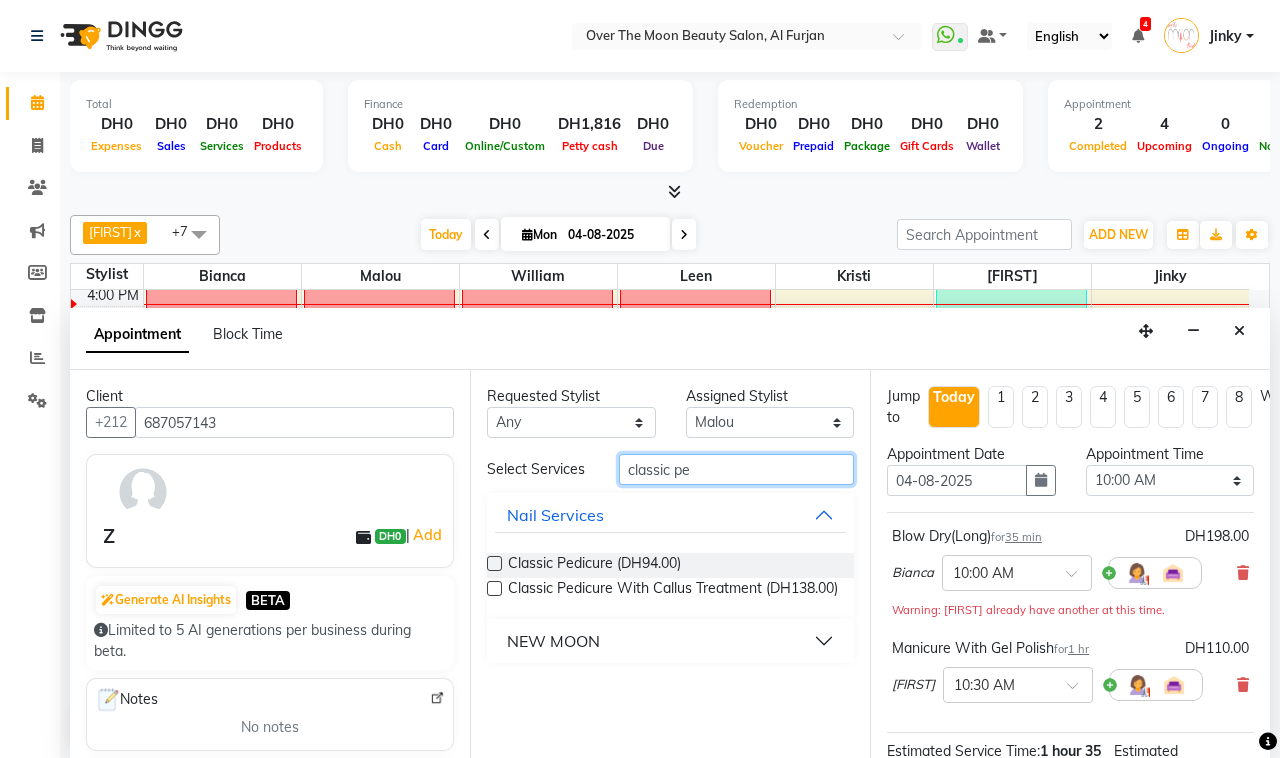 type on "classic pe" 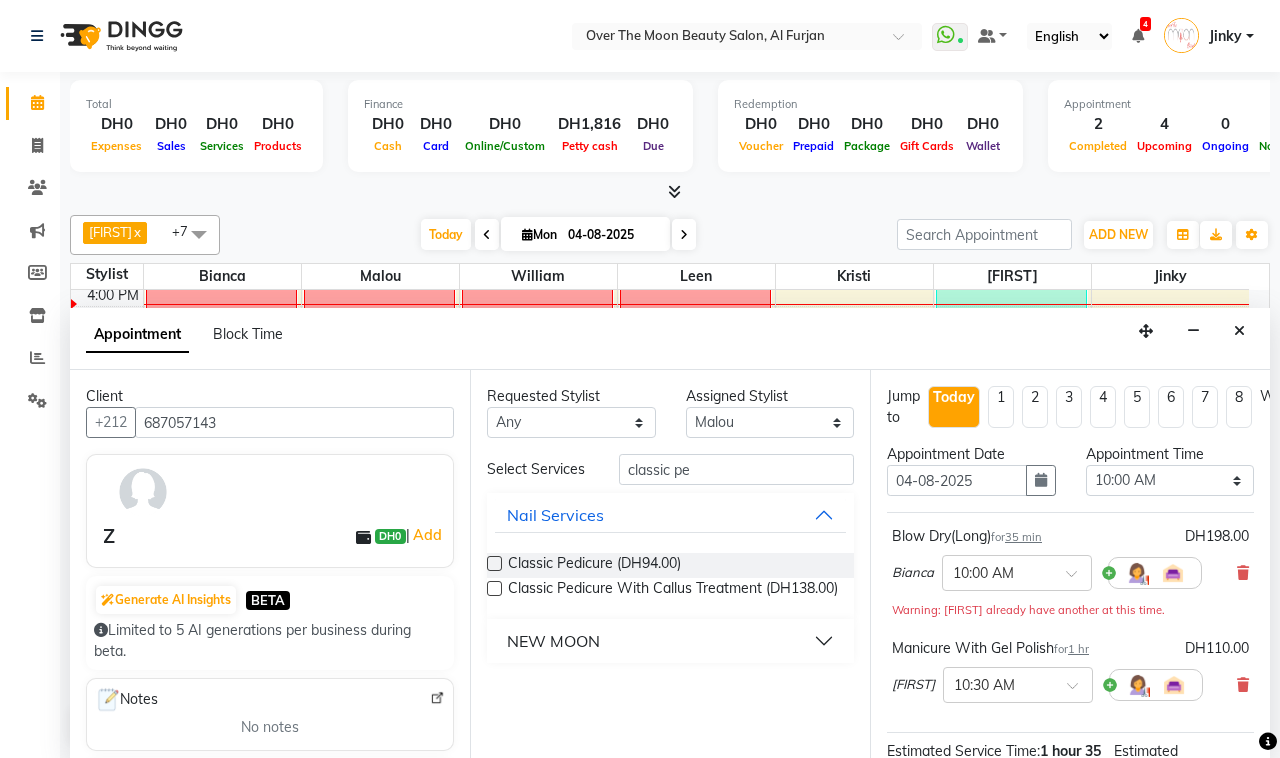 click at bounding box center [494, 563] 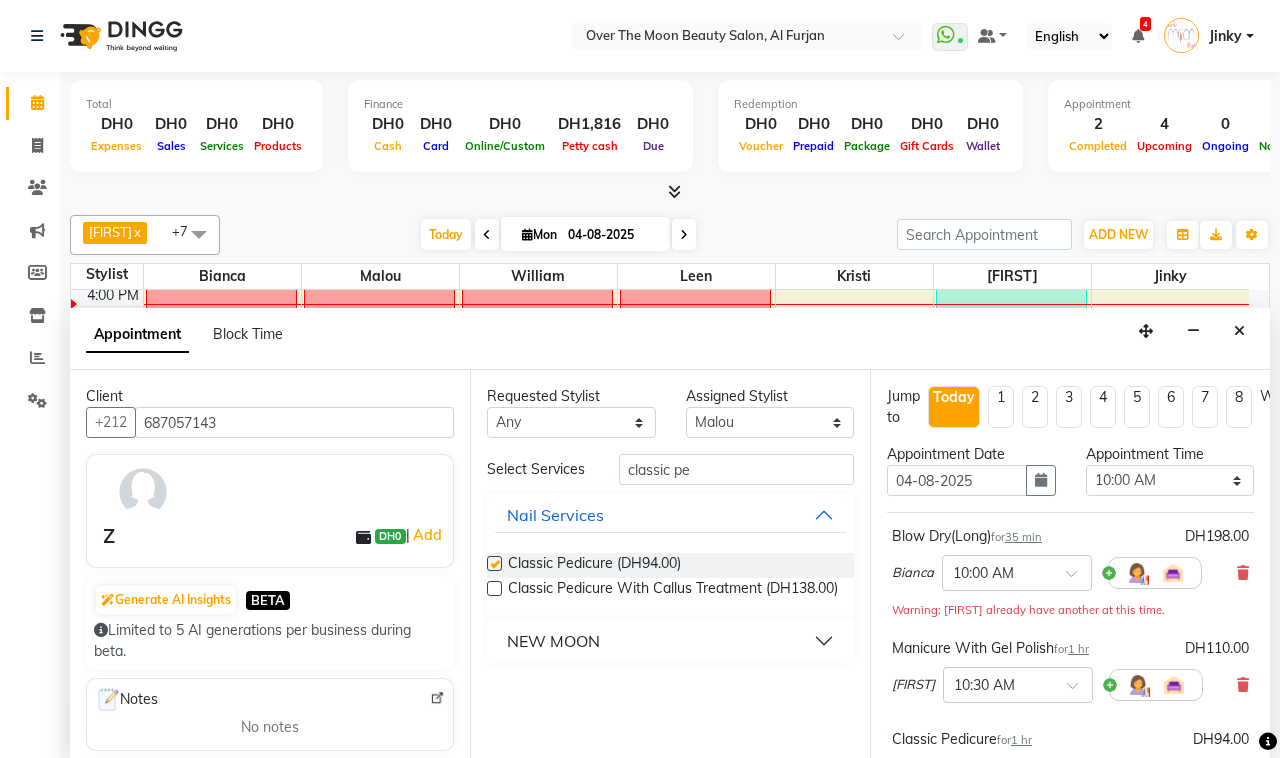 checkbox on "false" 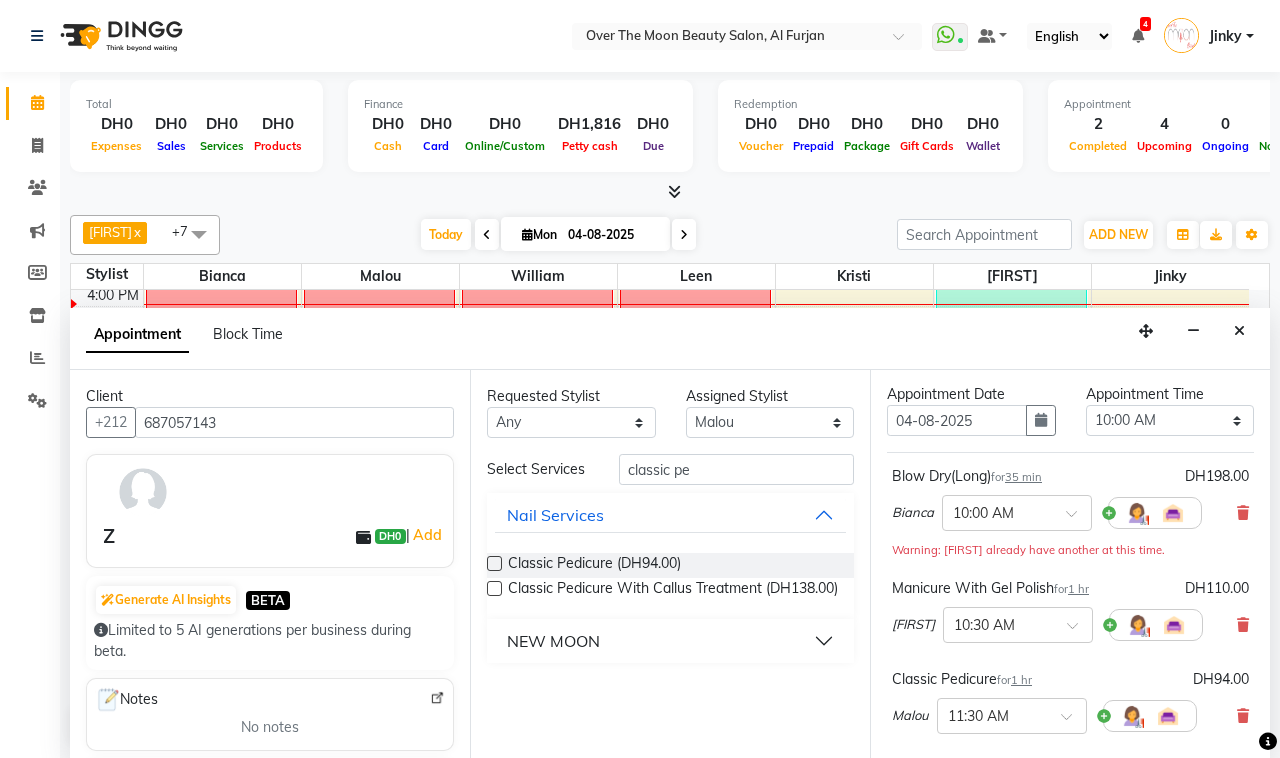 scroll, scrollTop: 0, scrollLeft: 0, axis: both 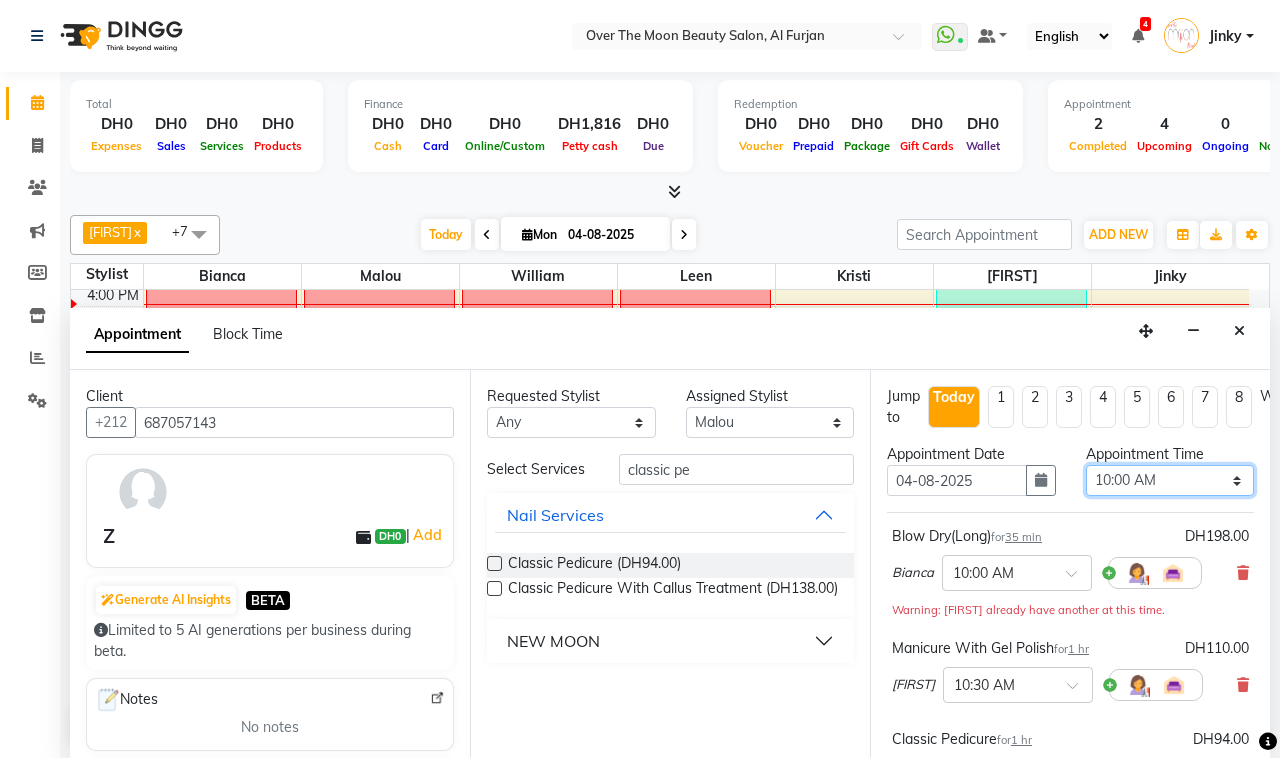 click on "Select 10:00 AM 10:15 AM 10:30 AM 10:45 AM 11:00 AM 11:15 AM 11:30 AM 11:45 AM 12:00 PM 12:15 PM 12:30 PM 12:45 PM 01:00 PM 01:15 PM 01:30 PM 01:45 PM 02:00 PM 02:15 PM 02:30 PM 02:45 PM 03:00 PM 03:15 PM 03:30 PM 03:45 PM 04:00 PM 04:15 PM 04:30 PM 04:45 PM 05:00 PM 05:15 PM 05:30 PM 05:45 PM 06:00 PM 06:15 PM 06:30 PM 06:45 PM 07:00 PM 07:15 PM 07:30 PM 07:45 PM 08:00 PM 08:15 PM 08:30 PM 08:45 PM 09:00 PM 09:15 PM 09:30 PM 09:45 PM 10:00 PM 10:15 PM 10:30 PM 10:45 PM 11:00 PM" at bounding box center (1170, 480) 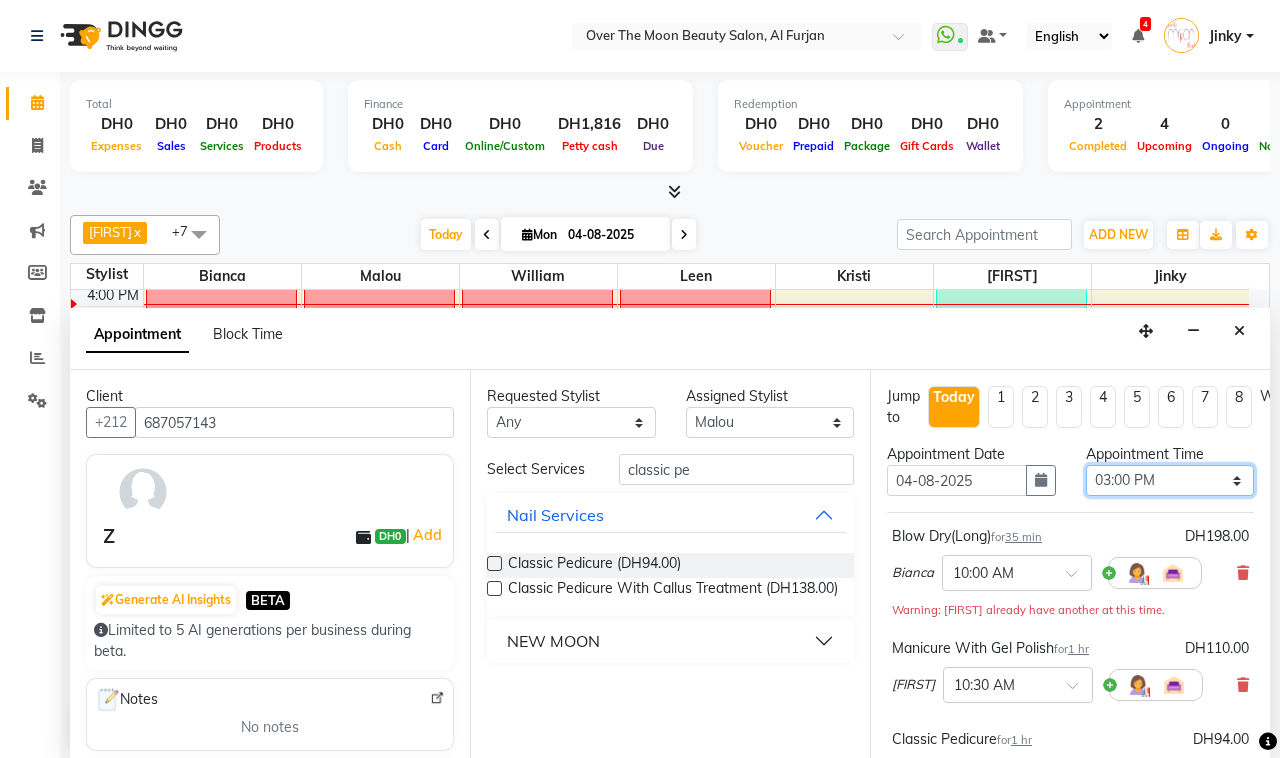 click on "Select 10:00 AM 10:15 AM 10:30 AM 10:45 AM 11:00 AM 11:15 AM 11:30 AM 11:45 AM 12:00 PM 12:15 PM 12:30 PM 12:45 PM 01:00 PM 01:15 PM 01:30 PM 01:45 PM 02:00 PM 02:15 PM 02:30 PM 02:45 PM 03:00 PM 03:15 PM 03:30 PM 03:45 PM 04:00 PM 04:15 PM 04:30 PM 04:45 PM 05:00 PM 05:15 PM 05:30 PM 05:45 PM 06:00 PM 06:15 PM 06:30 PM 06:45 PM 07:00 PM 07:15 PM 07:30 PM 07:45 PM 08:00 PM 08:15 PM 08:30 PM 08:45 PM 09:00 PM 09:15 PM 09:30 PM 09:45 PM 10:00 PM 10:15 PM 10:30 PM 10:45 PM 11:00 PM" at bounding box center [1170, 480] 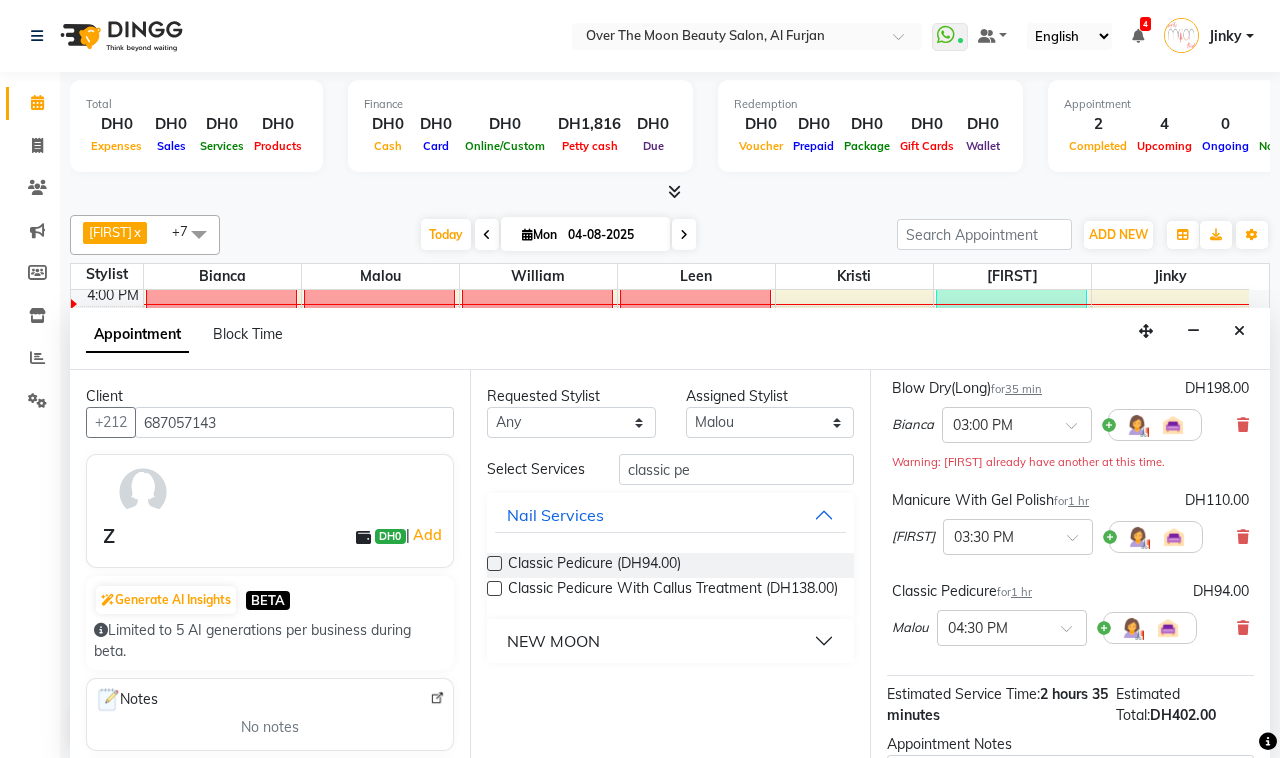 scroll, scrollTop: 208, scrollLeft: 0, axis: vertical 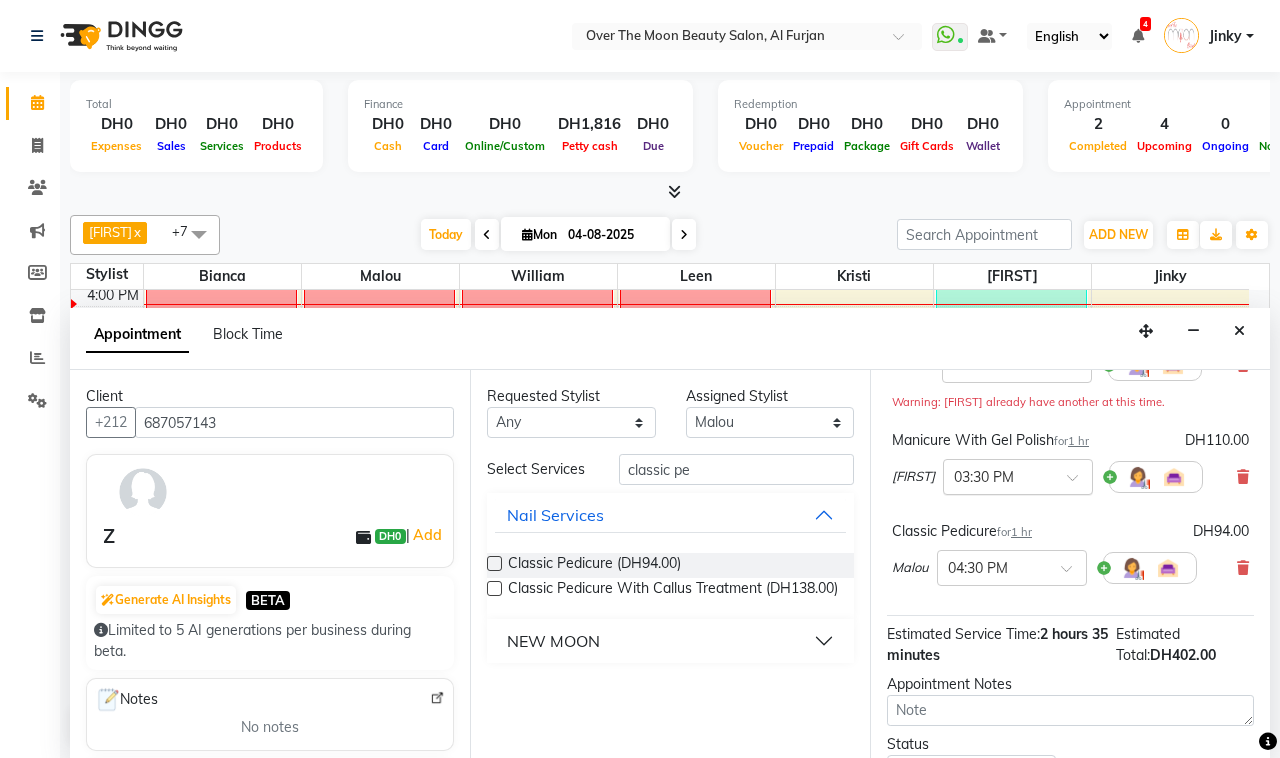 click at bounding box center [1079, 483] 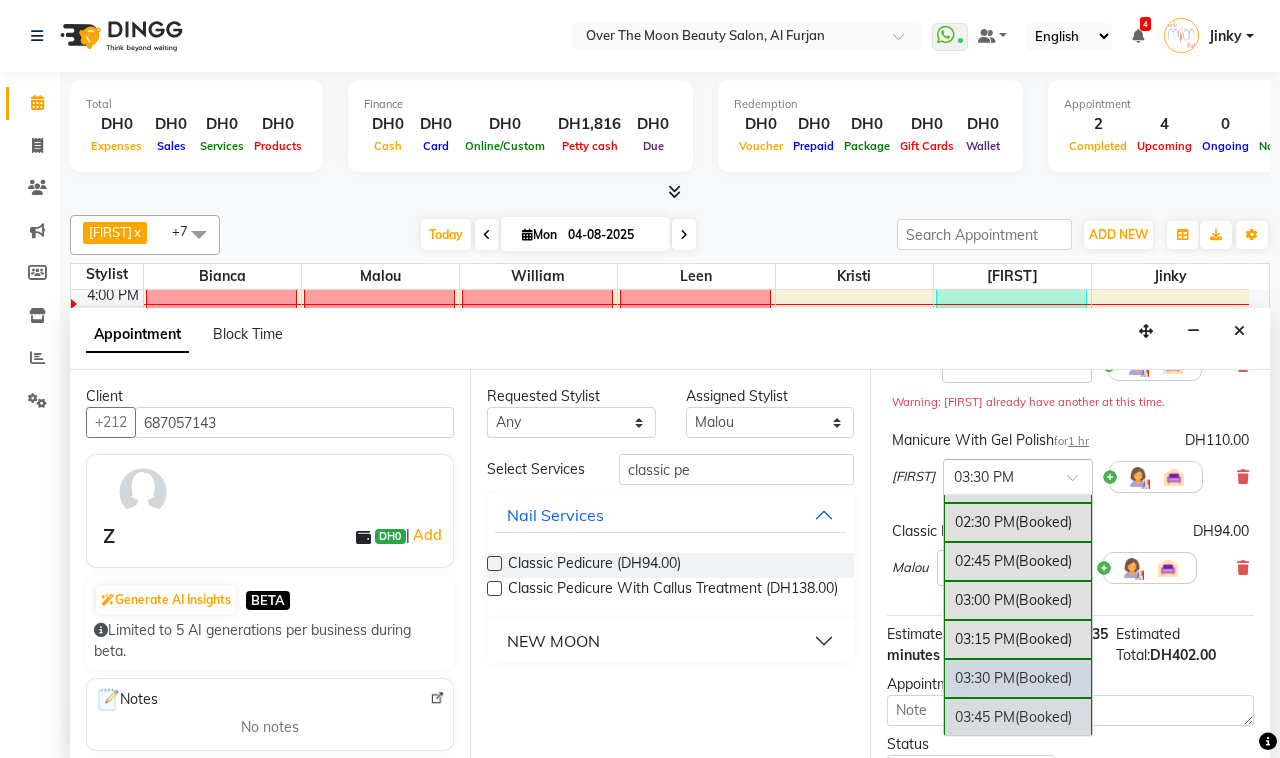 scroll, scrollTop: 677, scrollLeft: 0, axis: vertical 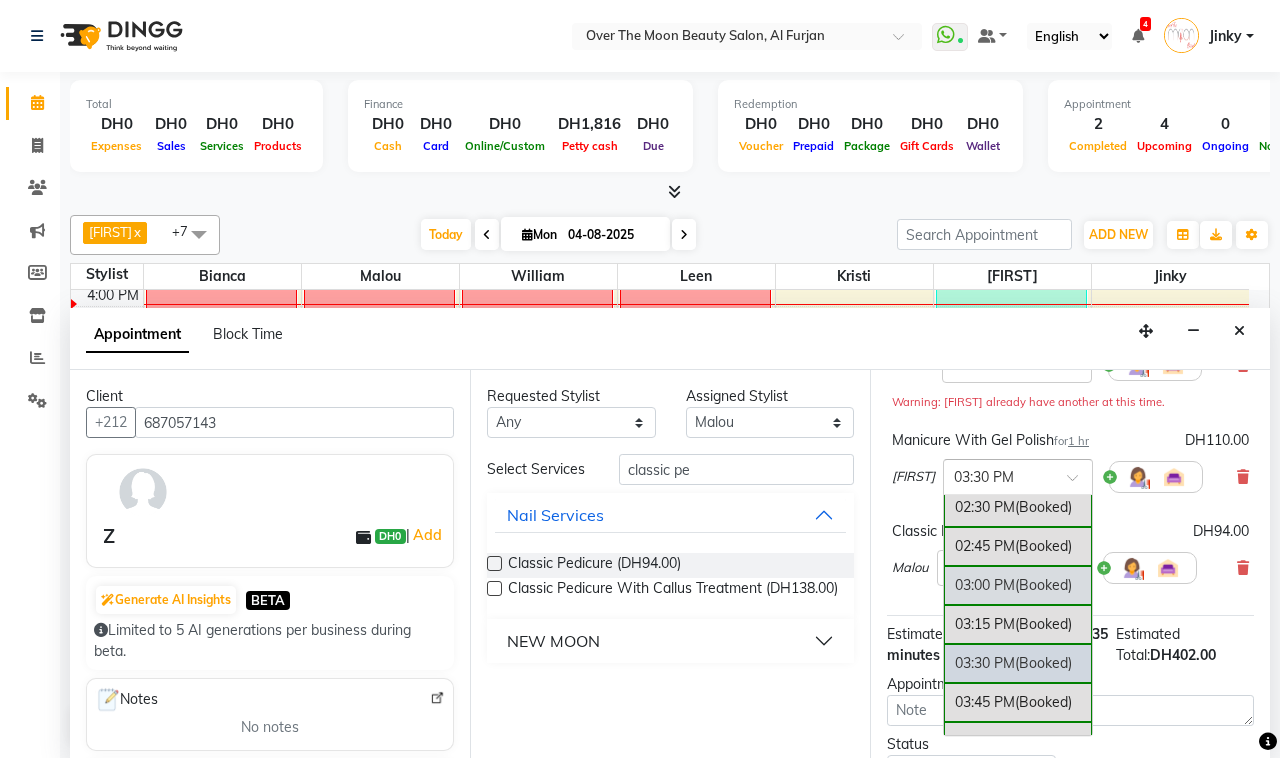 click on "03:00 PM   (Booked)" at bounding box center (1018, 585) 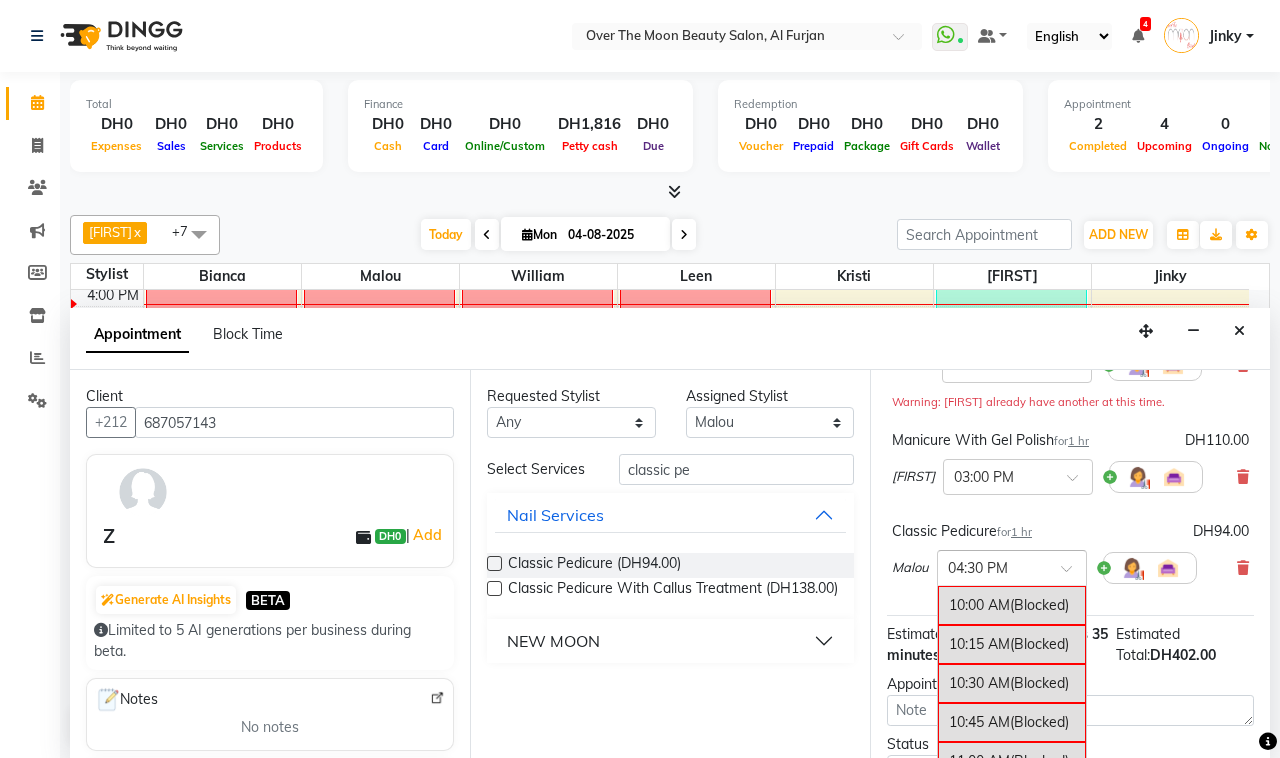 click at bounding box center [1073, 574] 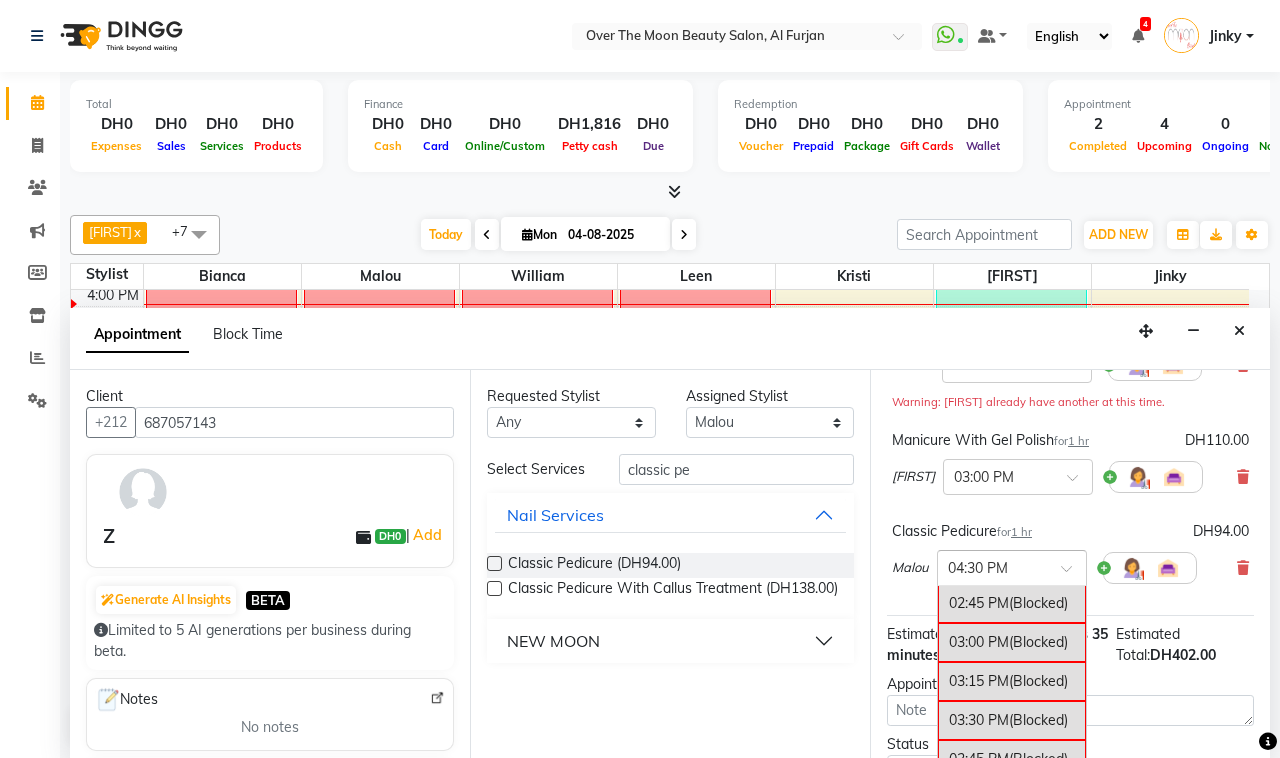 scroll, scrollTop: 726, scrollLeft: 0, axis: vertical 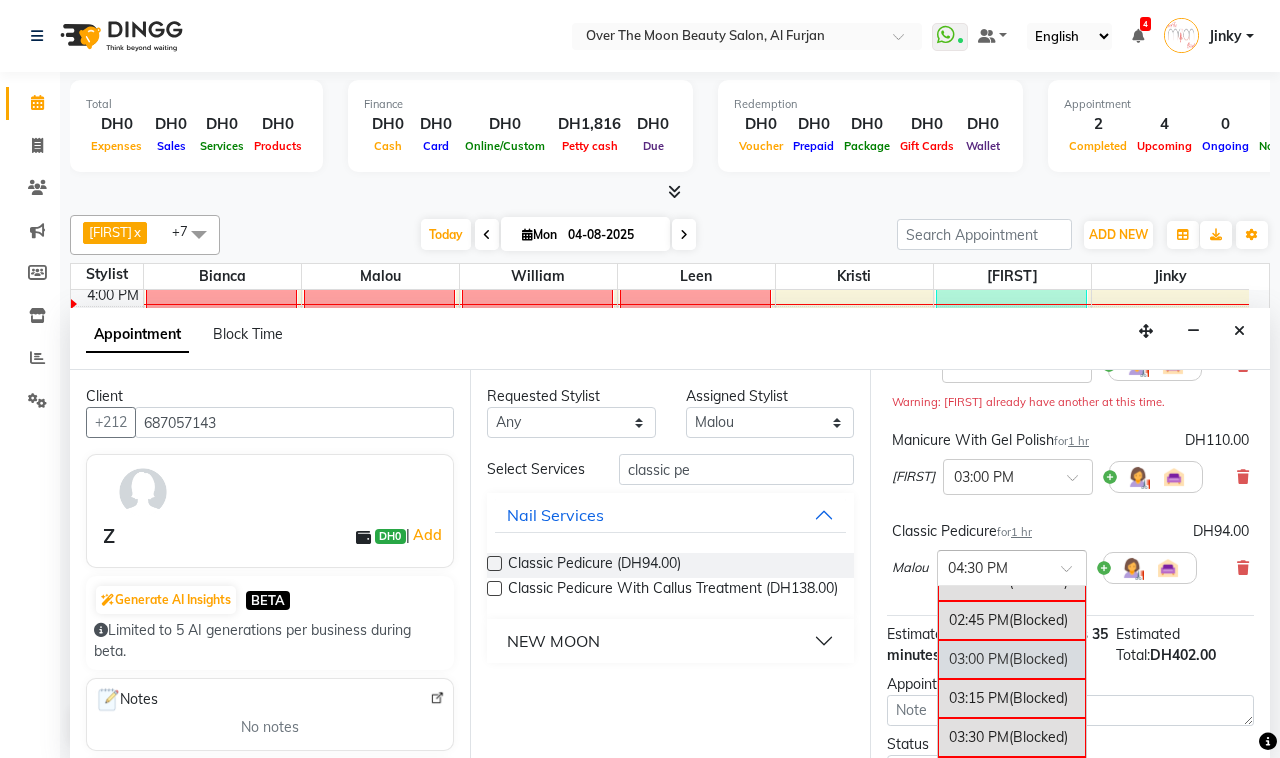 click on "03:00 PM   (Blocked)" at bounding box center (1012, 659) 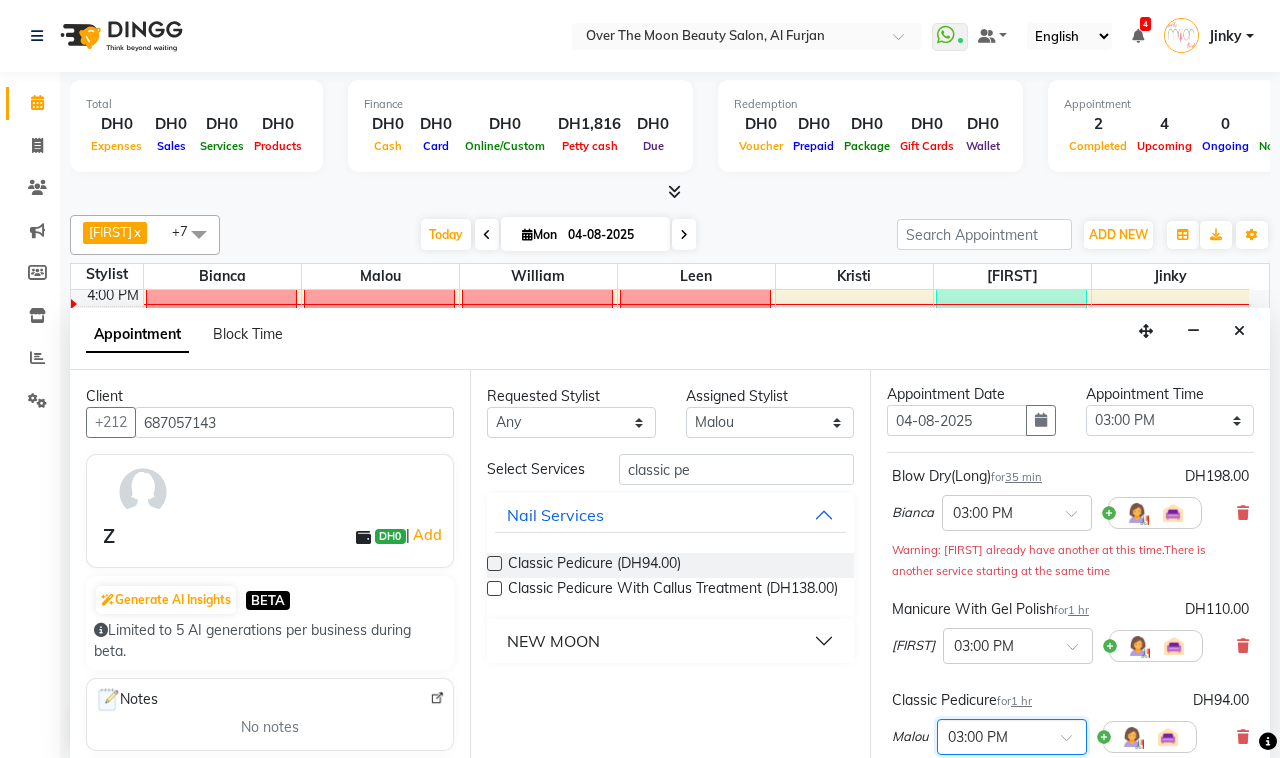 scroll, scrollTop: 0, scrollLeft: 0, axis: both 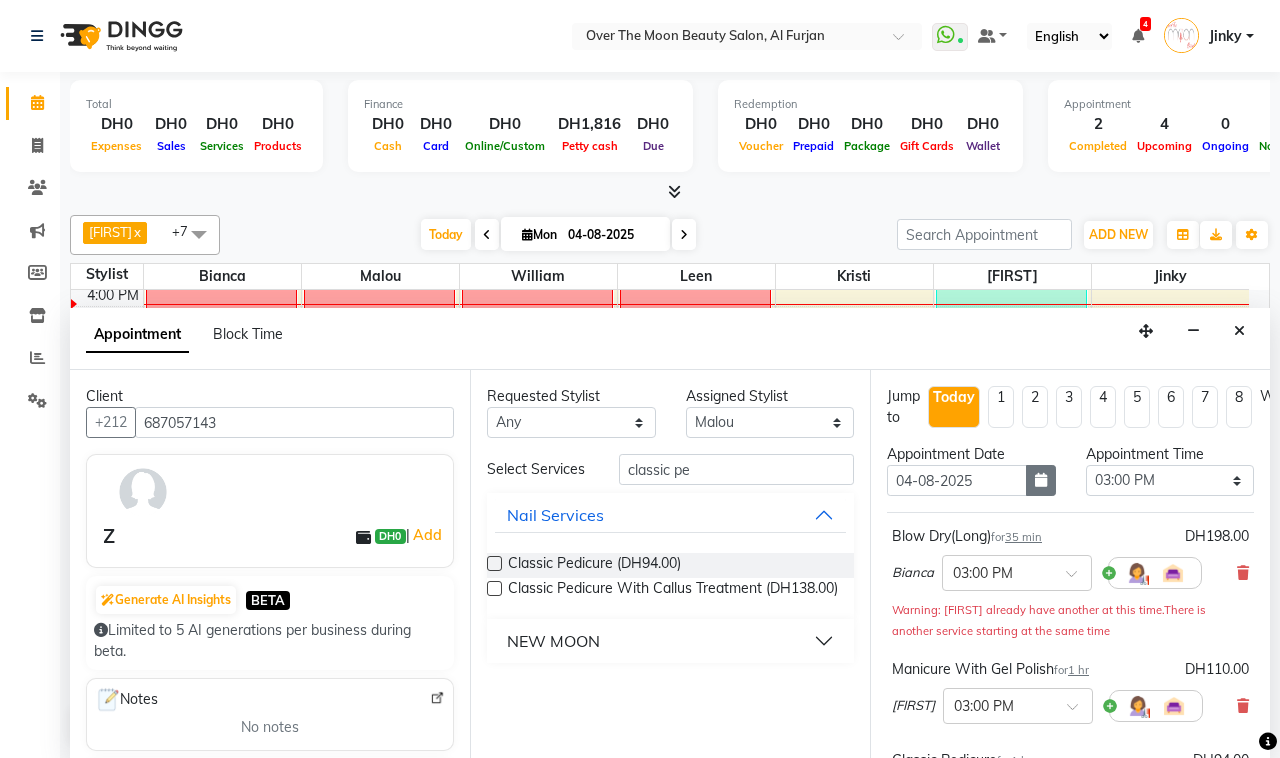 click at bounding box center (1041, 480) 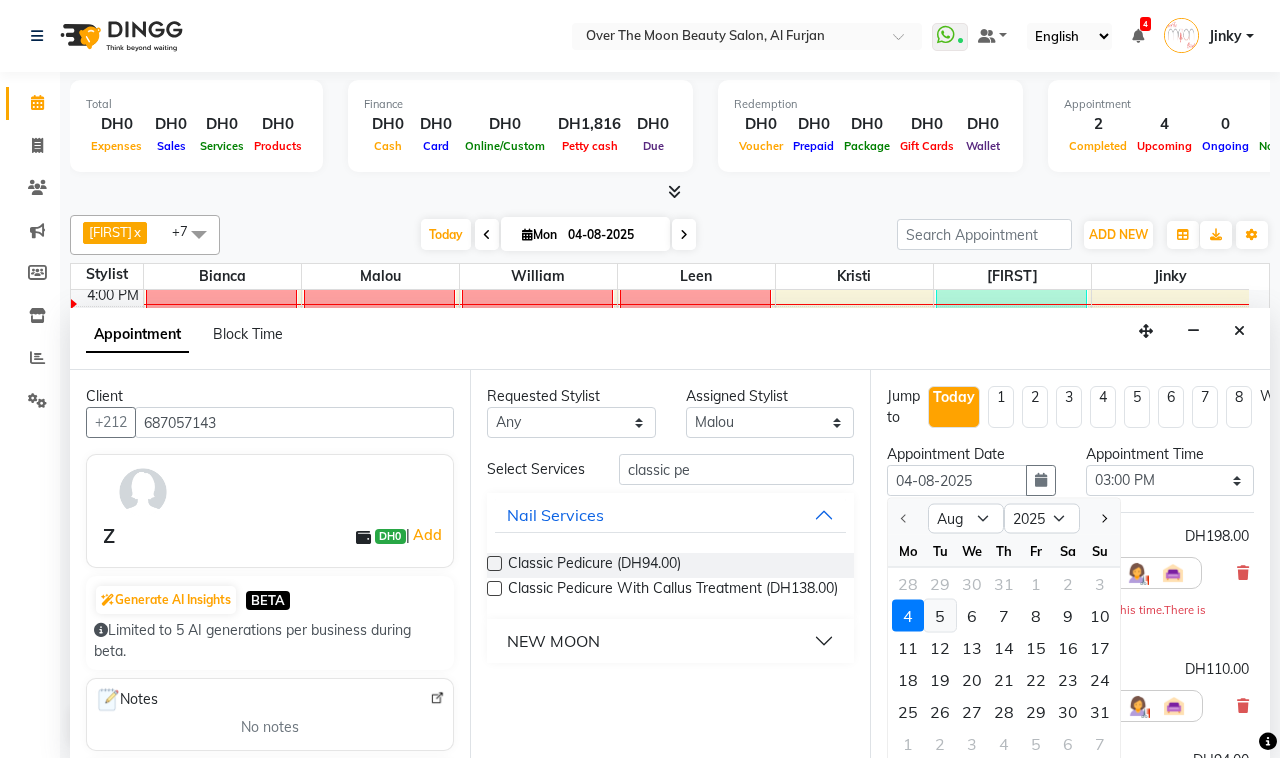 click on "5" at bounding box center (940, 616) 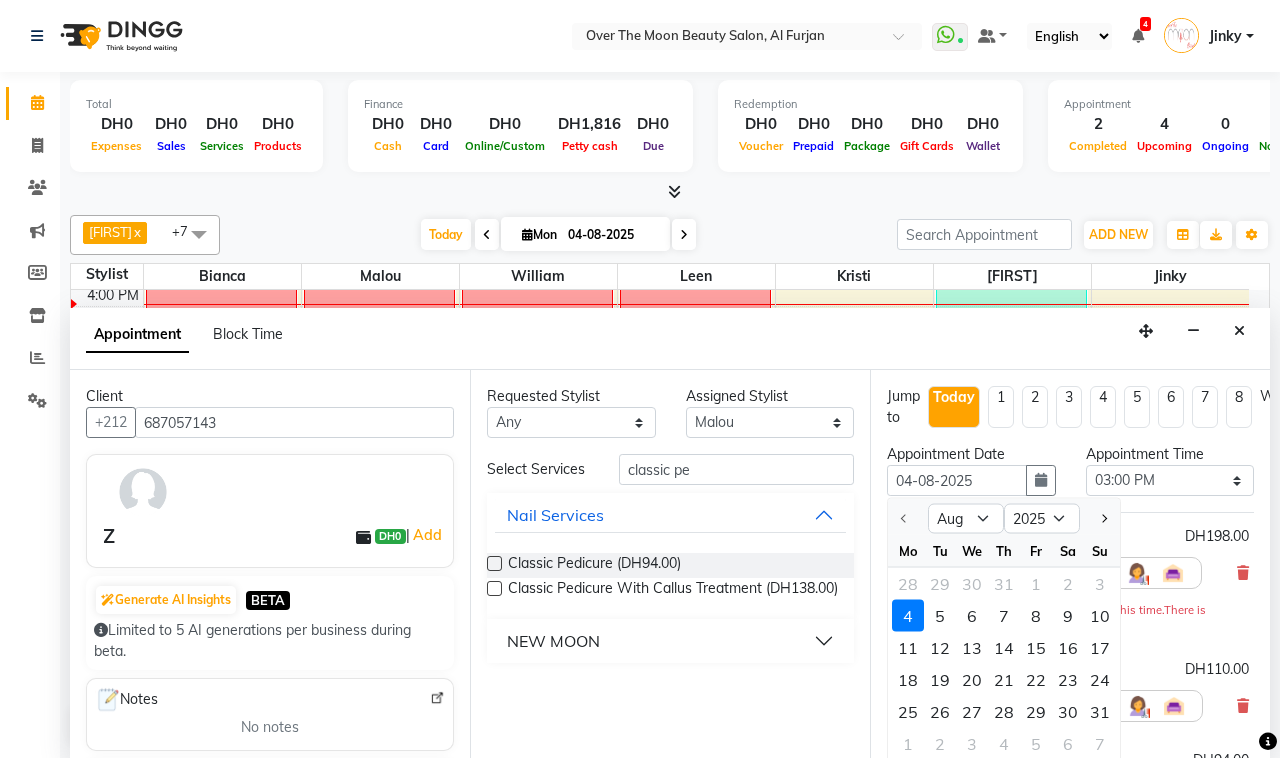type on "05-08-2025" 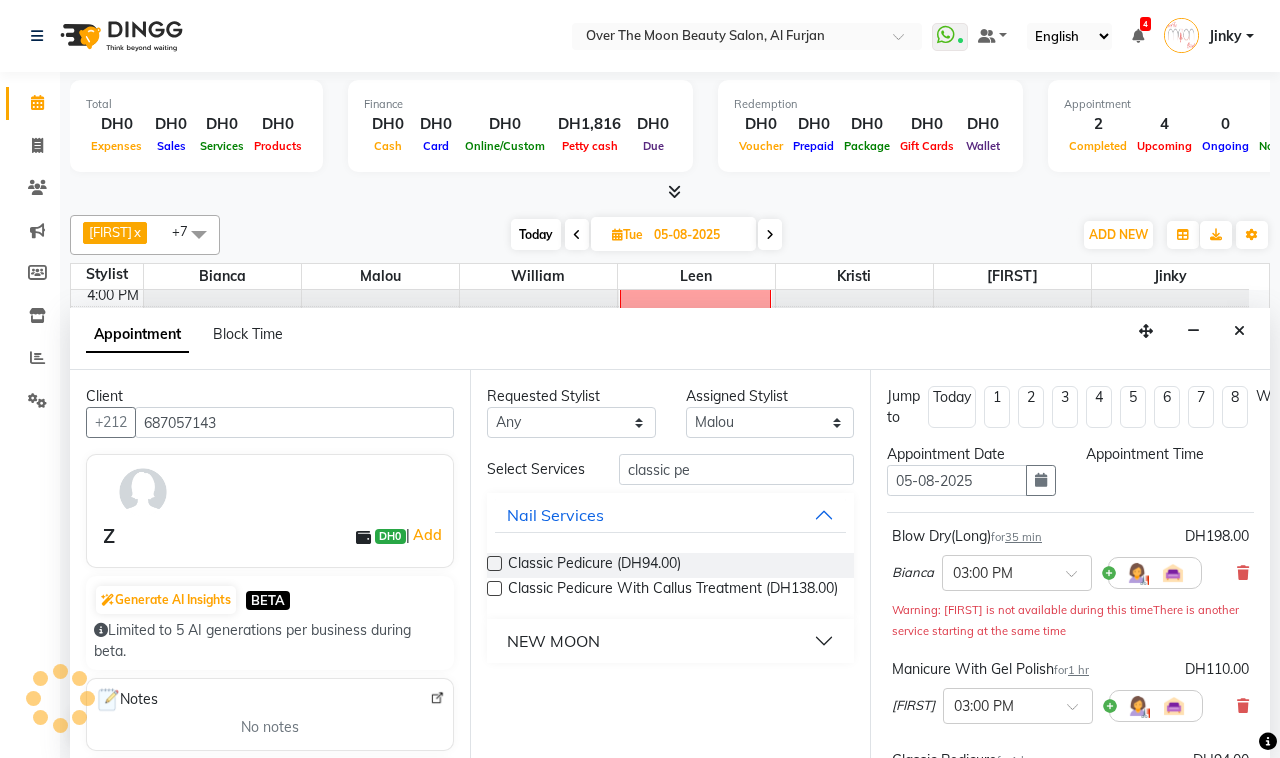 scroll, scrollTop: 0, scrollLeft: 0, axis: both 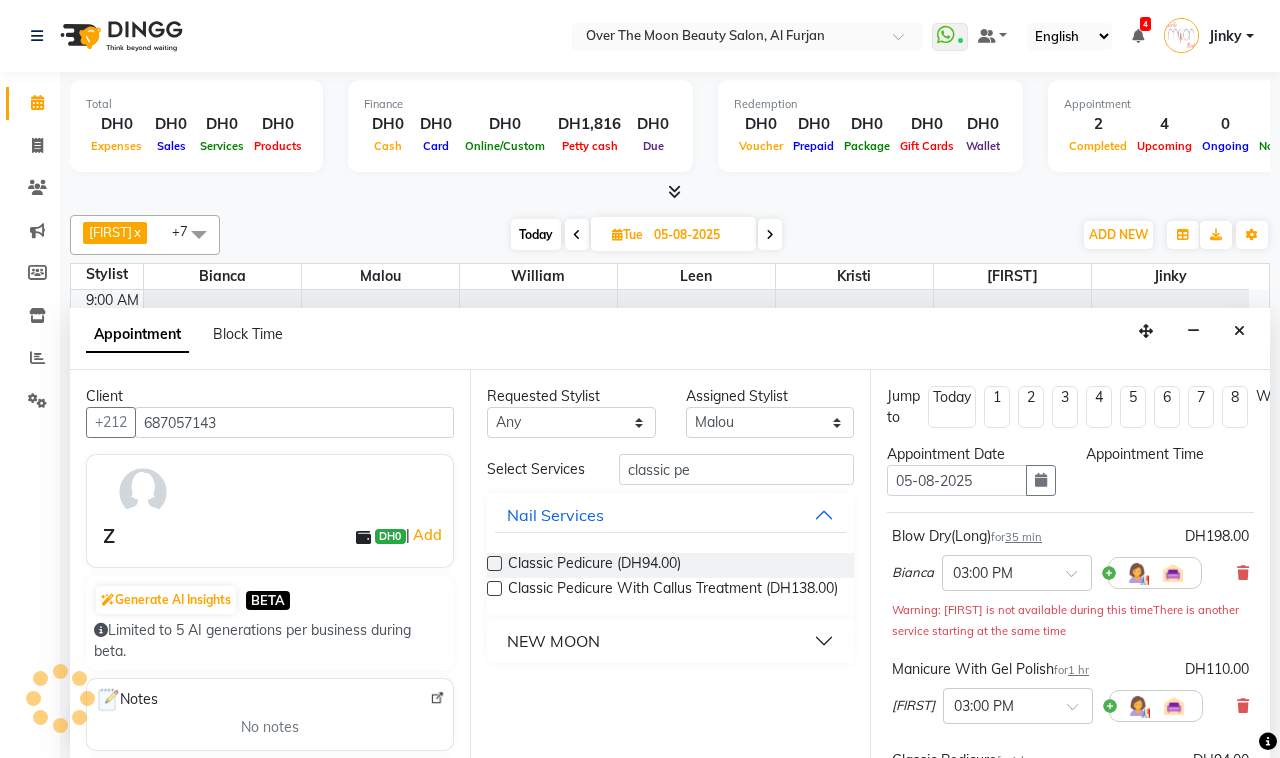 select on "900" 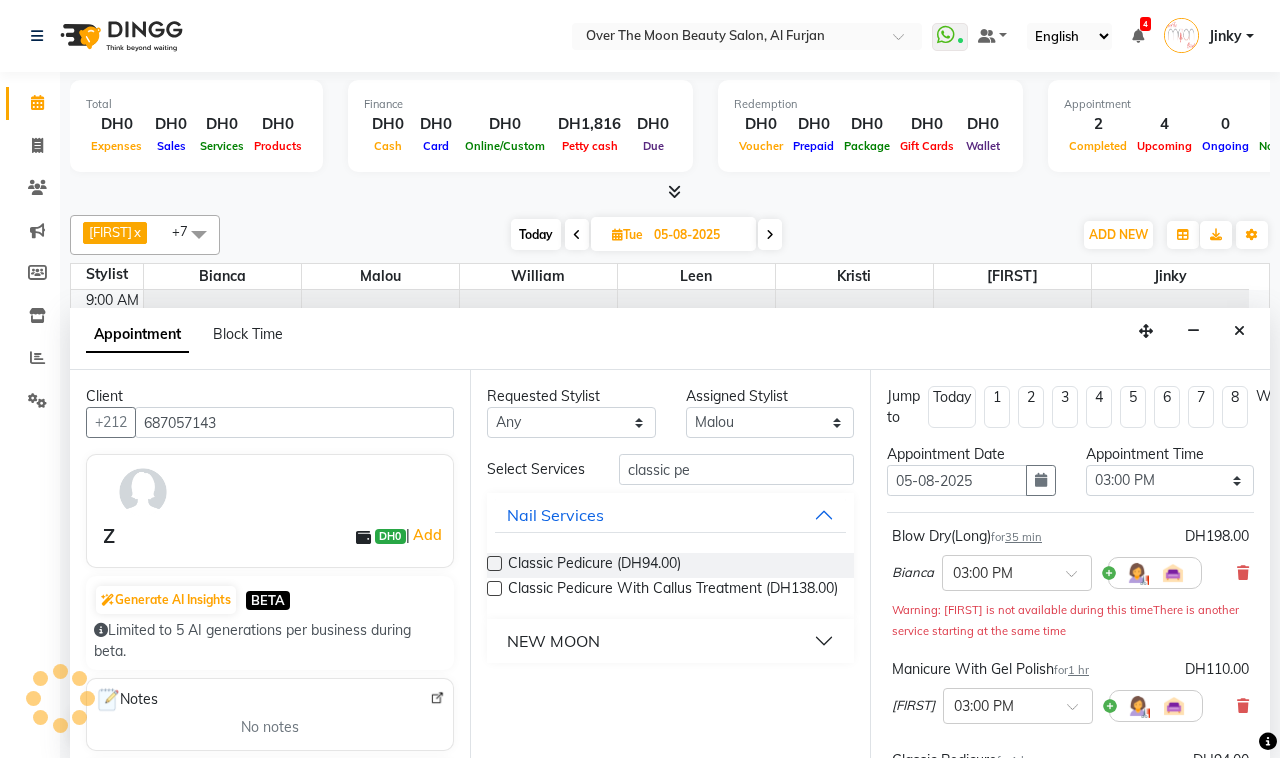 scroll, scrollTop: 467, scrollLeft: 0, axis: vertical 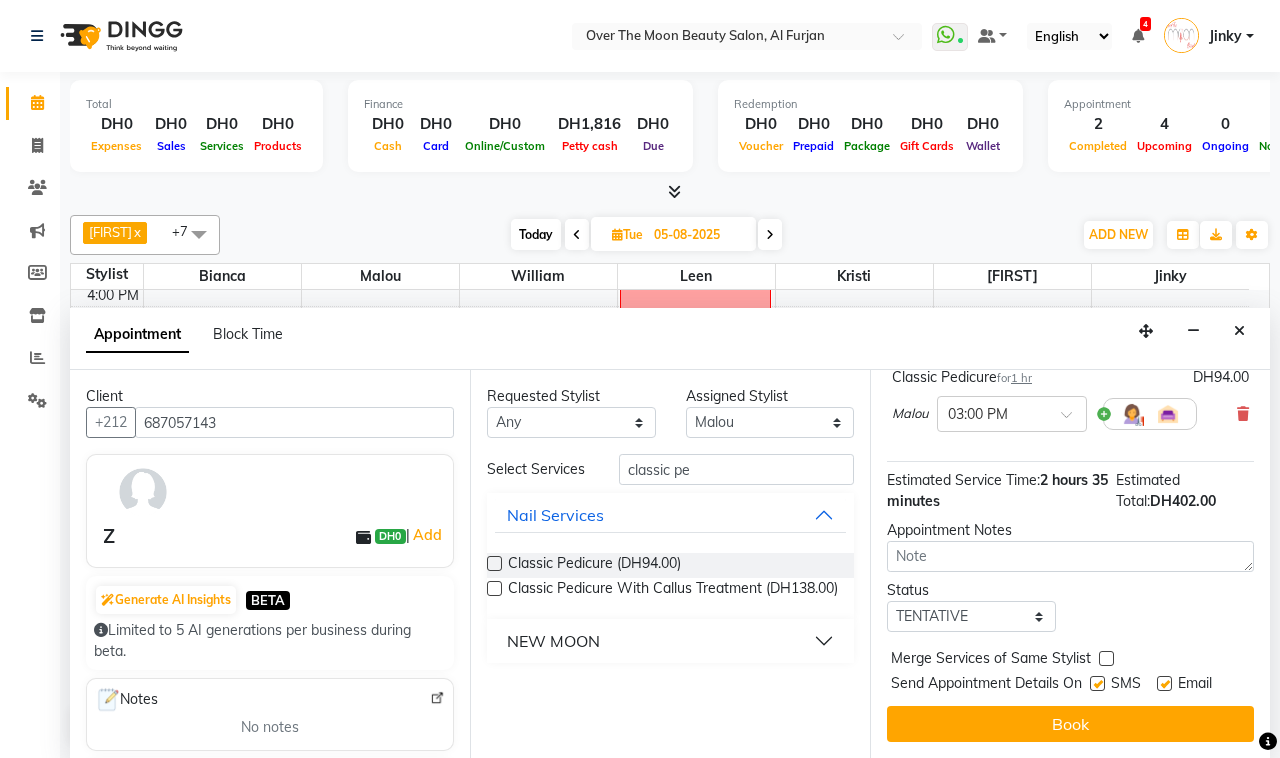 click at bounding box center [1106, 658] 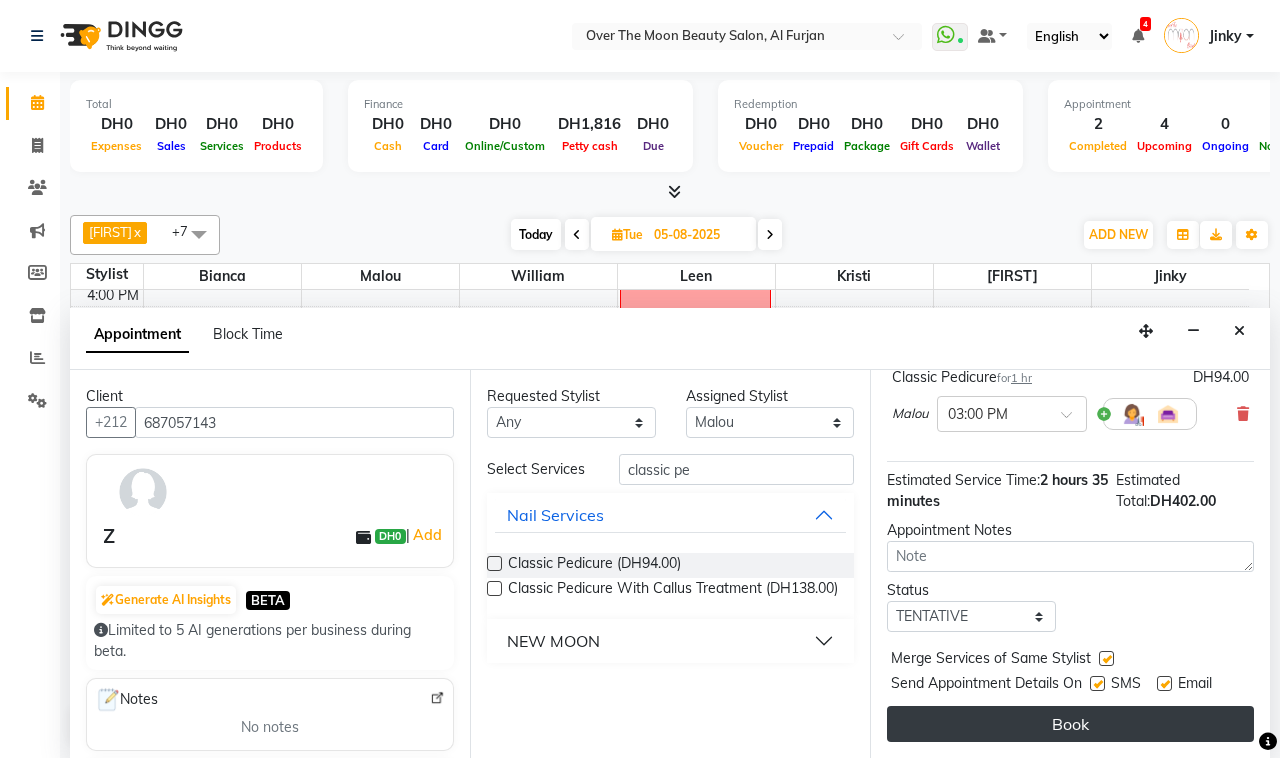 click on "Book" at bounding box center [1070, 724] 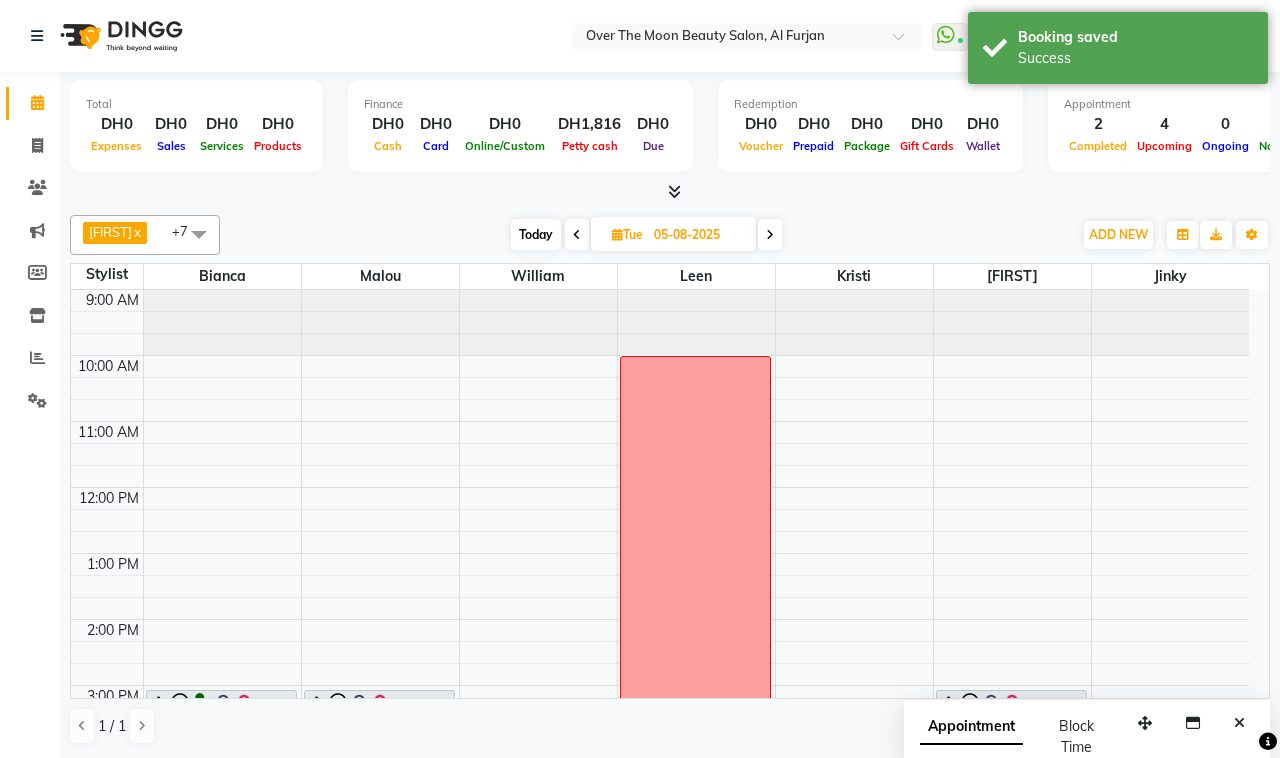 scroll, scrollTop: 208, scrollLeft: 0, axis: vertical 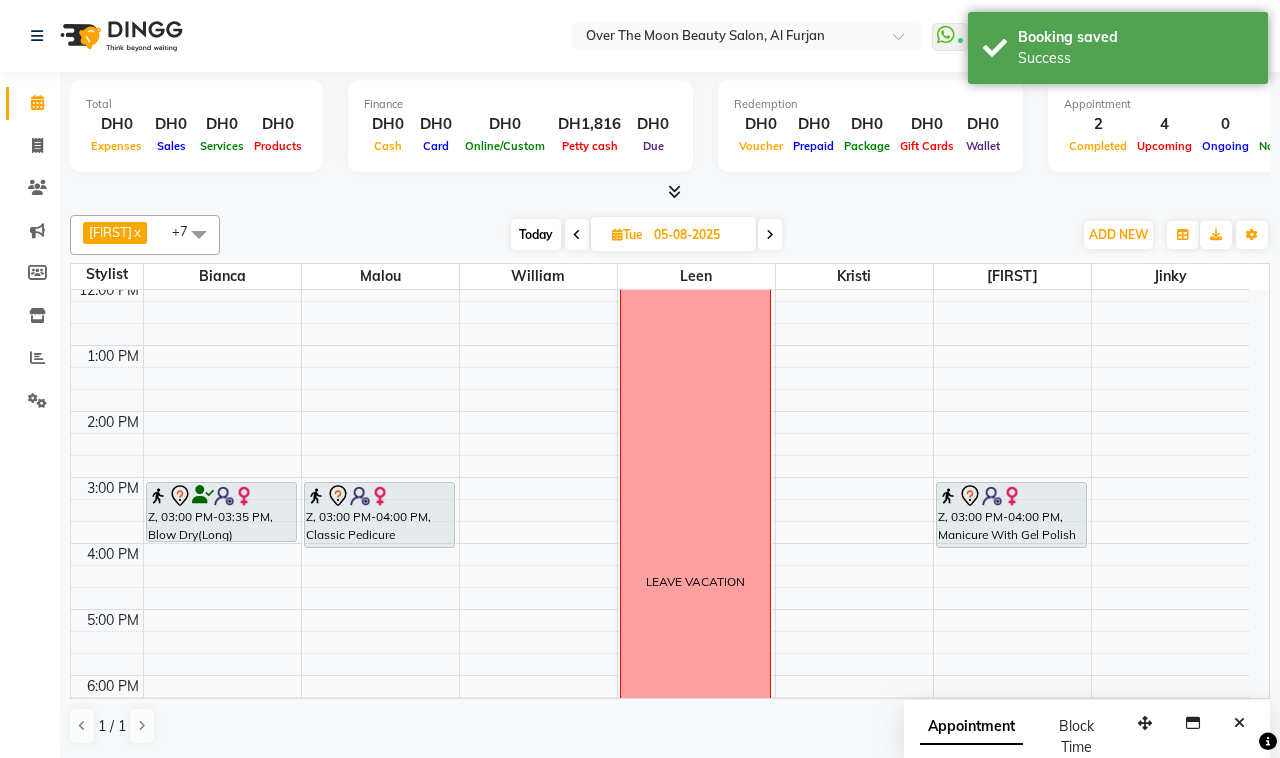 drag, startPoint x: 215, startPoint y: 518, endPoint x: 215, endPoint y: 530, distance: 12 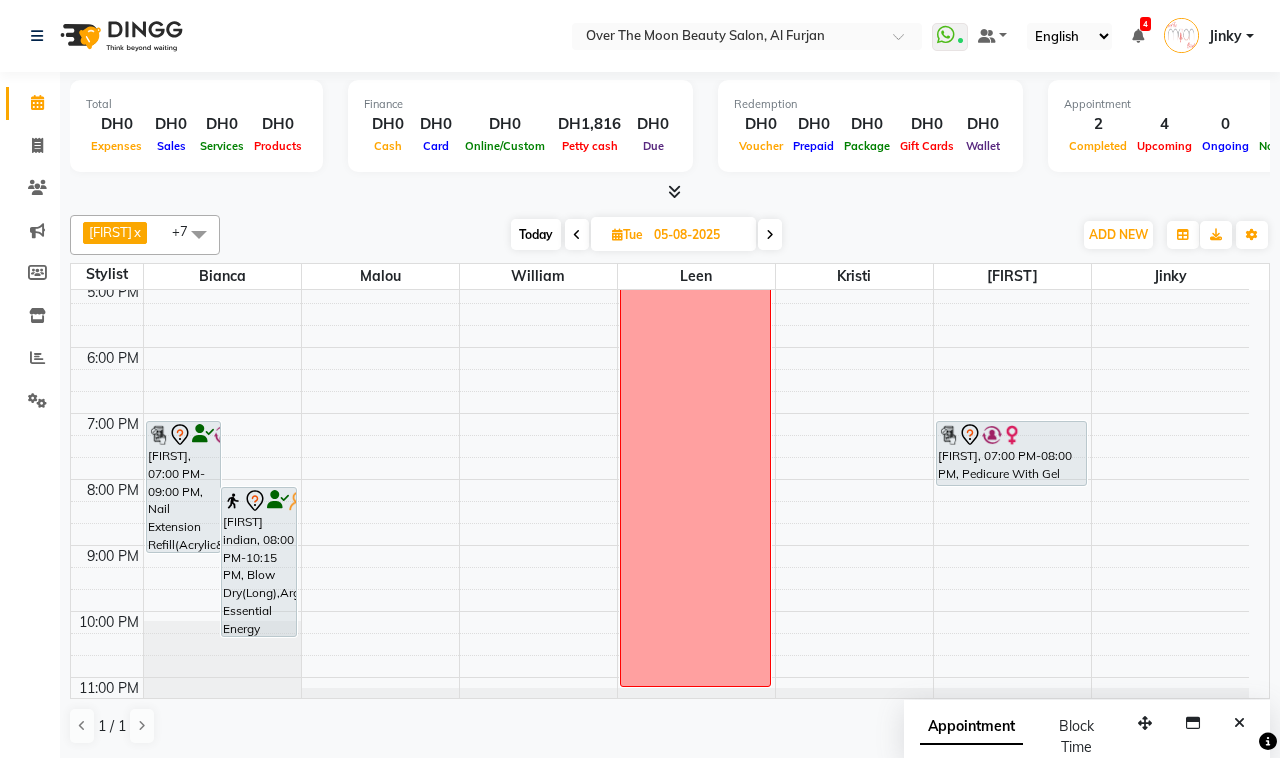 scroll, scrollTop: 592, scrollLeft: 0, axis: vertical 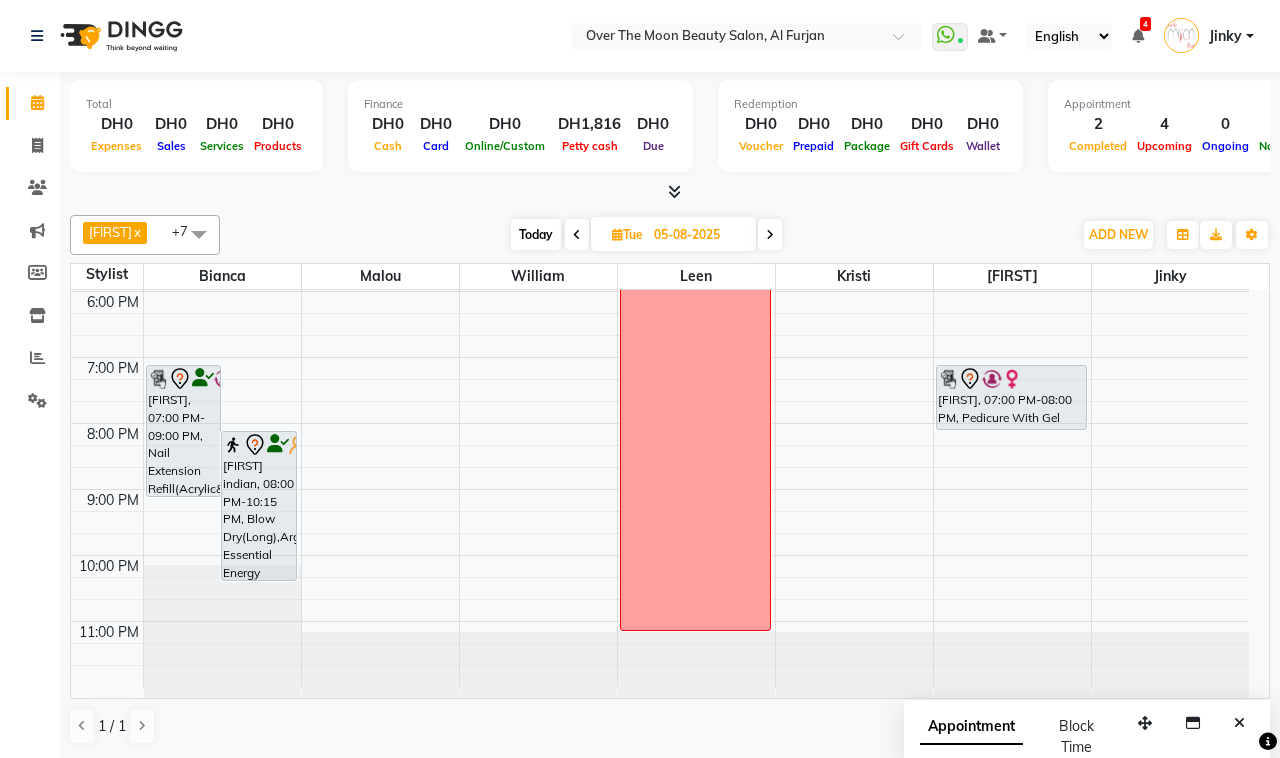 click on "Today" at bounding box center (536, 234) 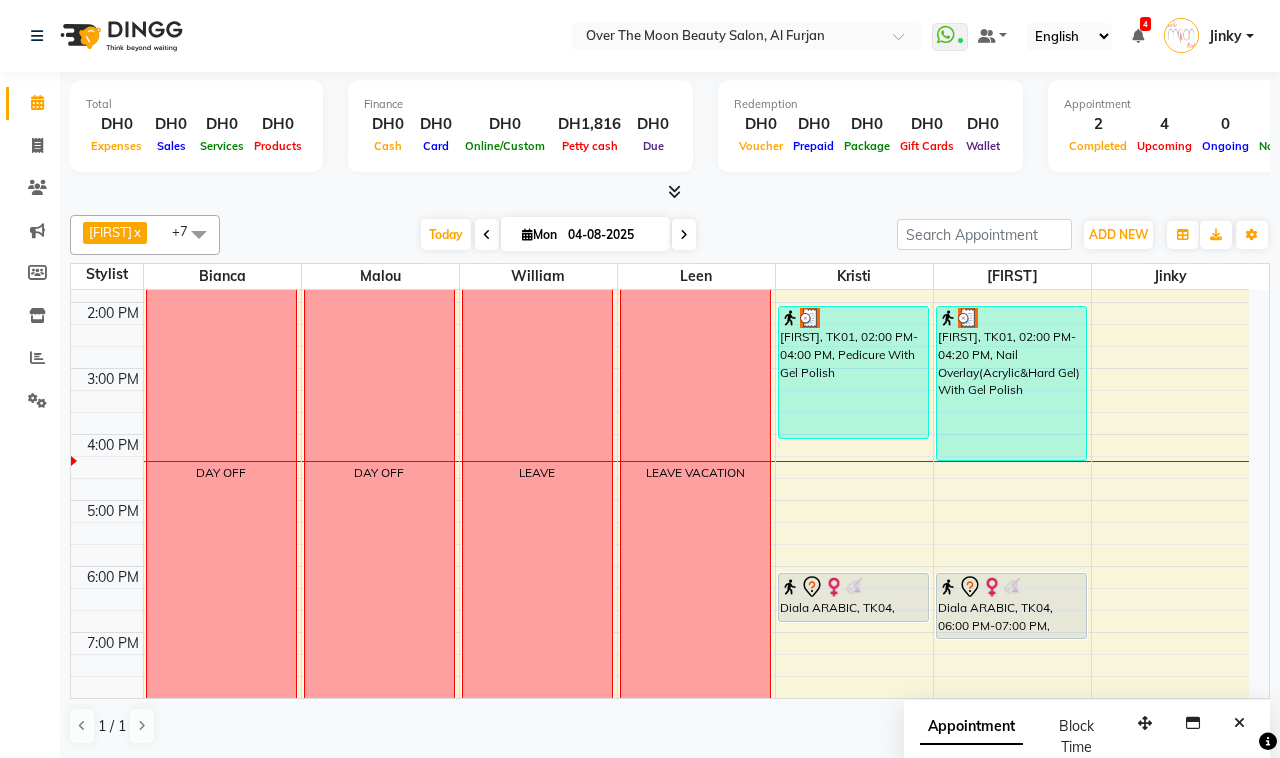 scroll, scrollTop: 258, scrollLeft: 0, axis: vertical 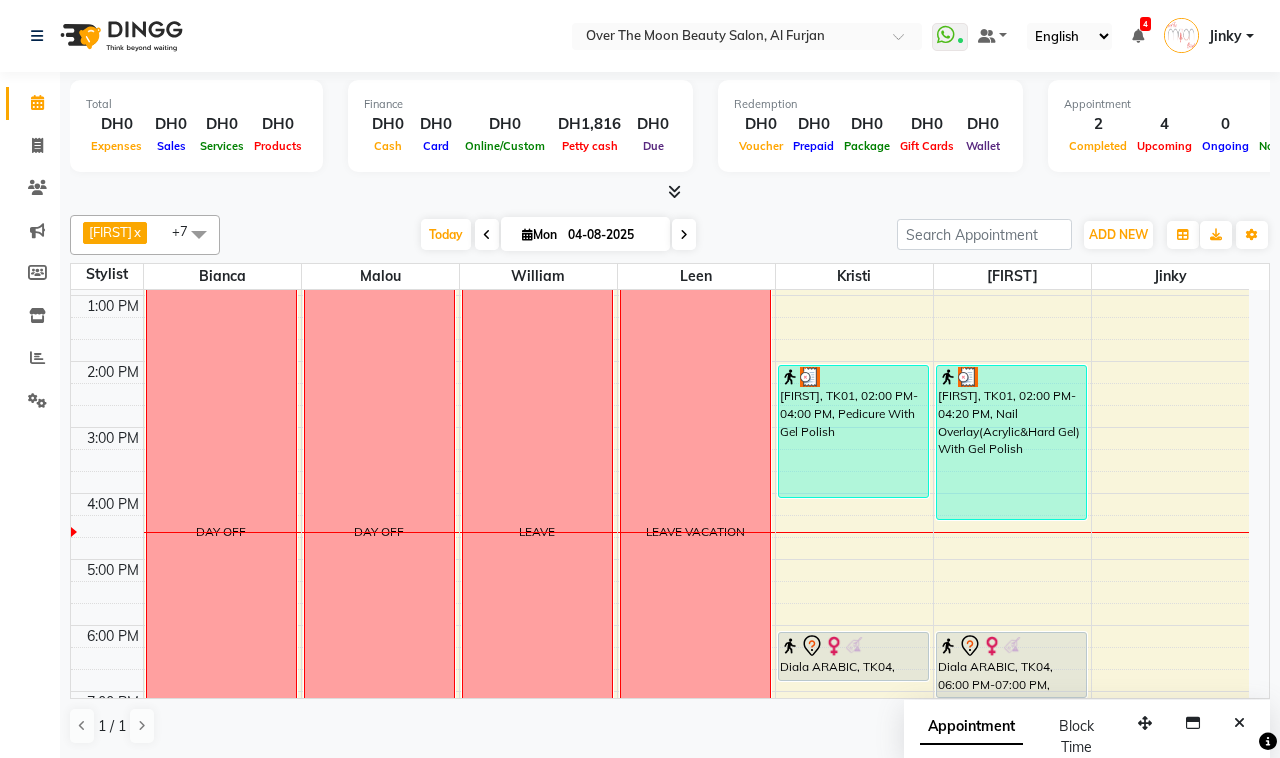 click on "[FIRST], TK01, 02:00 PM-04:00 PM, Pedicure With Gel Polish" at bounding box center [853, 431] 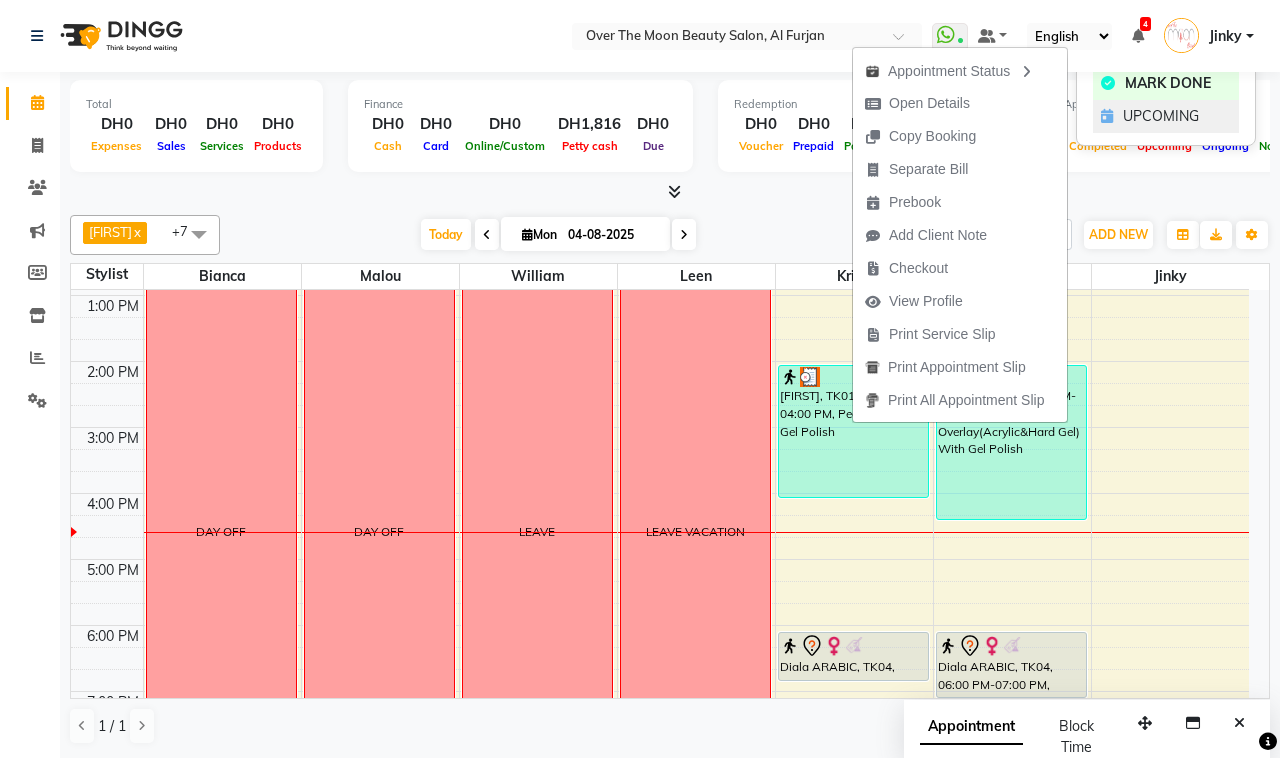 click on "UPCOMING" 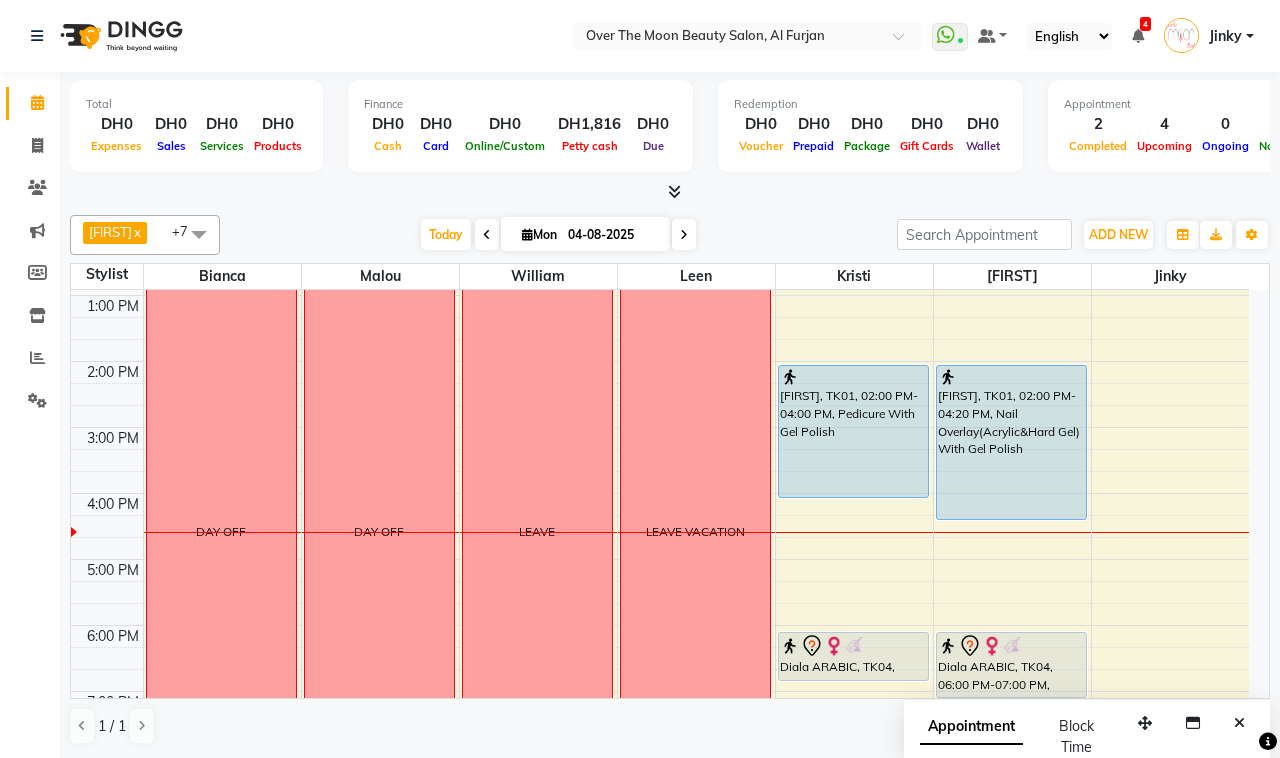 click on "[FIRST], TK01, 02:00 PM-04:00 PM, Pedicure With Gel Polish" at bounding box center [853, 431] 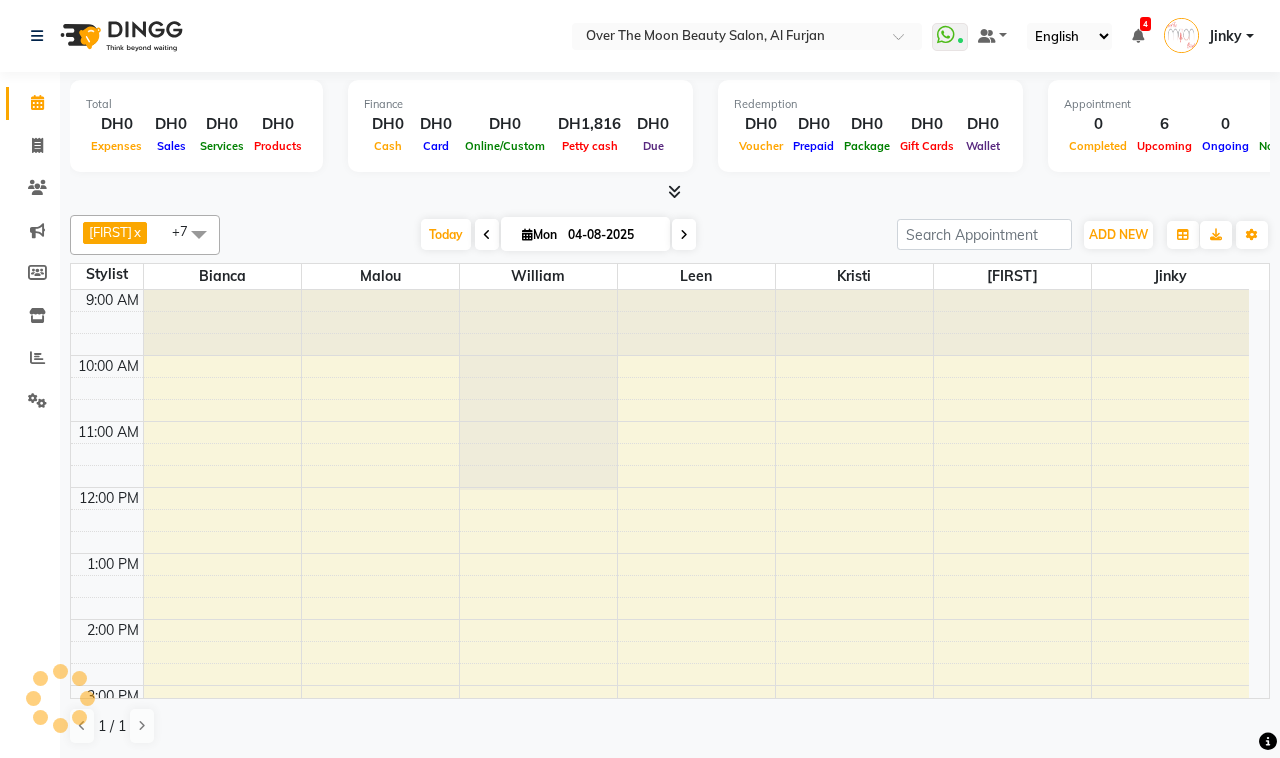 scroll, scrollTop: 0, scrollLeft: 0, axis: both 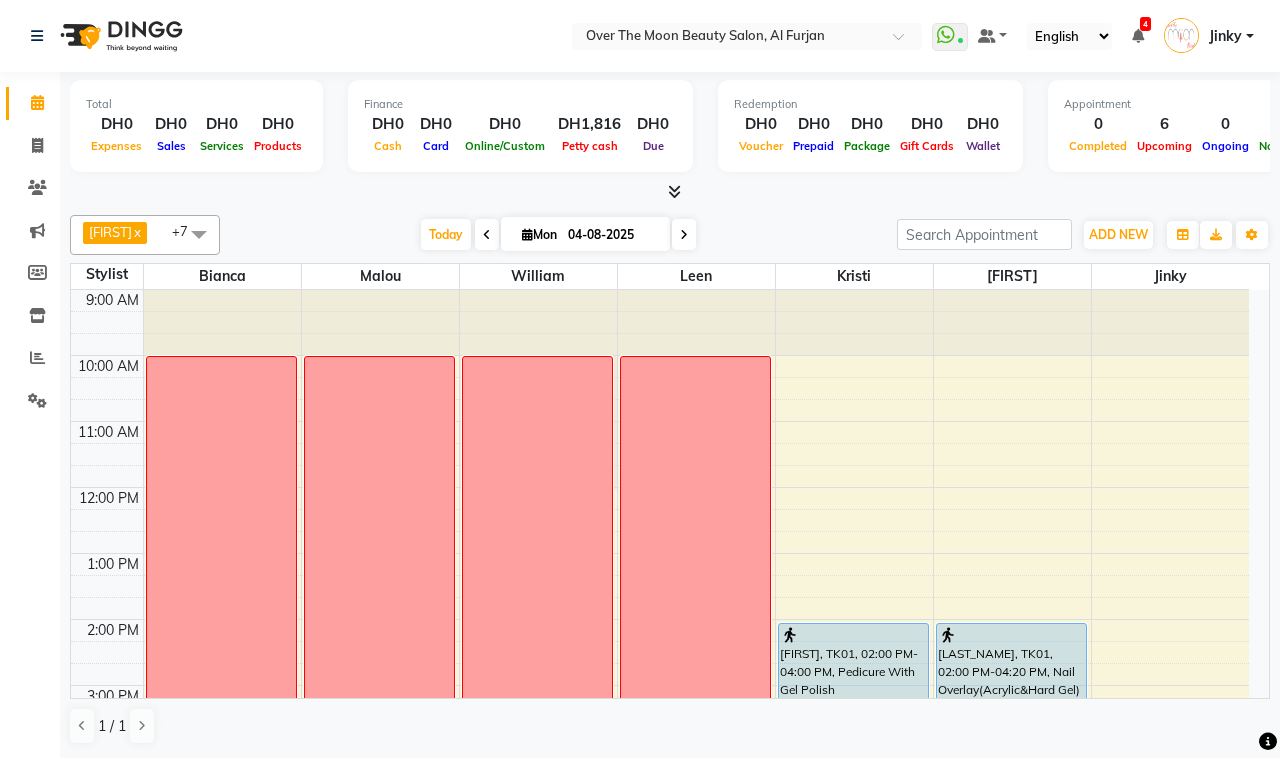 click on "[FIRST], TK01, 02:00 PM-04:00 PM, Pedicure With Gel Polish" at bounding box center [853, 689] 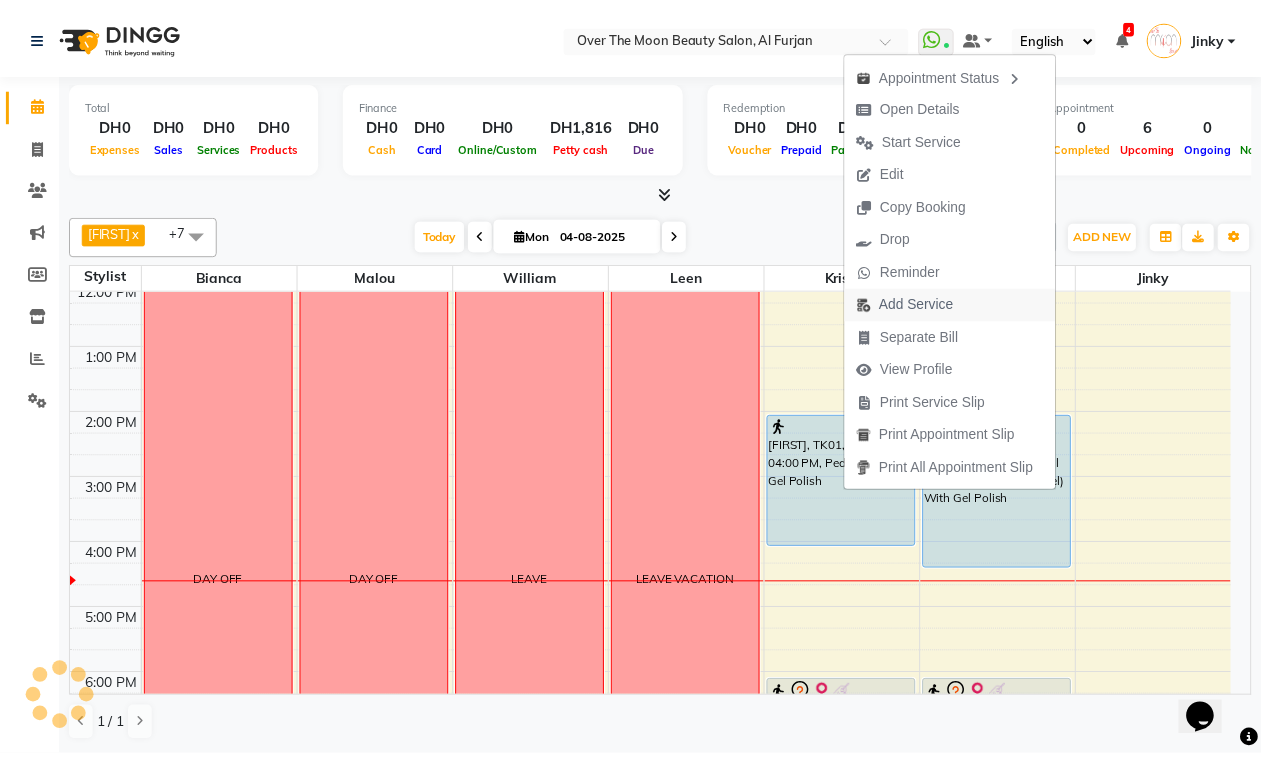 scroll, scrollTop: 0, scrollLeft: 0, axis: both 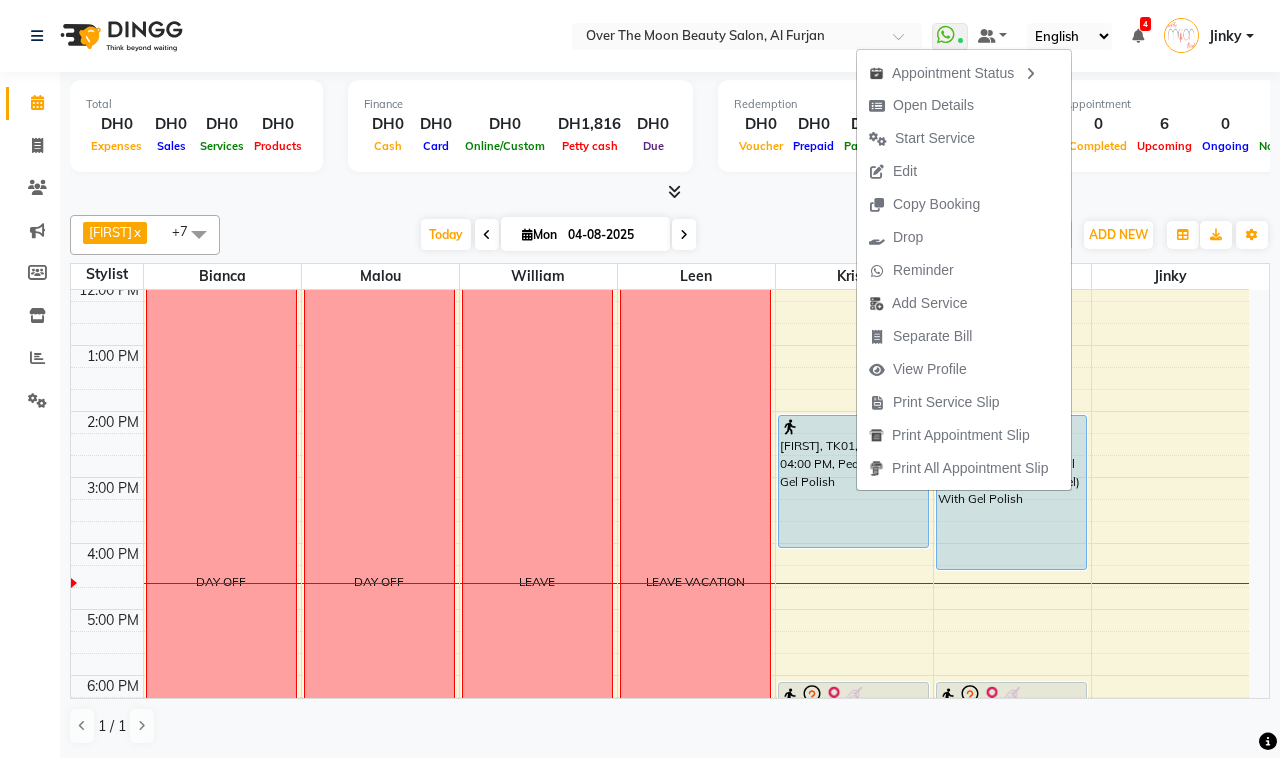 click on "[LAST_NAME], TK01, 02:00 PM-04:20 PM, Nail Overlay(Acrylic&Hard Gel) With Gel Polish" at bounding box center [1011, 492] 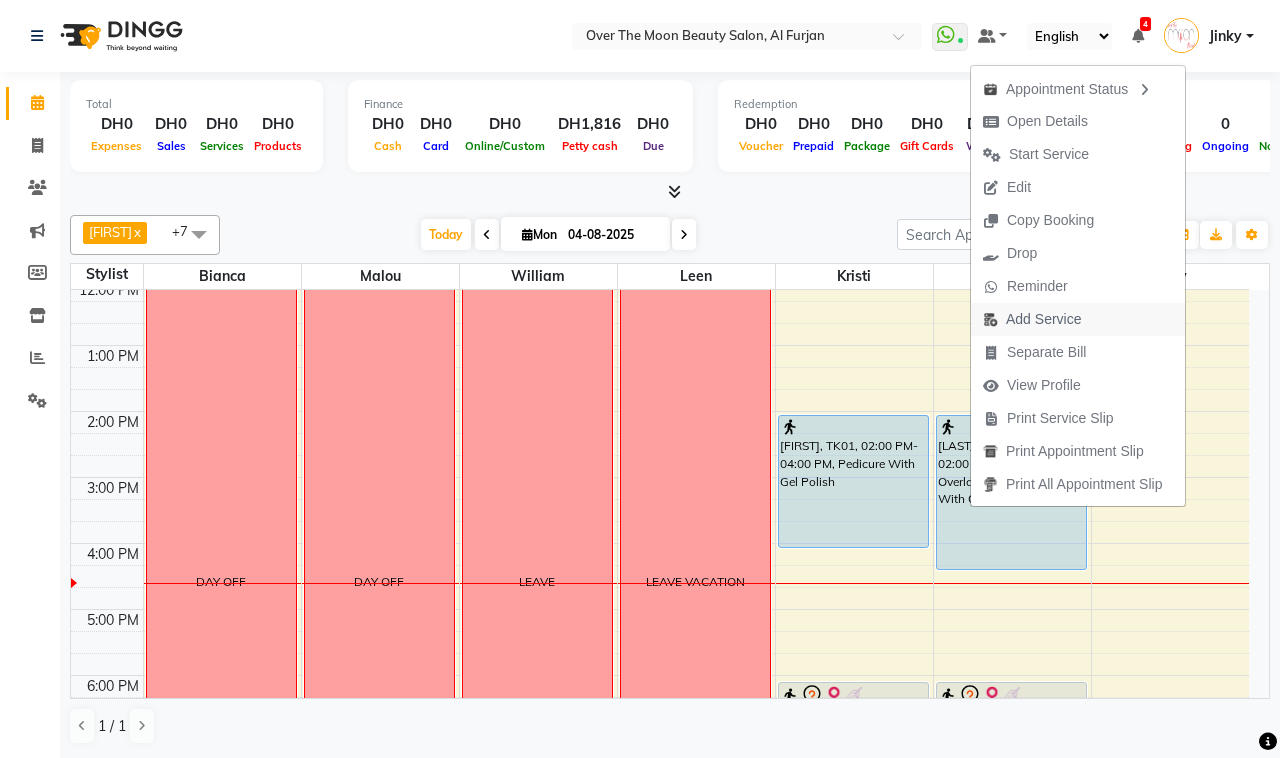 click on "Add Service" at bounding box center [1043, 319] 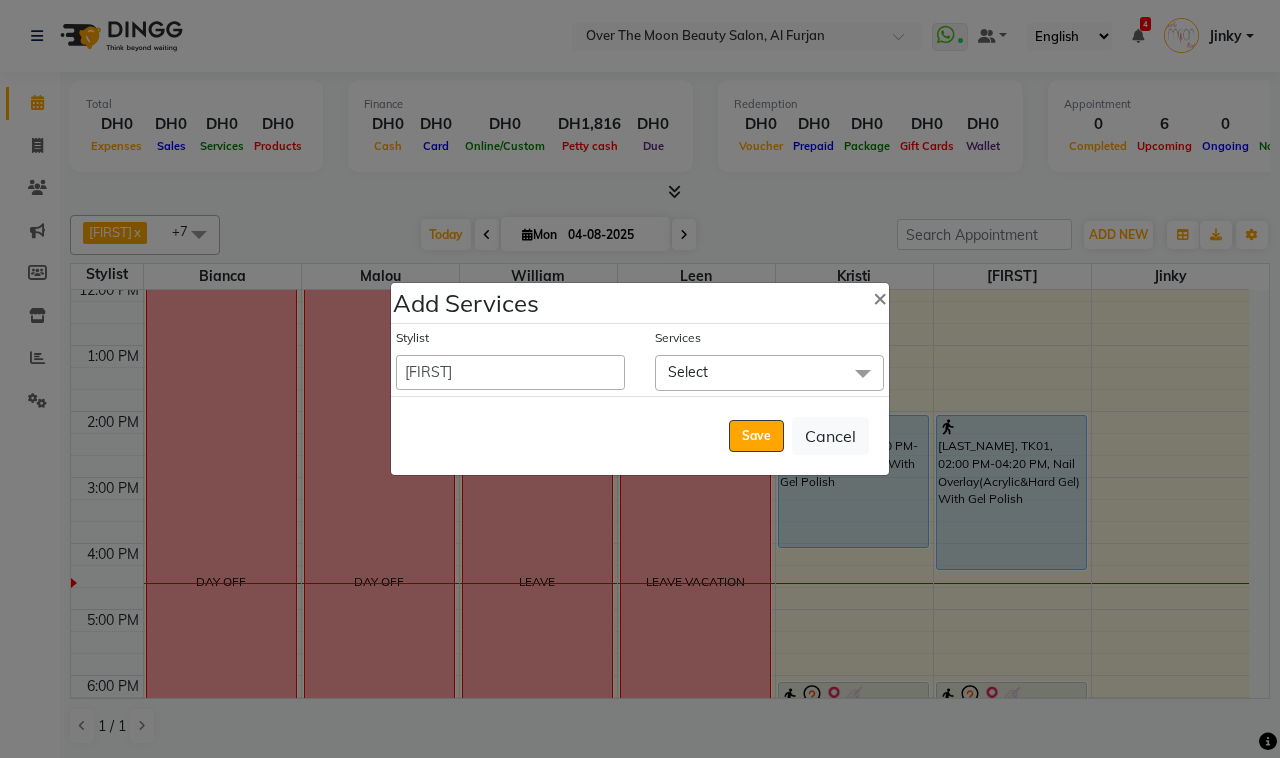 click on "Select" 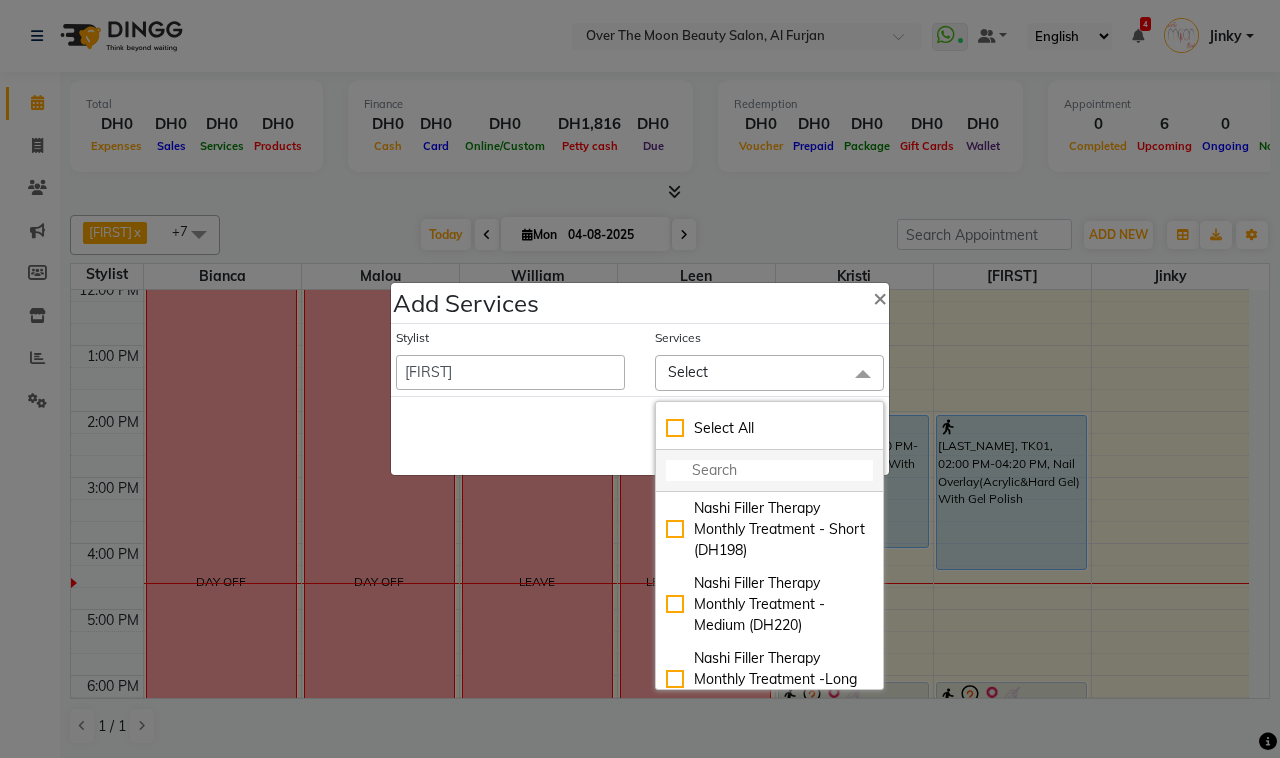 click 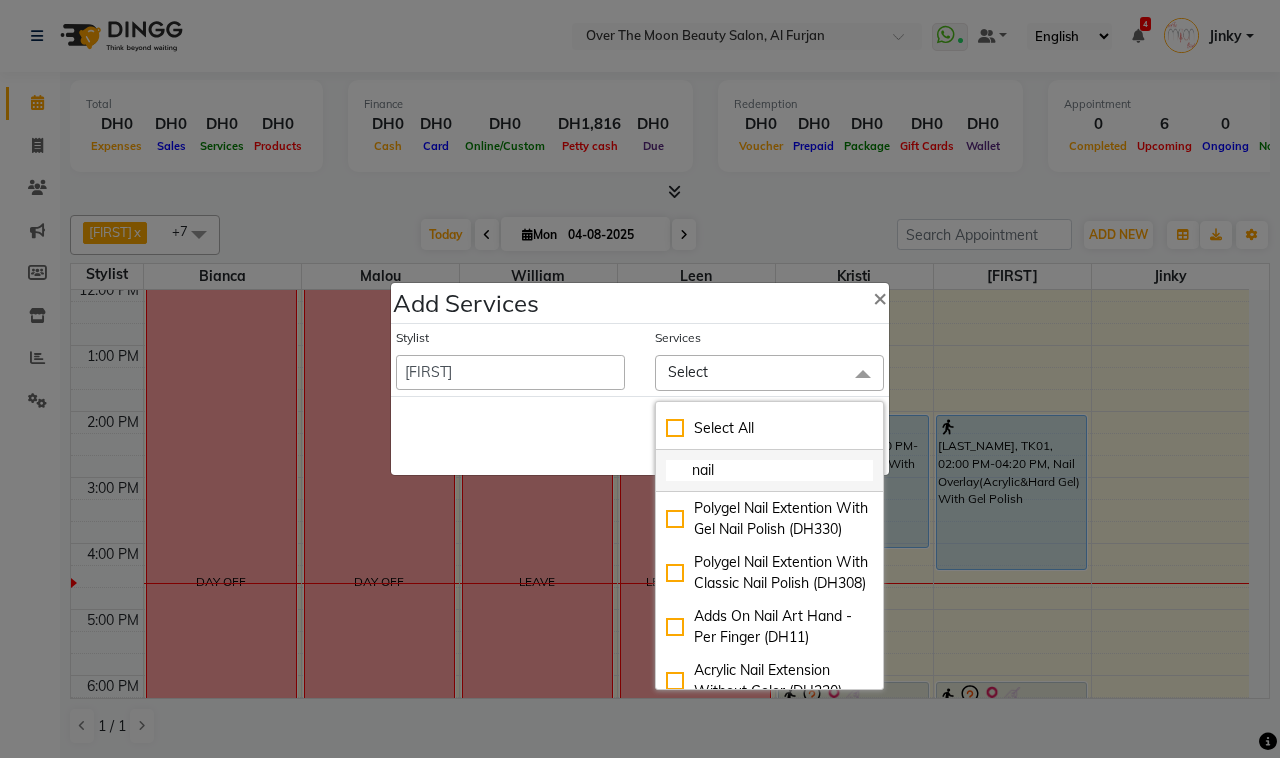 type on "nail" 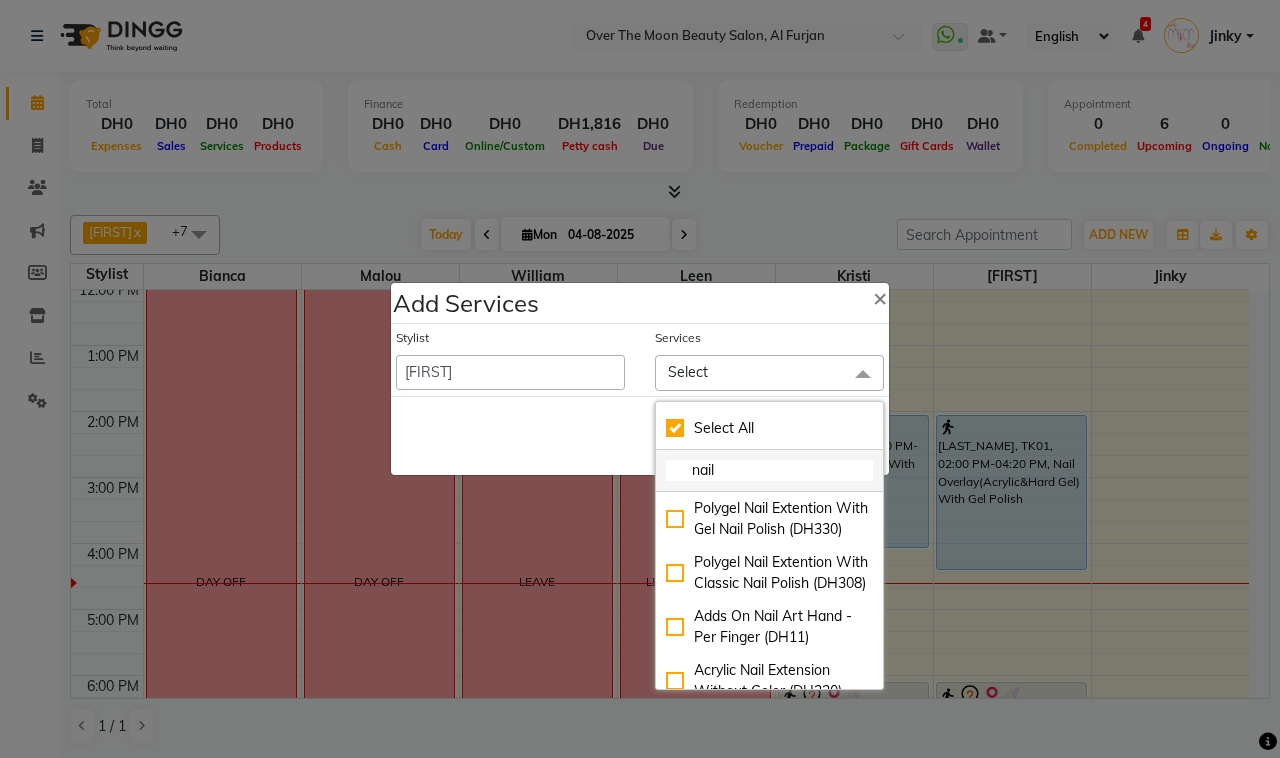 checkbox on "true" 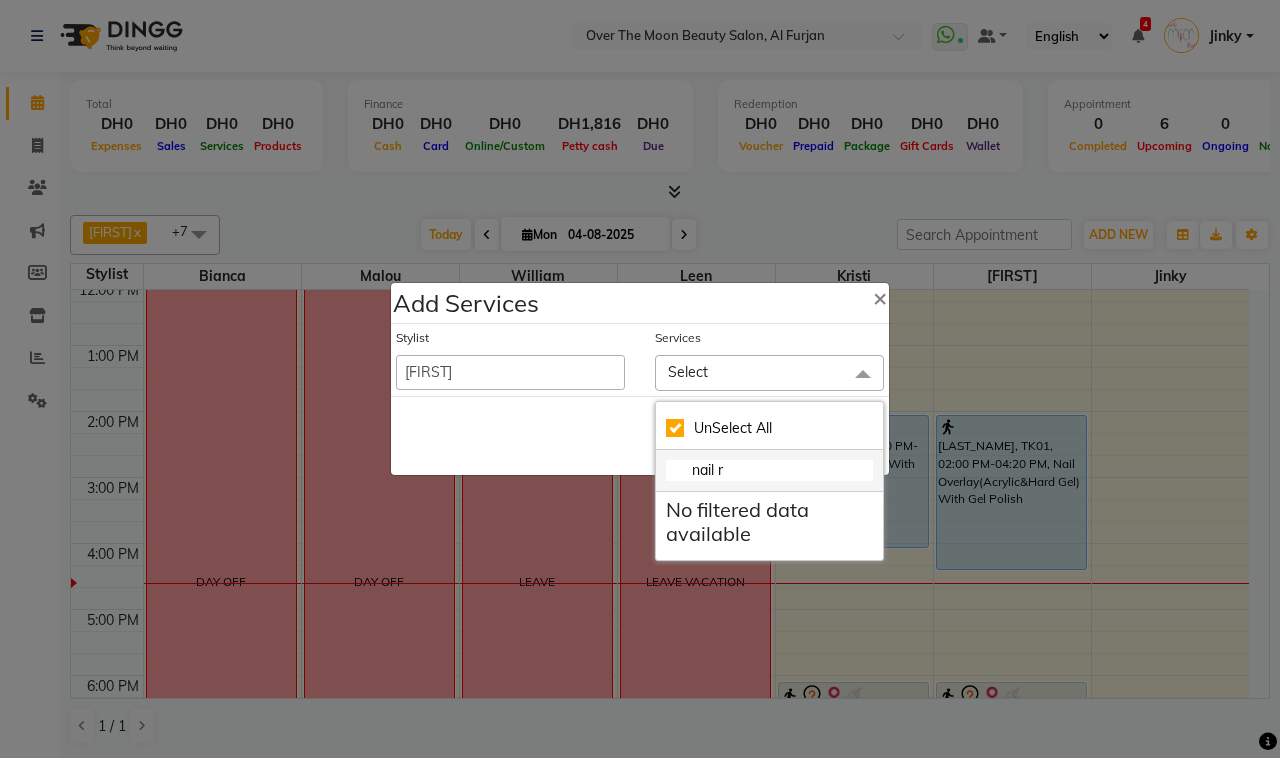checkbox on "false" 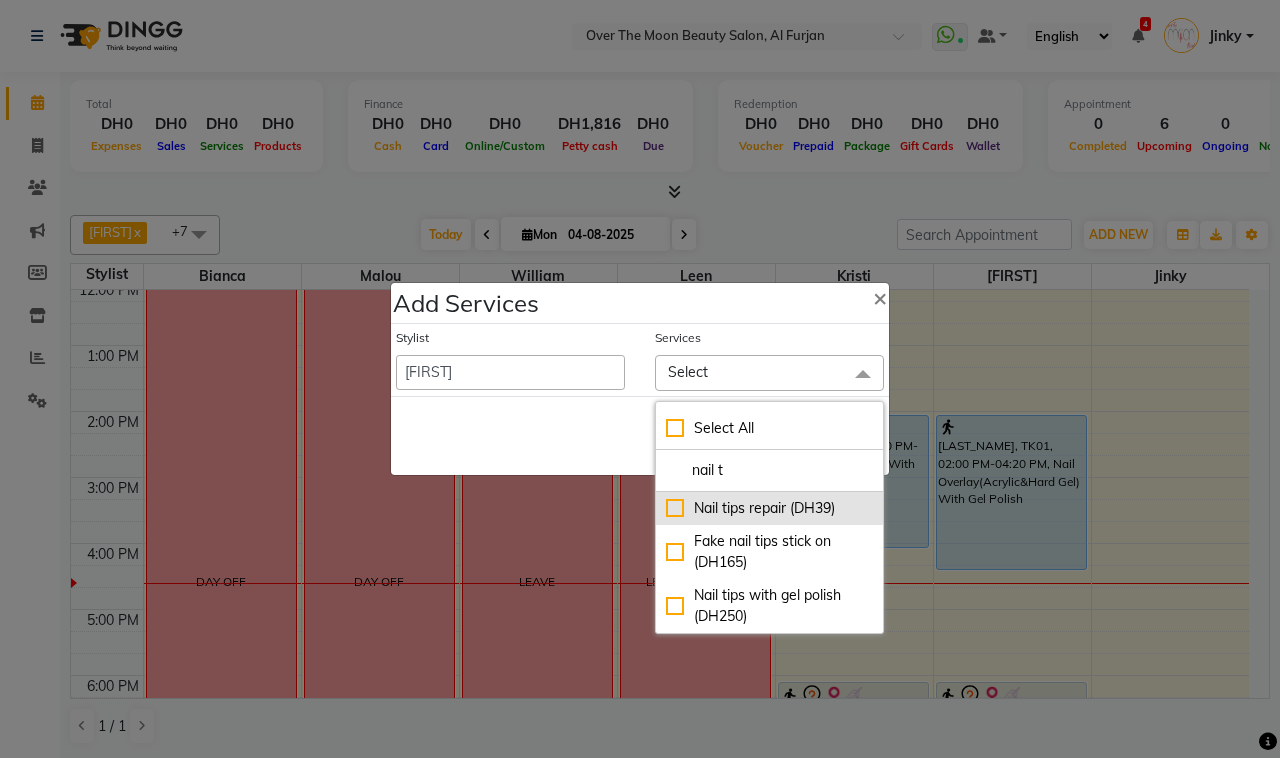 type on "nail t" 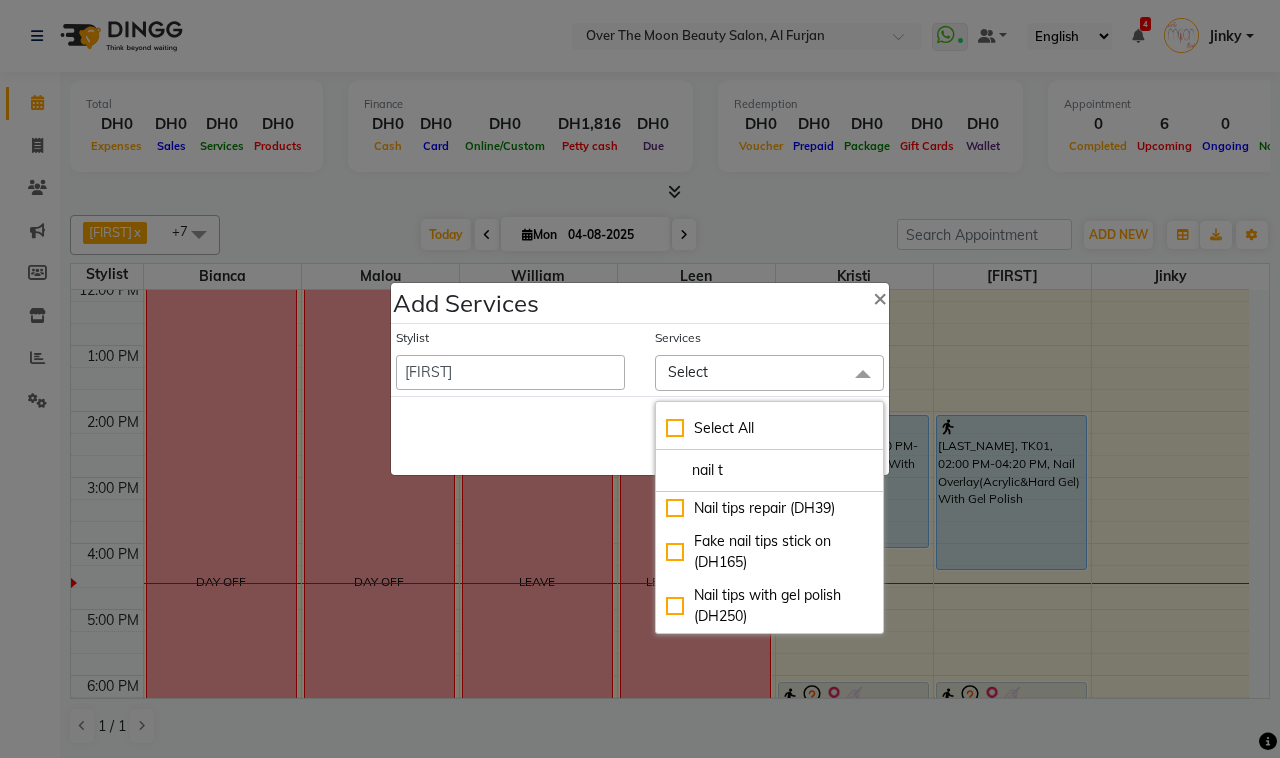 drag, startPoint x: 673, startPoint y: 511, endPoint x: 617, endPoint y: 468, distance: 70.60453 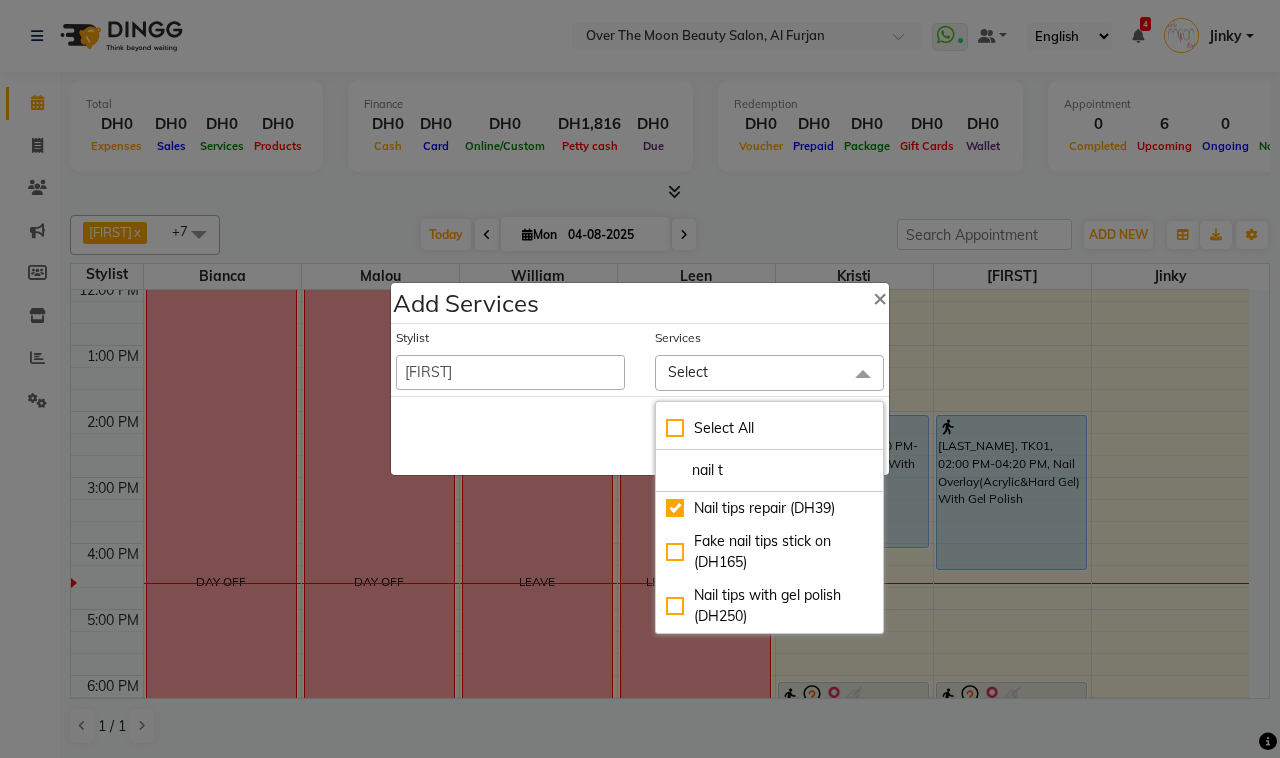 checkbox on "true" 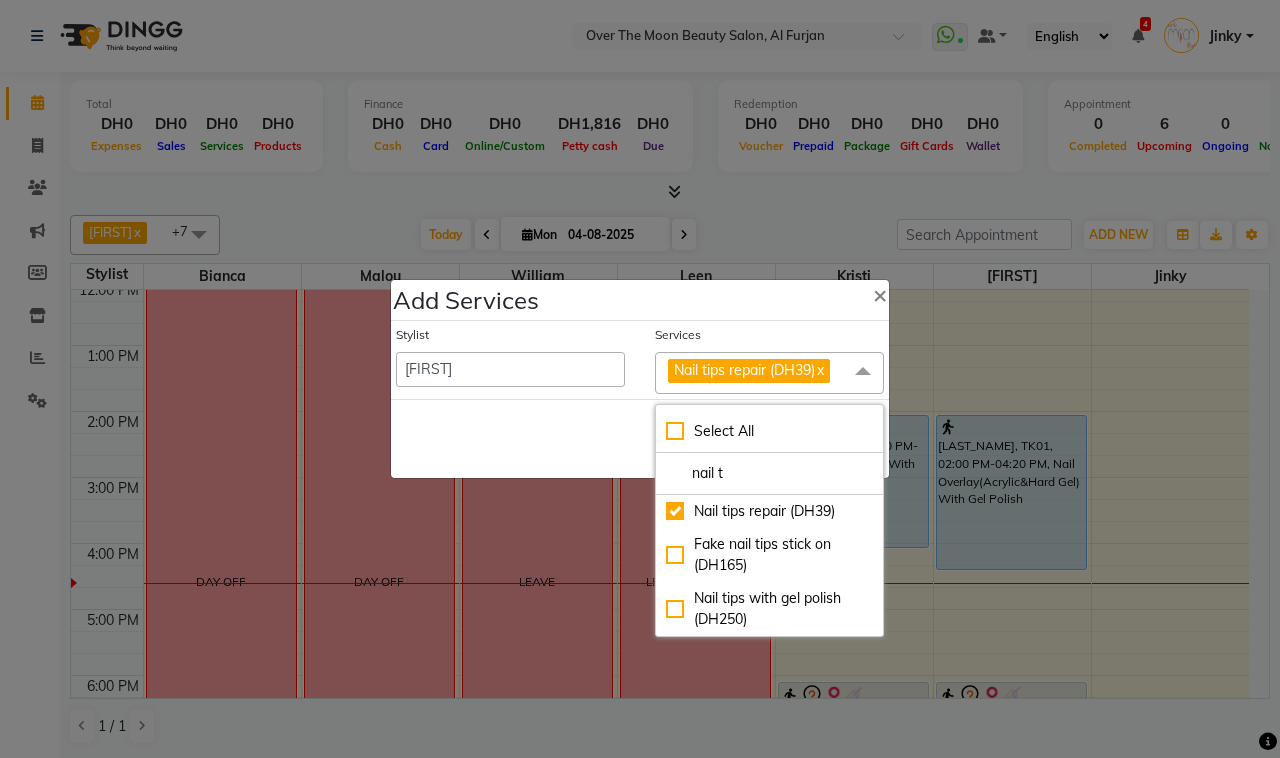click on "Save   Cancel" 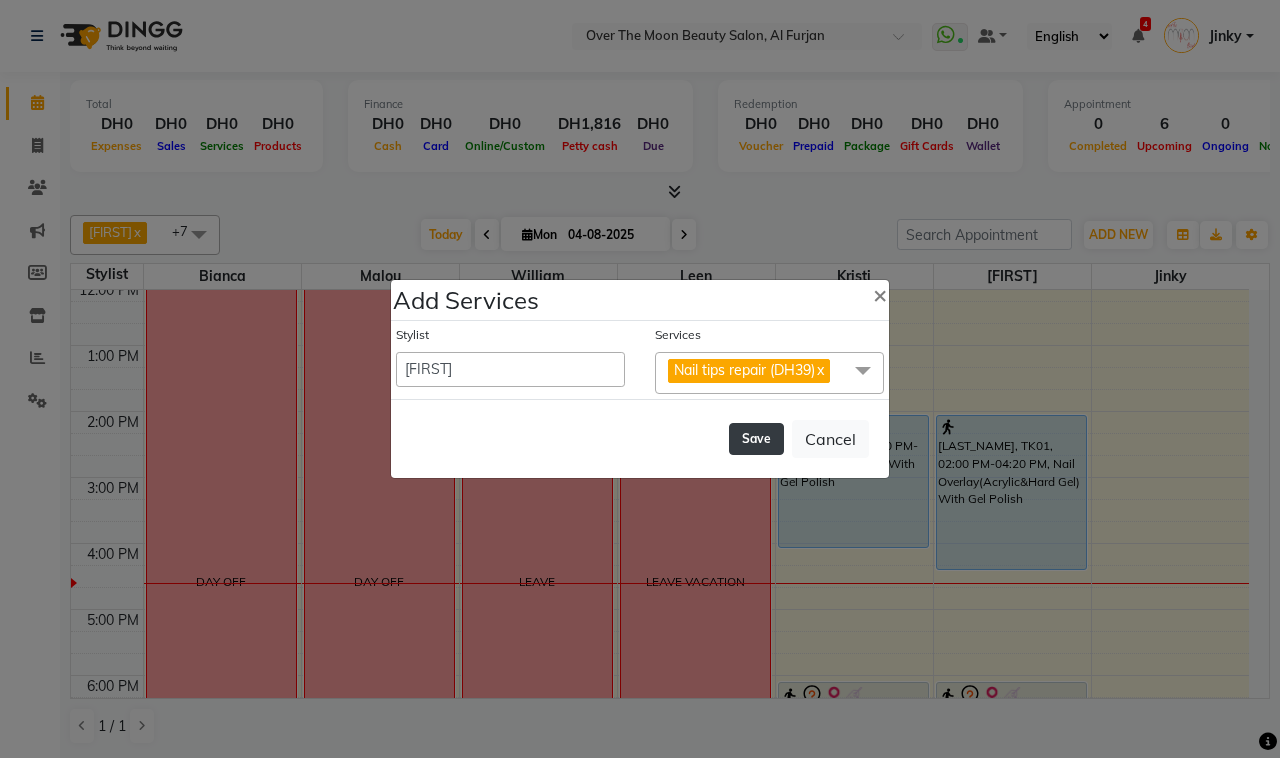 click on "Save" 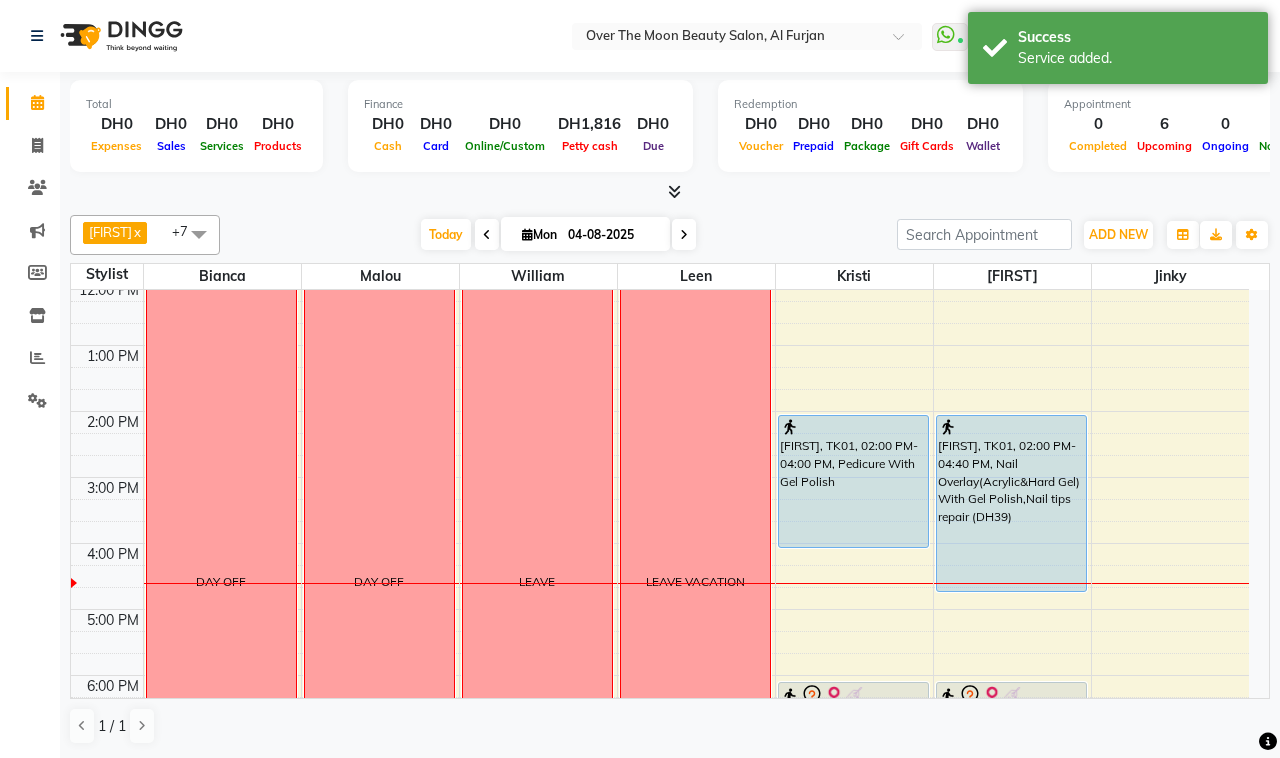click on "[FIRST], TK01, 02:00 PM-04:40 PM, Nail Overlay(Acrylic&Hard Gel) With Gel Polish,Nail tips repair (DH39)" at bounding box center (1011, 503) 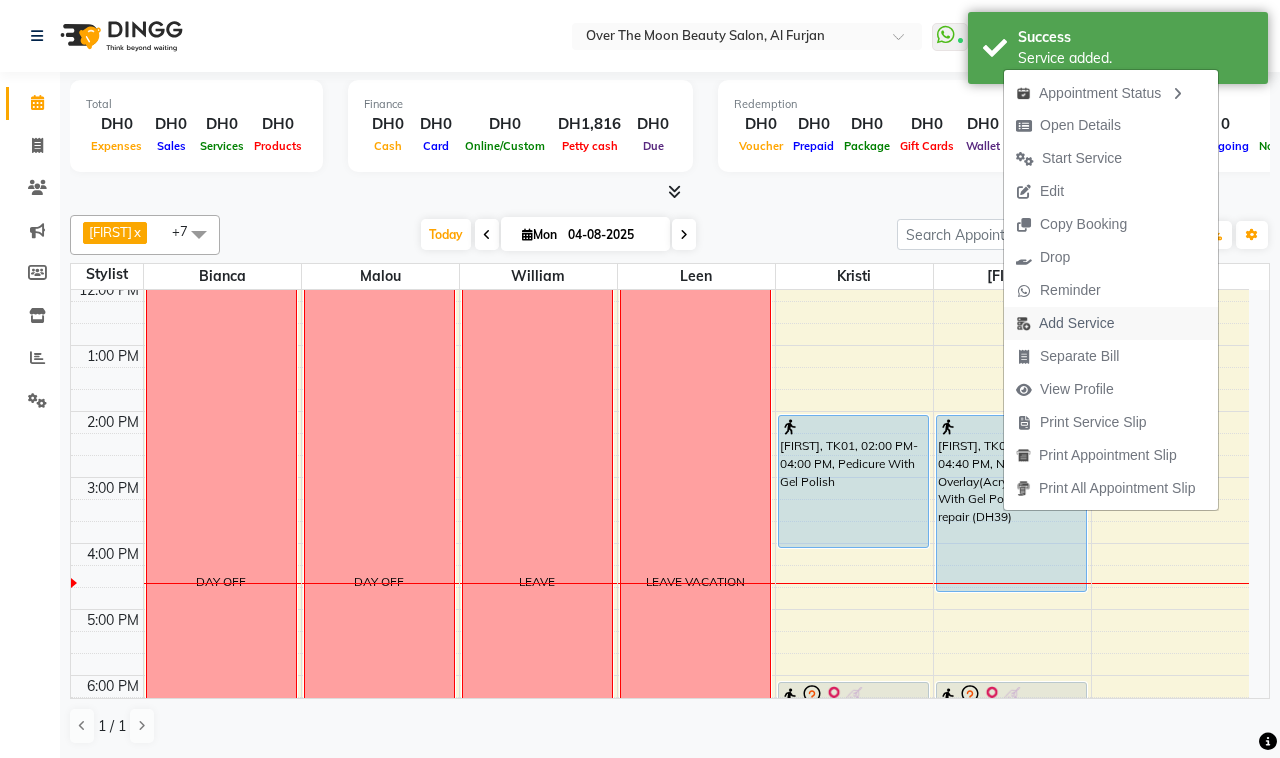 click on "Add Service" at bounding box center (1076, 323) 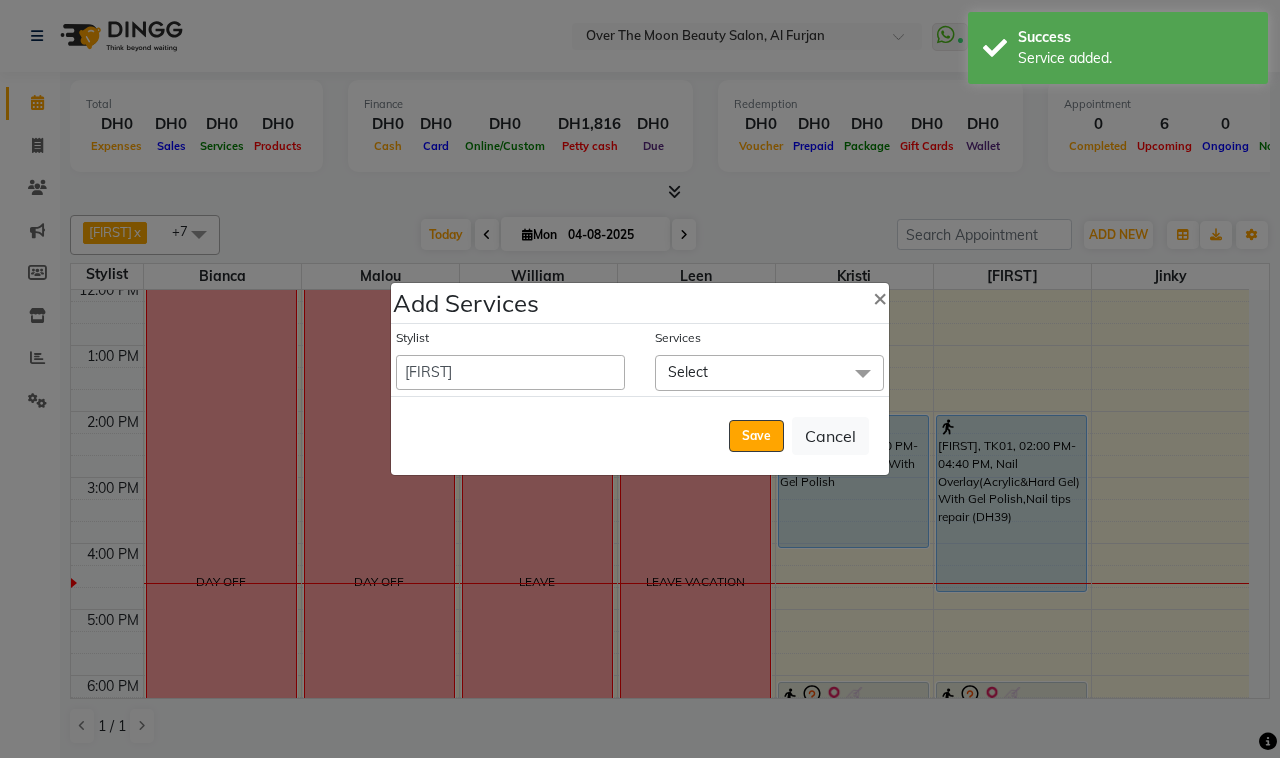 click on "Select" 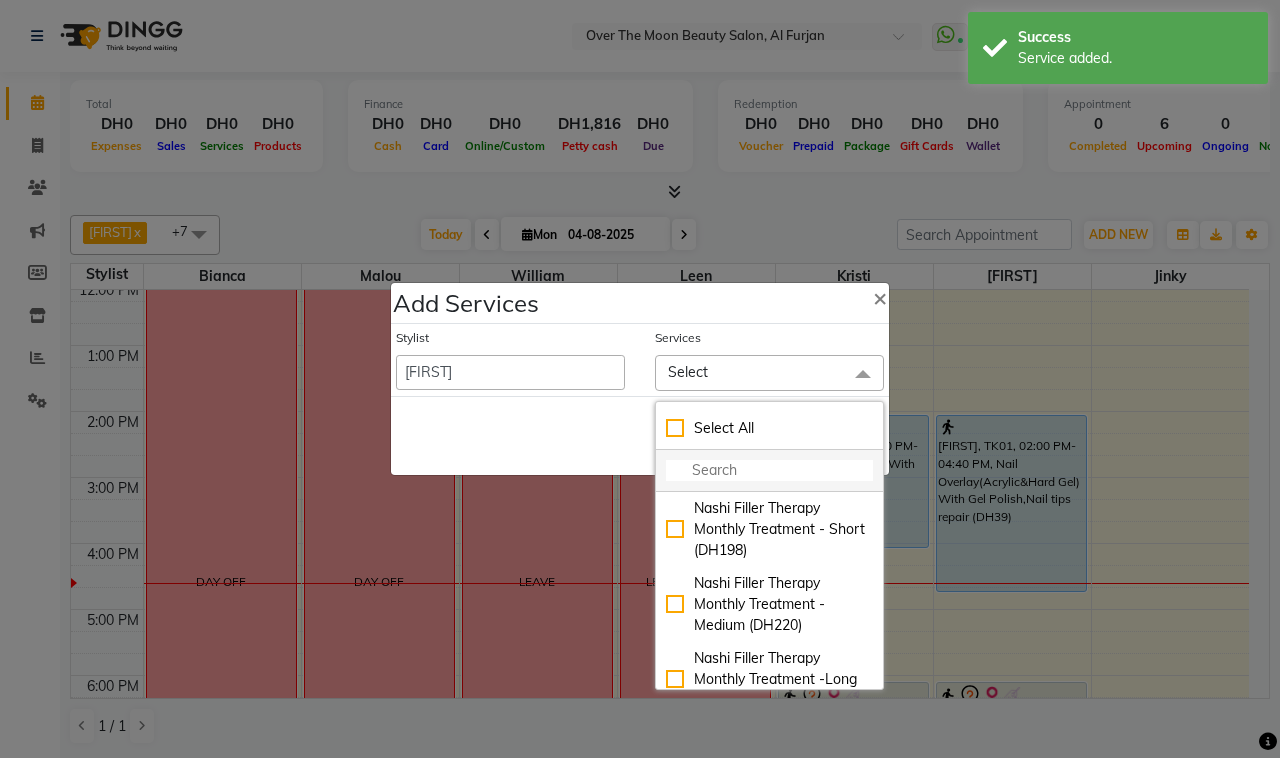 click 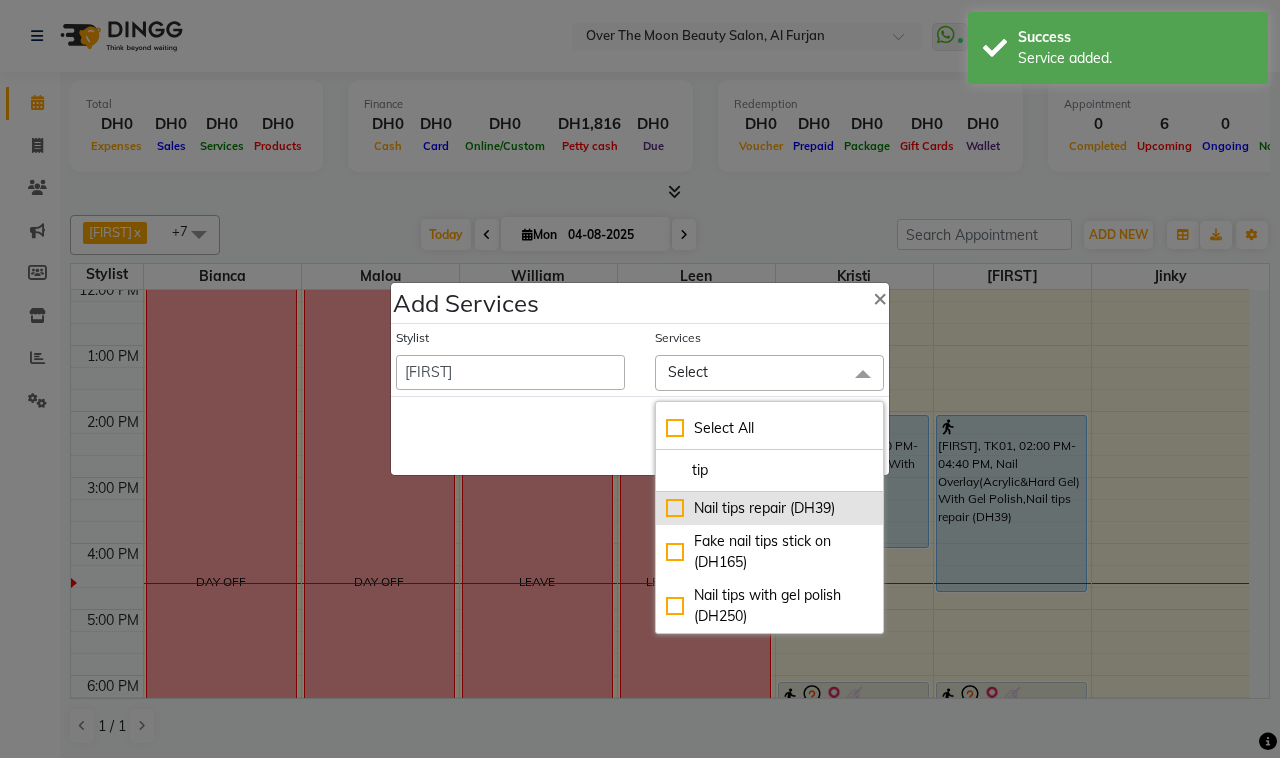 type on "tip" 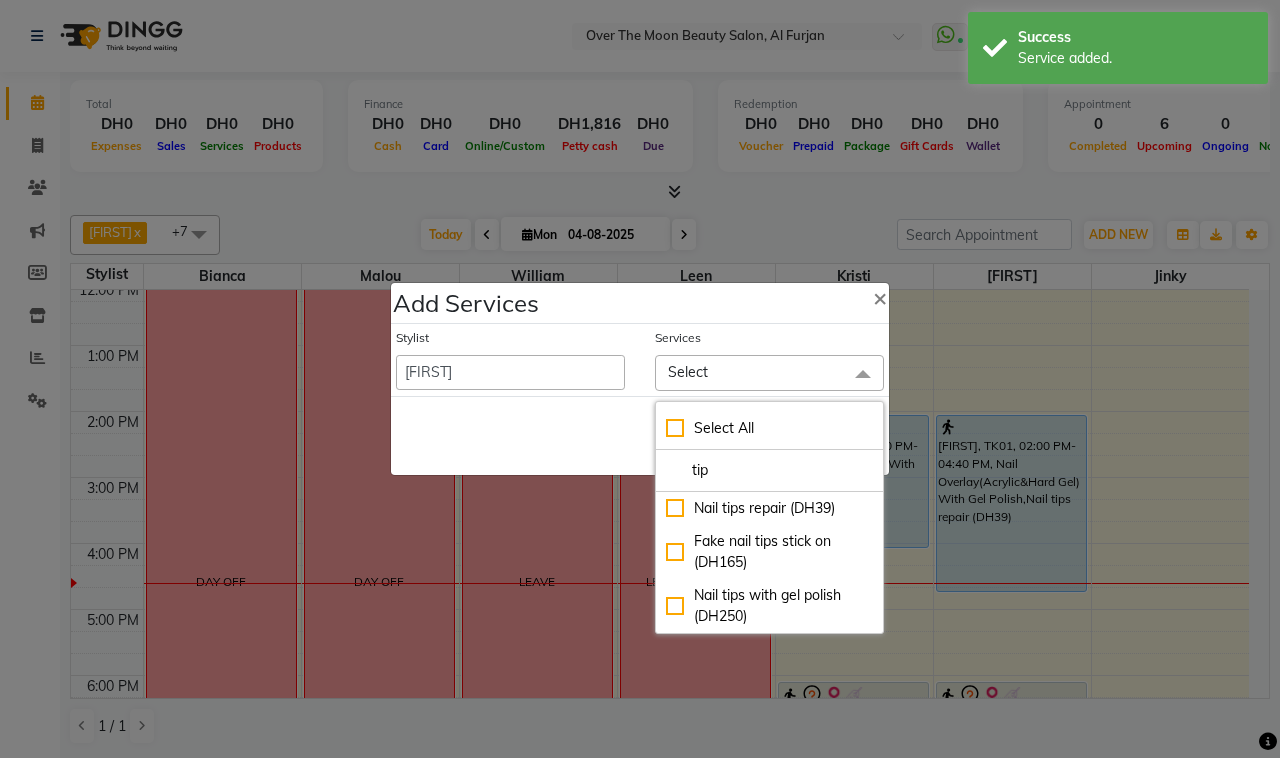 drag, startPoint x: 676, startPoint y: 506, endPoint x: 576, endPoint y: 425, distance: 128.68954 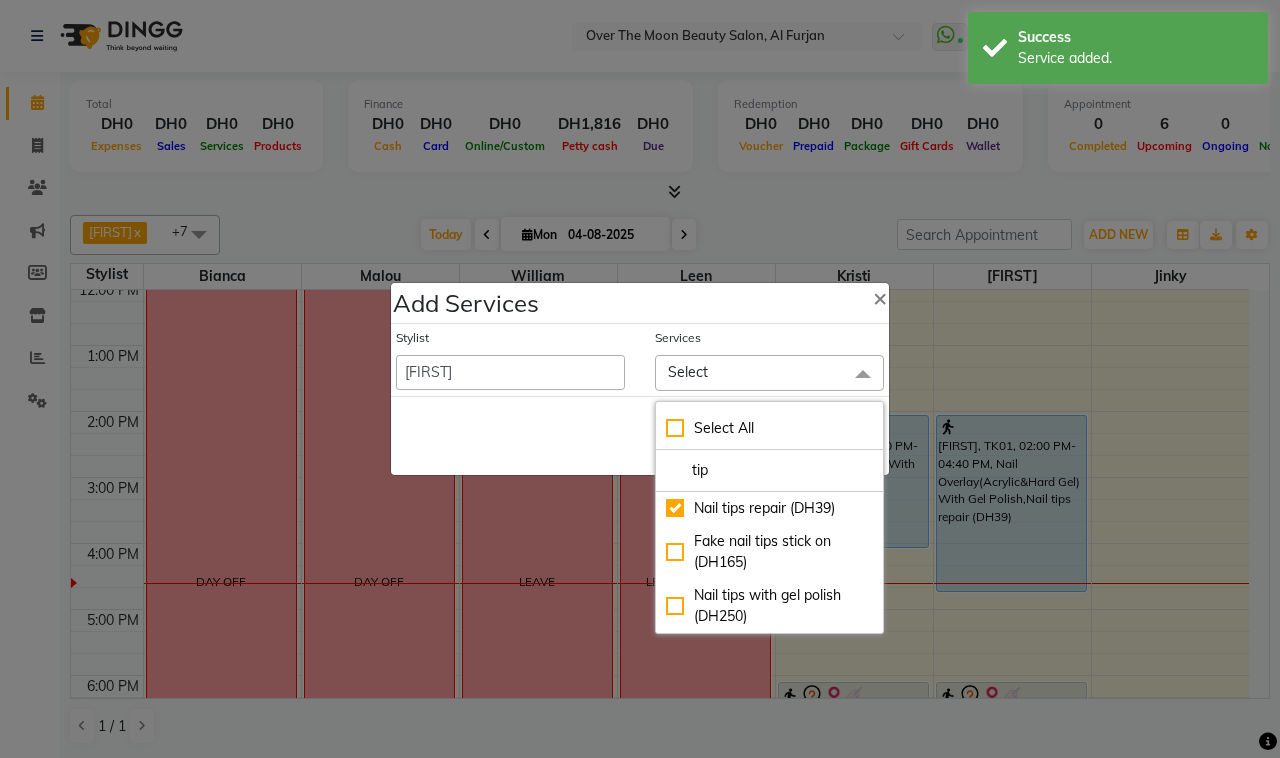 checkbox on "true" 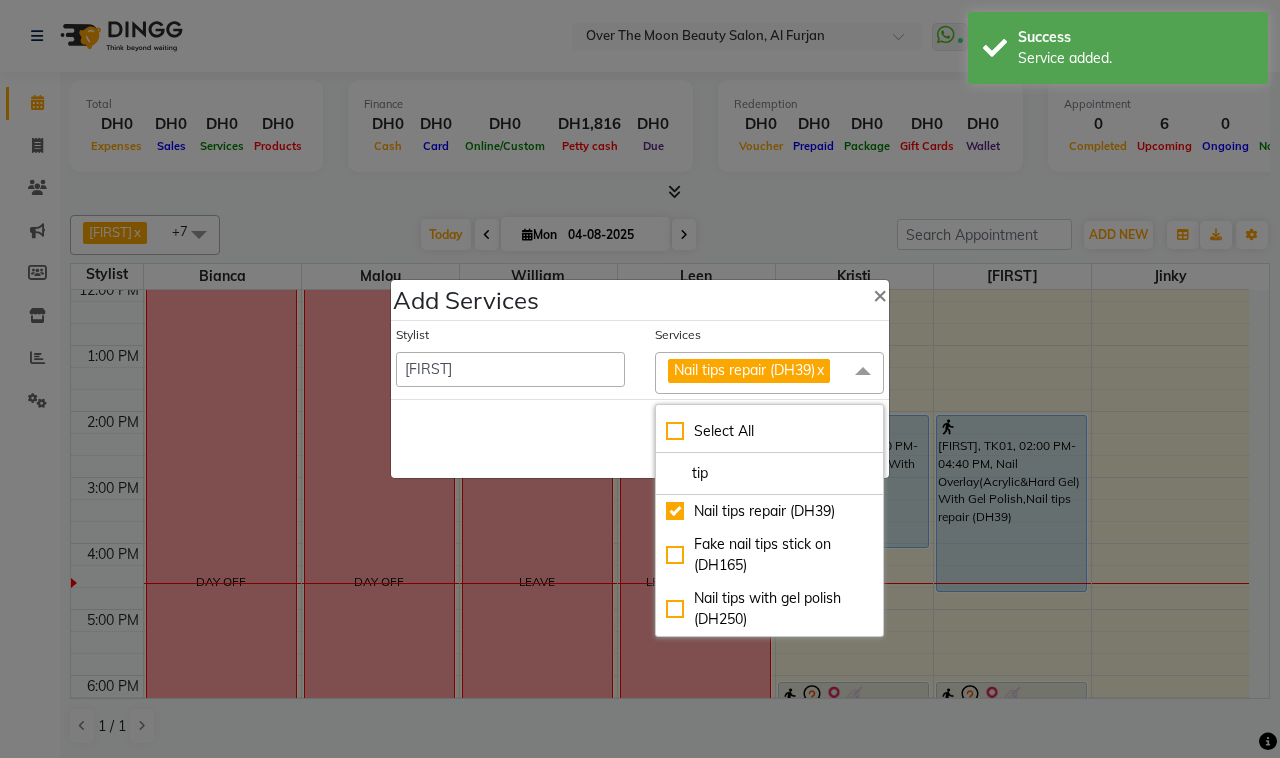 click on "Save   Cancel" 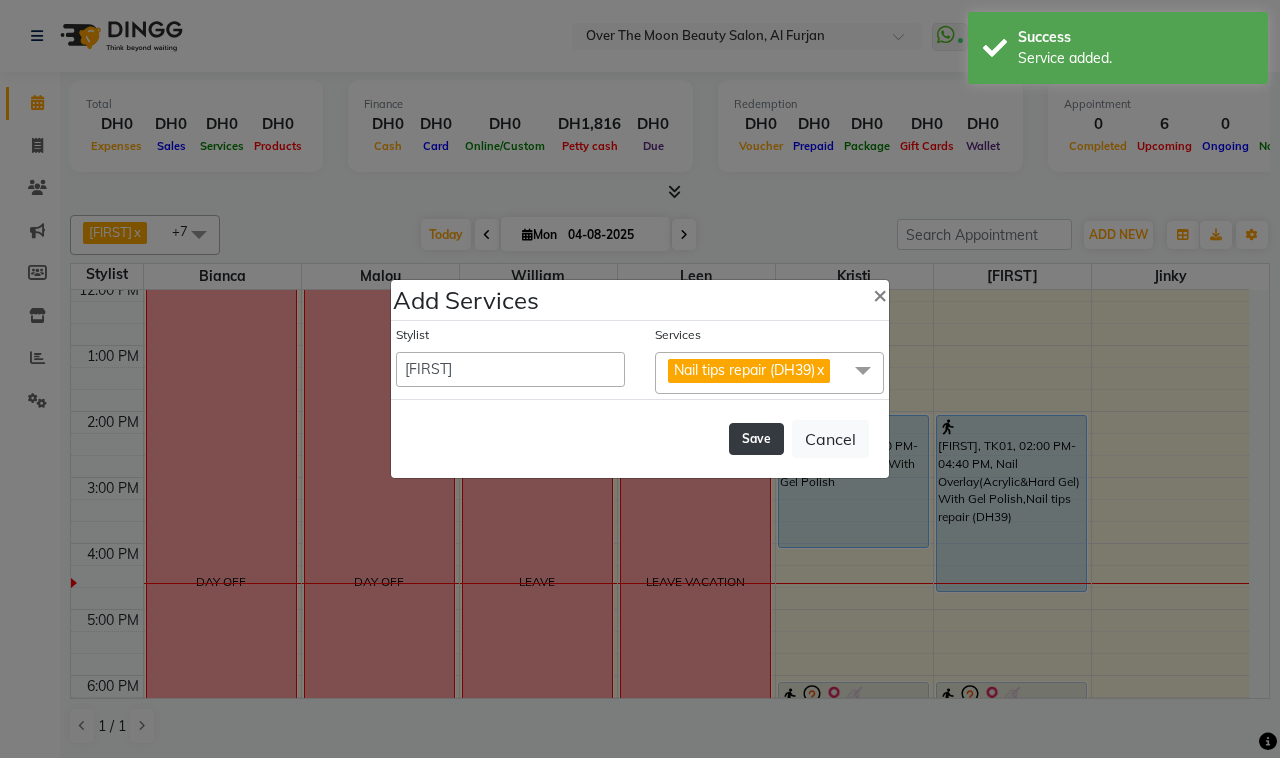 click on "Save" 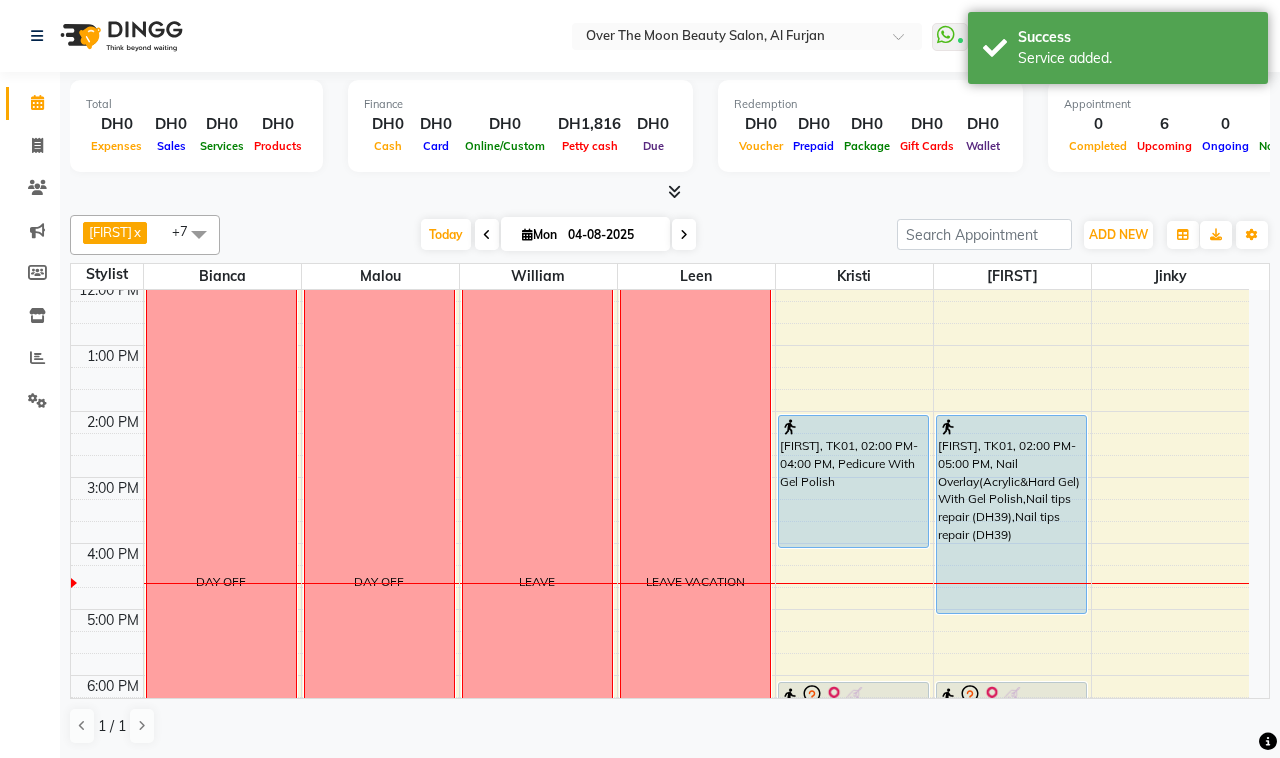 click on "[FIRST], TK01, 02:00 PM-05:00 PM, Nail Overlay(Acrylic&Hard Gel) With Gel Polish,Nail tips repair (DH39),Nail tips repair (DH39)" at bounding box center (1011, 514) 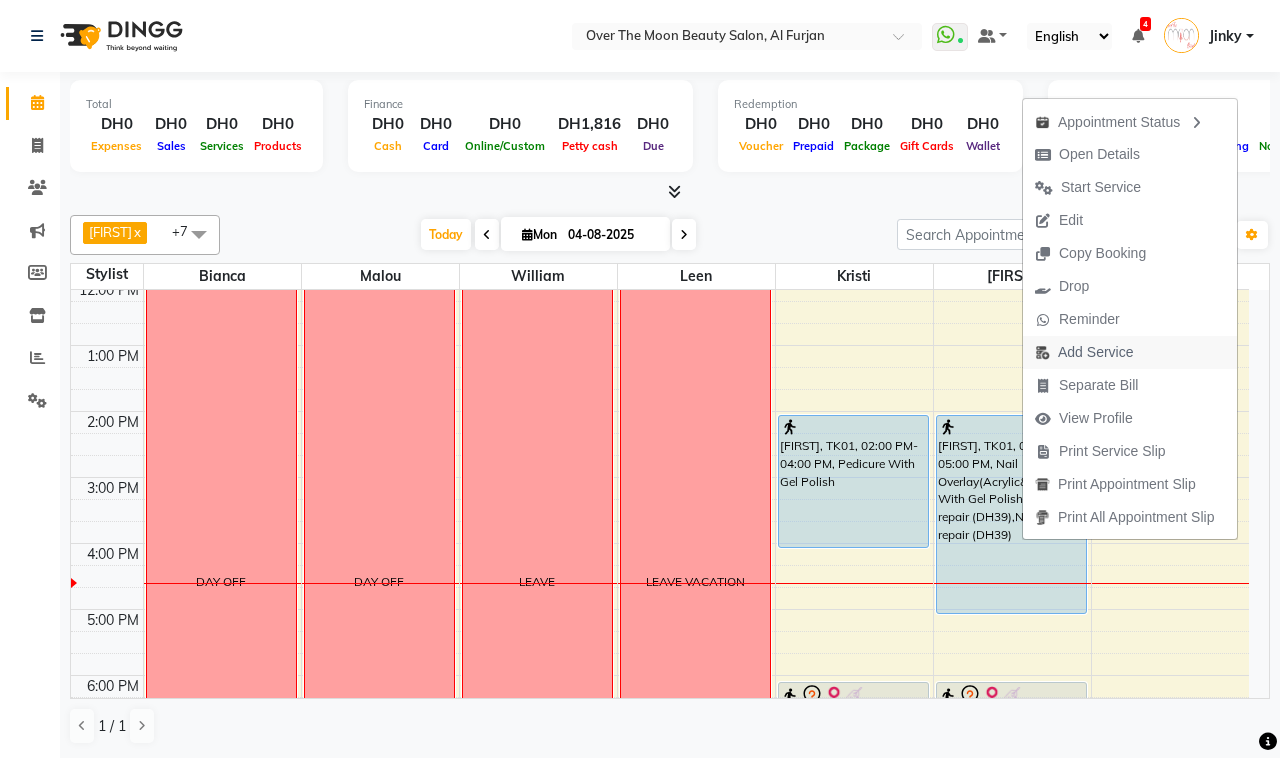 click on "Add Service" at bounding box center [1095, 352] 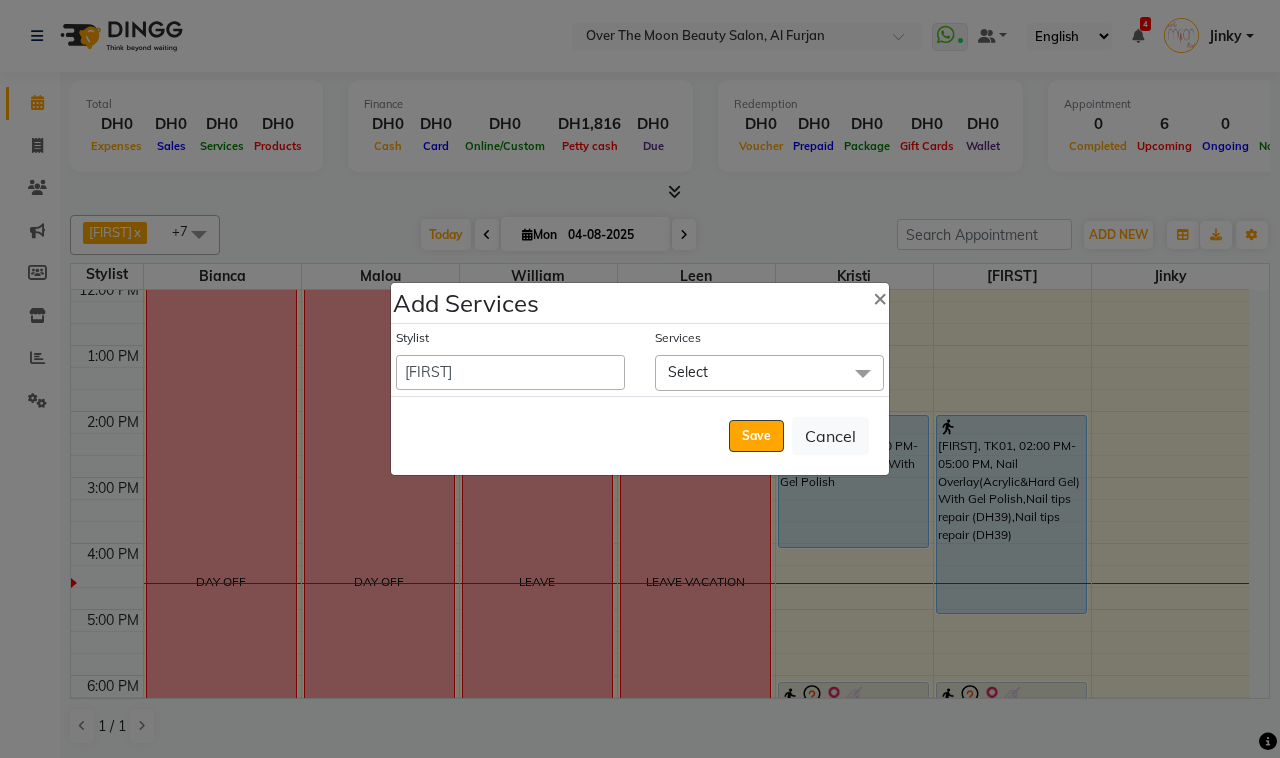 click on "Select" 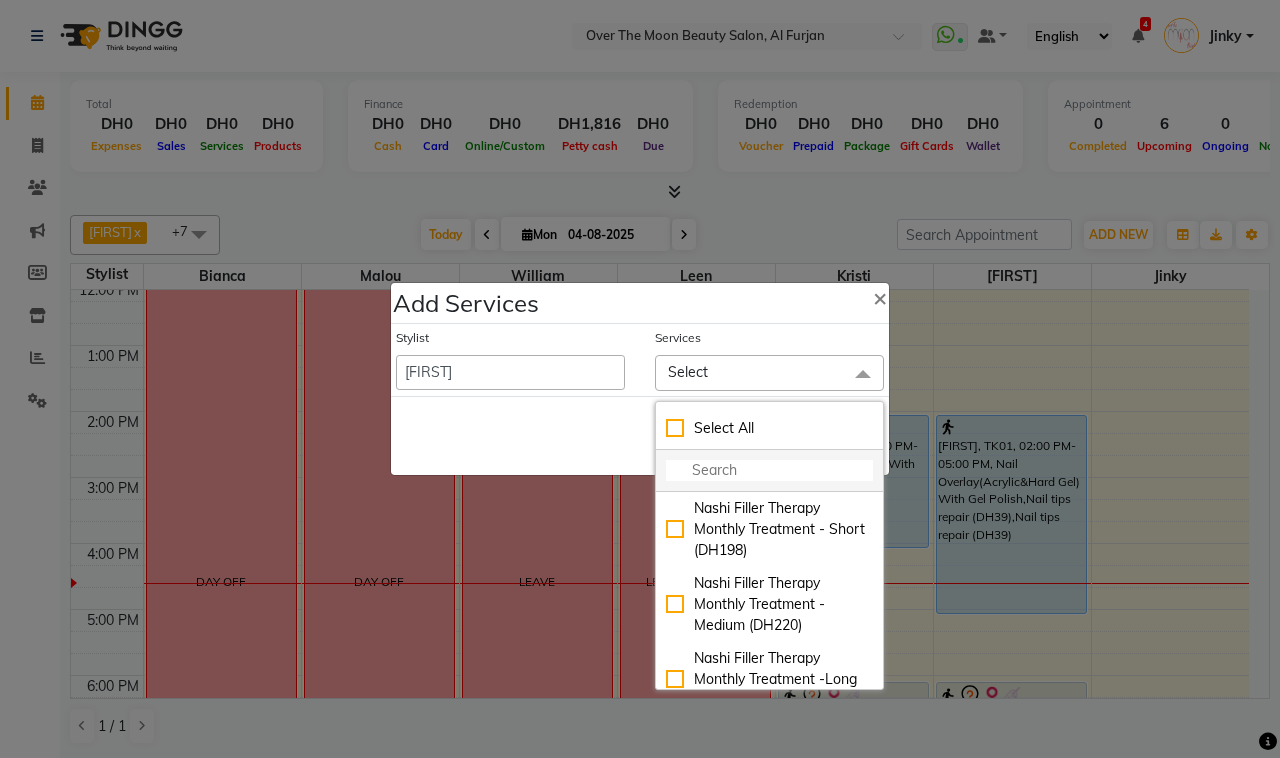 click 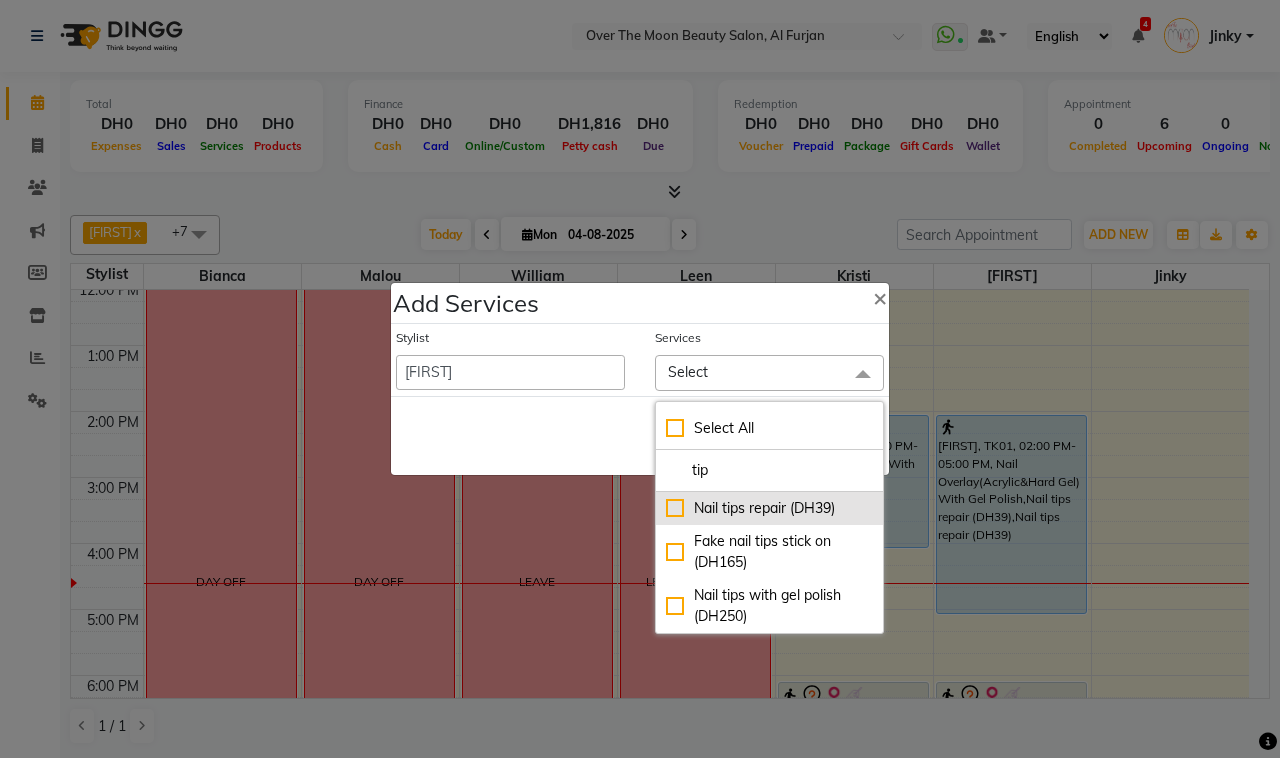 type on "tip" 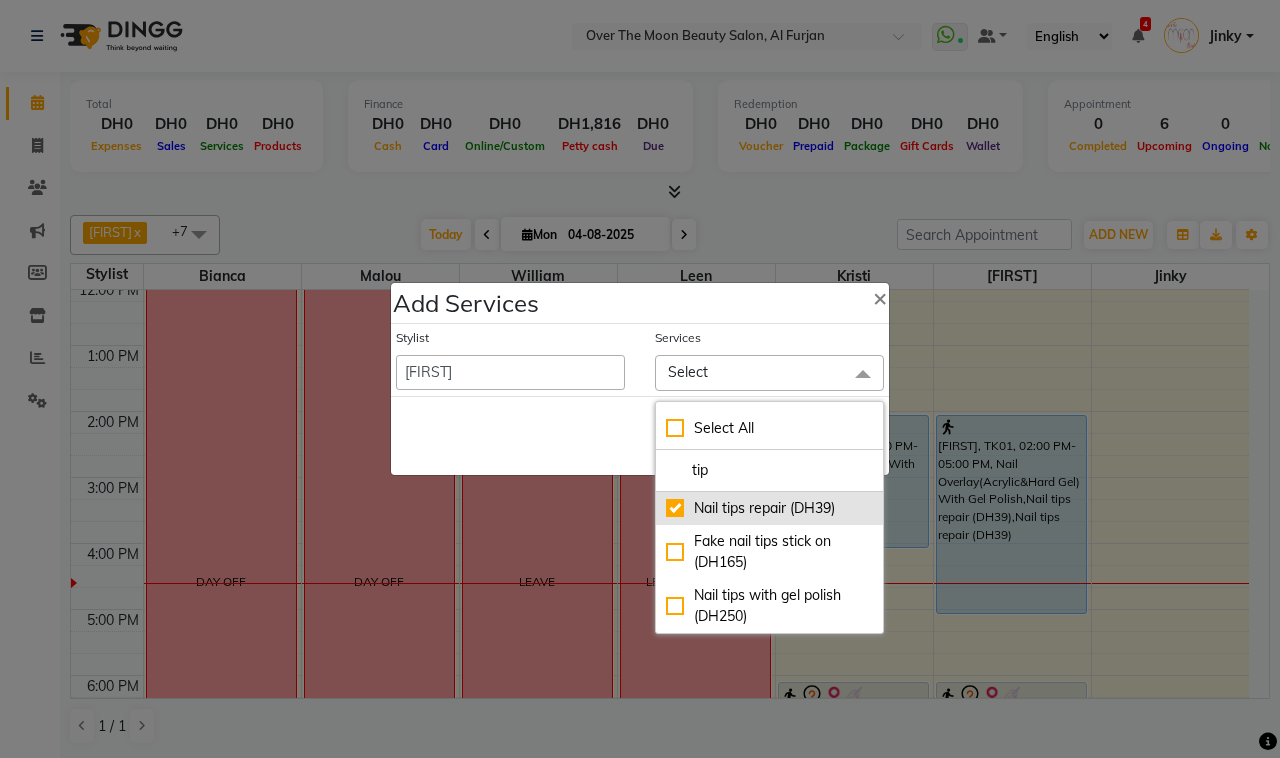 checkbox on "true" 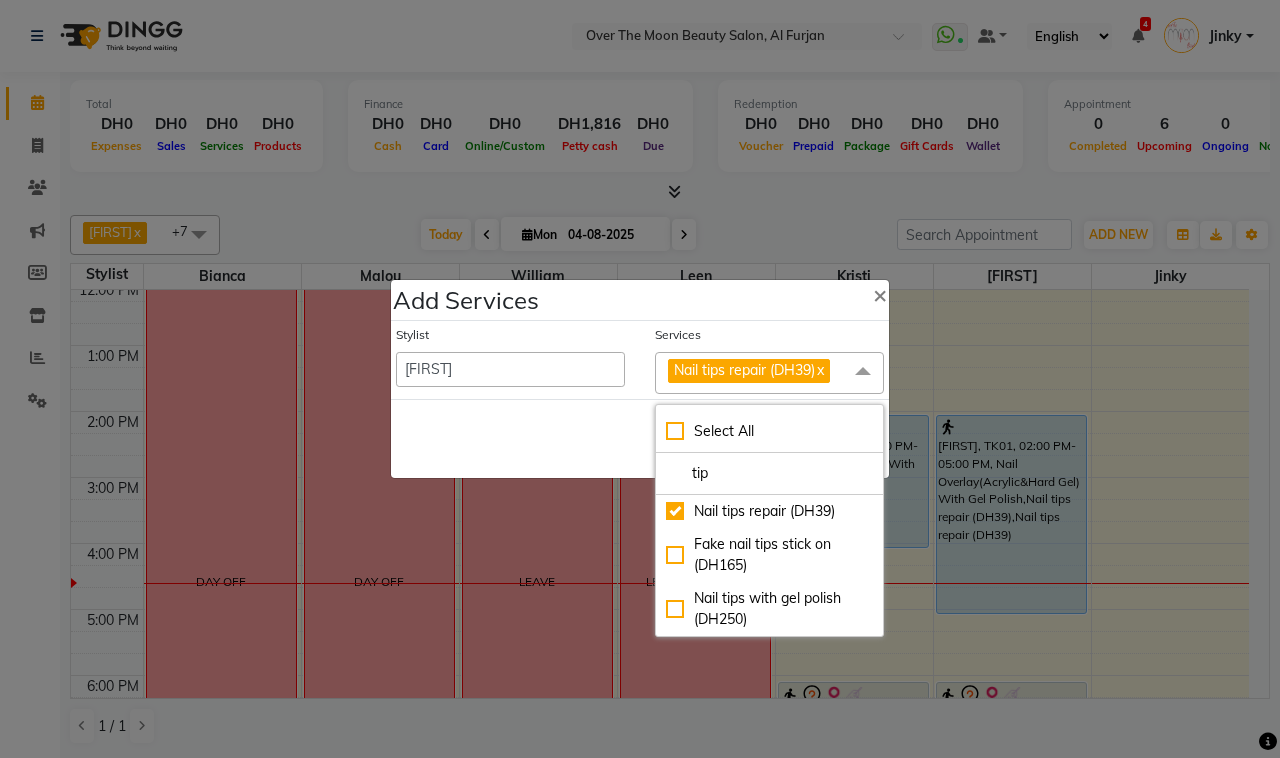 click on "Save   Cancel" 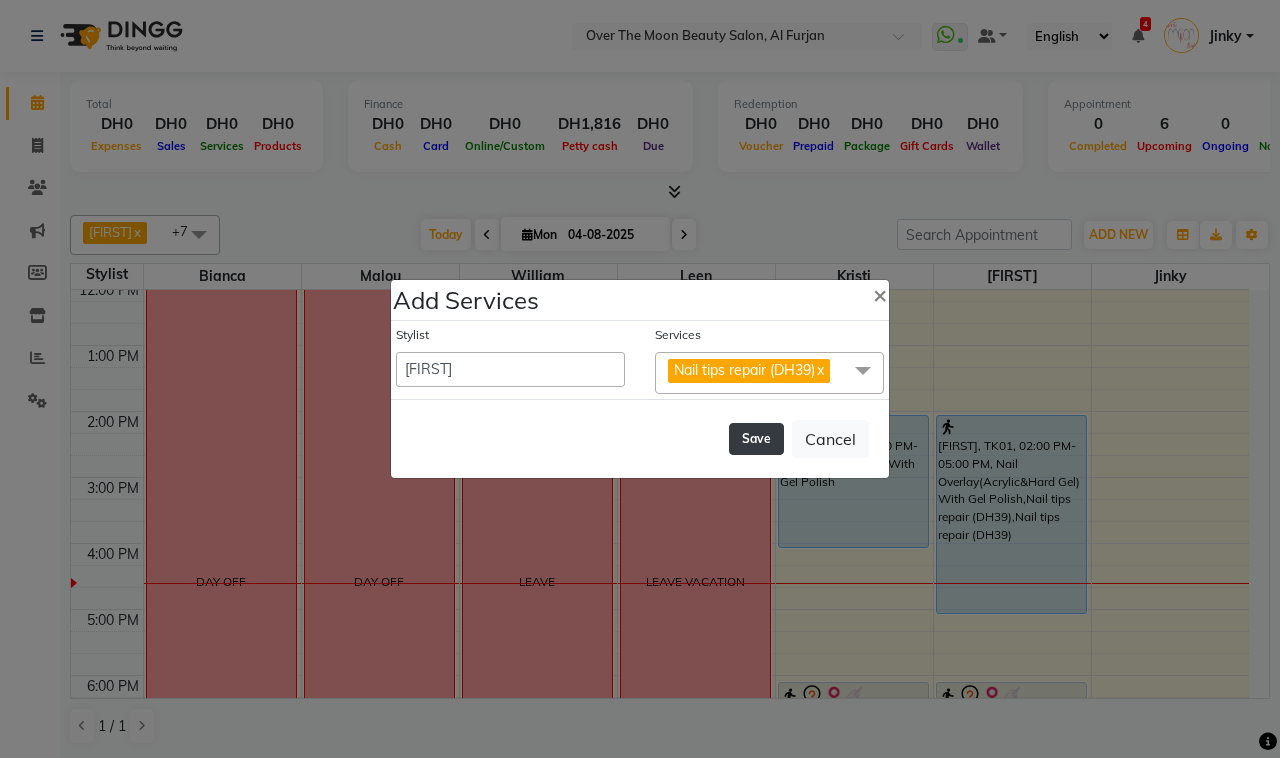 click on "Save" 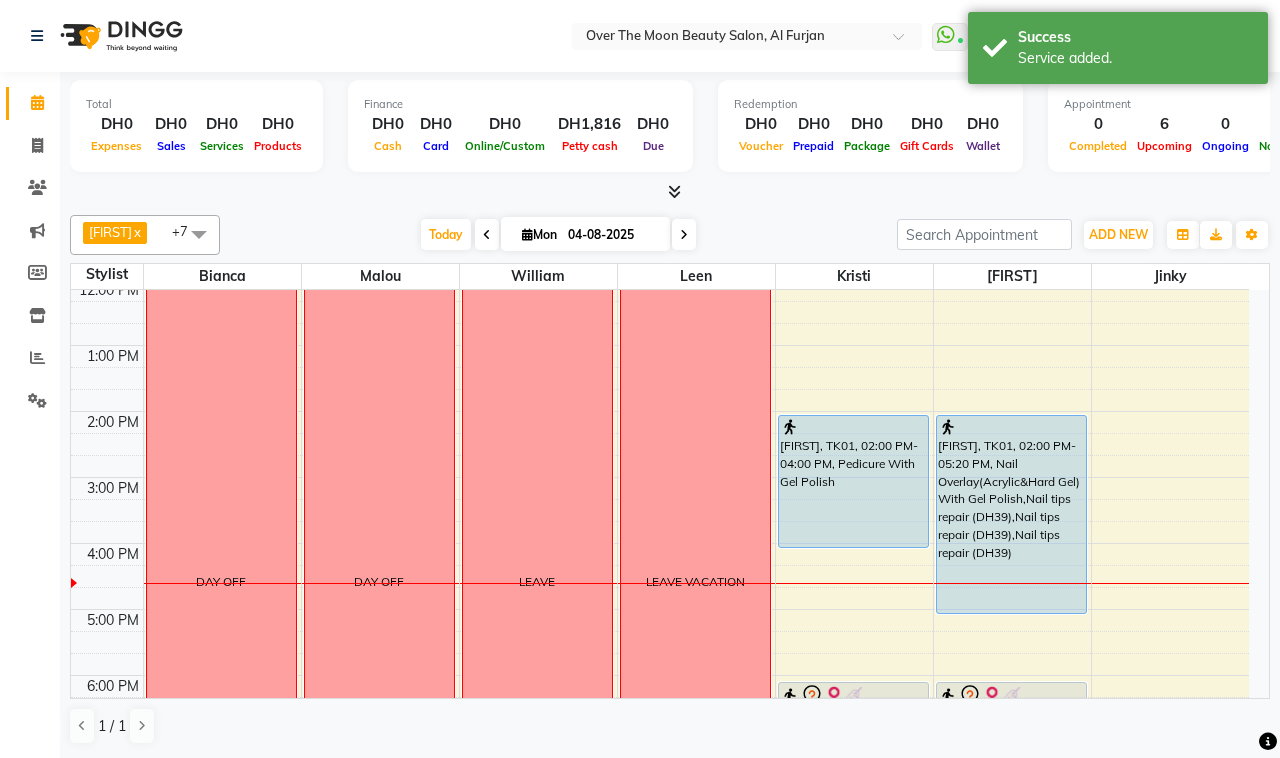 drag, startPoint x: 990, startPoint y: 632, endPoint x: 993, endPoint y: 612, distance: 20.22375 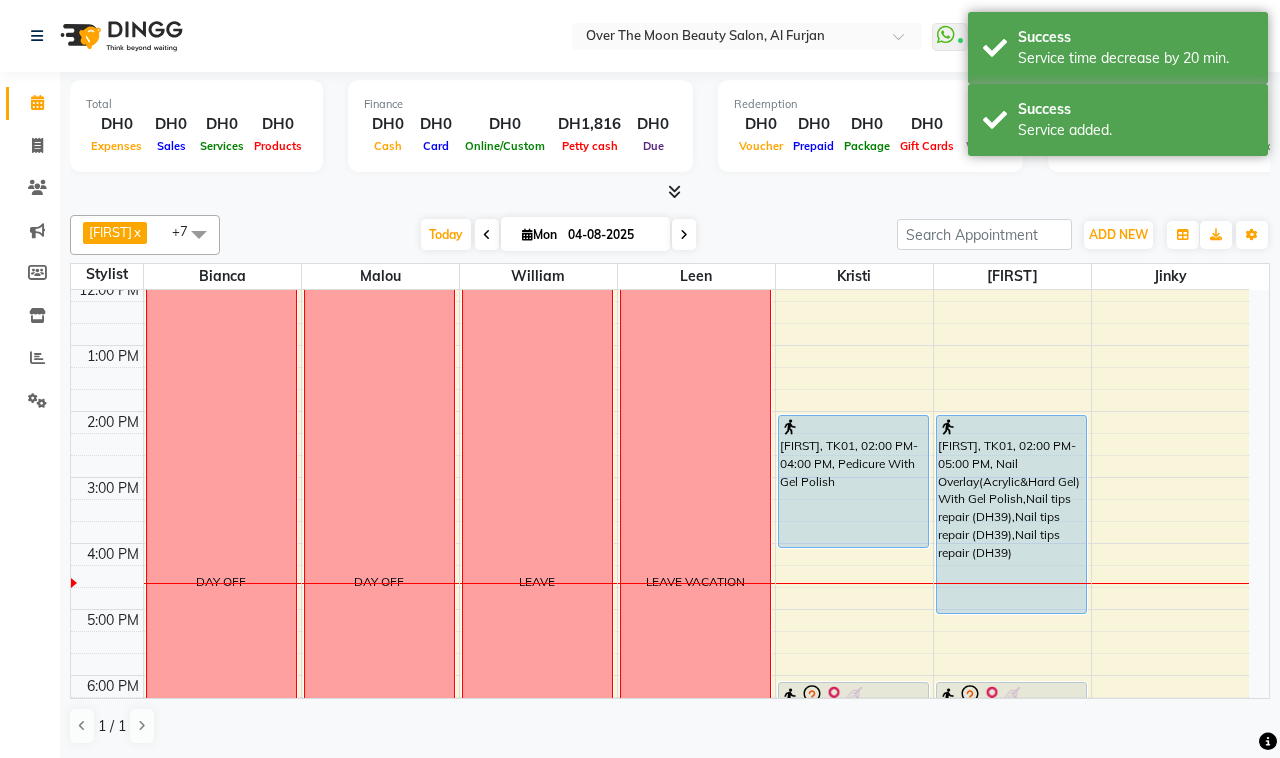 click on "[FIRST], TK01, 02:00 PM-05:00 PM, Nail Overlay(Acrylic&Hard Gel) With Gel Polish,Nail tips repair (DH39),Nail tips repair (DH39),Nail tips repair (DH39)" at bounding box center (1011, 514) 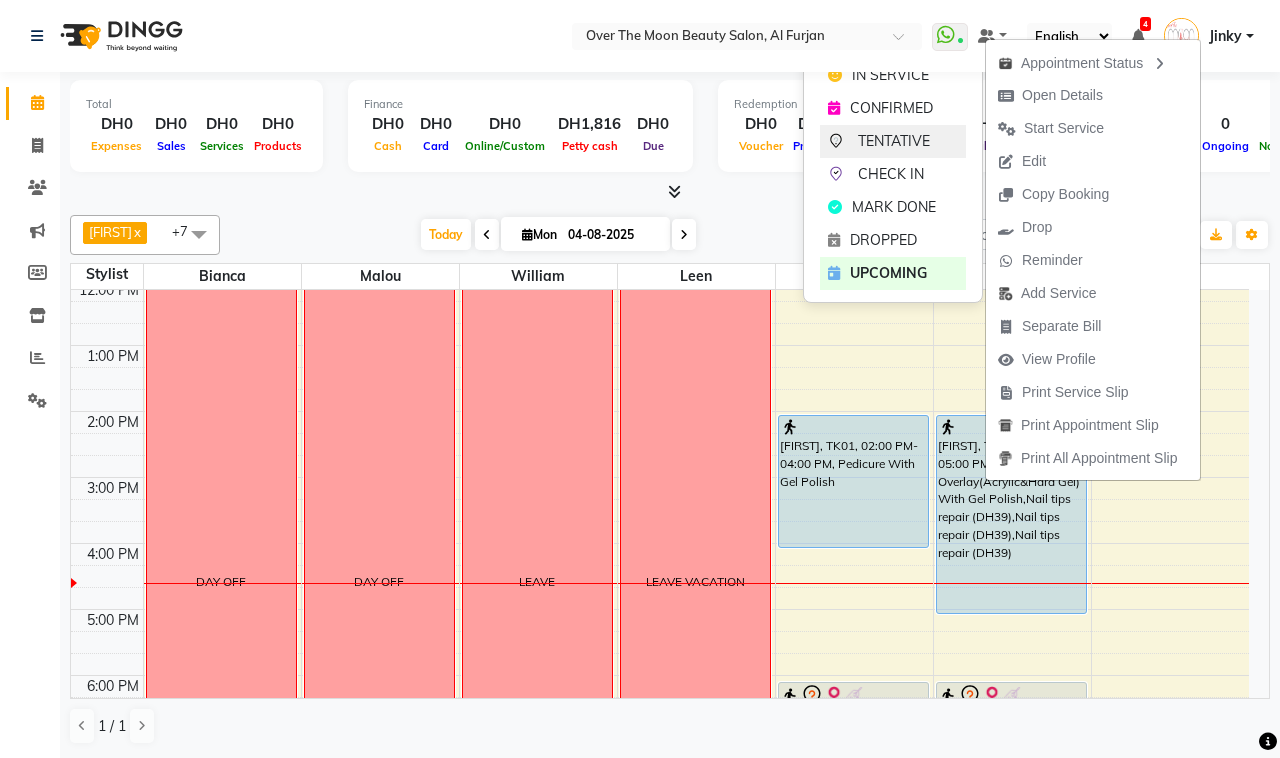 click on "TENTATIVE" 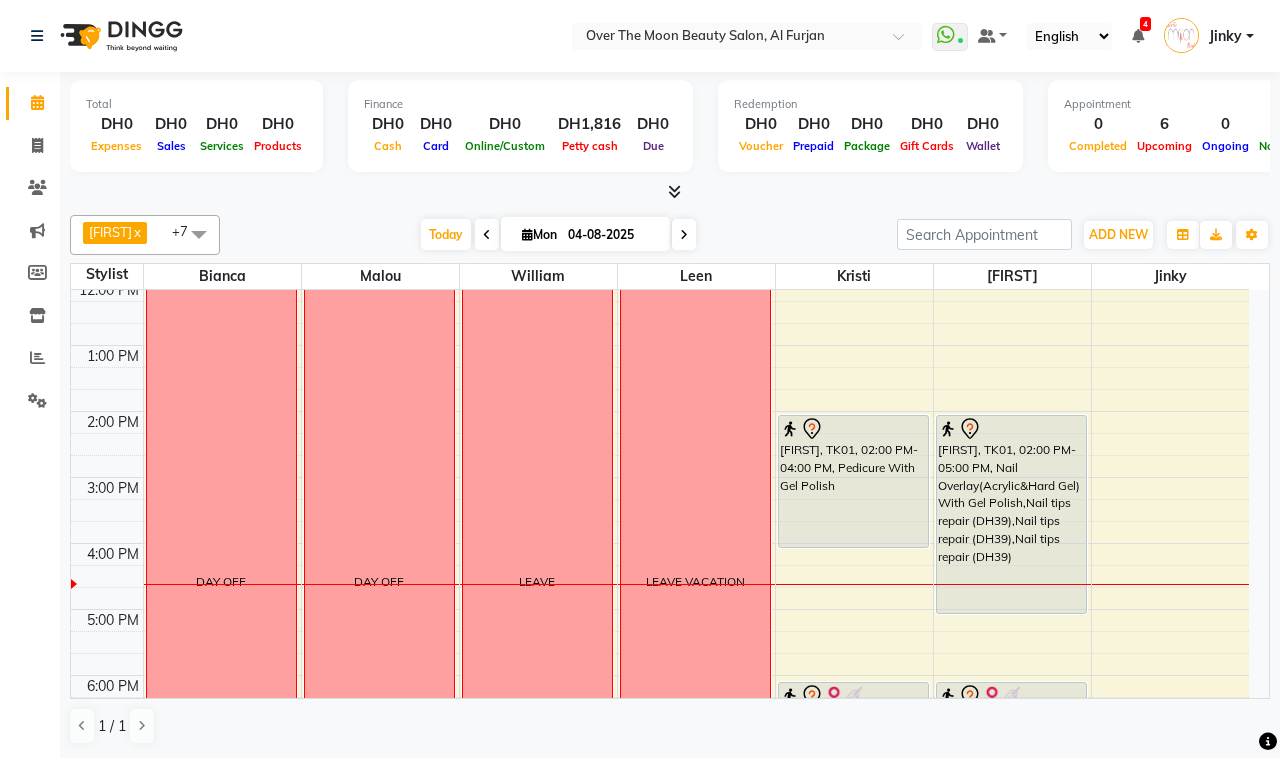 click on "[FIRST], TK01, 02:00 PM-04:00 PM, Pedicure With Gel Polish" at bounding box center (853, 481) 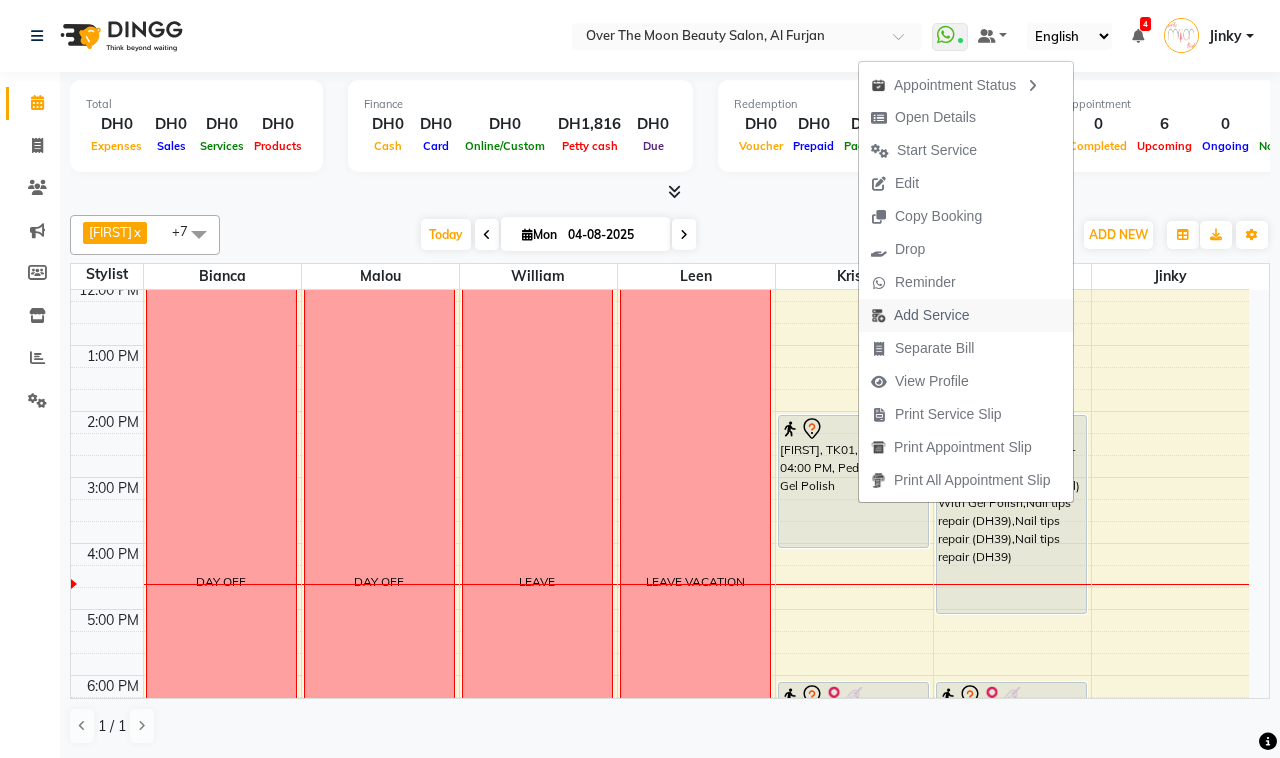 click on "Add Service" at bounding box center (931, 315) 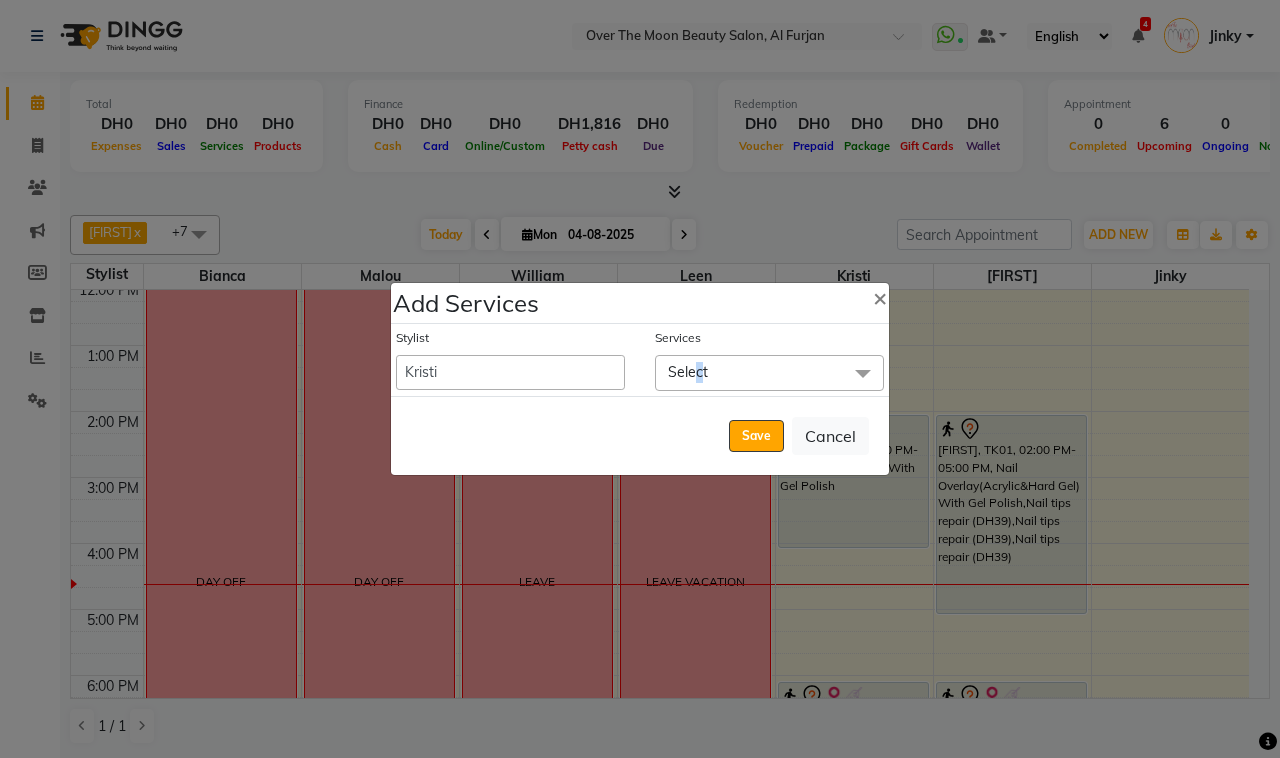 click on "Select" 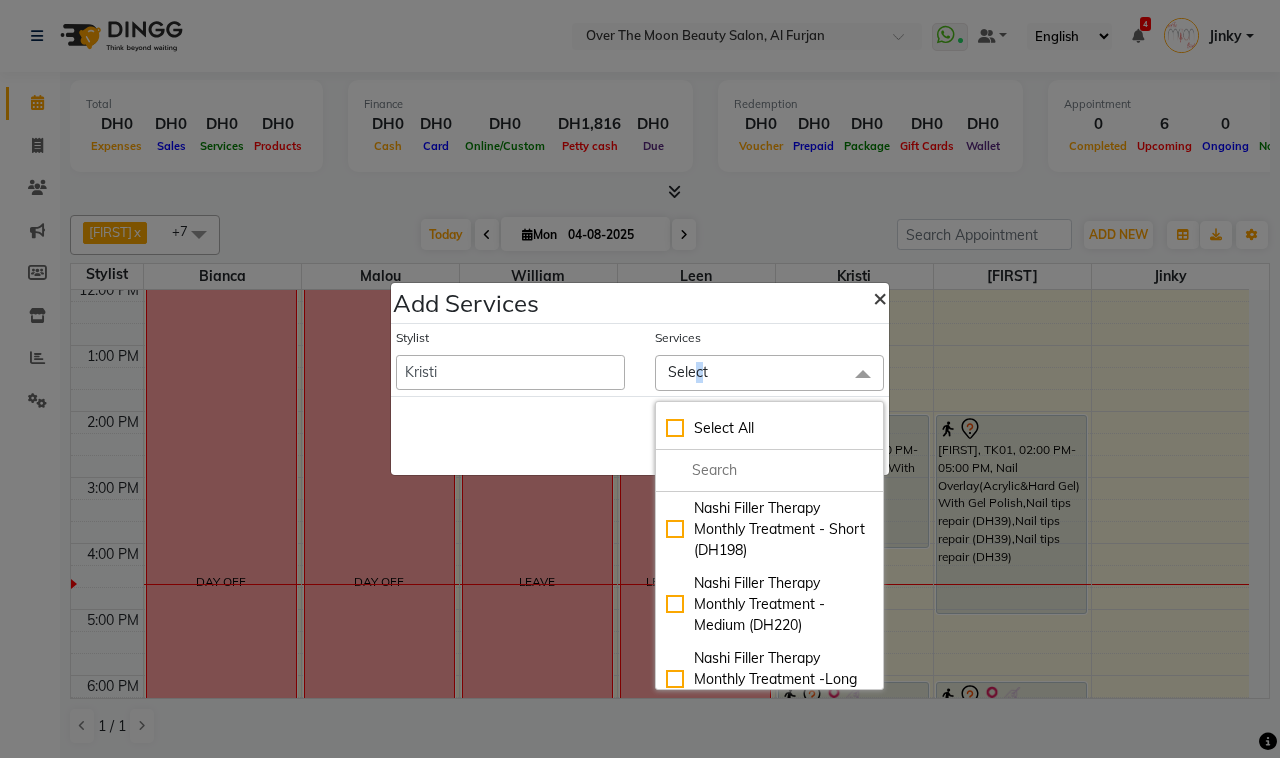 click on "×" 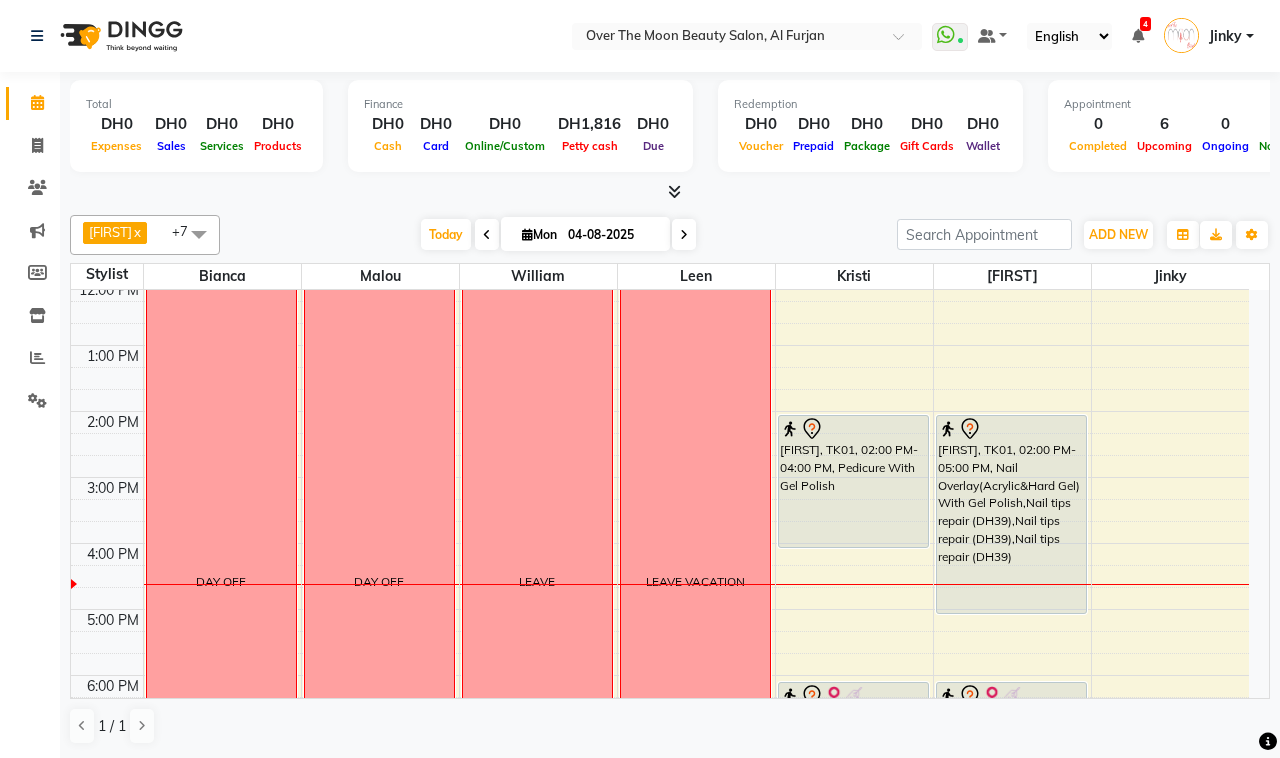 click on "[FIRST], TK01, 02:00 PM-04:00 PM, Pedicure With Gel Polish" at bounding box center [853, 481] 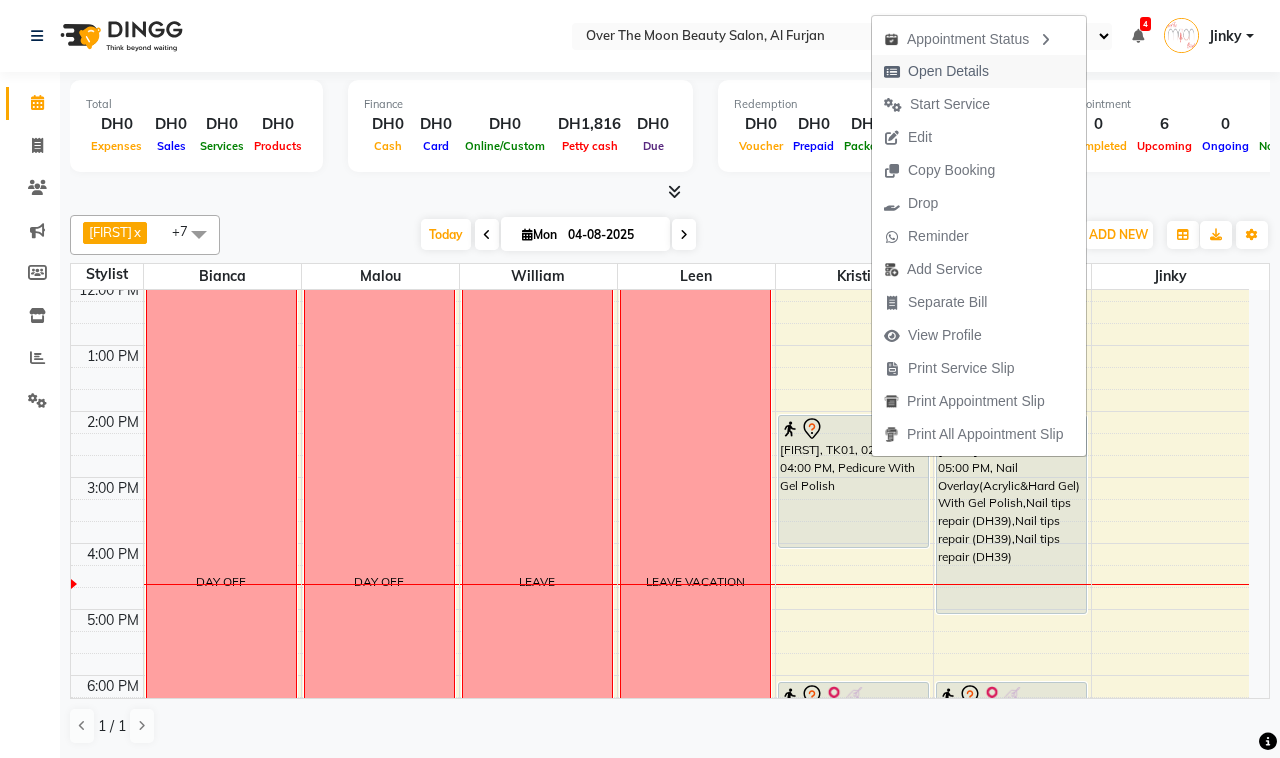 click on "Open Details" at bounding box center [948, 71] 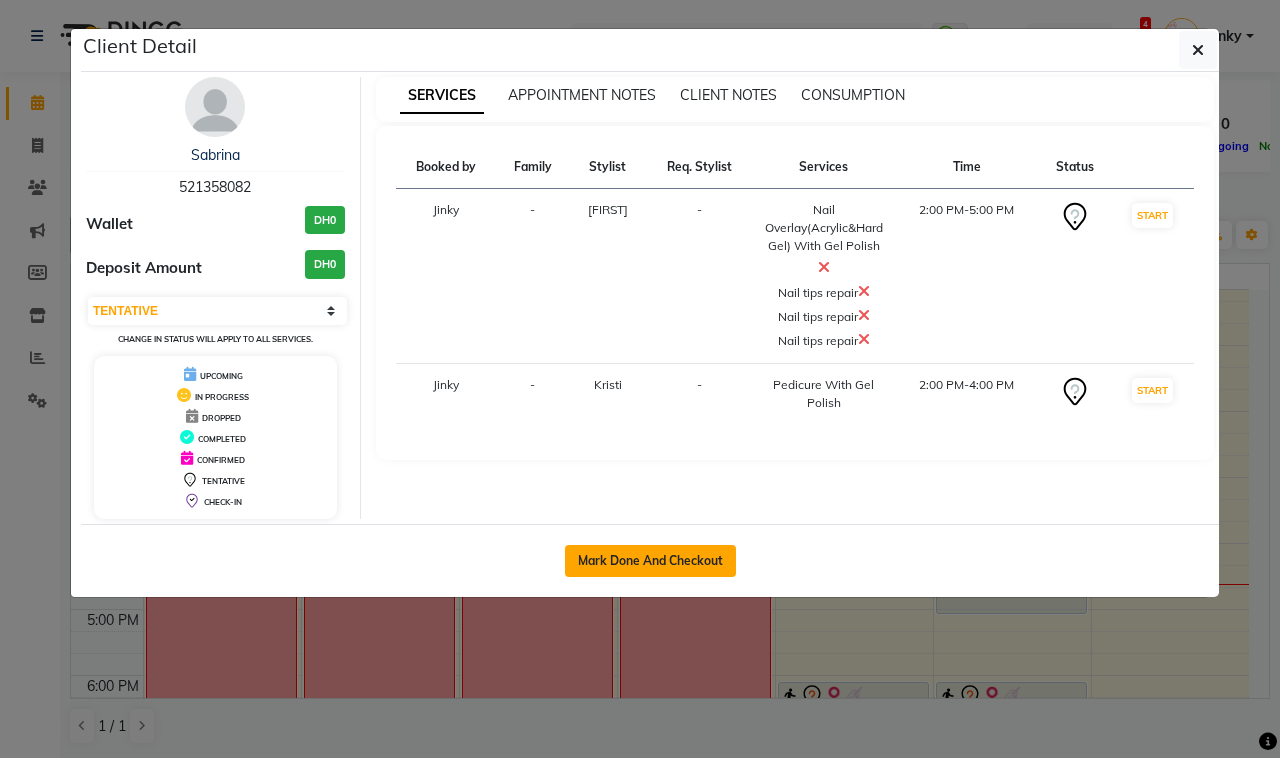 click on "Mark Done And Checkout" 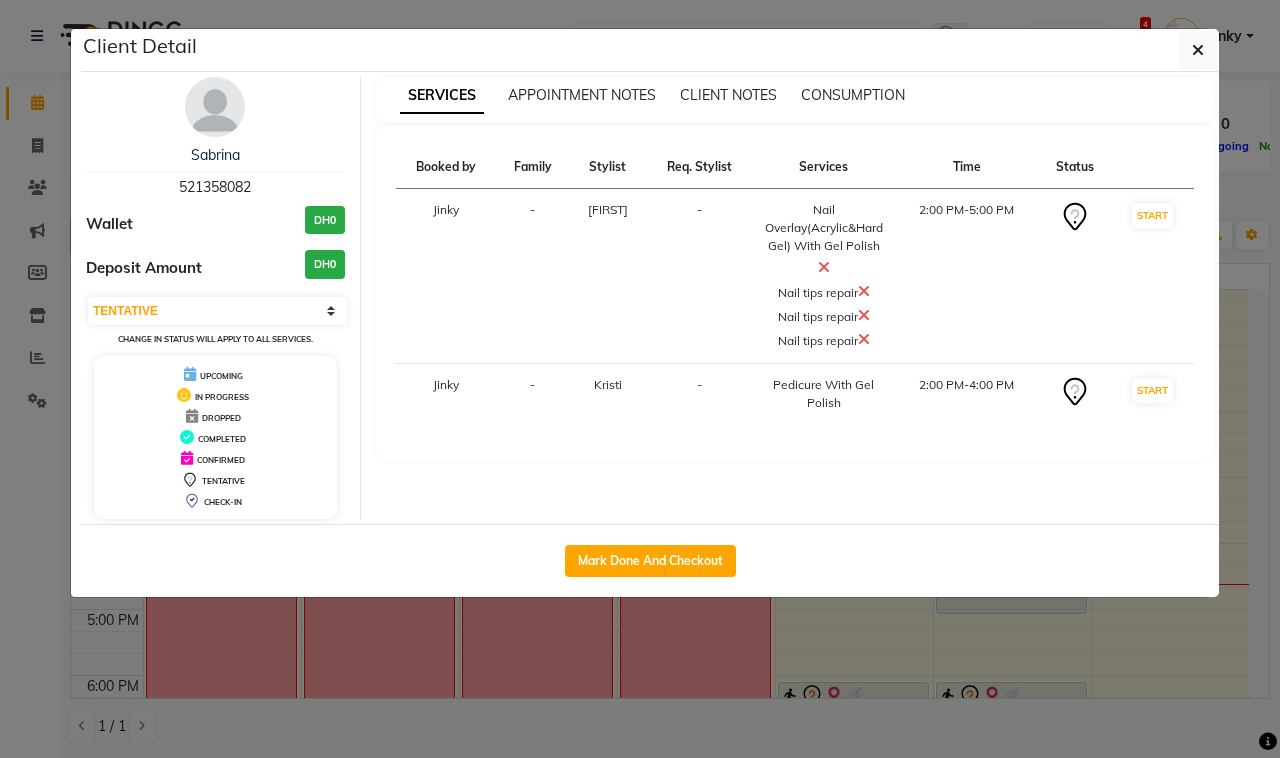 select on "service" 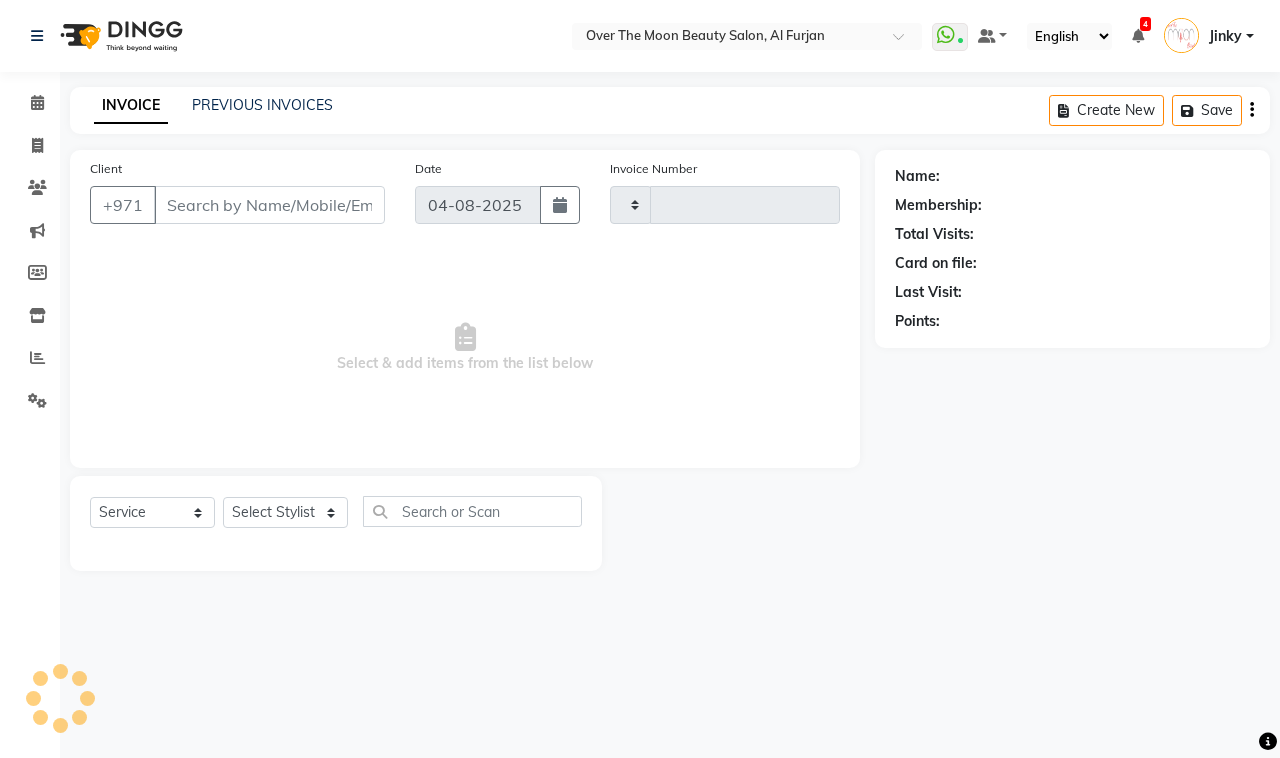 type on "1852" 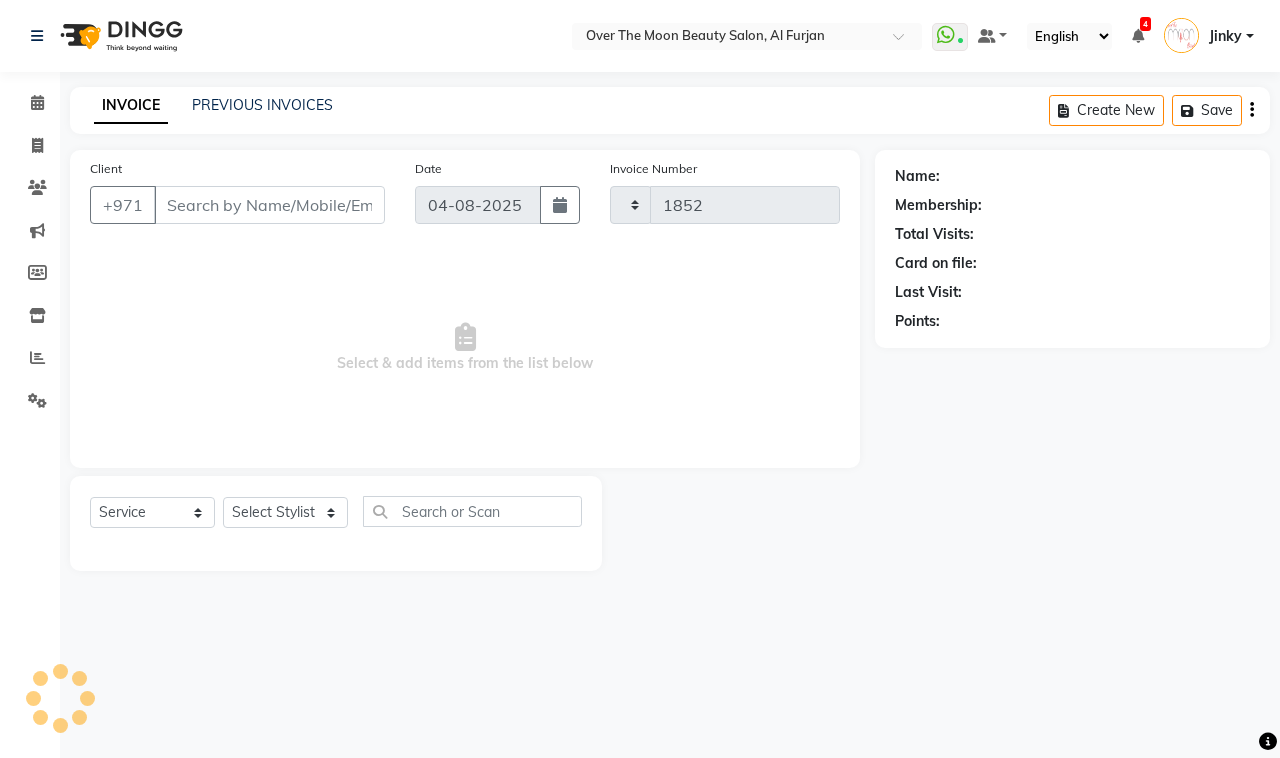 select on "3996" 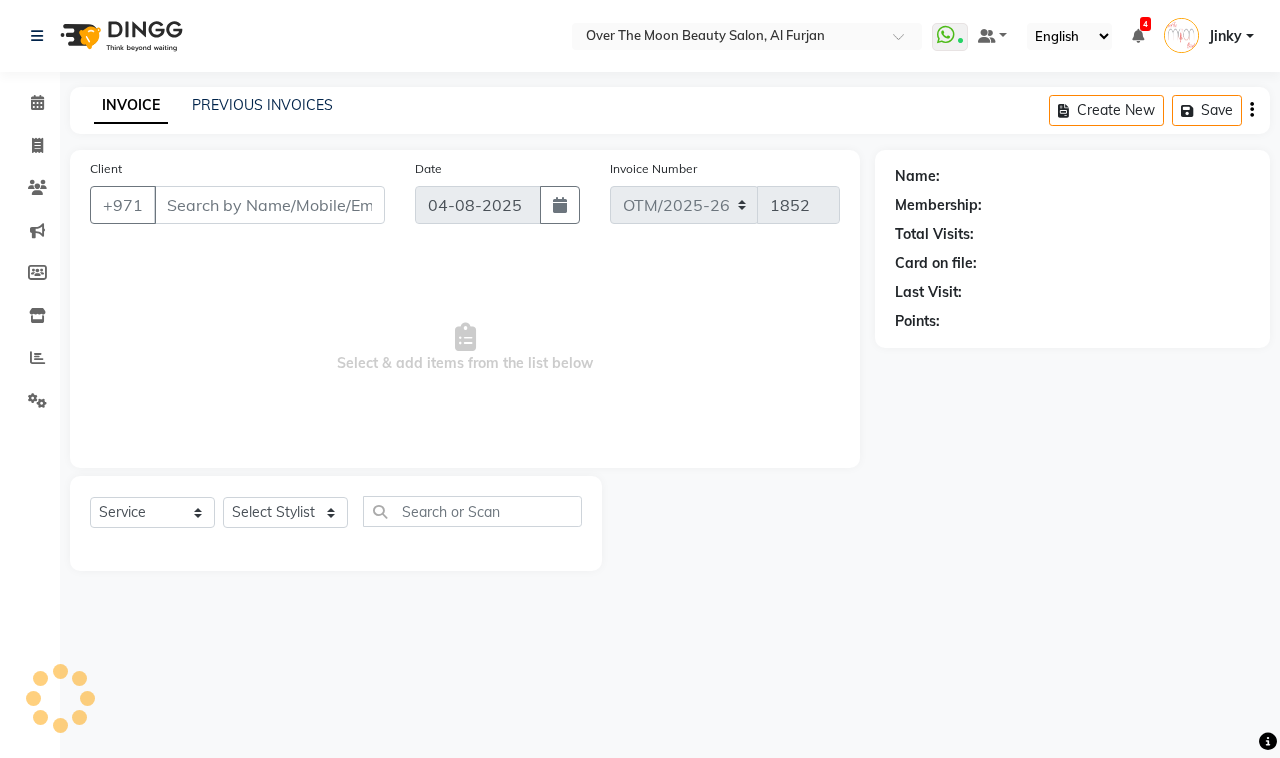 type on "521358082" 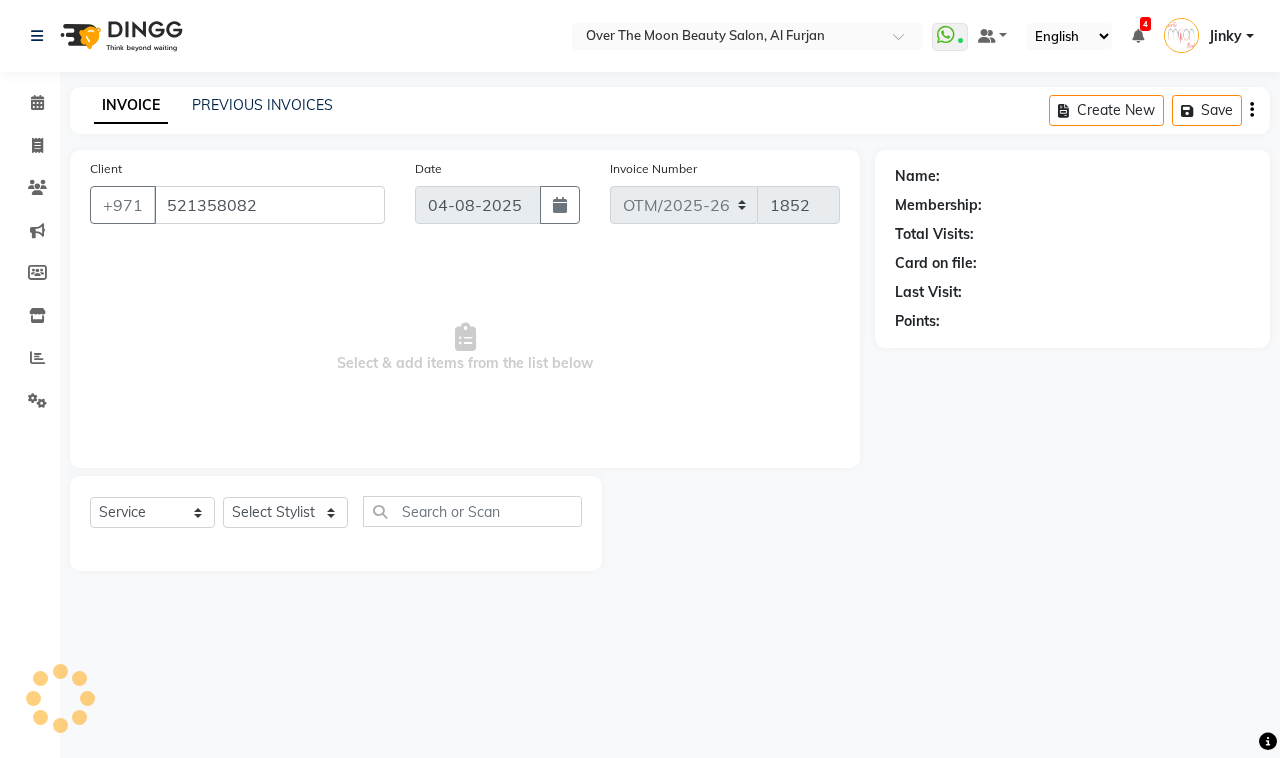 select on "64796" 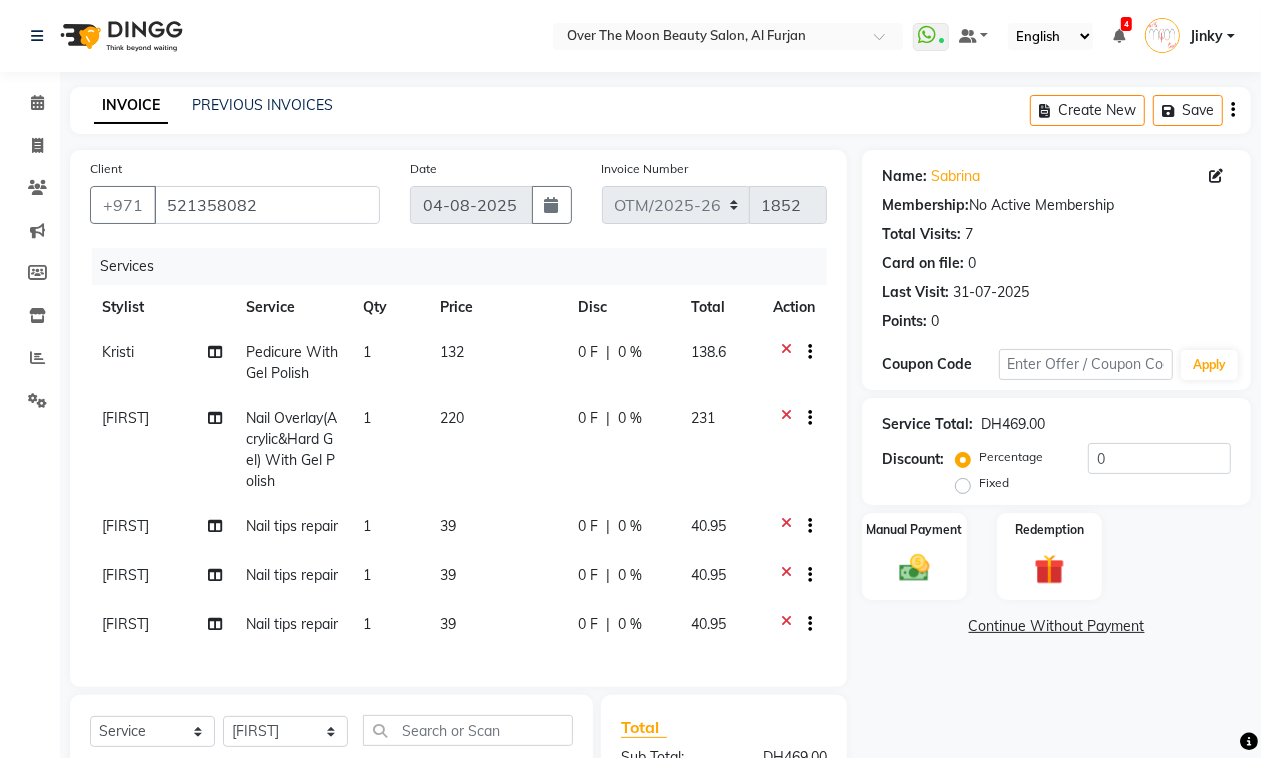 click on "0 F" 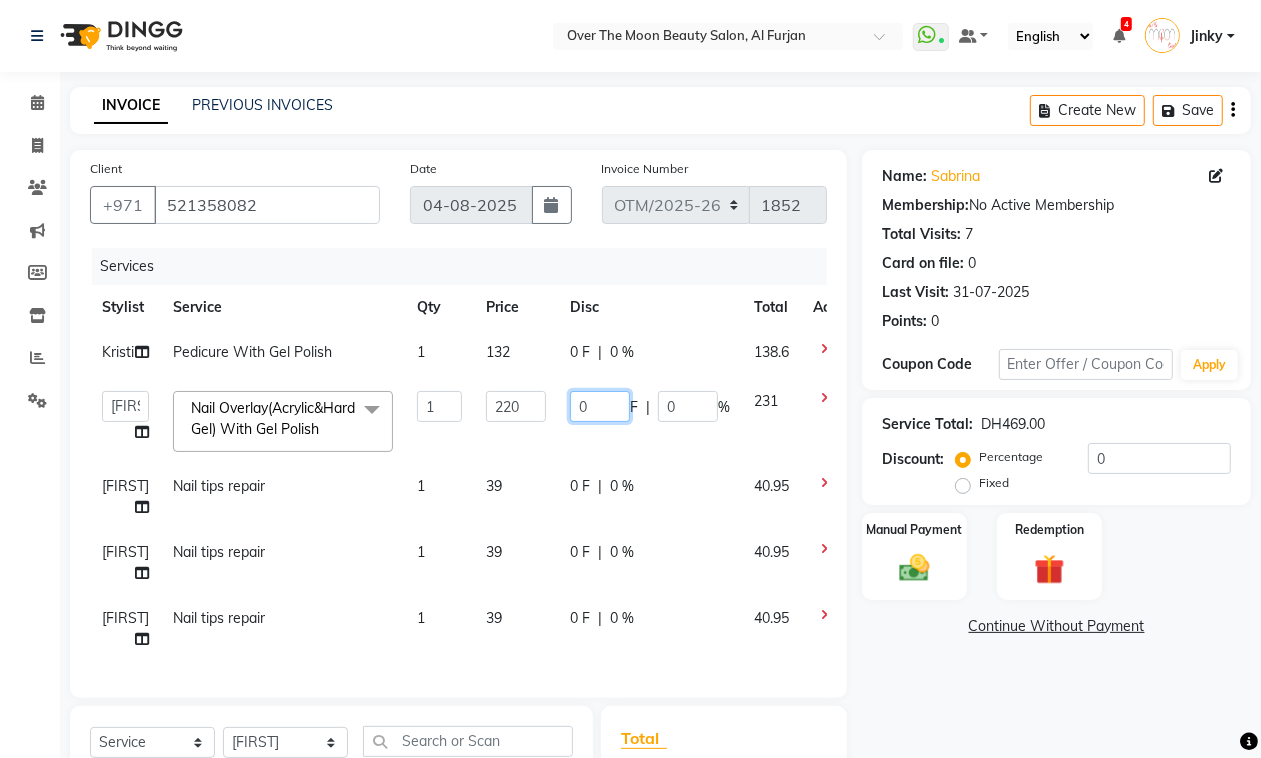 drag, startPoint x: 591, startPoint y: 408, endPoint x: 538, endPoint y: 420, distance: 54.34151 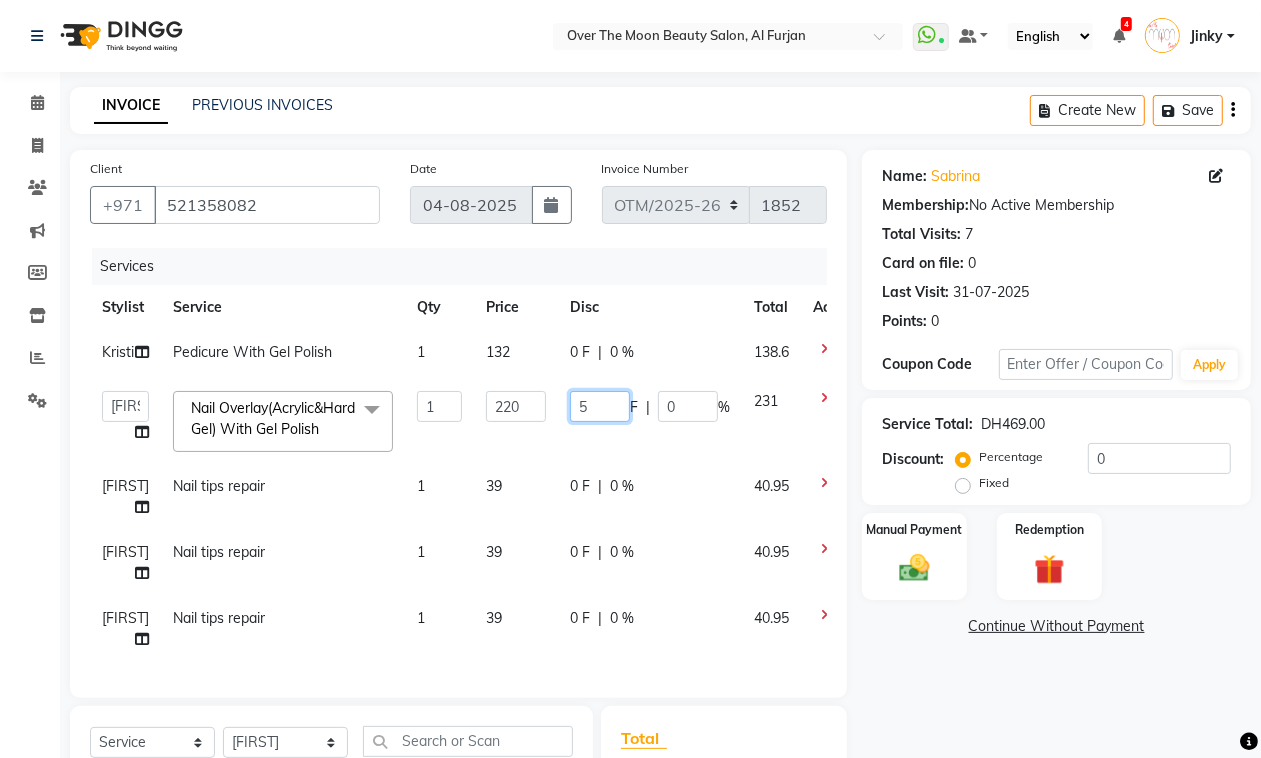 type on "50" 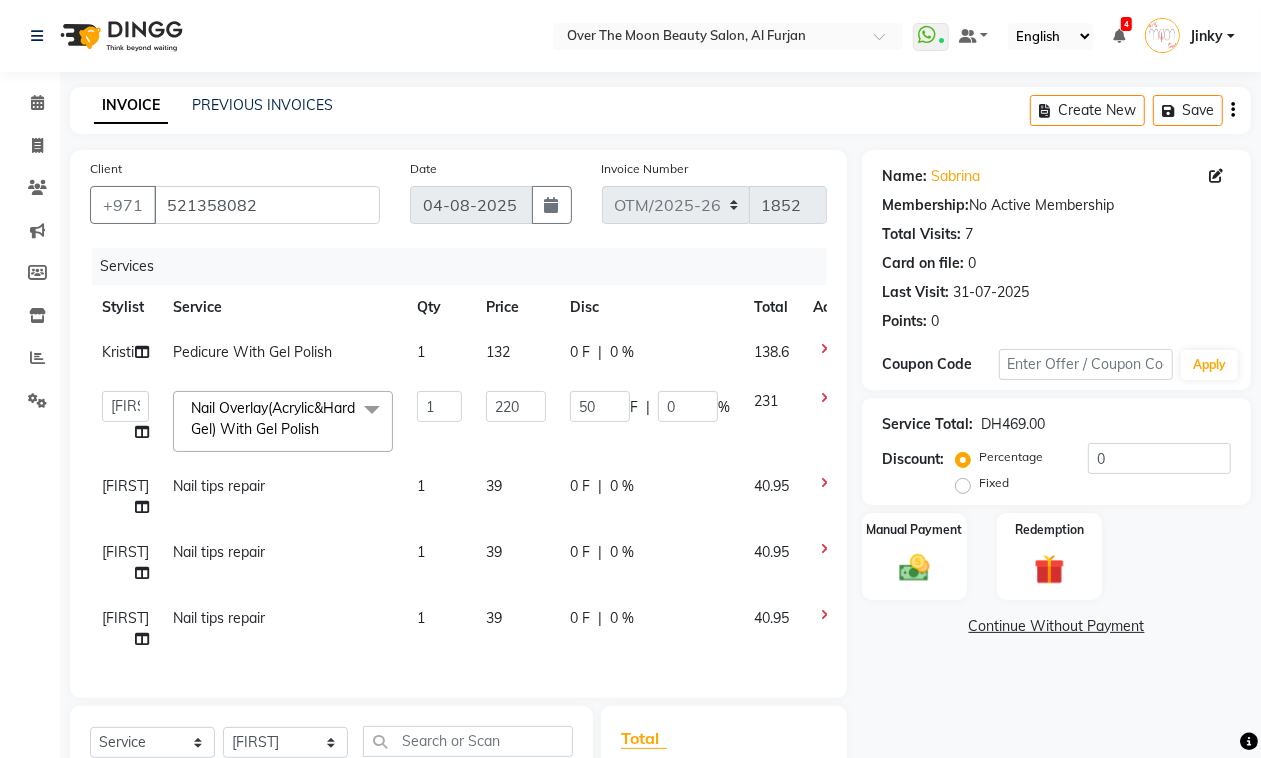 click on "0 F" 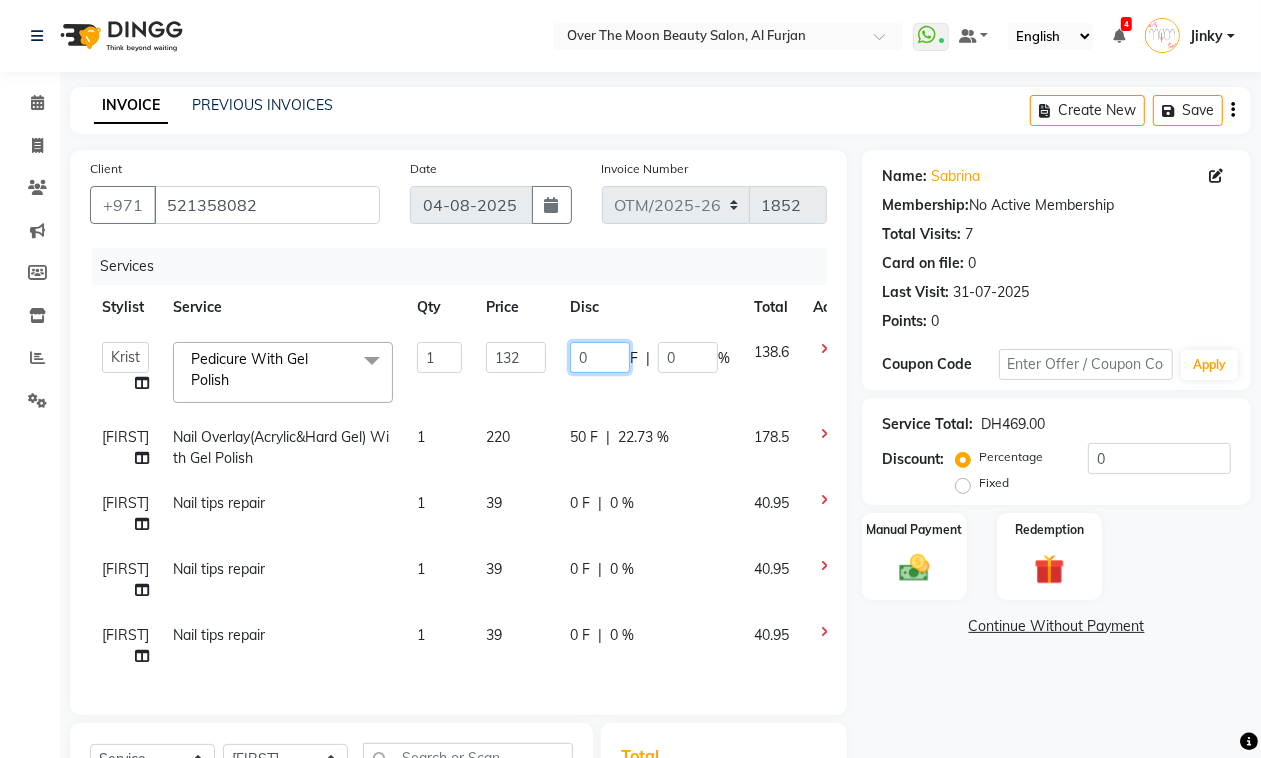 drag, startPoint x: 602, startPoint y: 347, endPoint x: 415, endPoint y: 430, distance: 204.59227 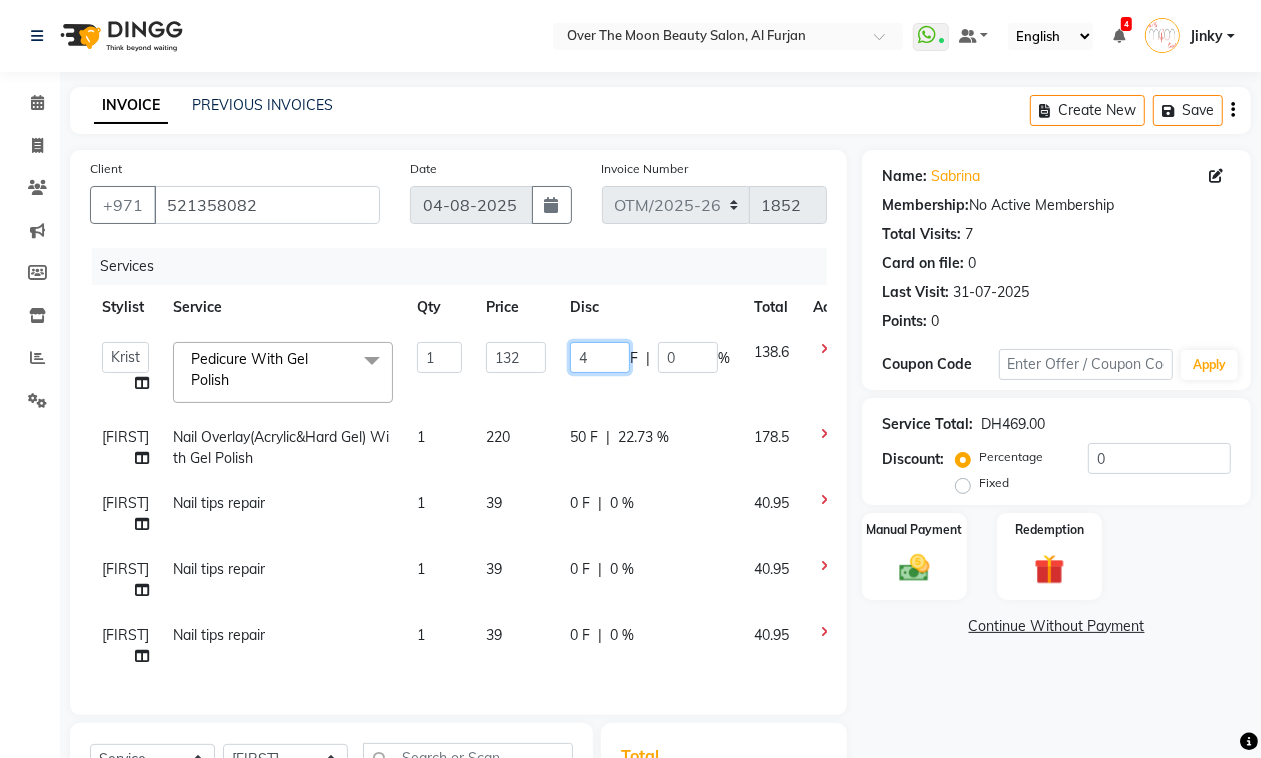 type on "43" 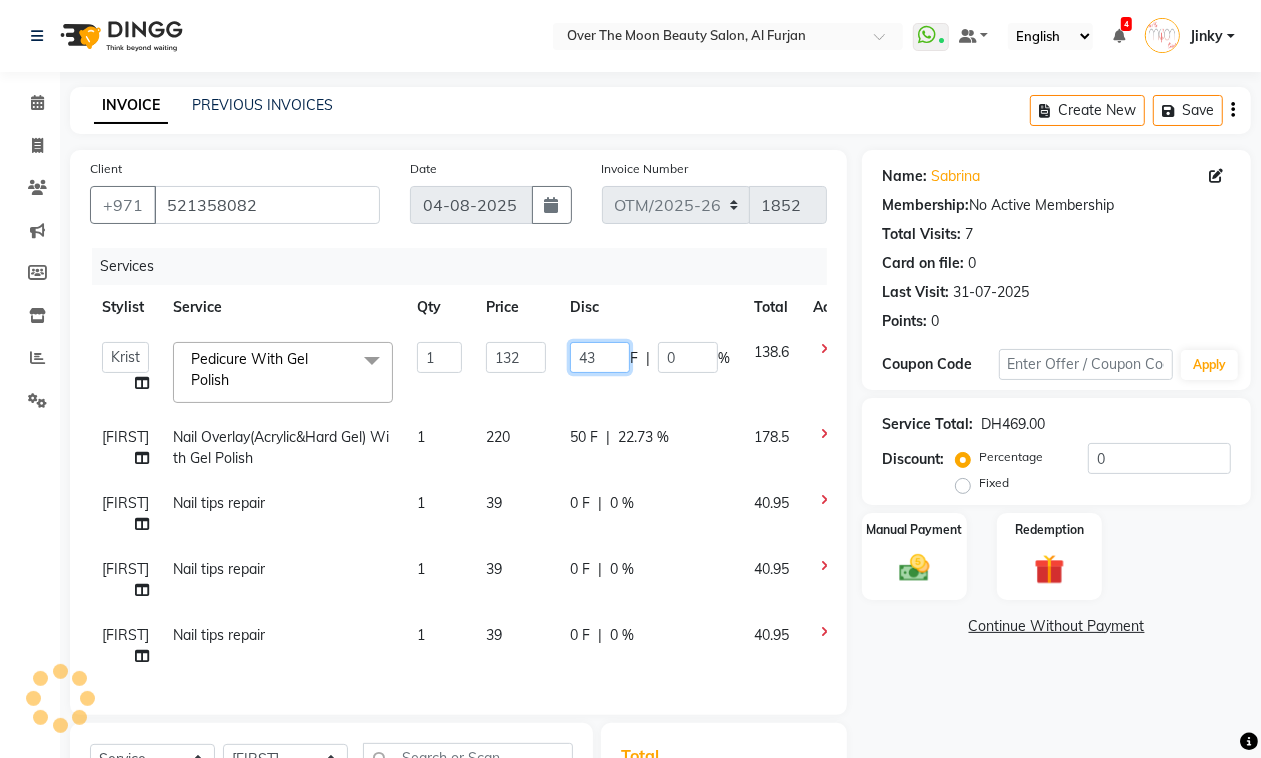 scroll, scrollTop: 307, scrollLeft: 0, axis: vertical 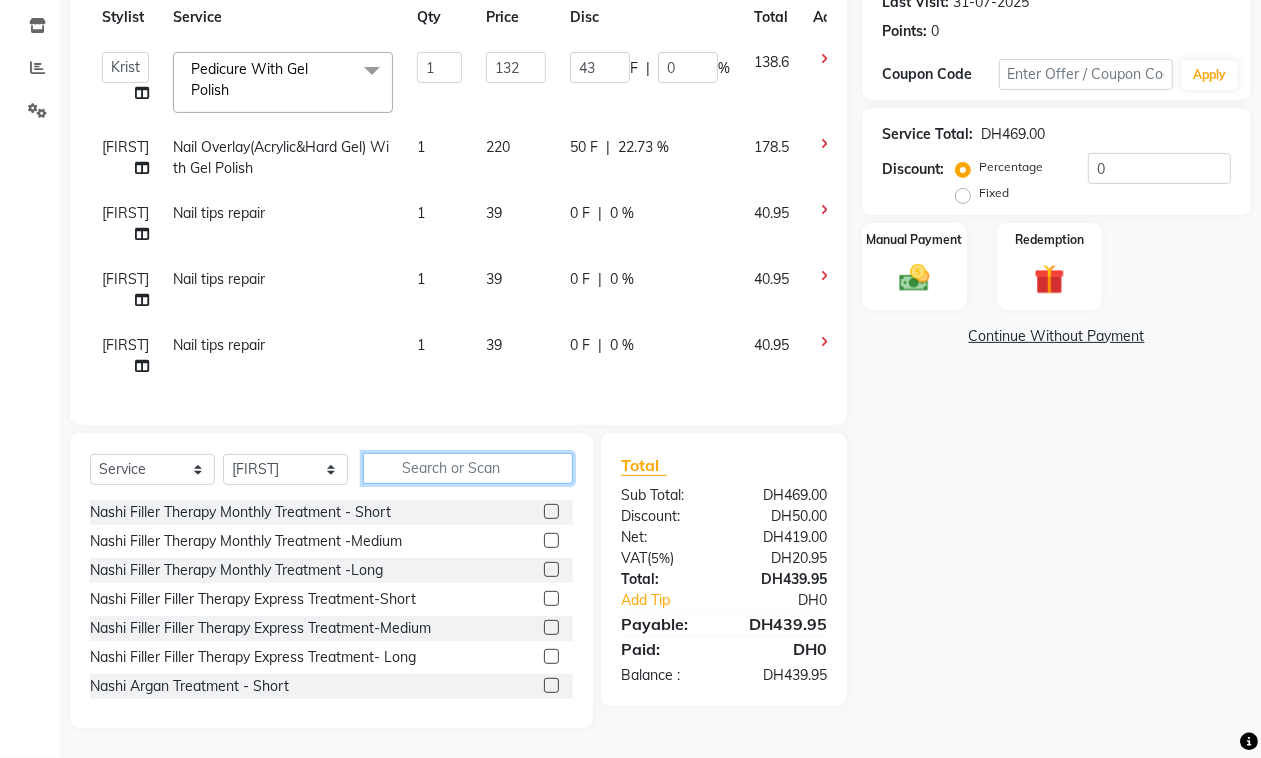 click on "Select  Service  Product  Membership  Package Voucher Prepaid Gift Card  Select Stylist Admin Bianca Hadeel Jeewan Jinky Kristi Leen Malou Marketing Account William Nashi Filler Therapy Monthly Treatment - Short  Nashi Filler Therapy Monthly Treatment -Medium  Nashi Filler Therapy Monthly Treatment -Long  Nashi Filler Filler Therapy Express Treatment-Short  Nashi Filler Filler Therapy Express Treatment-Medium  Nashi Filler Filler Therapy Express Treatment- Long  Nashi Argan Treatment - Short  Nashi Argan Treatment-Medium  Nashi Argan Treatment- Long  Nashi Capixyl Treatment-Short  Nashi Capixyl Treatment-Medium  Nashi Capixyl Treatment-Long  Nashi Classic Hair Treatment S/M  Nashi Classic Hair Treatment L/EXTRA  nashi treatment + blowdry   Argan Essential Energy  nashi treatment + blowdry  K18 Hair Treatment short  K18 Hair Treatment medium  K18 Hair Treatment long  nashi scalp scrub  Blondis Hair Protein (Short)  Blondis Hair Protein (Medium)  Blondis Hair Protein (Long)  Blondis Hair Keratin (Short)" 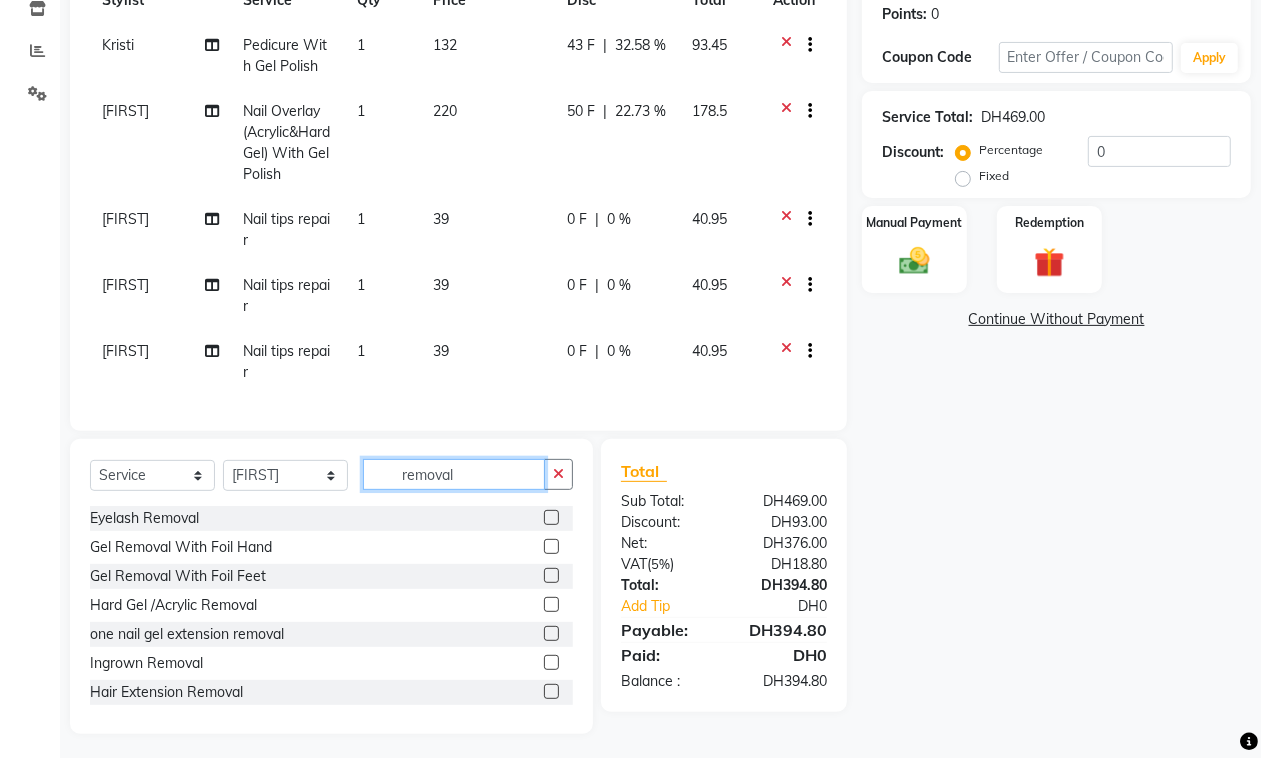 type on "removal" 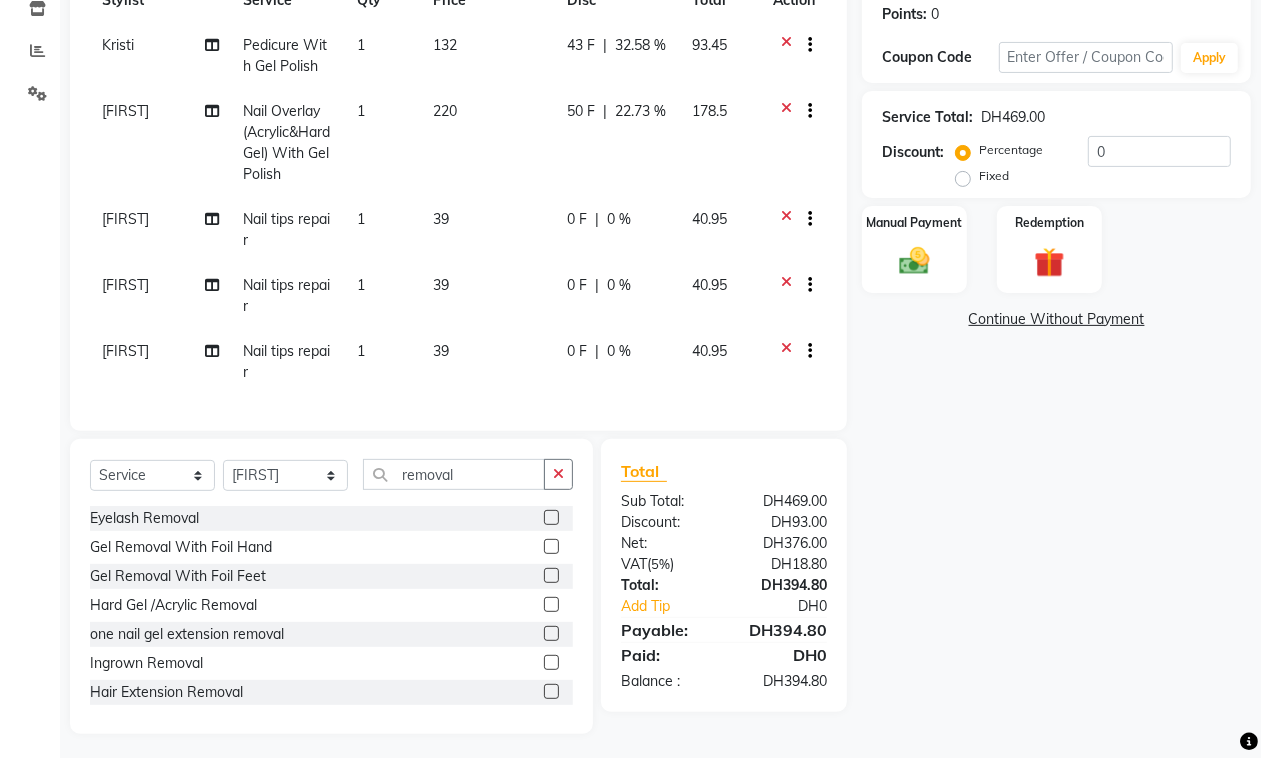 click 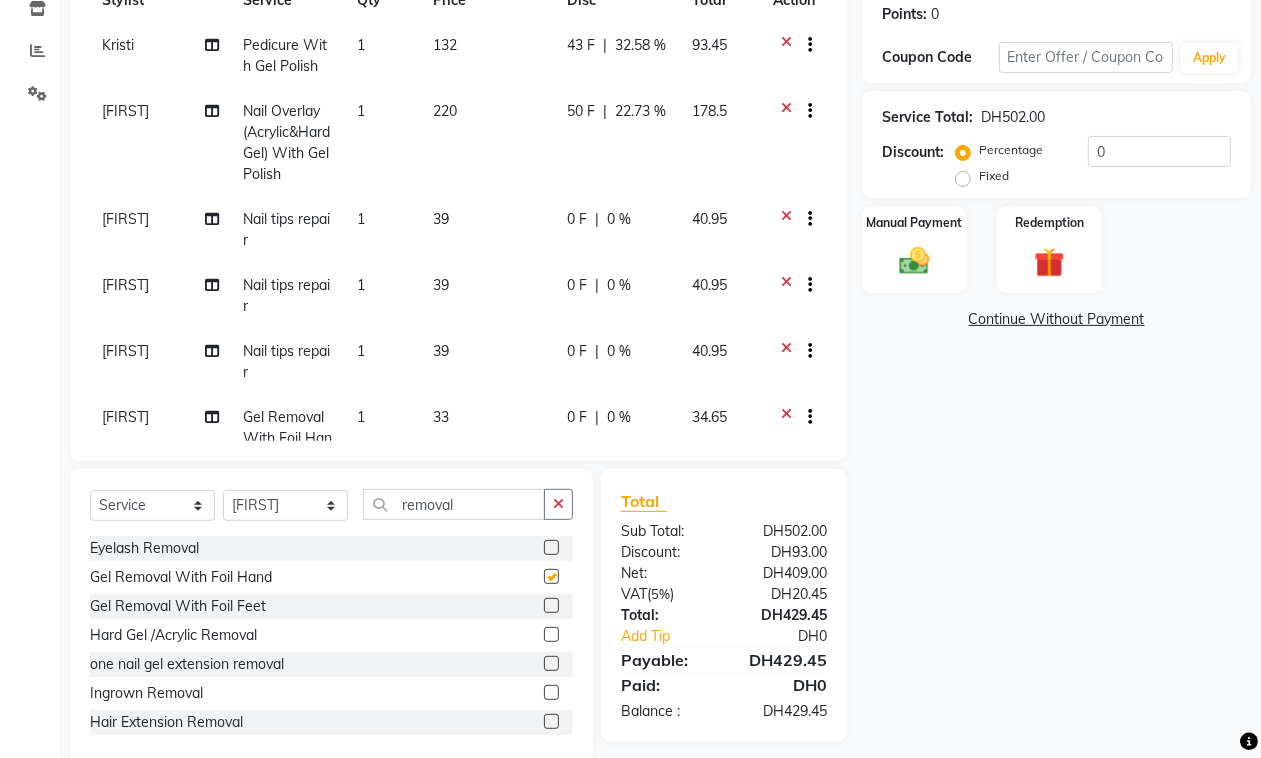 checkbox on "false" 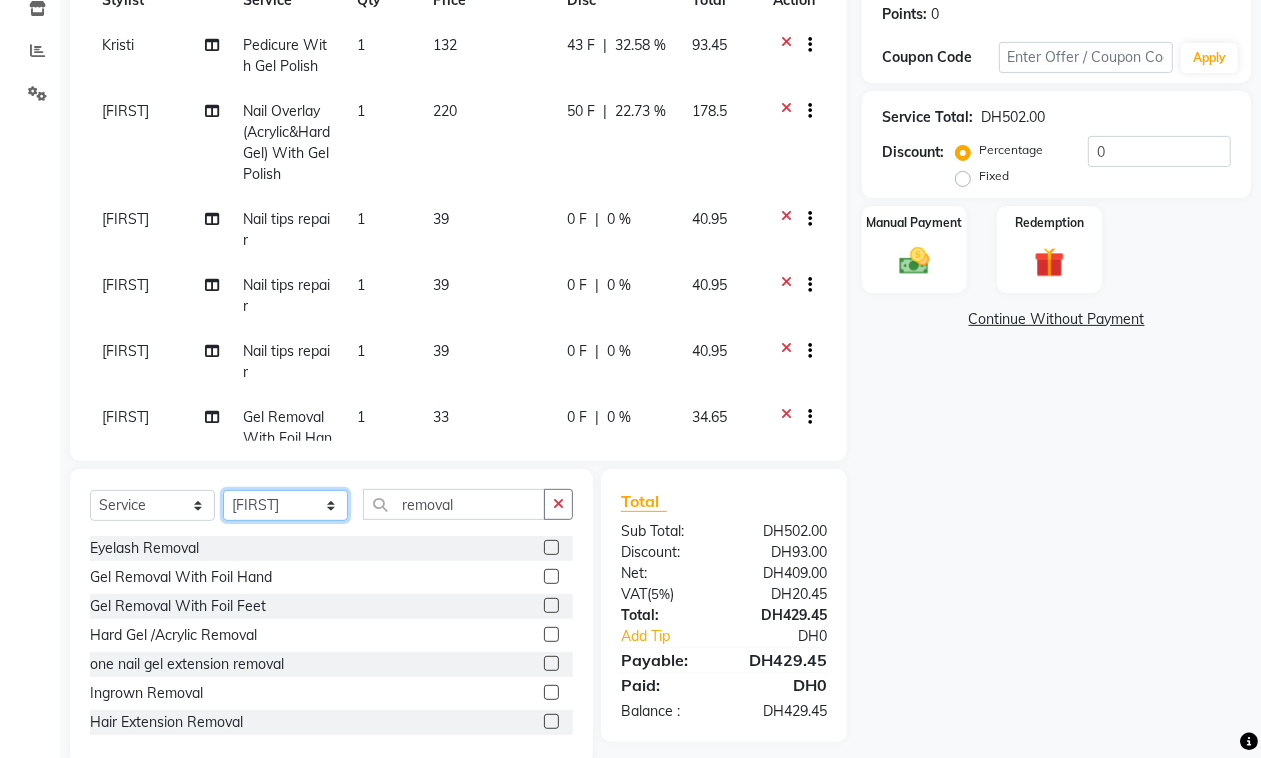 click on "Select Stylist Admin [FIRST] [FIRST] [FIRST] [FIRST] [FIRST] [FIRST] [FIRST] Marketing Account [FIRST]" 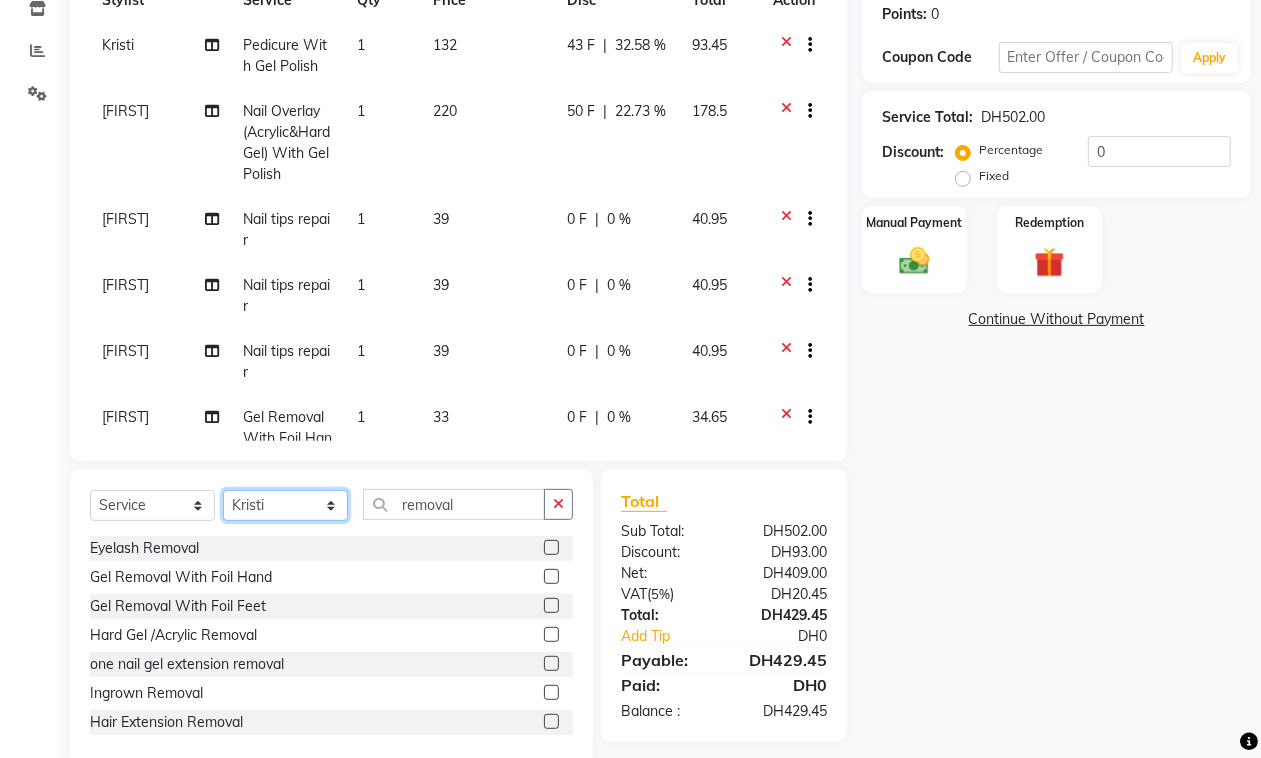 click on "Select Stylist Admin [FIRST] [FIRST] [FIRST] [FIRST] [FIRST] [FIRST] [FIRST] Marketing Account [FIRST]" 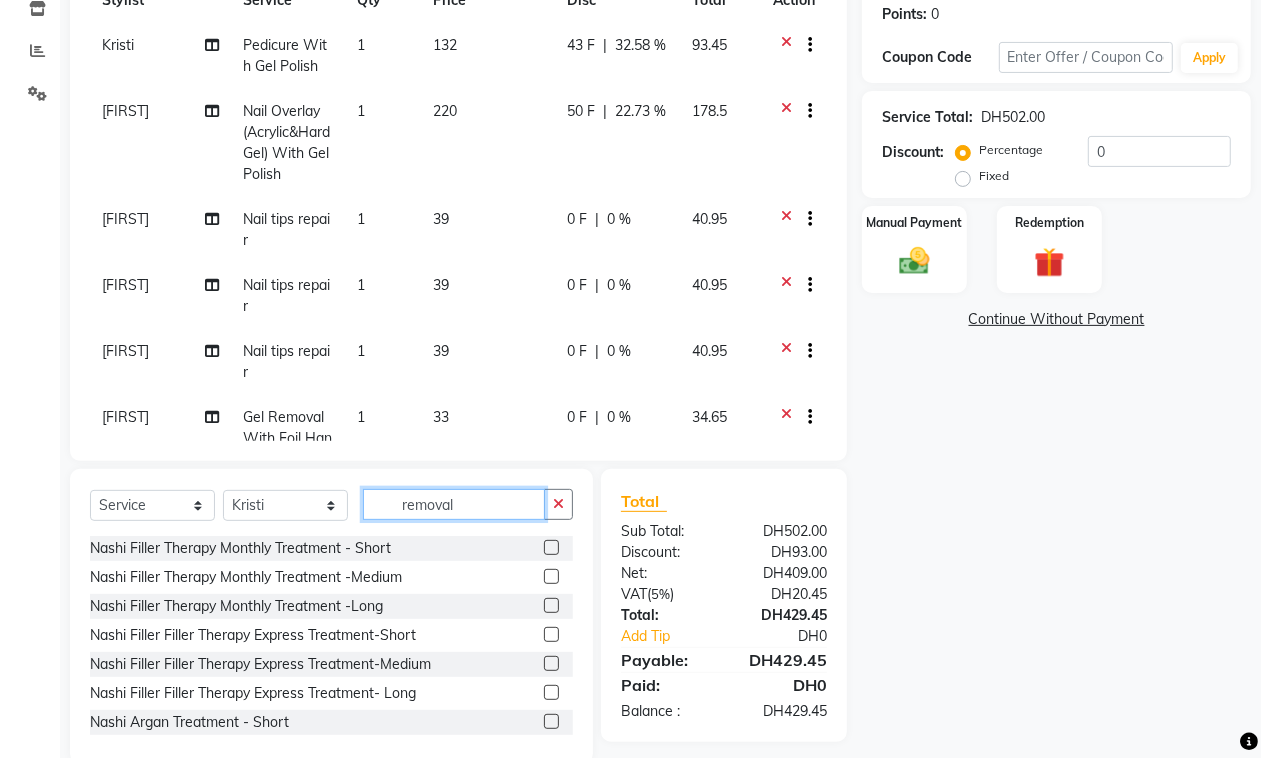 click on "removal" 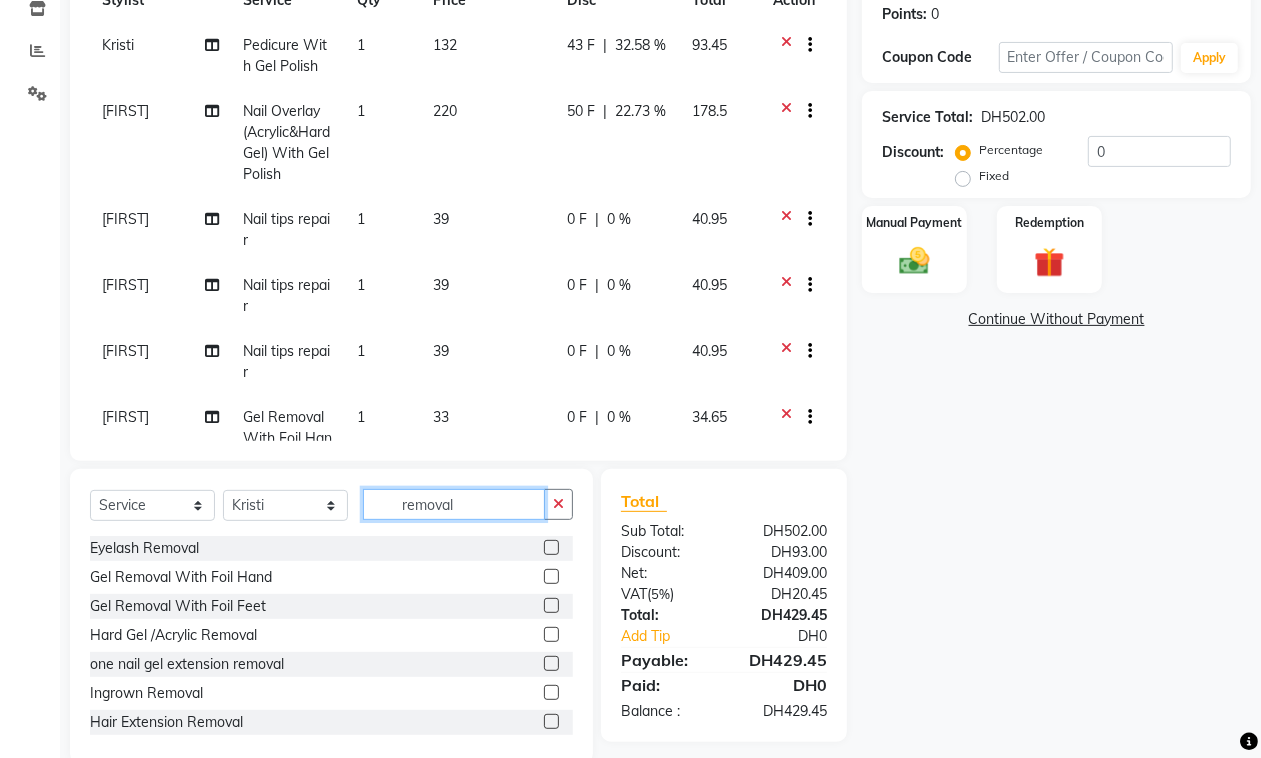 type on "removal" 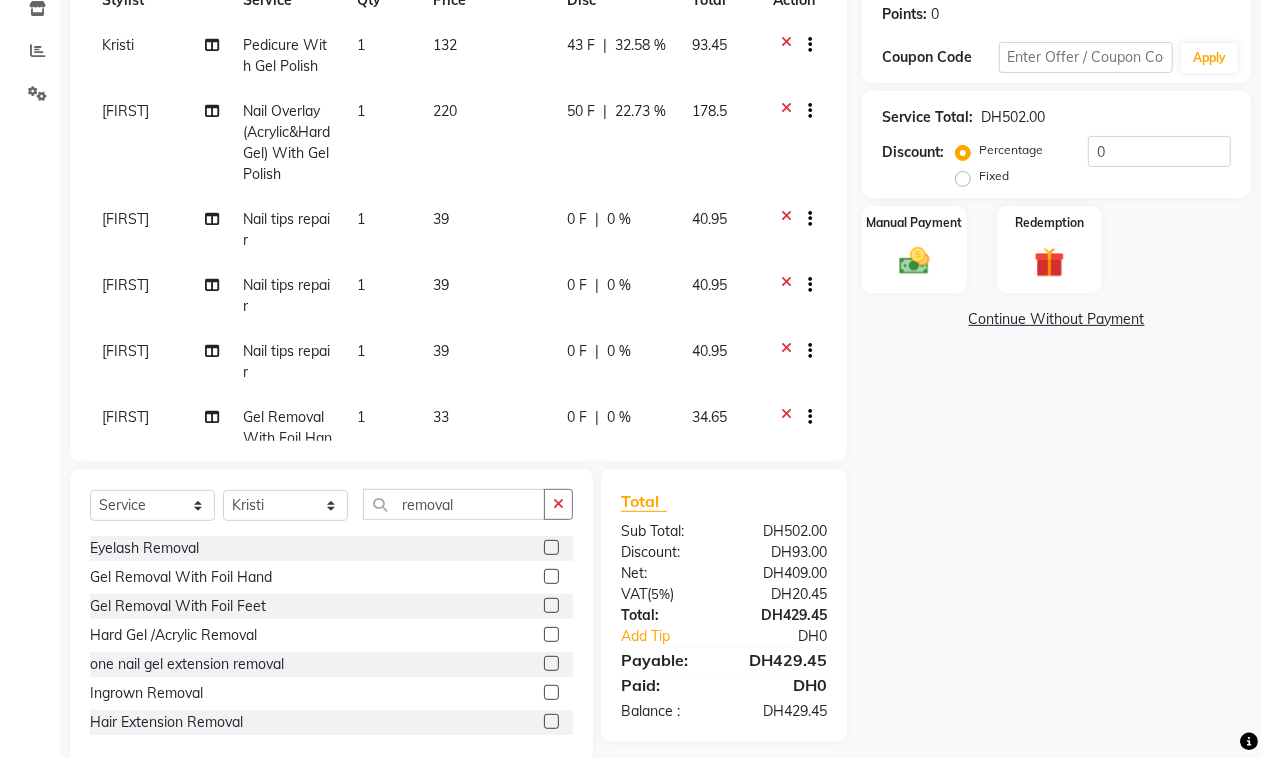 click 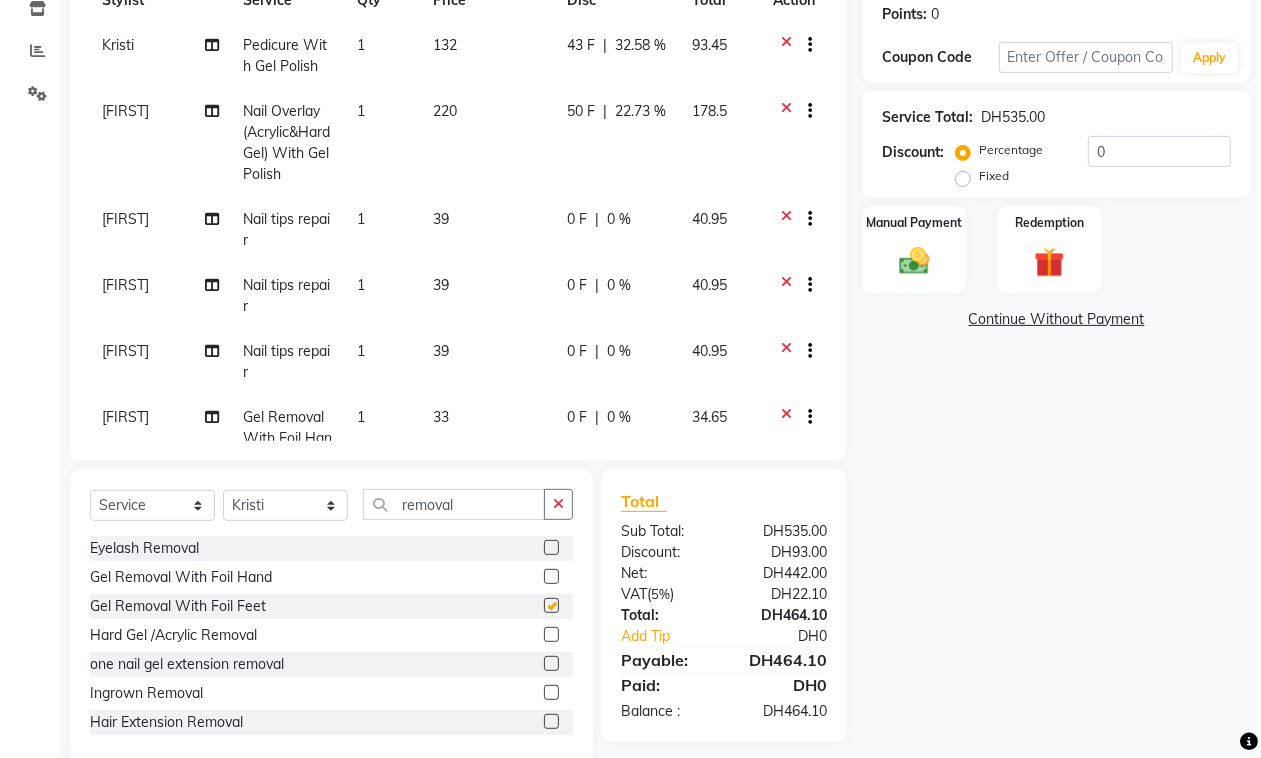 checkbox on "false" 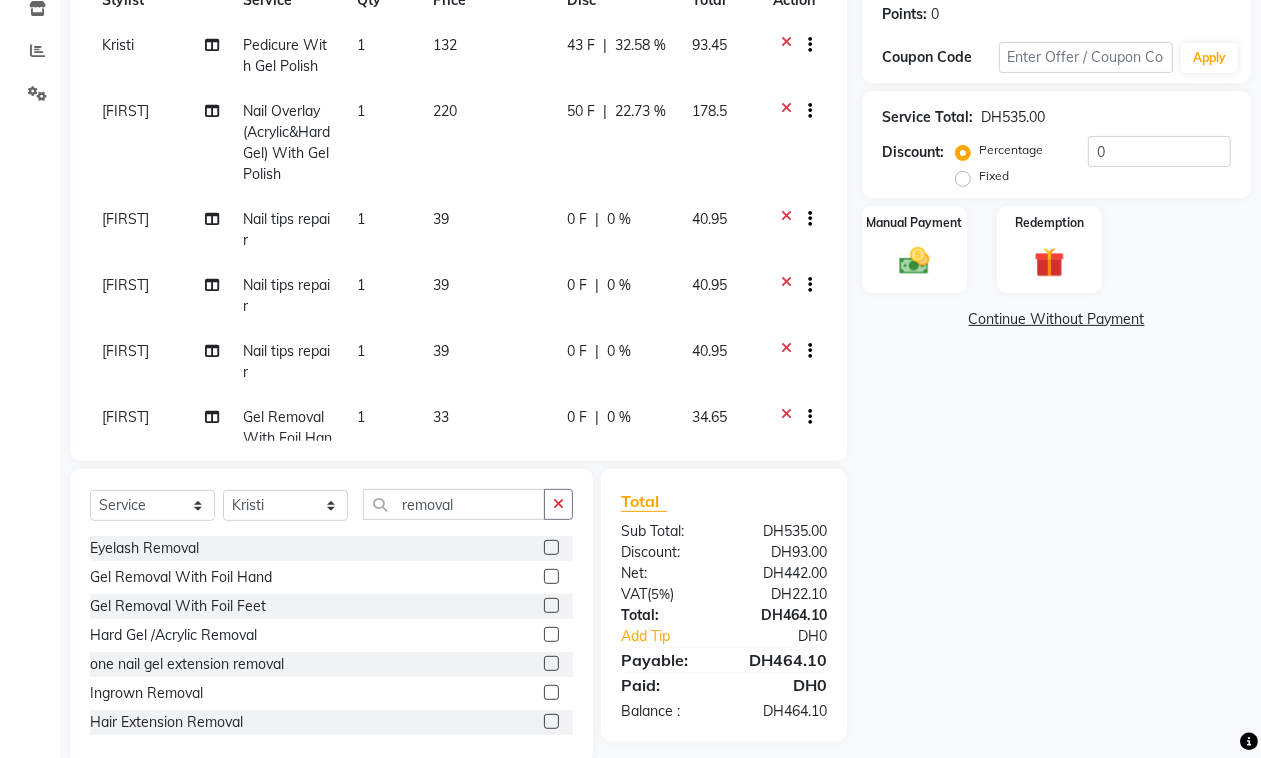 click on "[FIRST]" 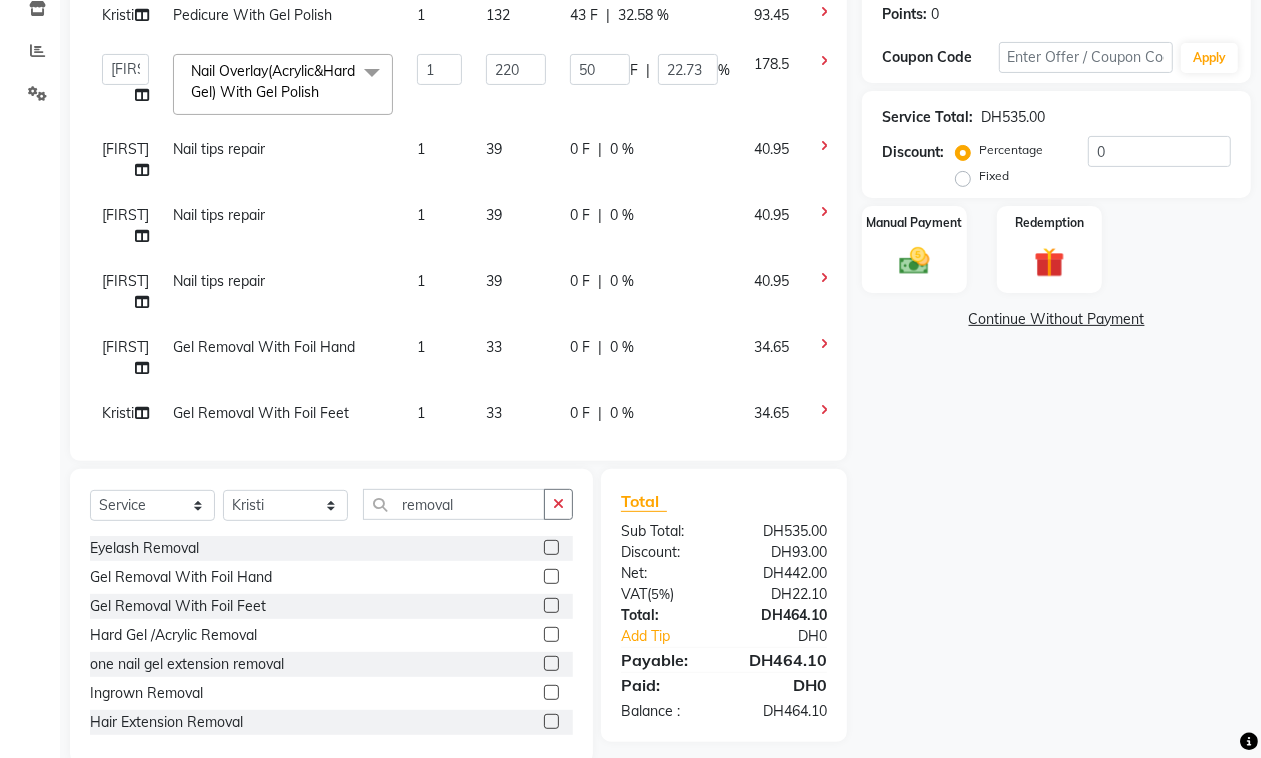 scroll, scrollTop: 0, scrollLeft: 0, axis: both 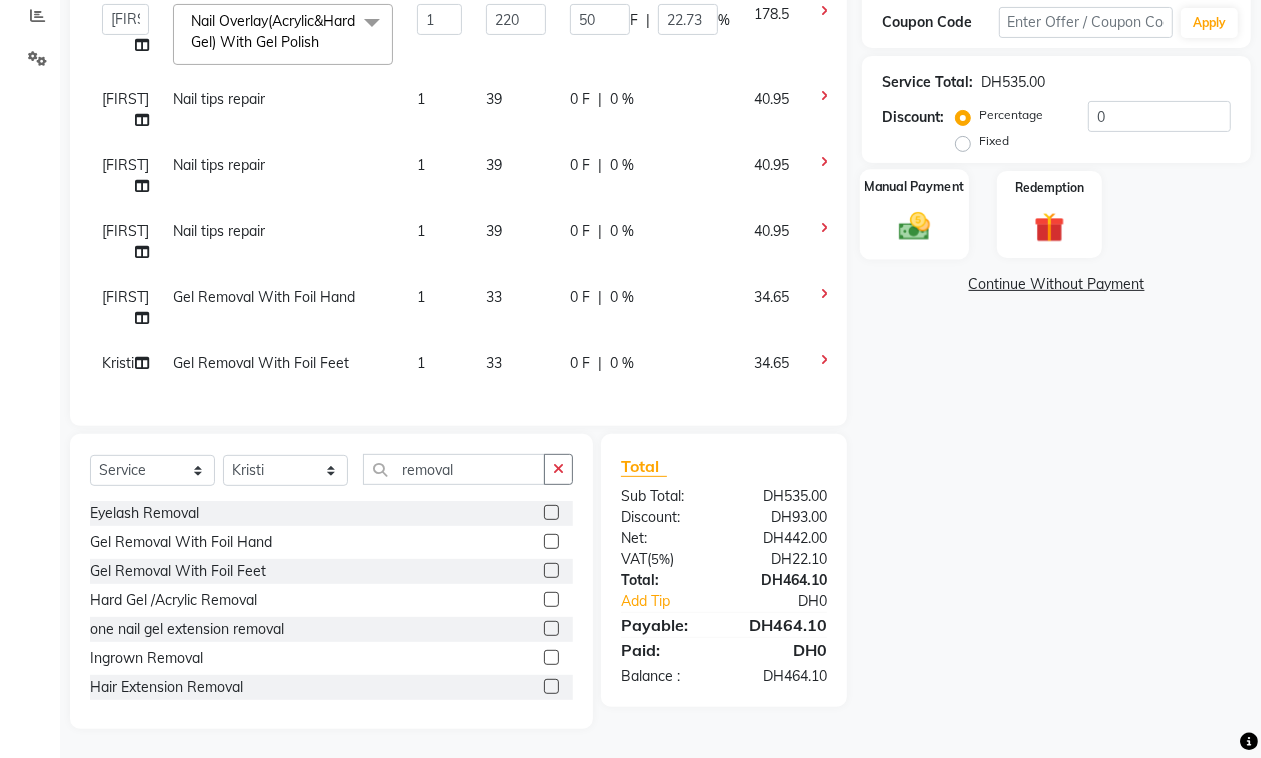 click 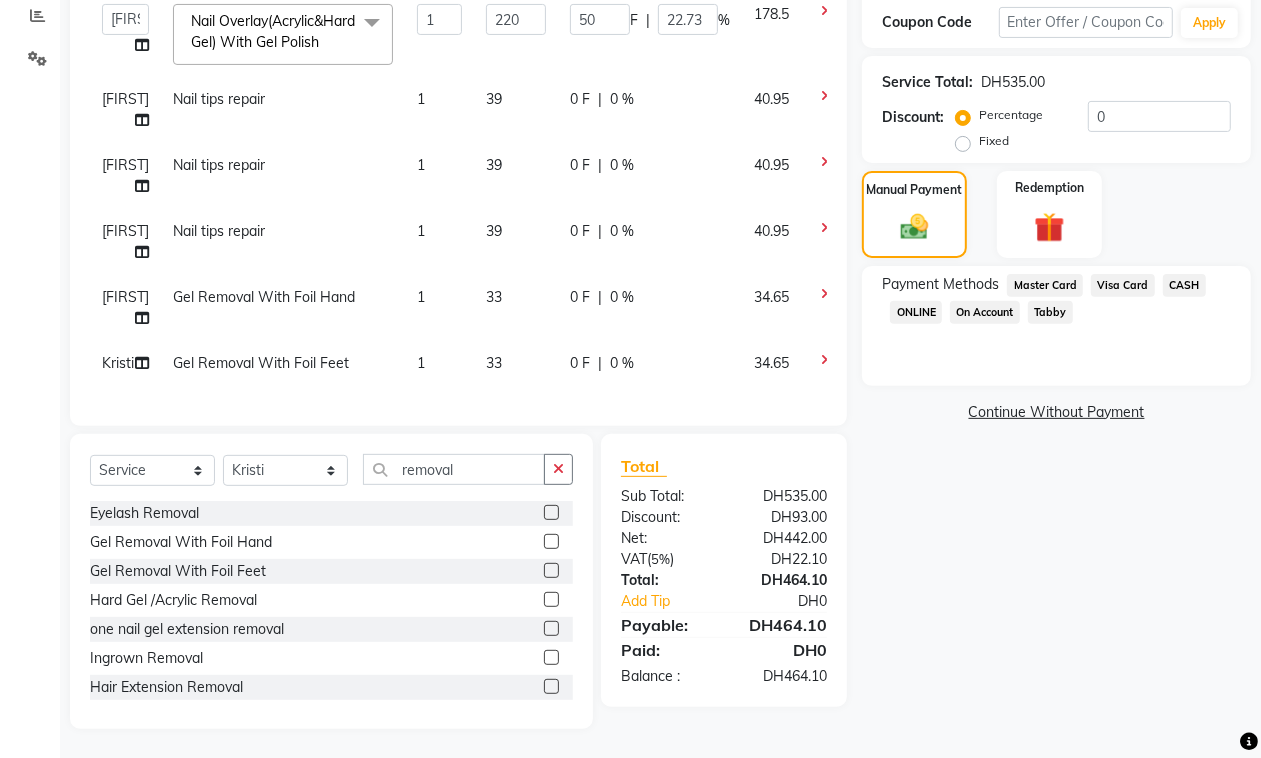 click on "Master Card" 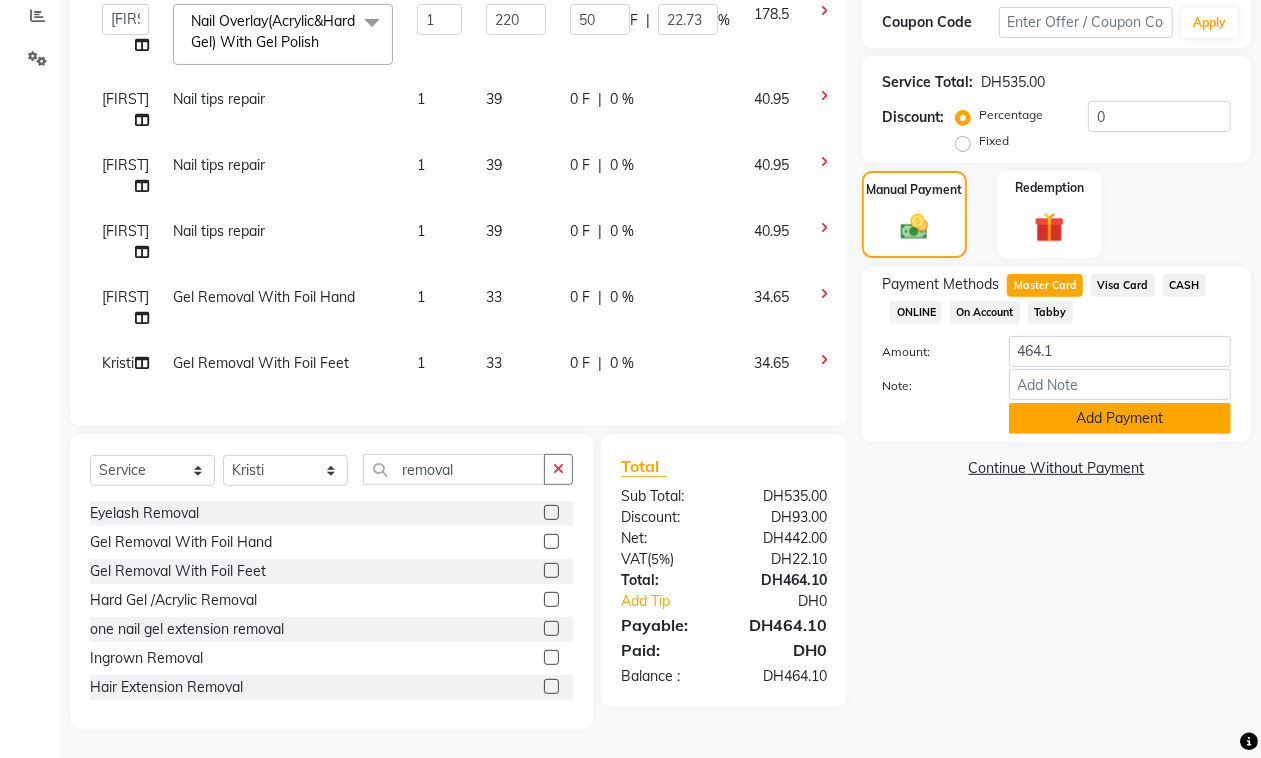 click on "Add Payment" 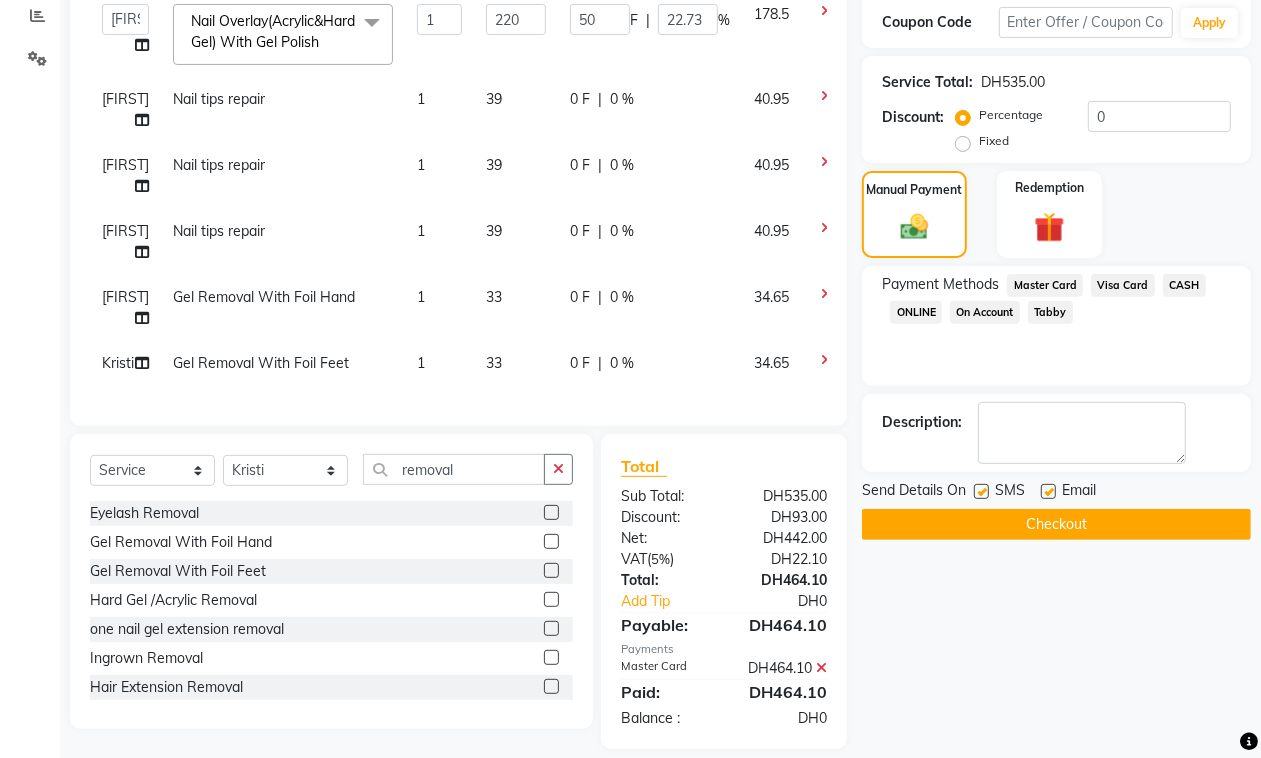 click on "Checkout" 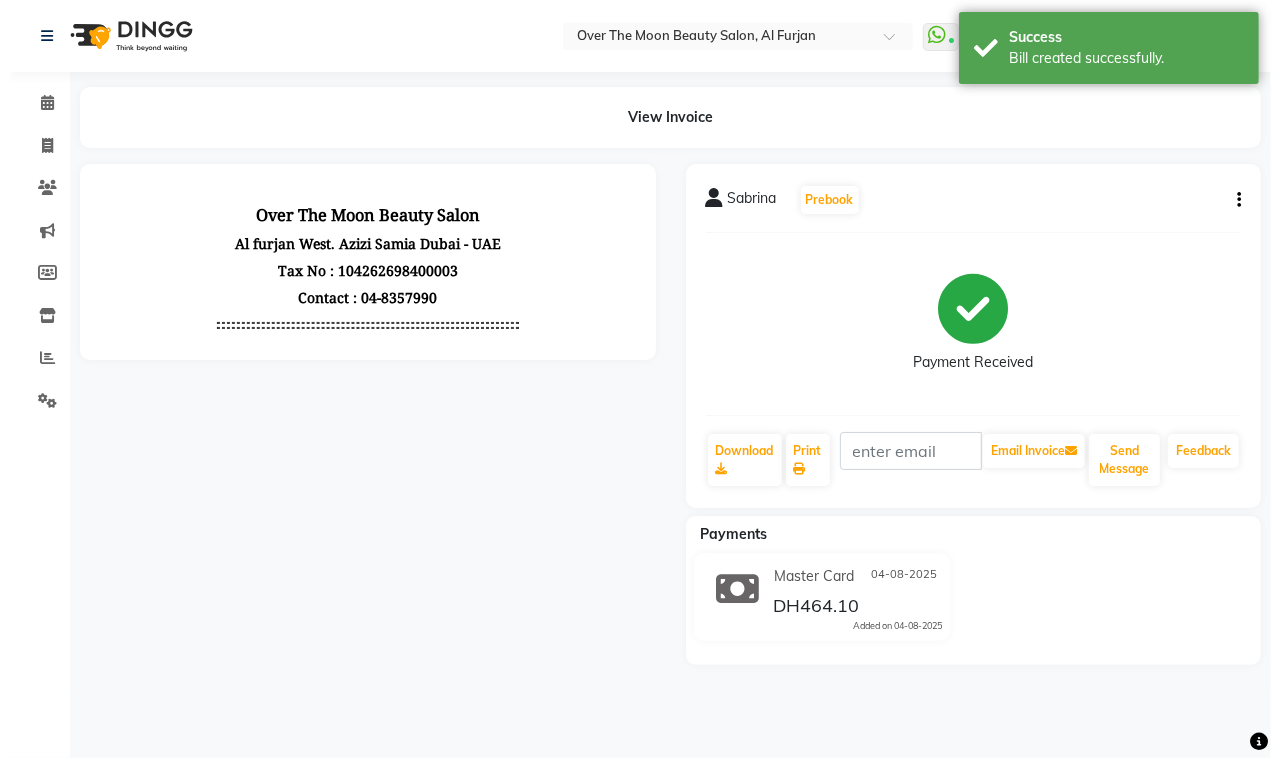 scroll, scrollTop: 0, scrollLeft: 0, axis: both 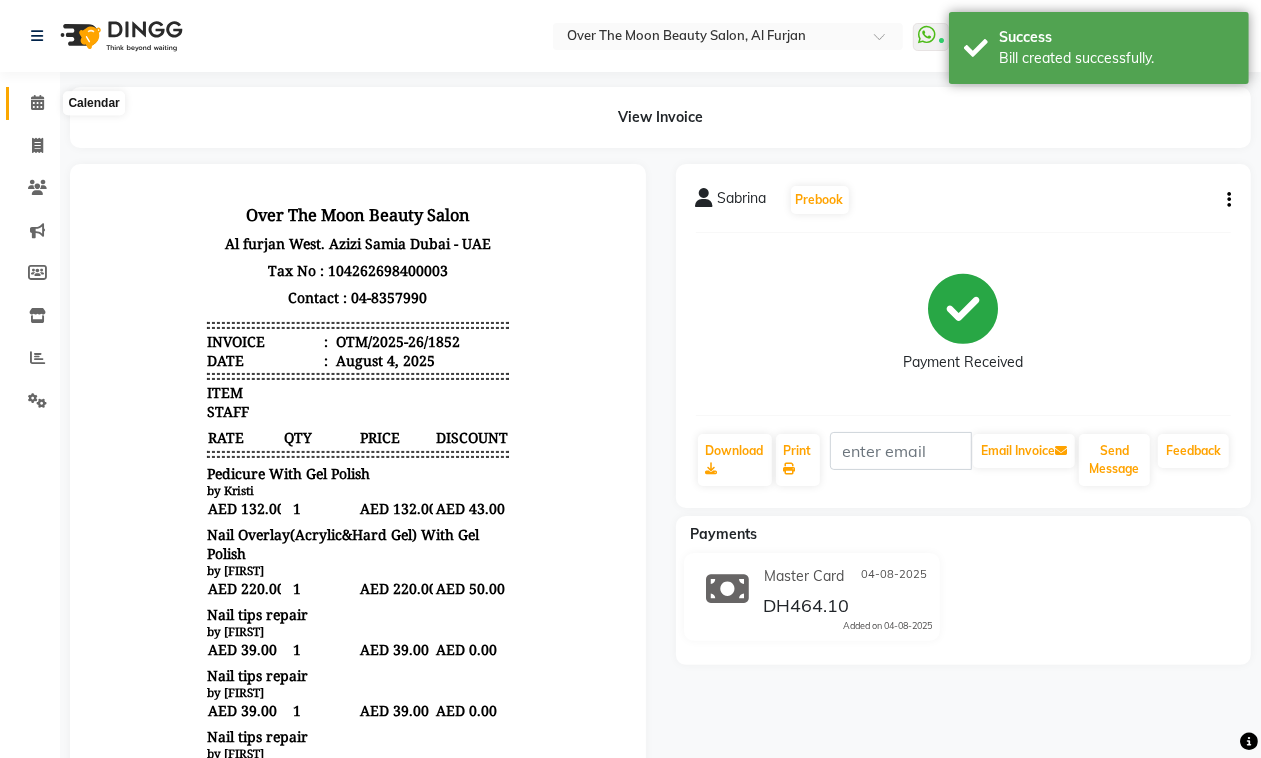 click 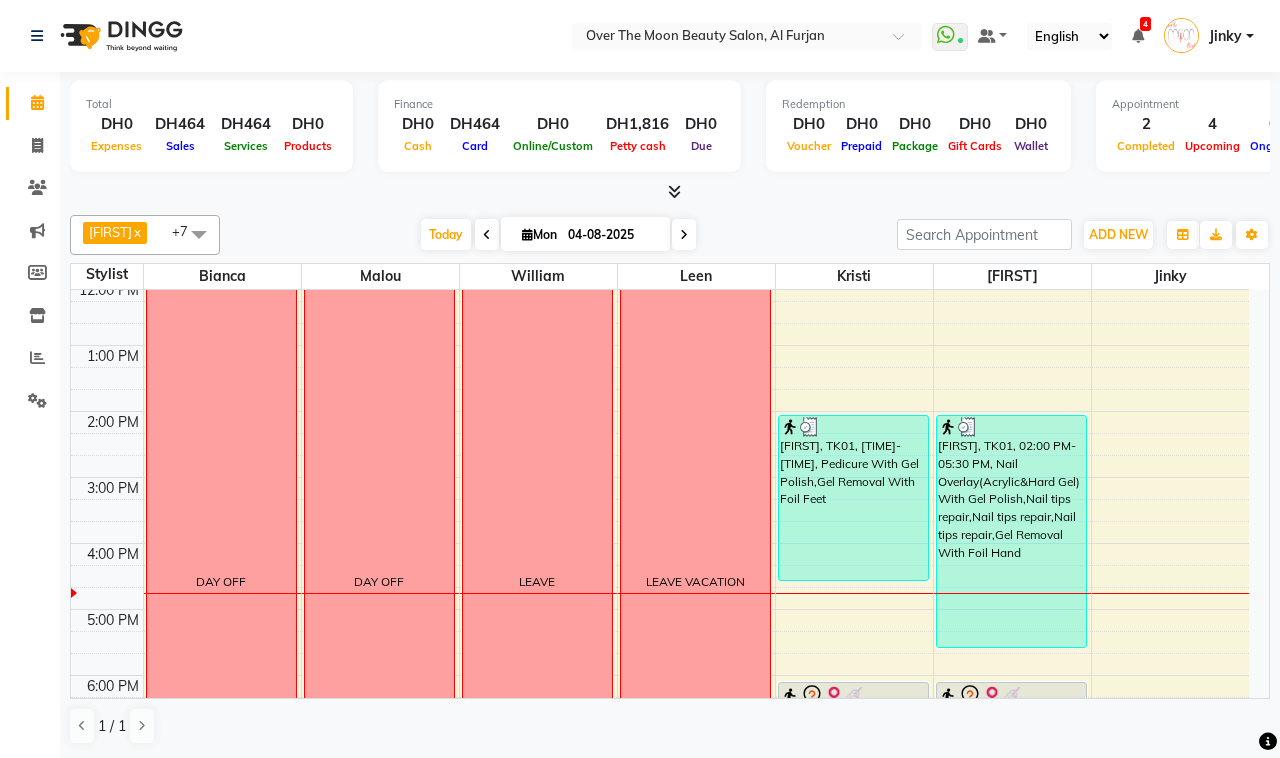 scroll, scrollTop: 416, scrollLeft: 0, axis: vertical 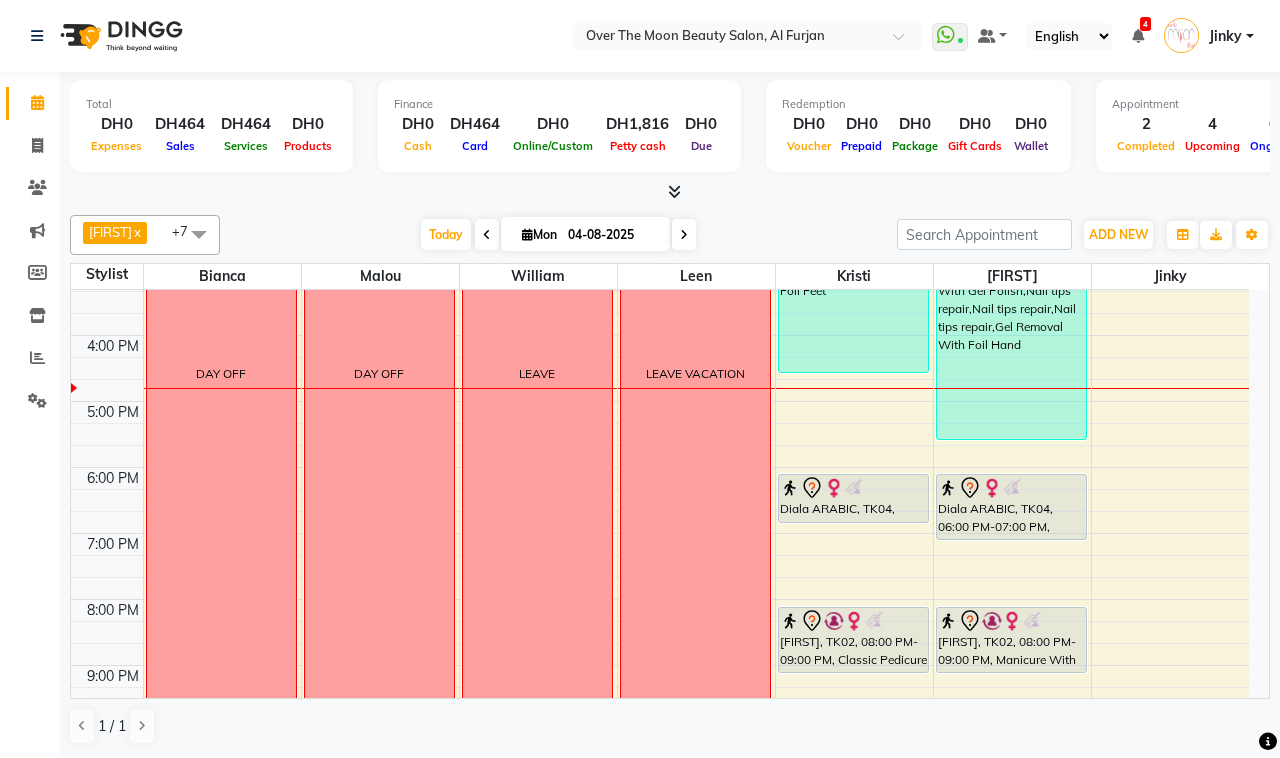 click at bounding box center [684, 235] 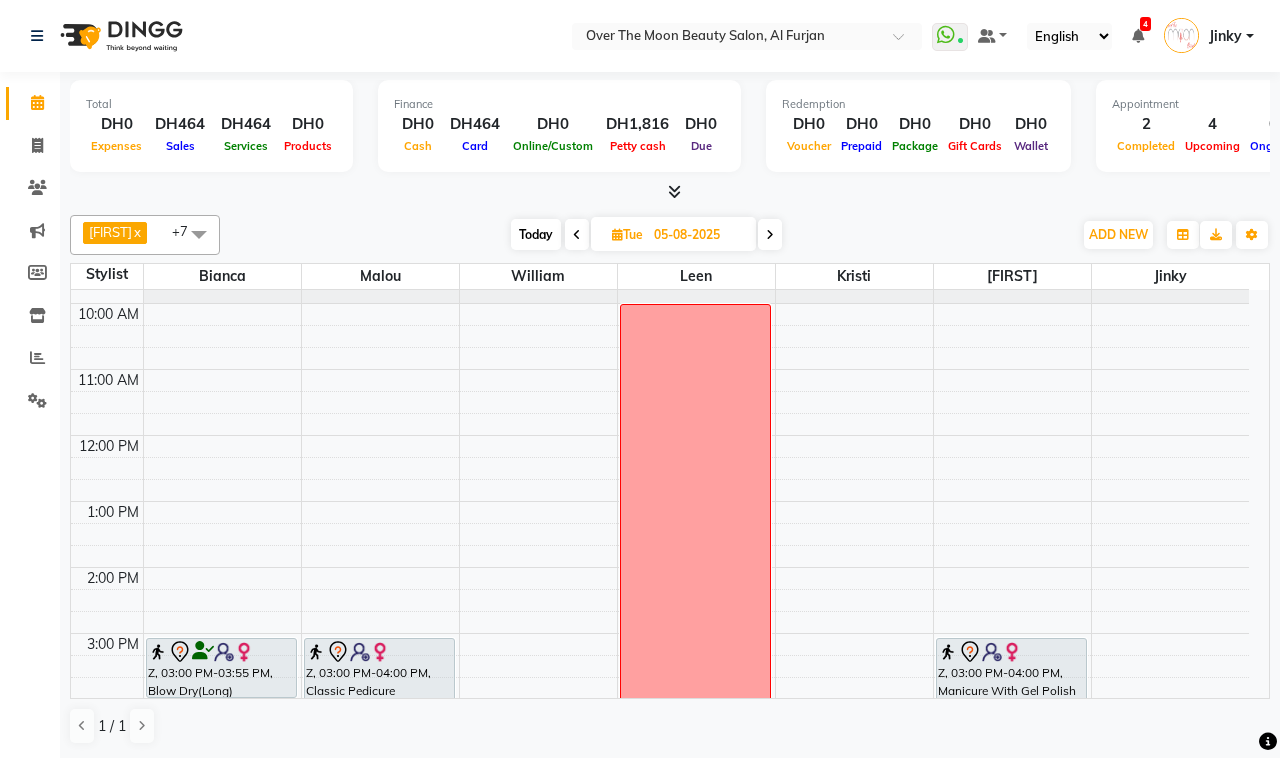 scroll, scrollTop: 0, scrollLeft: 0, axis: both 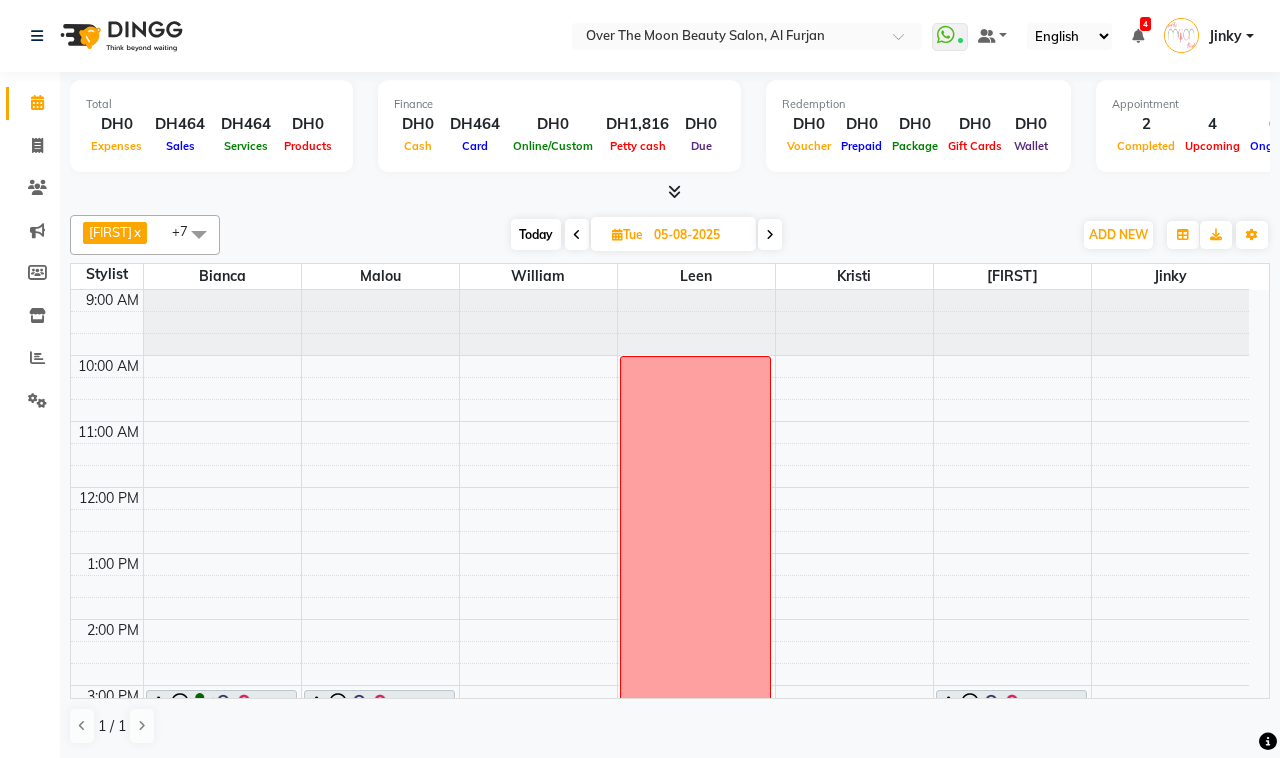 click on "Today" at bounding box center (536, 234) 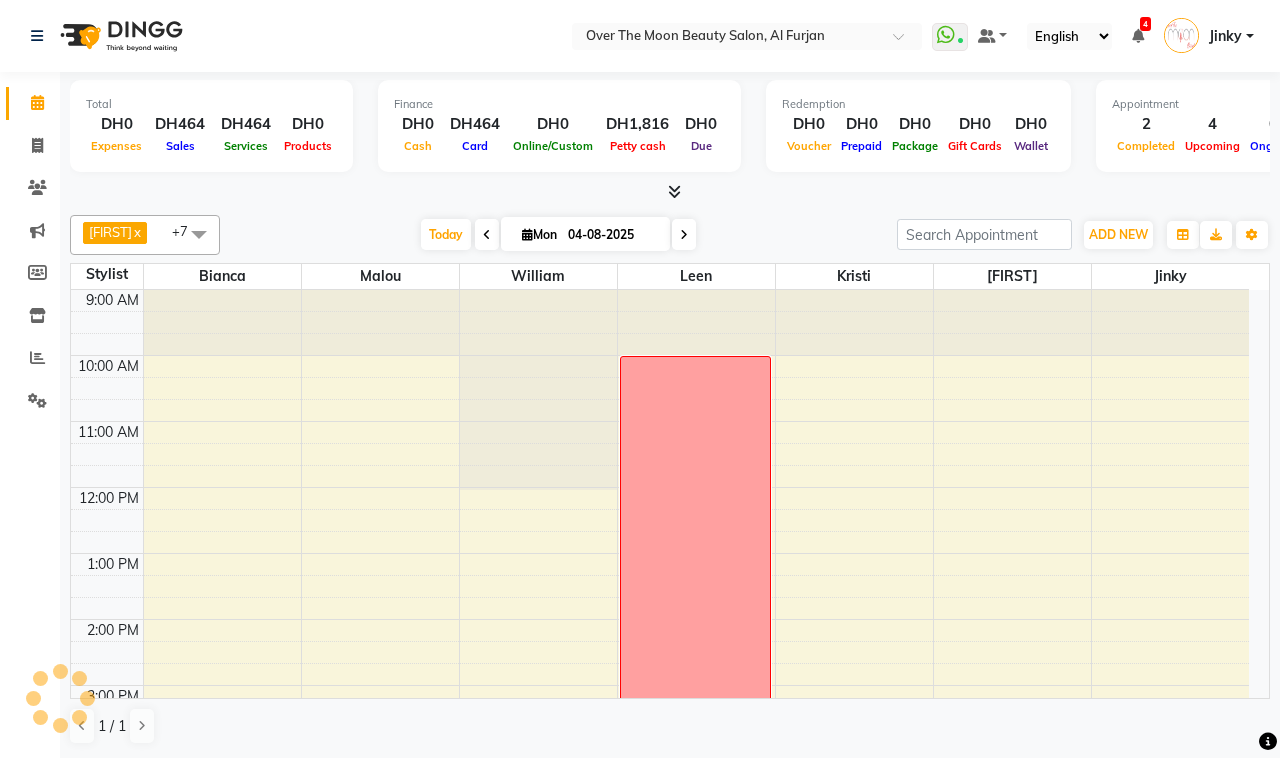 scroll, scrollTop: 467, scrollLeft: 0, axis: vertical 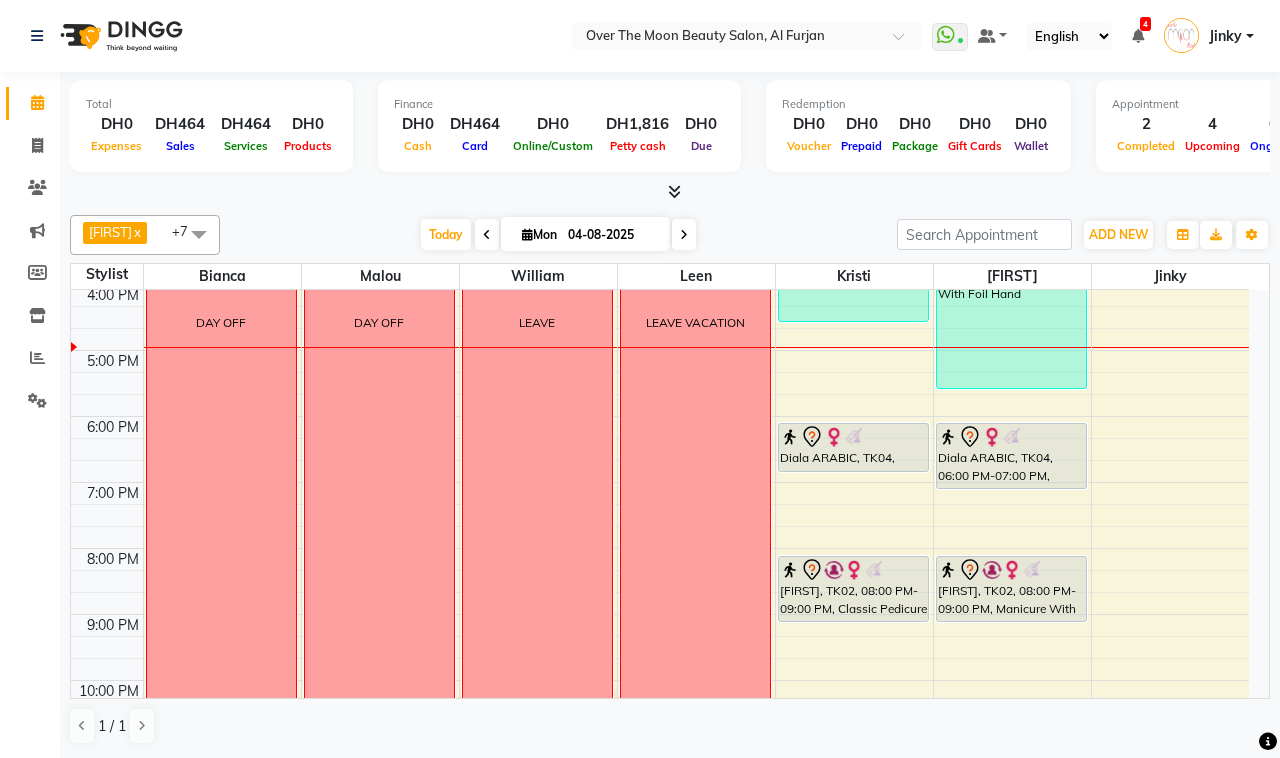 click on "04-08-2025" at bounding box center (612, 235) 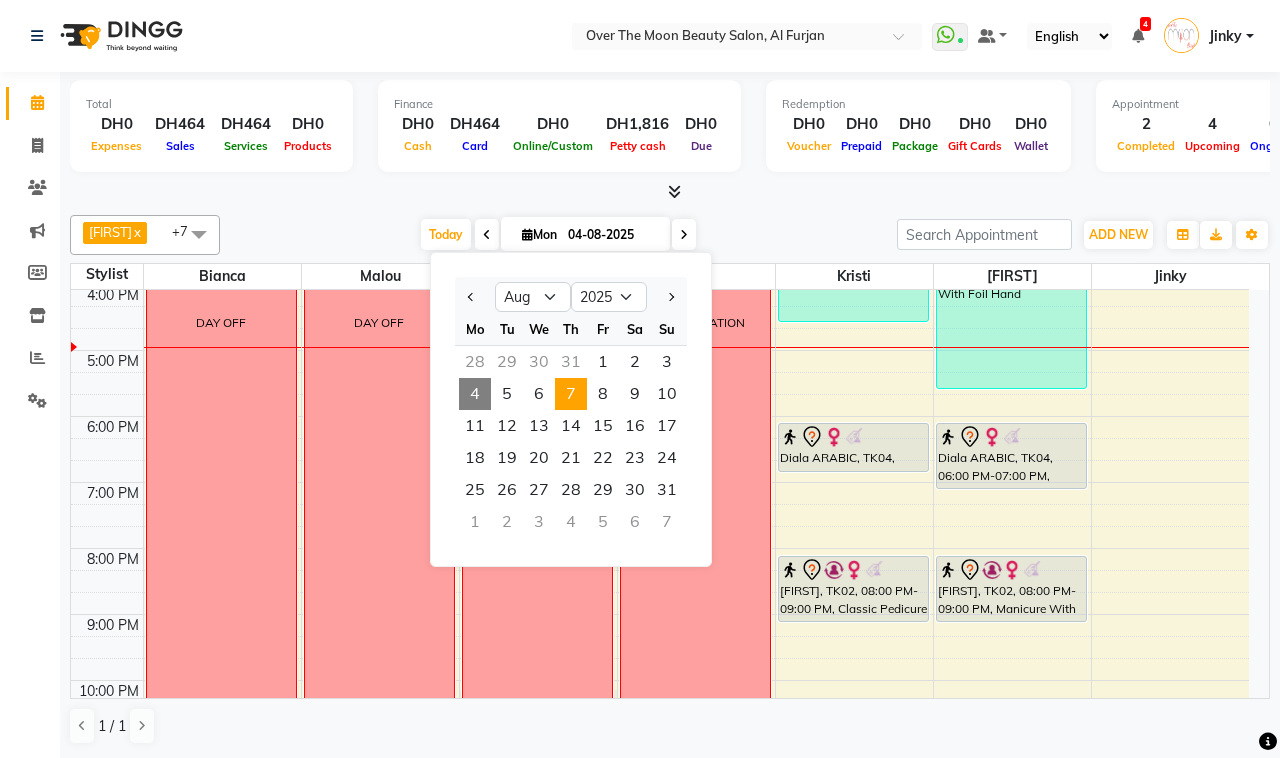 click on "7" at bounding box center (571, 394) 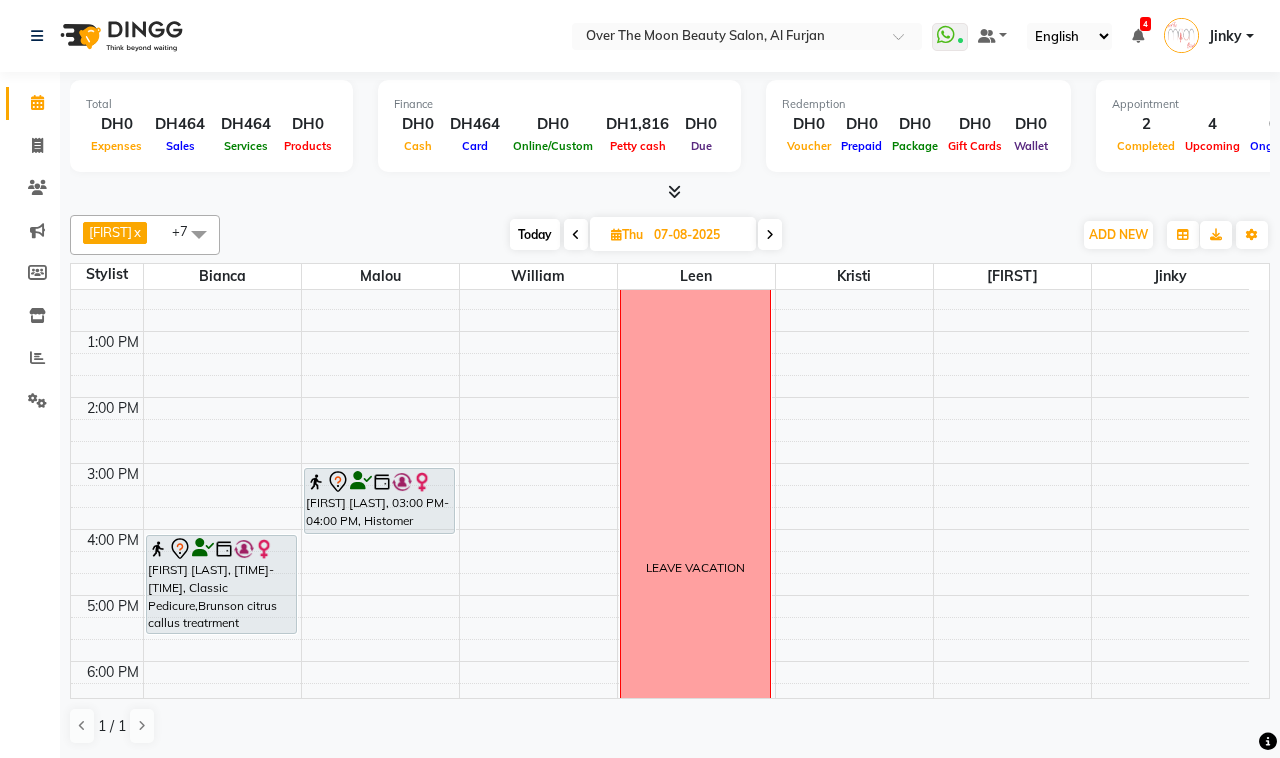 scroll, scrollTop: 176, scrollLeft: 0, axis: vertical 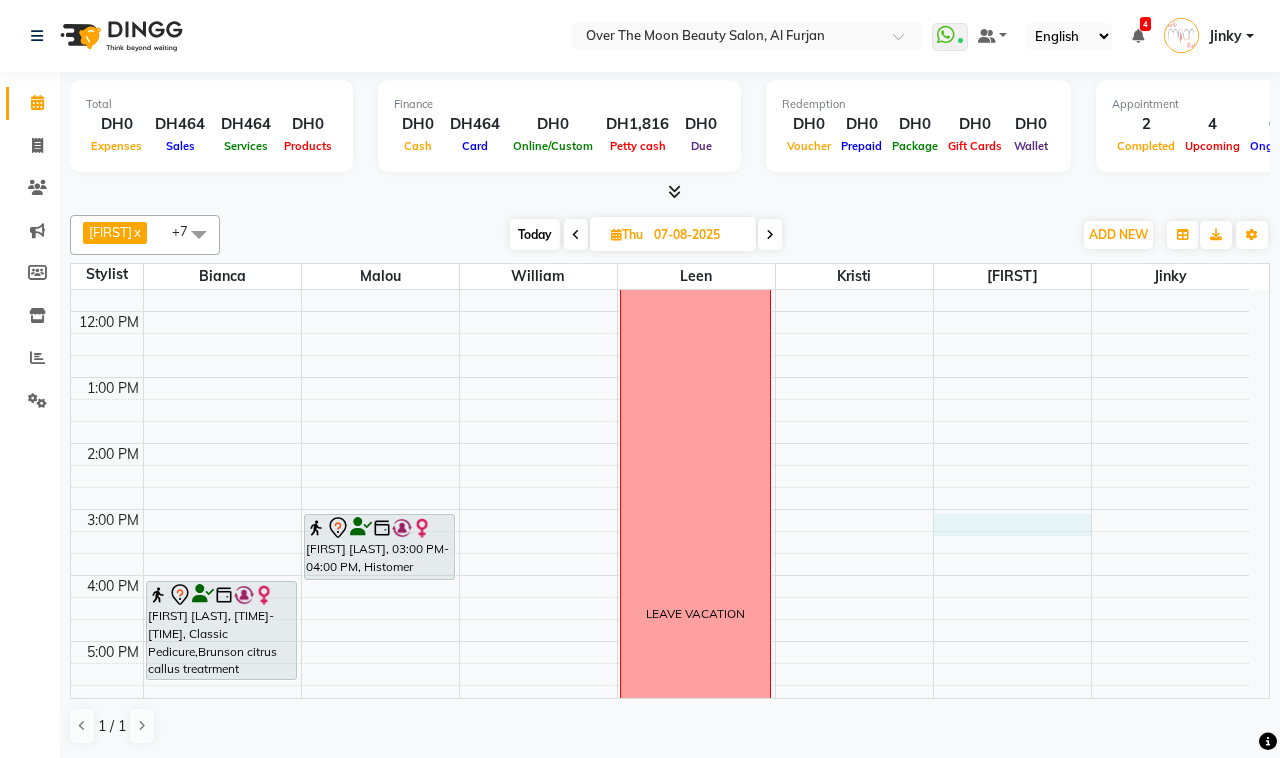 click on "9:00 AM 10:00 AM 11:00 AM 12:00 PM 1:00 PM 2:00 PM 3:00 PM 4:00 PM 5:00 PM 6:00 PM 7:00 PM 8:00 PM 9:00 PM 10:00 PM 11:00 PM [LAST_NAME] [LAST_NAME], 04:00 PM-05:30 PM, Classic Pedicure,Brunson citrus callus treatrment [LAST_NAME] [LAST_NAME], 03:00 PM-04:00 PM, Histomer Sensitive Skin Specialty Hydra Facial LEAVE VACATION [LAST_NAME] Indian, 07:00 PM-09:15 PM, Threading Eyebrow,Threading Upper Lip,Classic Pedicure,Waxing Underarm [LAST_NAME] Indian, 08:15 PM-09:15 PM, Manicure With Gel Polish" at bounding box center (660, 608) 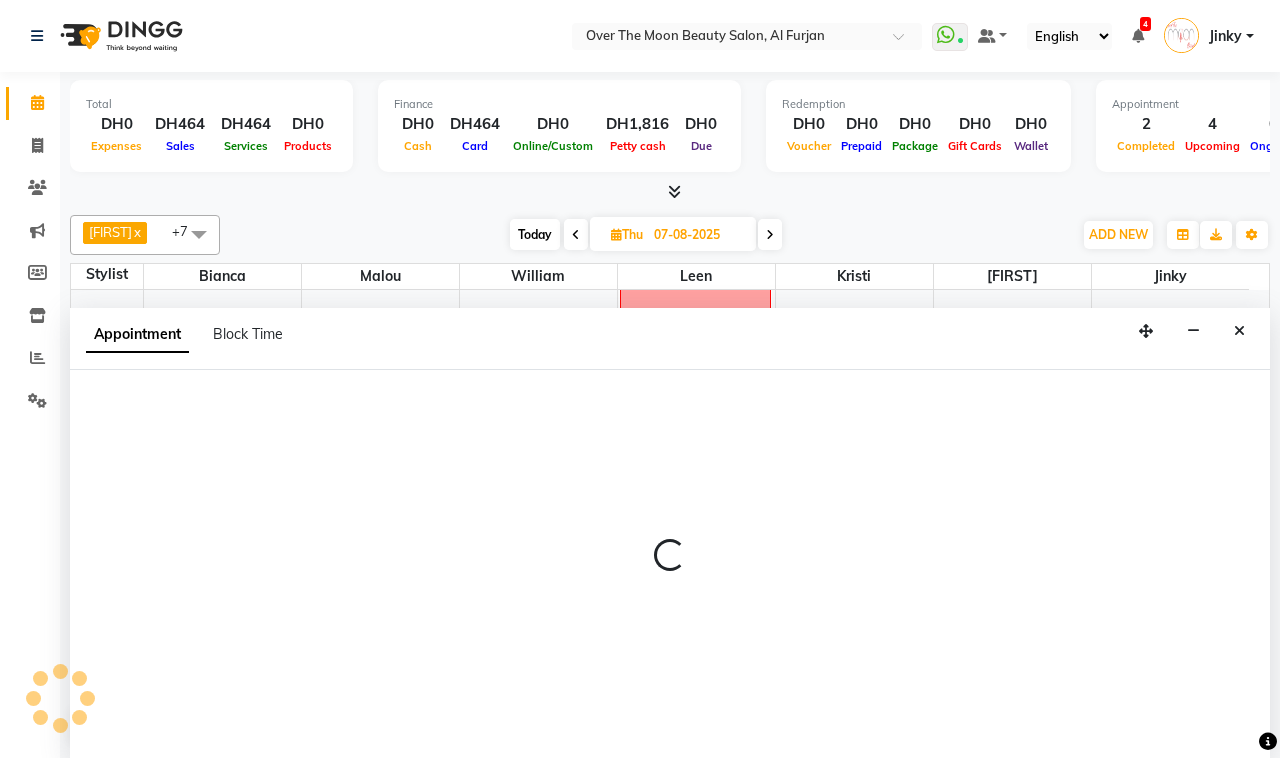 select on "64796" 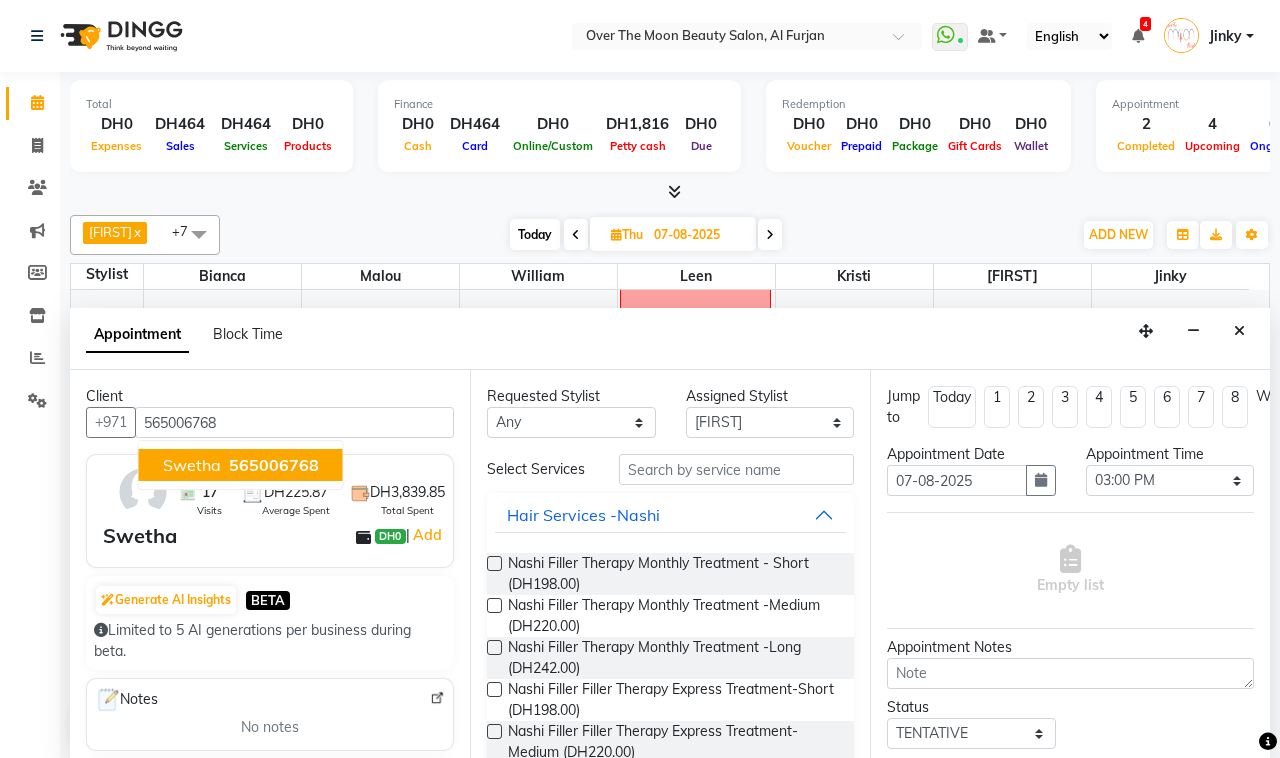 click on "565006768" at bounding box center (274, 465) 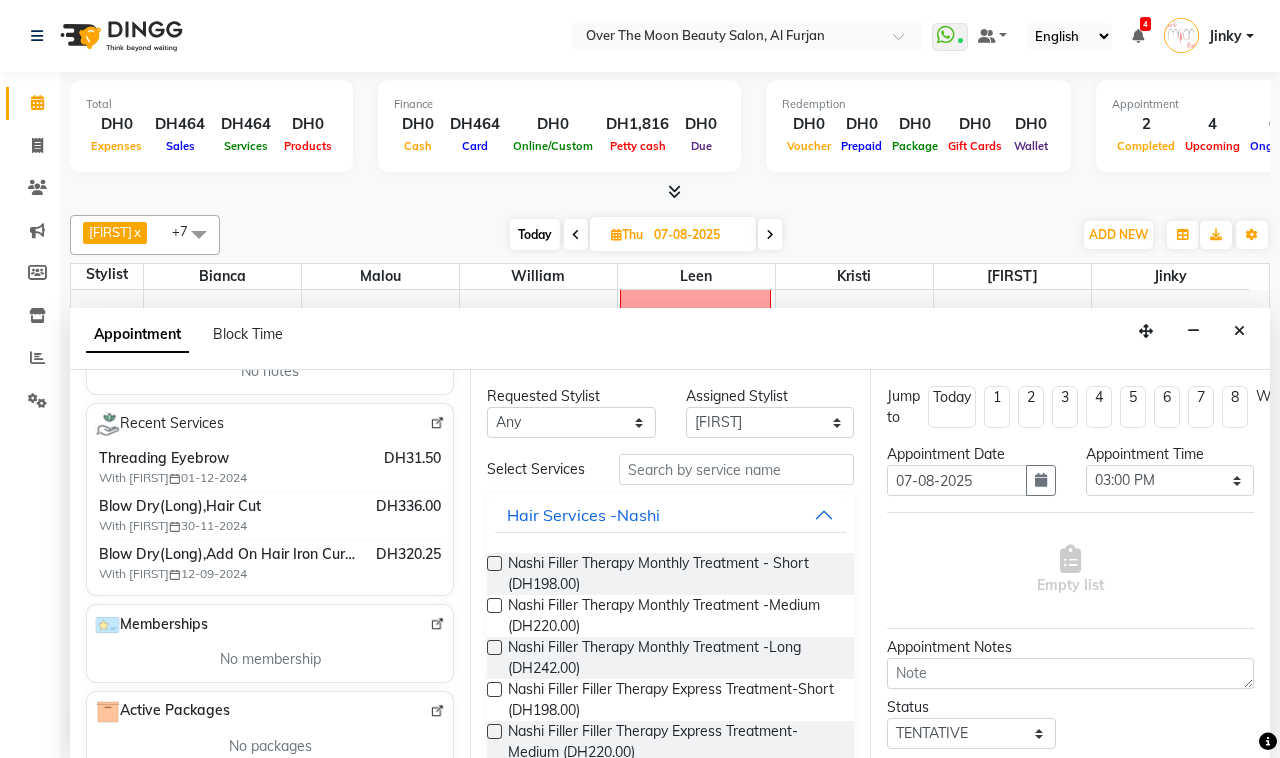 scroll, scrollTop: 416, scrollLeft: 0, axis: vertical 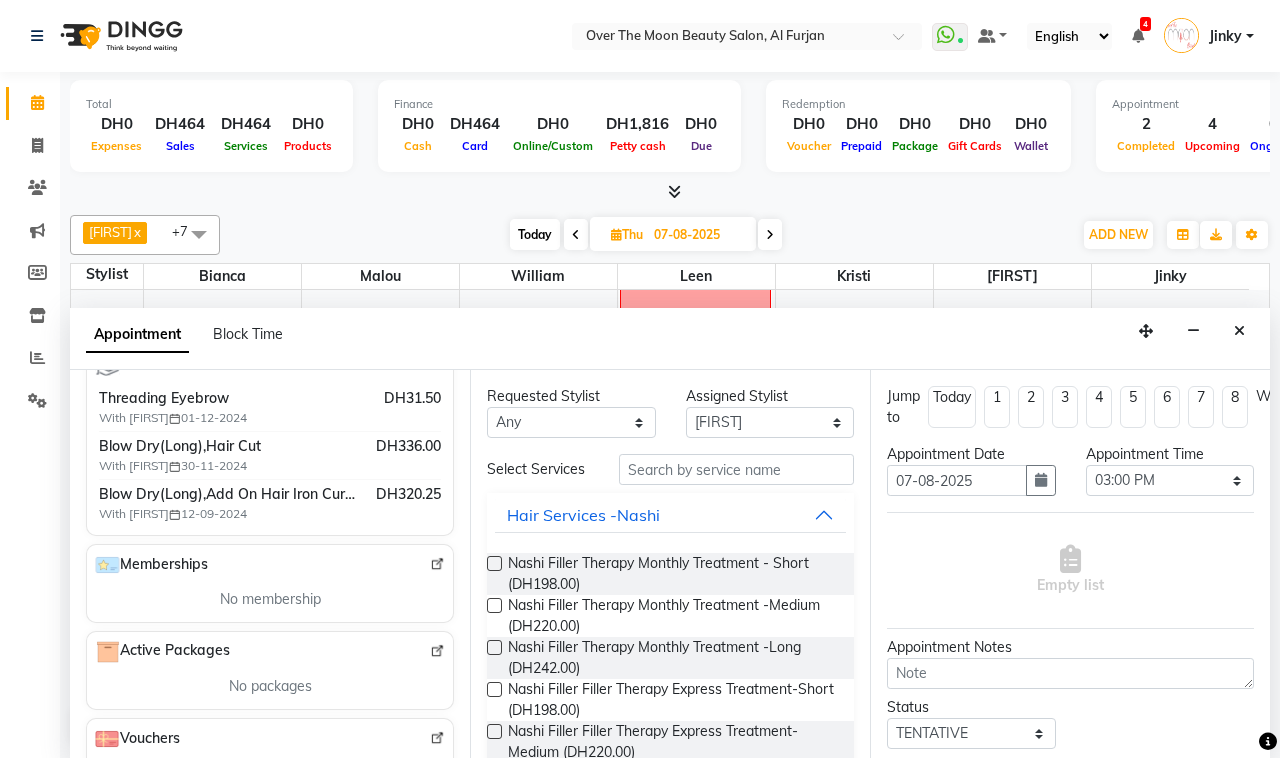 type on "565006768" 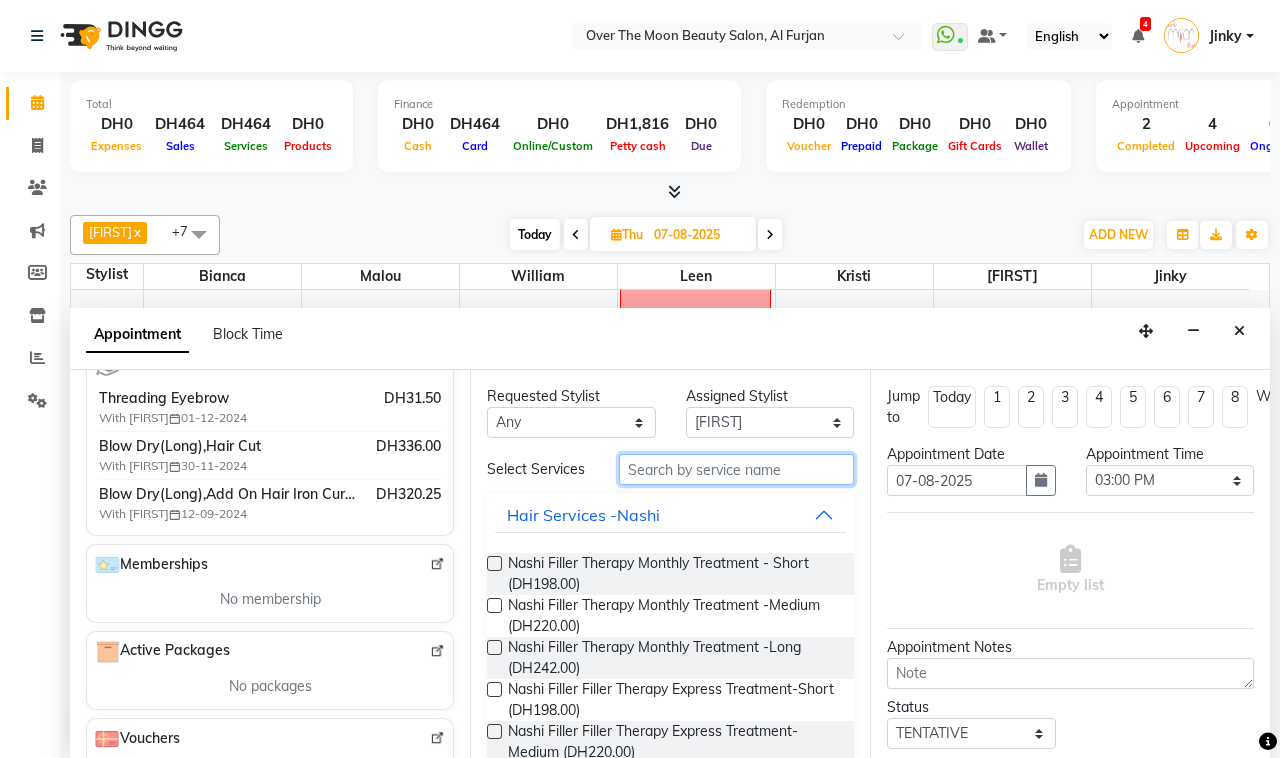 drag, startPoint x: 682, startPoint y: 476, endPoint x: 673, endPoint y: 468, distance: 12.0415945 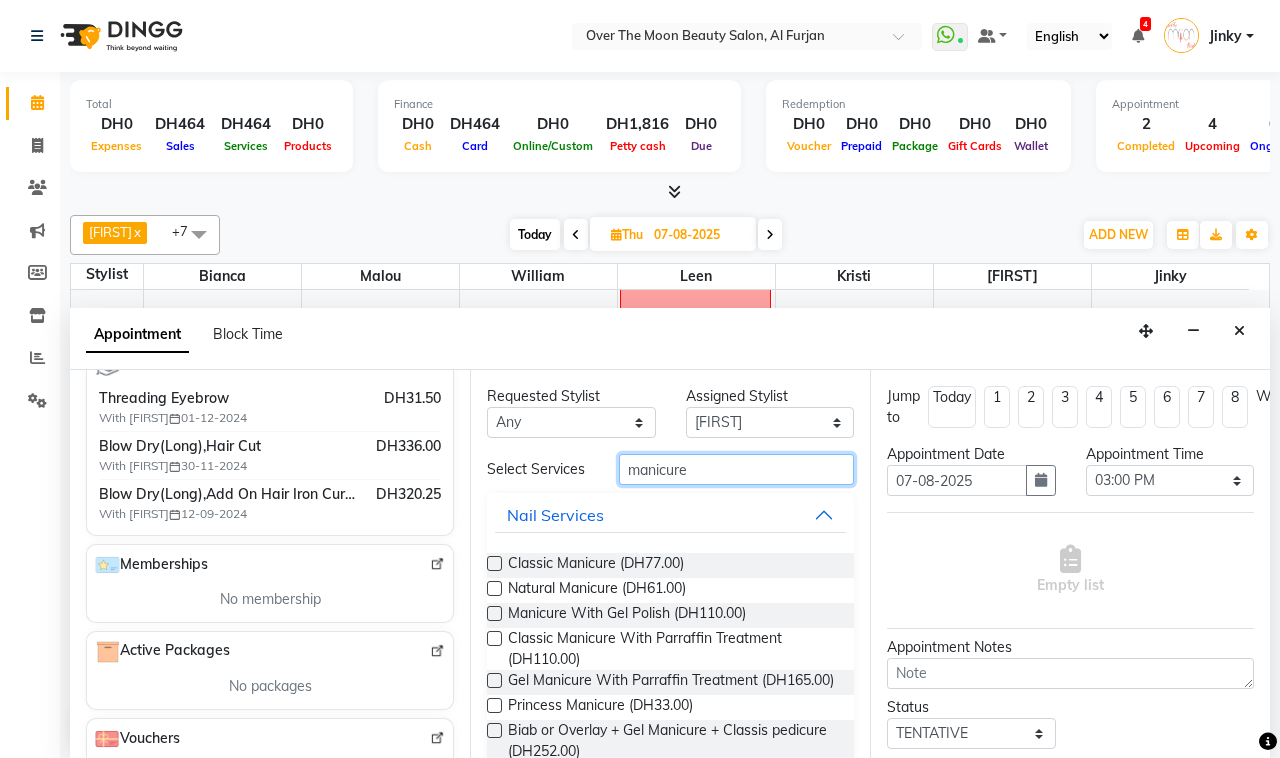 type on "manicure" 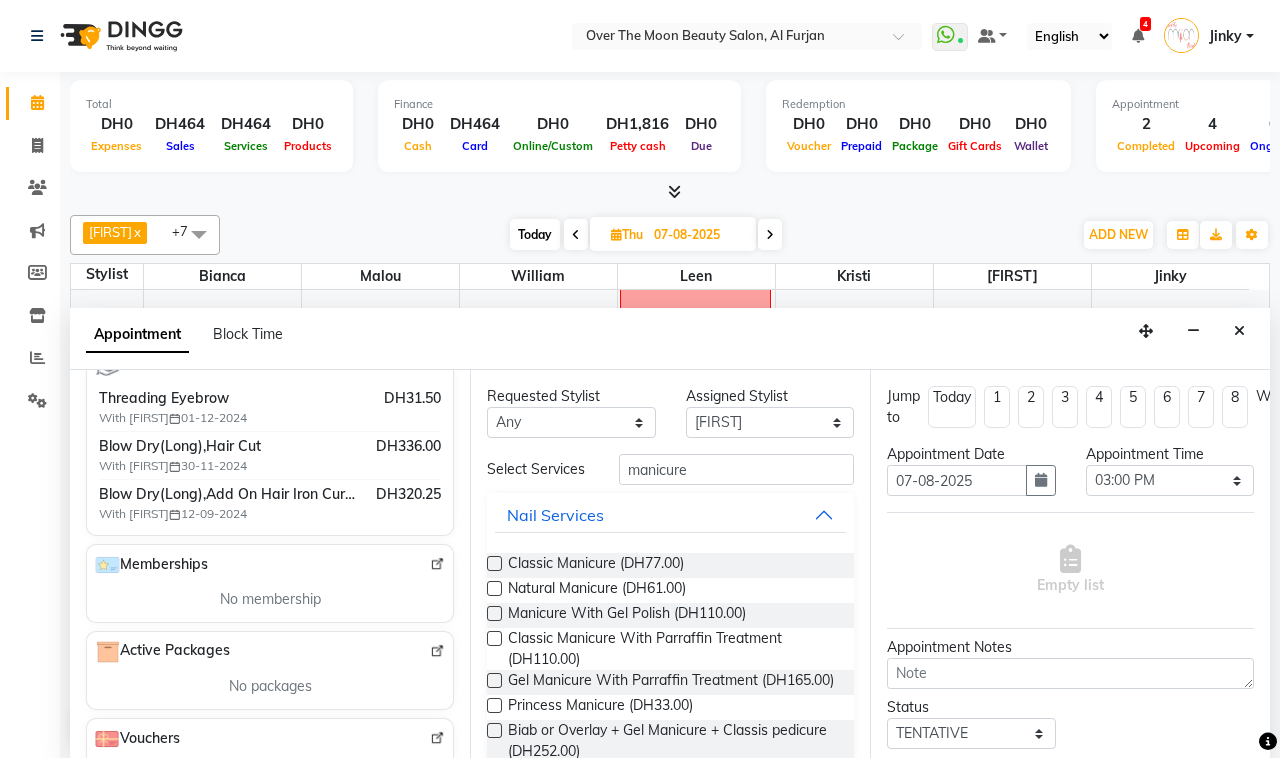 click at bounding box center (494, 613) 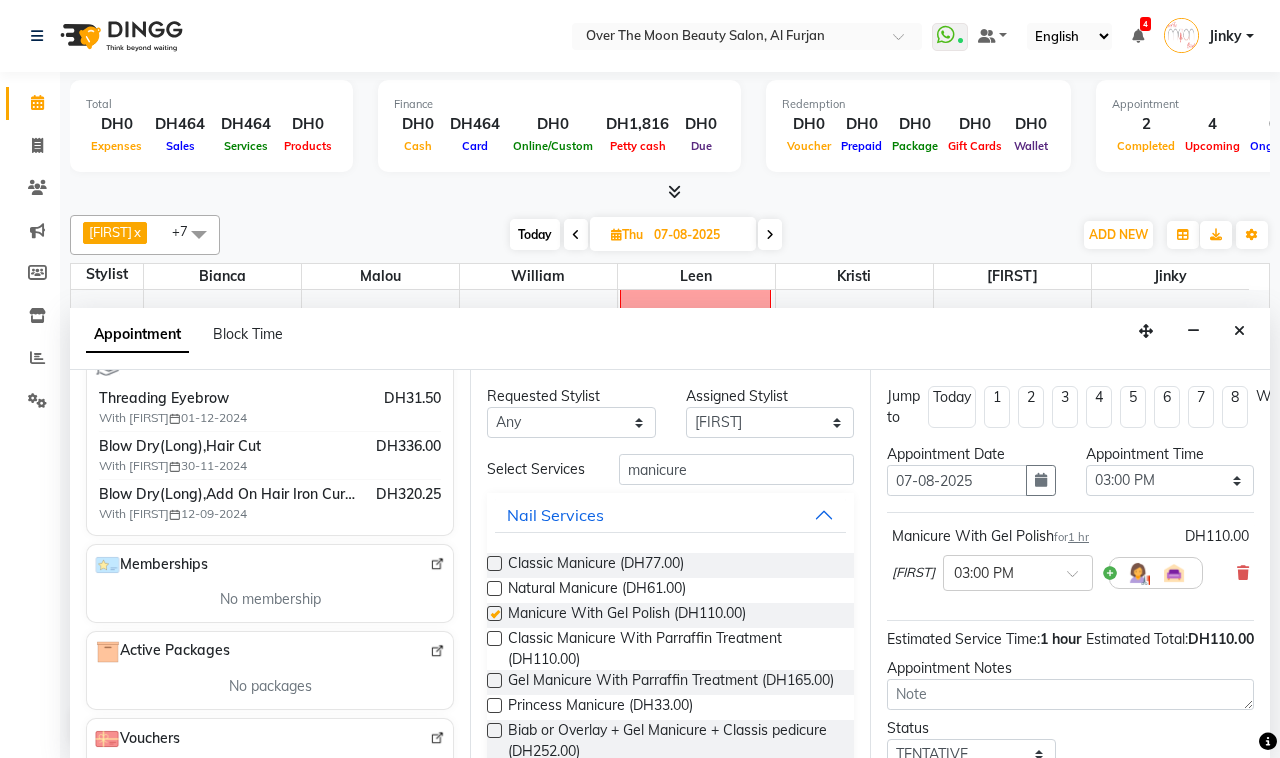 checkbox on "false" 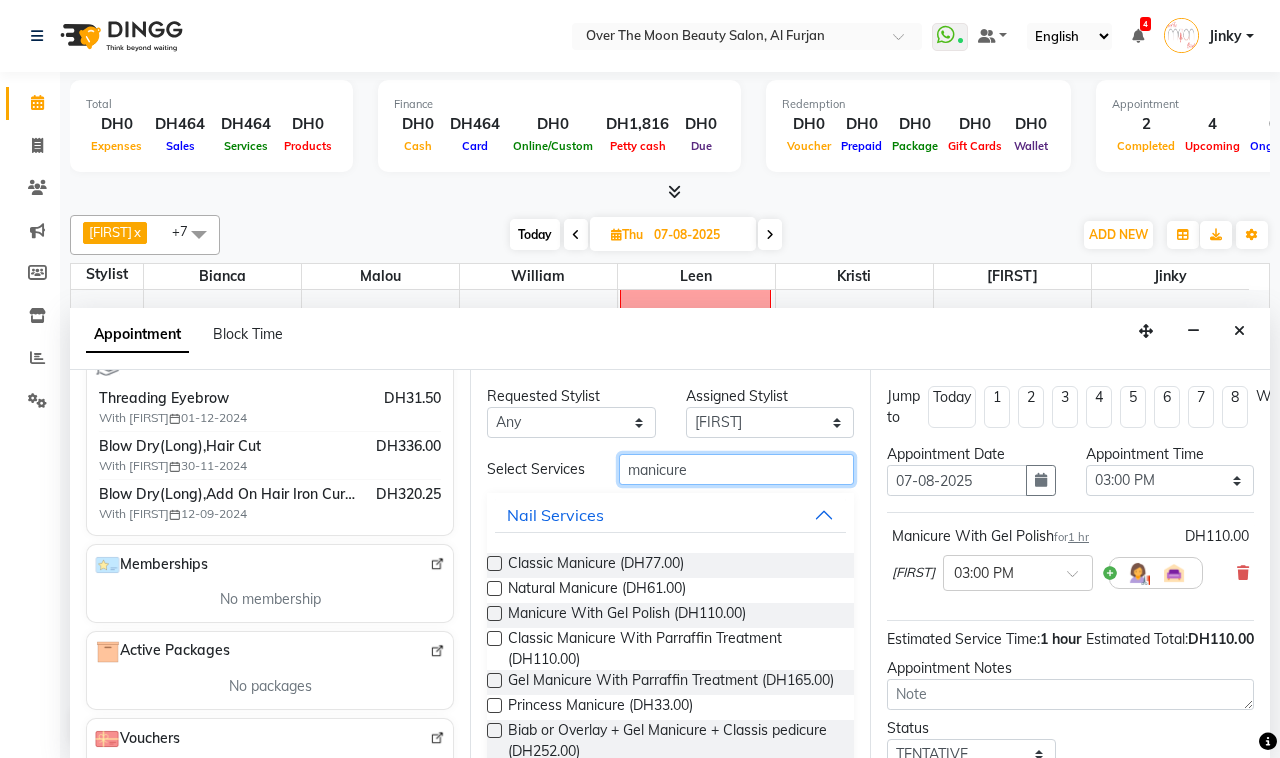 drag, startPoint x: 707, startPoint y: 472, endPoint x: 528, endPoint y: 496, distance: 180.60178 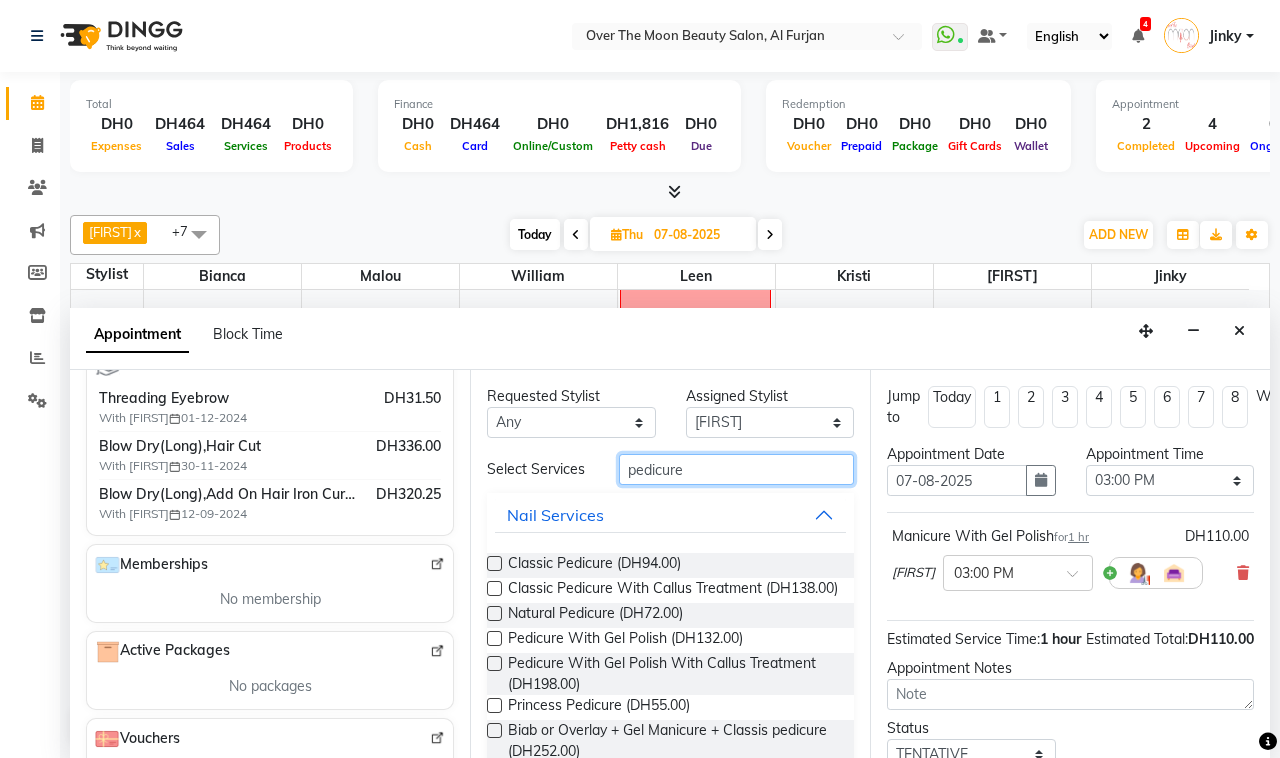 type on "pedicure" 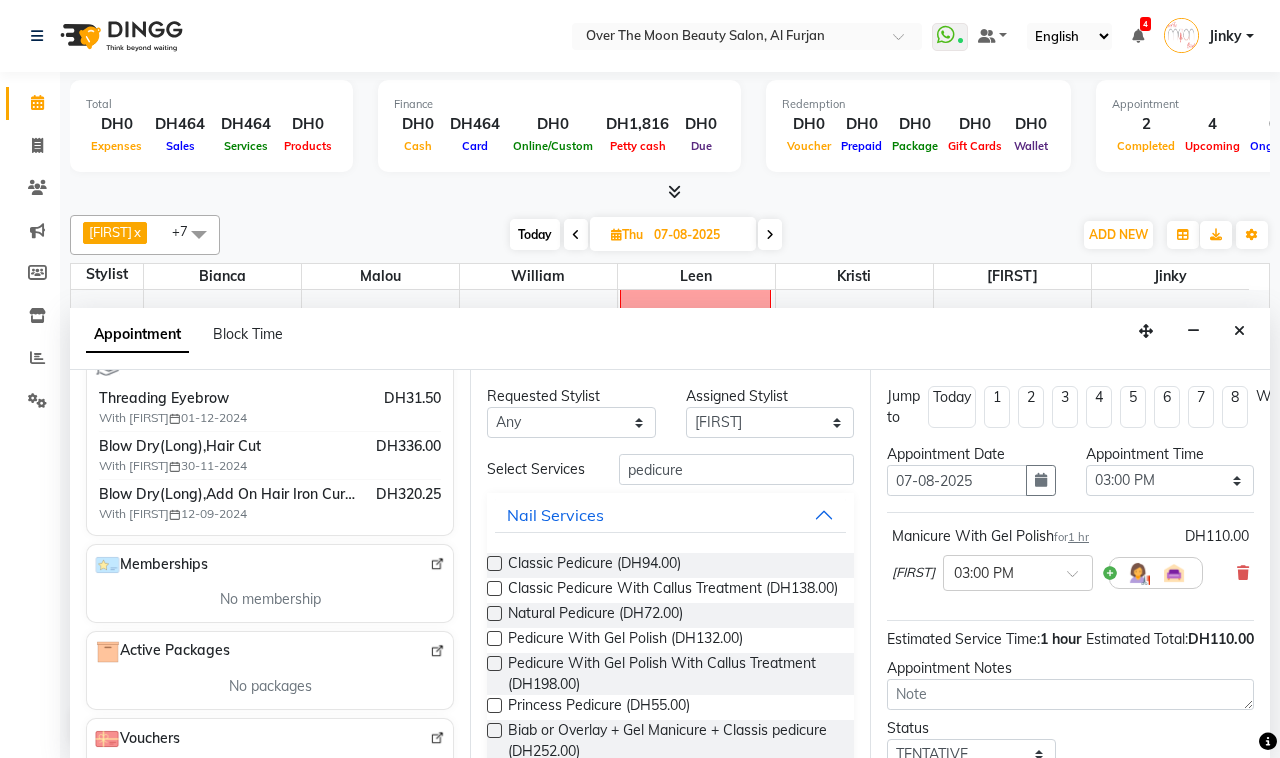 drag, startPoint x: 493, startPoint y: 576, endPoint x: 481, endPoint y: 583, distance: 13.892444 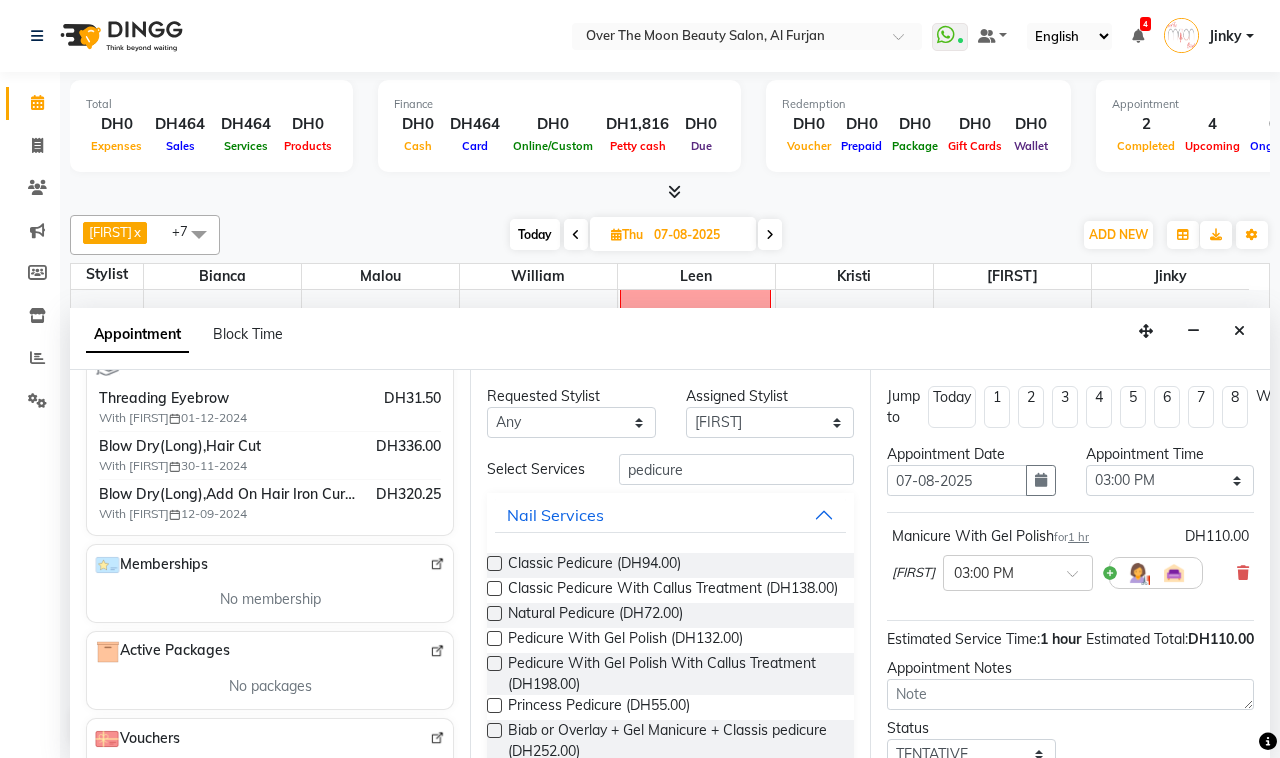 click at bounding box center (494, 563) 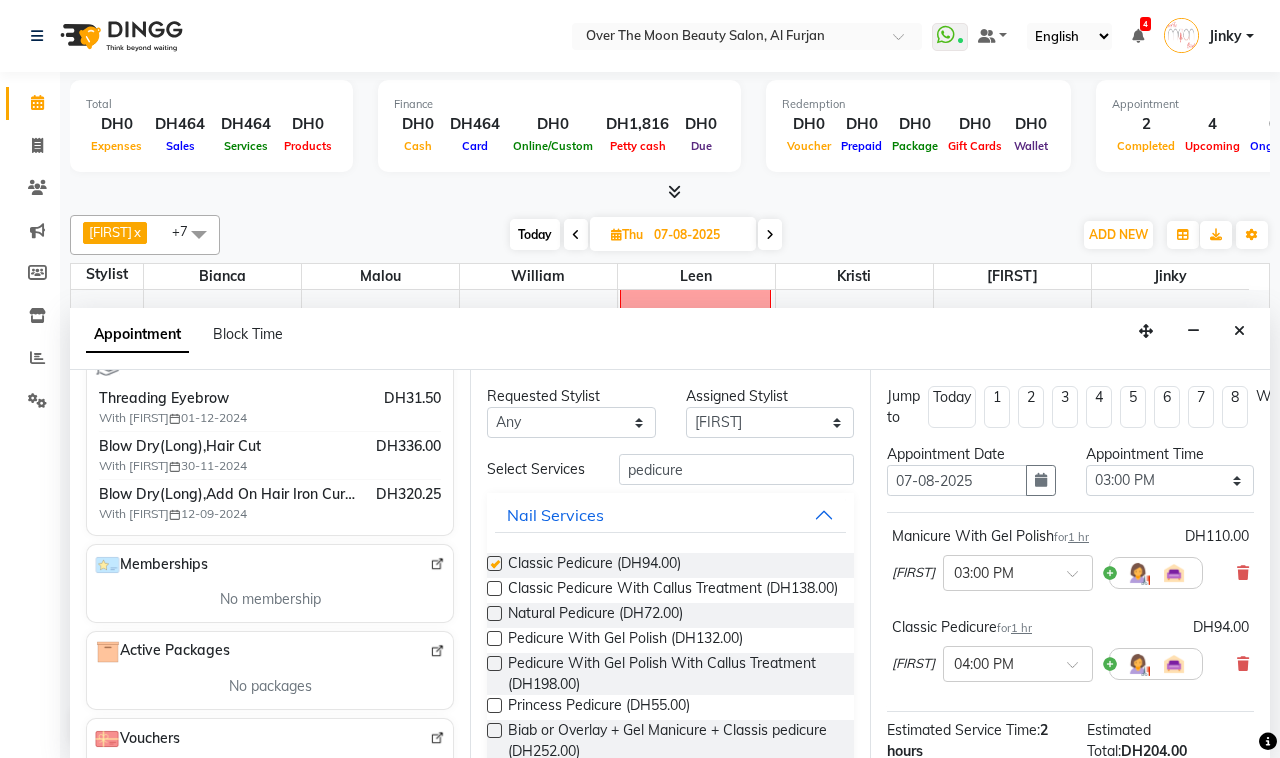 checkbox on "false" 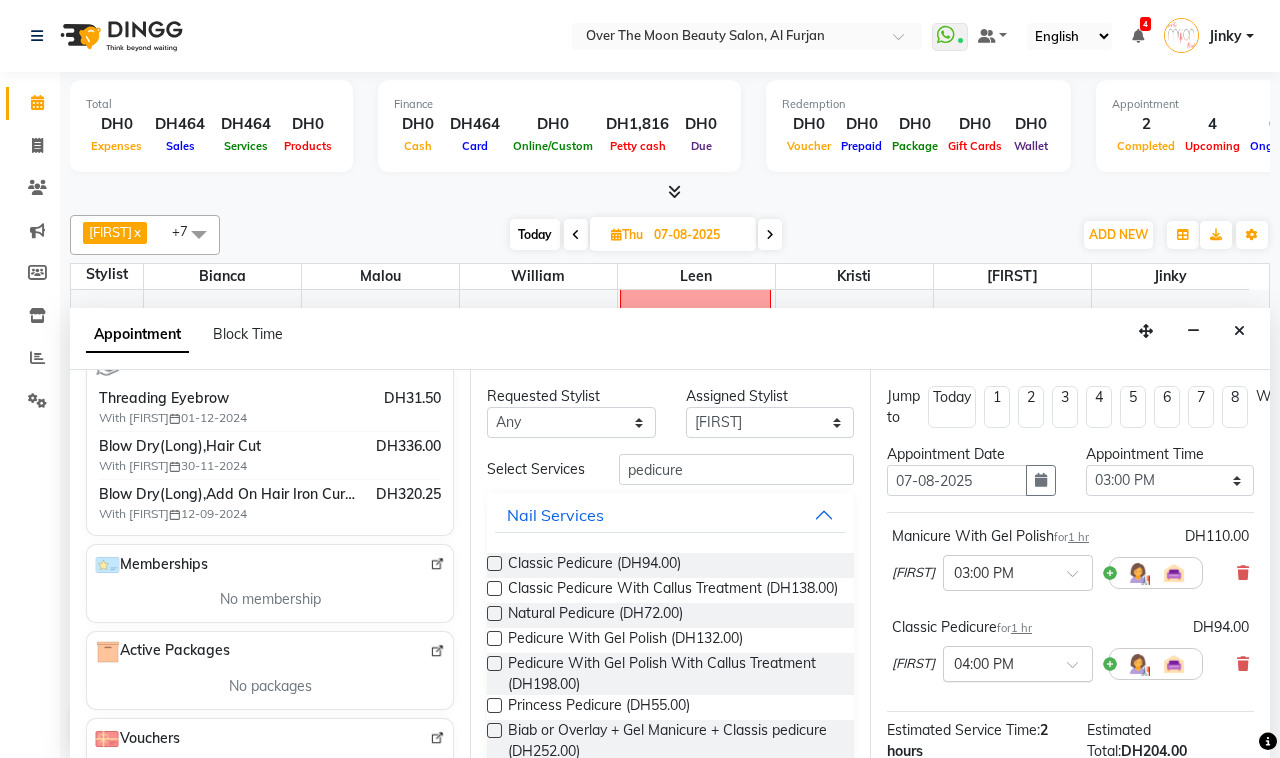 click at bounding box center (1079, 670) 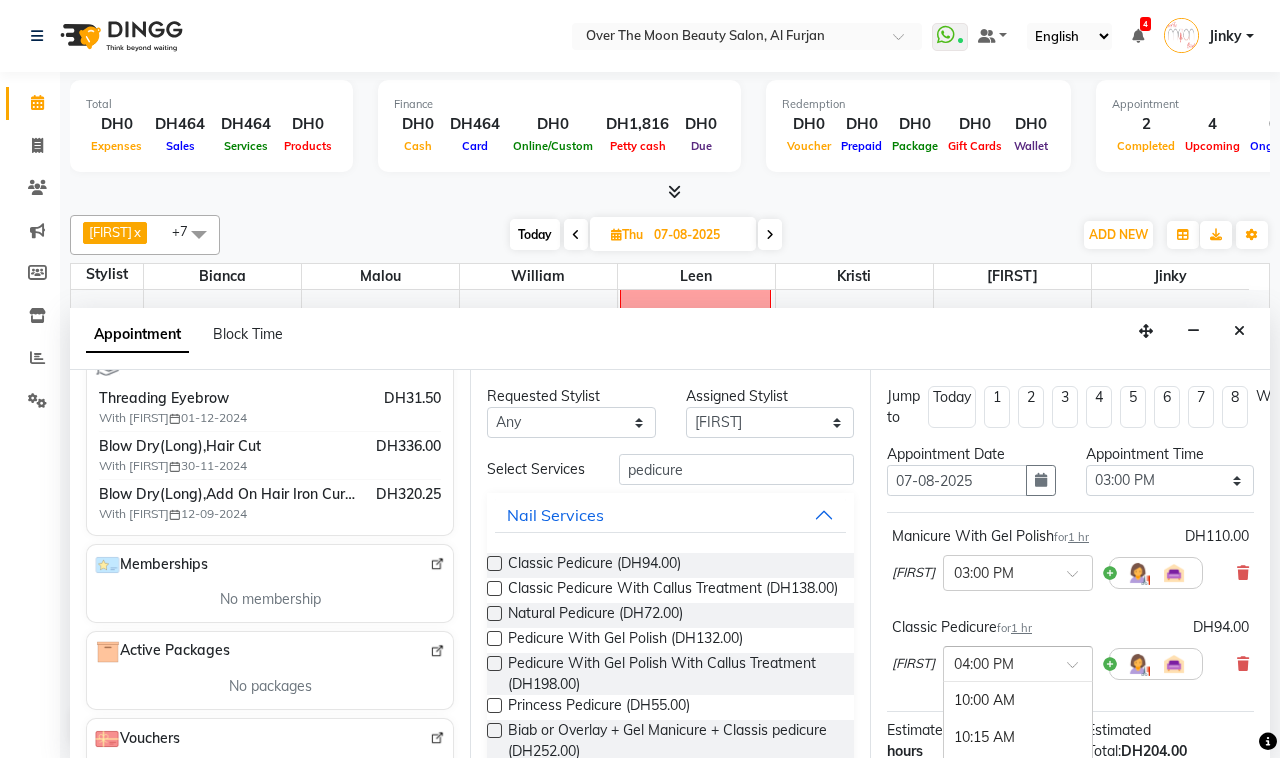 scroll, scrollTop: 887, scrollLeft: 0, axis: vertical 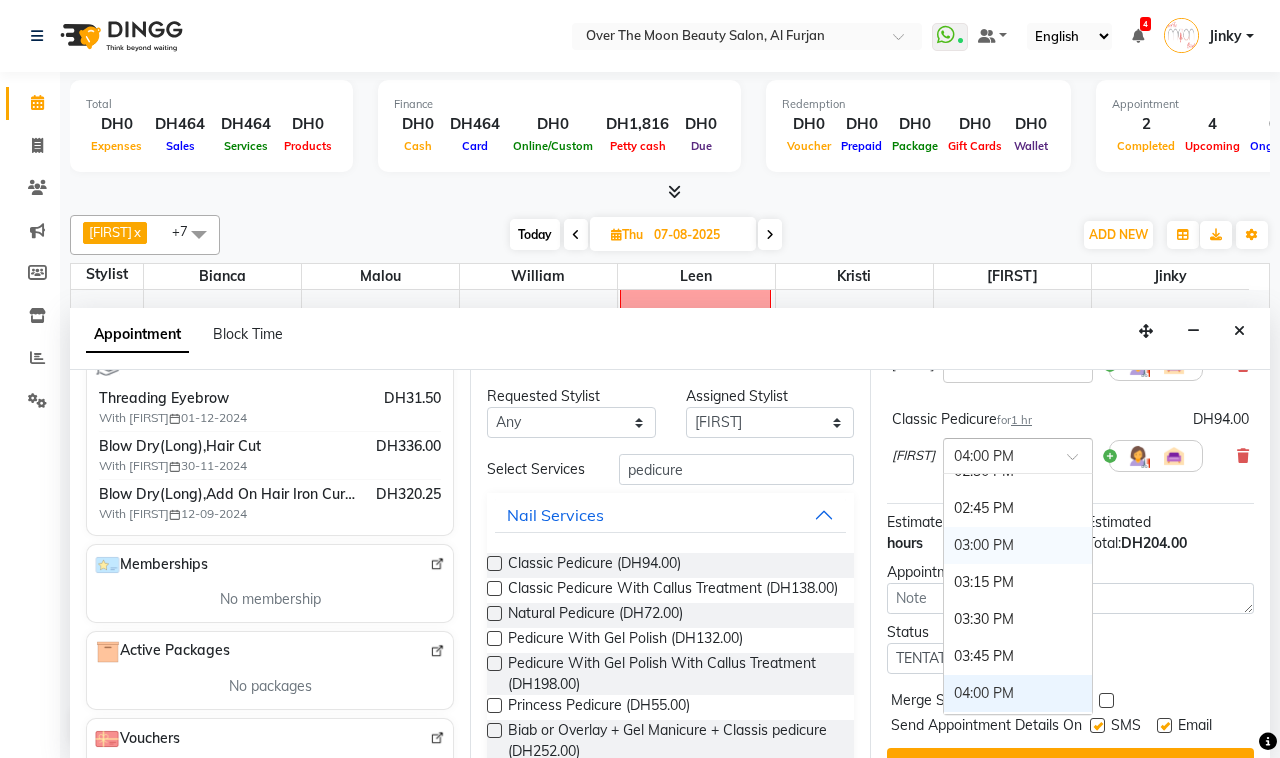 click on "03:00 PM" at bounding box center (1018, 545) 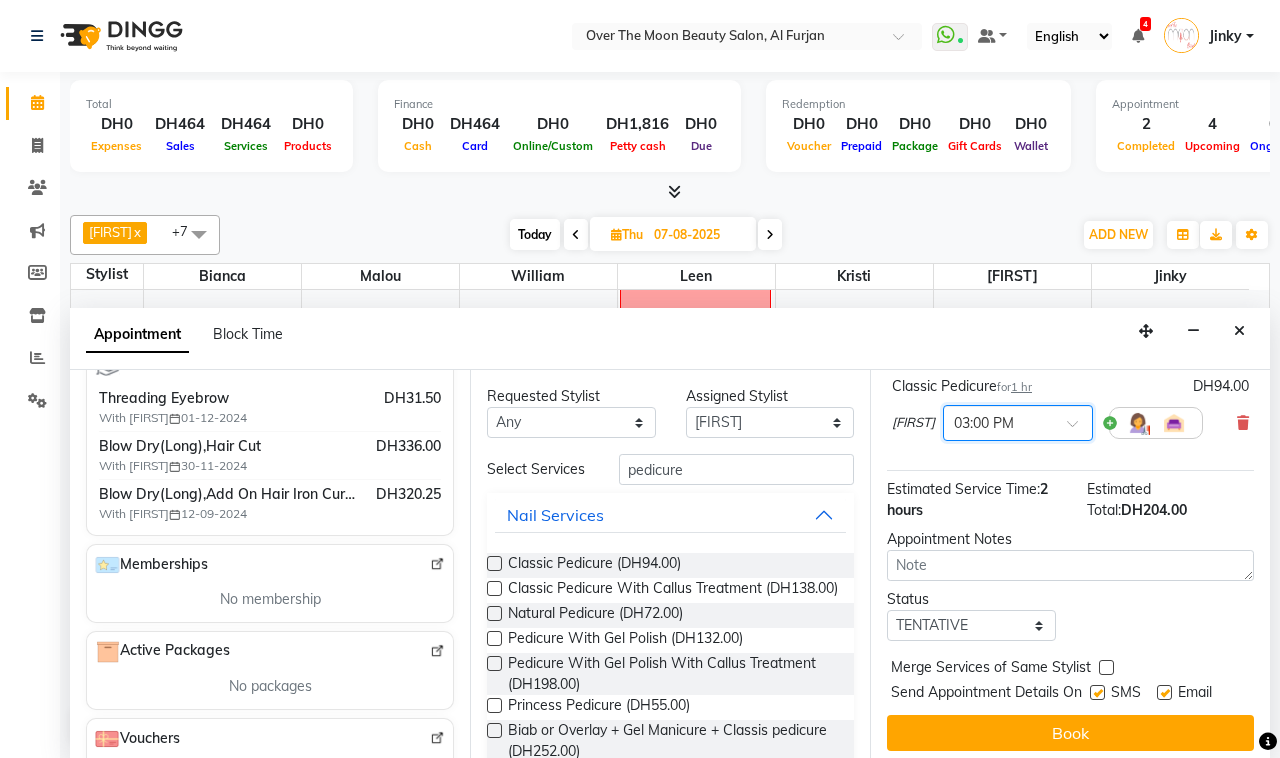 scroll, scrollTop: 291, scrollLeft: 0, axis: vertical 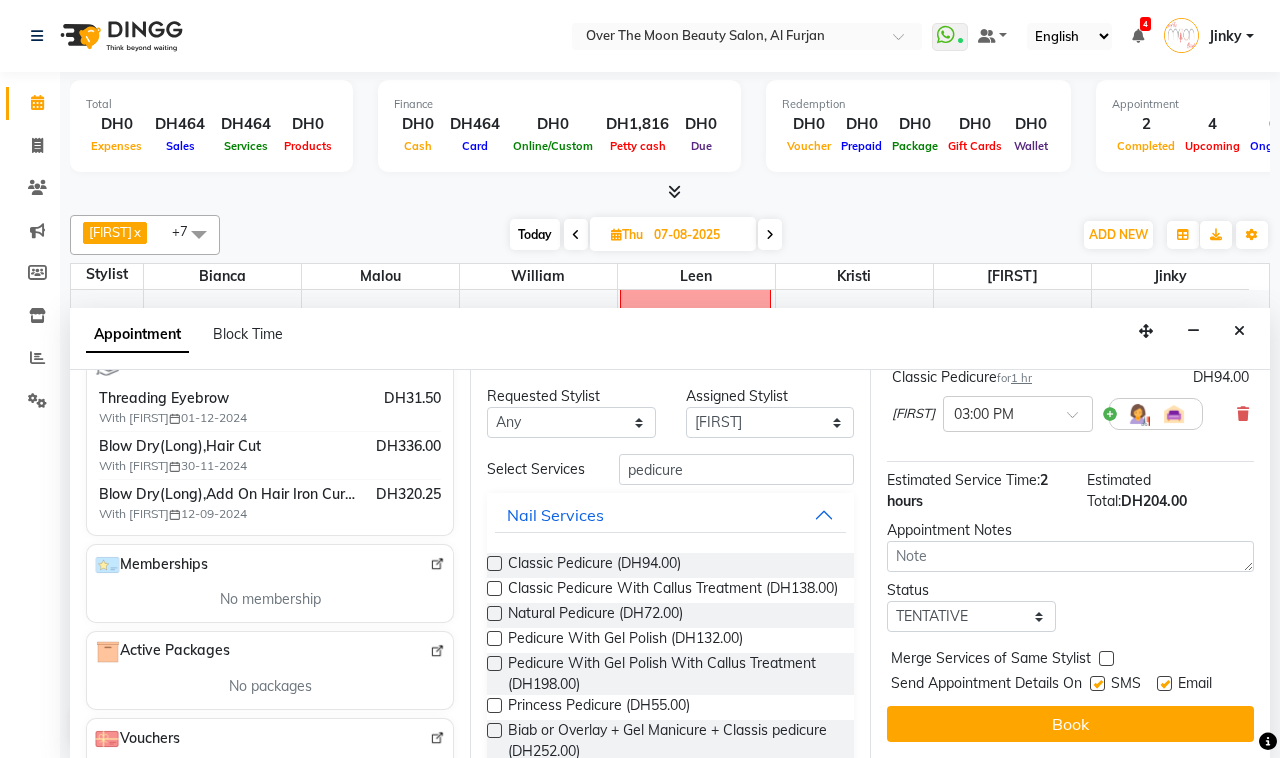 click at bounding box center [1106, 658] 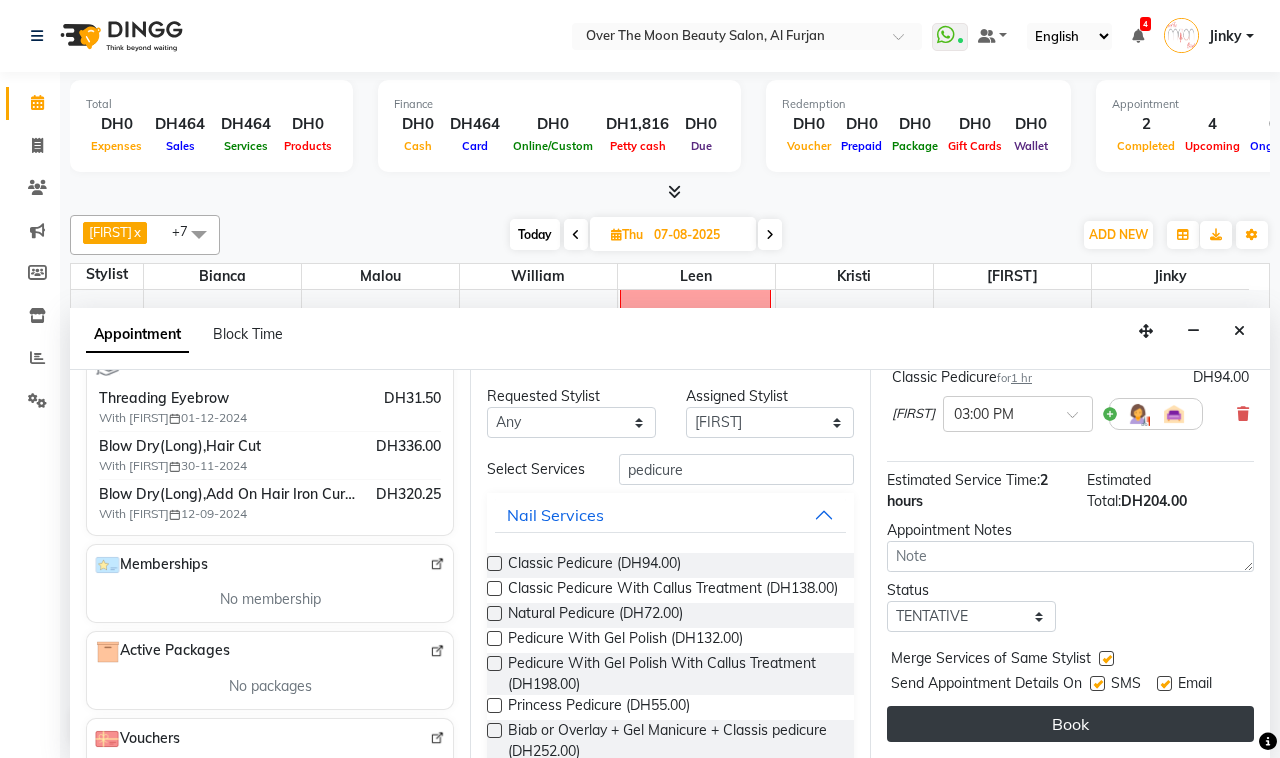 click on "Book" at bounding box center (1070, 724) 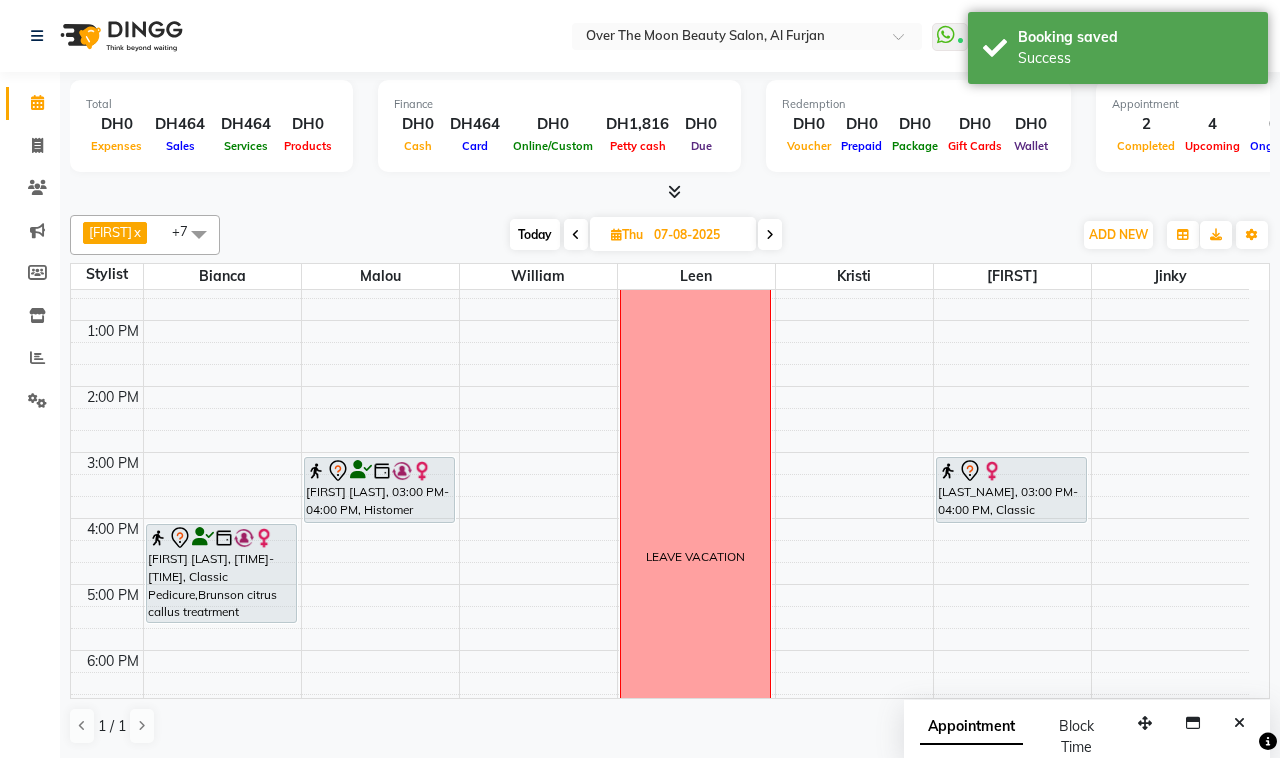 scroll, scrollTop: 176, scrollLeft: 0, axis: vertical 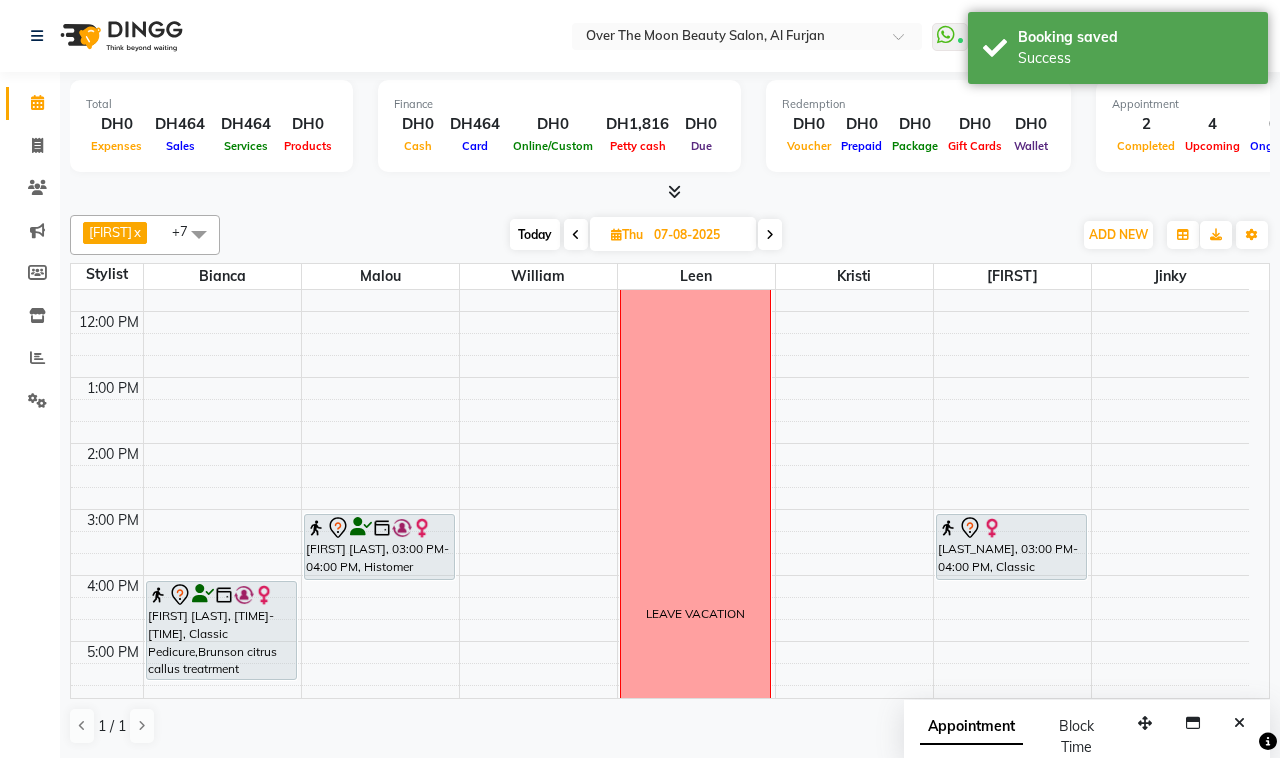 click at bounding box center [992, 528] 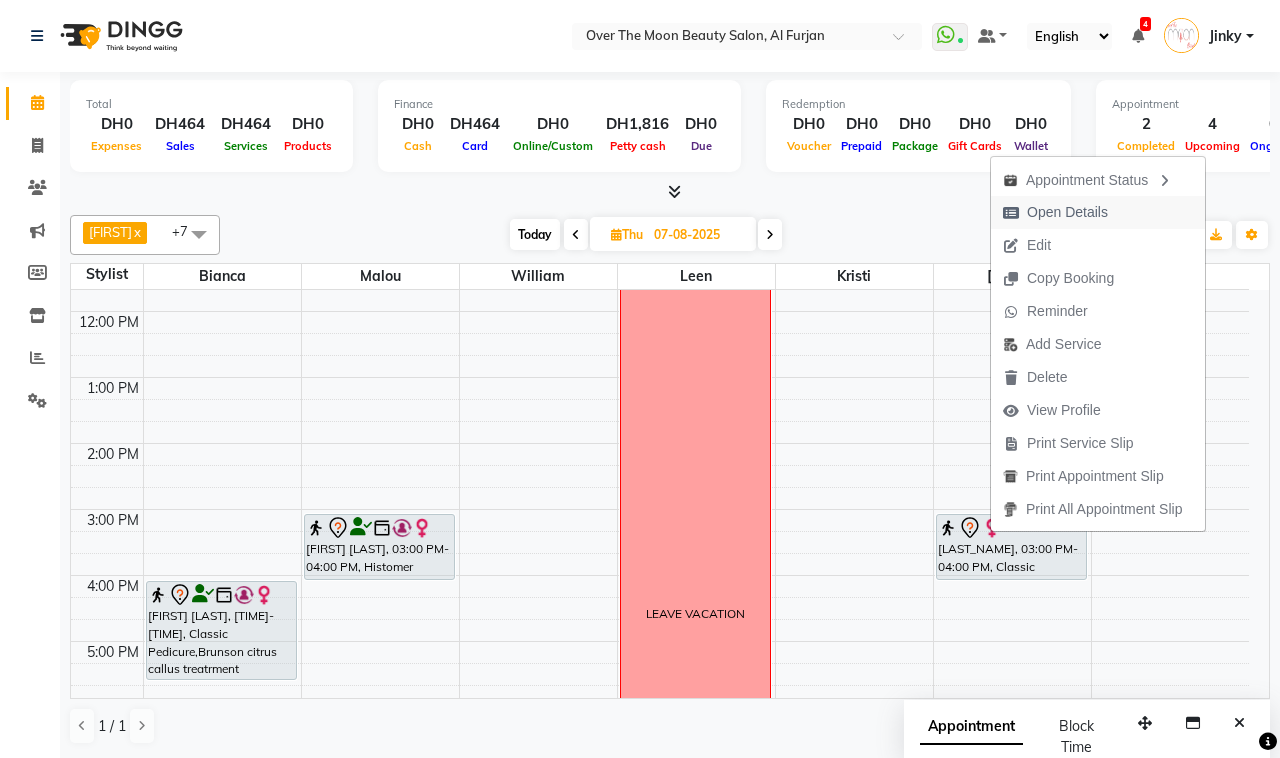 click on "Open Details" at bounding box center [1067, 212] 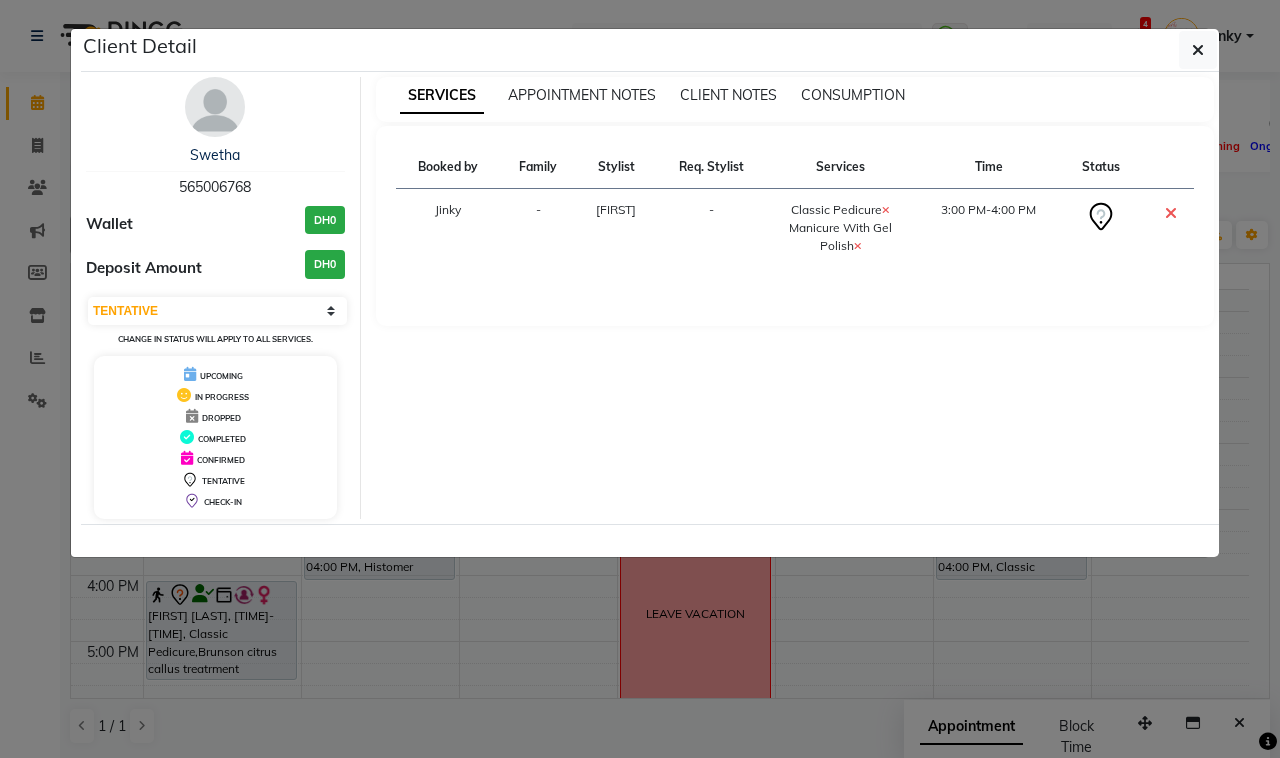 click at bounding box center [886, 210] 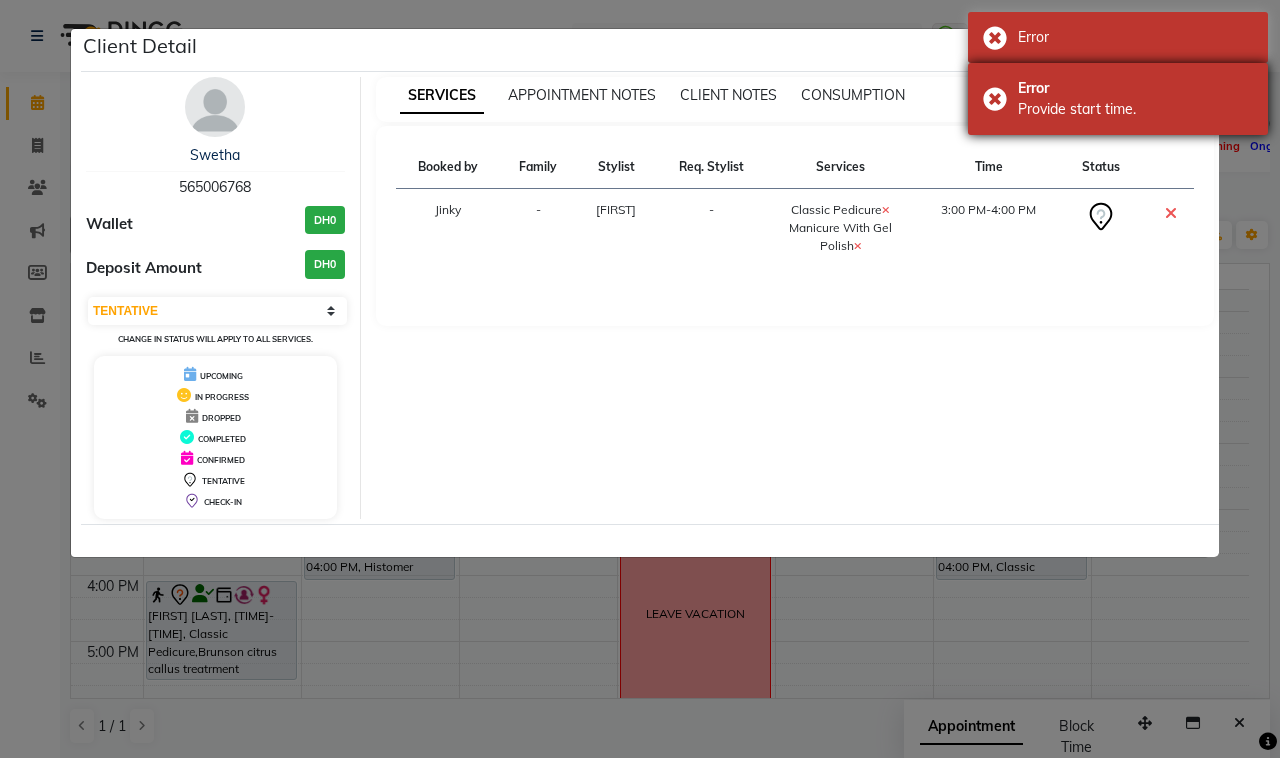 drag, startPoint x: 1113, startPoint y: 127, endPoint x: 1122, endPoint y: 86, distance: 41.976185 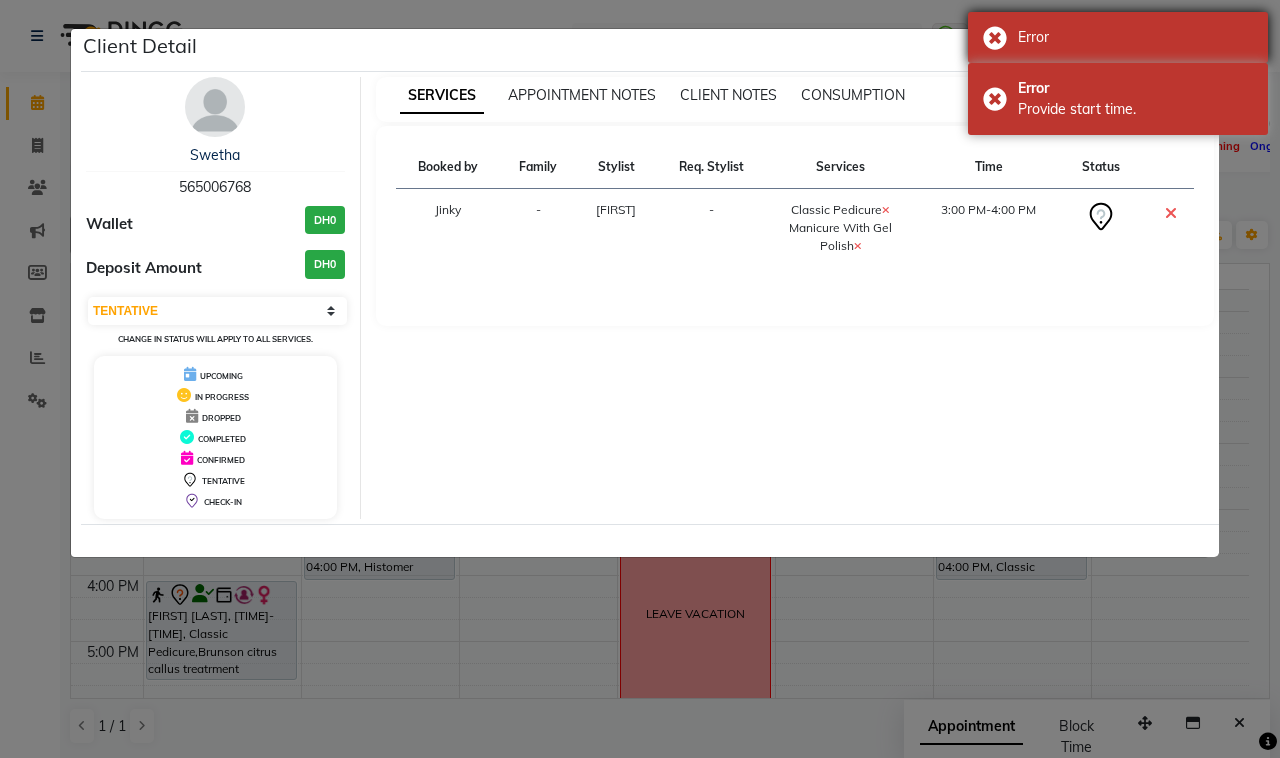 click on "Error" at bounding box center [1135, 37] 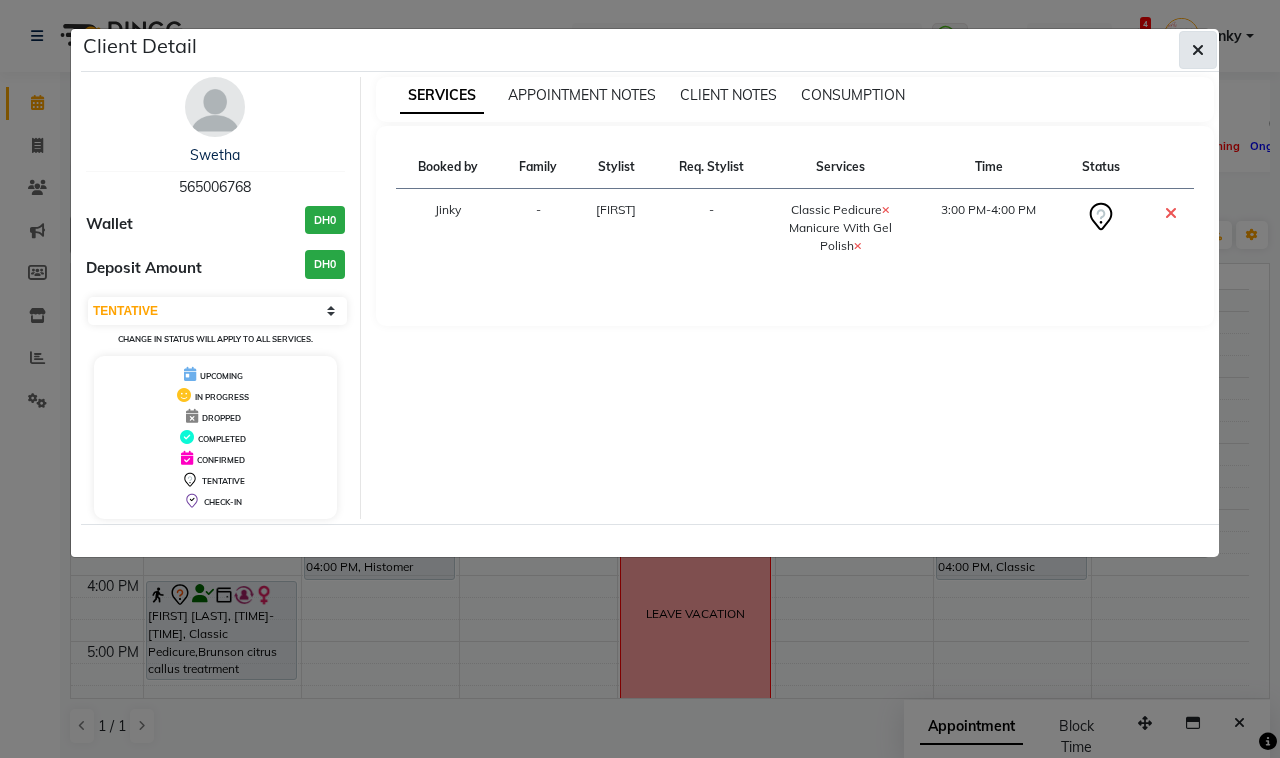drag, startPoint x: 1196, startPoint y: 45, endPoint x: 993, endPoint y: 281, distance: 311.2957 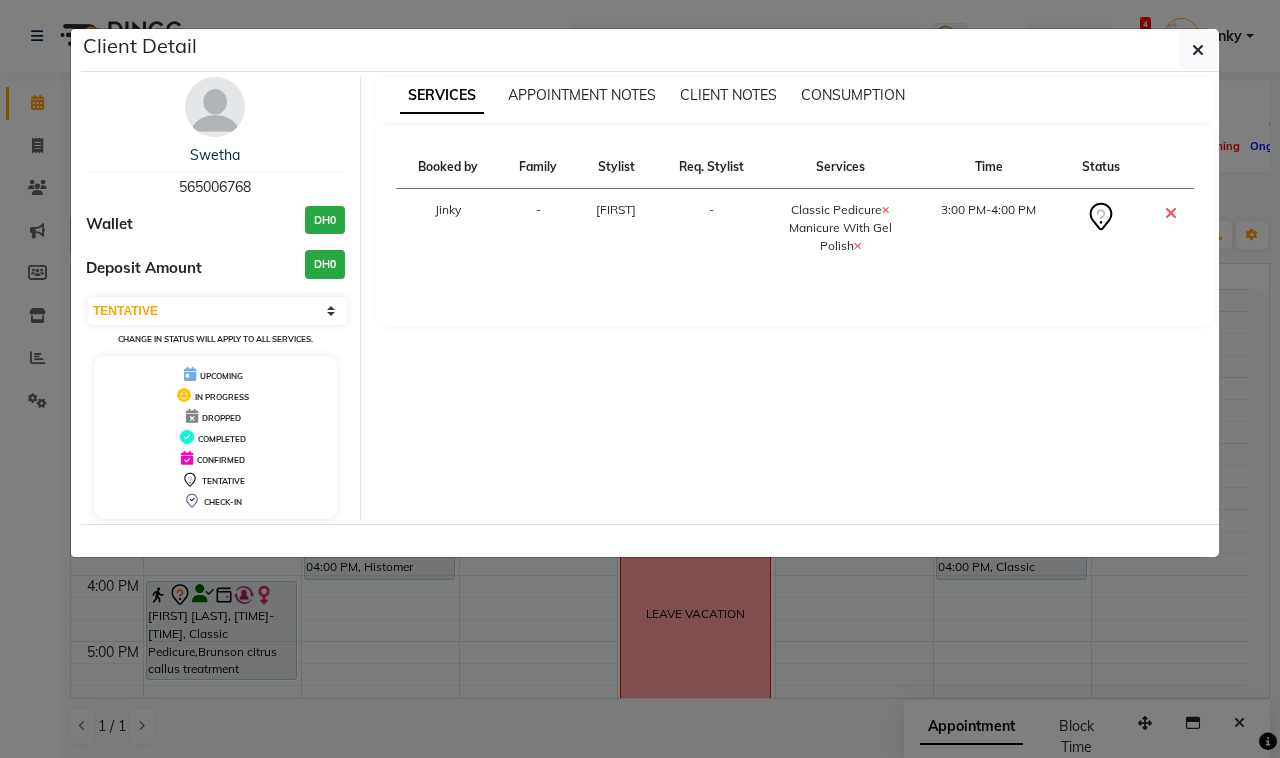 click 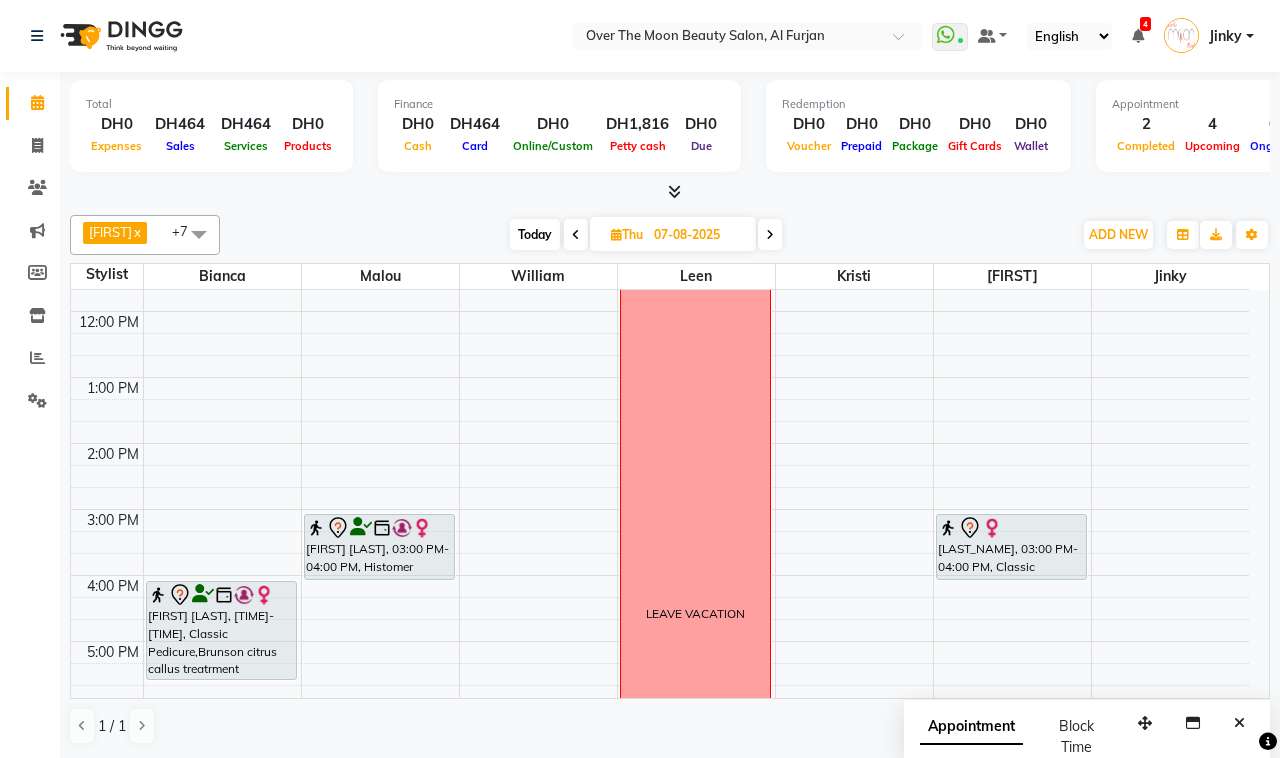 click on "[LAST_NAME], 03:00 PM-04:00 PM, Classic Pedicure,Manicure With Gel Polish" at bounding box center (1011, 547) 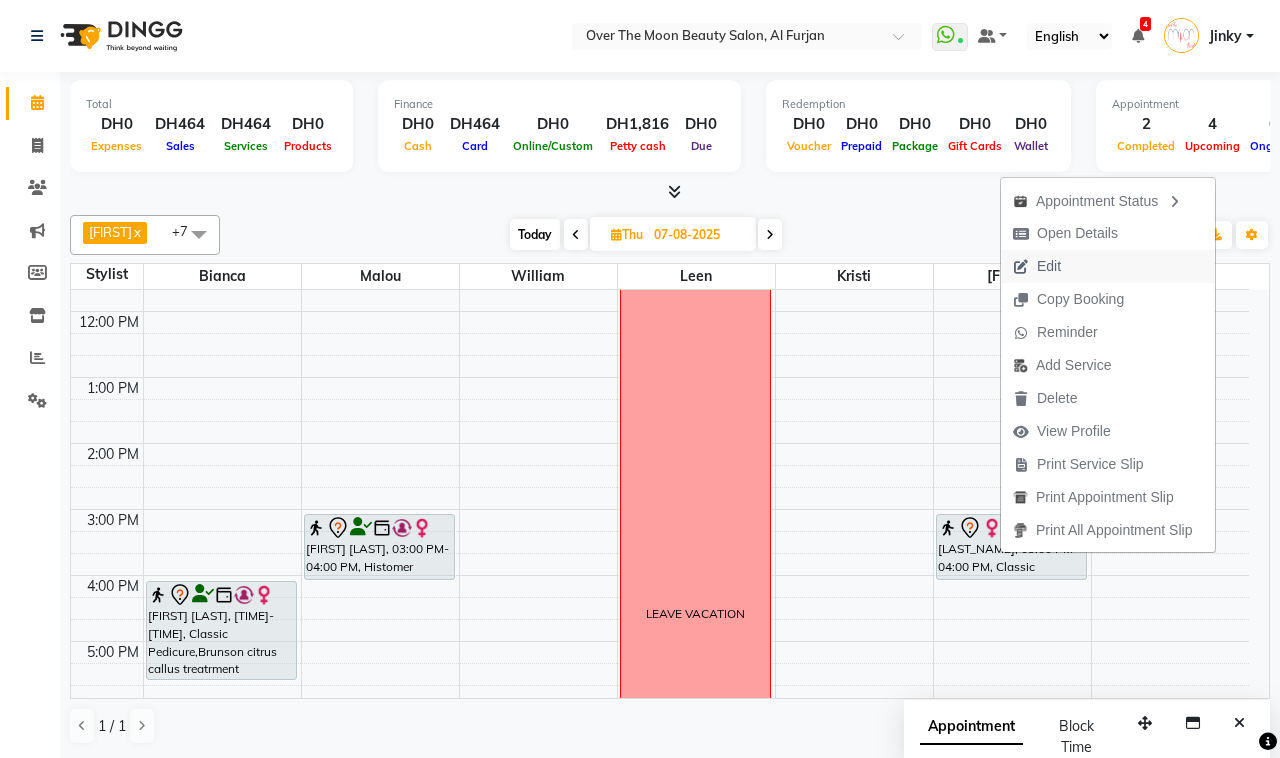 click on "Edit" at bounding box center [1108, 266] 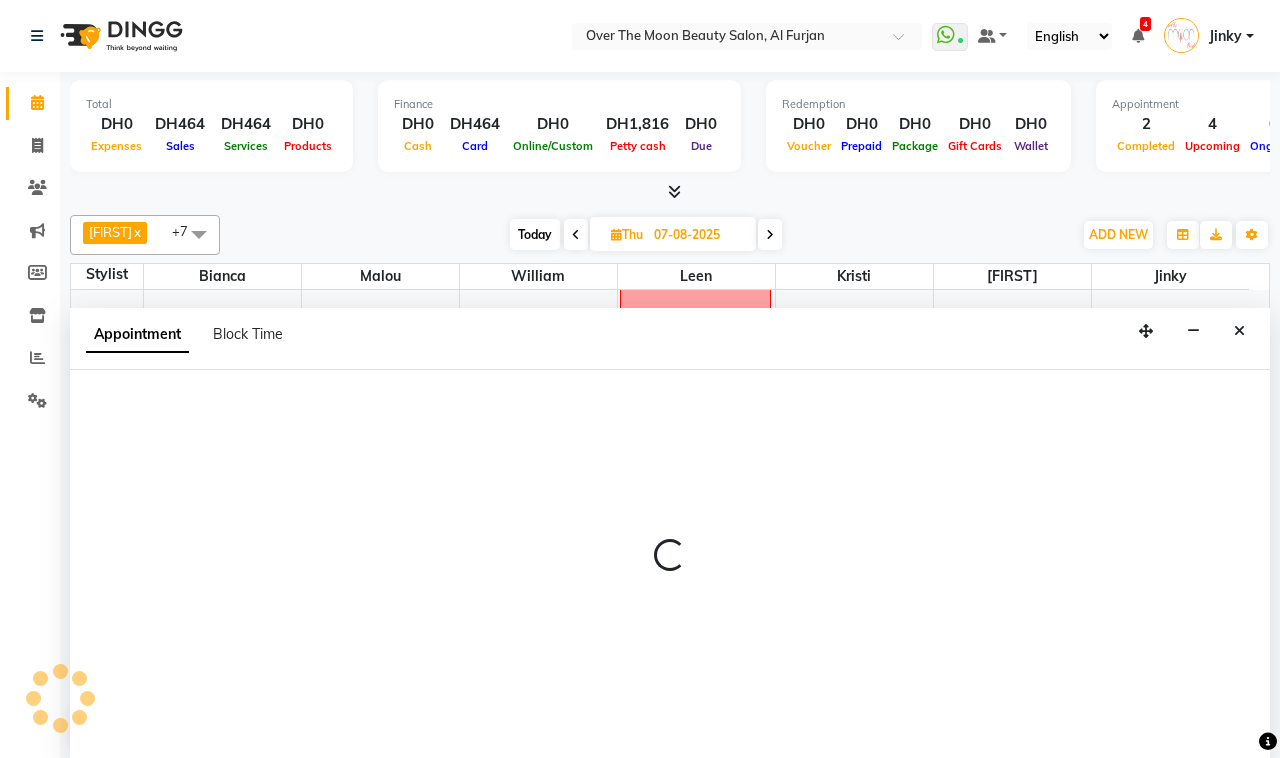 select on "tentative" 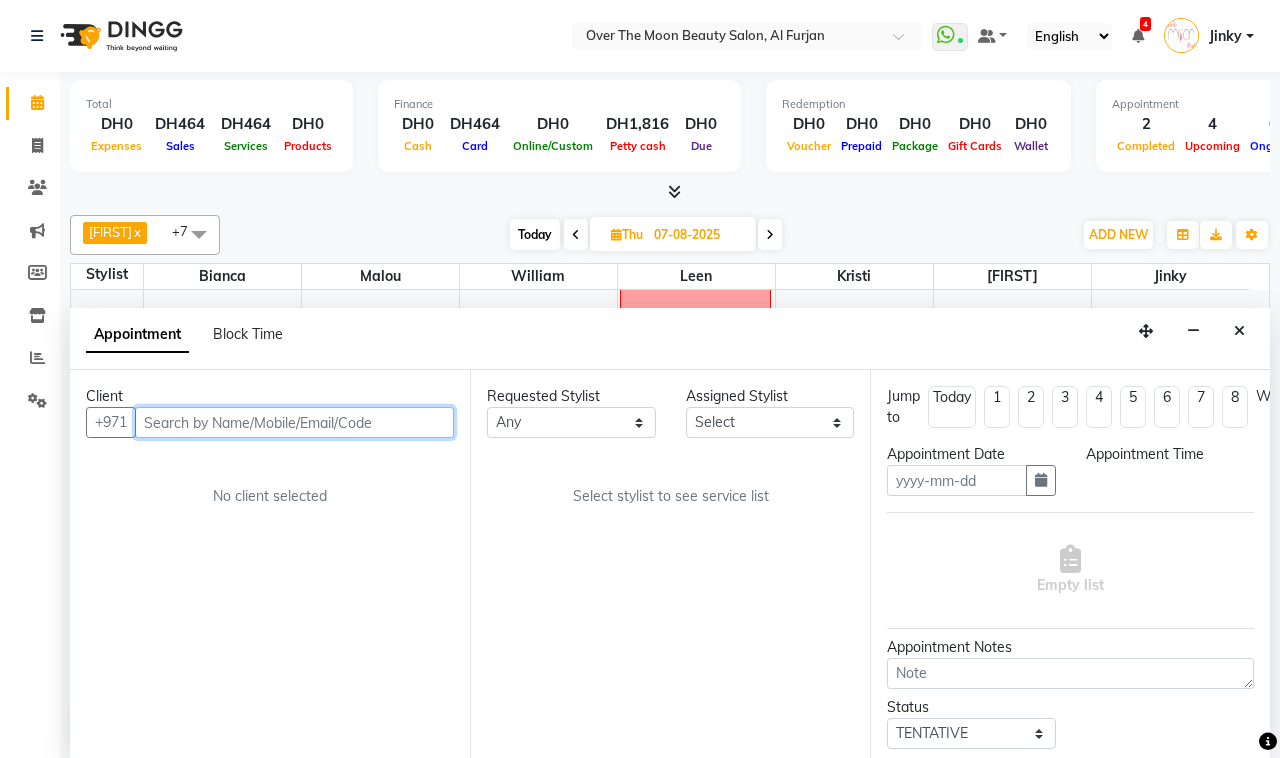 type on "07-08-2025" 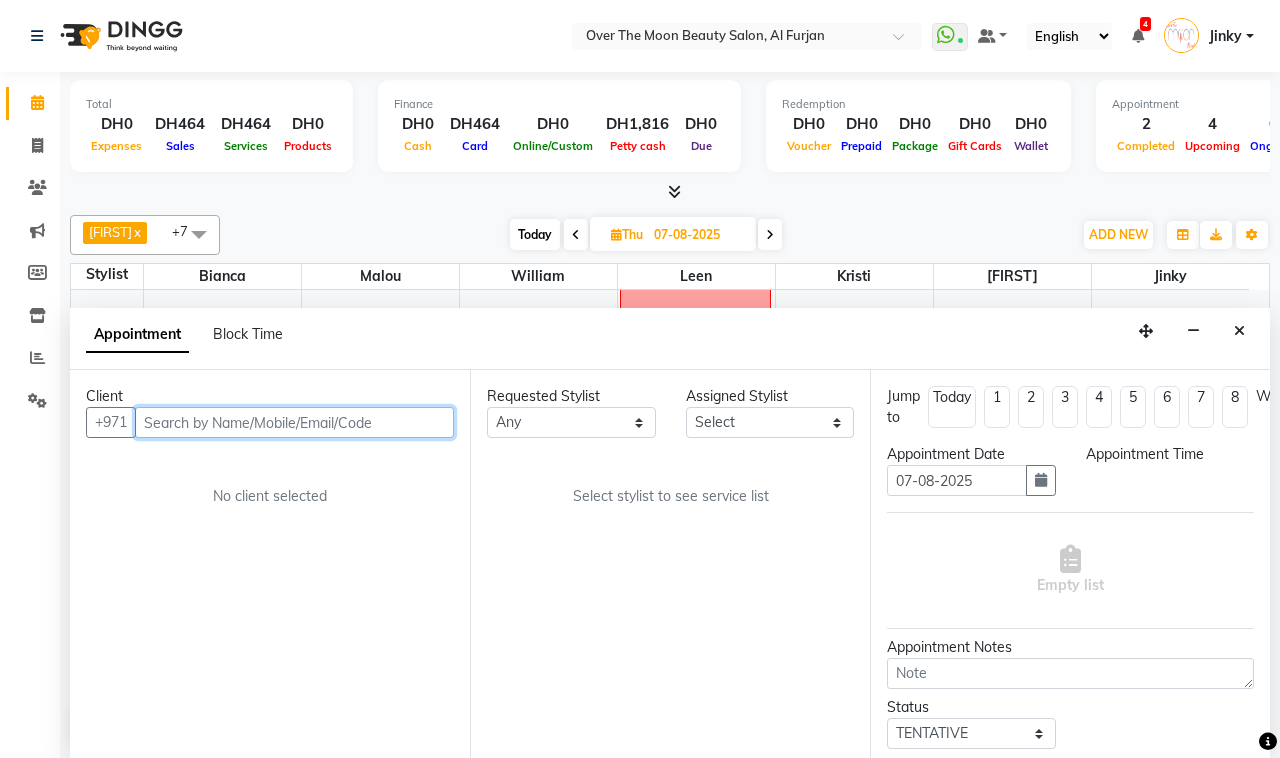 scroll, scrollTop: 0, scrollLeft: 0, axis: both 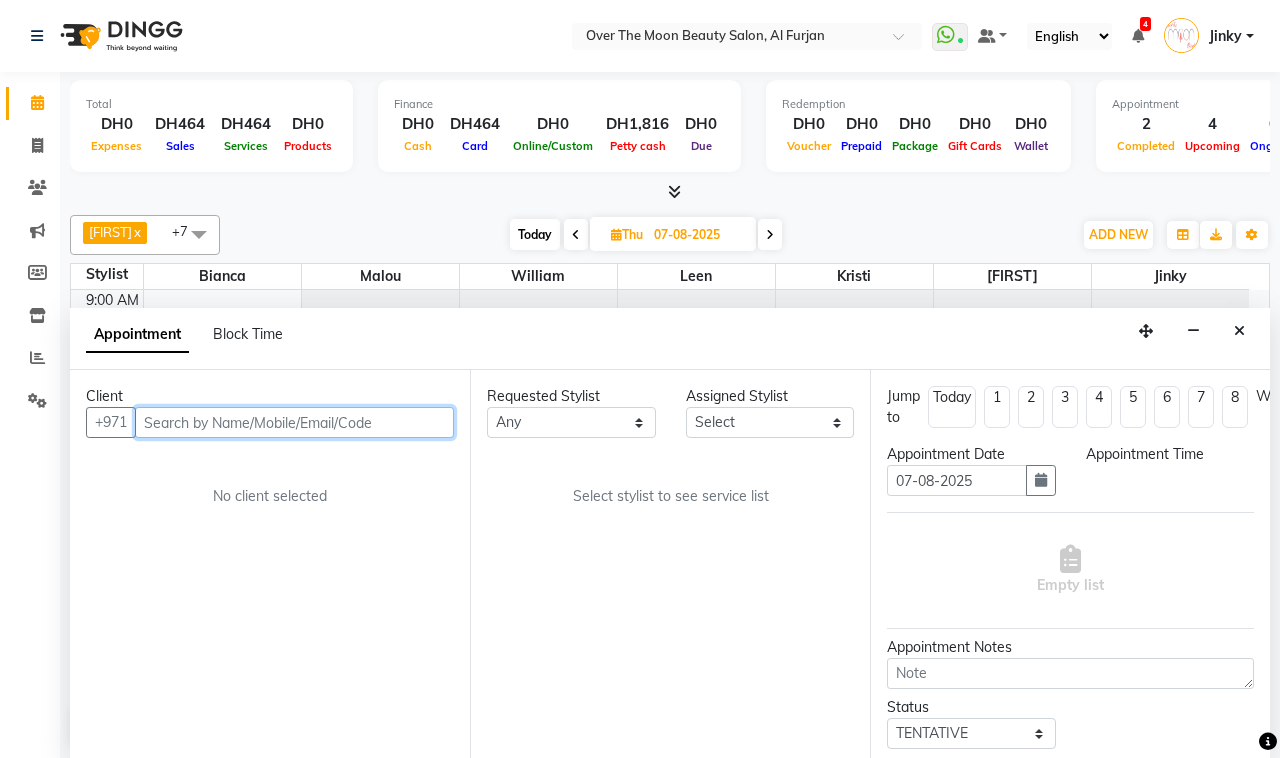 select on "900" 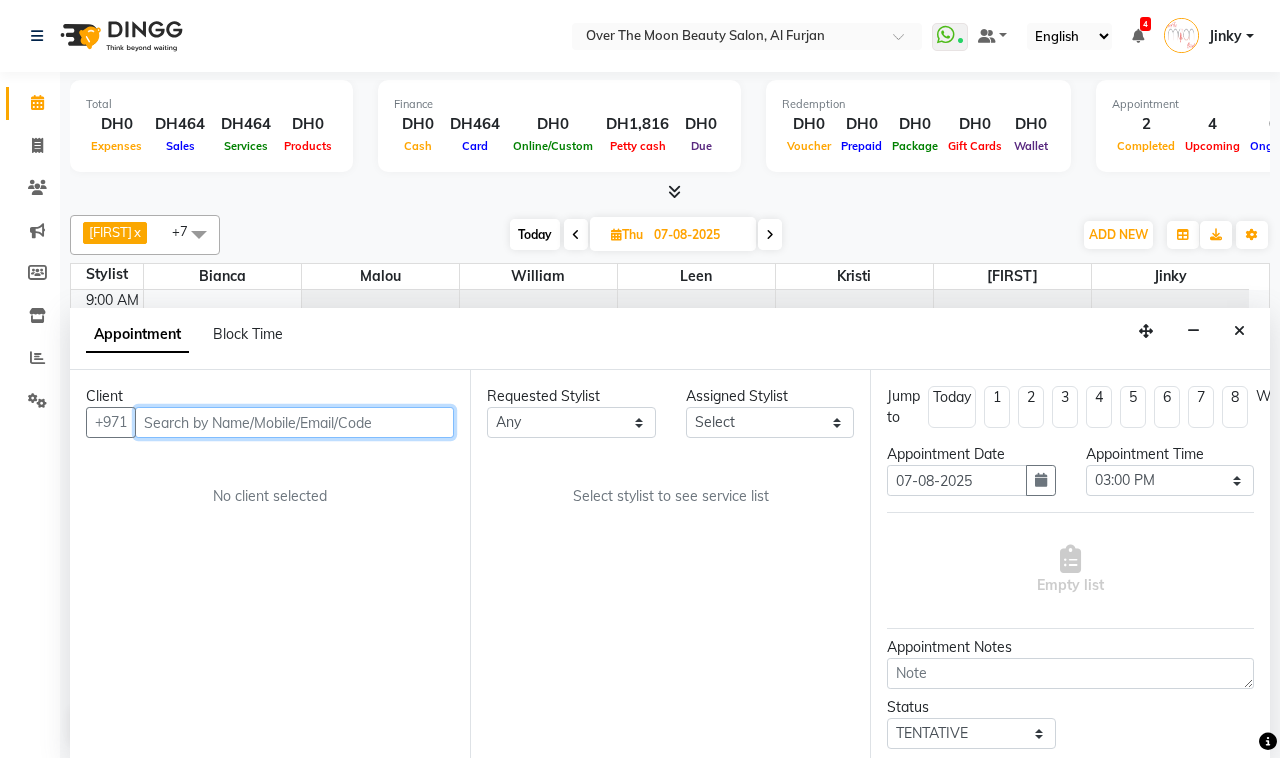 select on "64796" 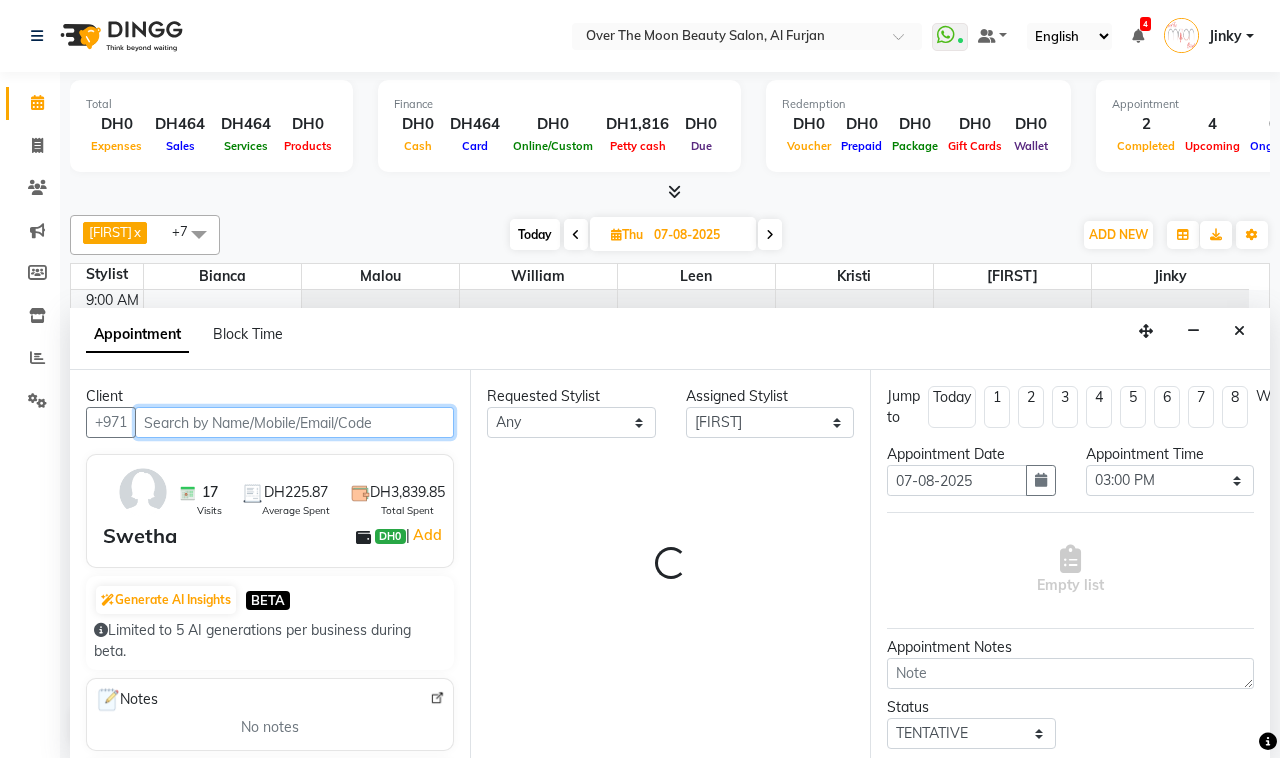 scroll, scrollTop: 467, scrollLeft: 0, axis: vertical 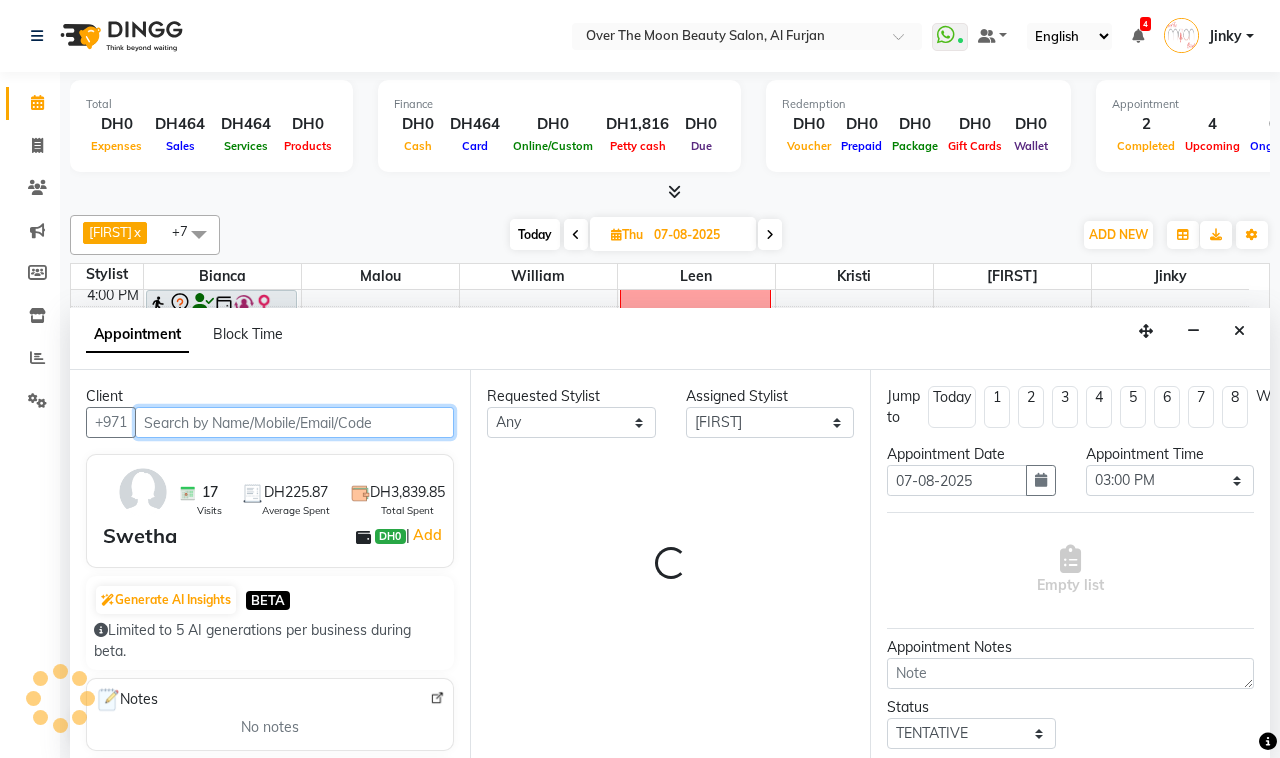 select on "1643" 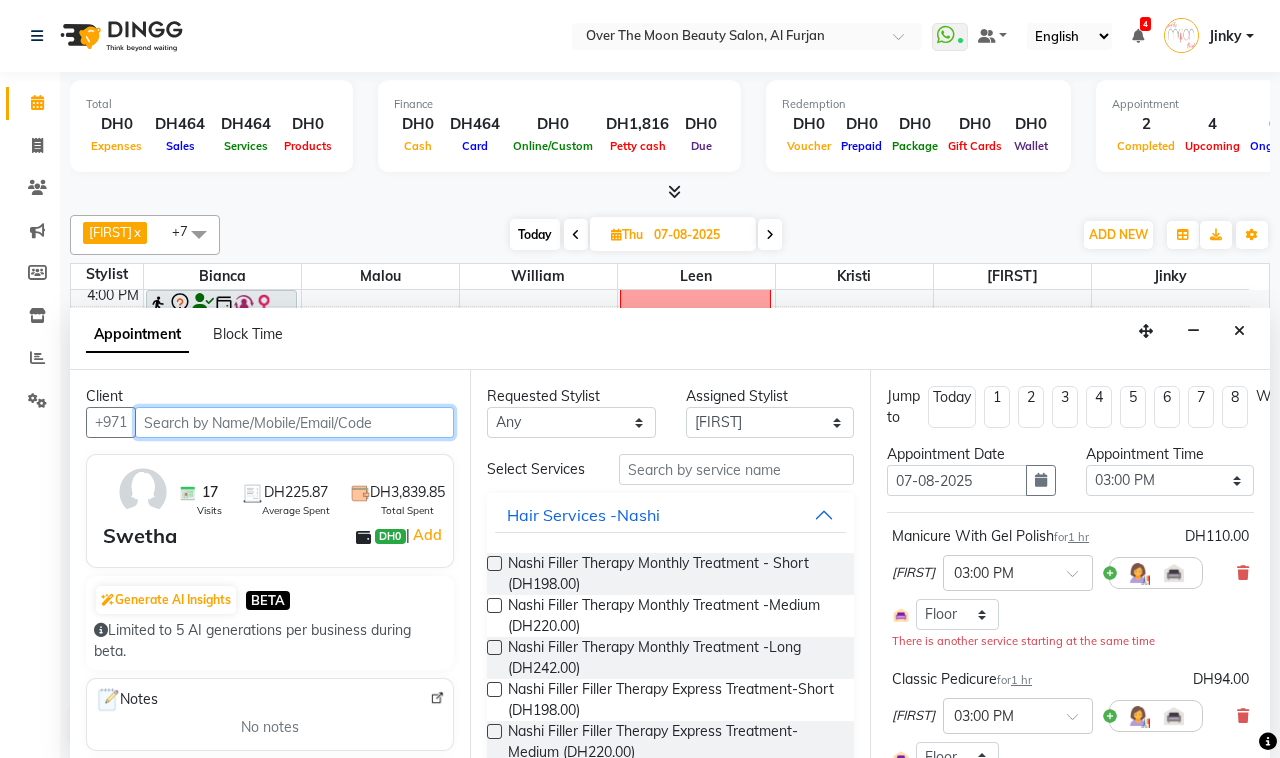 scroll, scrollTop: 208, scrollLeft: 0, axis: vertical 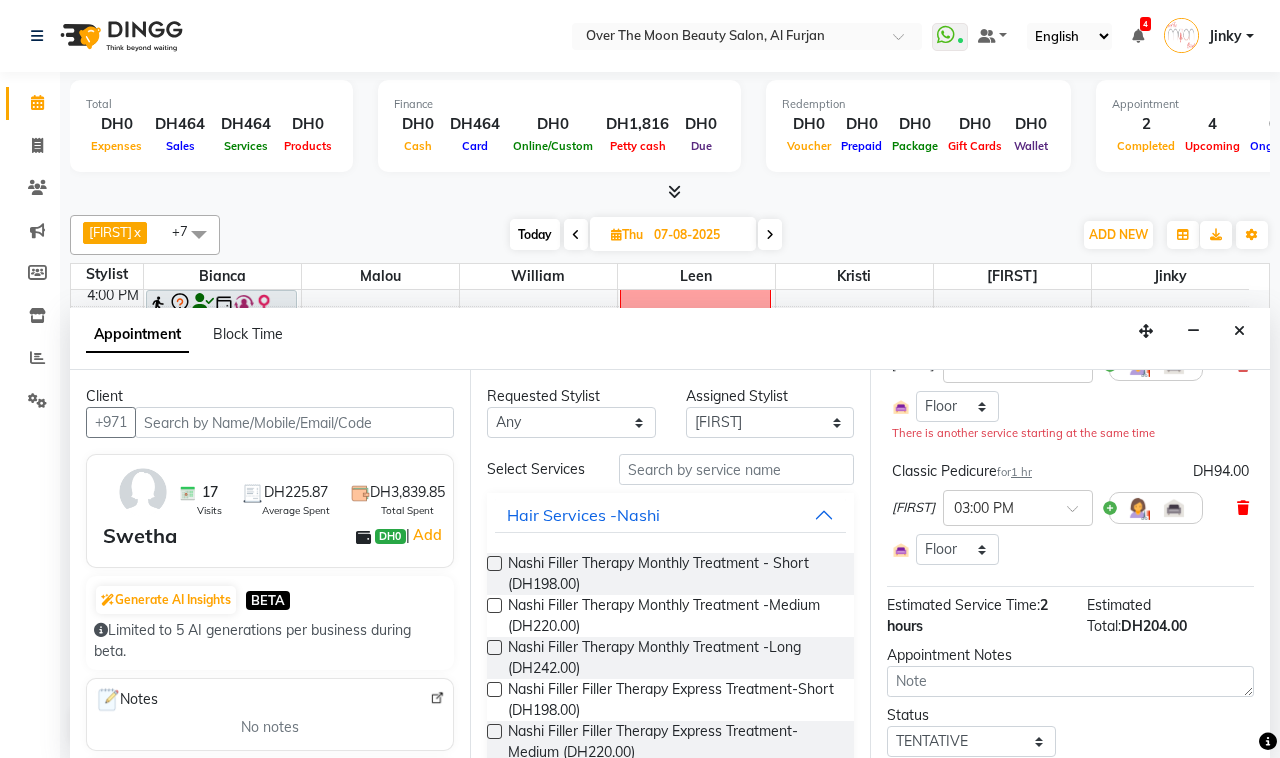 click at bounding box center (1243, 508) 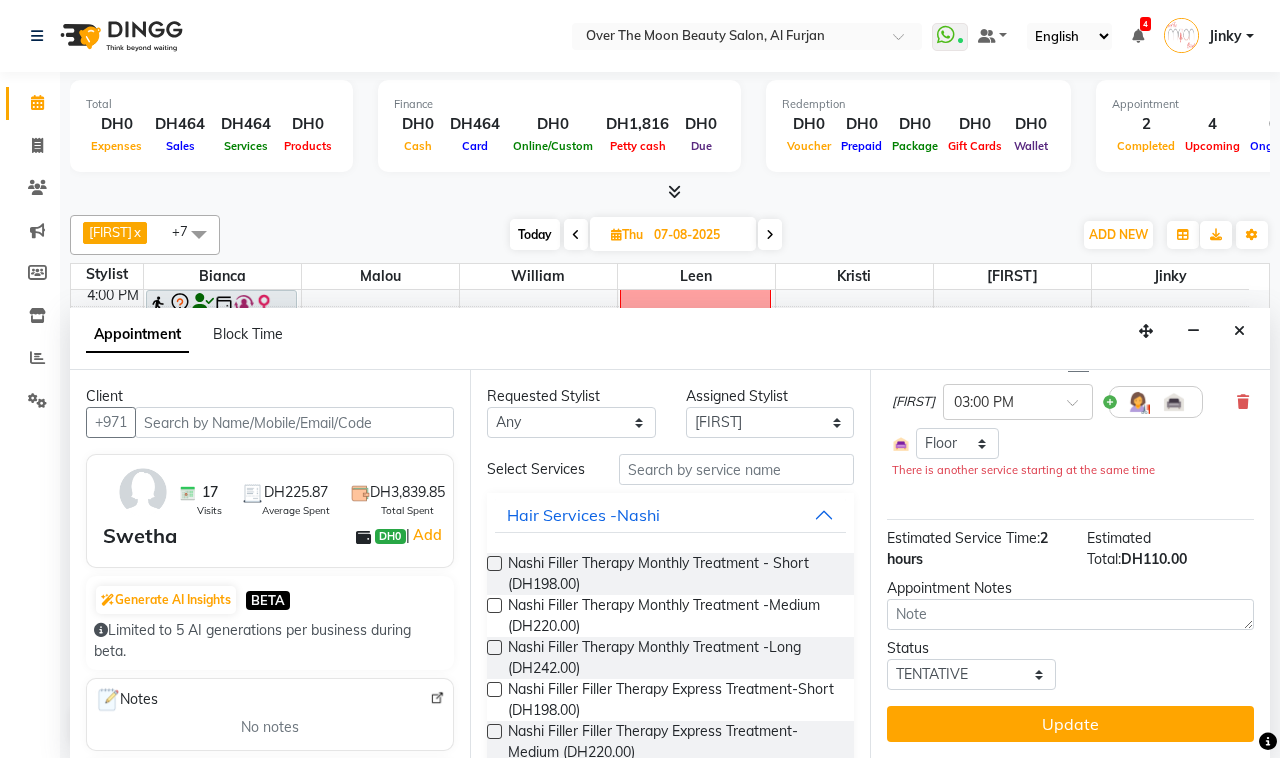 scroll, scrollTop: 191, scrollLeft: 0, axis: vertical 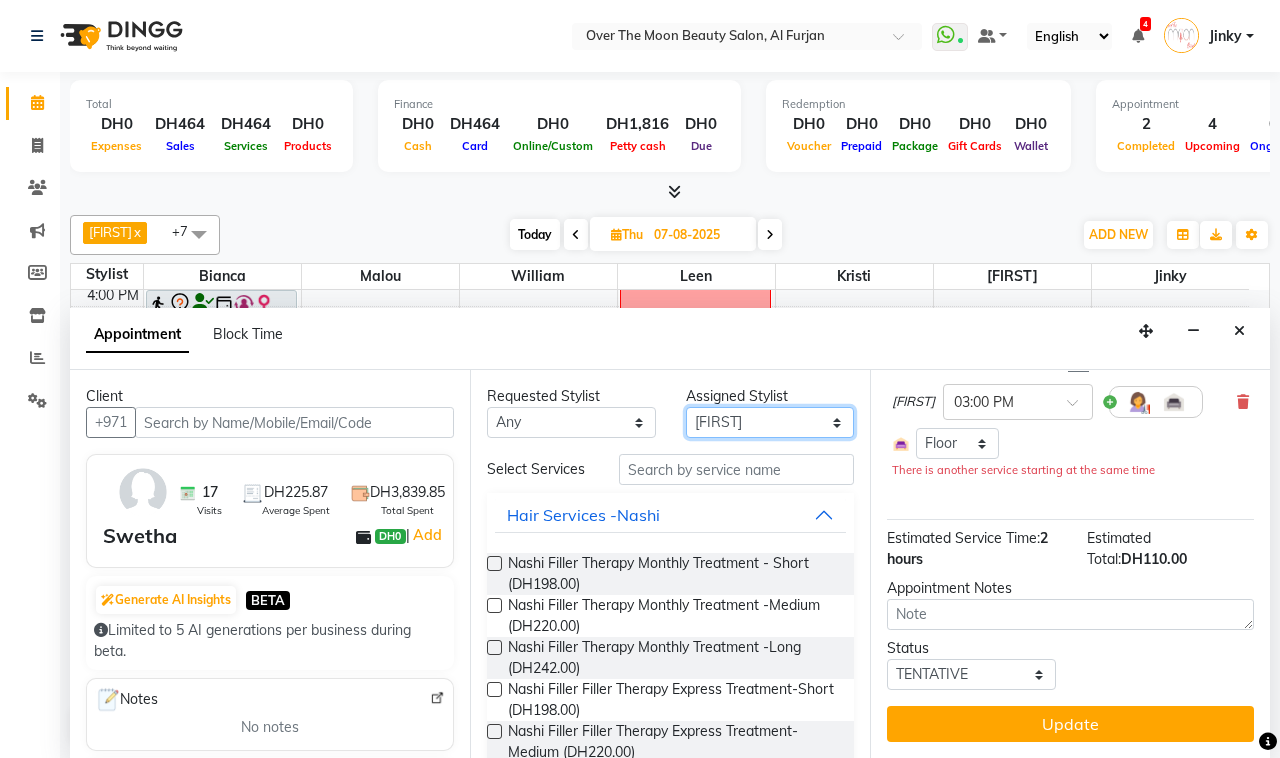 click on "Select Bianca Hadeel Jeewan Jinky Kristi Leen Malou William" at bounding box center (770, 422) 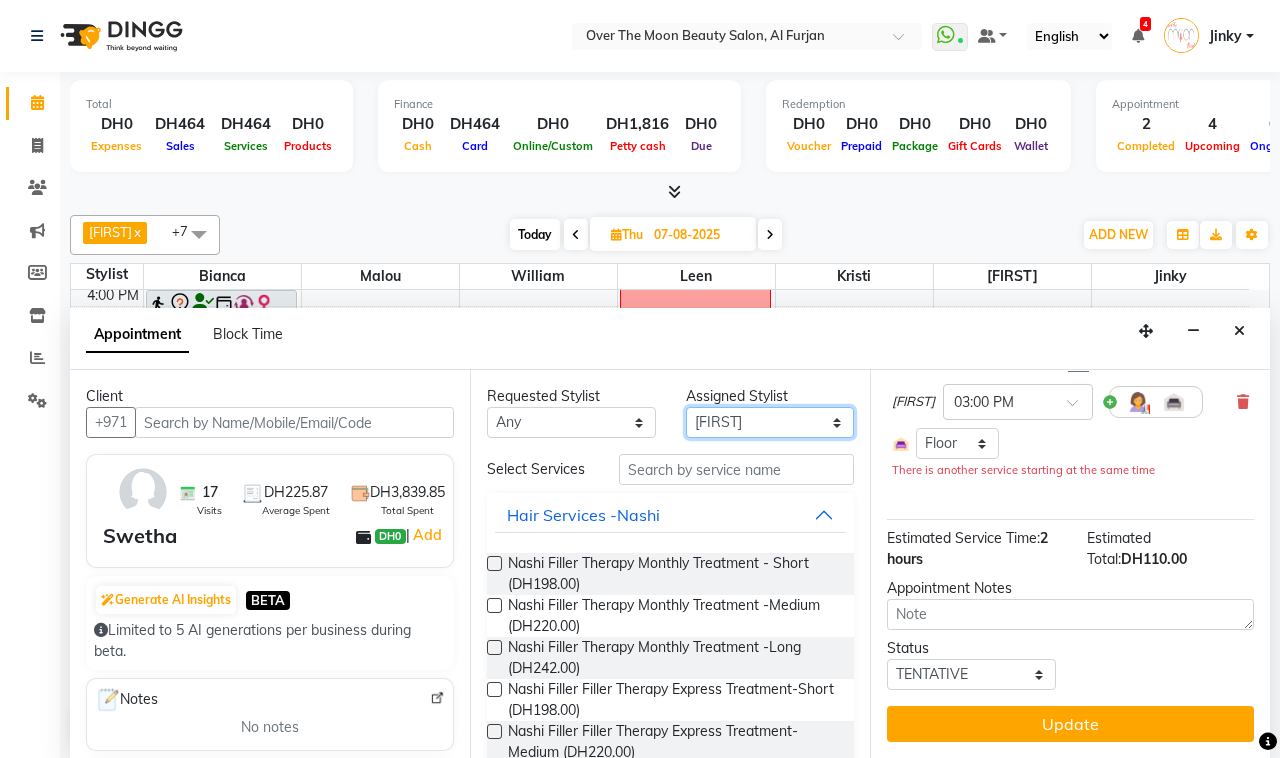 select on "64402" 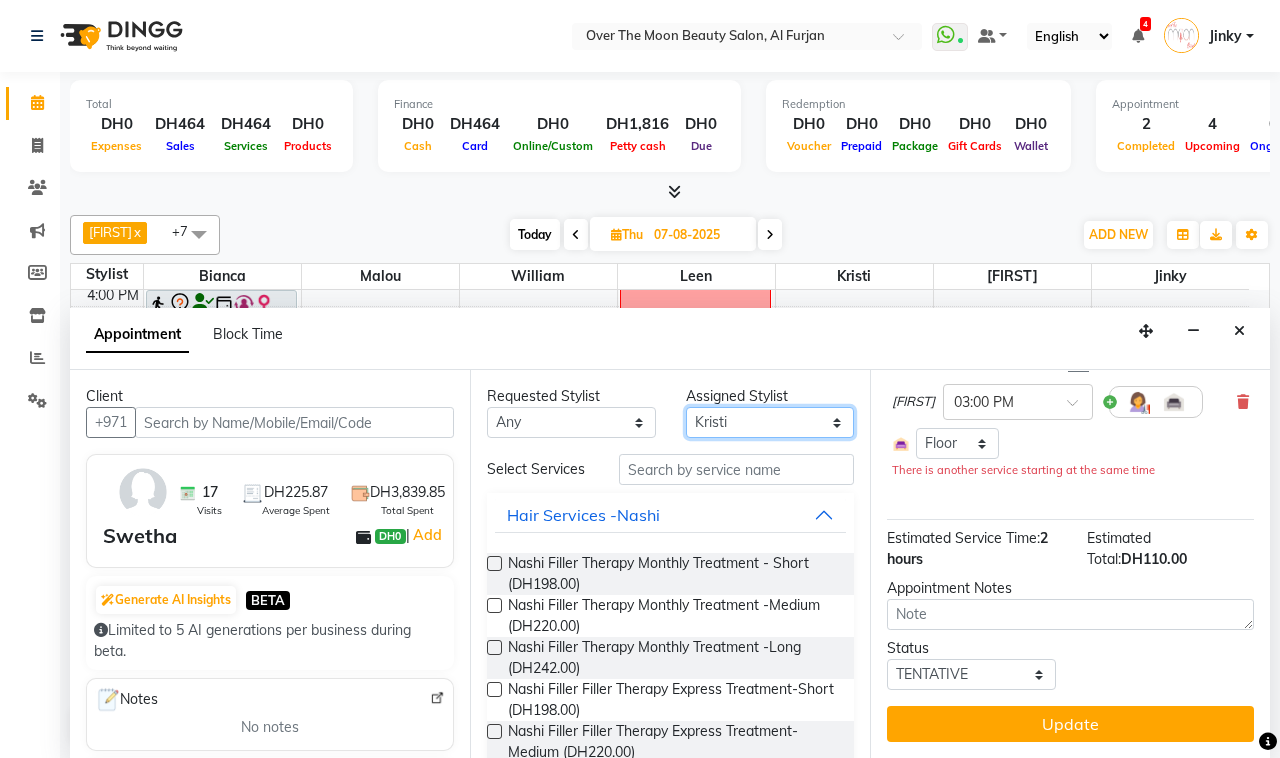 click on "Select Bianca Hadeel Jeewan Jinky Kristi Leen Malou William" at bounding box center (770, 422) 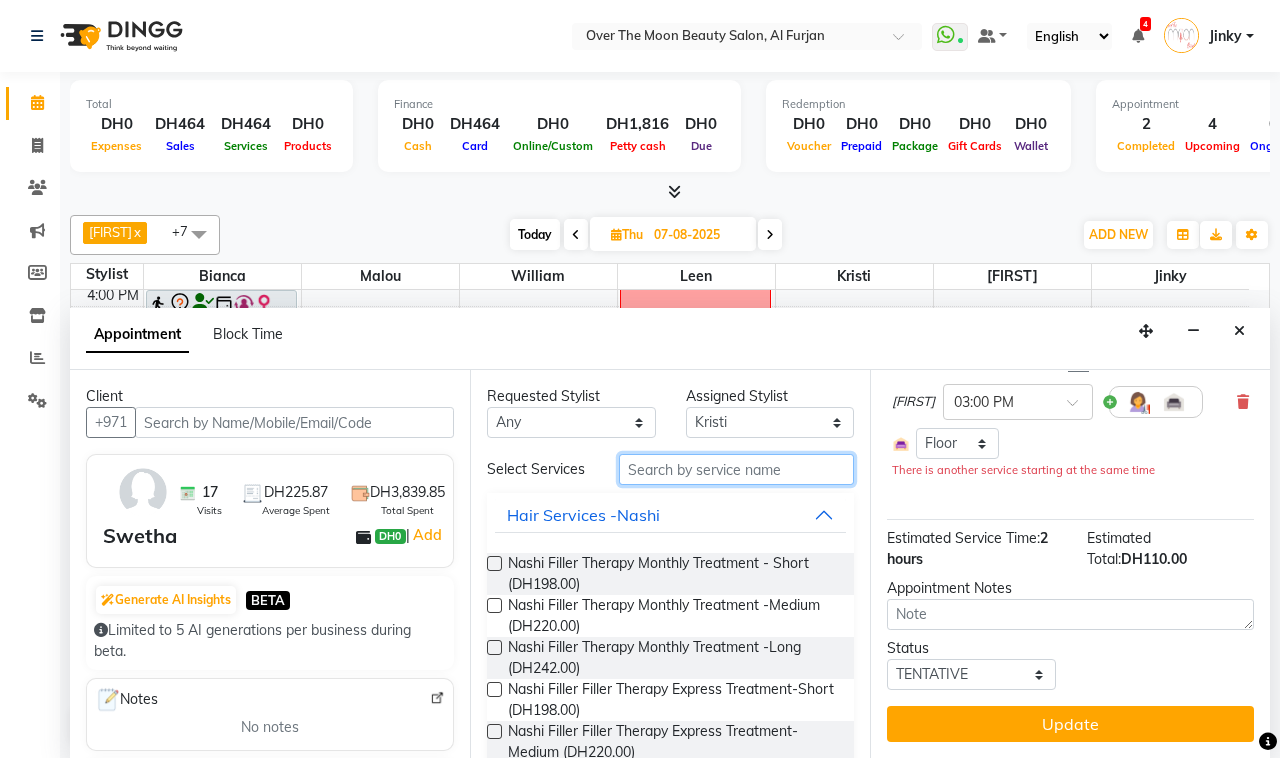 click at bounding box center [736, 469] 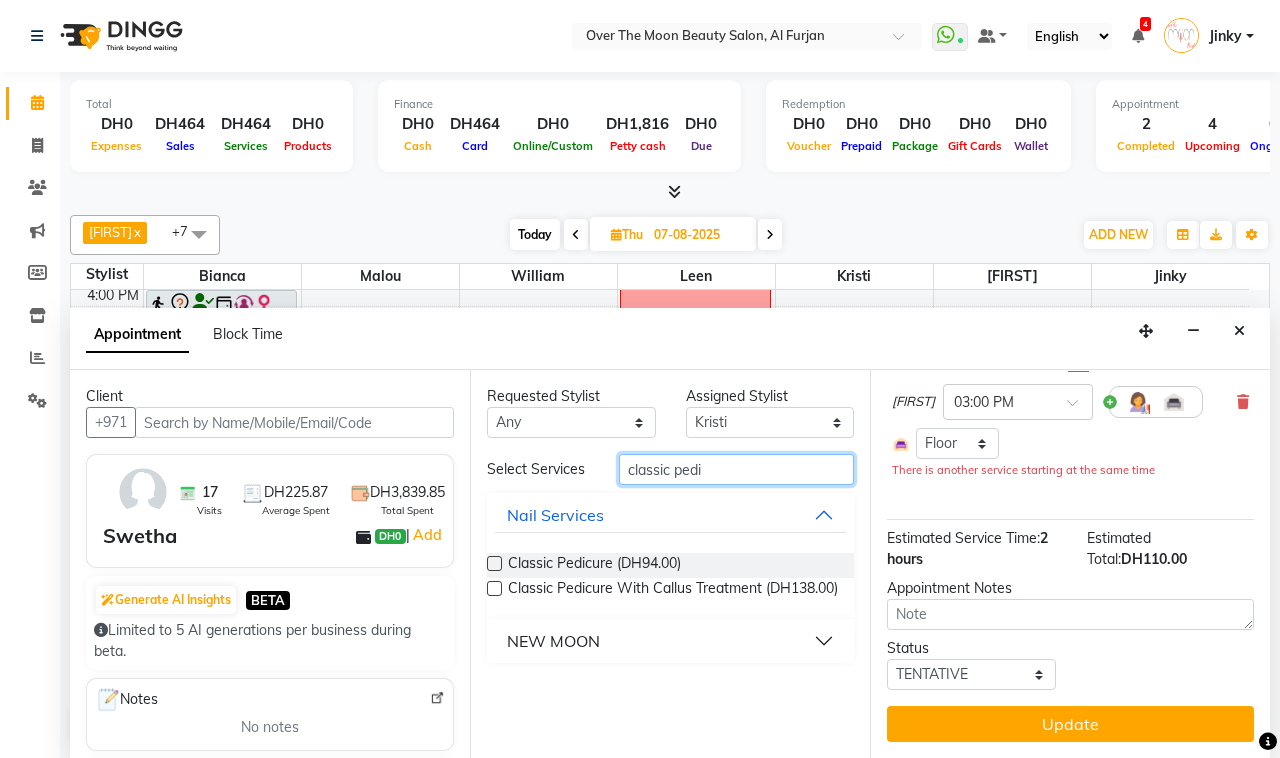 type on "classic pedi" 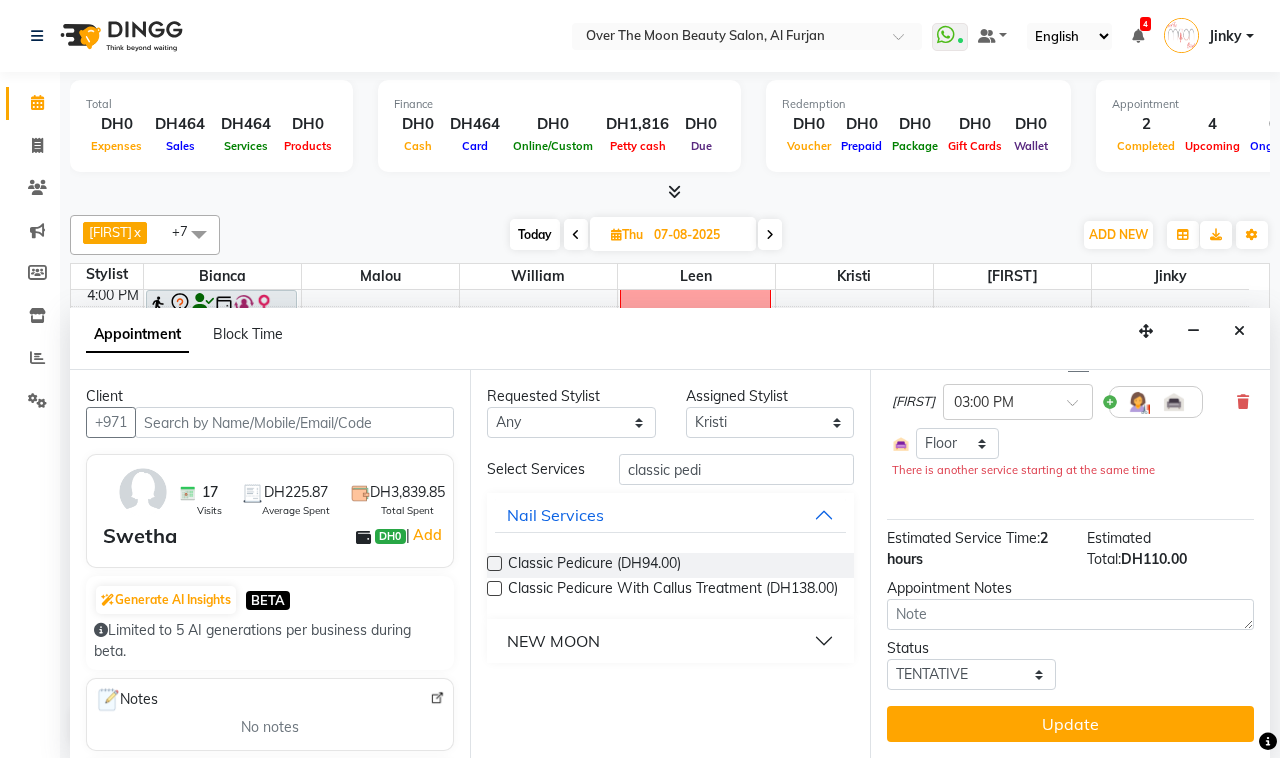 click at bounding box center [494, 563] 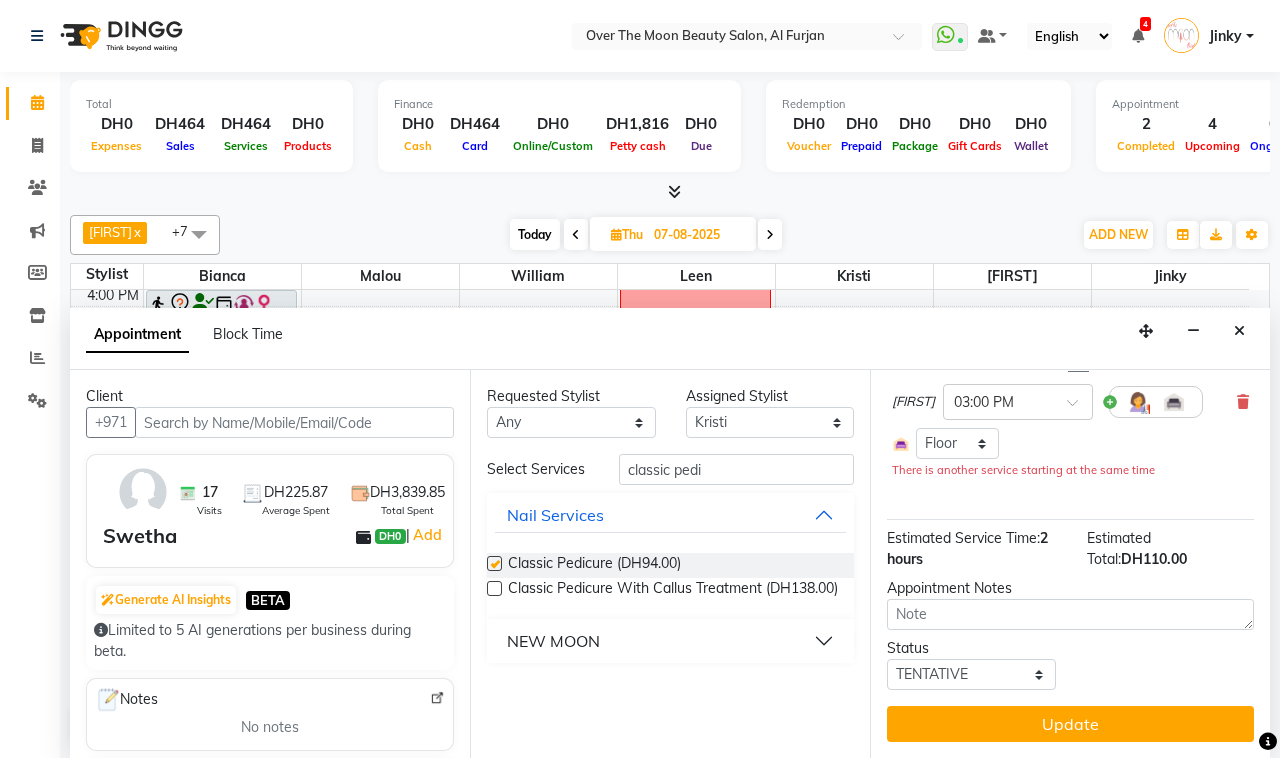 scroll, scrollTop: 208, scrollLeft: 0, axis: vertical 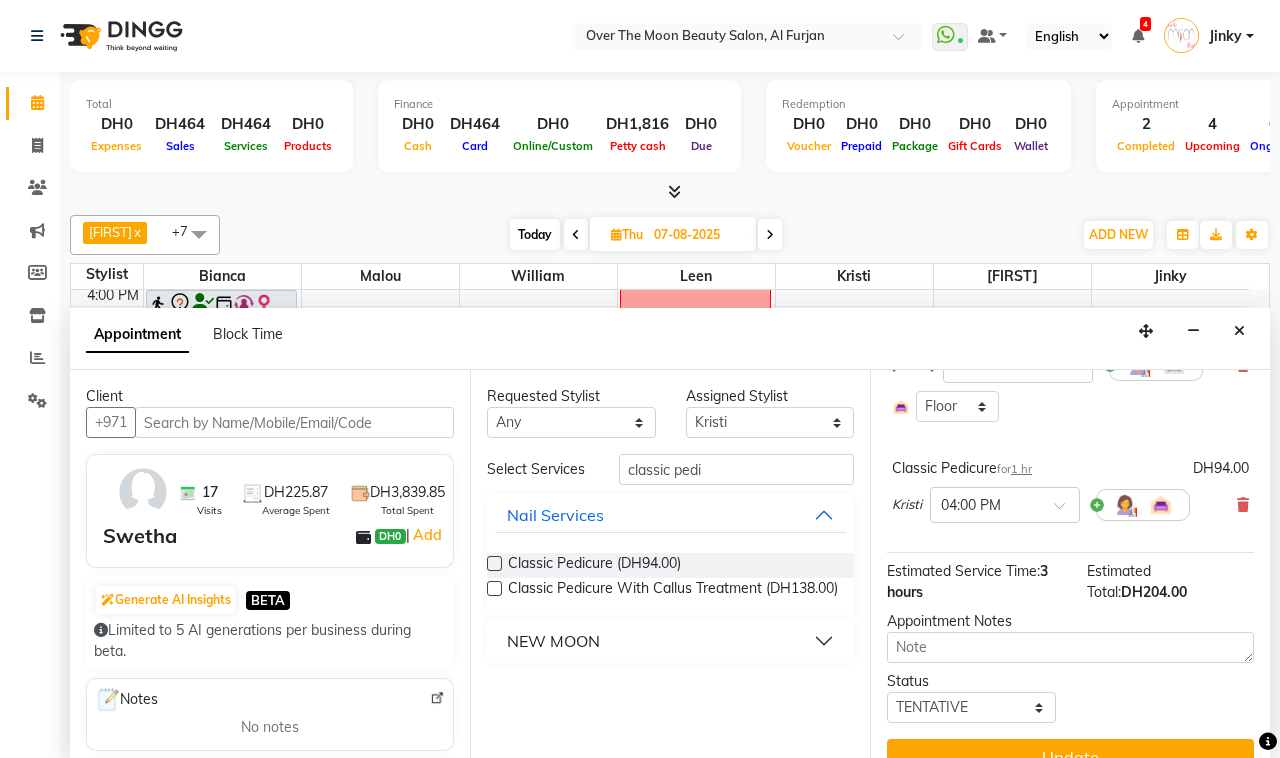 checkbox on "false" 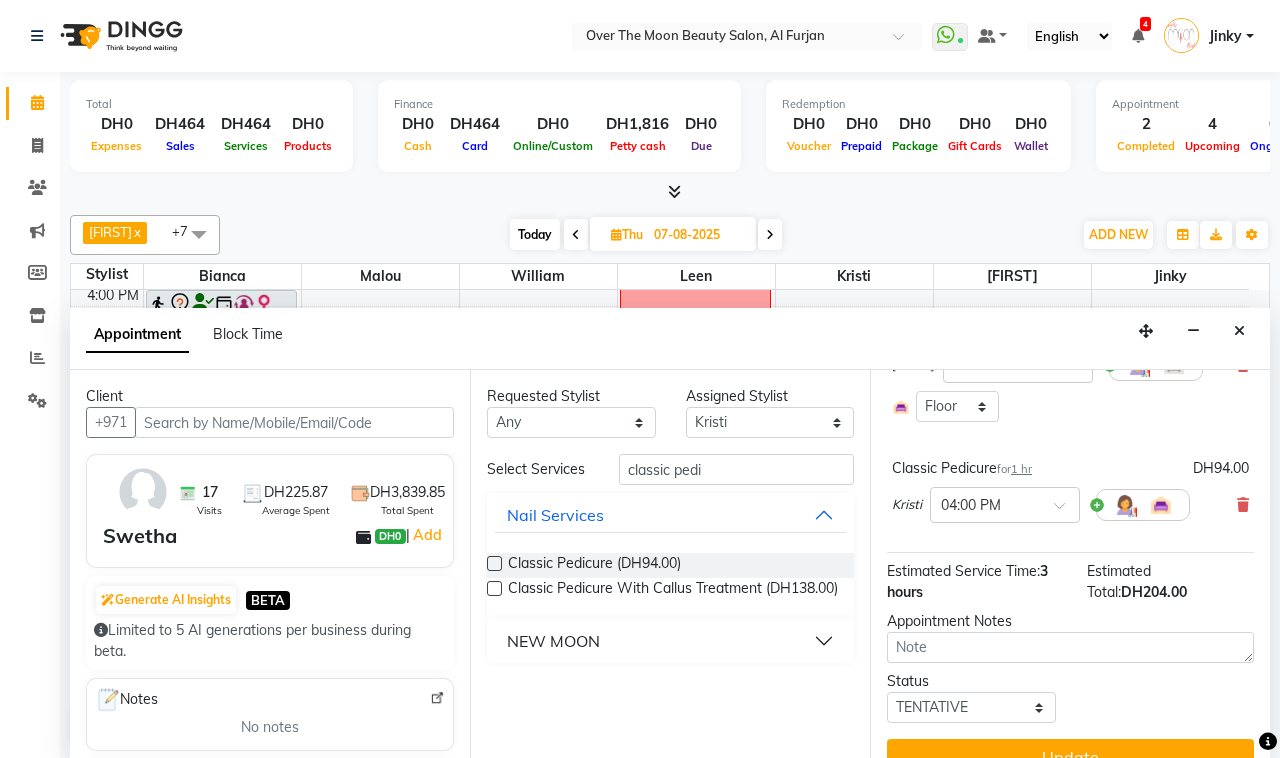 scroll, scrollTop: 0, scrollLeft: 0, axis: both 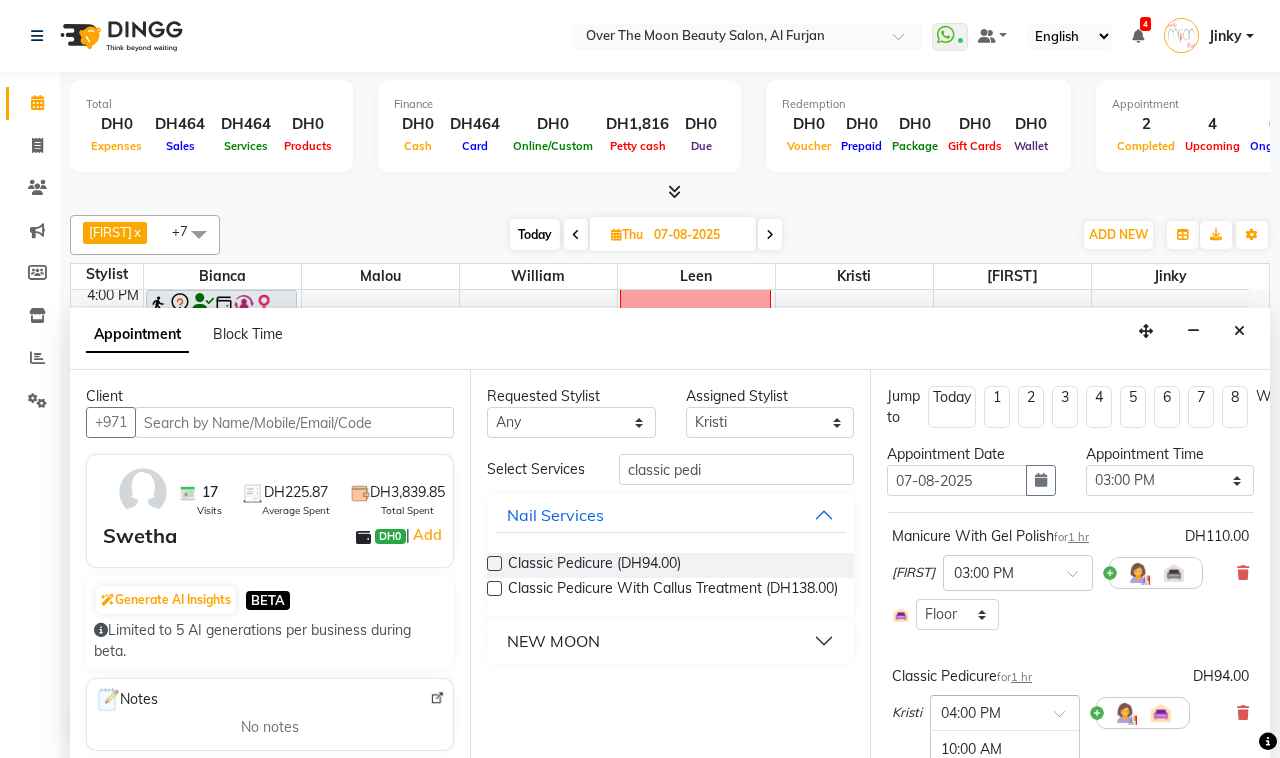 click at bounding box center [1066, 719] 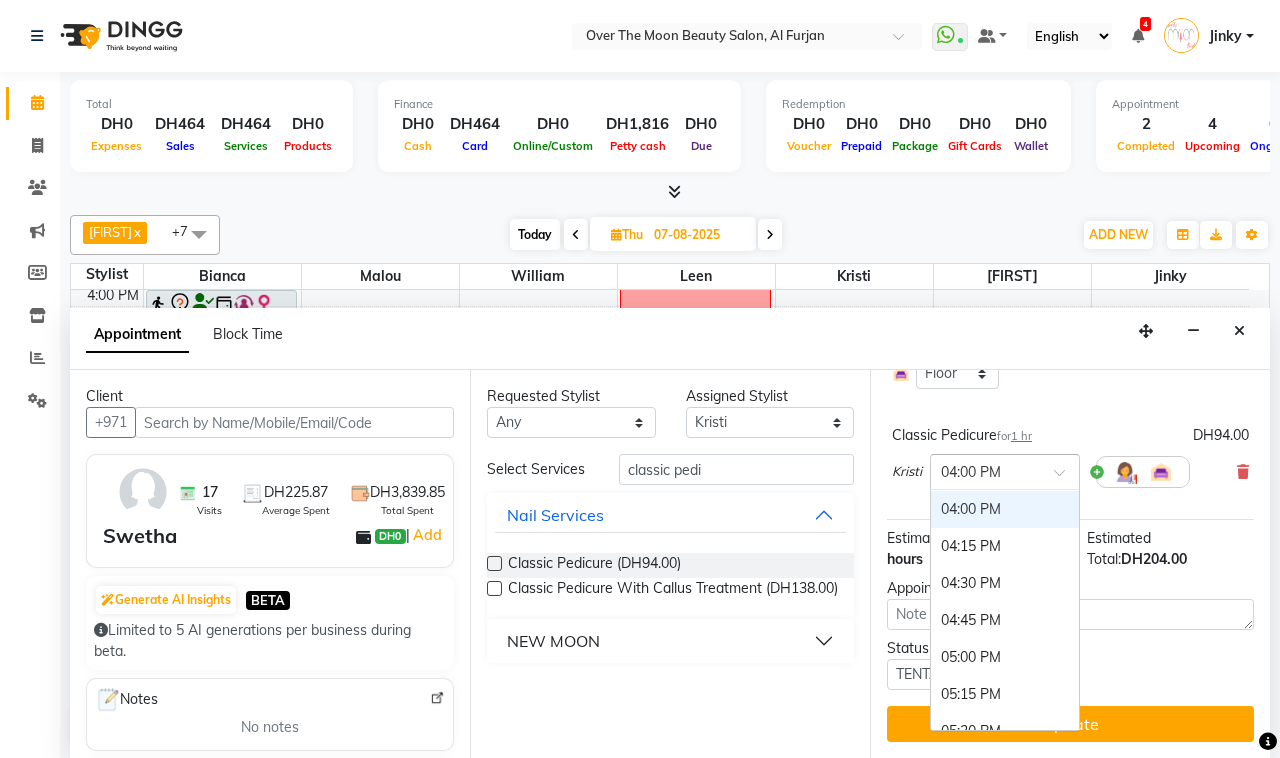 scroll, scrollTop: 261, scrollLeft: 0, axis: vertical 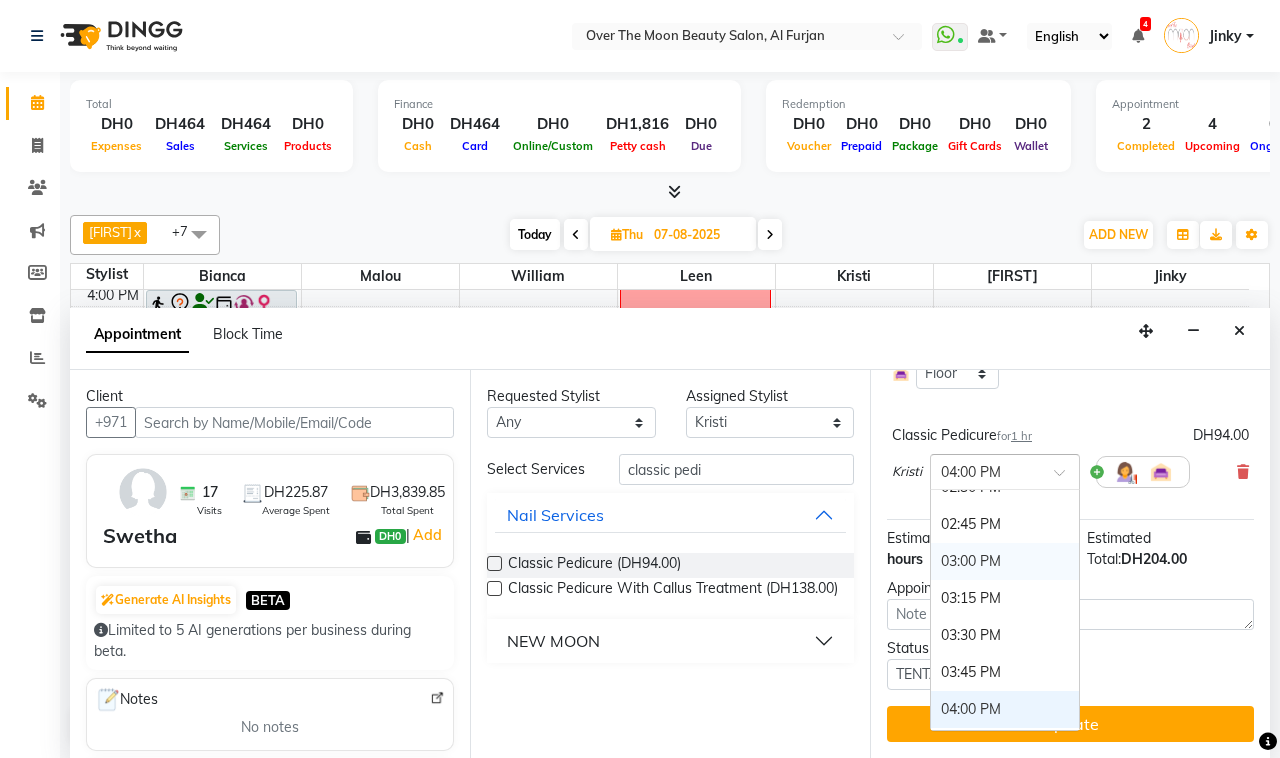 click on "03:00 PM" at bounding box center [1005, 561] 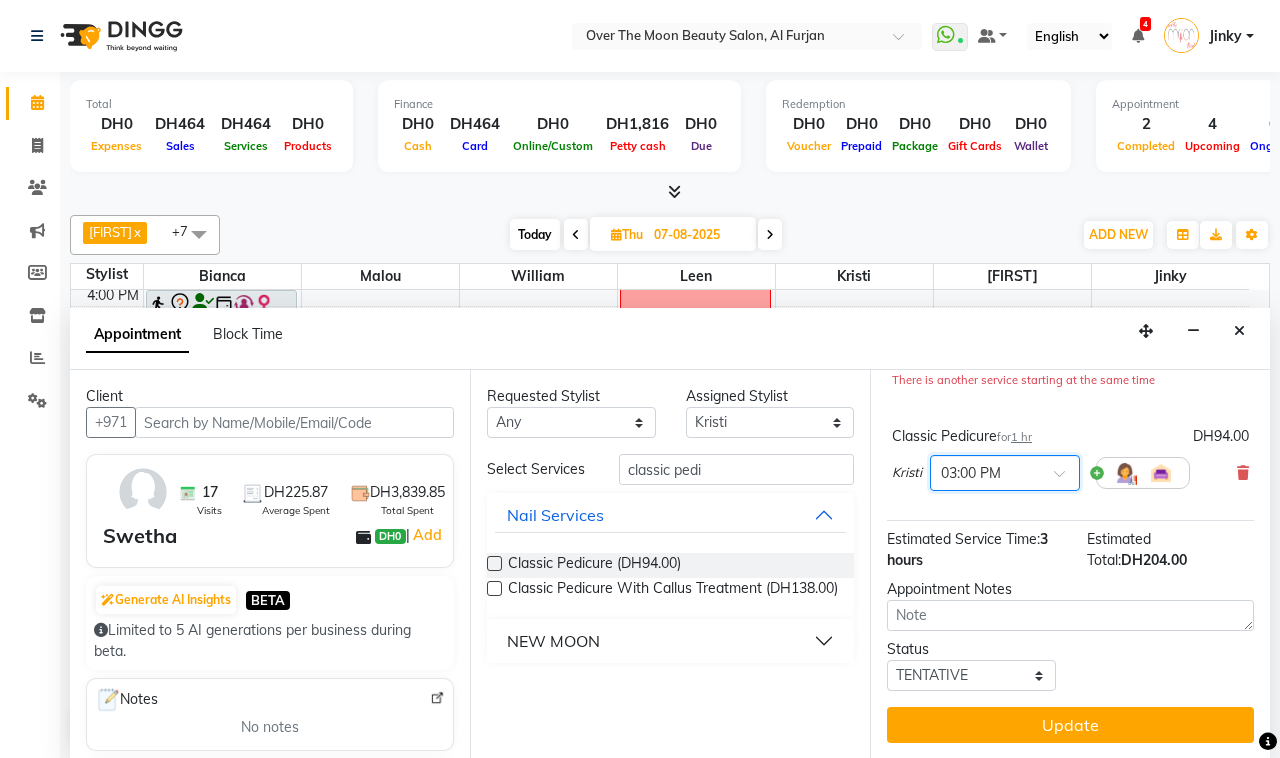 scroll, scrollTop: 282, scrollLeft: 0, axis: vertical 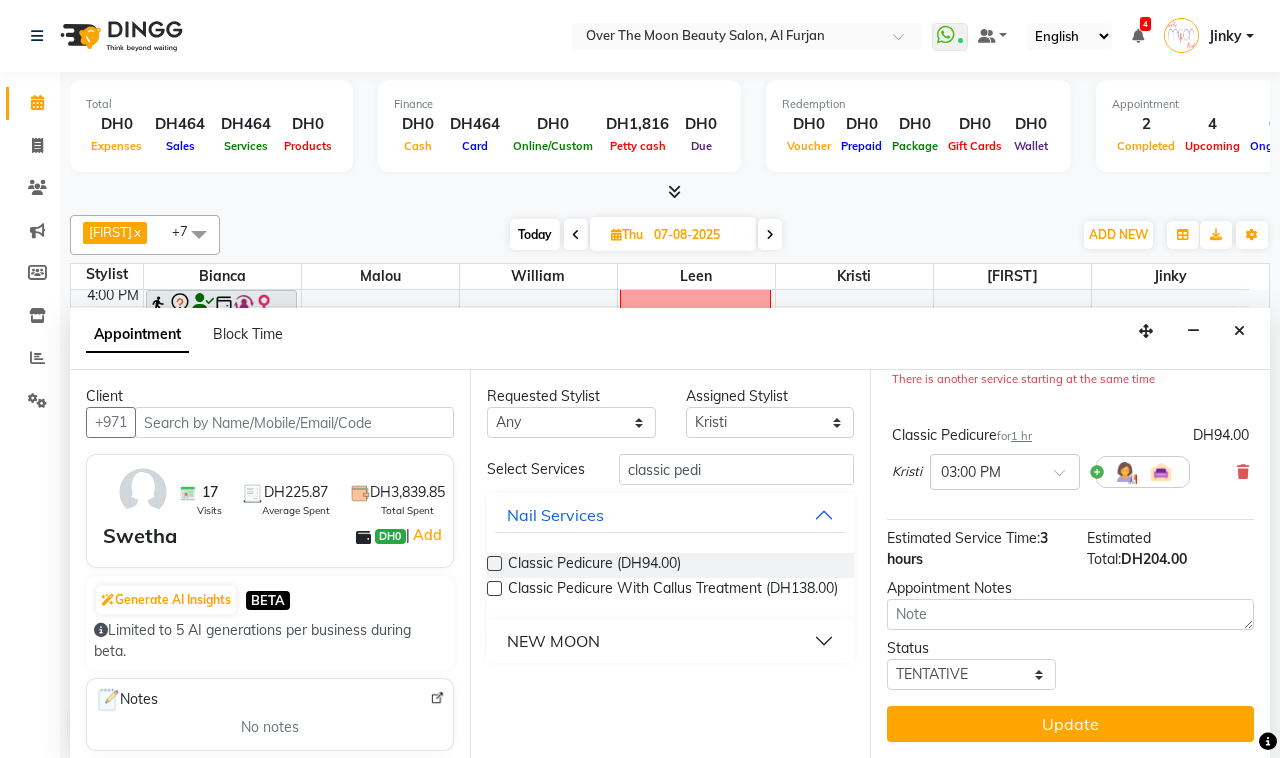 drag, startPoint x: 977, startPoint y: 705, endPoint x: 961, endPoint y: 691, distance: 21.260292 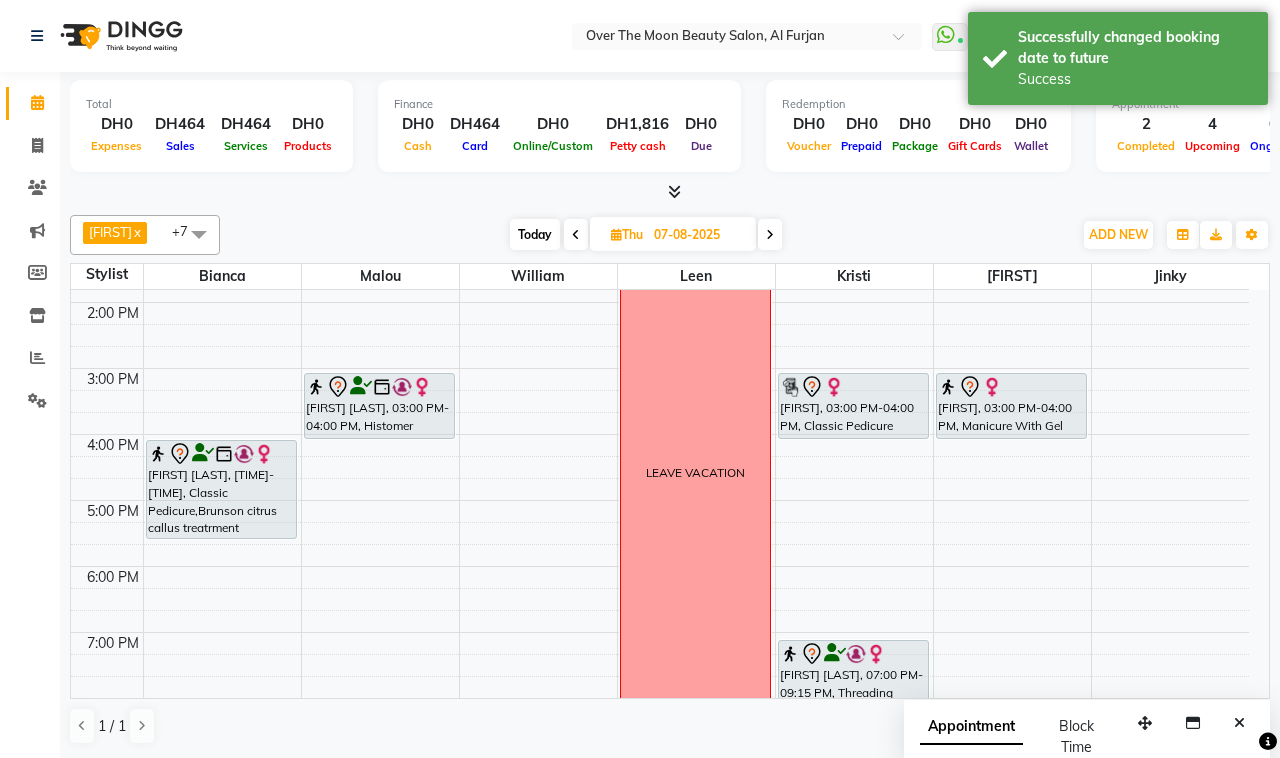 scroll, scrollTop: 258, scrollLeft: 0, axis: vertical 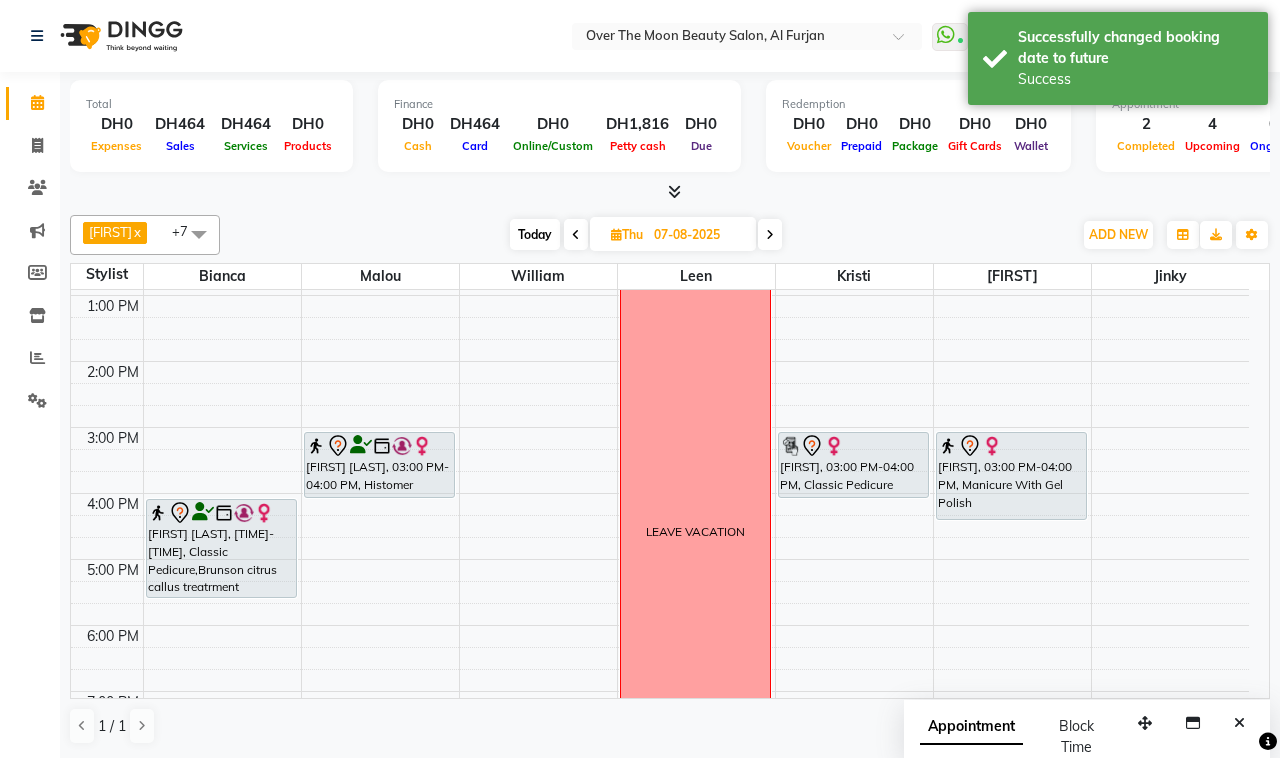 click on "[FIRST], 03:00 PM-04:00 PM, Manicure With Gel Polish             [FIRST] [LAST], 08:15 PM-09:15 PM, Manicure With Gel Polish             [FIRST], 03:00 PM-04:00 PM, Manicure With Gel Polish" at bounding box center (1012, 526) 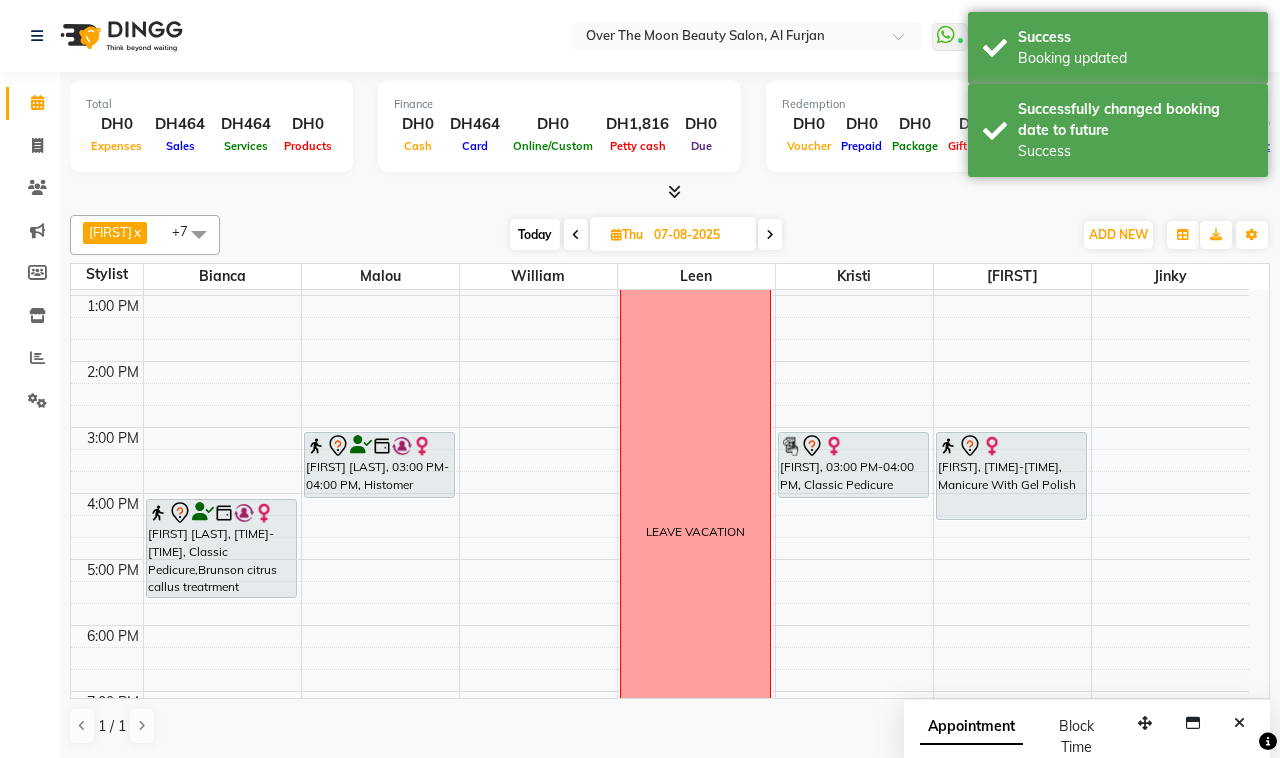 click on "Today" at bounding box center (535, 234) 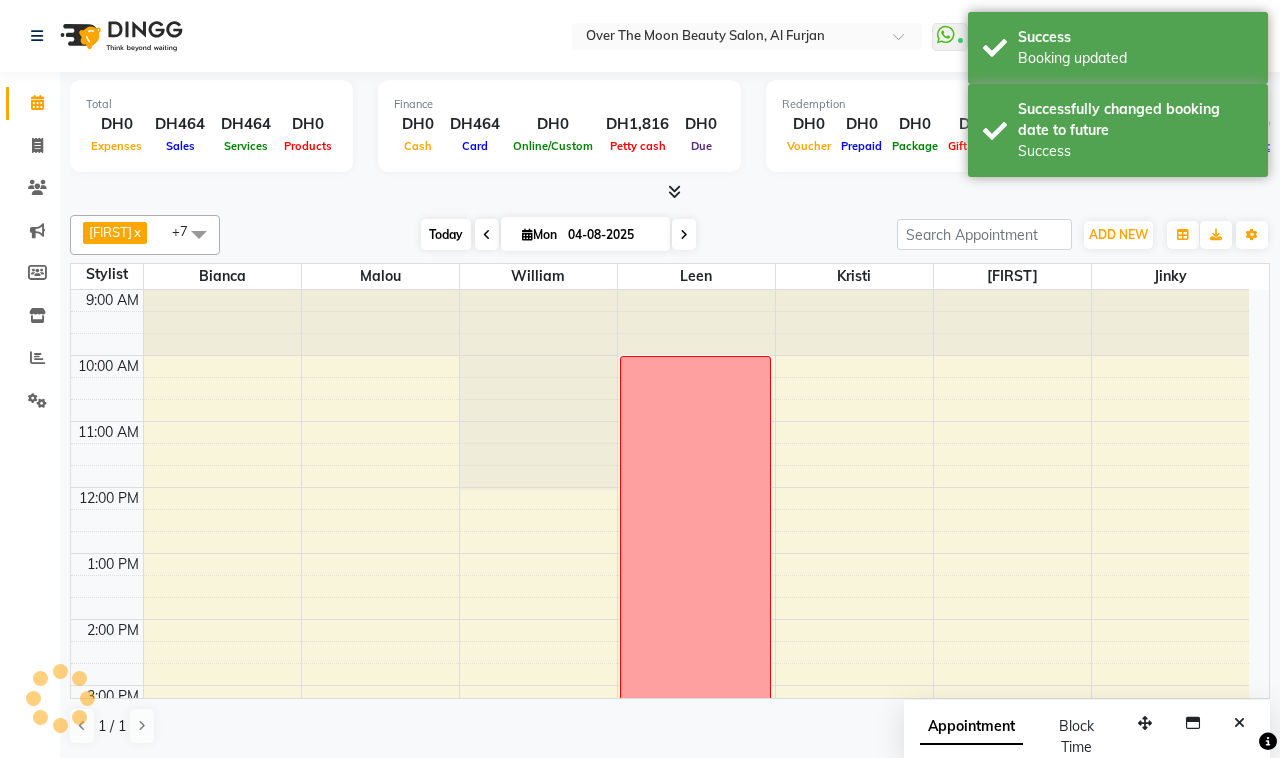 scroll, scrollTop: 467, scrollLeft: 0, axis: vertical 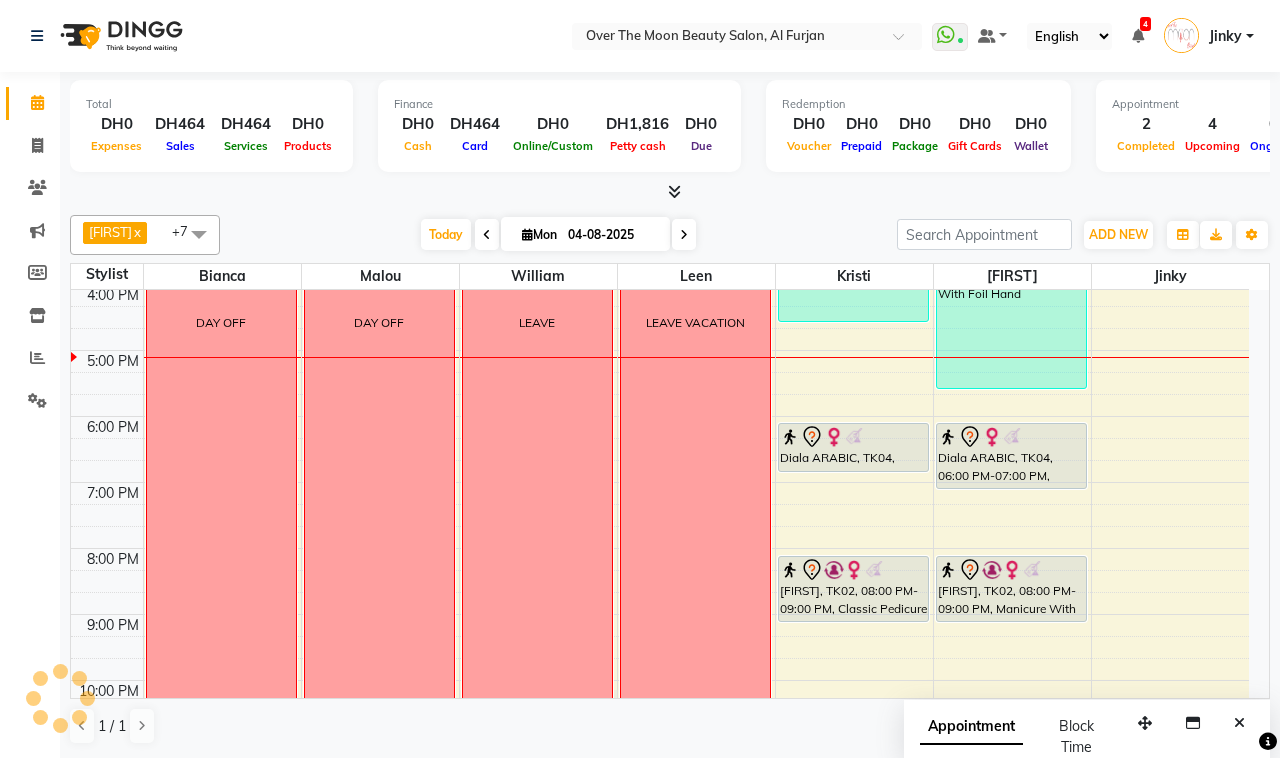 click on "04-08-2025" at bounding box center (612, 235) 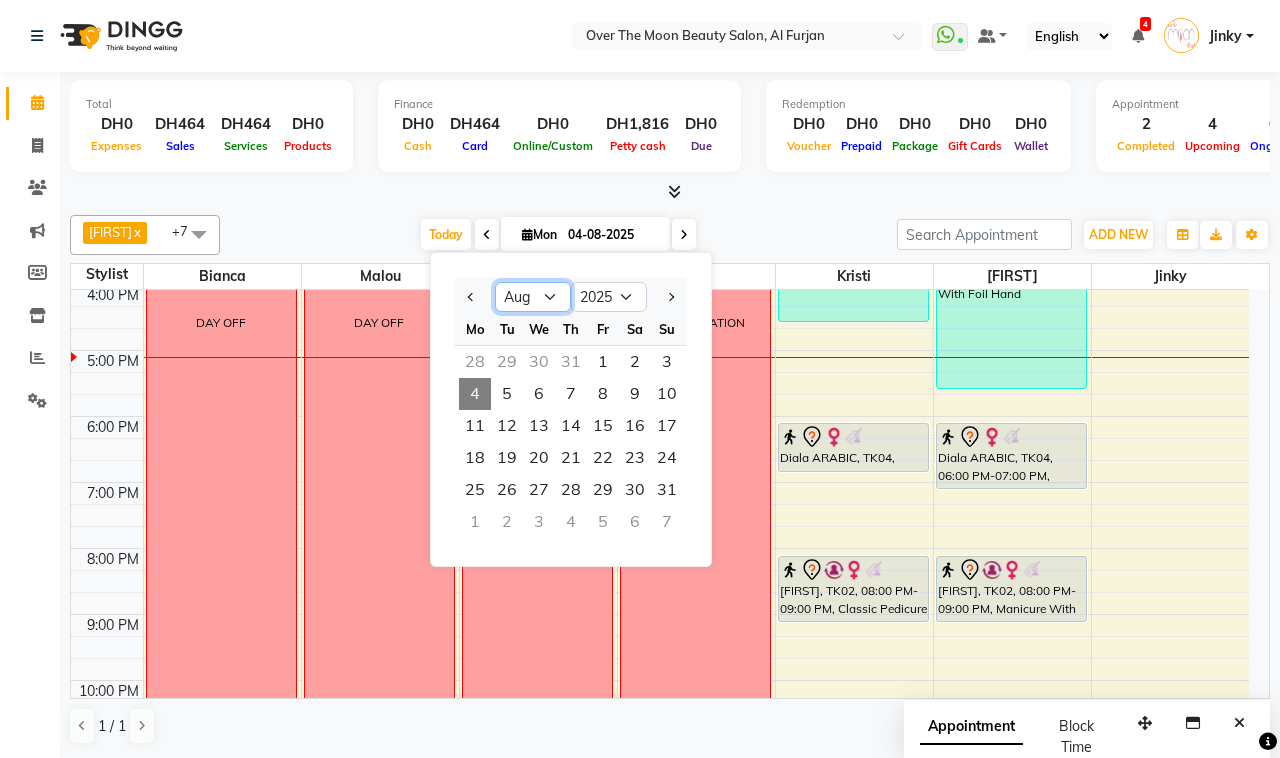 click on "Jan Feb Mar Apr May Jun Jul Aug Sep Oct Nov Dec" at bounding box center (533, 297) 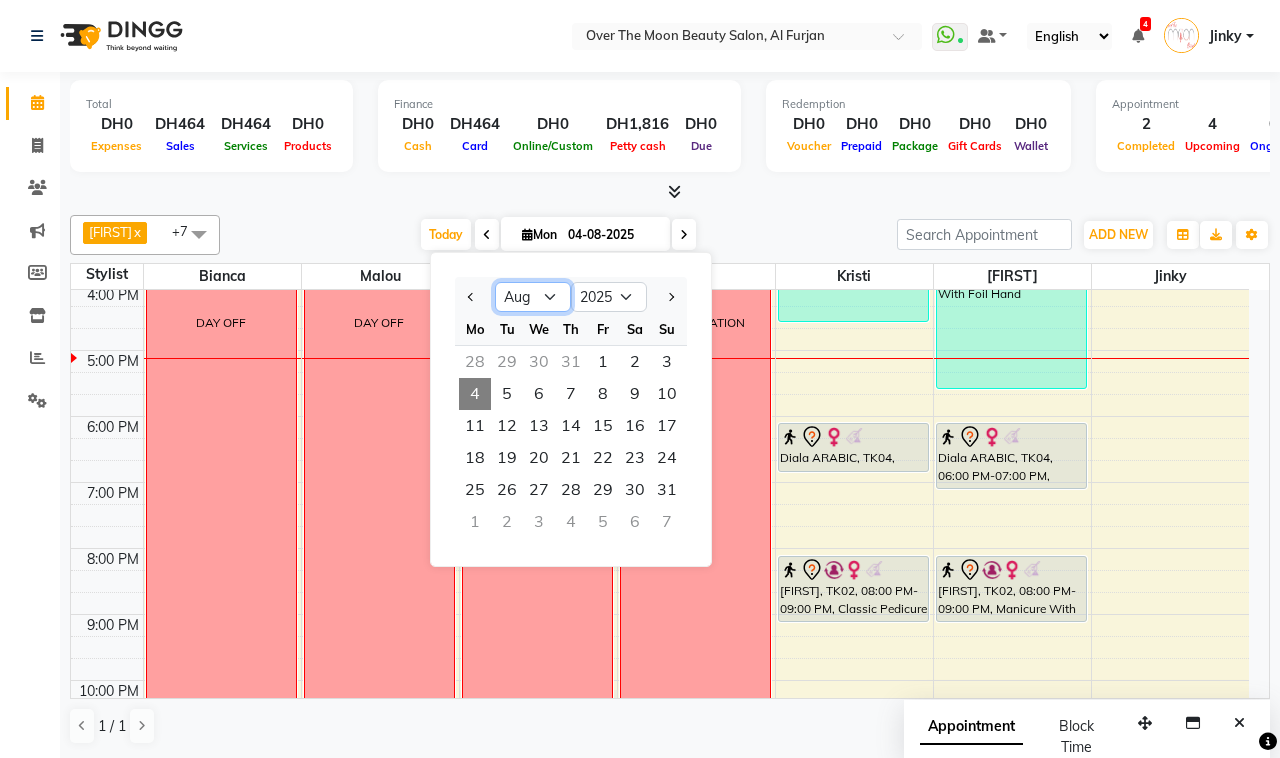 select on "6" 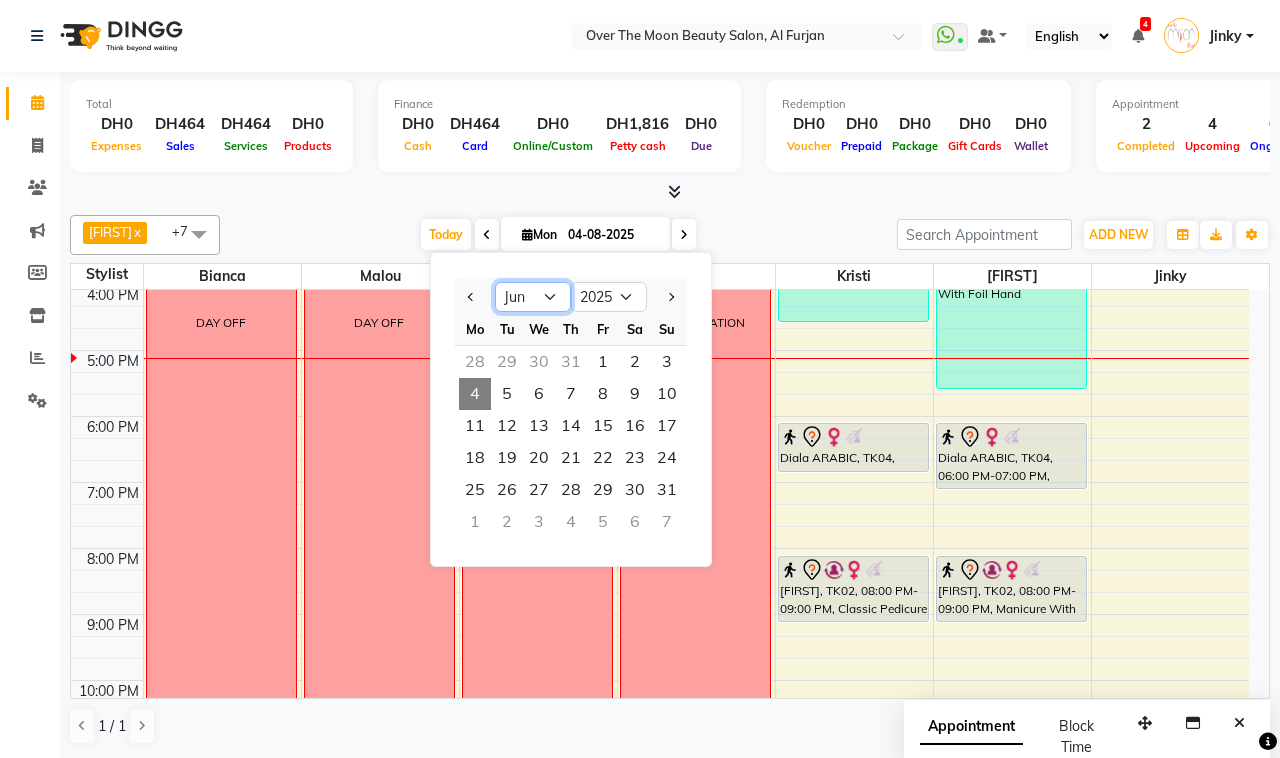 click on "Jan Feb Mar Apr May Jun Jul Aug Sep Oct Nov Dec" at bounding box center [533, 297] 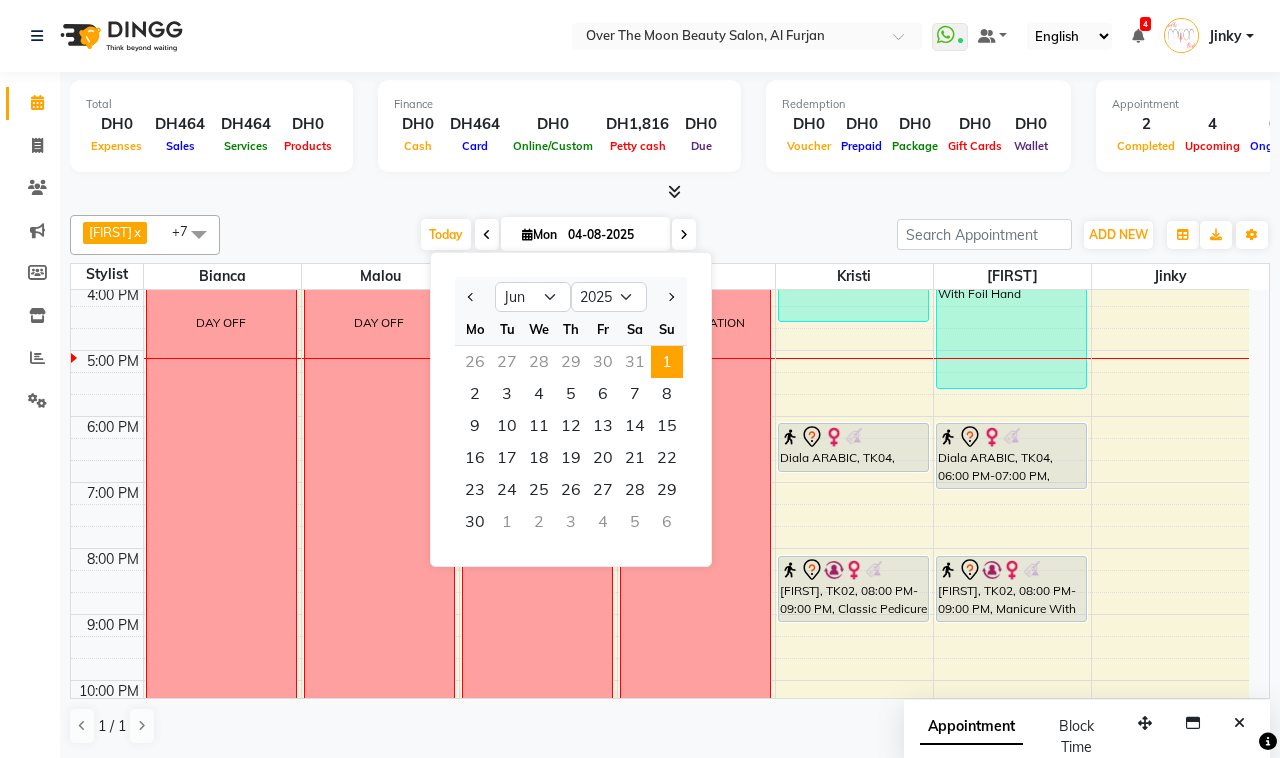 click on "1" at bounding box center (667, 362) 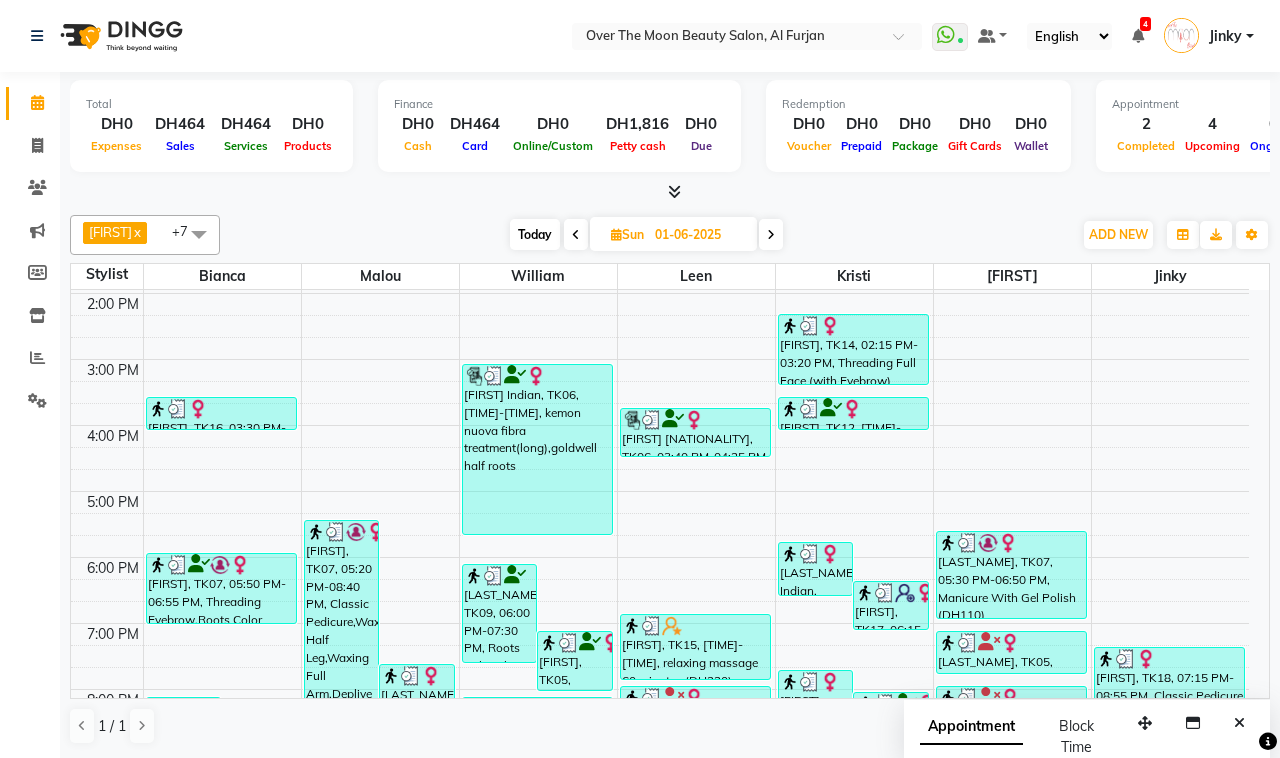 scroll, scrollTop: 535, scrollLeft: 0, axis: vertical 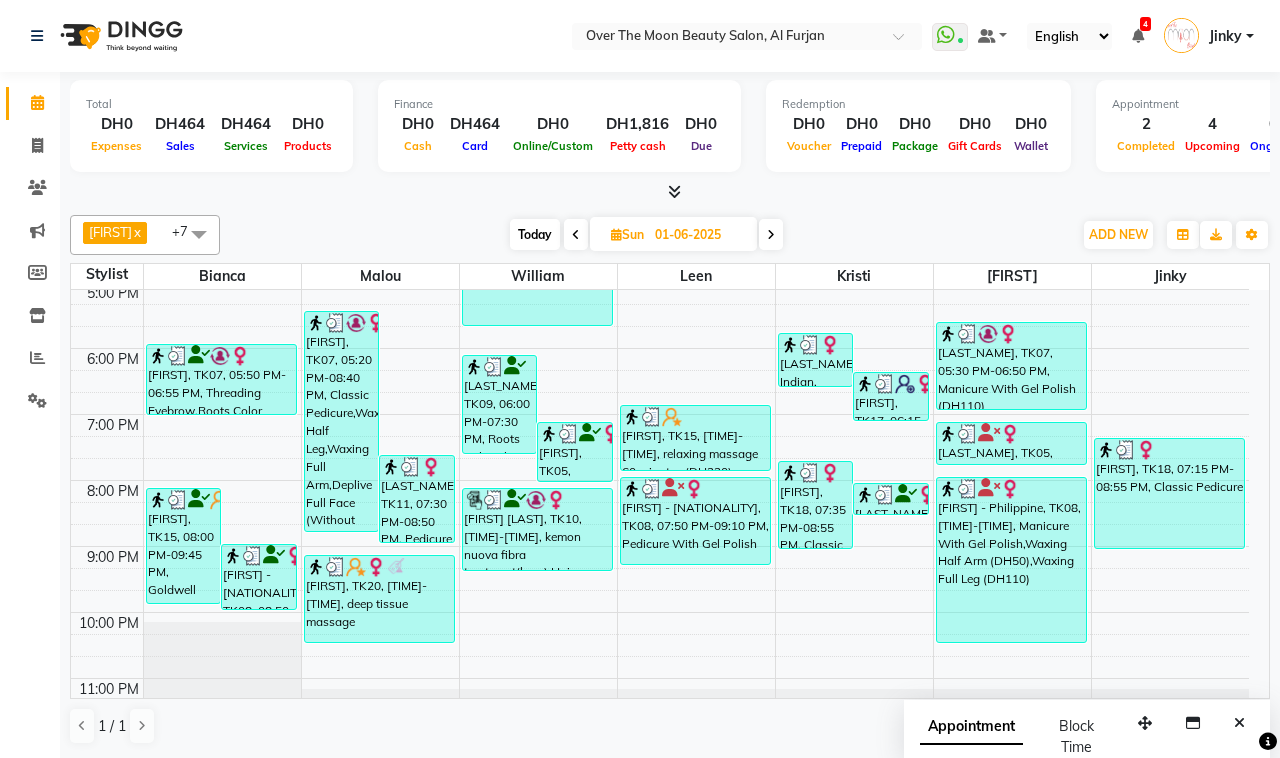 click on "[FIRST] - Philippine, TK08, [TIME]-[TIME], Manicure With Gel Polish,Waxing Half Arm (DH50),Waxing Full Leg (DH110)" at bounding box center (1011, 560) 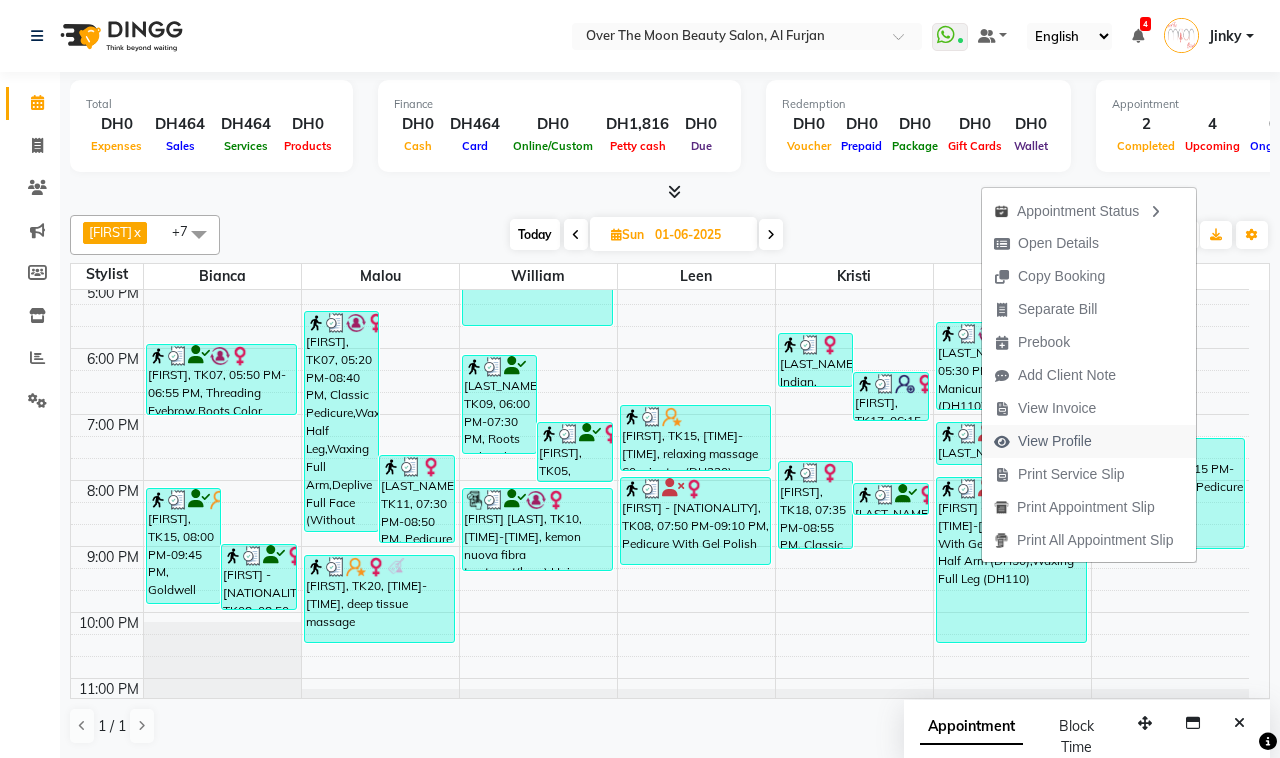 click on "View Profile" at bounding box center (1055, 441) 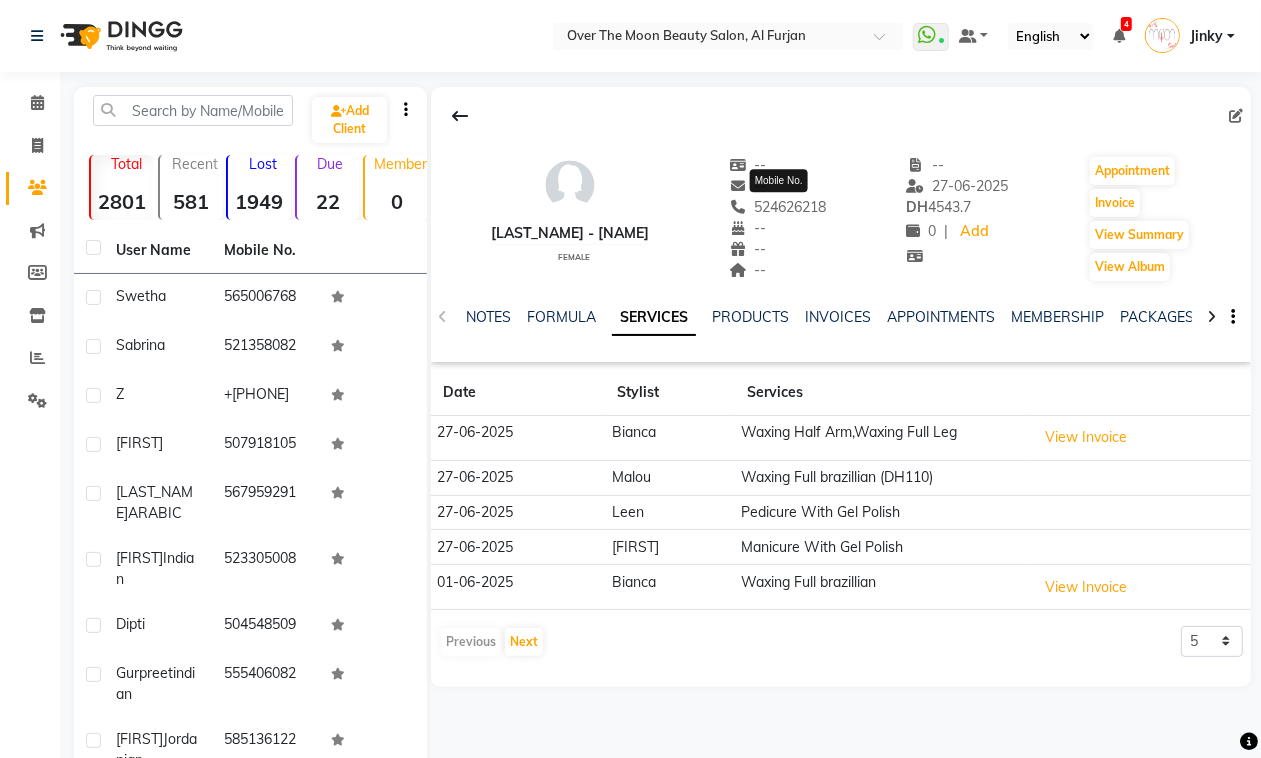 click on "524626218" 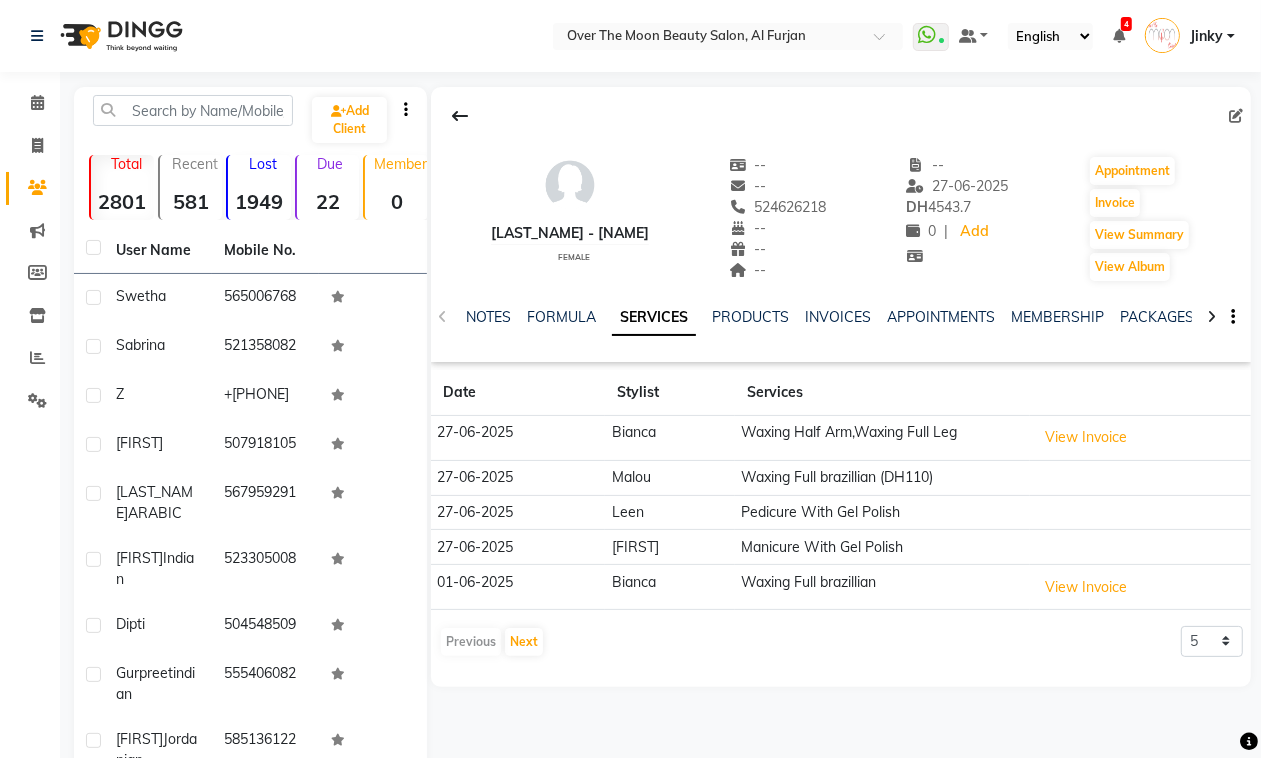 click on "524626218" 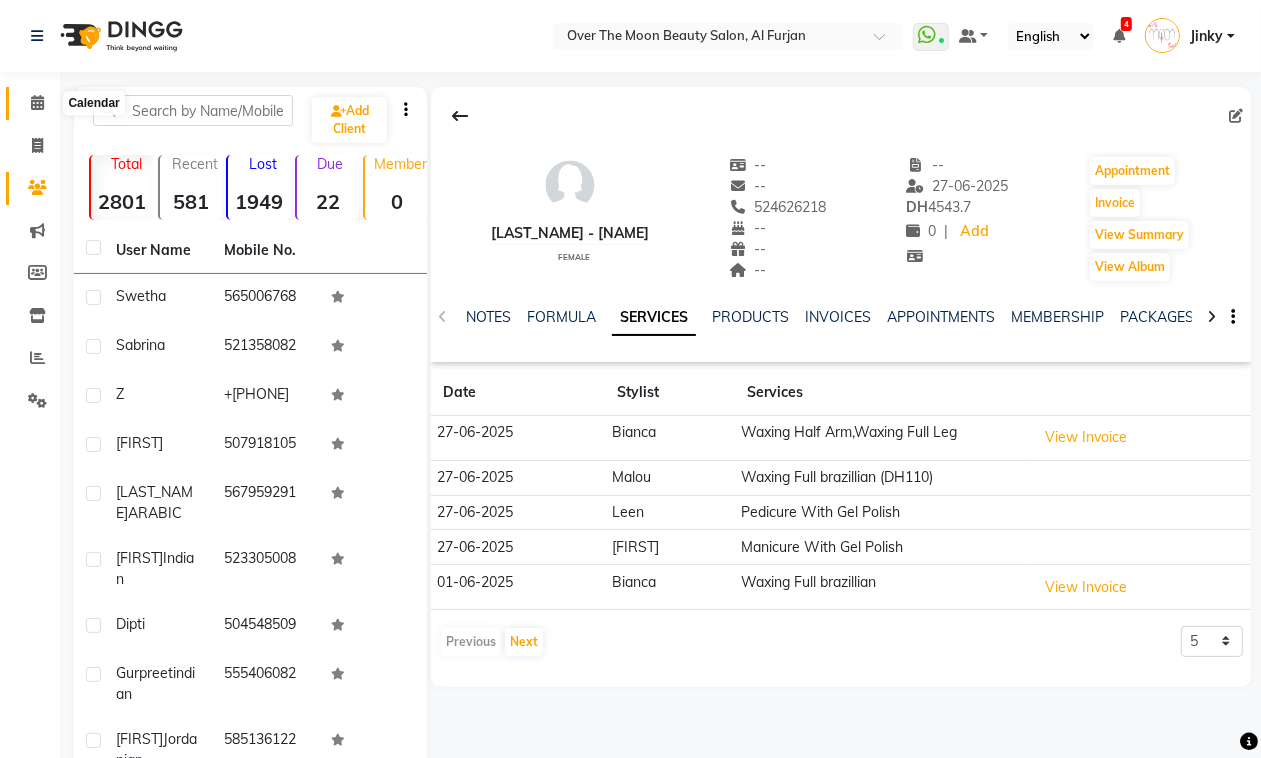 click 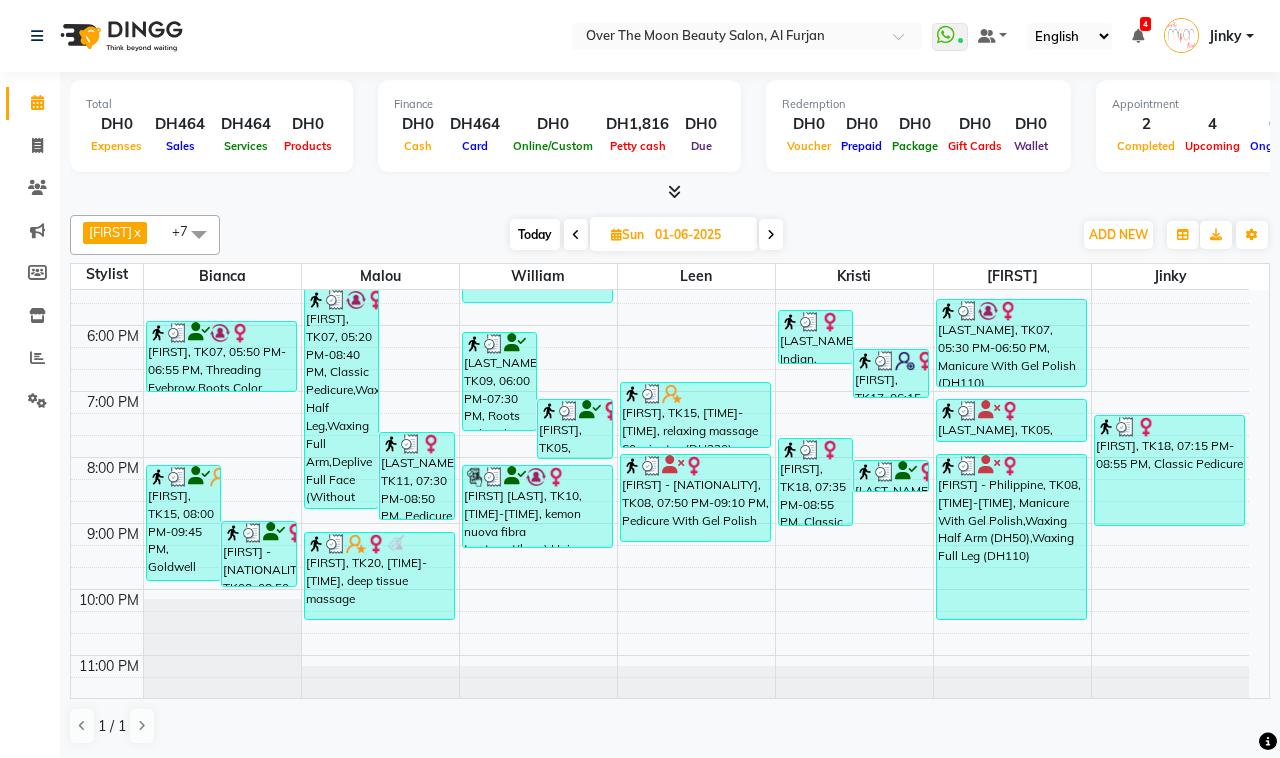 scroll, scrollTop: 592, scrollLeft: 0, axis: vertical 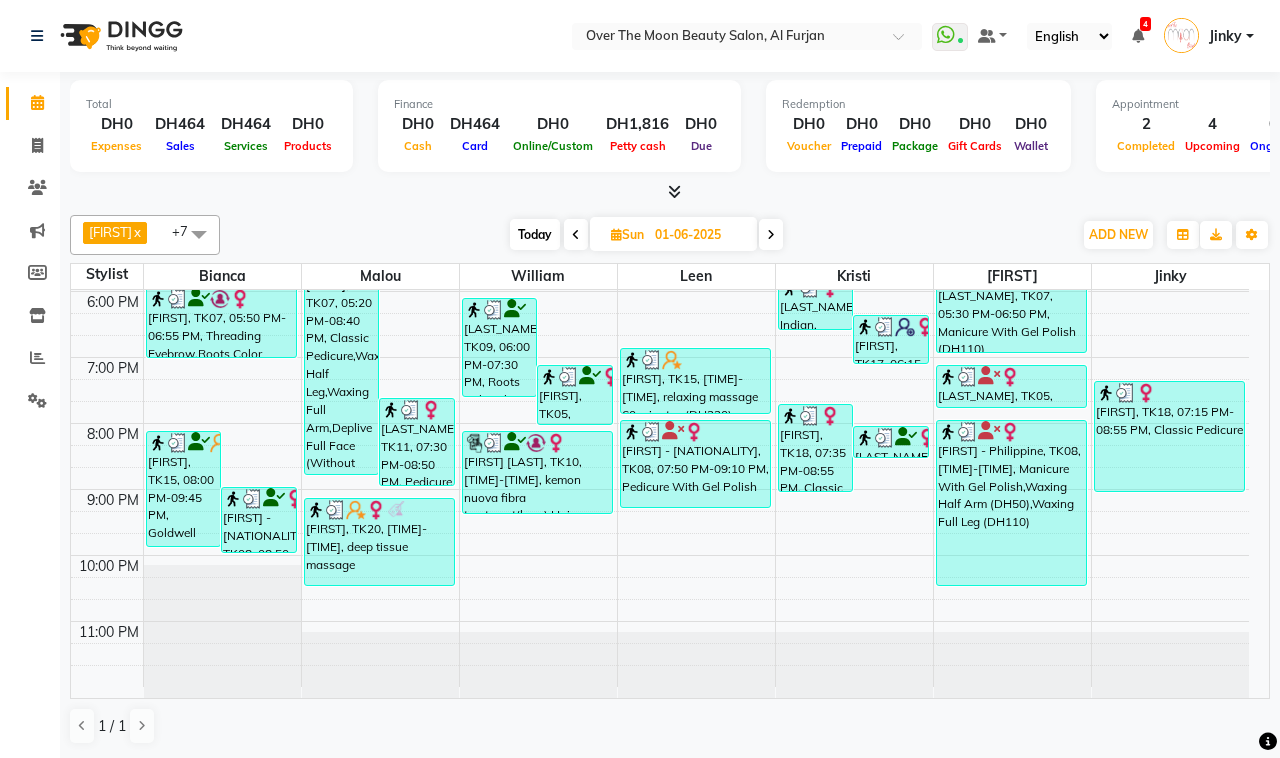 click at bounding box center [771, 234] 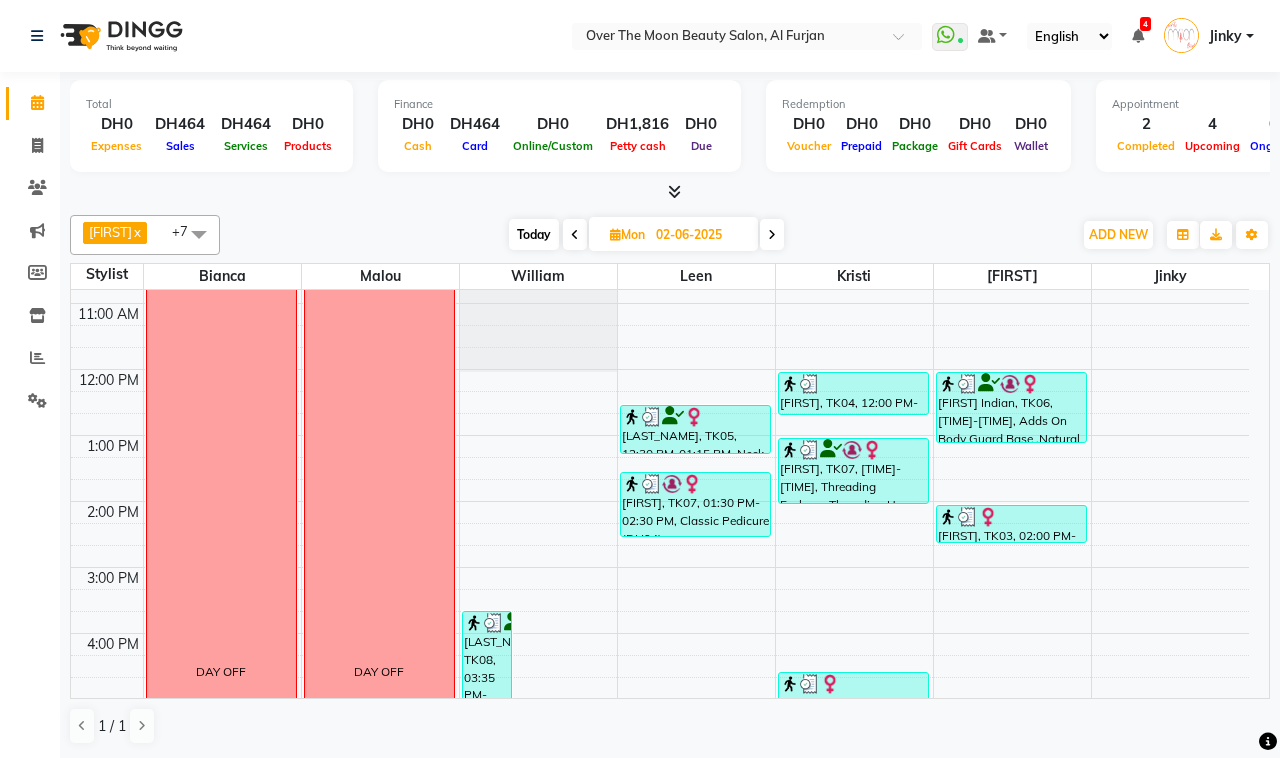 scroll, scrollTop: 326, scrollLeft: 0, axis: vertical 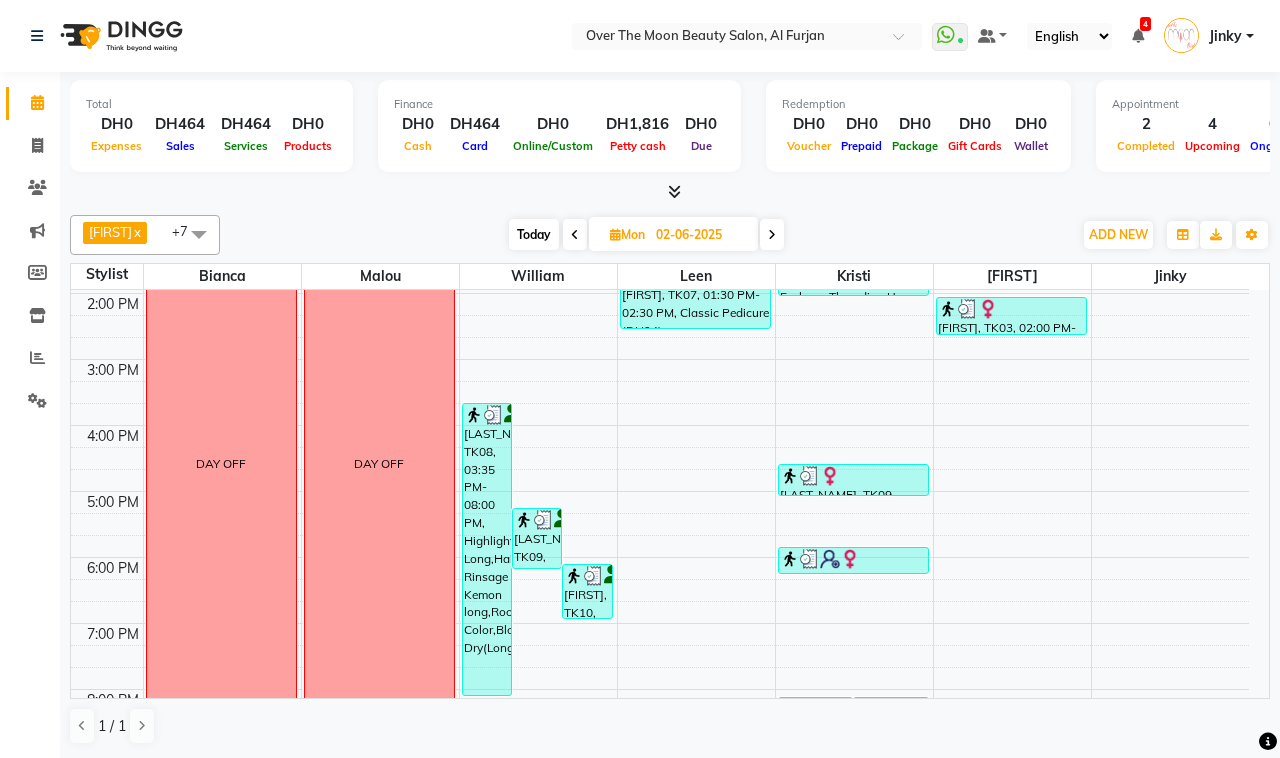 click at bounding box center (772, 234) 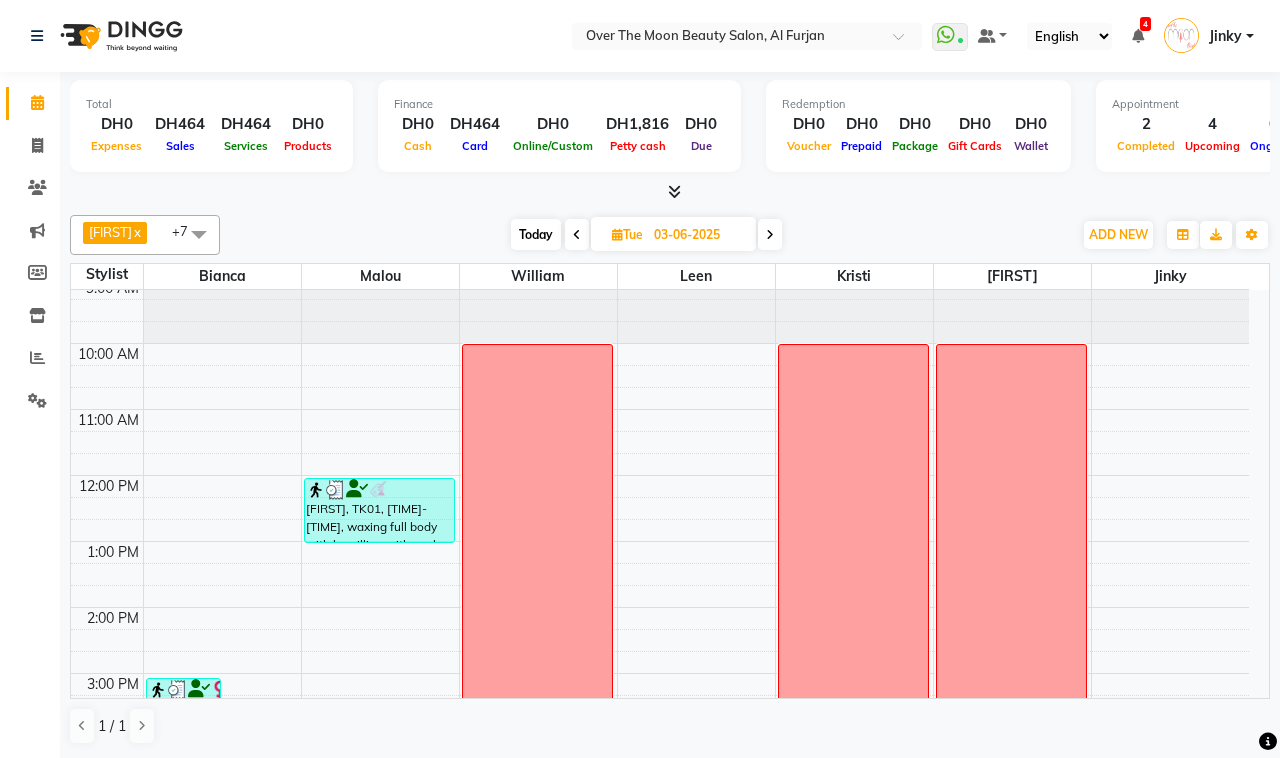 scroll, scrollTop: 0, scrollLeft: 0, axis: both 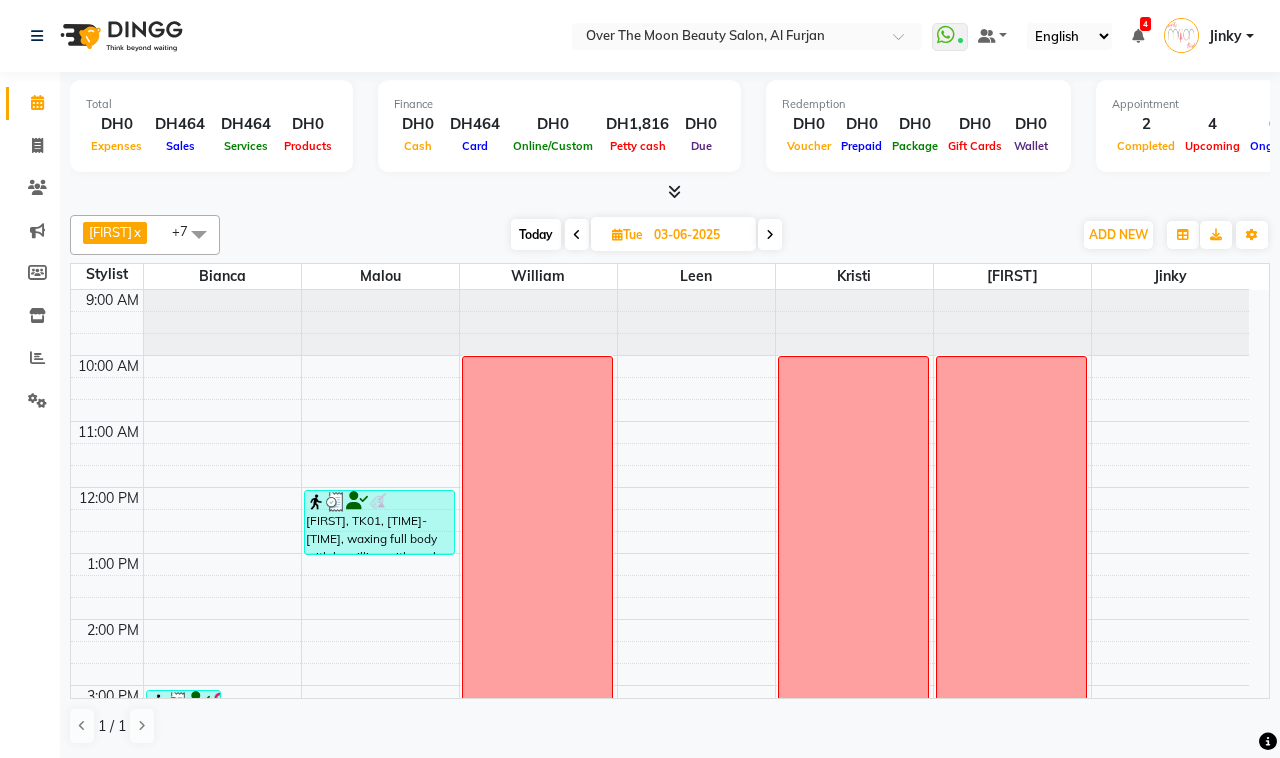 click at bounding box center [770, 234] 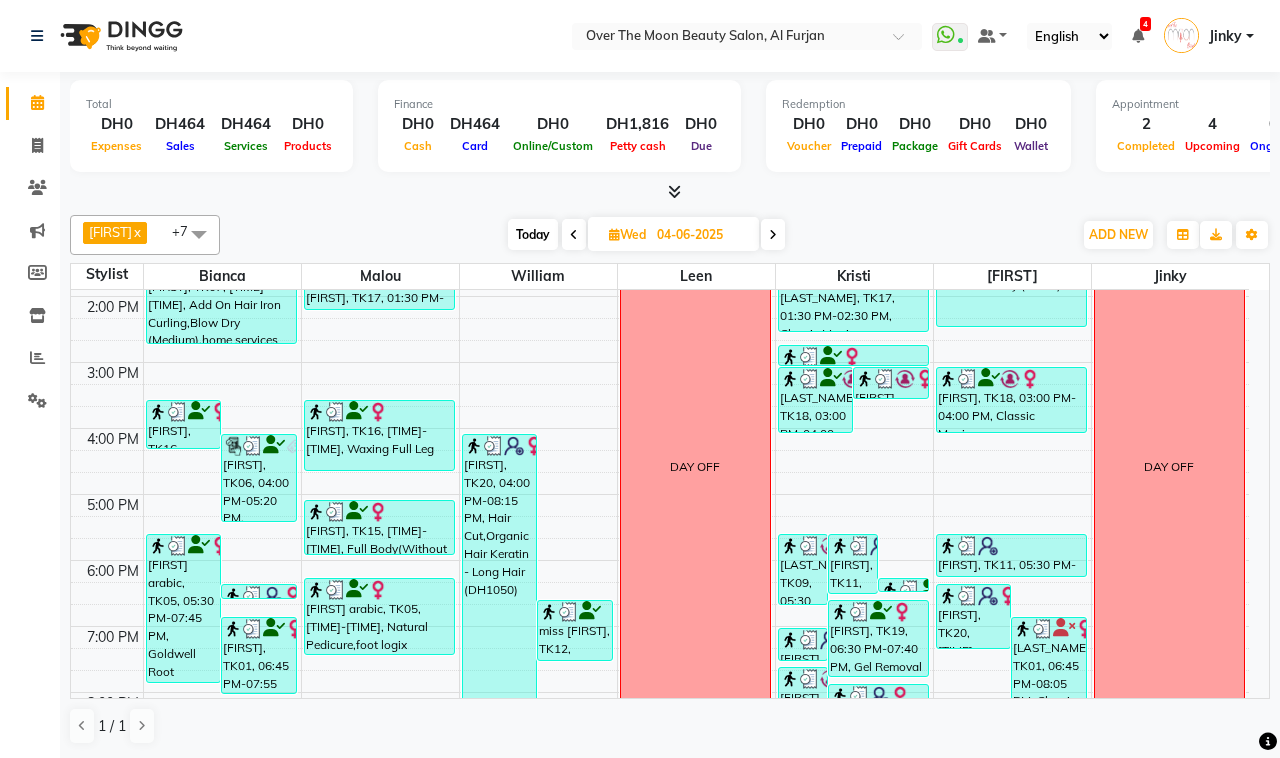 scroll, scrollTop: 118, scrollLeft: 0, axis: vertical 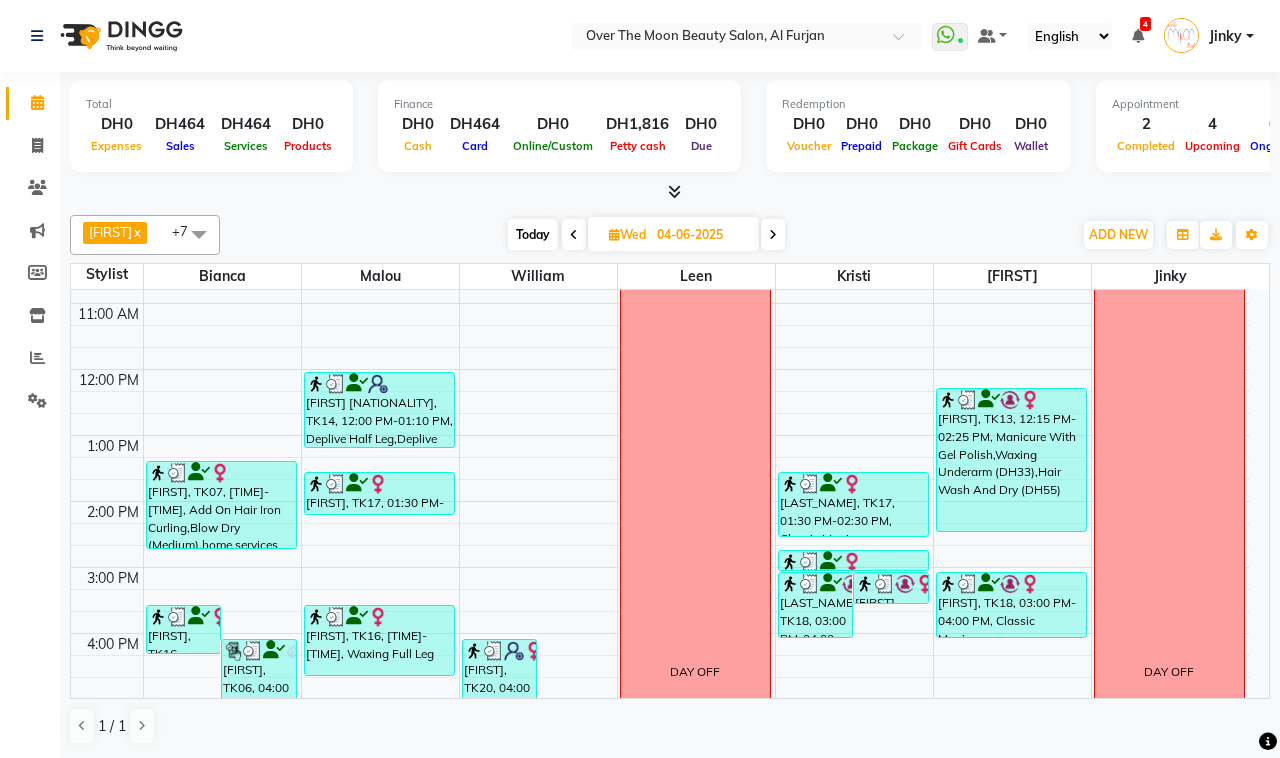 click on "[FIRST] [NATIONALITY], TK14, 12:00 PM-01:10 PM, Deplive Half Leg,Deplive Full Arm (DH94)" at bounding box center [379, 410] 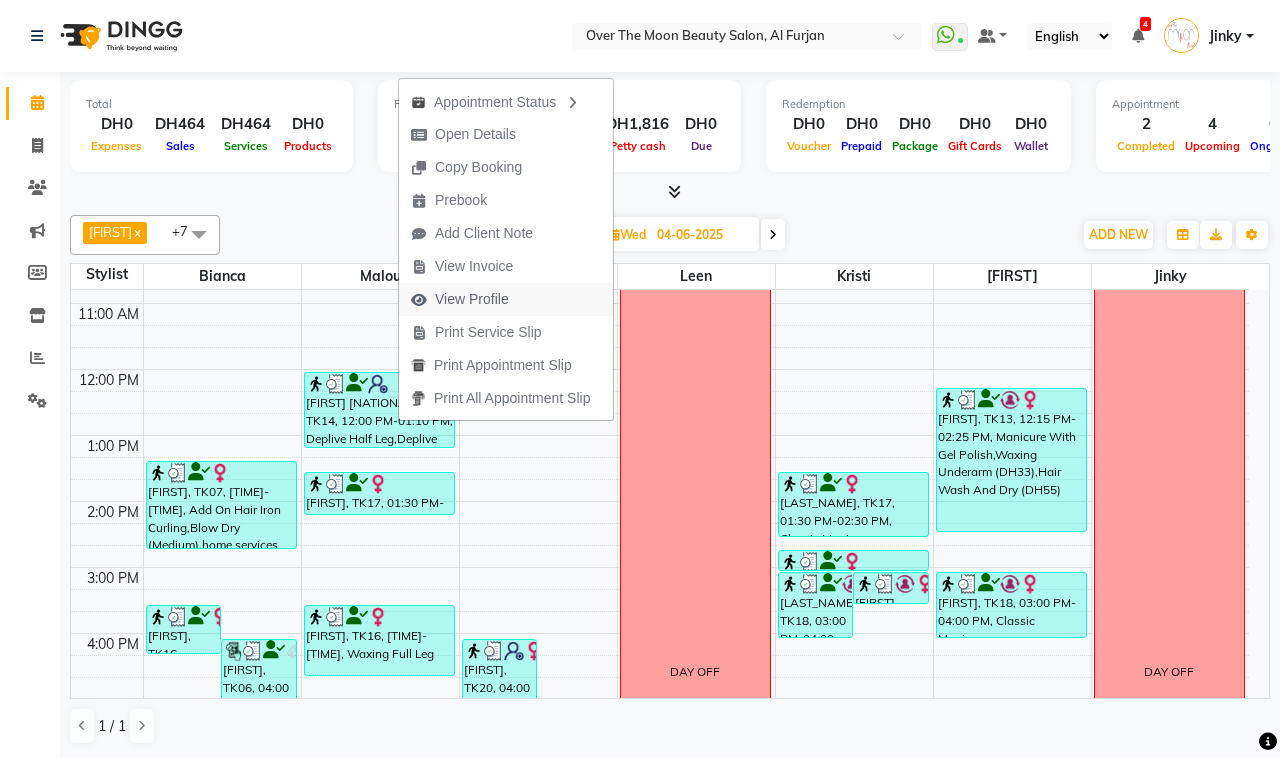 click on "View Profile" at bounding box center [472, 299] 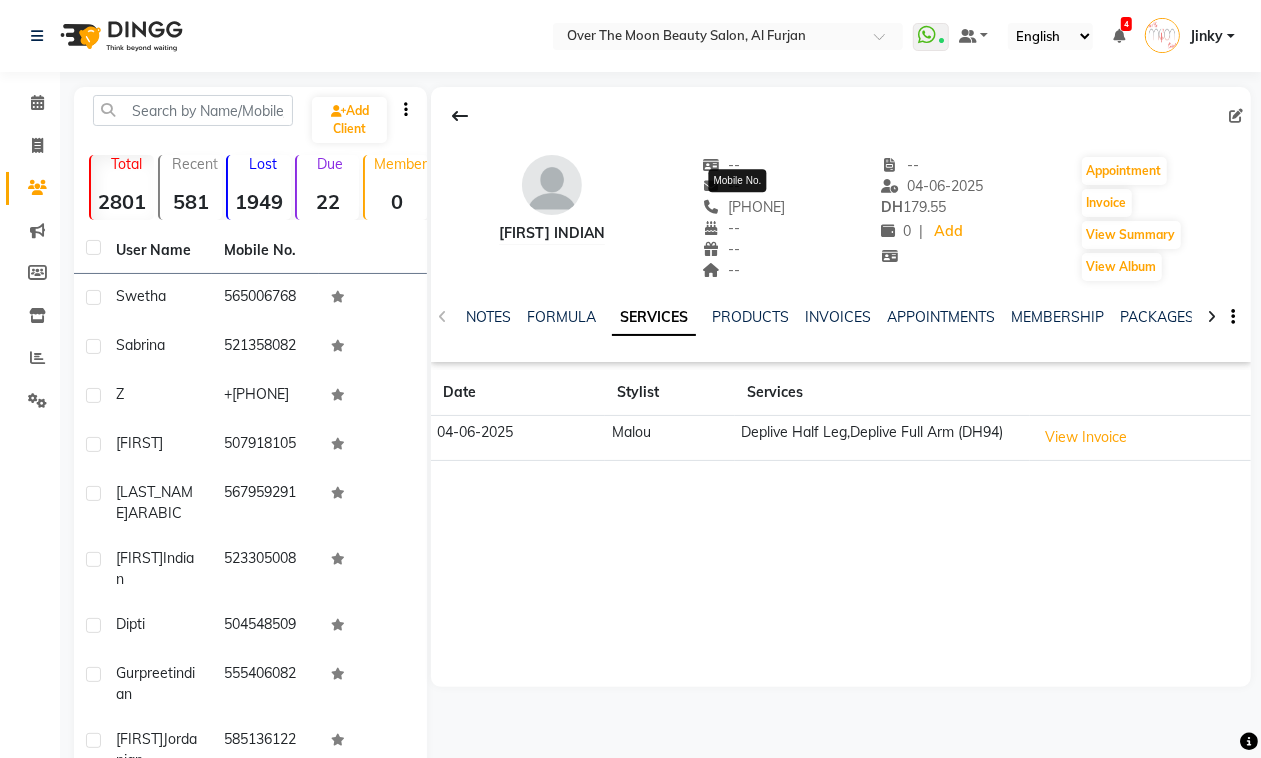 click on "[PHONE]" 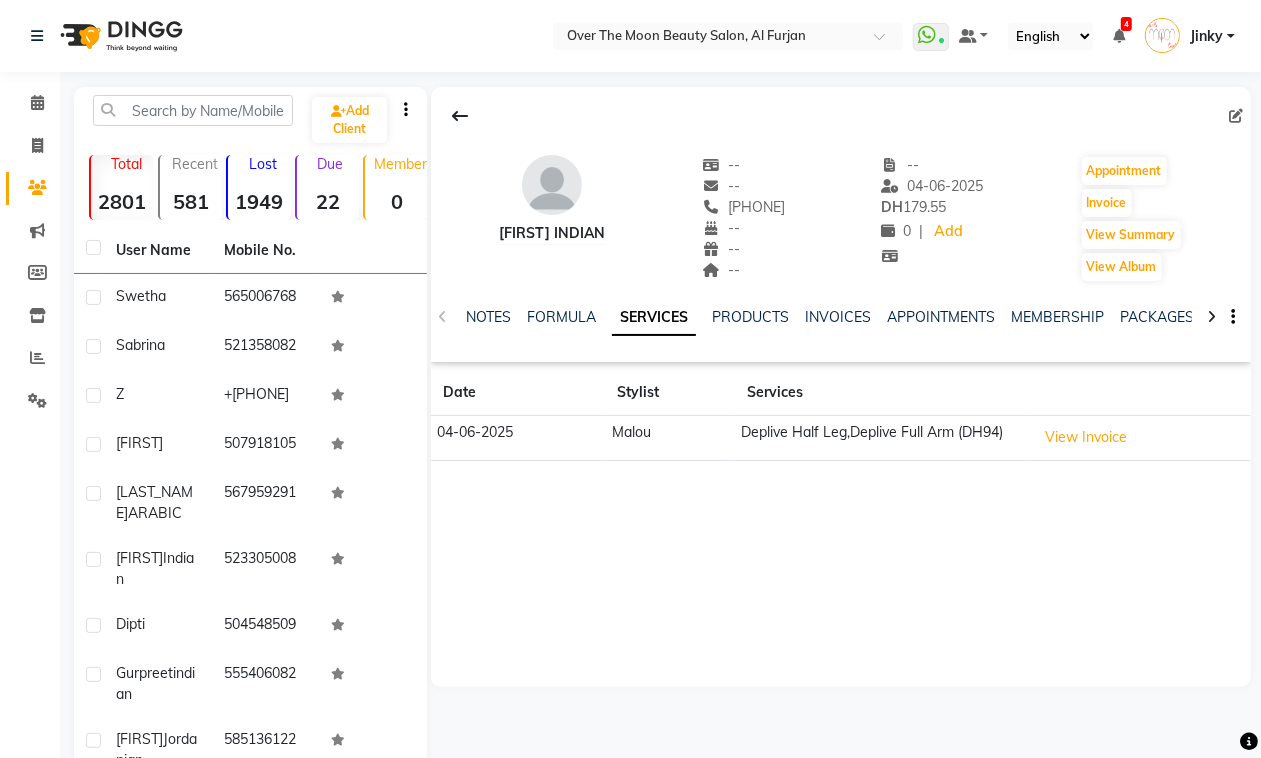 click on "[PHONE]" 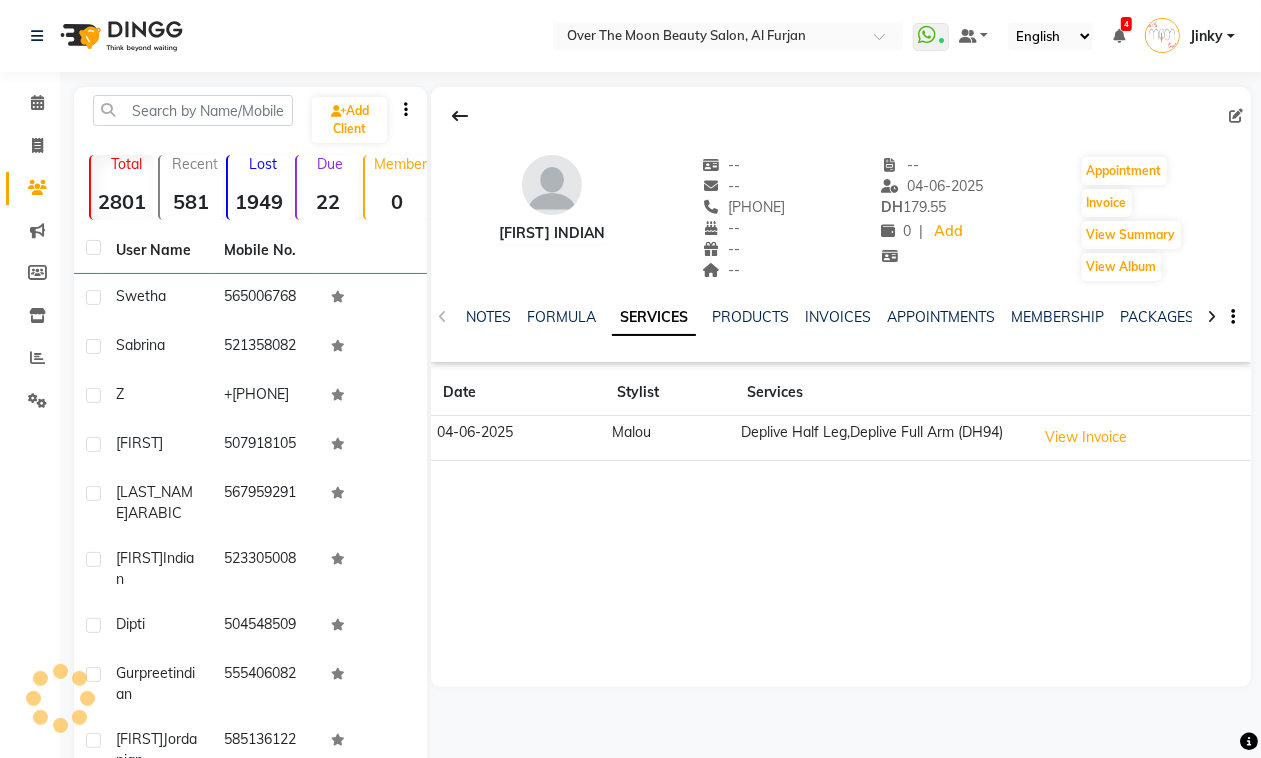 click on "Calendar  Invoice  Clients  Marketing  Members  Inventory  Reports  Settings Completed InProgress Upcoming Dropped Tentative Check-In Confirm Bookings Segments Page Builder" 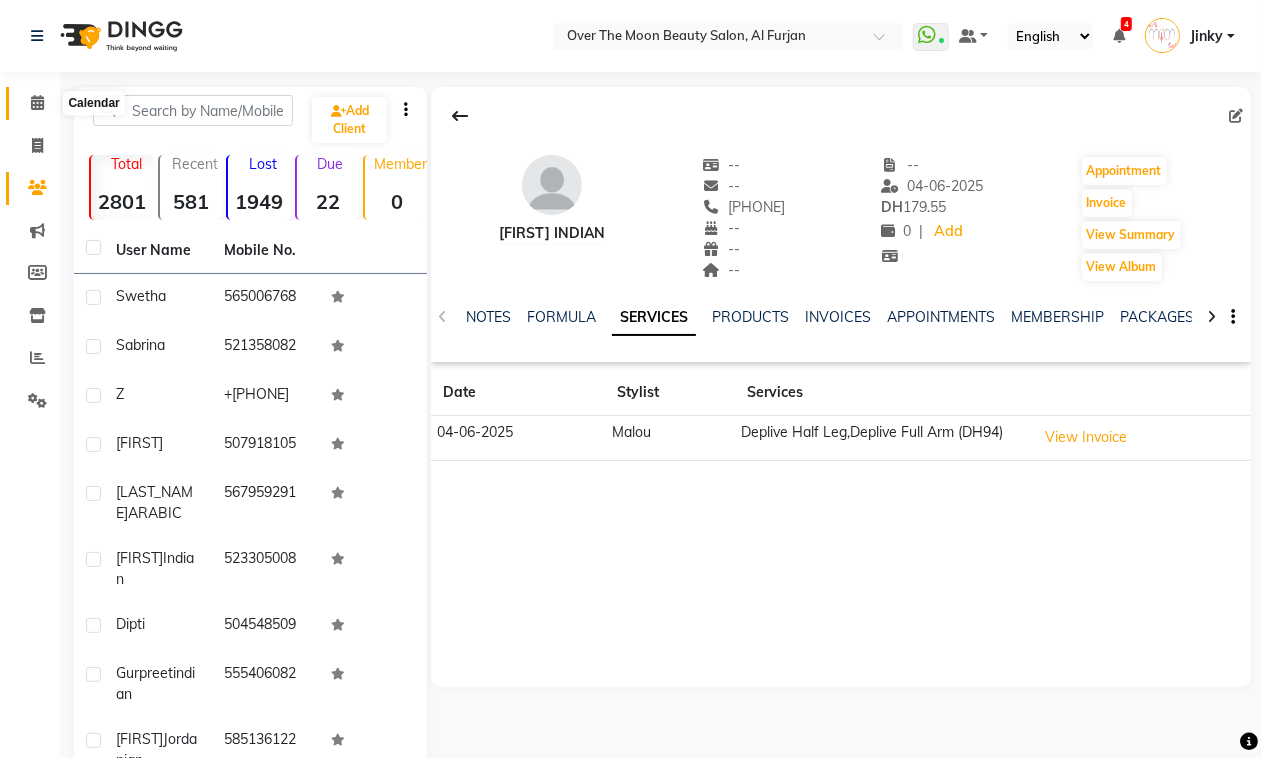 click 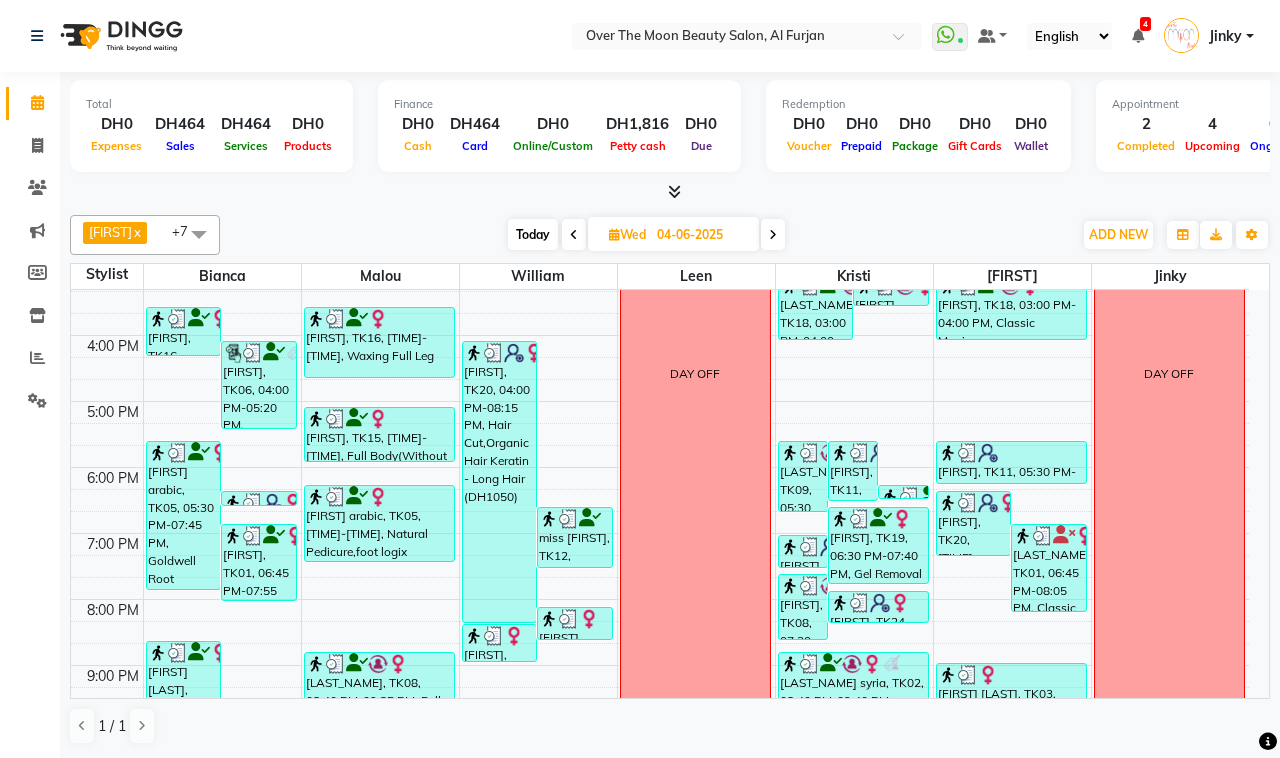 scroll, scrollTop: 592, scrollLeft: 0, axis: vertical 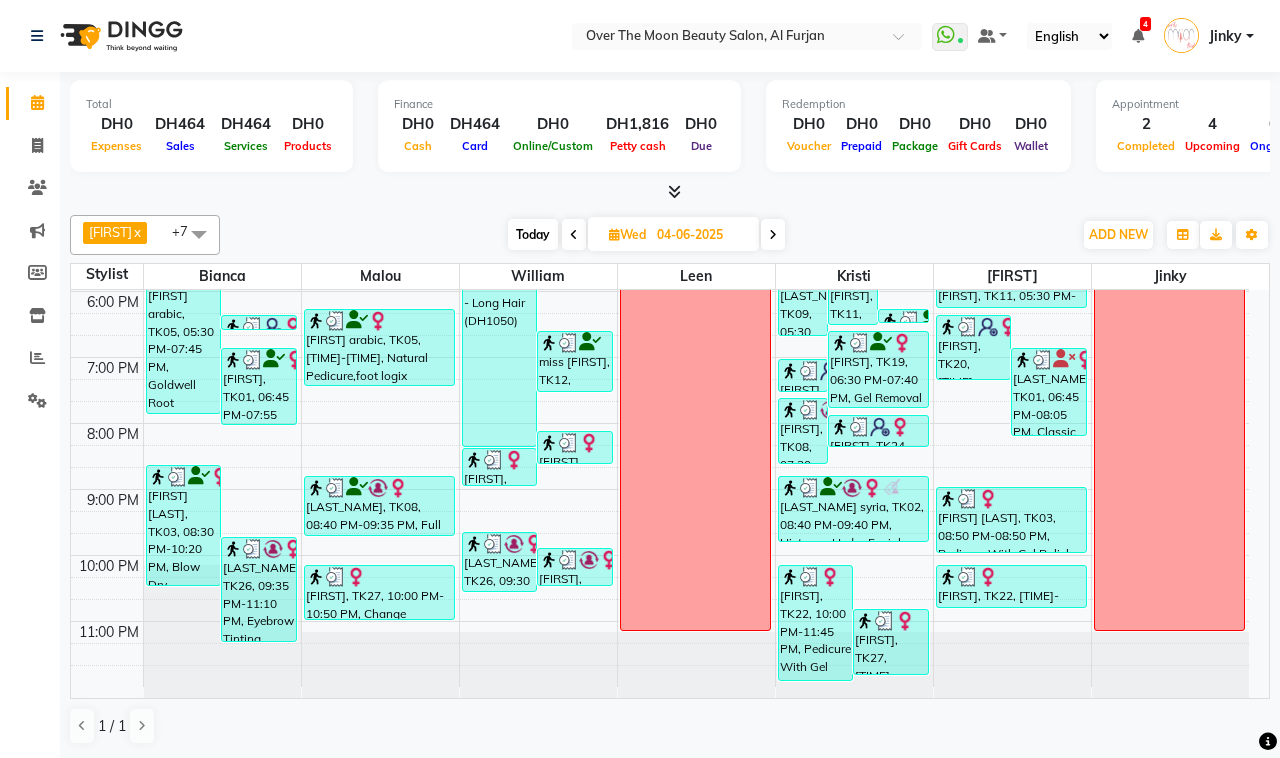 click at bounding box center (773, 235) 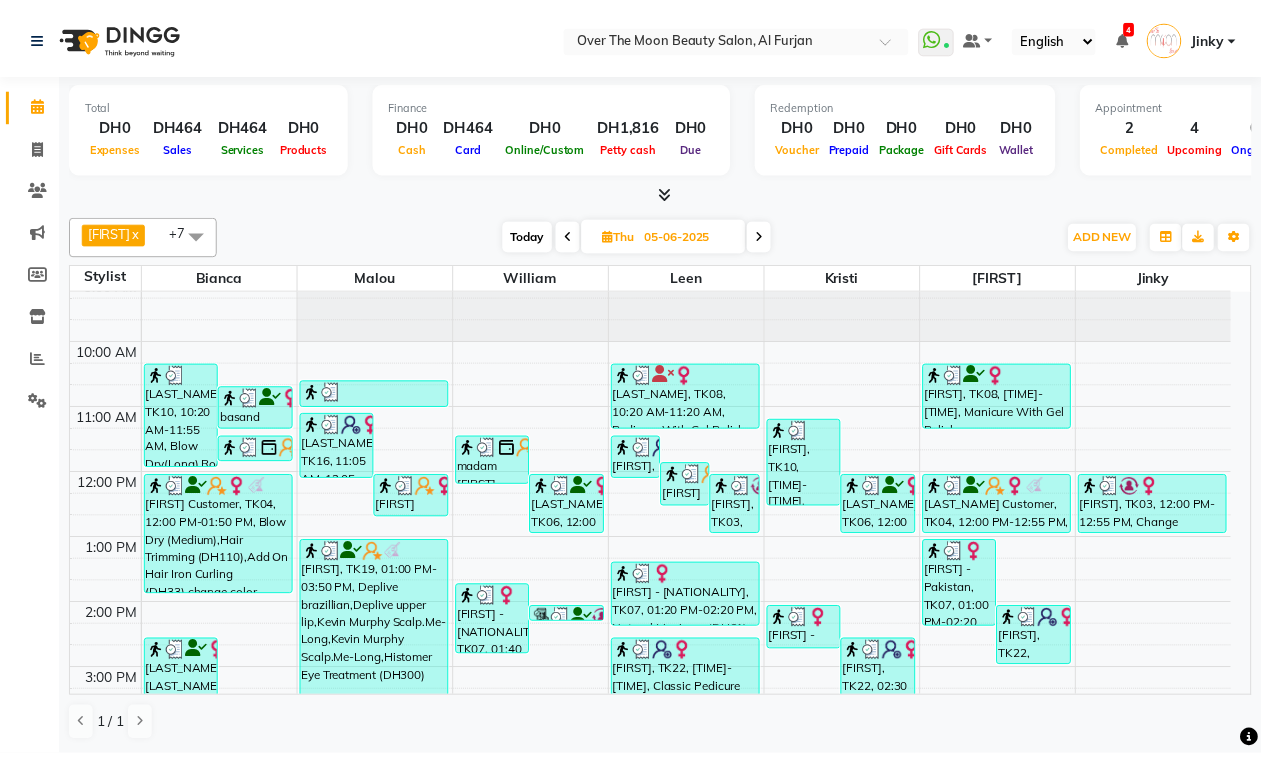 scroll, scrollTop: 0, scrollLeft: 0, axis: both 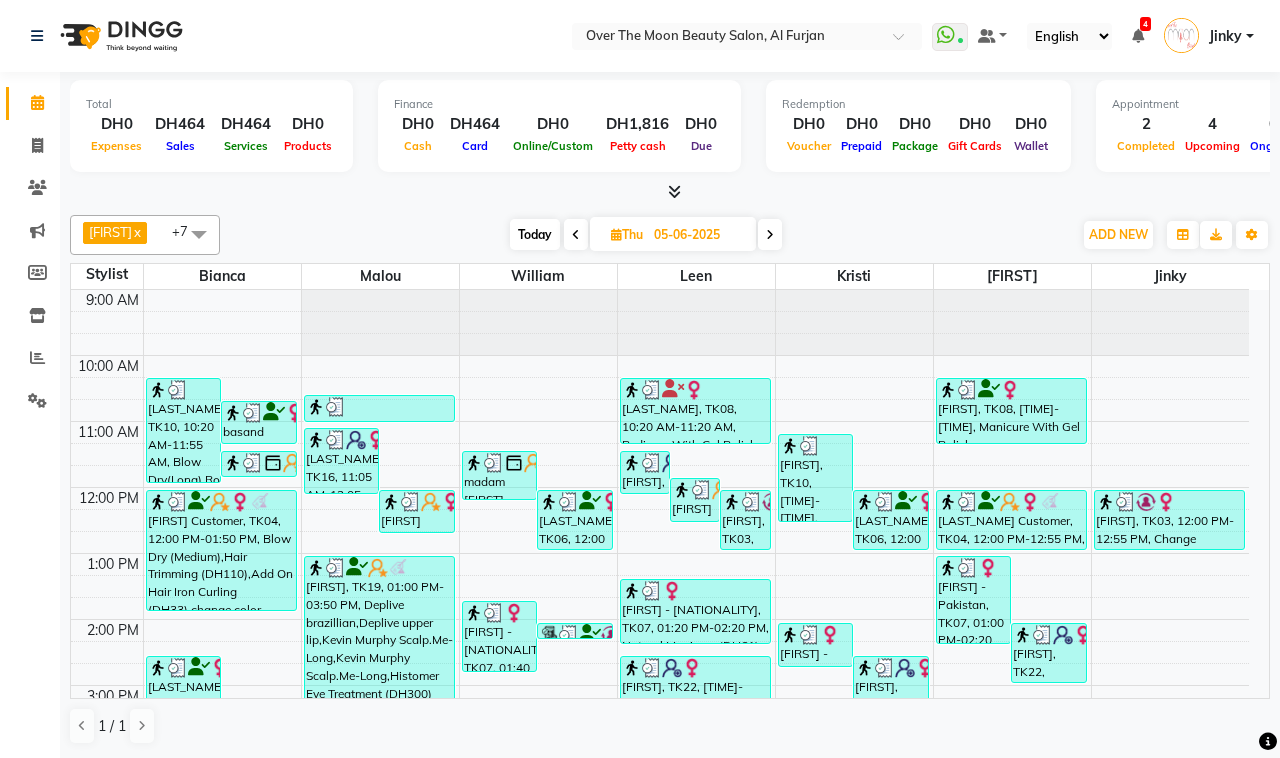 click on "[LAST_NAME], TK06, 12:00 PM-12:55 PM, Blow Dry(Long)" at bounding box center [575, 520] 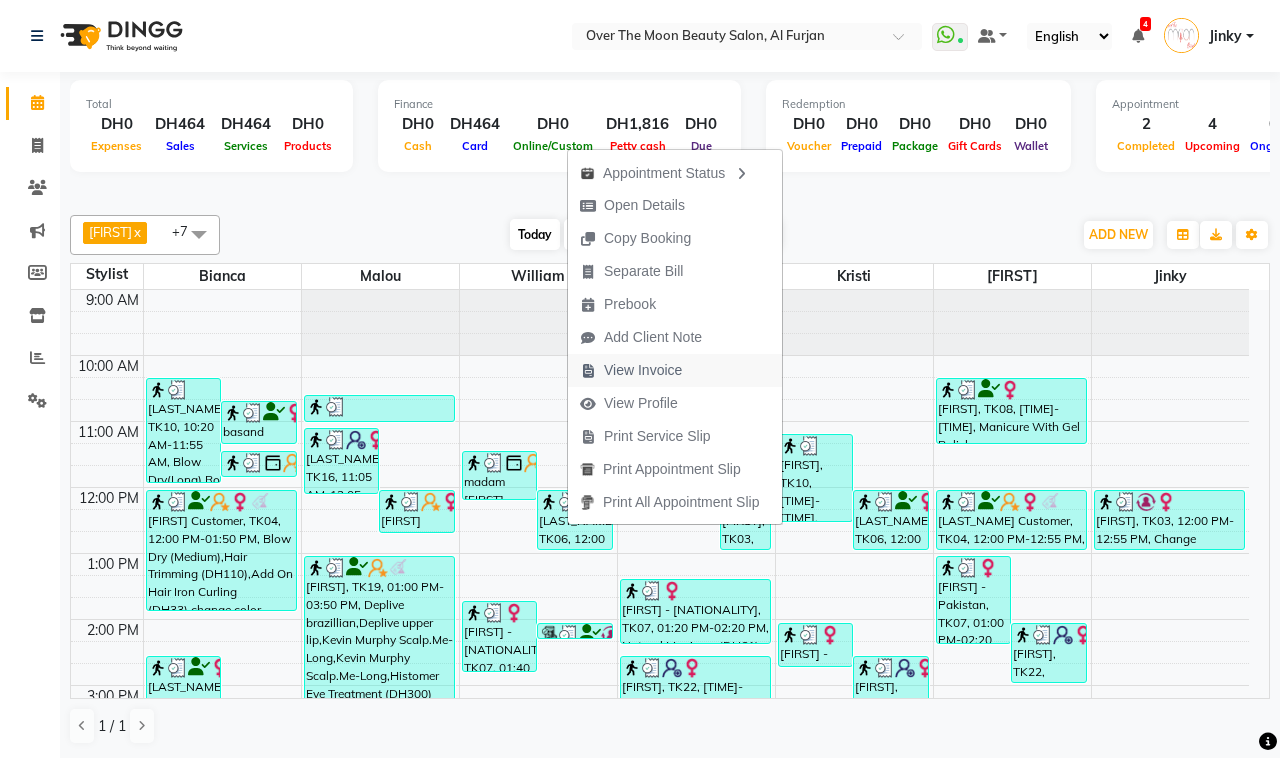 click on "View Invoice" at bounding box center (643, 370) 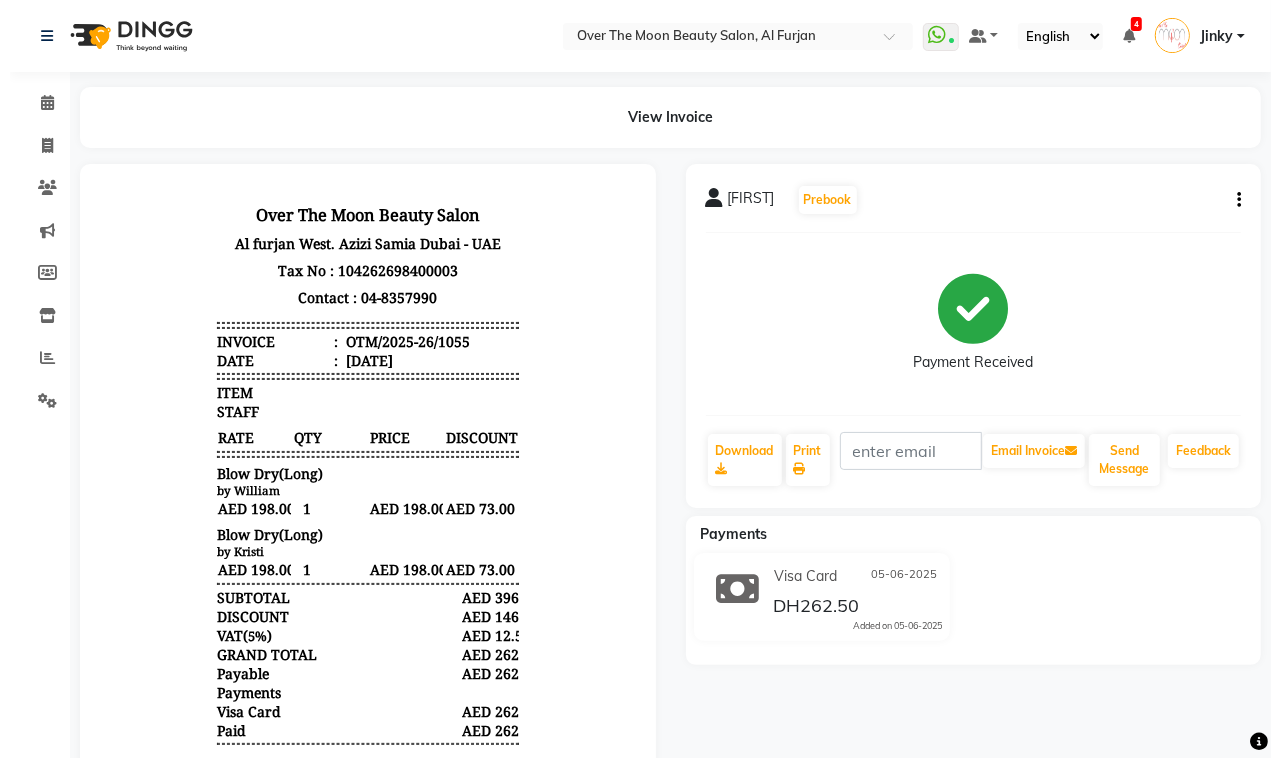 scroll, scrollTop: 0, scrollLeft: 0, axis: both 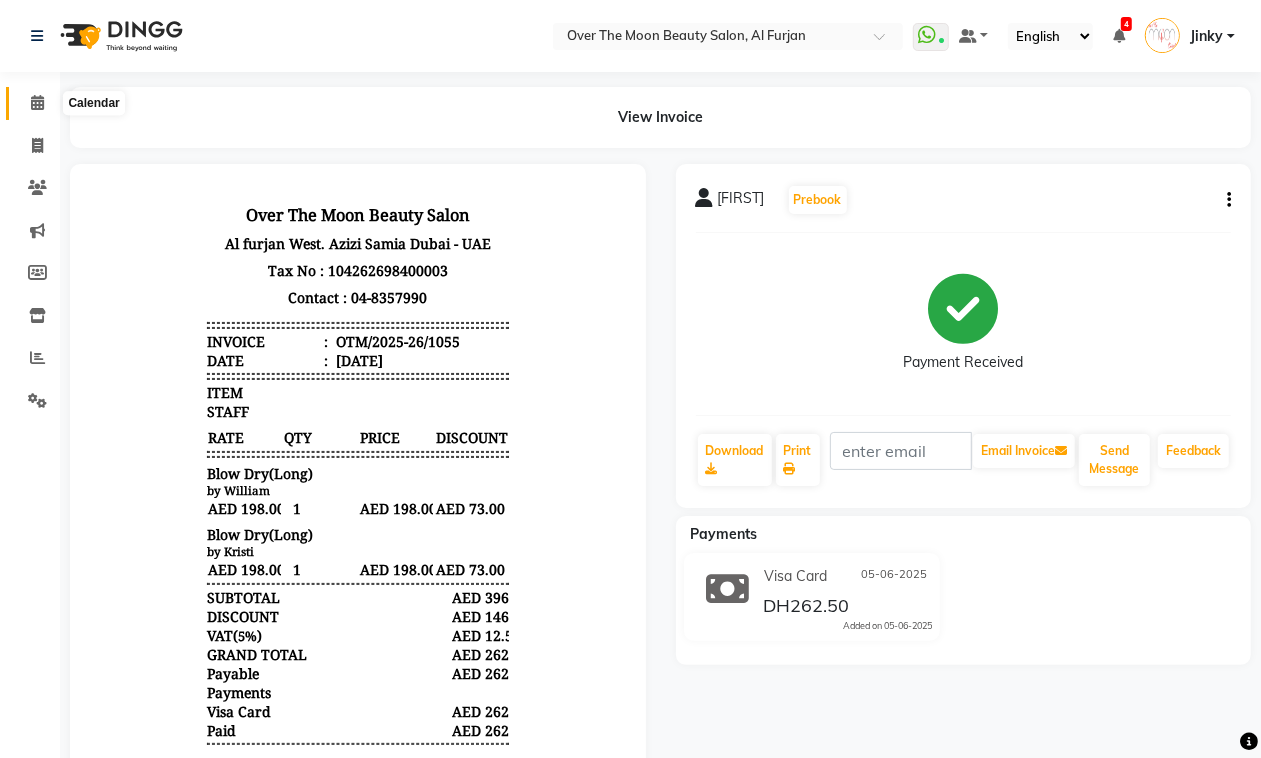 click 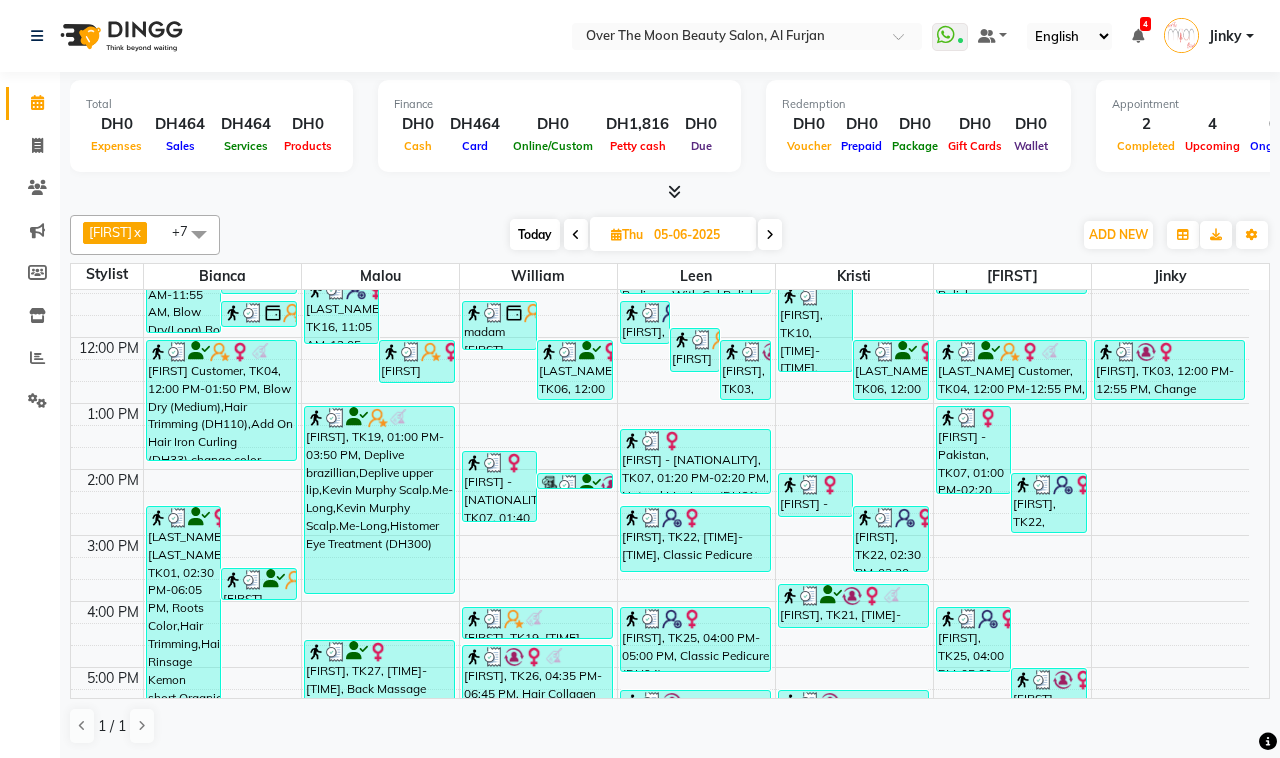 scroll, scrollTop: 208, scrollLeft: 0, axis: vertical 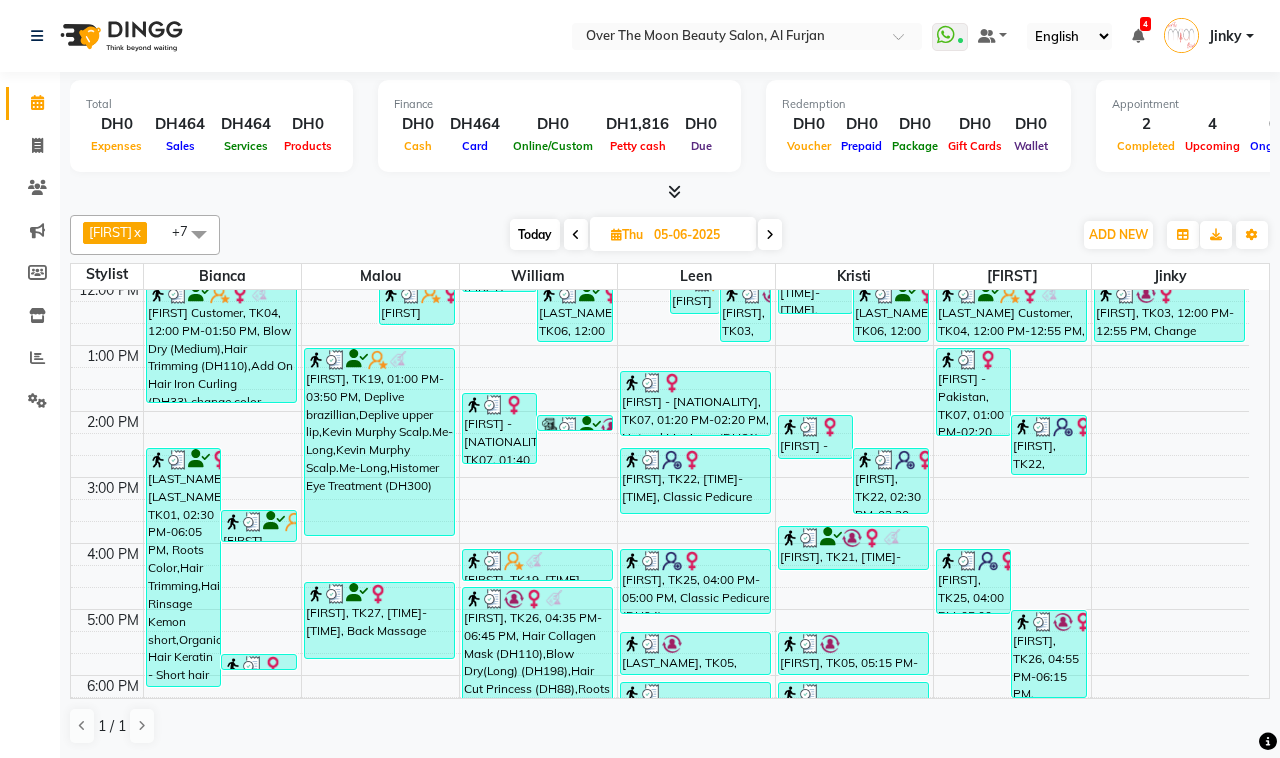 click on "[FIRST], TK22, [TIME]-[TIME], Classic Pedicure" at bounding box center [695, 481] 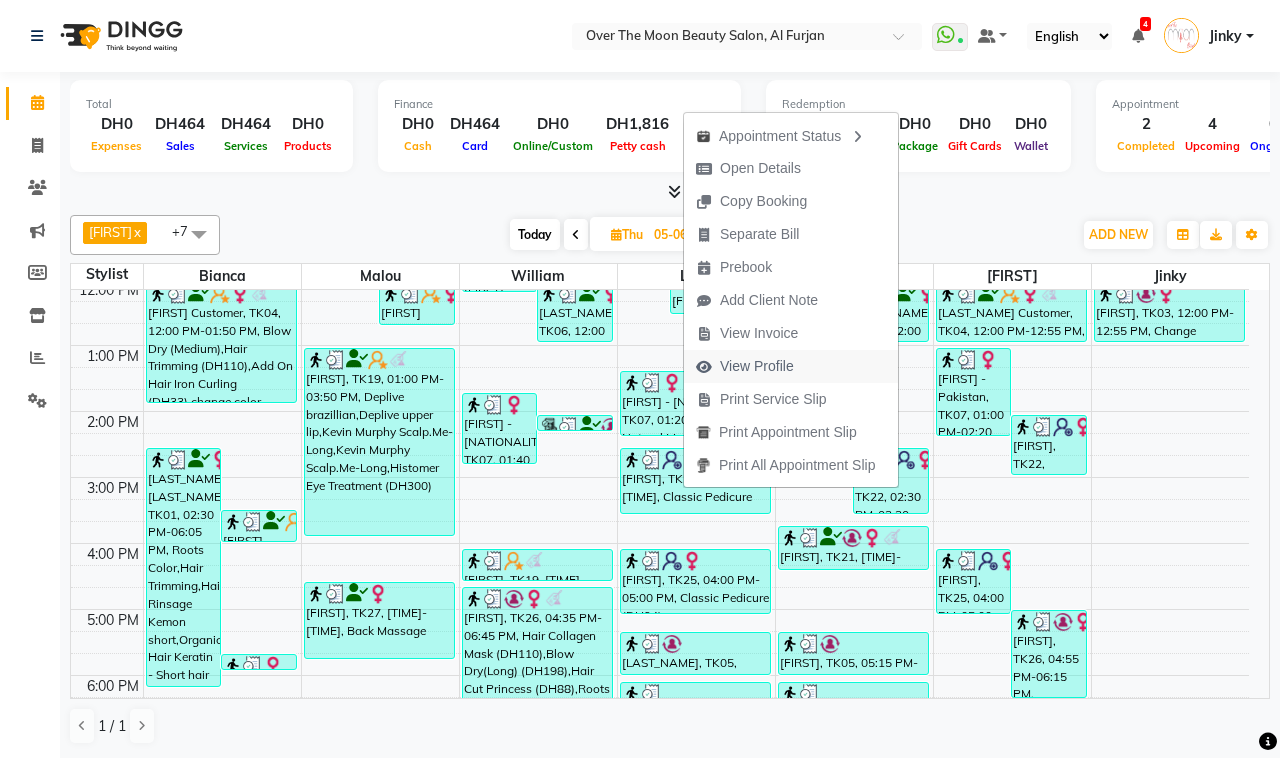 click on "View Profile" at bounding box center [757, 366] 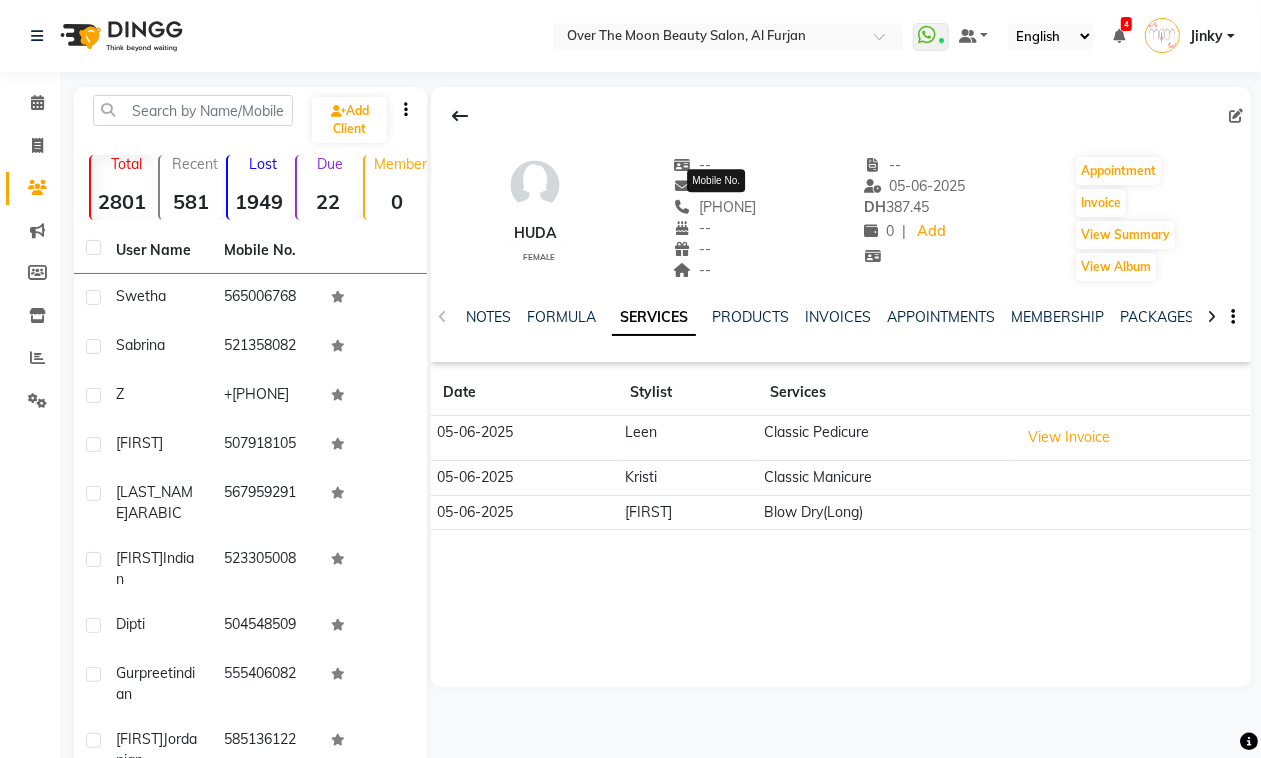 click on "[PHONE]" 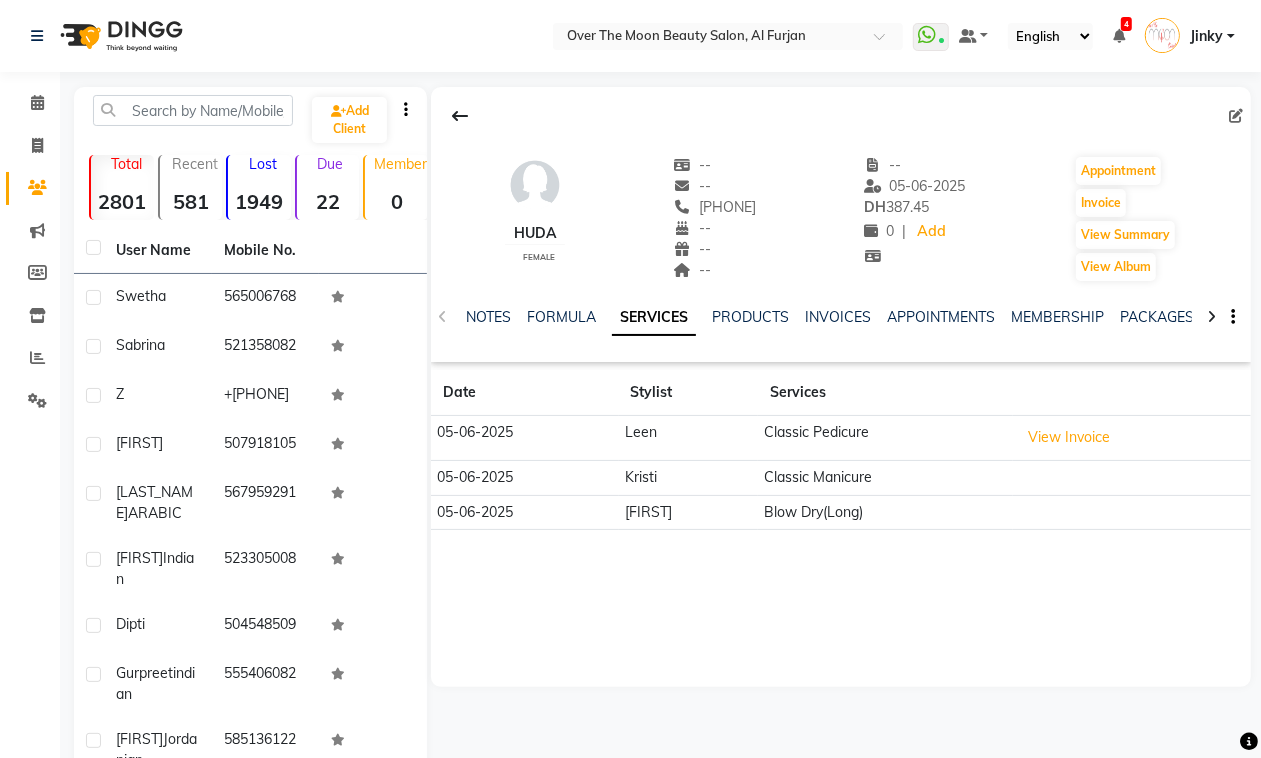 copy on "[PHONE]" 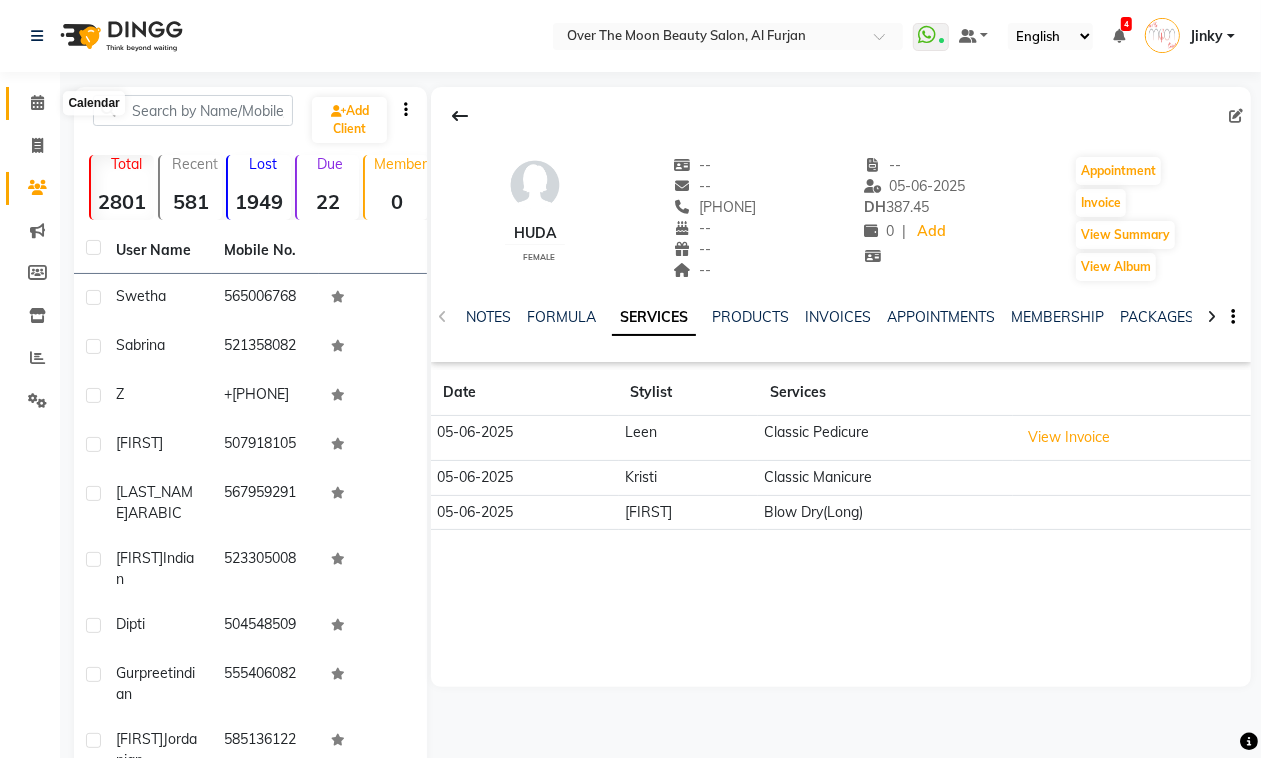 click 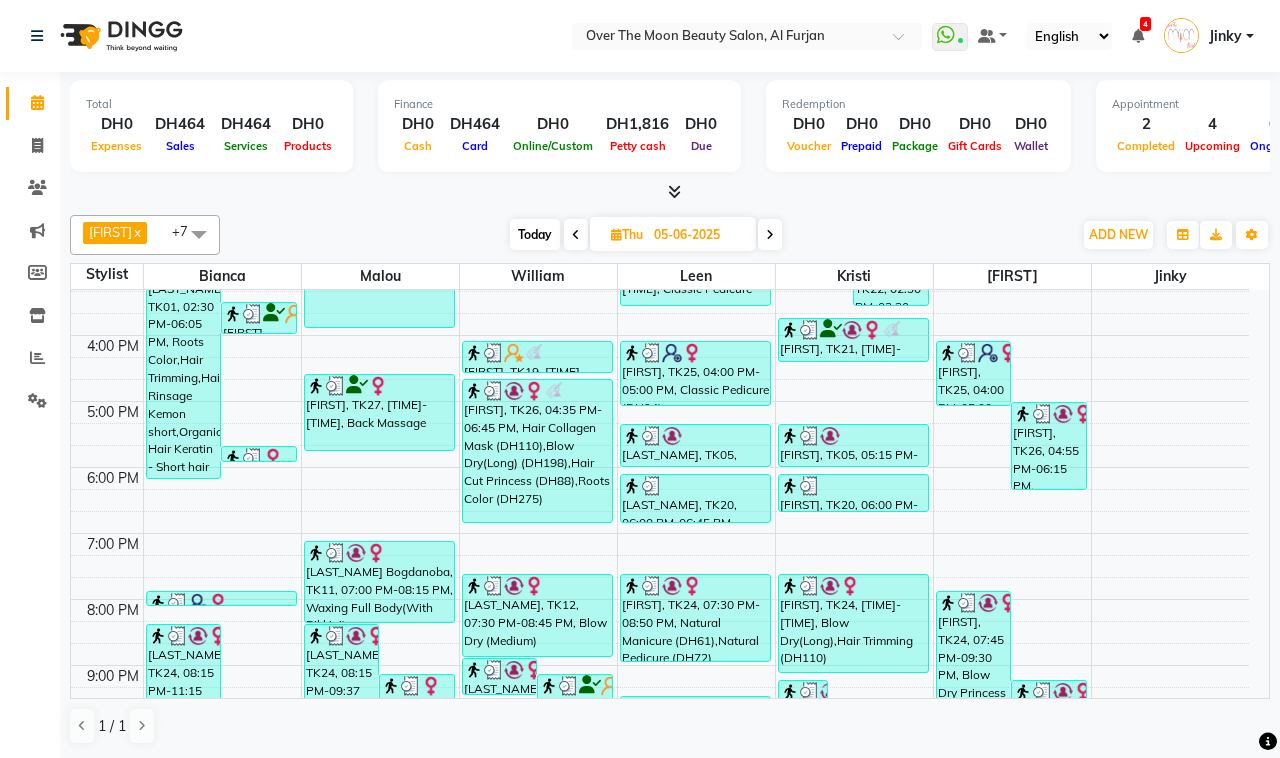 scroll, scrollTop: 592, scrollLeft: 0, axis: vertical 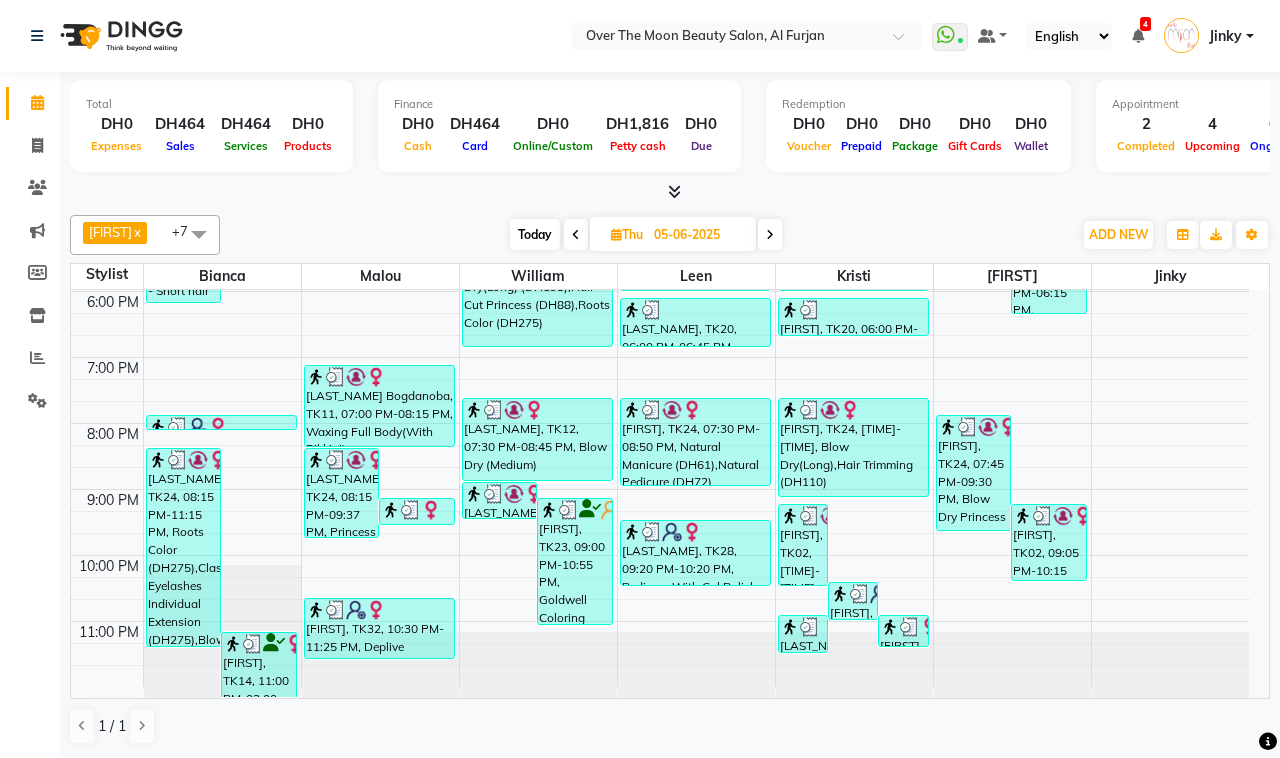drag, startPoint x: 532, startPoint y: 232, endPoint x: 526, endPoint y: 213, distance: 19.924858 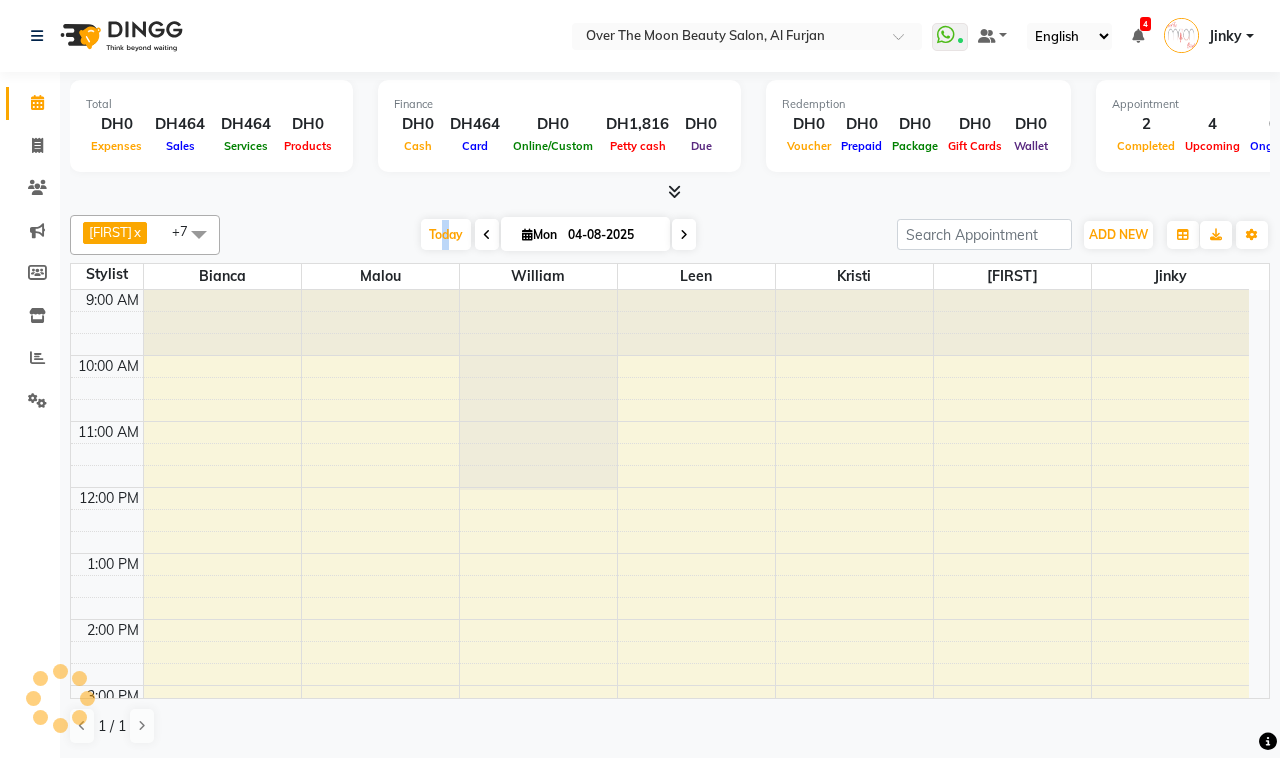 scroll, scrollTop: 535, scrollLeft: 0, axis: vertical 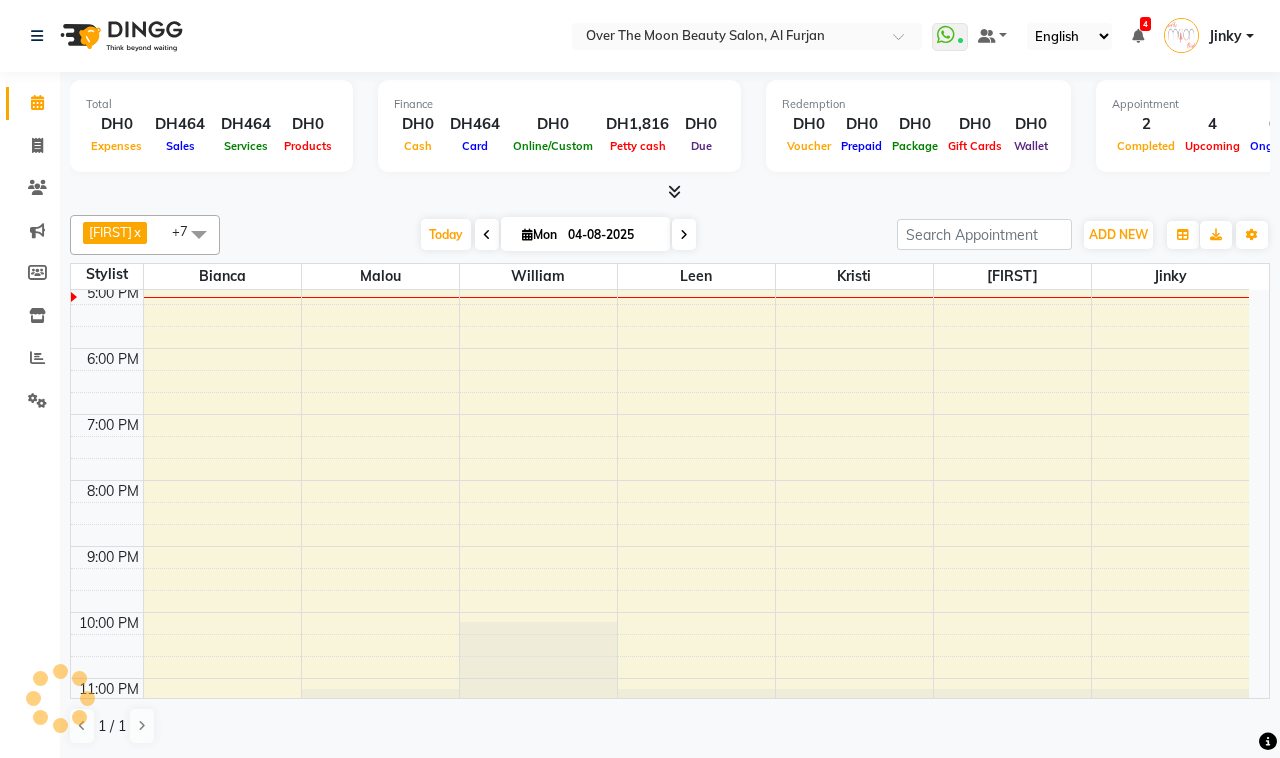 click at bounding box center [684, 235] 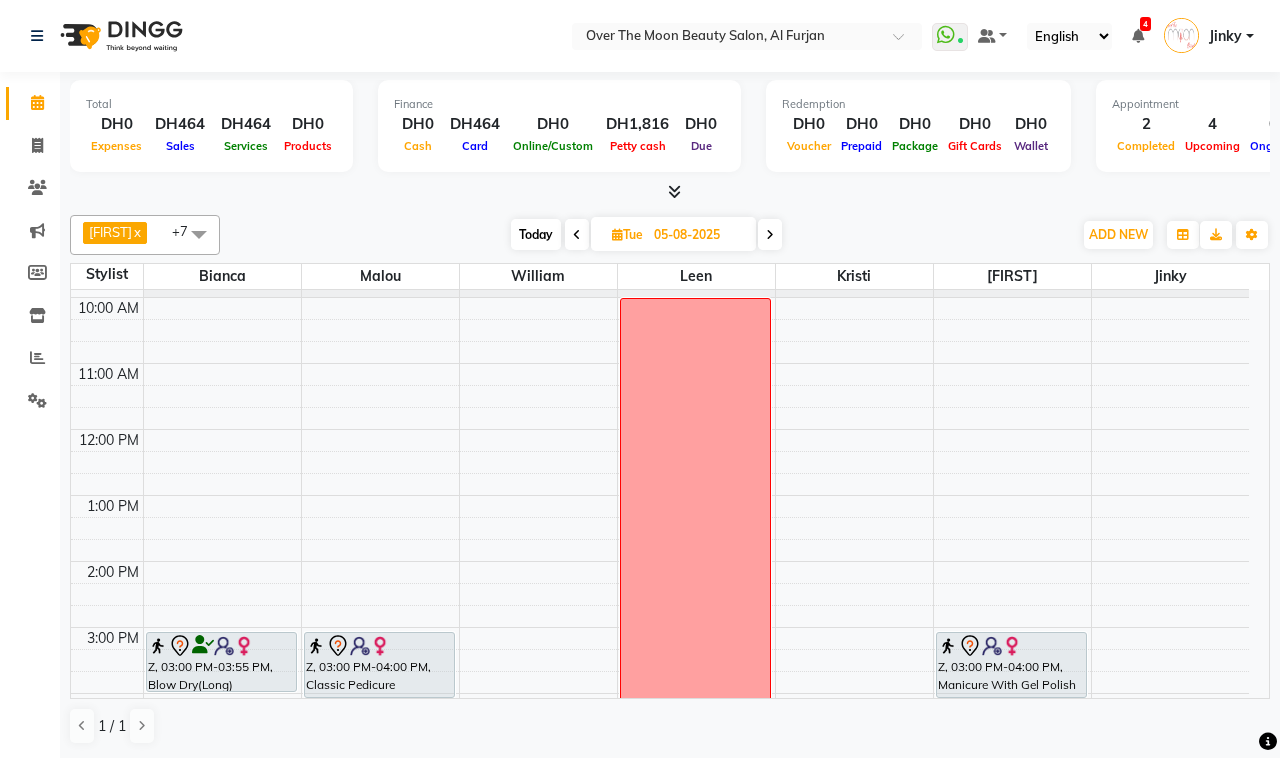 scroll, scrollTop: 0, scrollLeft: 0, axis: both 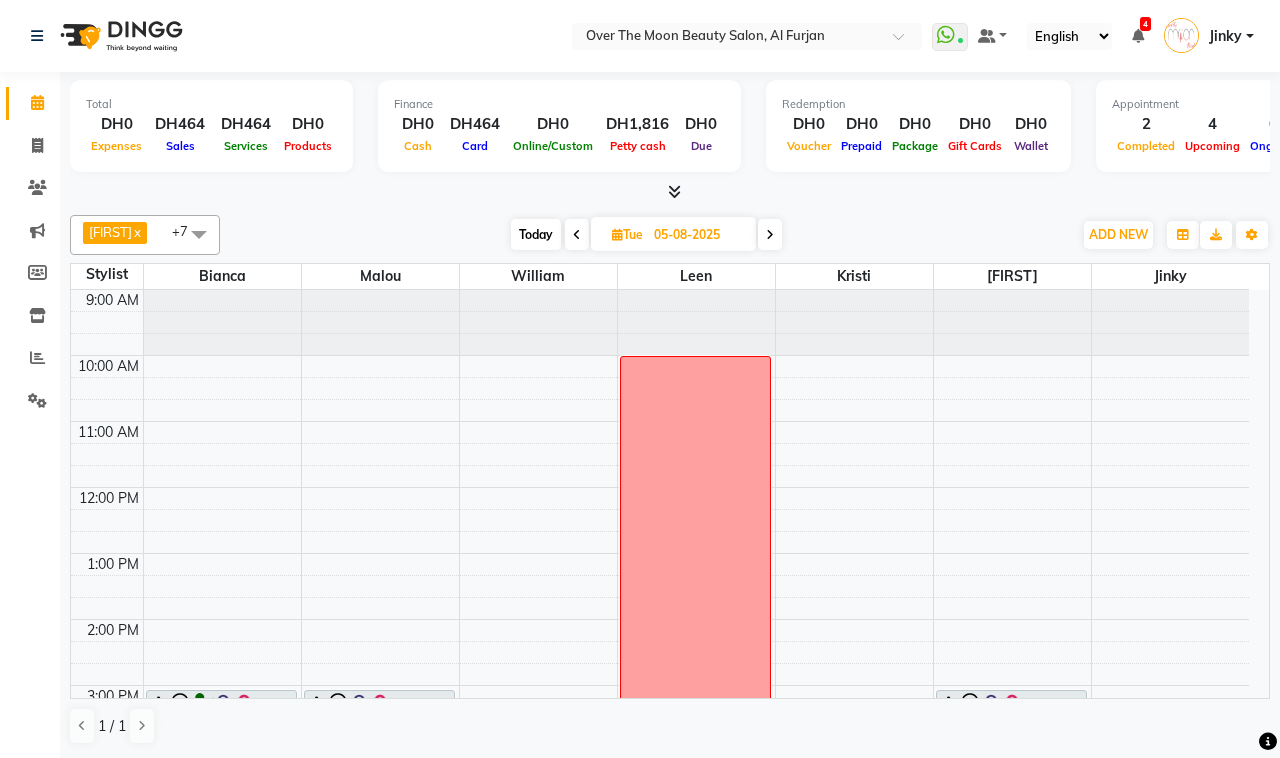 click on "9:00 AM 10:00 AM 11:00 AM 12:00 PM 1:00 PM 2:00 PM 3:00 PM 4:00 PM 5:00 PM 6:00 PM 7:00 PM 8:00 PM 9:00 PM 10:00 PM 11:00 PM             [FIRST], 07:00 PM-09:00 PM, Nail Extension Refill(Acrylic&Hard Gel)             [FIRST] [LAST], 08:00 PM-10:15 PM, Blow Dry(Long),Argan Essential Energy             Z, 03:00 PM-03:55 PM, Blow Dry(Long)             Z, 03:00 PM-04:00 PM, Classic Pedicure  LEAVE VACATION              Z, 03:00 PM-04:00 PM, Manicure With Gel Polish             [FIRST], 07:00 PM-08:00 PM, Pedicure With Gel Polish" at bounding box center (660, 784) 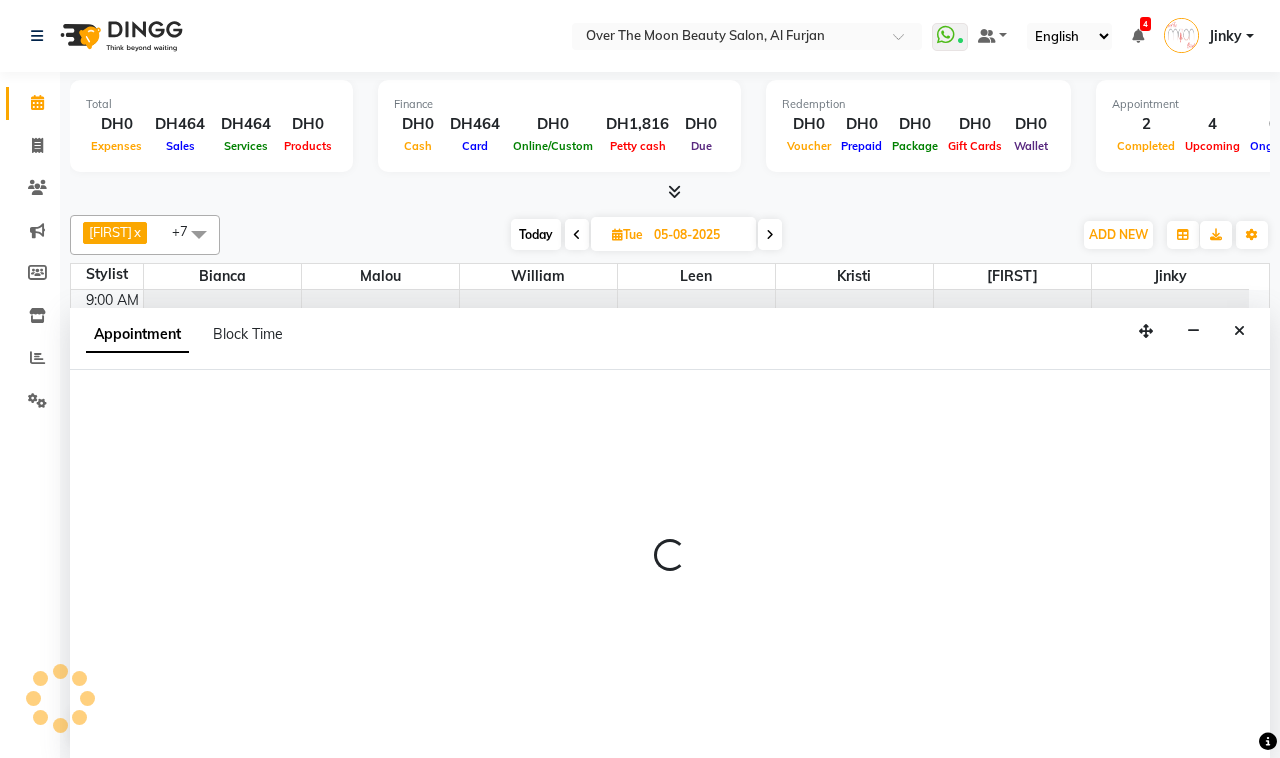 select on "64402" 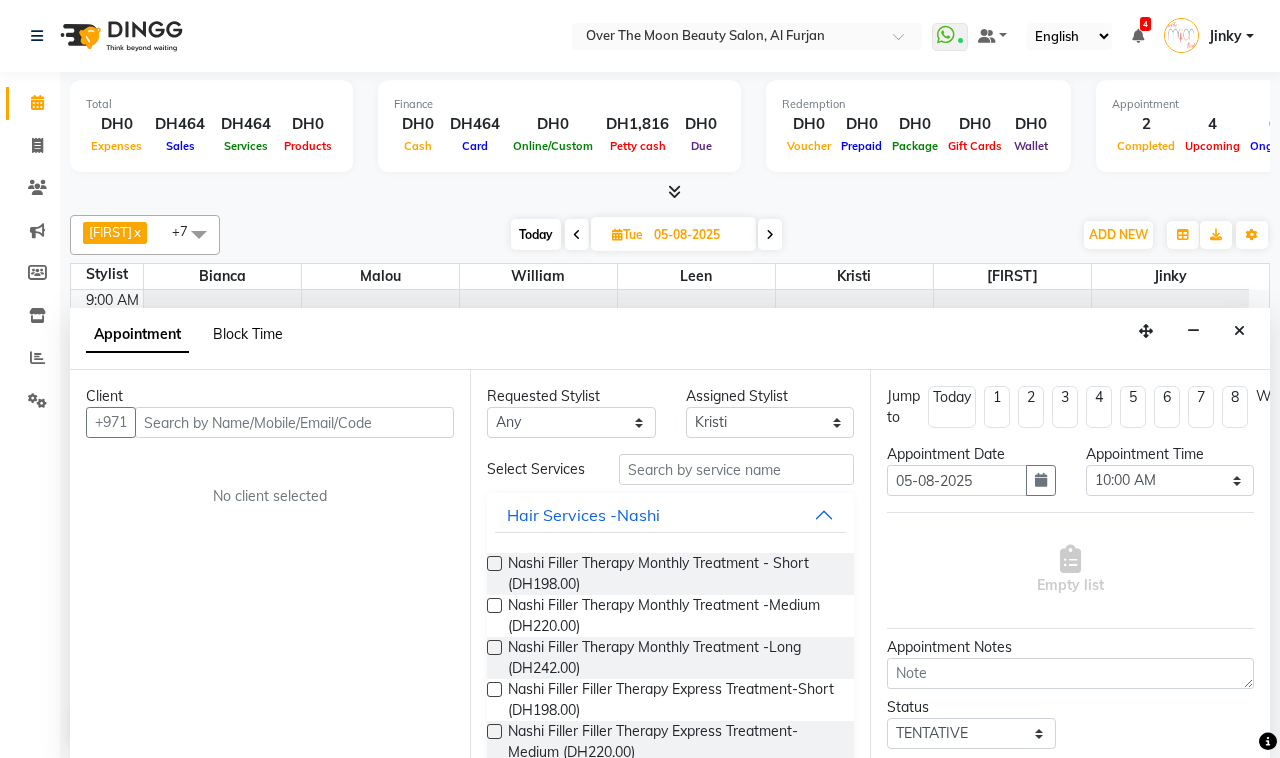click on "Block Time" at bounding box center [248, 334] 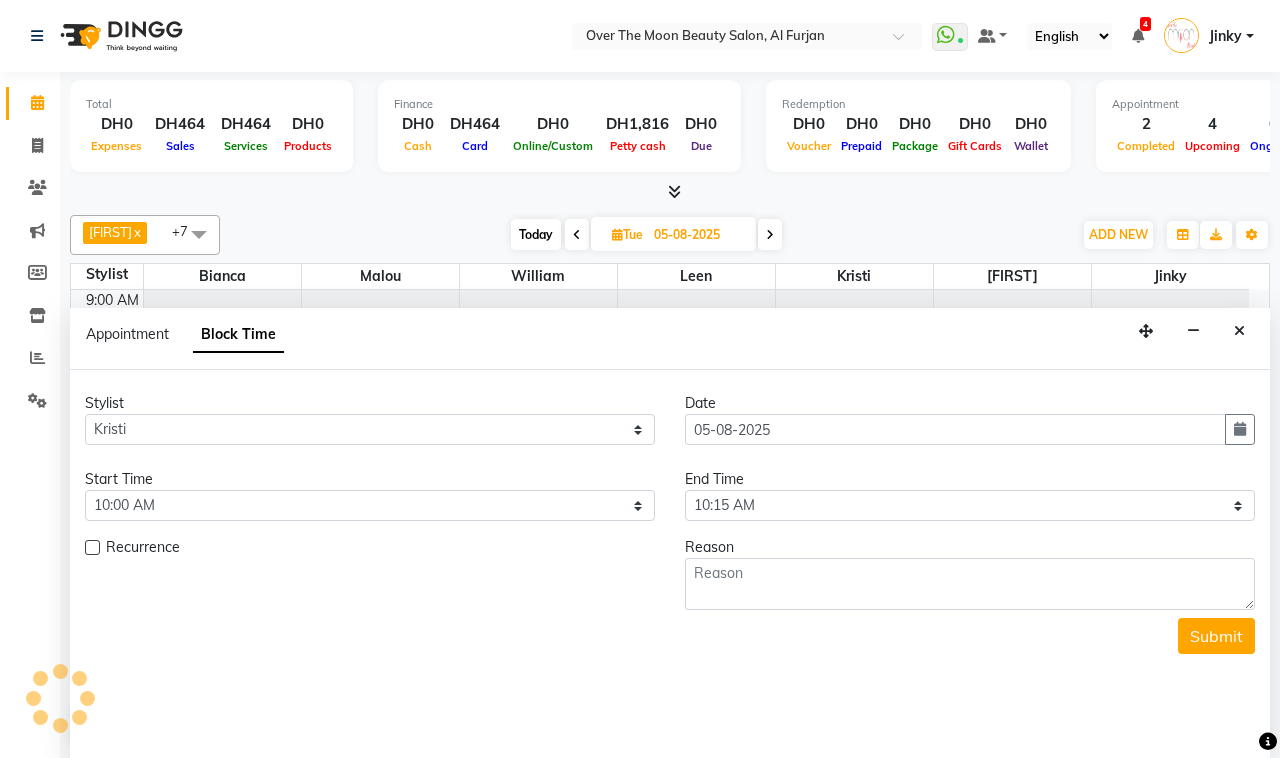 scroll, scrollTop: 535, scrollLeft: 0, axis: vertical 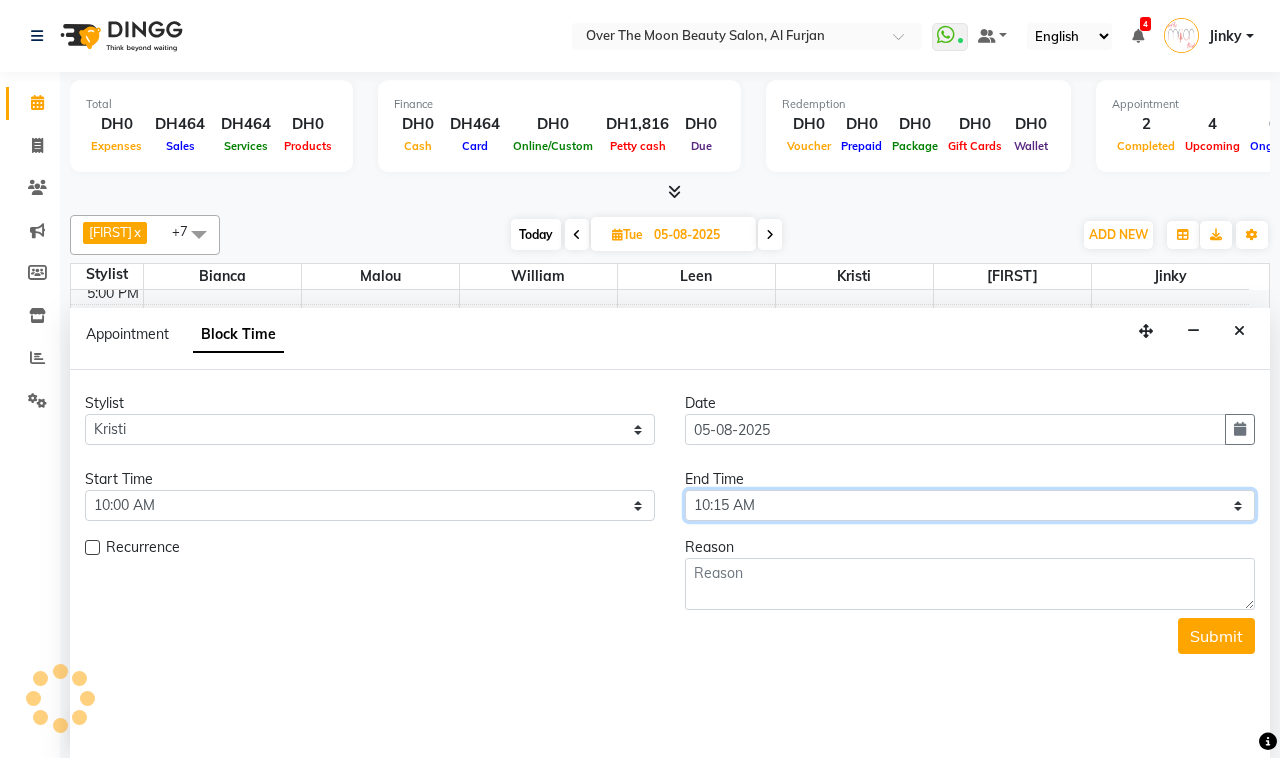 click on "Select 10:00 AM 10:15 AM 10:30 AM 10:45 AM 11:00 AM 11:15 AM 11:30 AM 11:45 AM 12:00 PM 12:15 PM 12:30 PM 12:45 PM 01:00 PM 01:15 PM 01:30 PM 01:45 PM 02:00 PM 02:15 PM 02:30 PM 02:45 PM 03:00 PM 03:15 PM 03:30 PM 03:45 PM 04:00 PM 04:15 PM 04:30 PM 04:45 PM 05:00 PM 05:15 PM 05:30 PM 05:45 PM 06:00 PM 06:15 PM 06:30 PM 06:45 PM 07:00 PM 07:15 PM 07:30 PM 07:45 PM 08:00 PM 08:15 PM 08:30 PM 08:45 PM 09:00 PM 09:15 PM 09:30 PM 09:45 PM 10:00 PM 10:15 PM 10:30 PM 10:45 PM 11:00 PM" at bounding box center (970, 505) 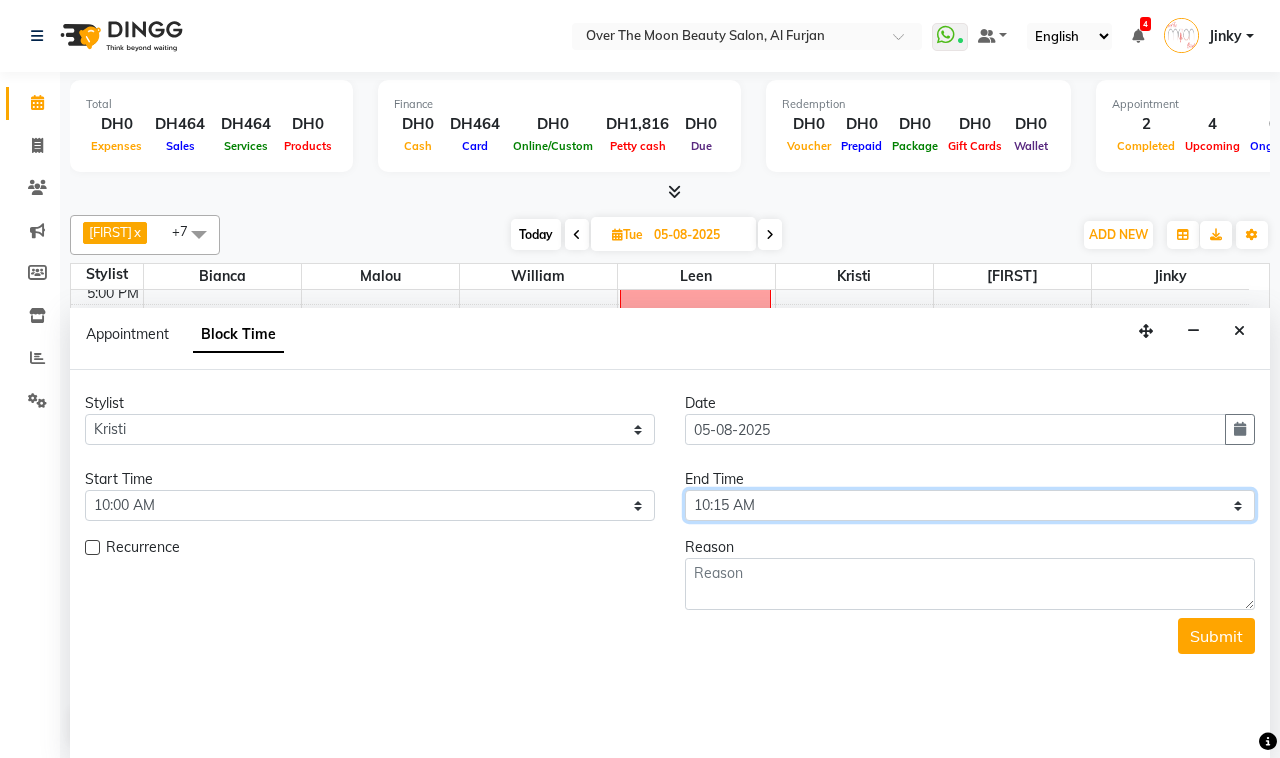 select on "1380" 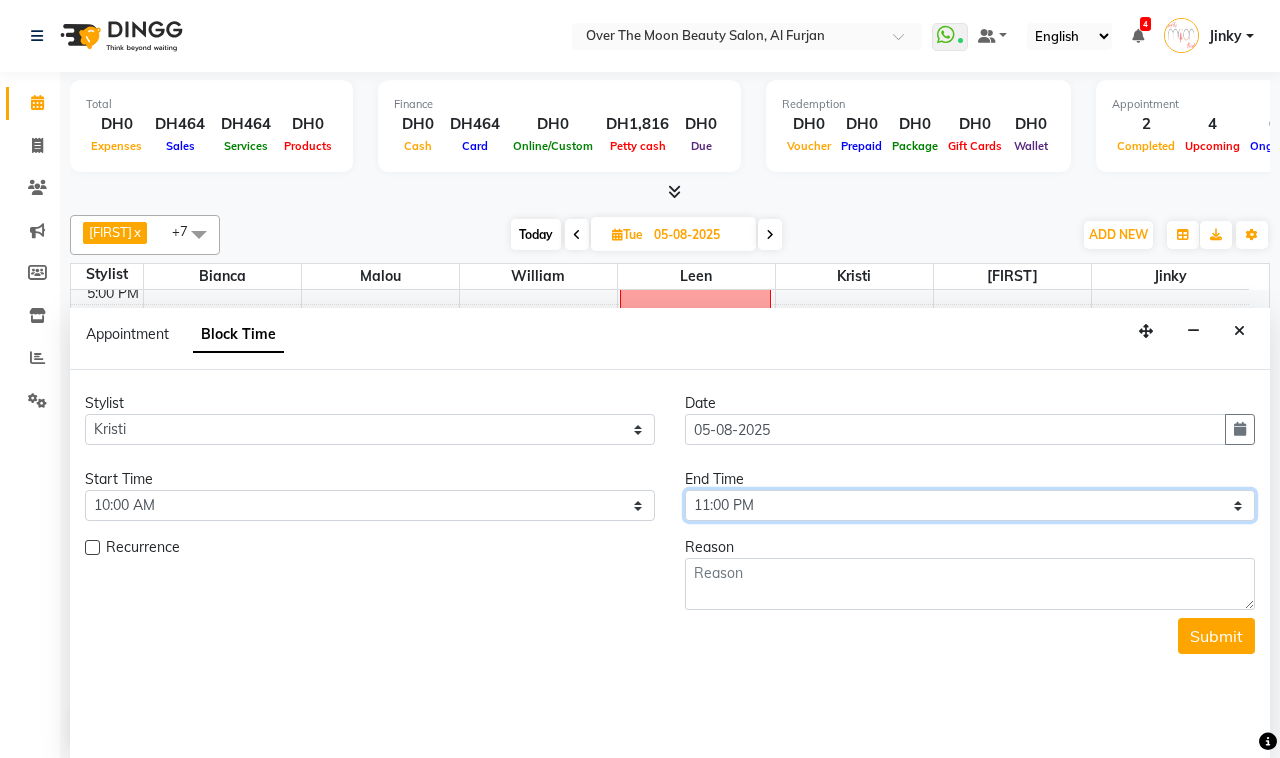 click on "Select 10:00 AM 10:15 AM 10:30 AM 10:45 AM 11:00 AM 11:15 AM 11:30 AM 11:45 AM 12:00 PM 12:15 PM 12:30 PM 12:45 PM 01:00 PM 01:15 PM 01:30 PM 01:45 PM 02:00 PM 02:15 PM 02:30 PM 02:45 PM 03:00 PM 03:15 PM 03:30 PM 03:45 PM 04:00 PM 04:15 PM 04:30 PM 04:45 PM 05:00 PM 05:15 PM 05:30 PM 05:45 PM 06:00 PM 06:15 PM 06:30 PM 06:45 PM 07:00 PM 07:15 PM 07:30 PM 07:45 PM 08:00 PM 08:15 PM 08:30 PM 08:45 PM 09:00 PM 09:15 PM 09:30 PM 09:45 PM 10:00 PM 10:15 PM 10:30 PM 10:45 PM 11:00 PM" at bounding box center (970, 505) 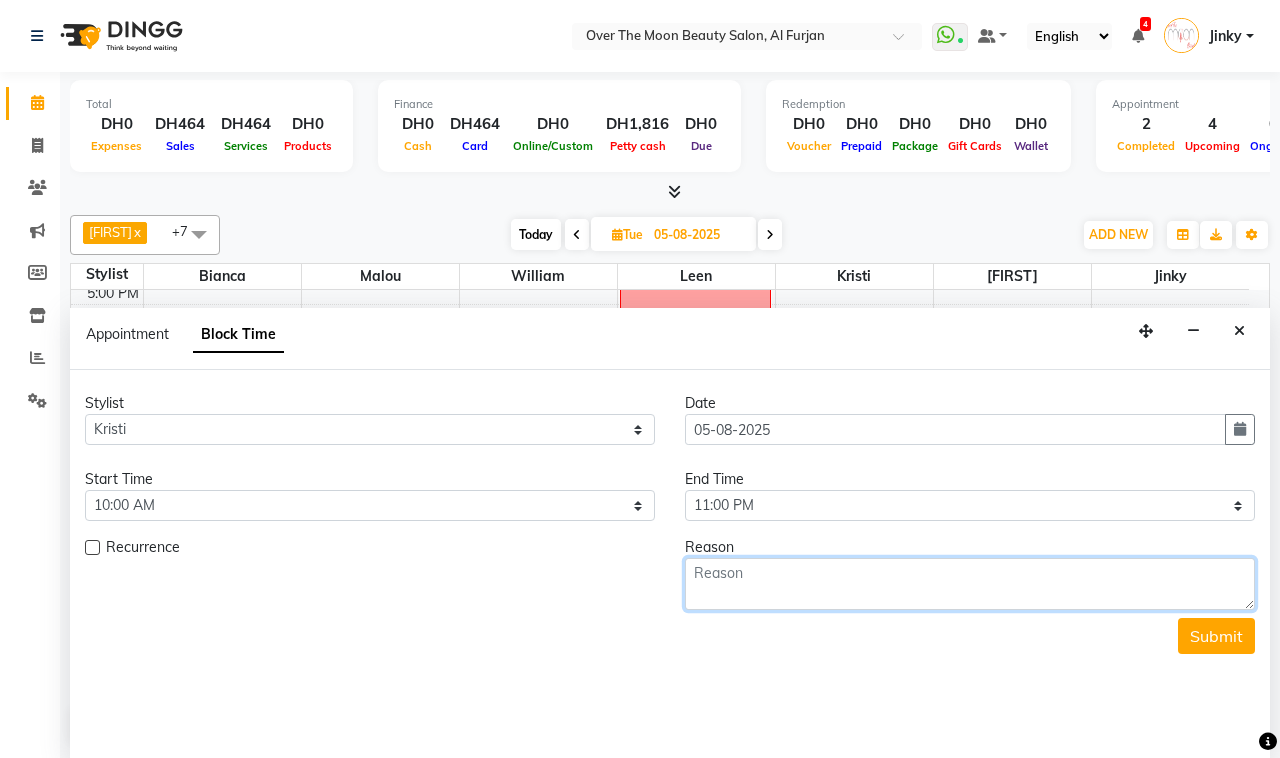 click at bounding box center [970, 584] 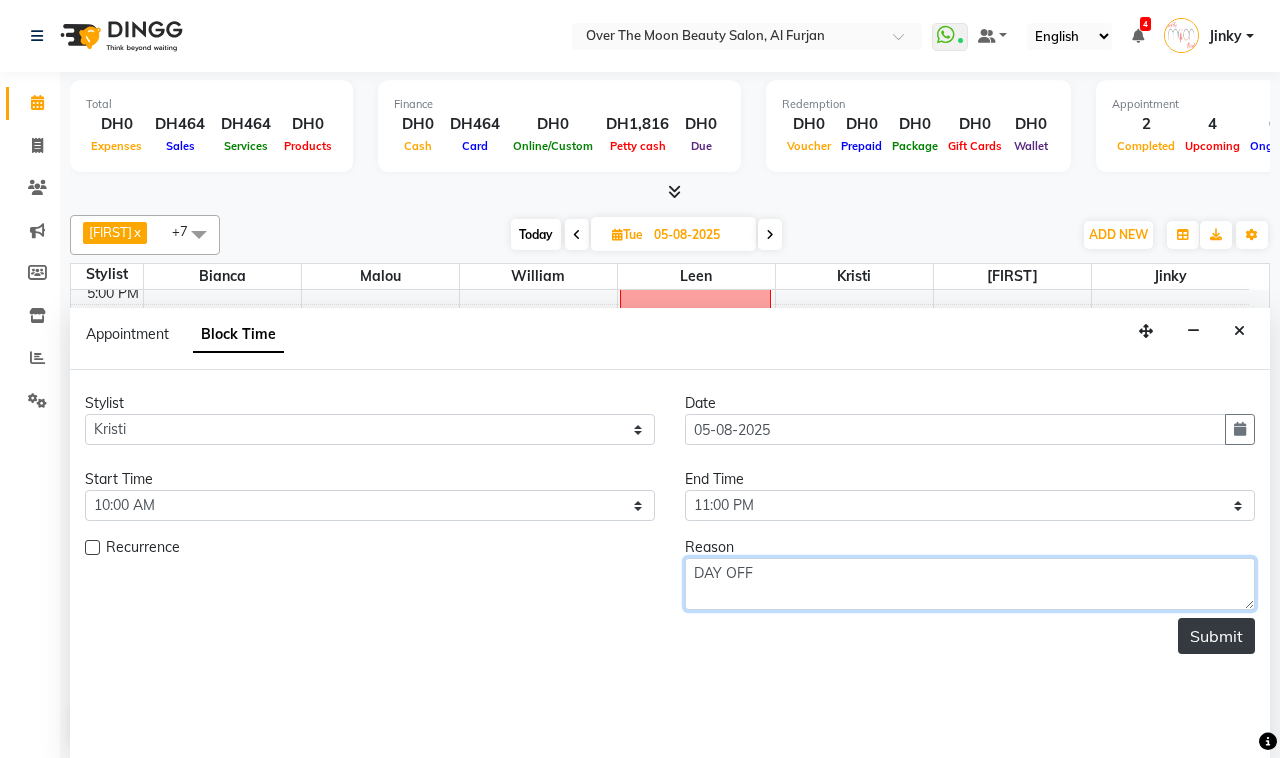 type on "DAY OFF" 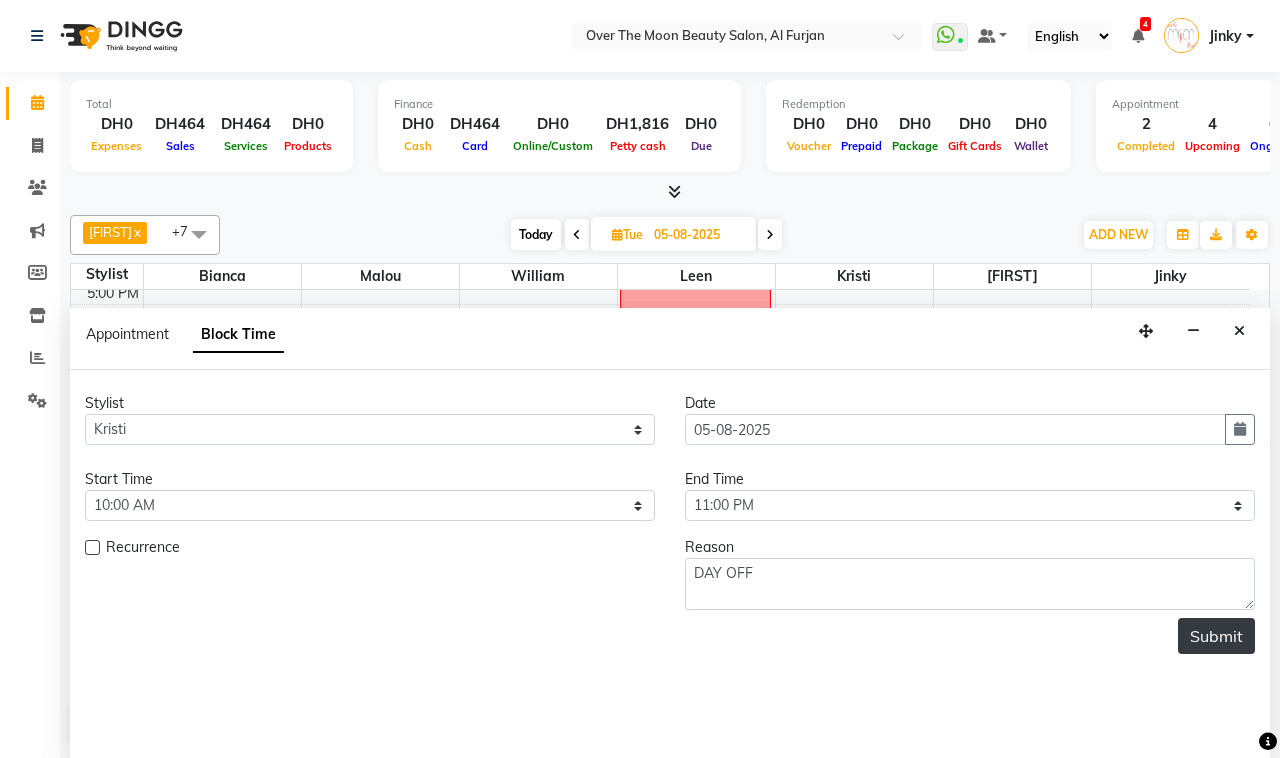 click on "Submit" at bounding box center (1216, 636) 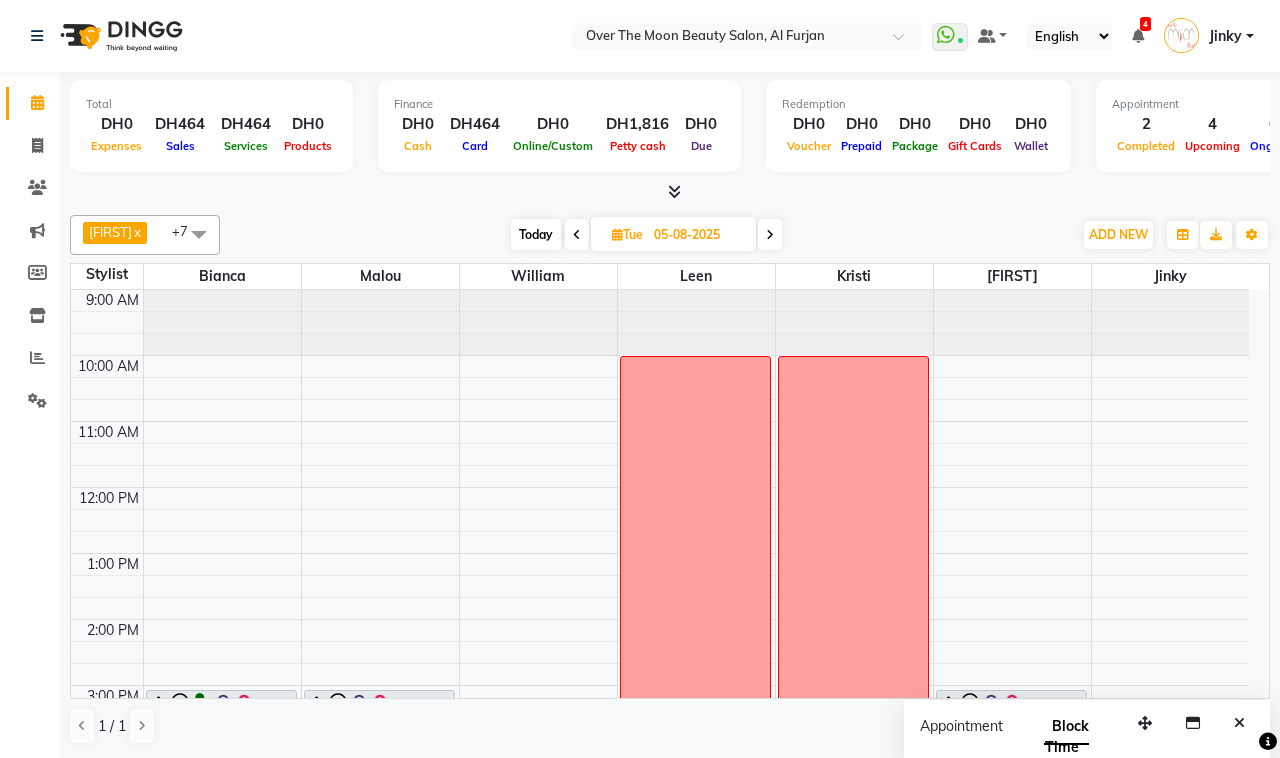 scroll, scrollTop: 208, scrollLeft: 0, axis: vertical 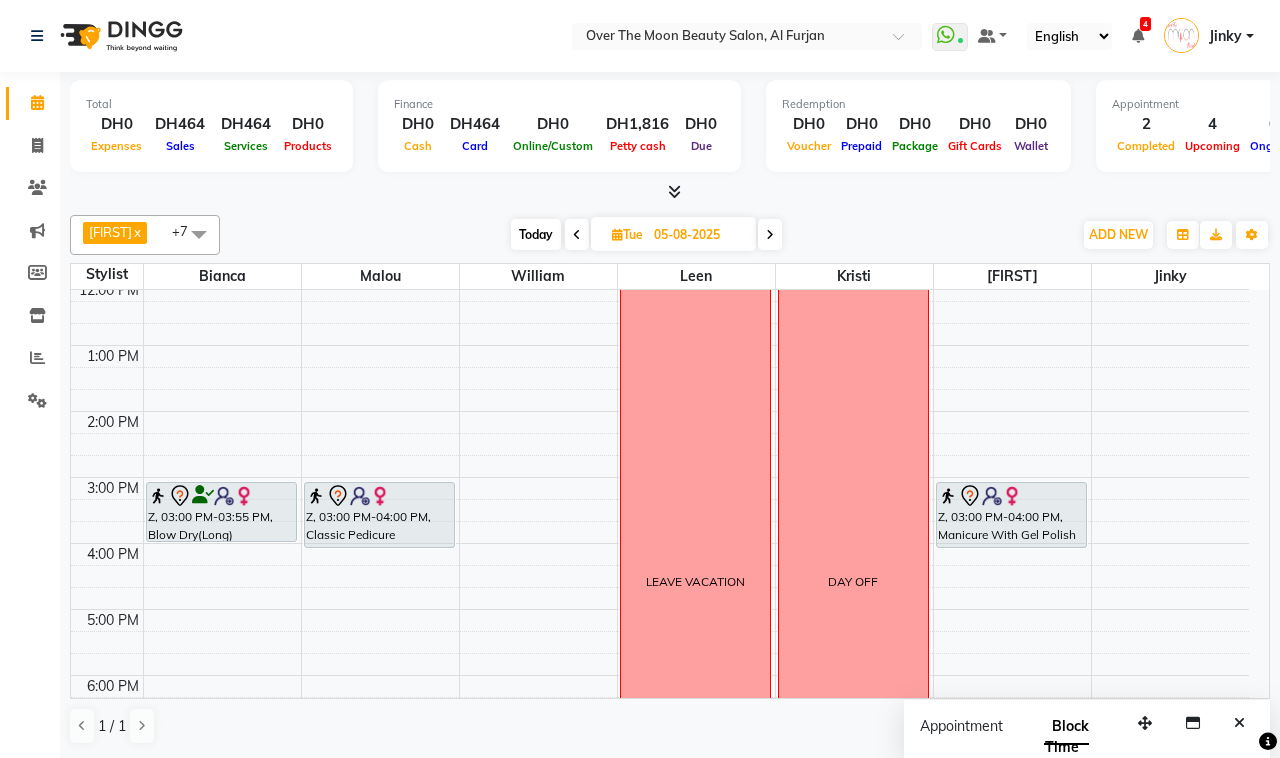 click on "Today" at bounding box center (536, 234) 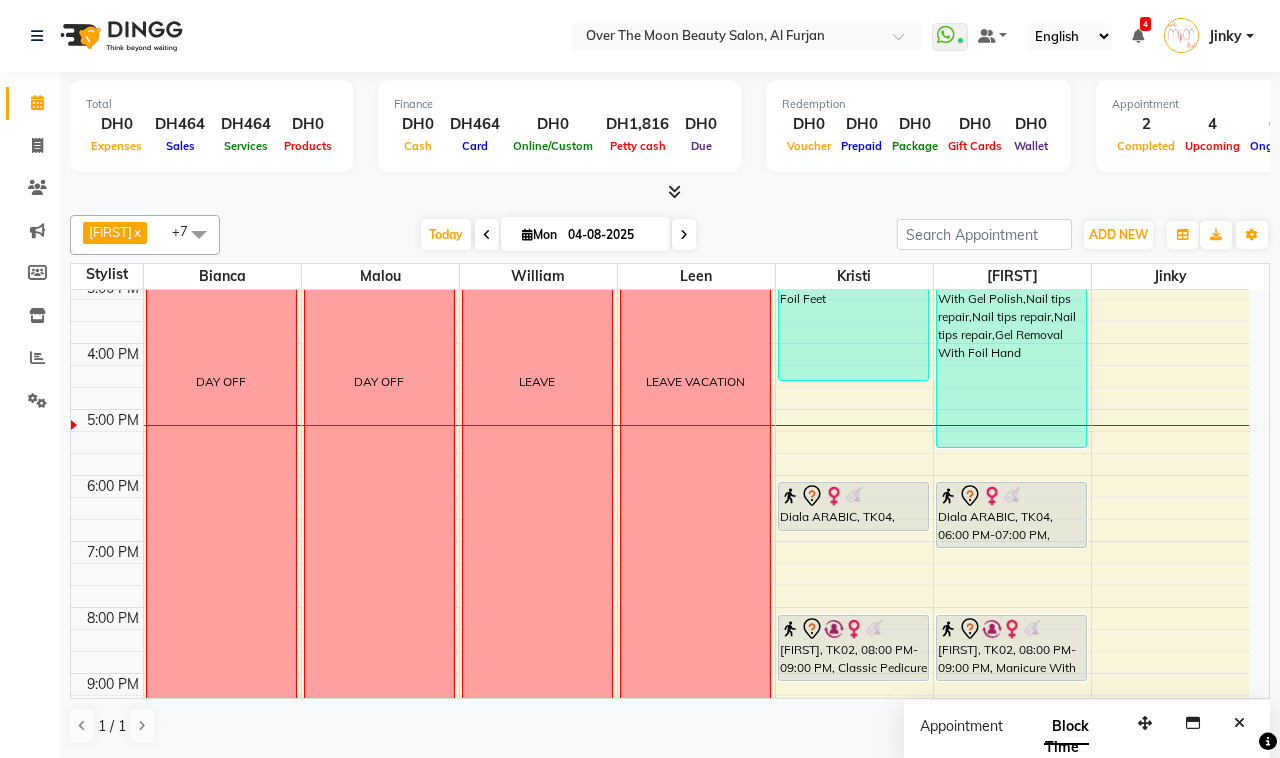 scroll, scrollTop: 592, scrollLeft: 0, axis: vertical 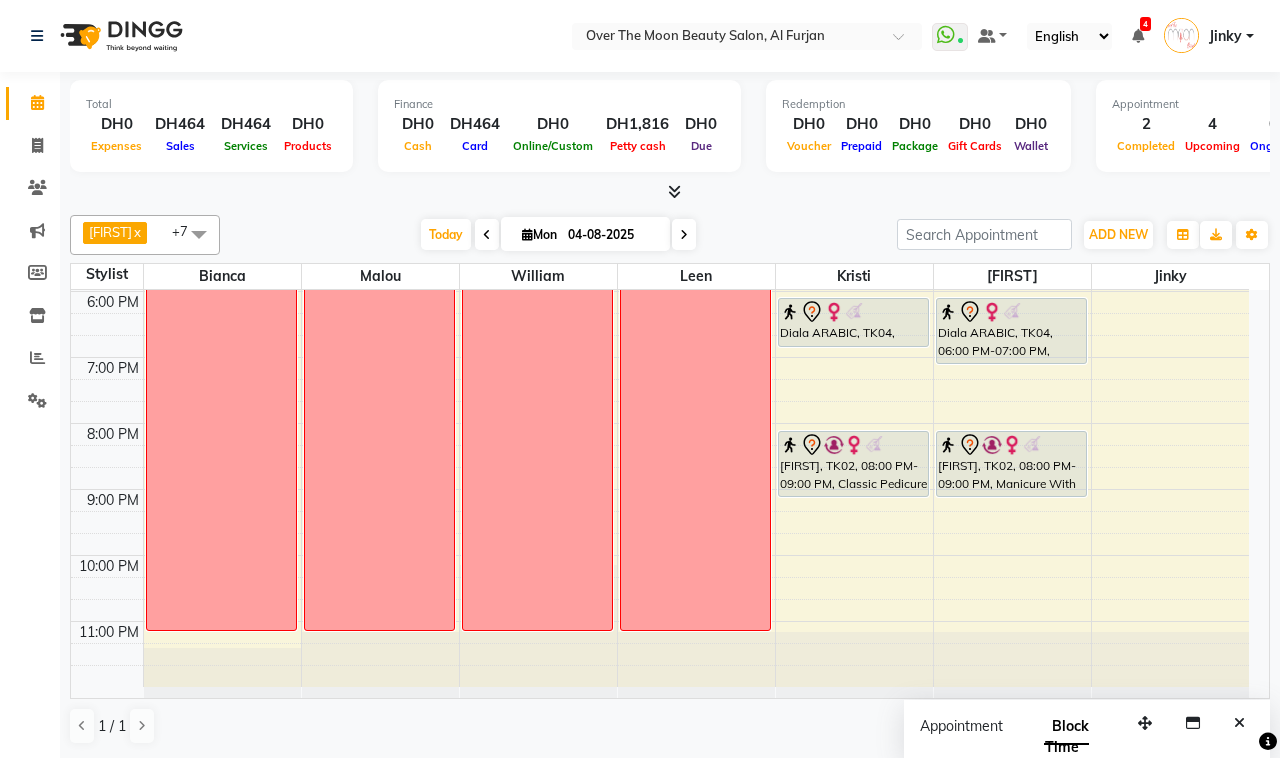 click on "04-08-2025" at bounding box center (612, 235) 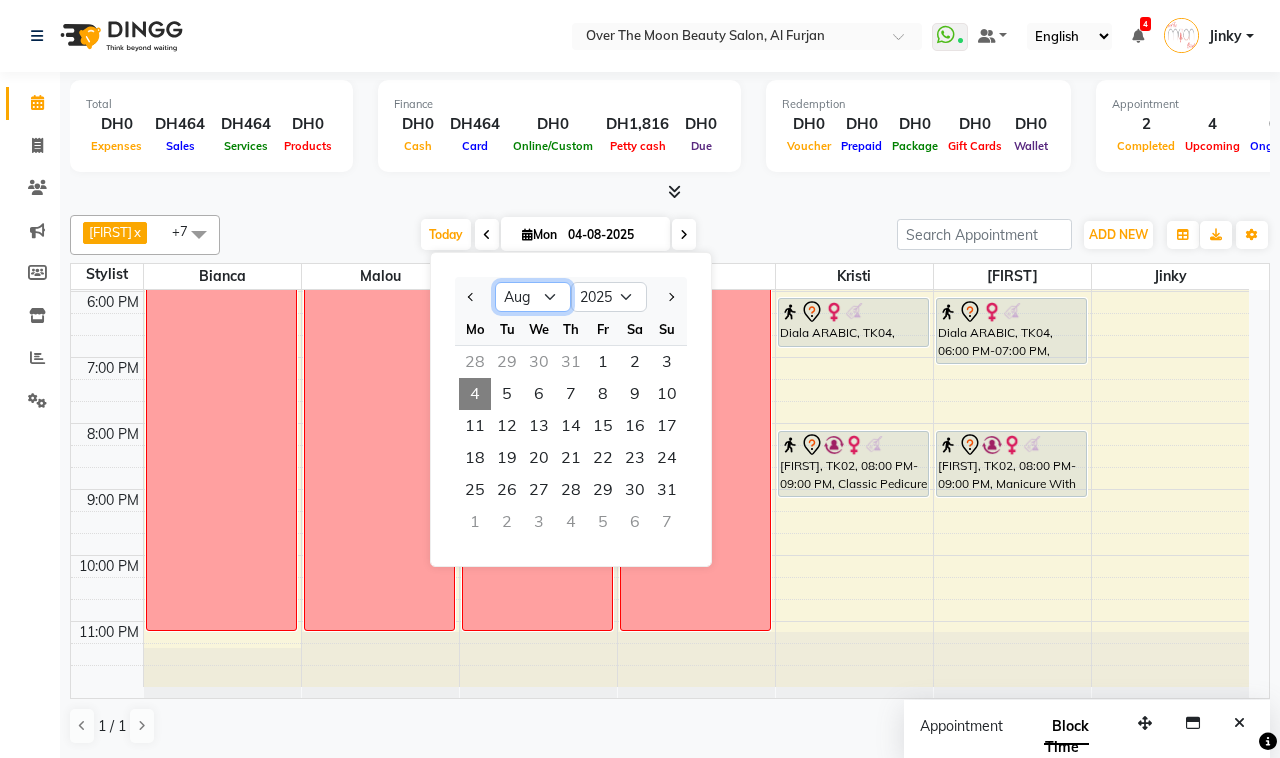 click on "Jan Feb Mar Apr May Jun Jul Aug Sep Oct Nov Dec" at bounding box center (533, 297) 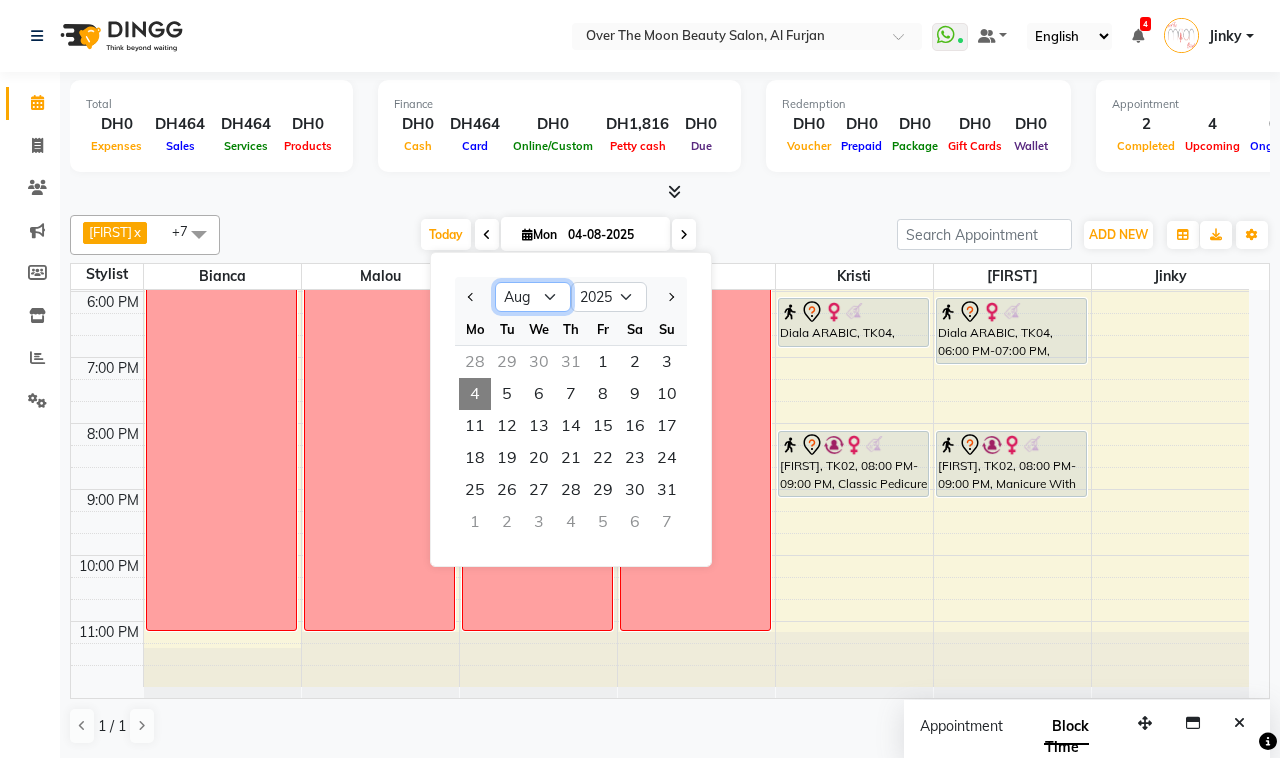 select on "6" 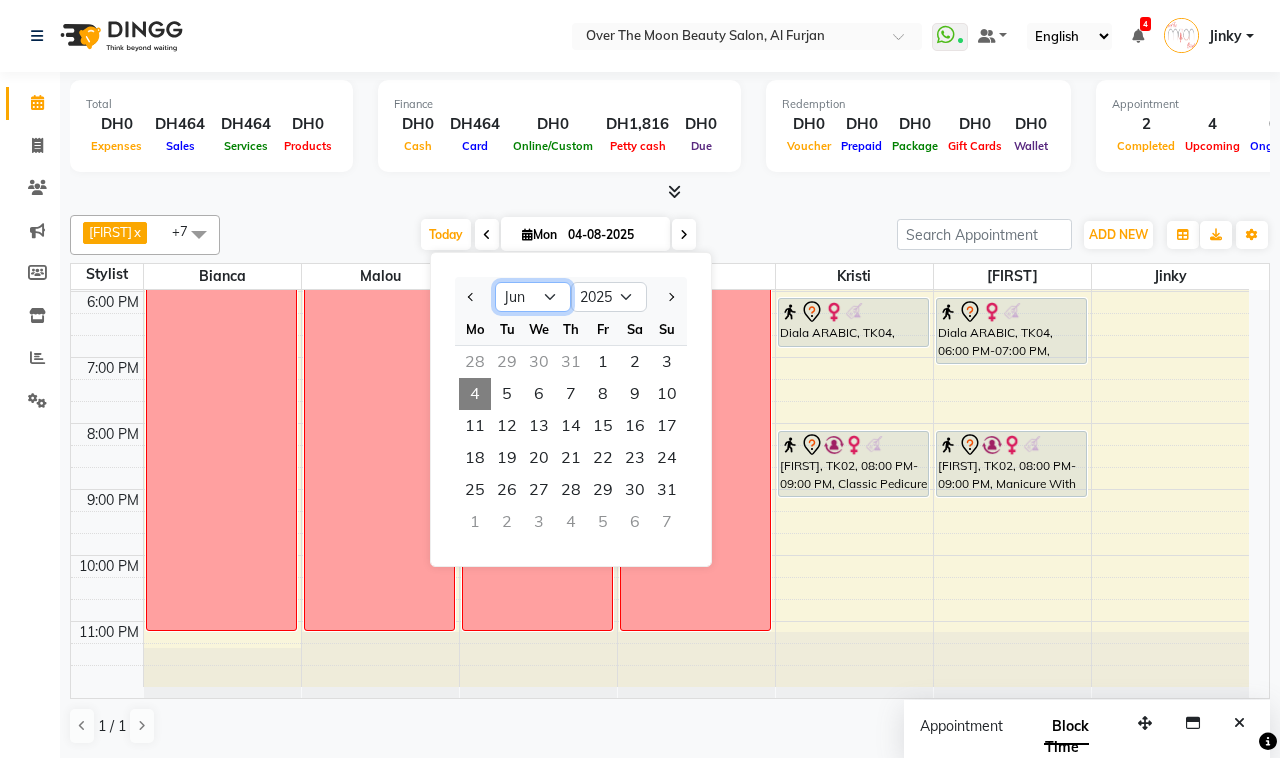 click on "Jan Feb Mar Apr May Jun Jul Aug Sep Oct Nov Dec" at bounding box center (533, 297) 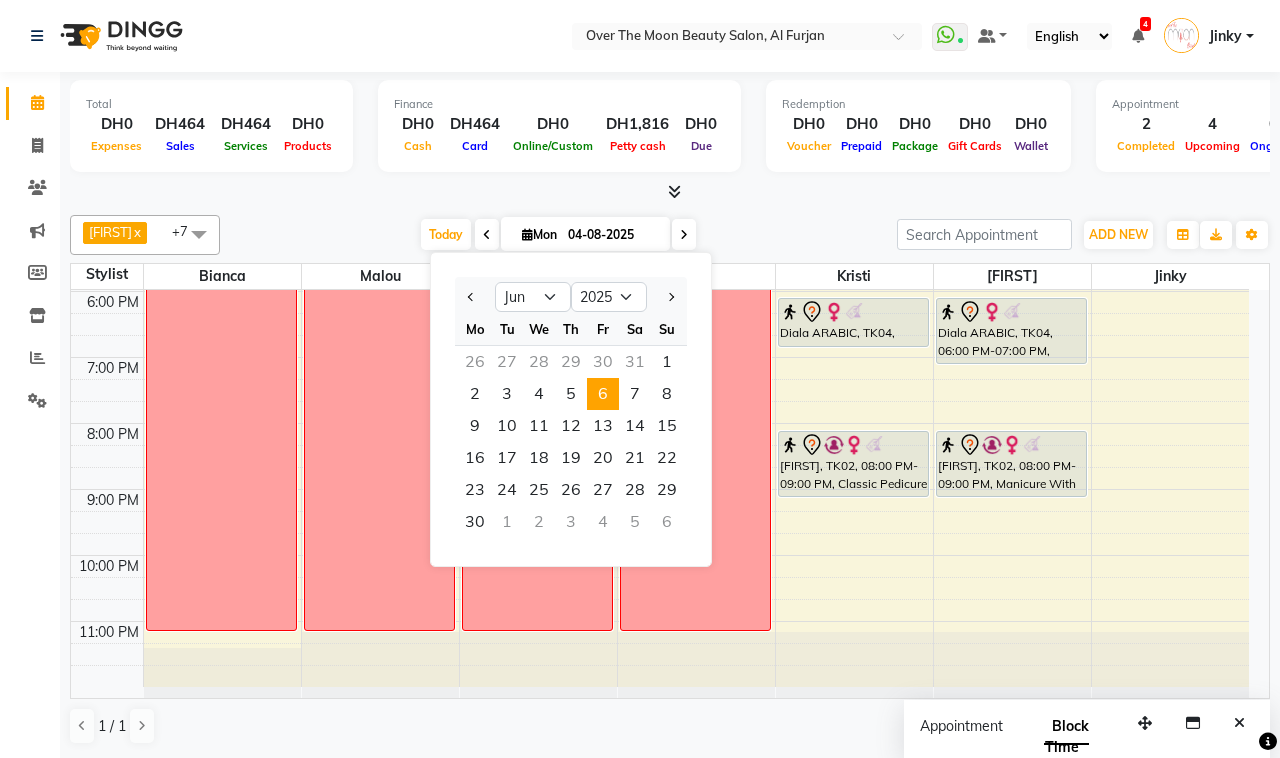 click on "6" at bounding box center (603, 394) 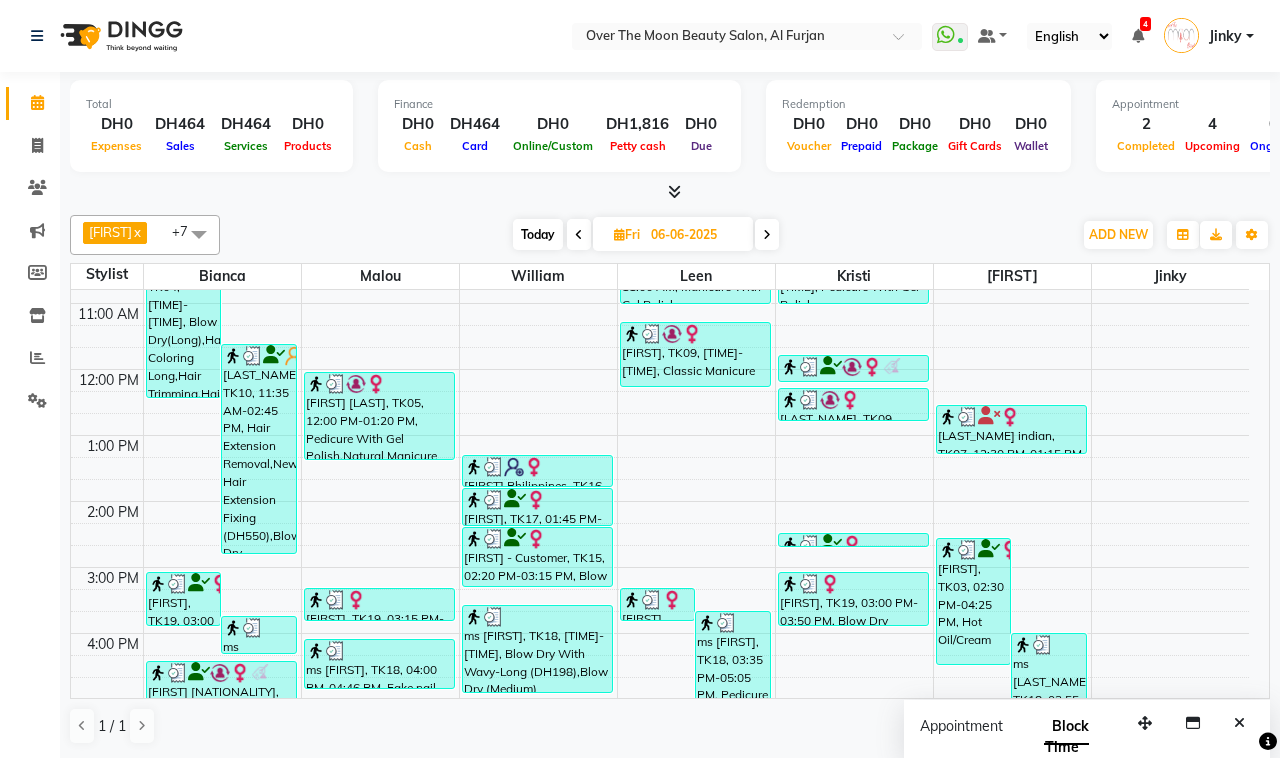 scroll, scrollTop: 0, scrollLeft: 0, axis: both 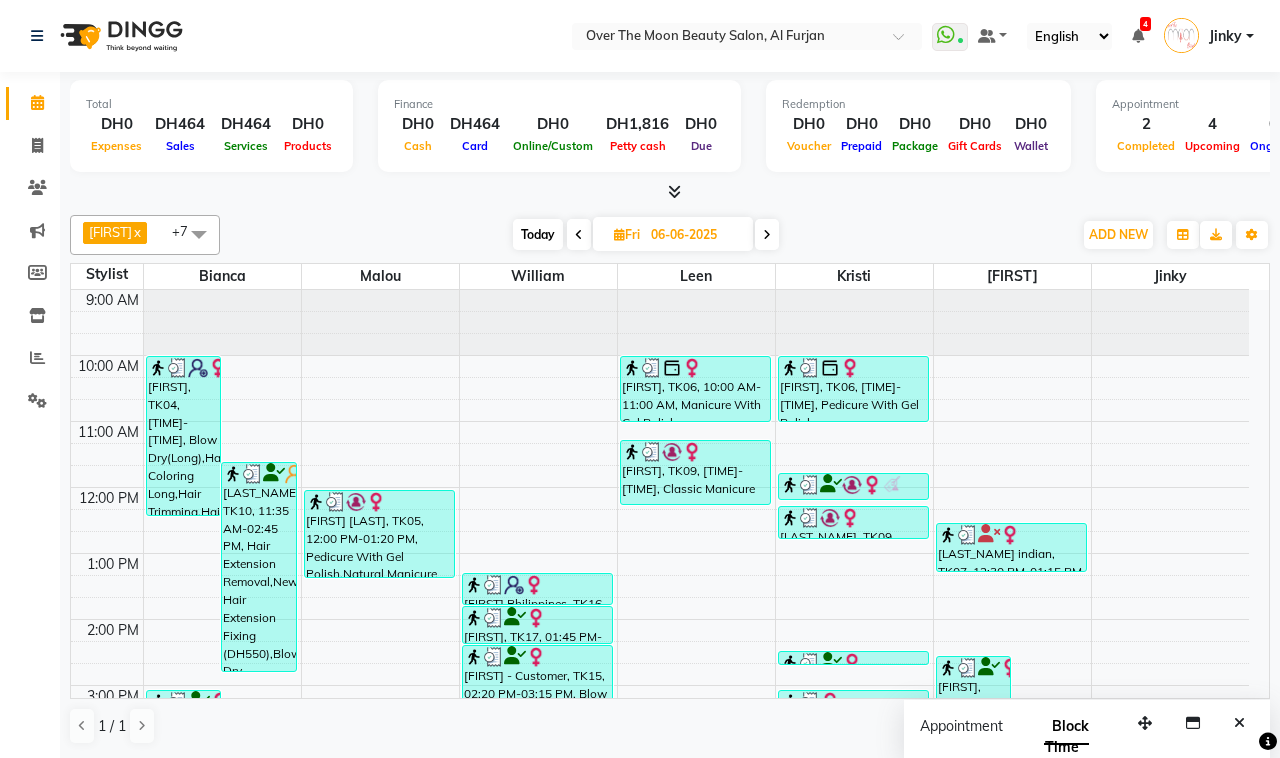 click on "[LAST_NAME] indian, TK07, 12:30 PM-01:15 PM, Hard Gel /Acrylic Removal" at bounding box center [1011, 547] 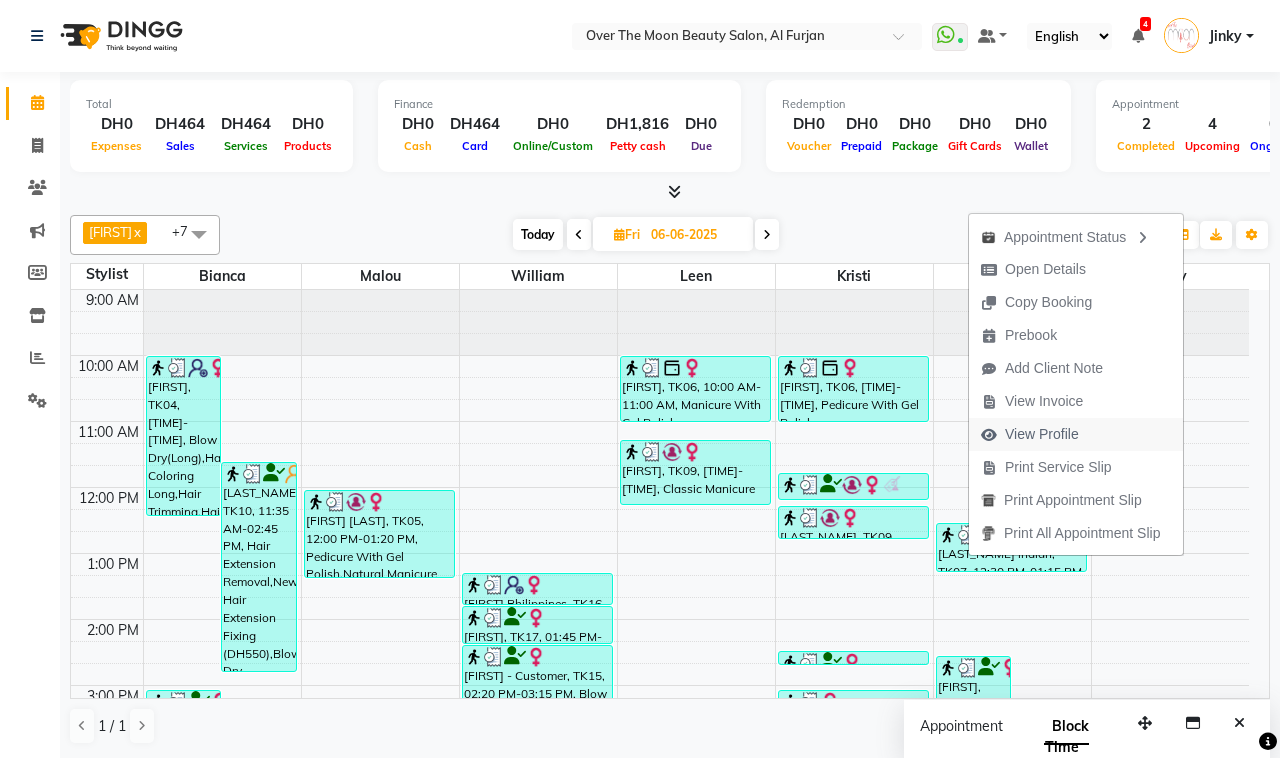 click on "View Profile" at bounding box center [1042, 434] 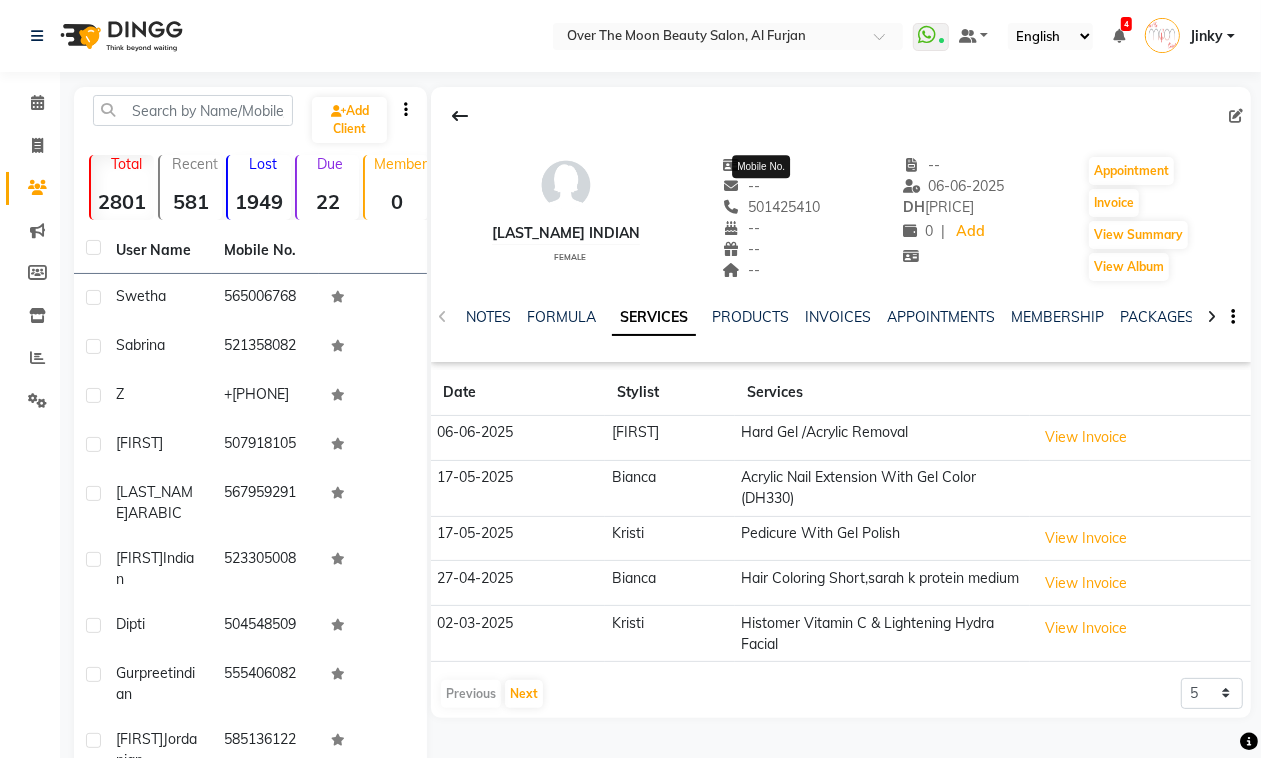 click on "501425410" 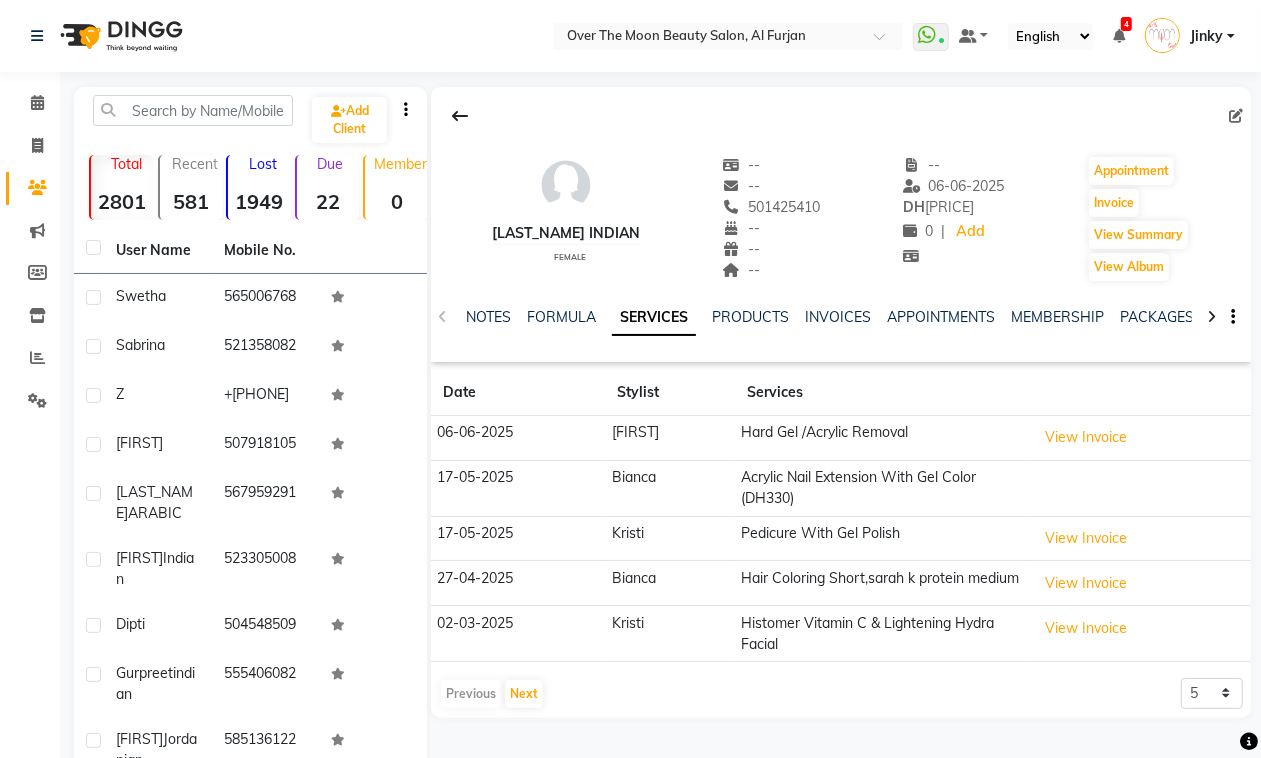 copy on "501425410" 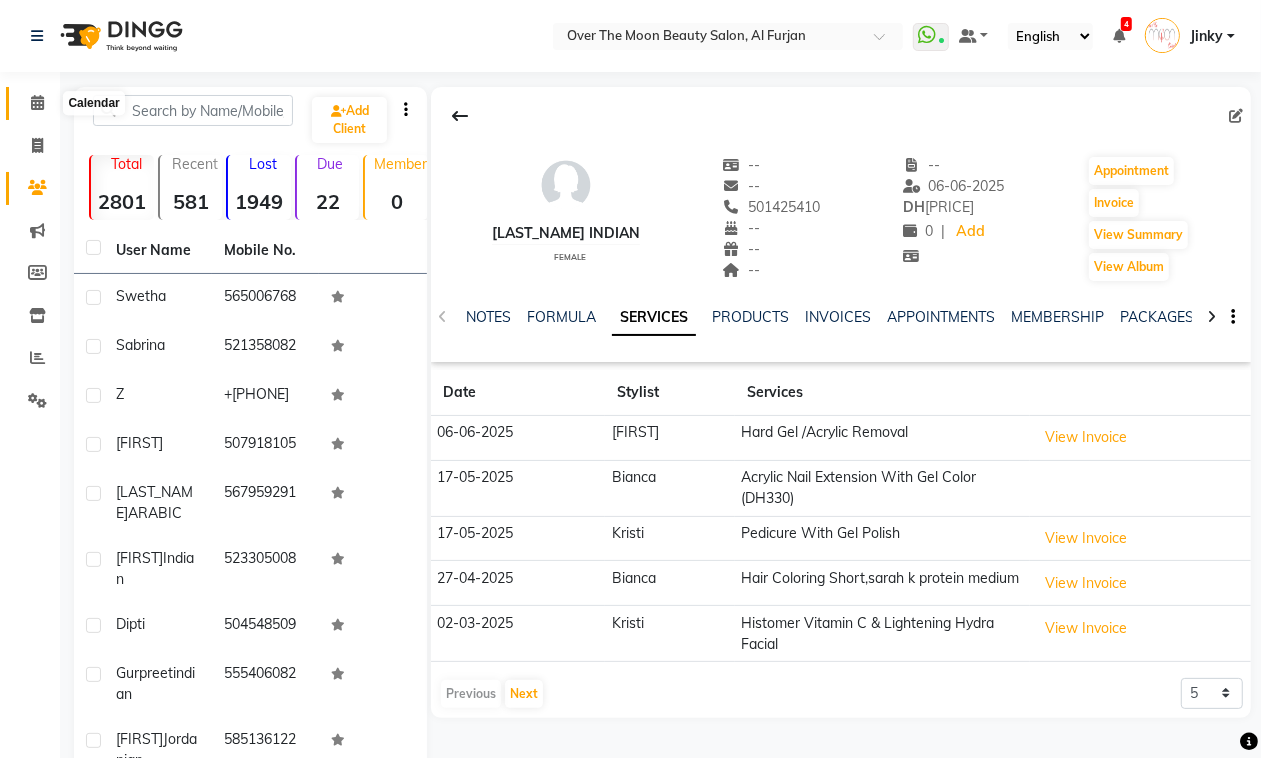 click 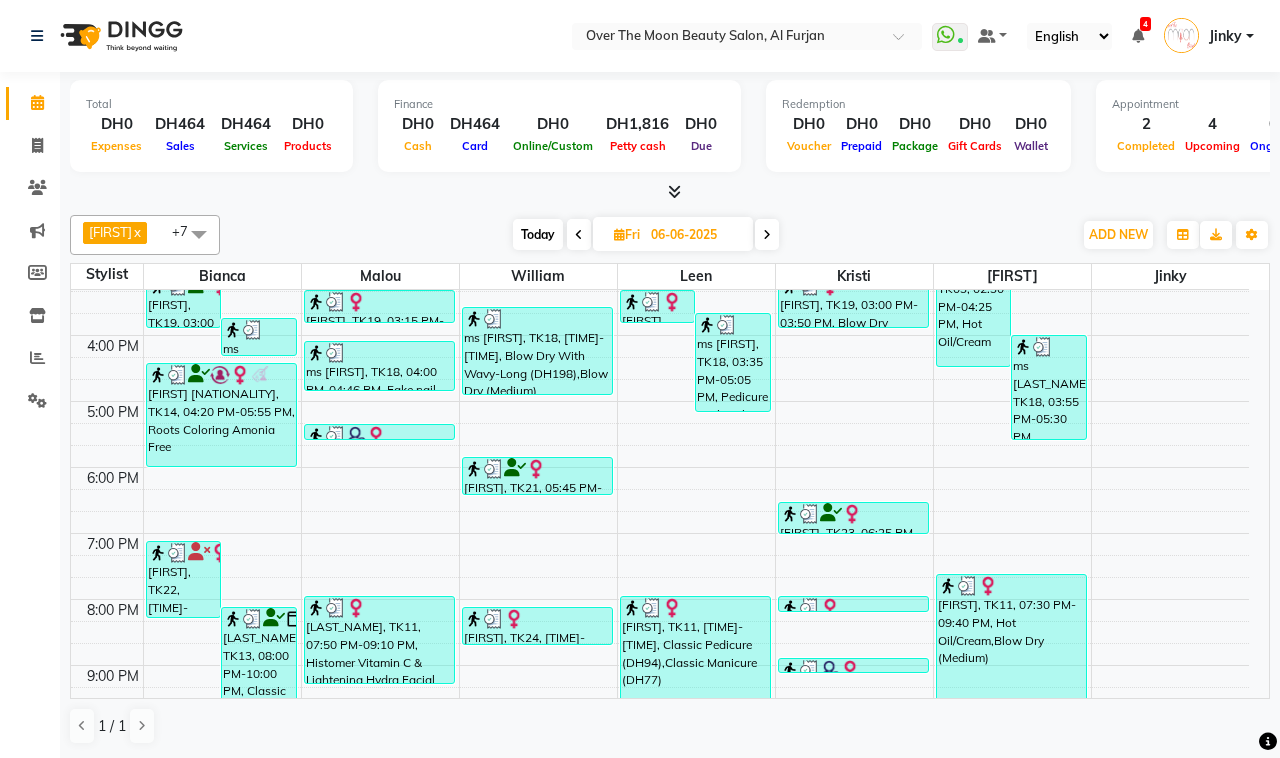 scroll, scrollTop: 592, scrollLeft: 0, axis: vertical 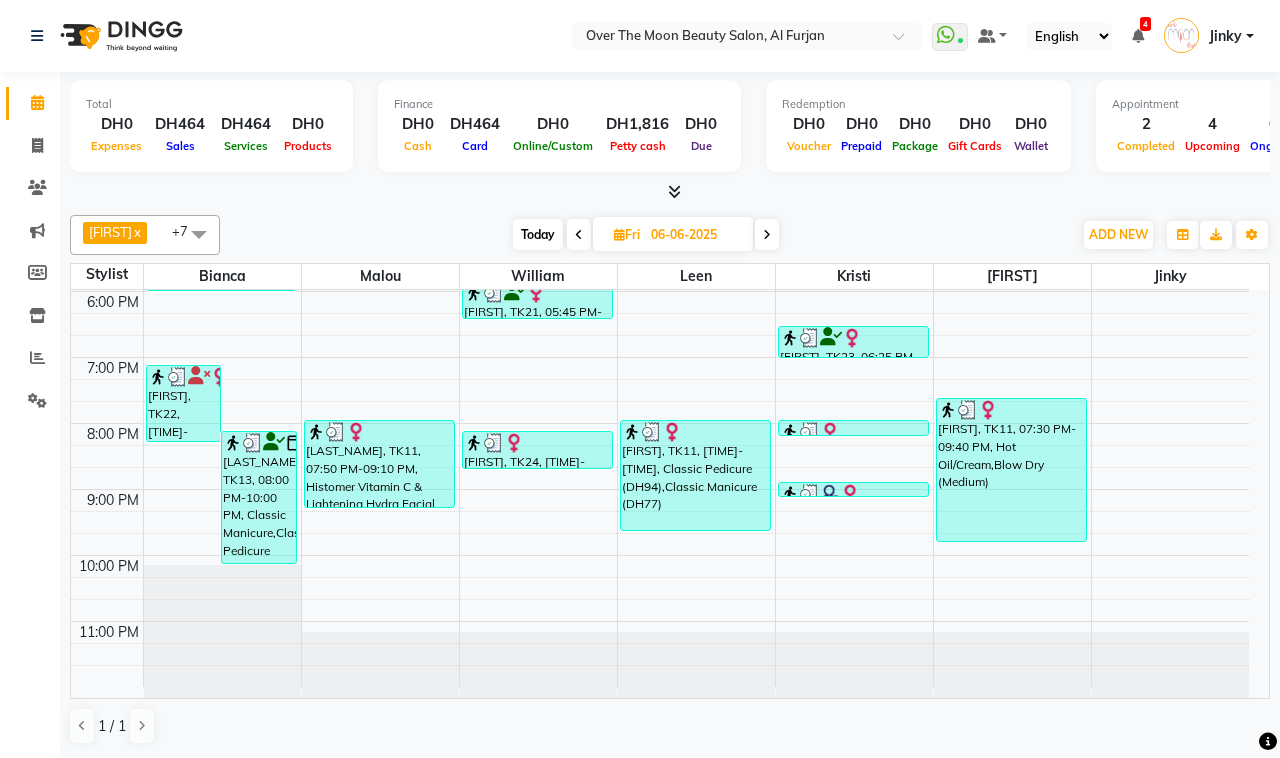click at bounding box center [767, 235] 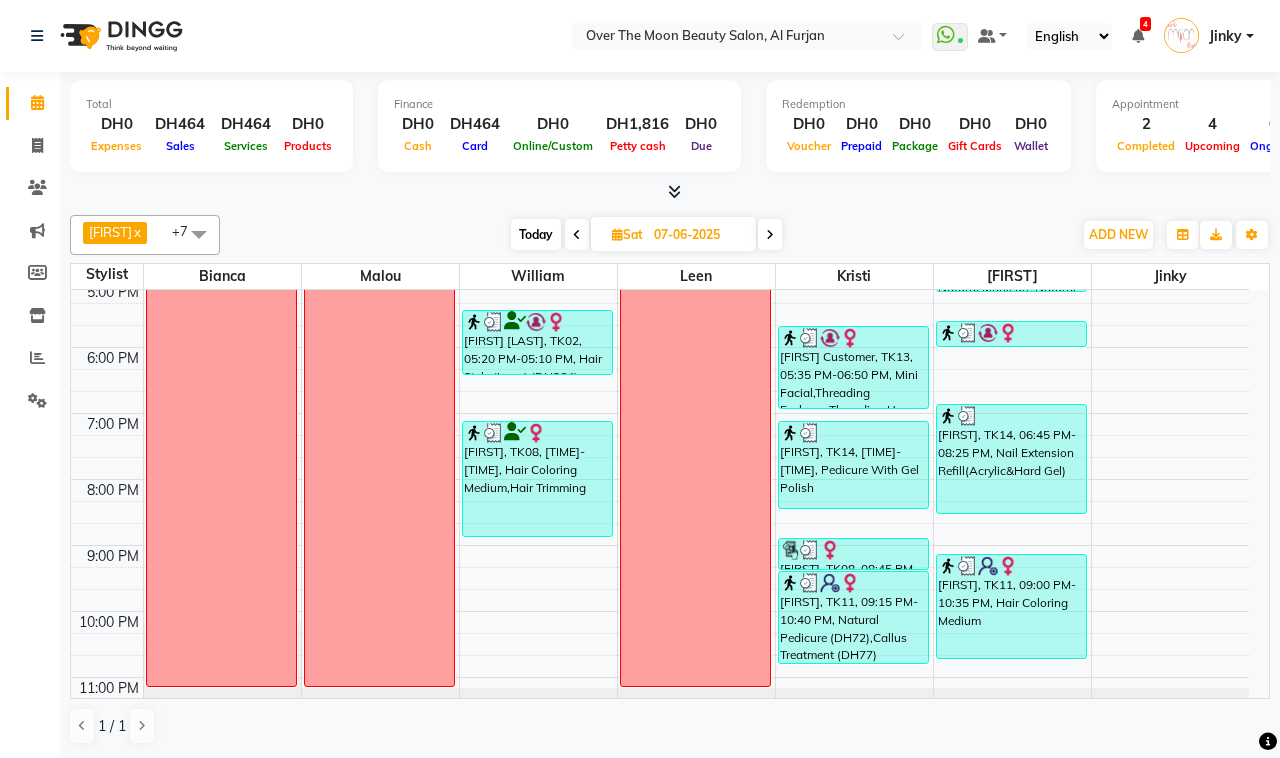 scroll, scrollTop: 592, scrollLeft: 0, axis: vertical 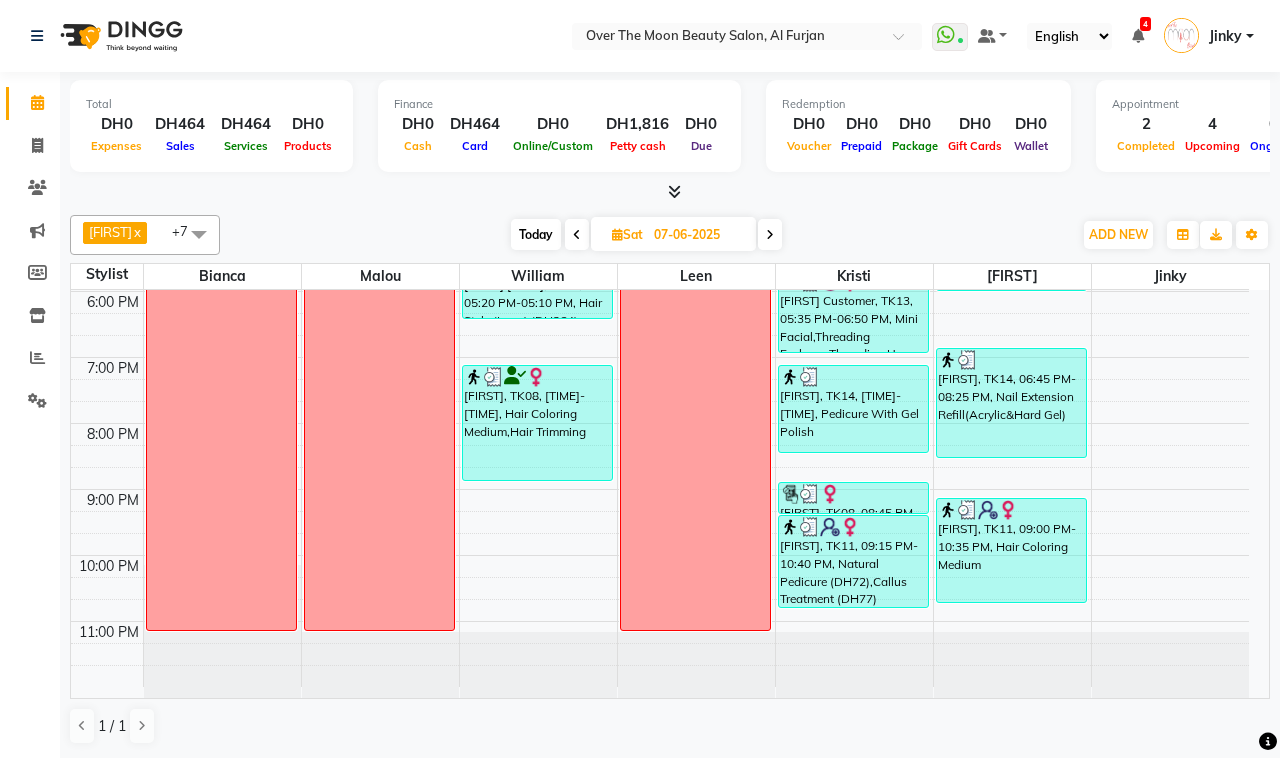click at bounding box center (770, 235) 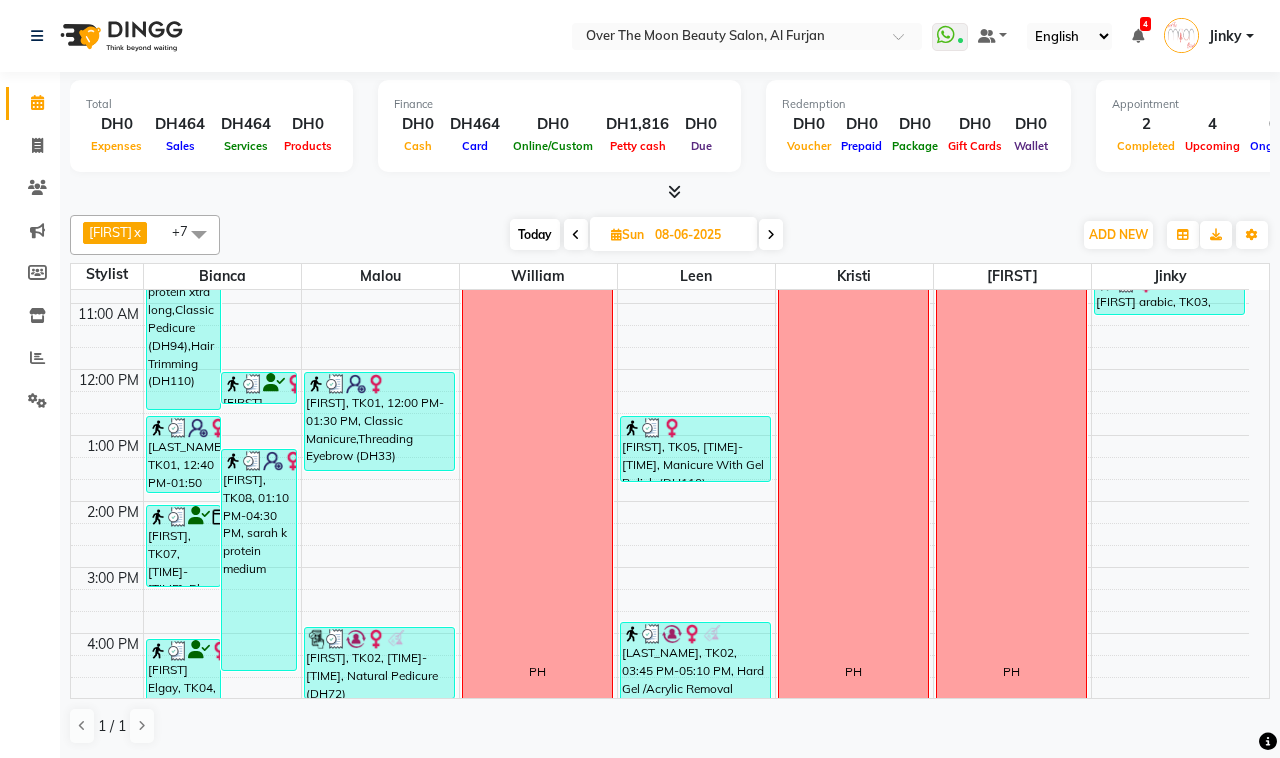 scroll, scrollTop: 0, scrollLeft: 0, axis: both 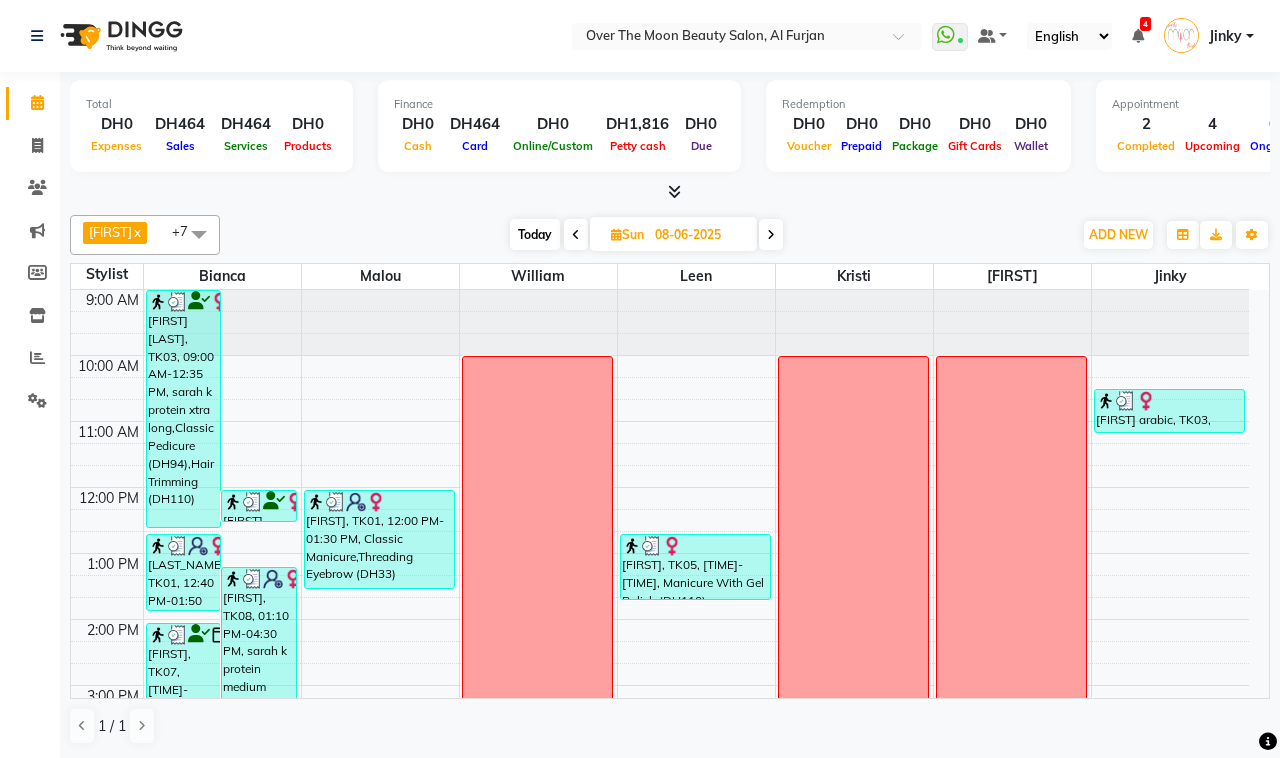 click on "[FIRST], TK01, 12:00 PM-01:30 PM, Classic Manicure,Threading Eyebrow (DH33)" at bounding box center [379, 539] 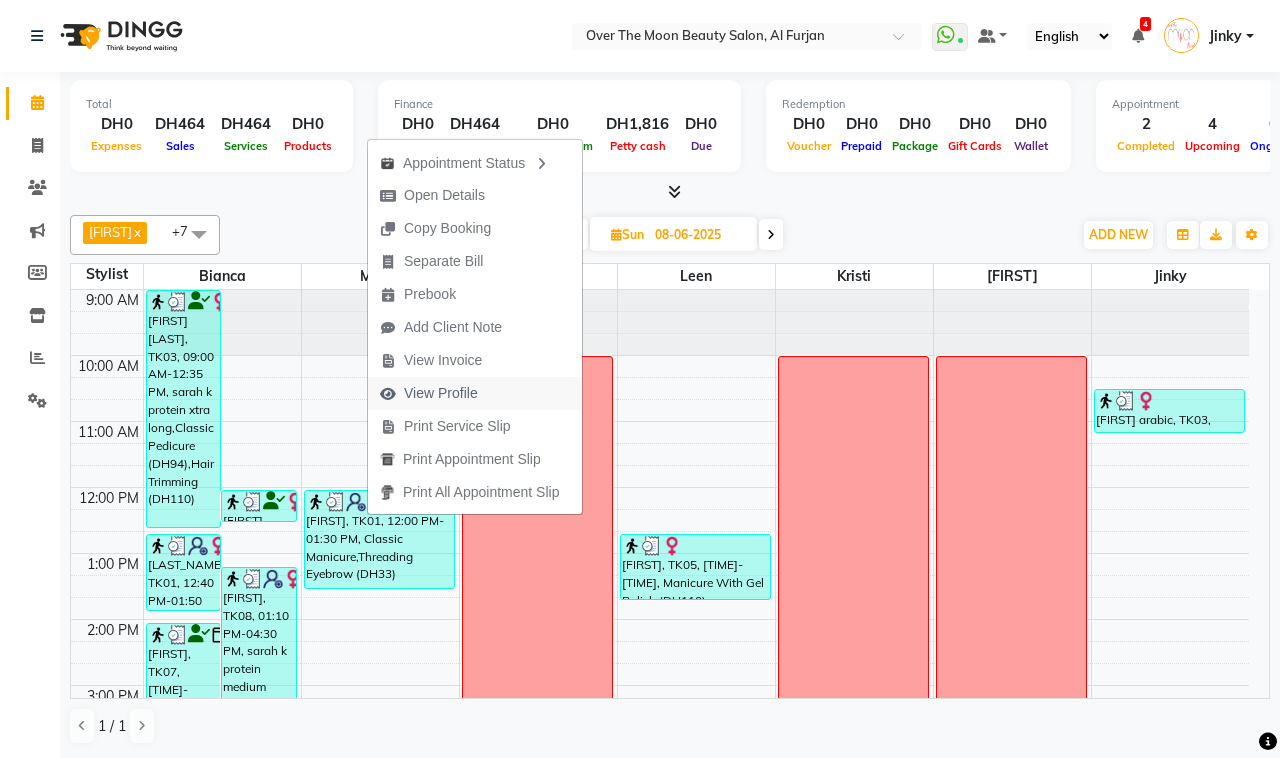 click on "View Profile" at bounding box center [429, 393] 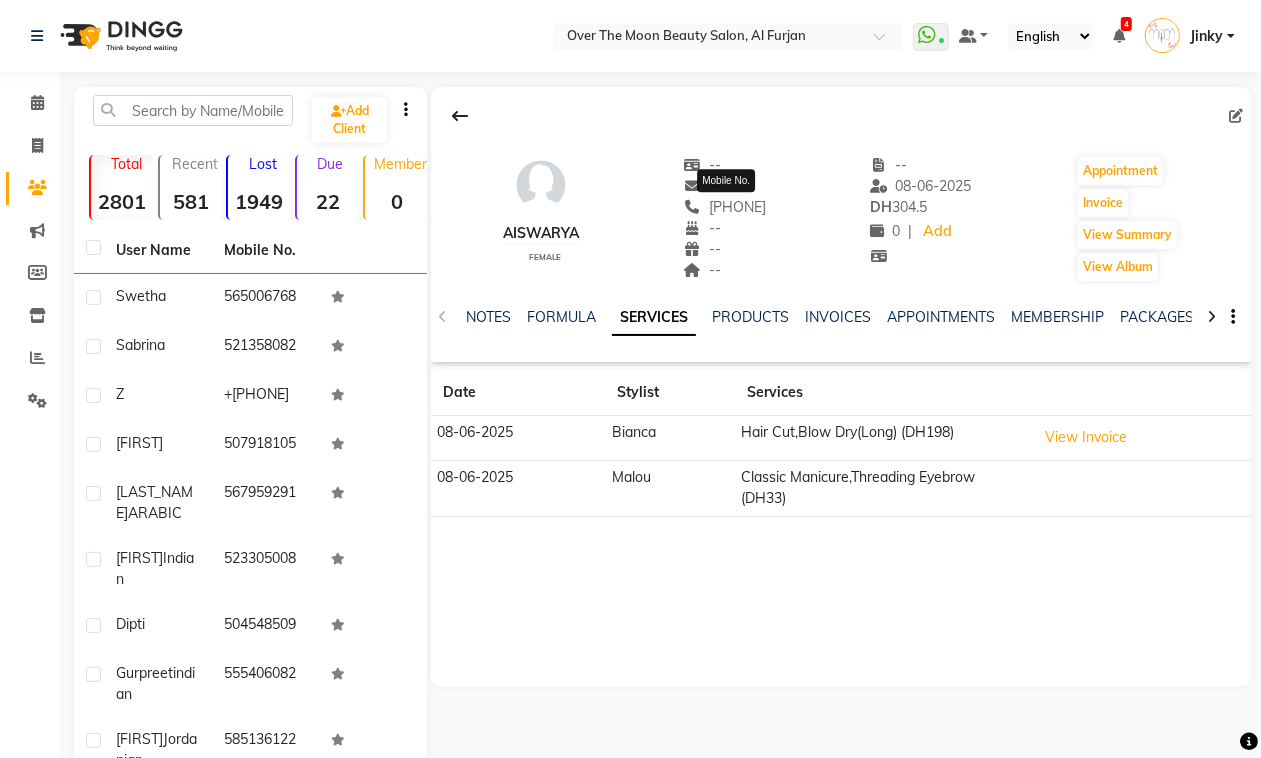 click on "[PHONE]" 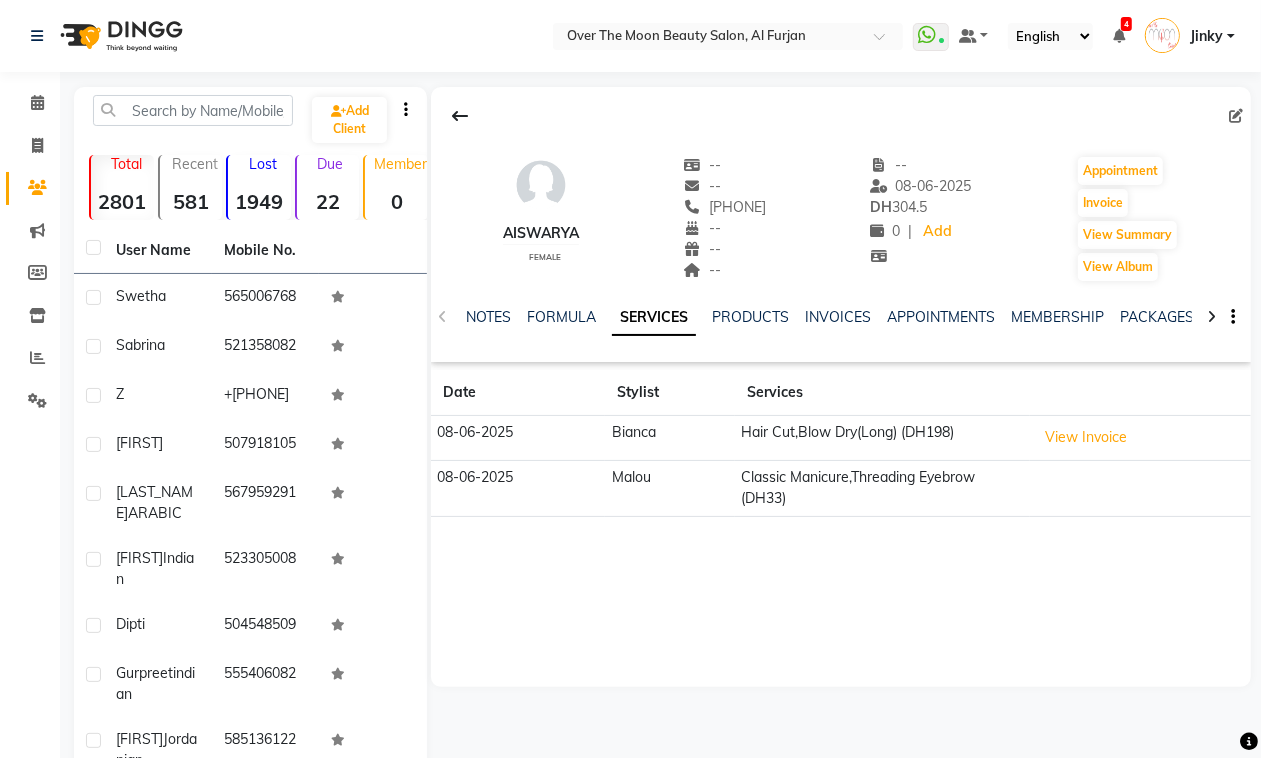 copy on "[PHONE]" 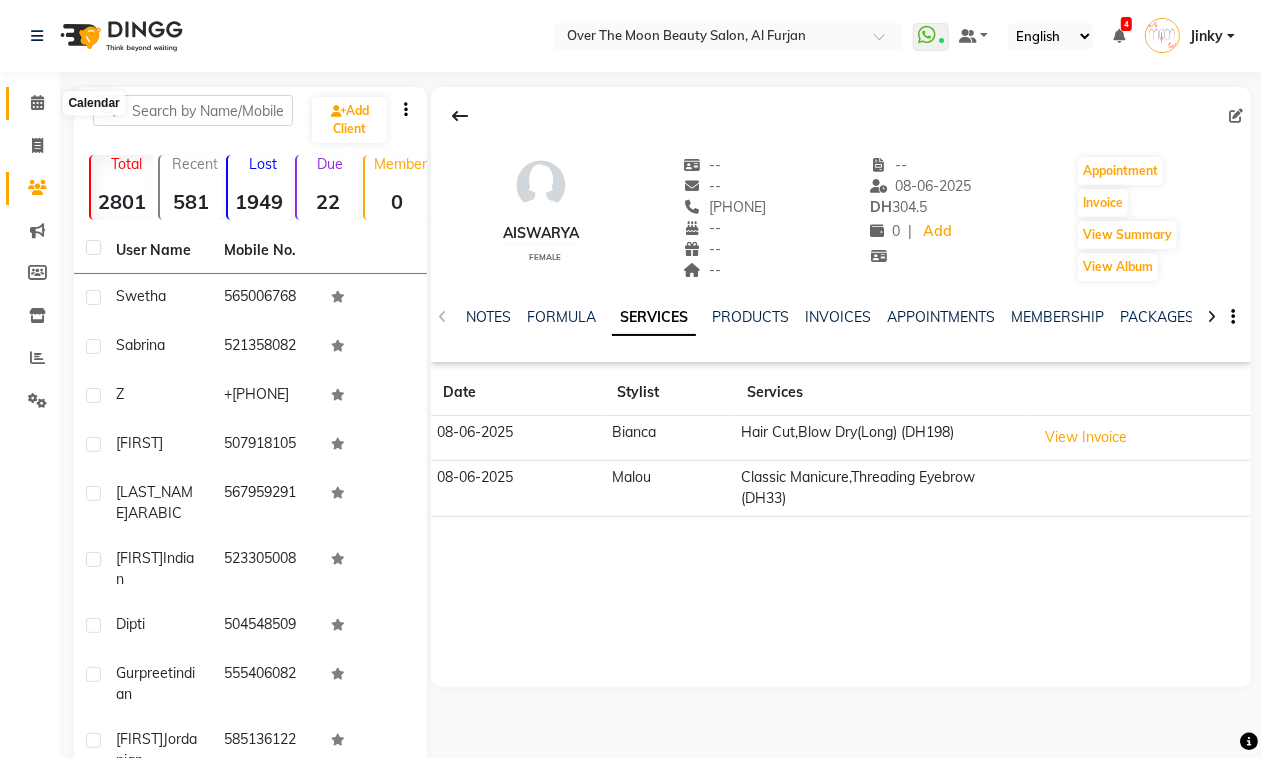 click 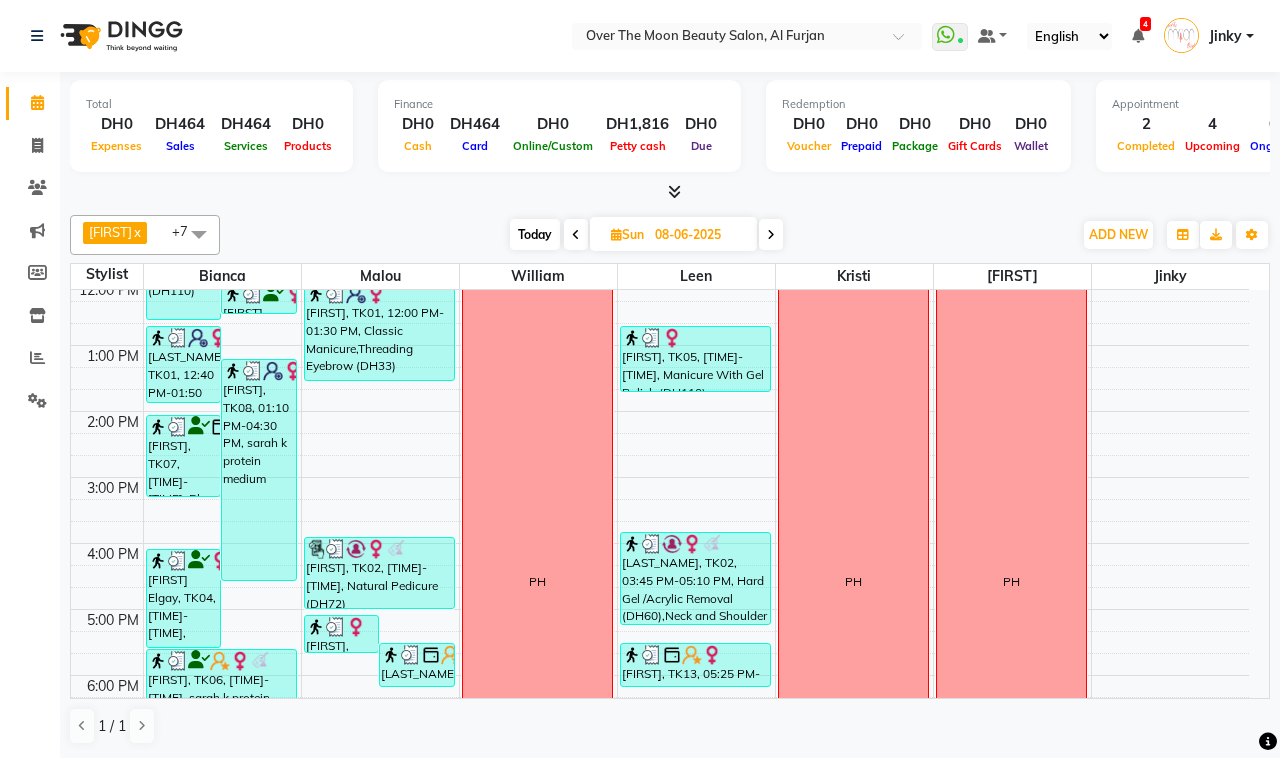 scroll, scrollTop: 416, scrollLeft: 0, axis: vertical 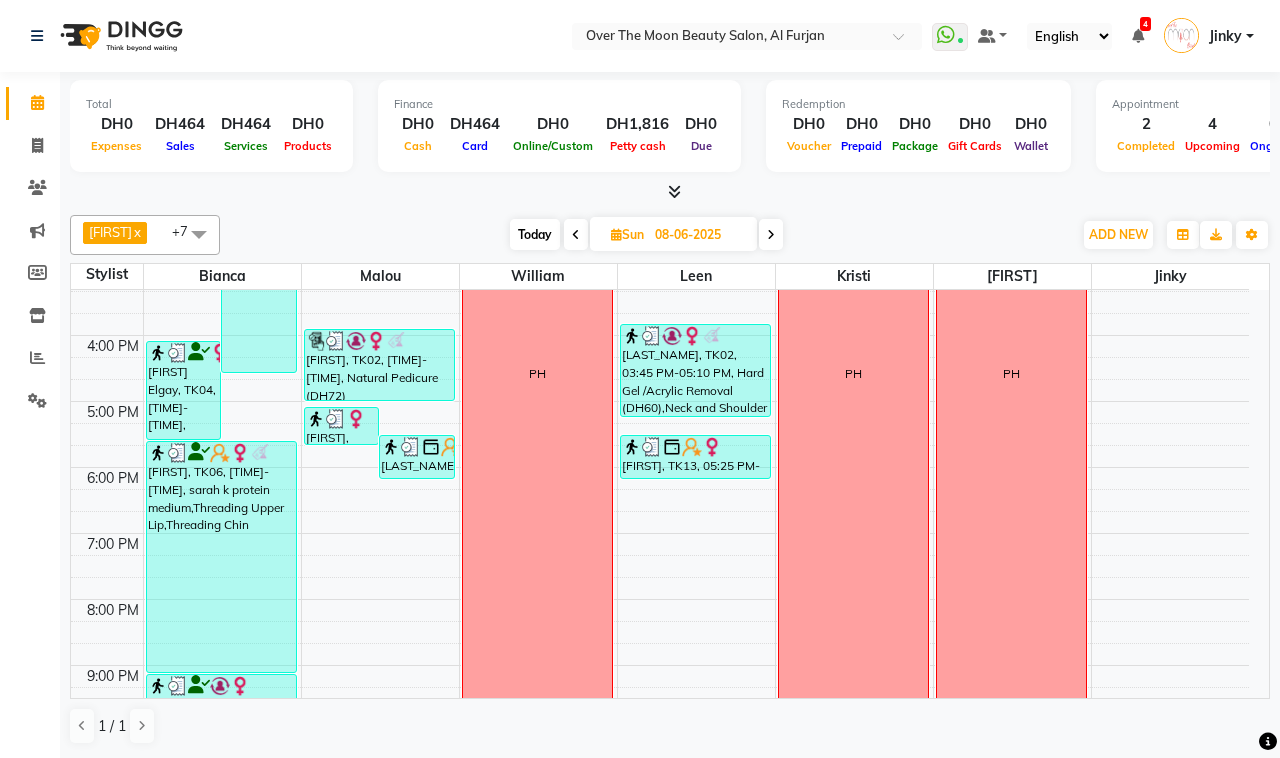 click at bounding box center [771, 235] 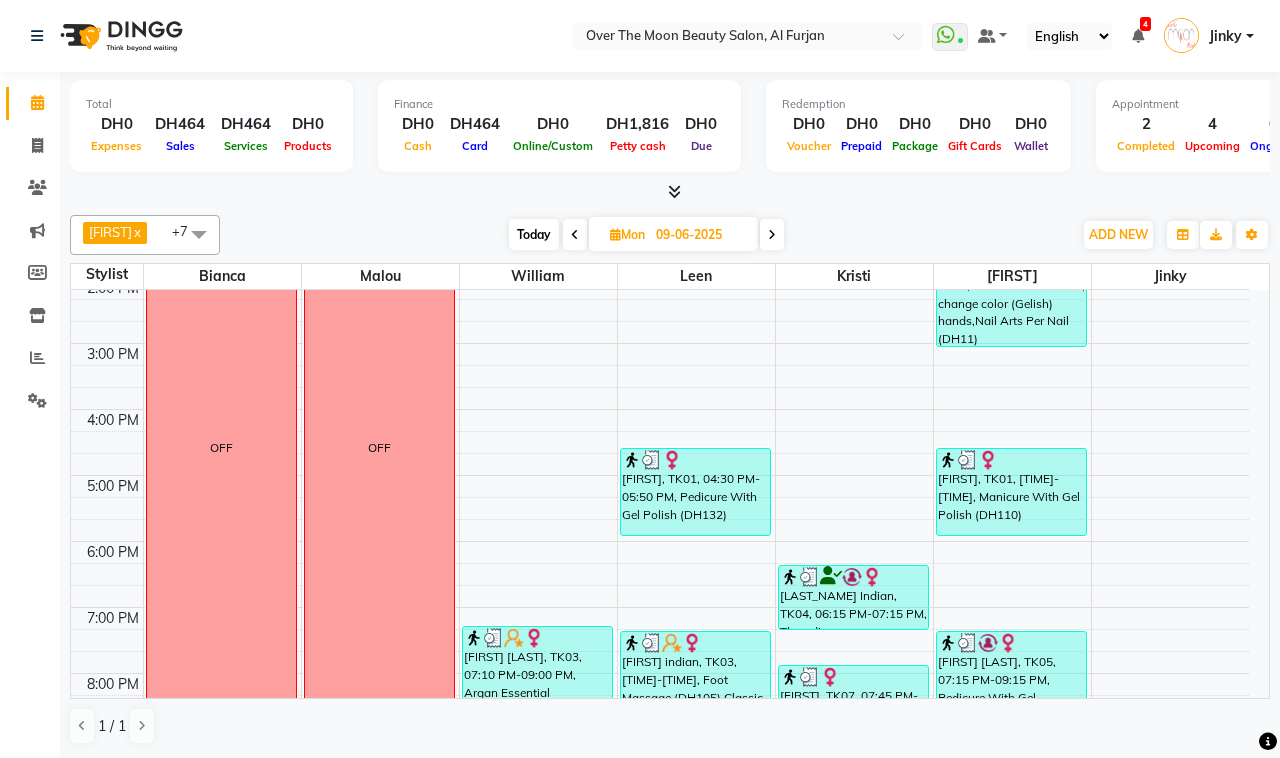 scroll, scrollTop: 327, scrollLeft: 0, axis: vertical 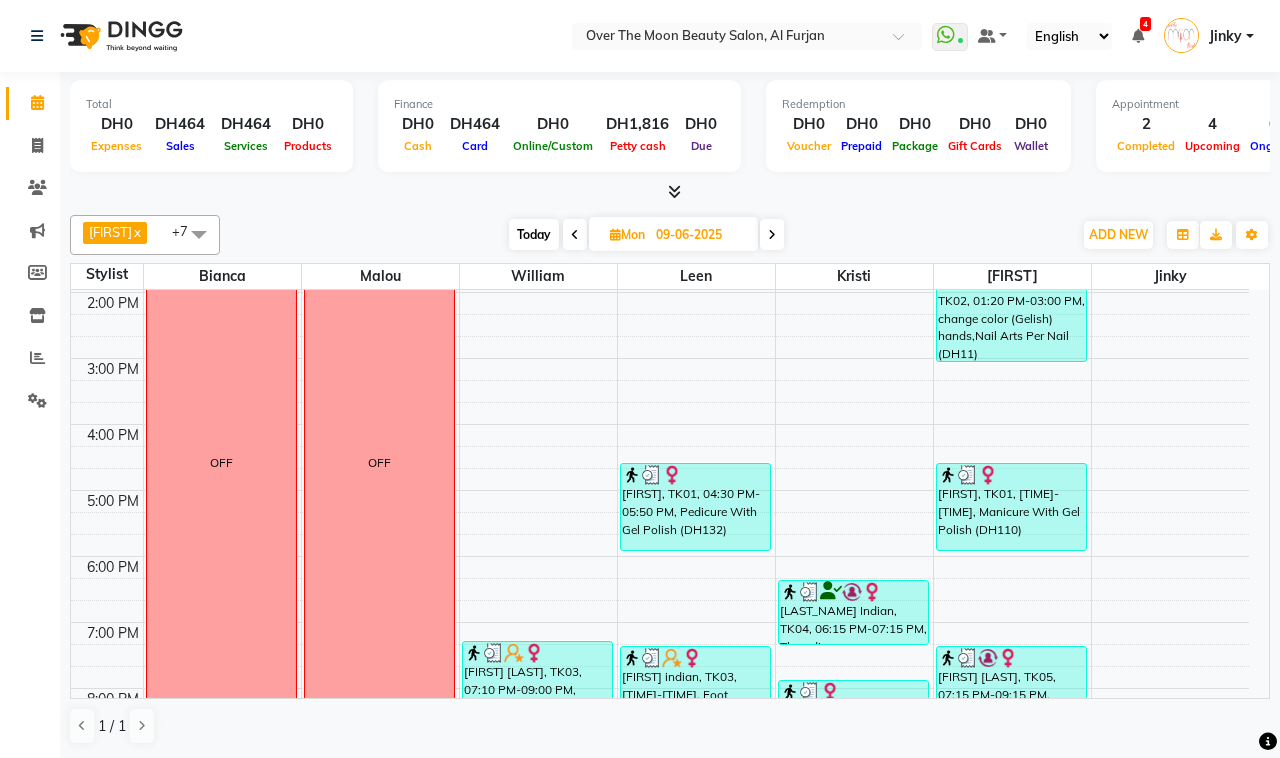 click at bounding box center (772, 235) 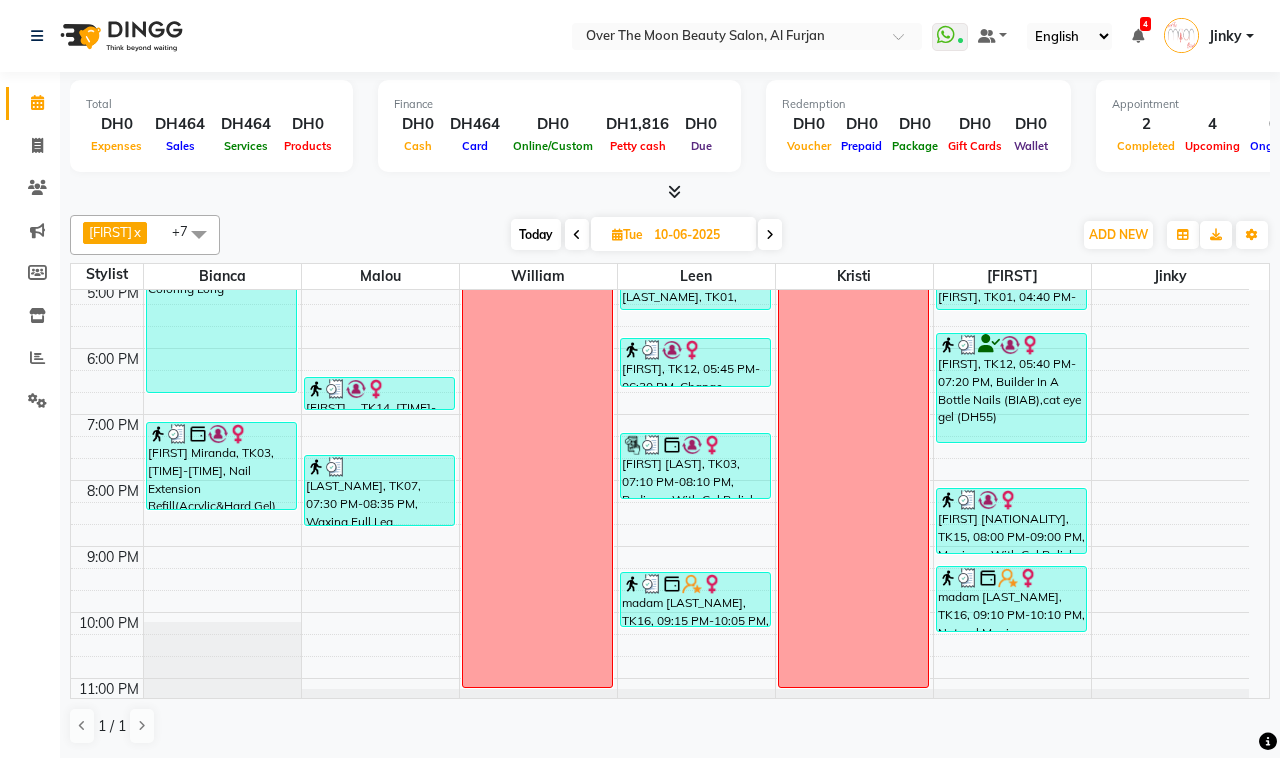 scroll, scrollTop: 592, scrollLeft: 0, axis: vertical 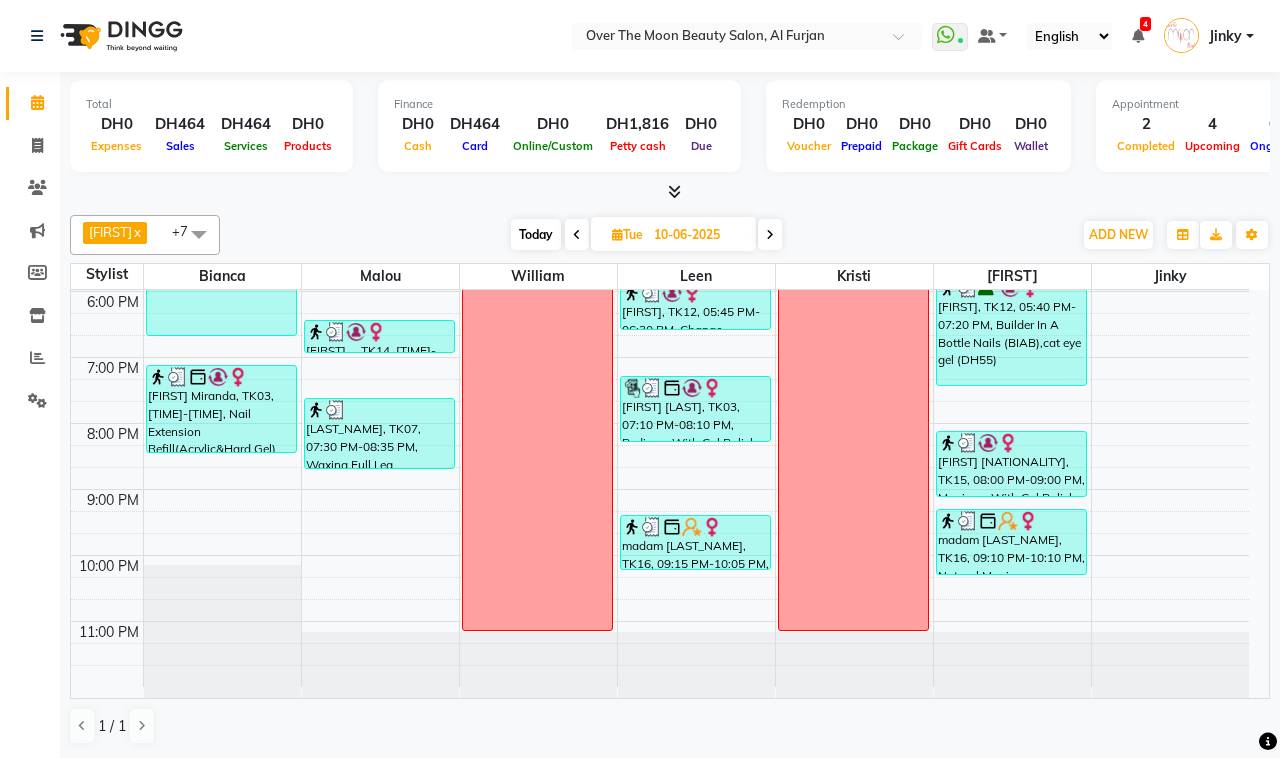 click at bounding box center [770, 235] 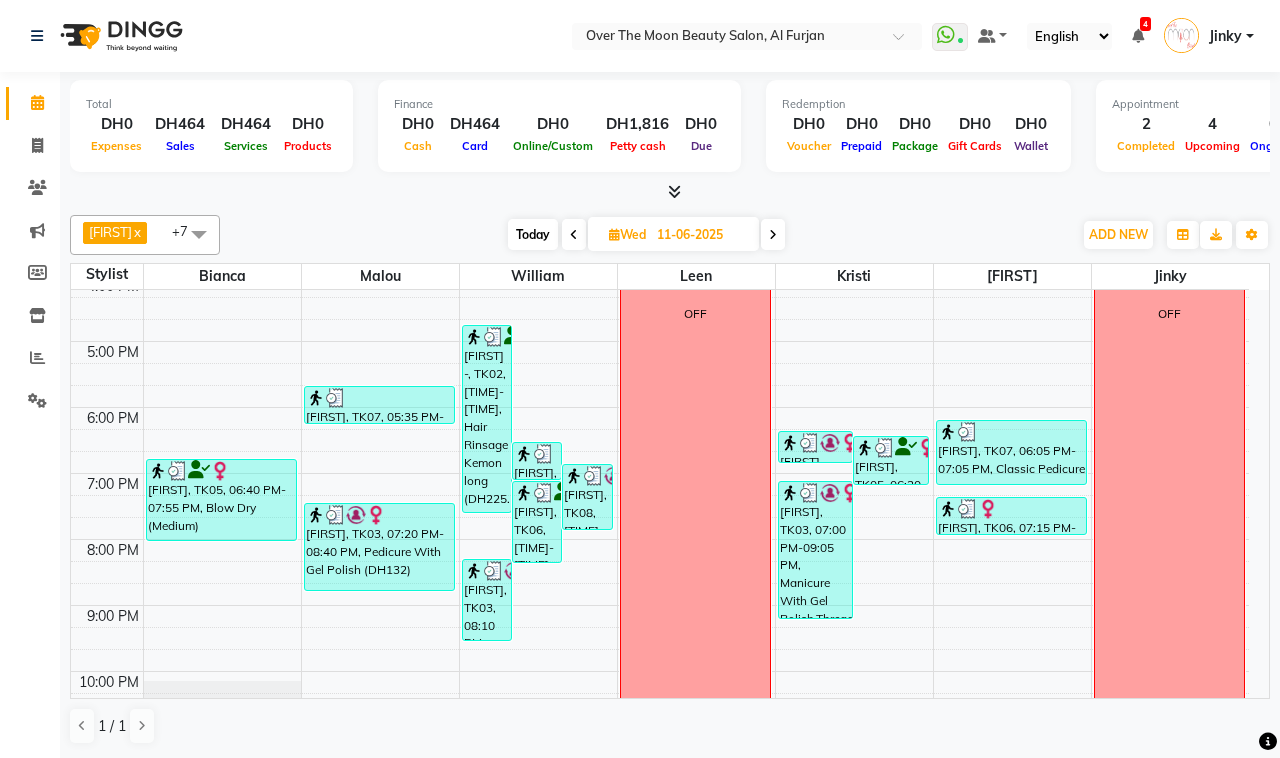scroll, scrollTop: 535, scrollLeft: 0, axis: vertical 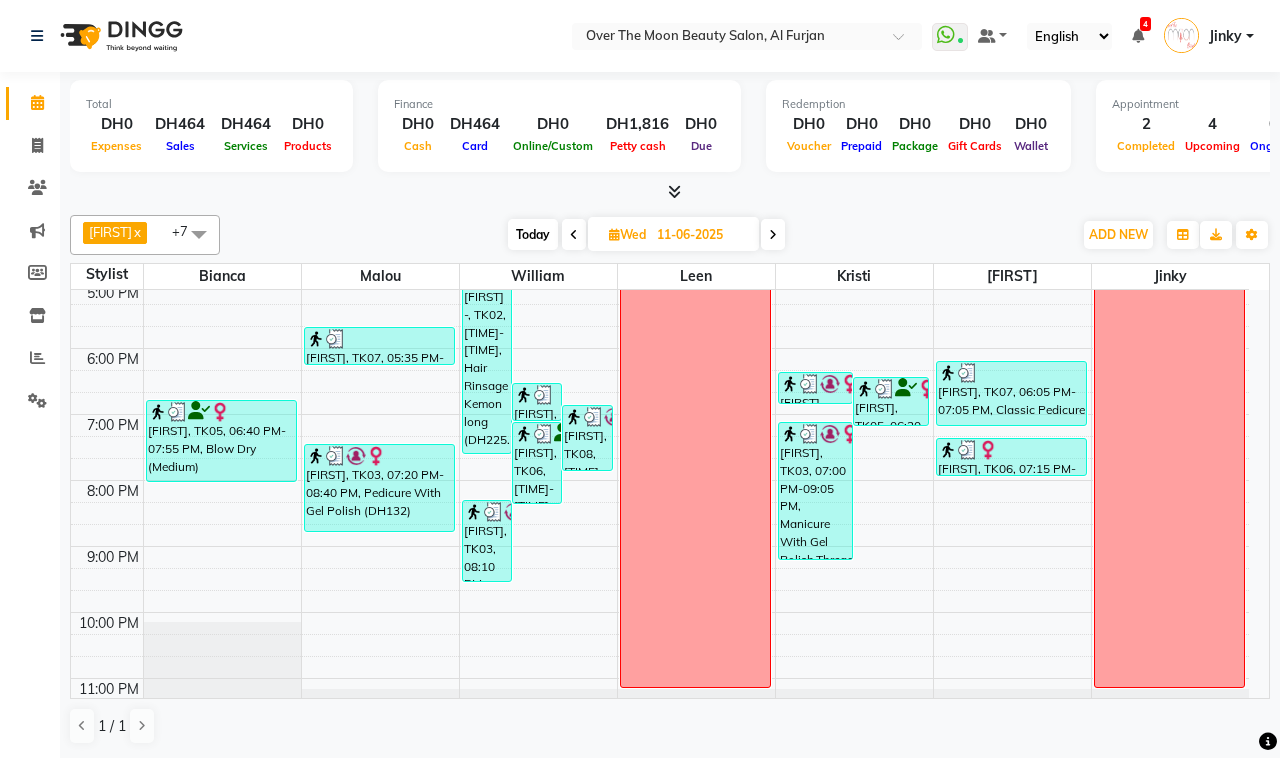 click at bounding box center [773, 235] 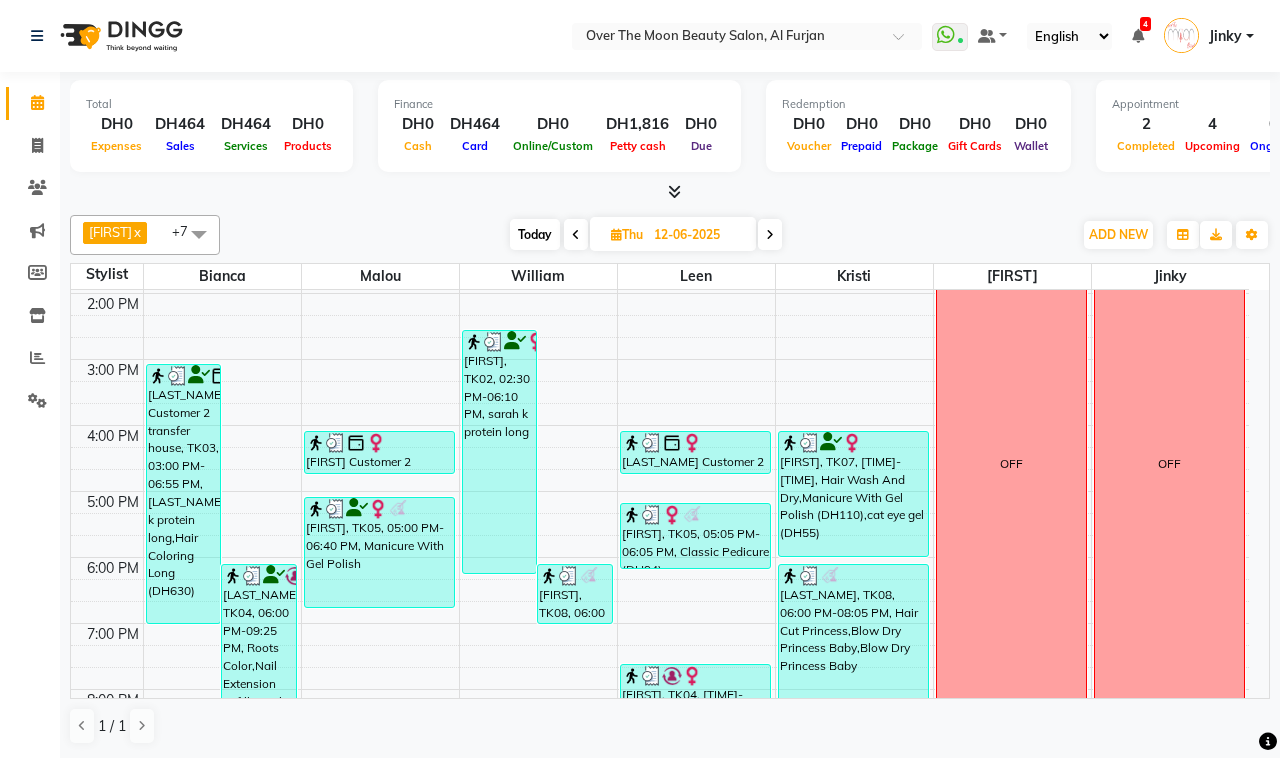 scroll, scrollTop: 535, scrollLeft: 0, axis: vertical 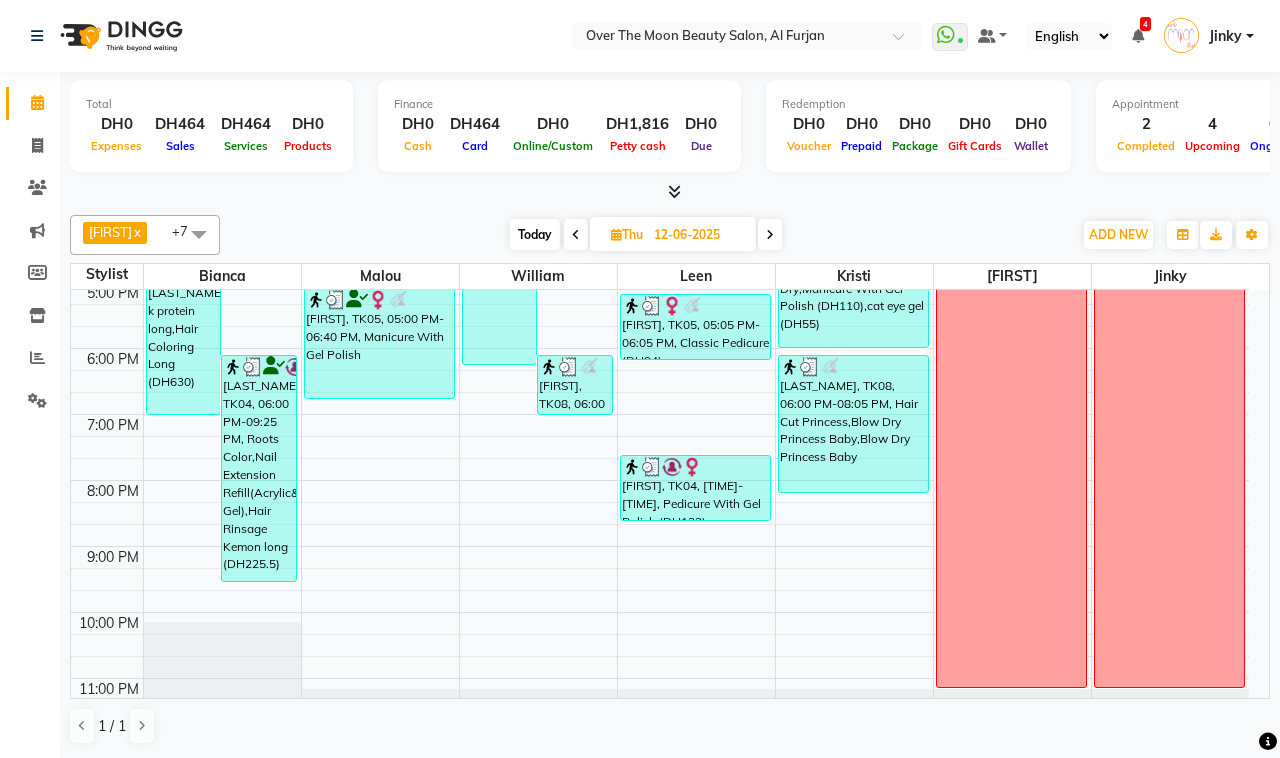 click at bounding box center [770, 235] 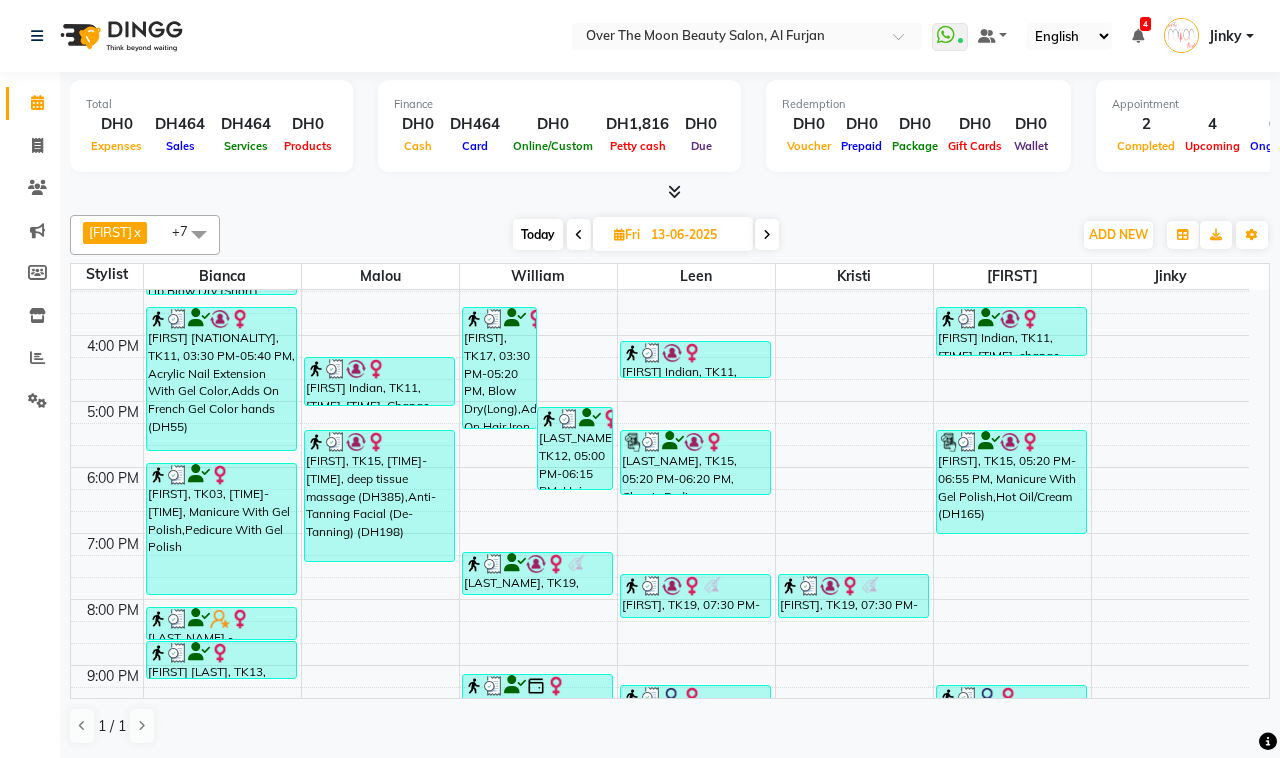 scroll, scrollTop: 592, scrollLeft: 0, axis: vertical 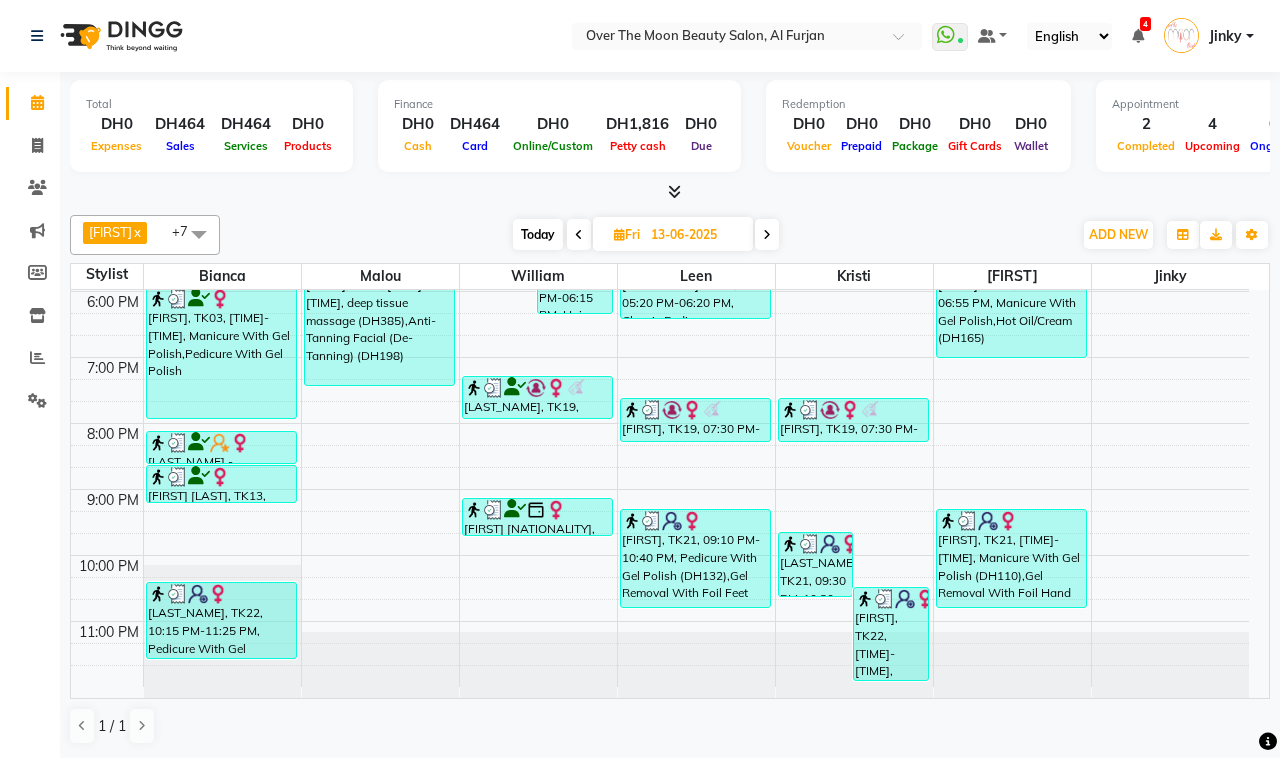 click at bounding box center [767, 234] 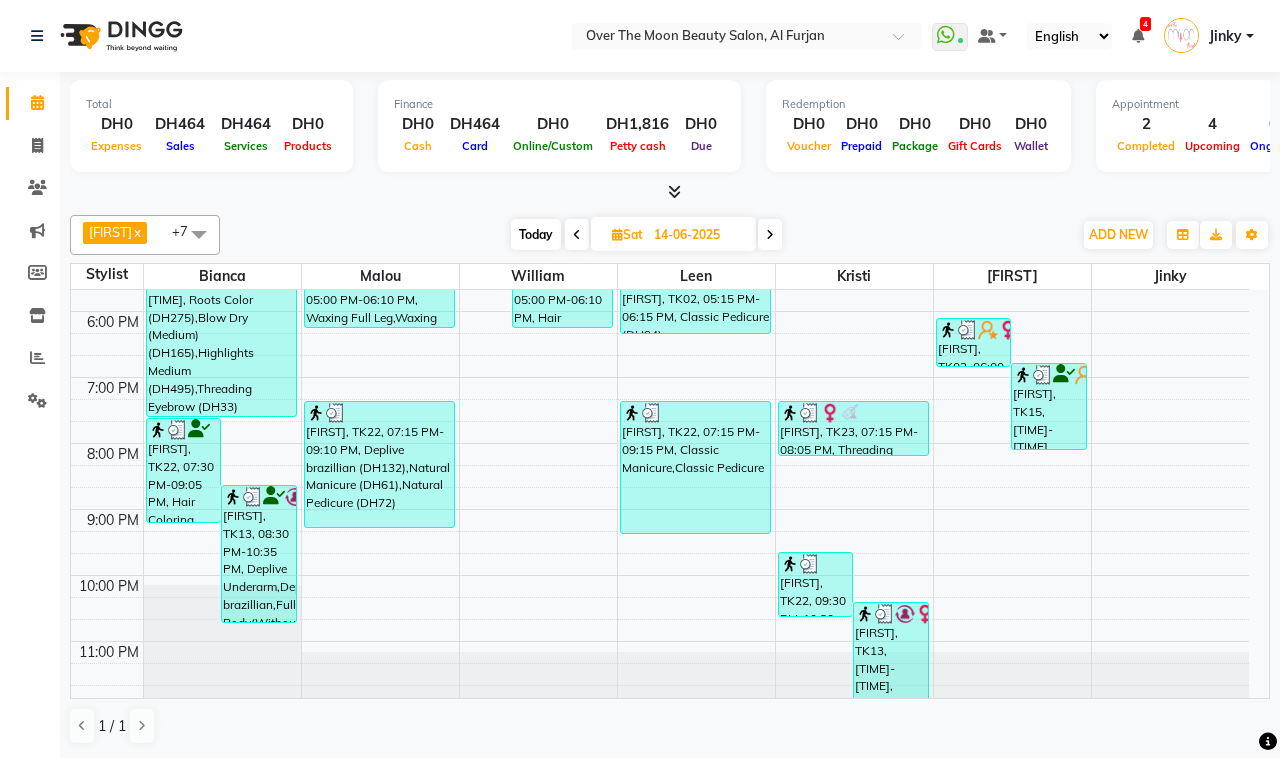 scroll, scrollTop: 592, scrollLeft: 0, axis: vertical 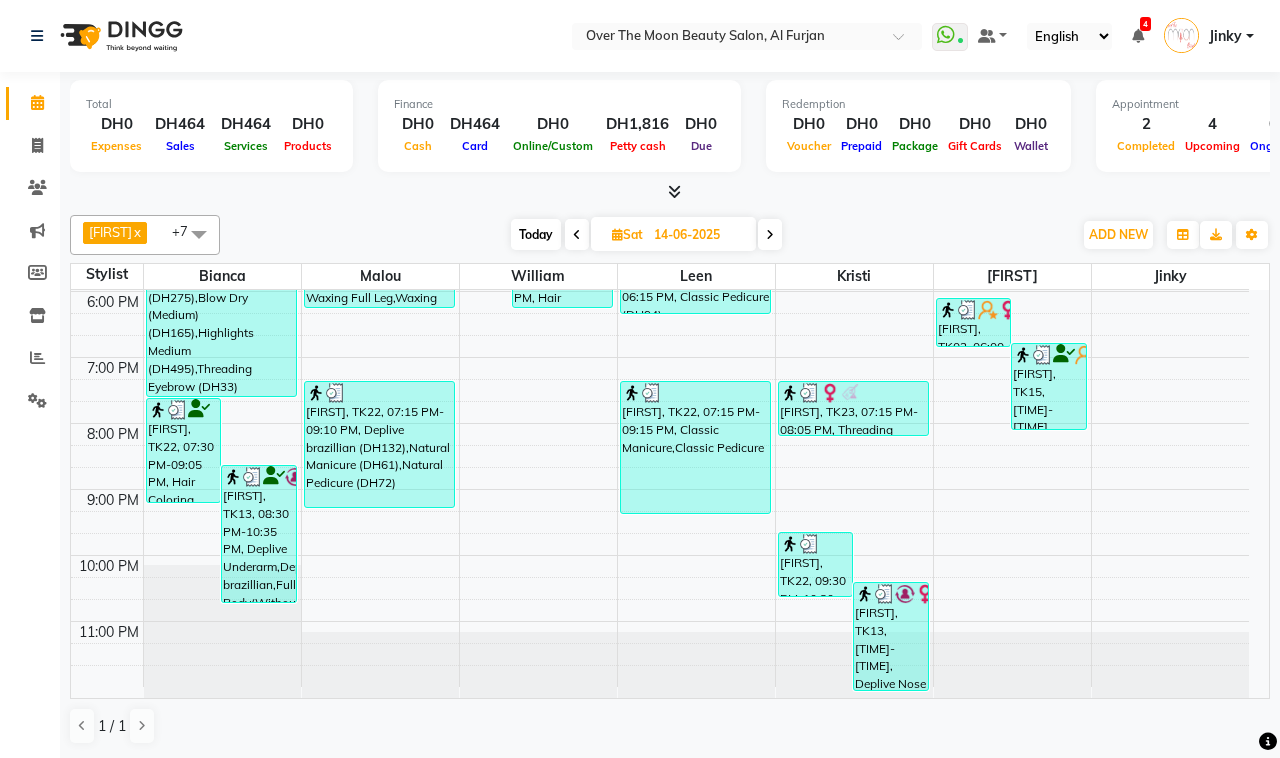 click at bounding box center [770, 234] 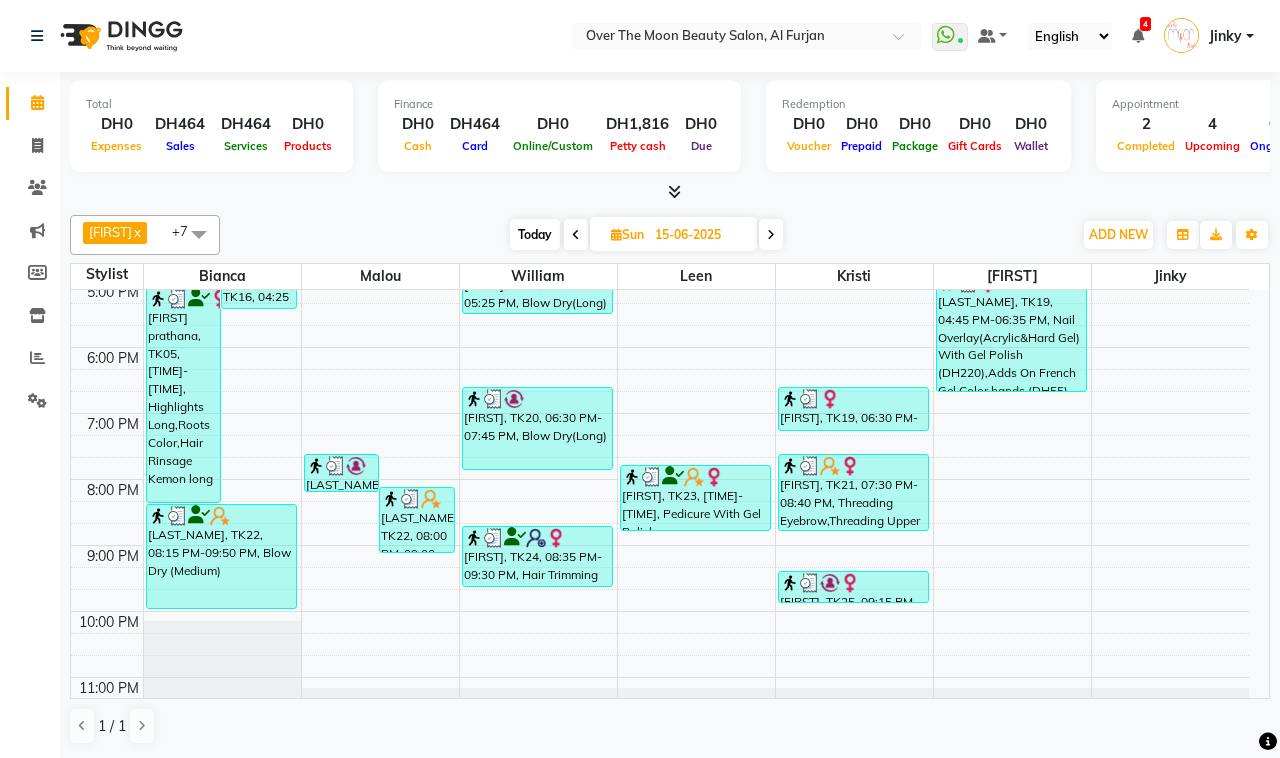 scroll, scrollTop: 592, scrollLeft: 0, axis: vertical 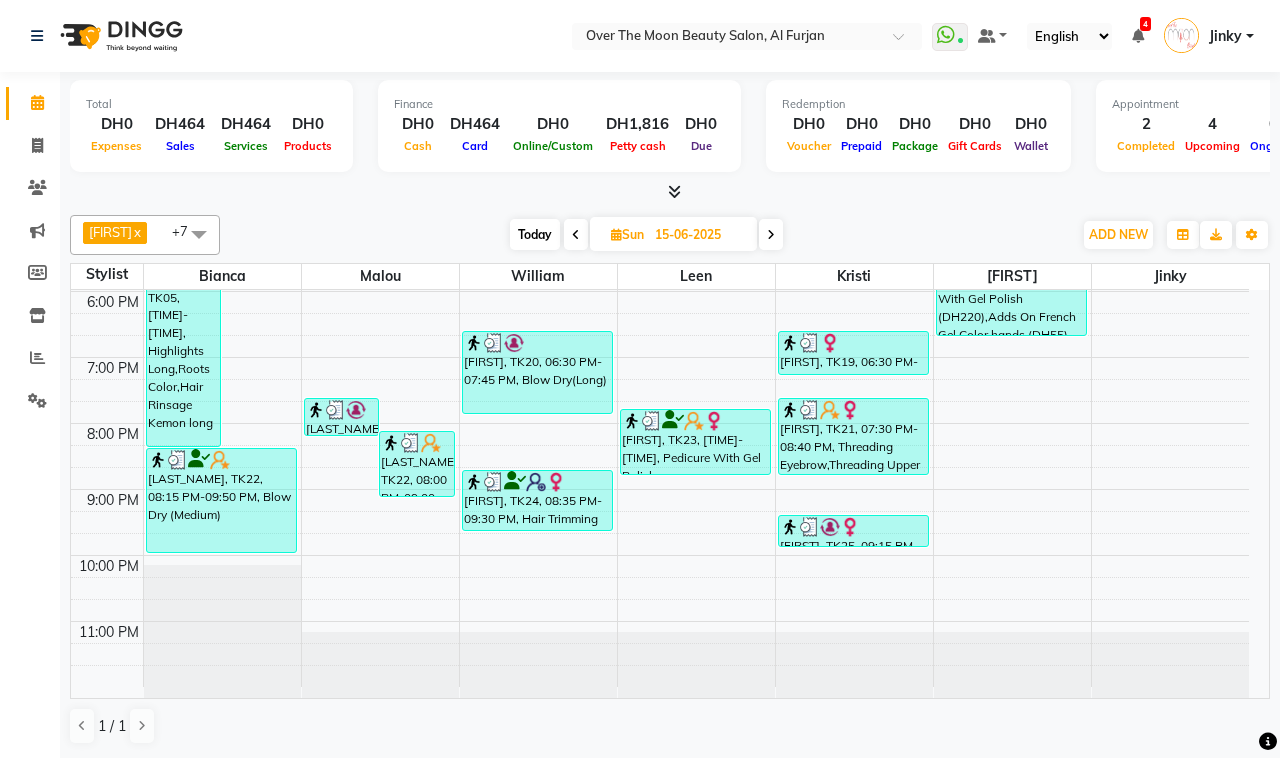 click at bounding box center [771, 235] 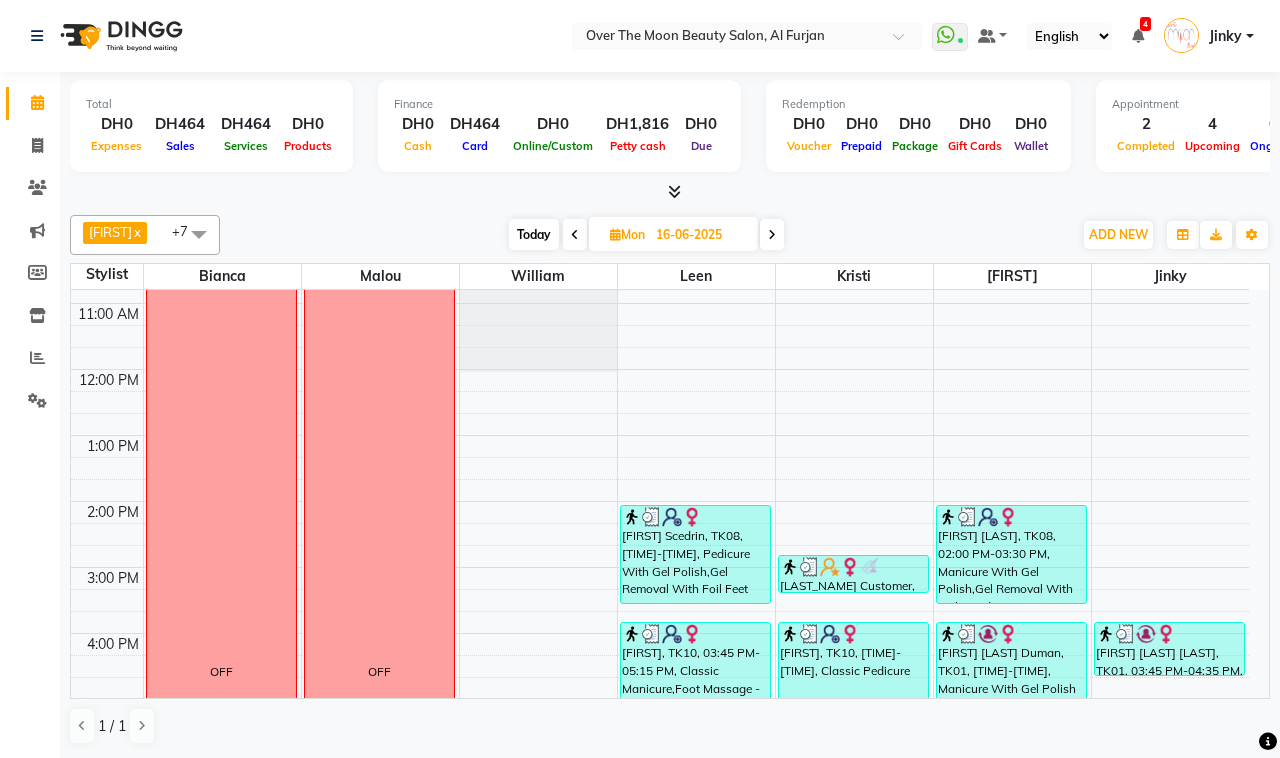 scroll, scrollTop: 326, scrollLeft: 0, axis: vertical 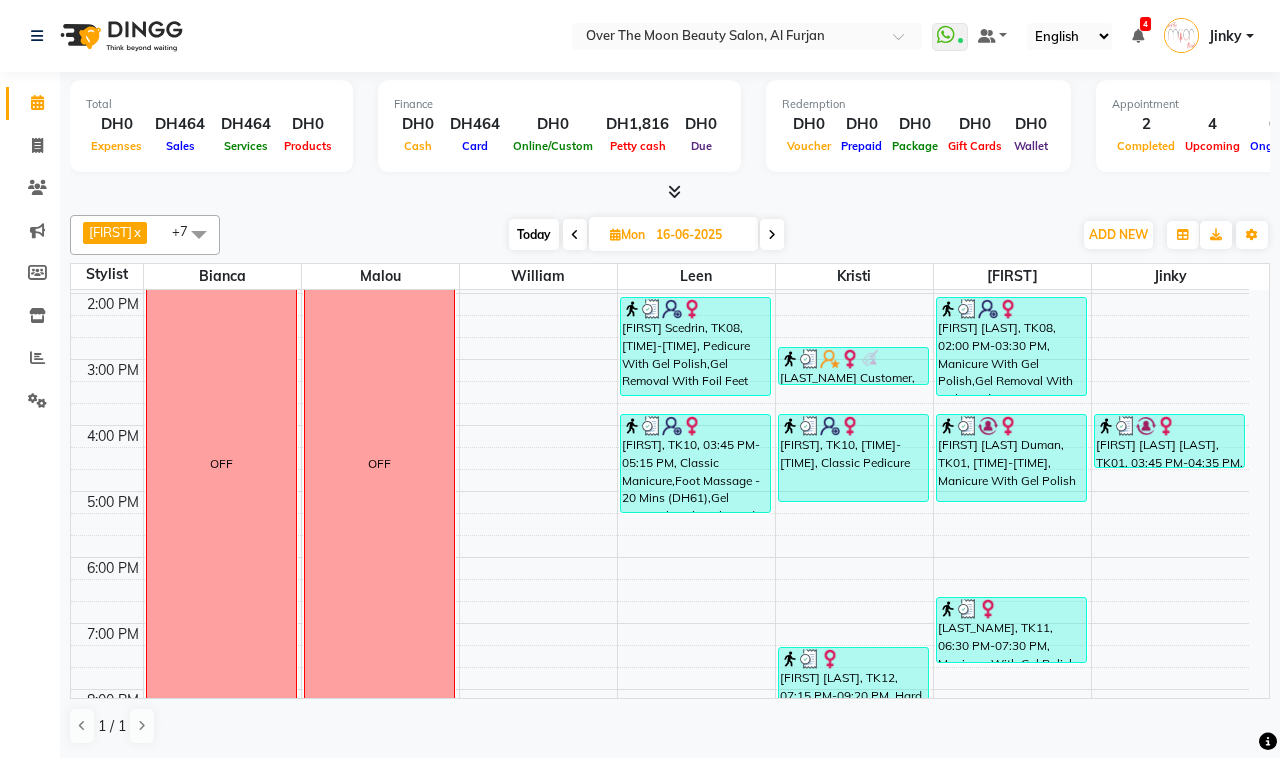 click on "[FIRST], TK10, 03:45 PM-05:15 PM, Classic Manicure,Foot Massage - 20 Mins (DH61),Gel Removal With Foil Hand (DH33)" at bounding box center [695, 463] 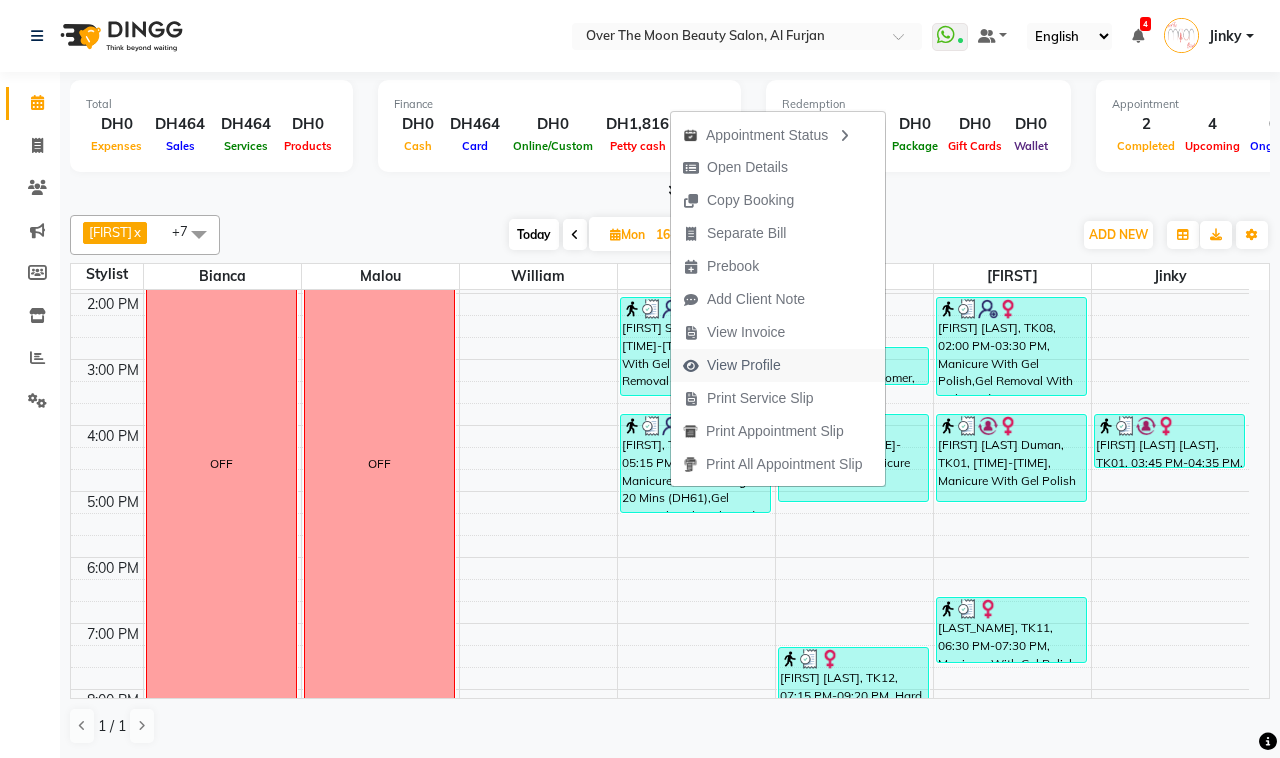 click on "View Profile" at bounding box center [744, 365] 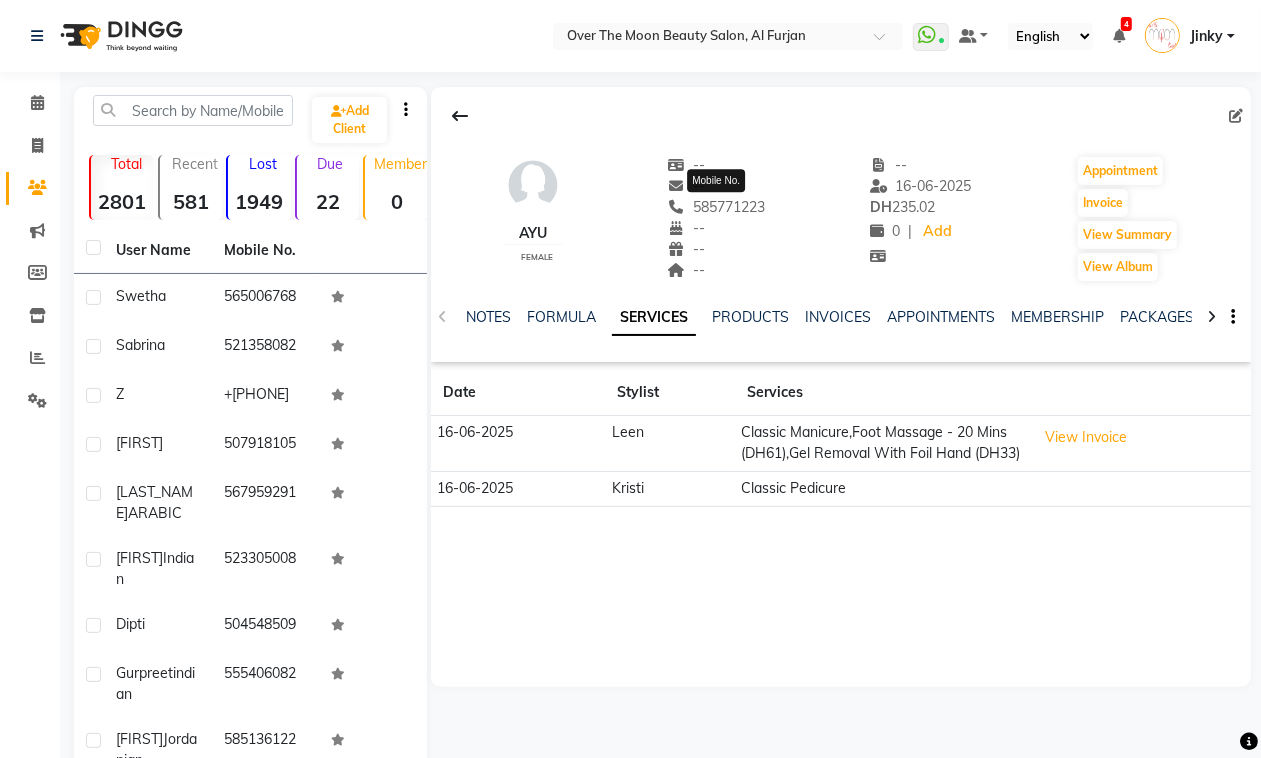click on "585771223" 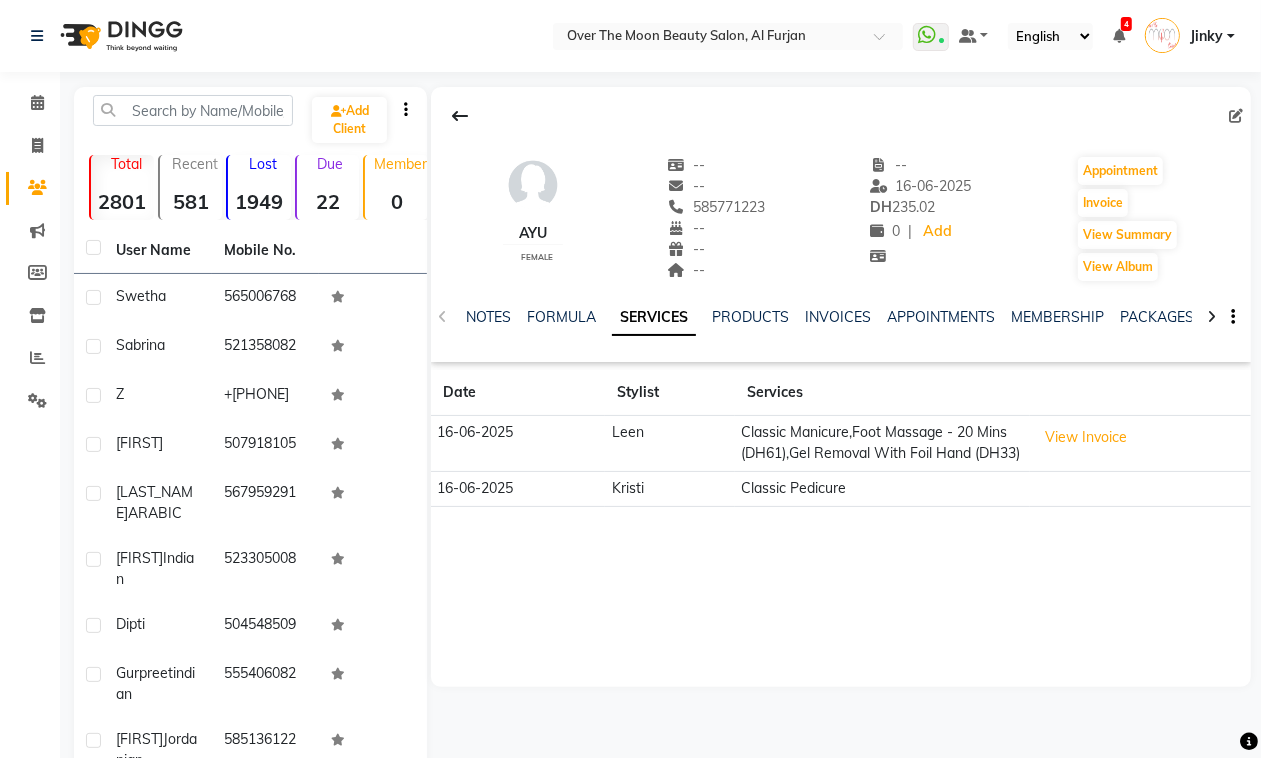 copy on "585771223" 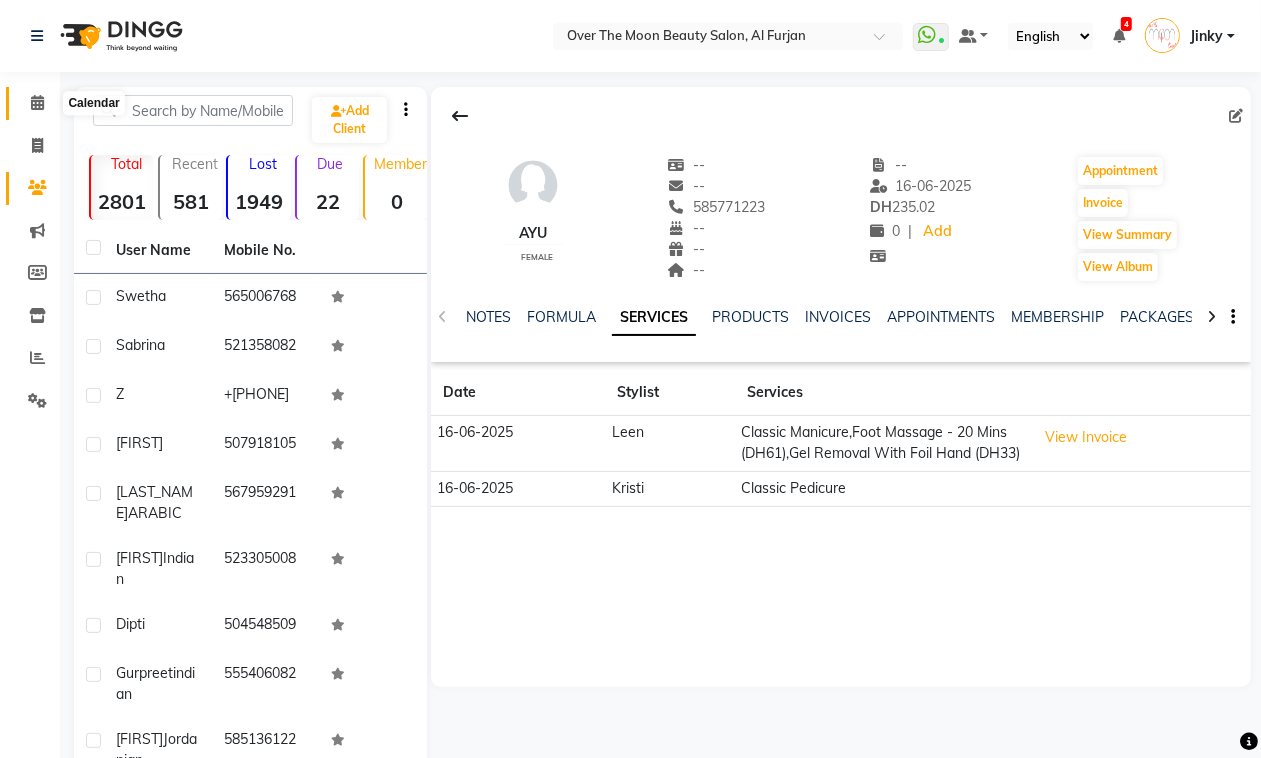 click 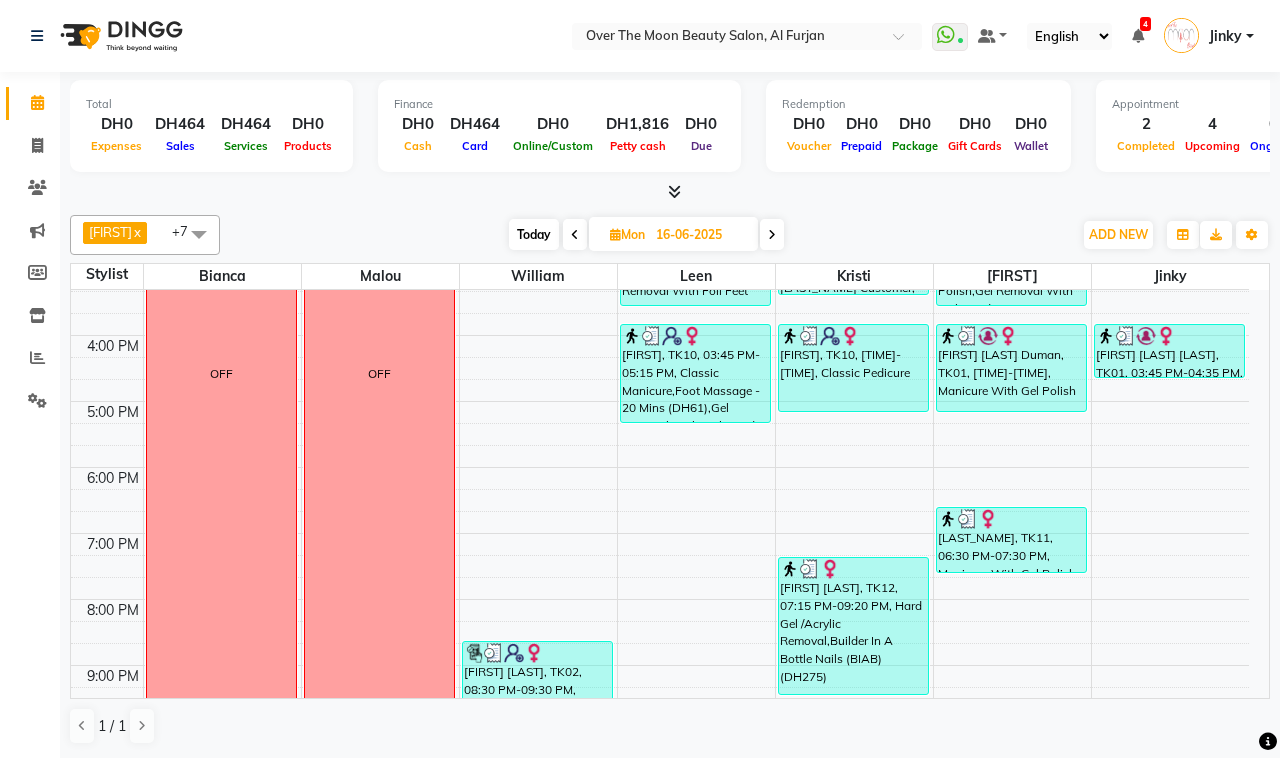 scroll, scrollTop: 592, scrollLeft: 0, axis: vertical 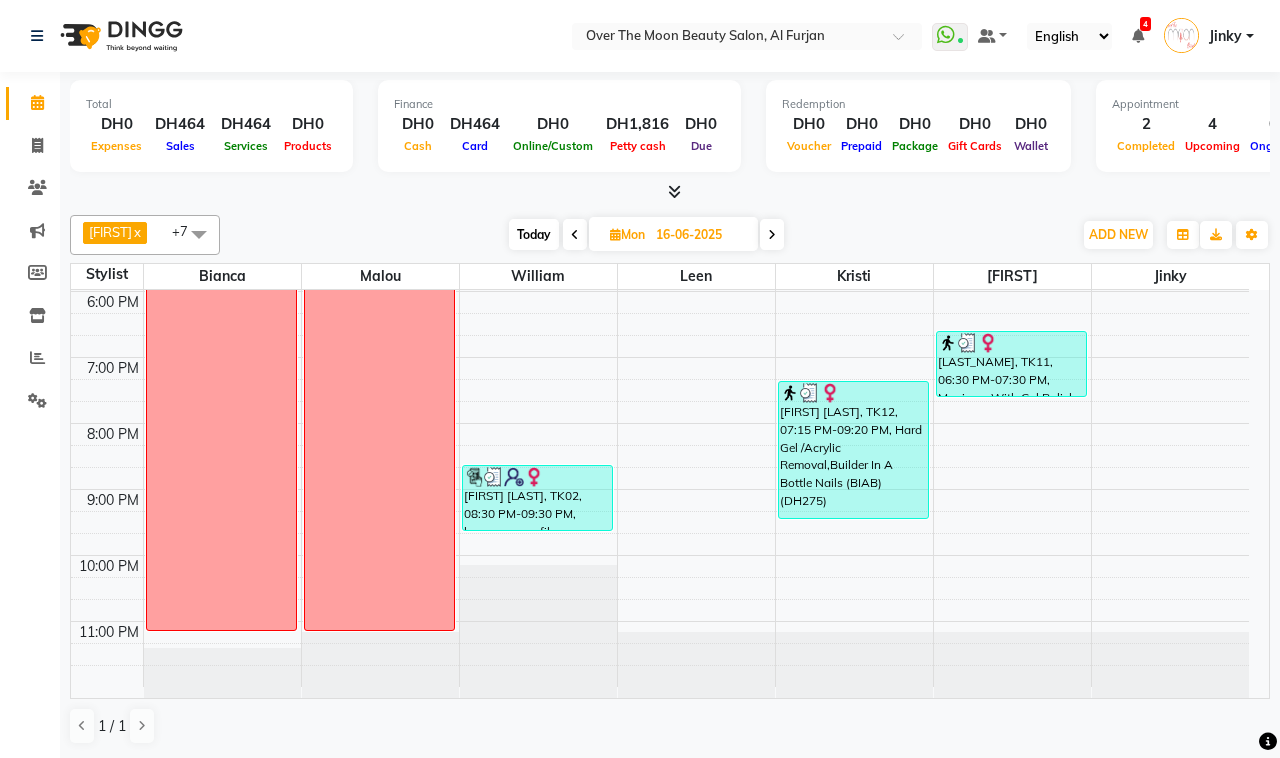 click on "[FIRST] [LAST], TK12, 07:15 PM-09:20 PM, Hard Gel /Acrylic Removal,Builder In A Bottle Nails (BIAB) (DH275)" at bounding box center (853, 450) 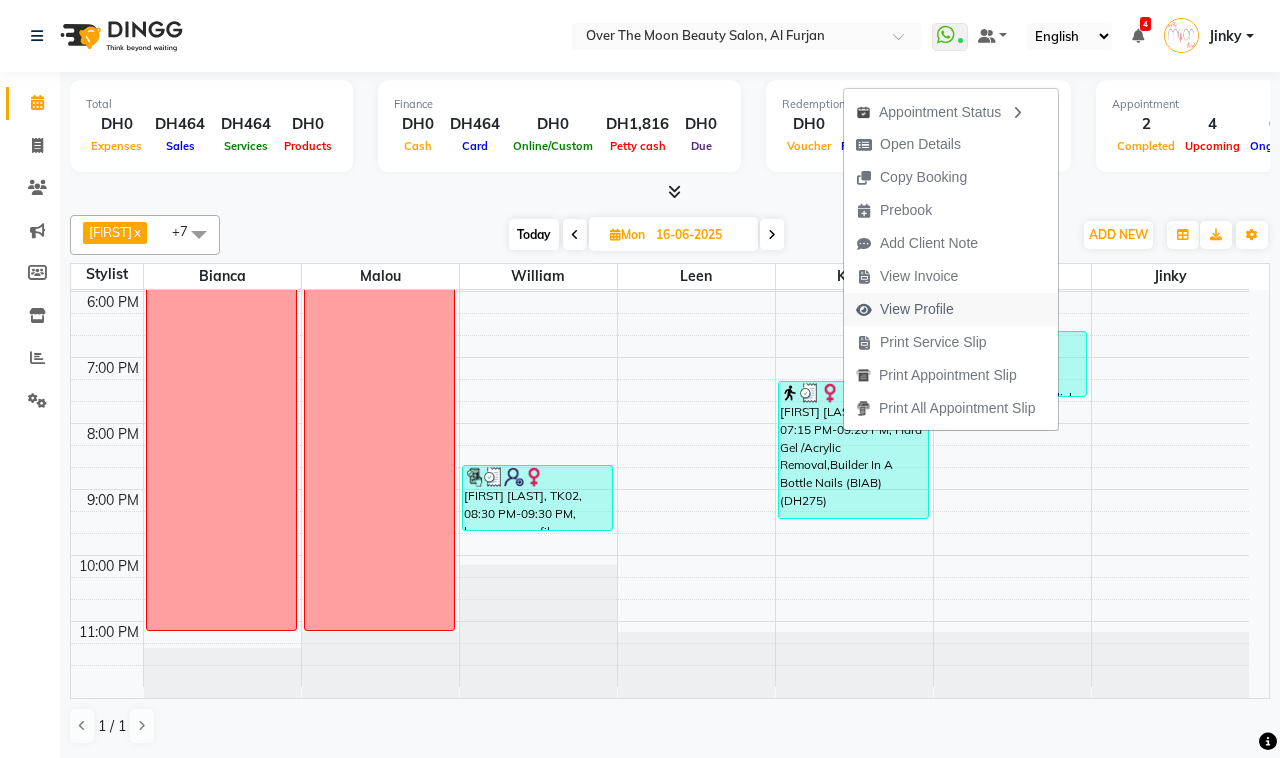 click on "View Profile" at bounding box center (917, 309) 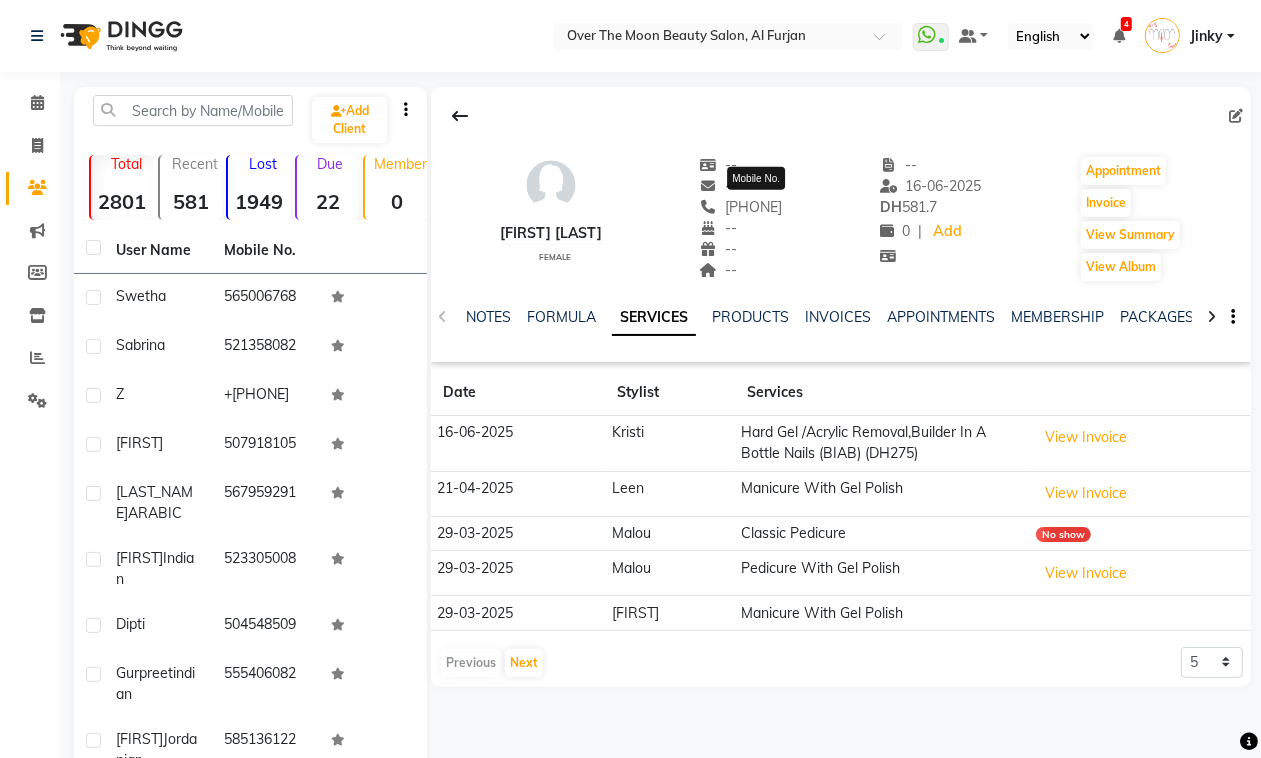 click on "[PHONE]" 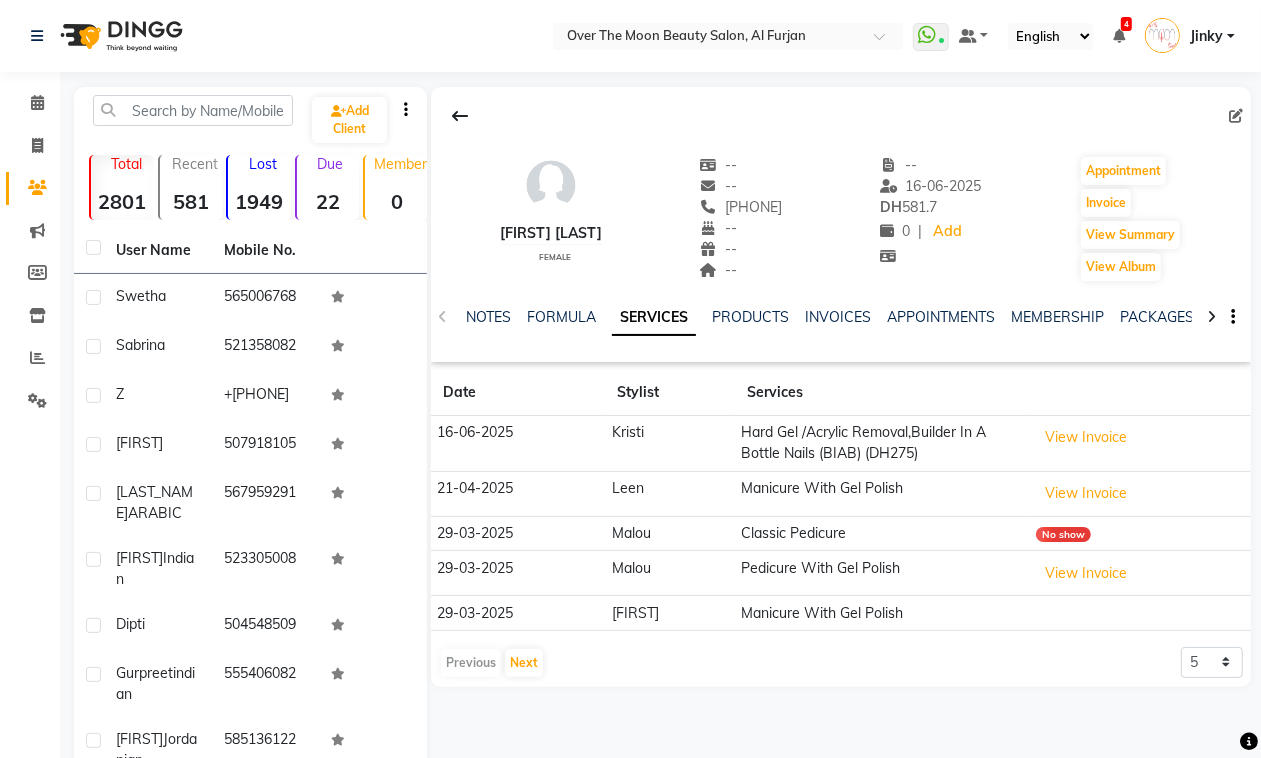 click on "[PHONE]" 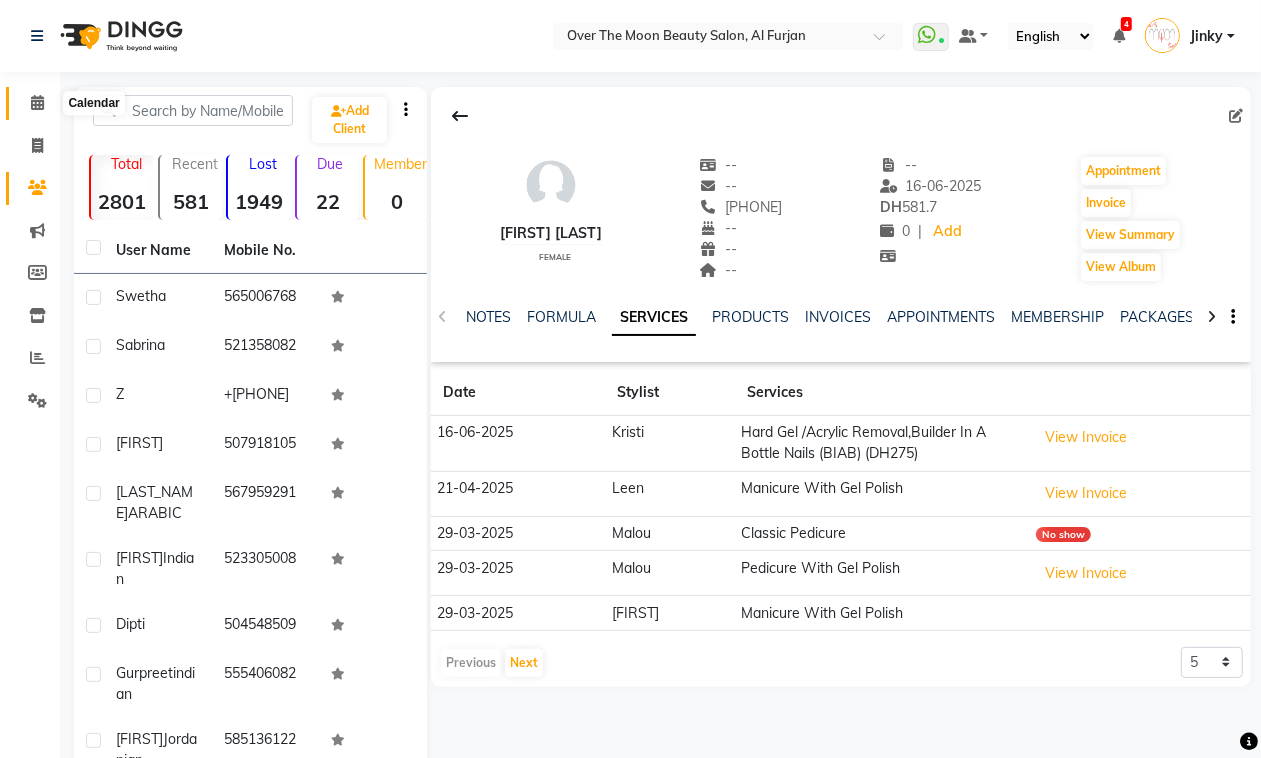 click 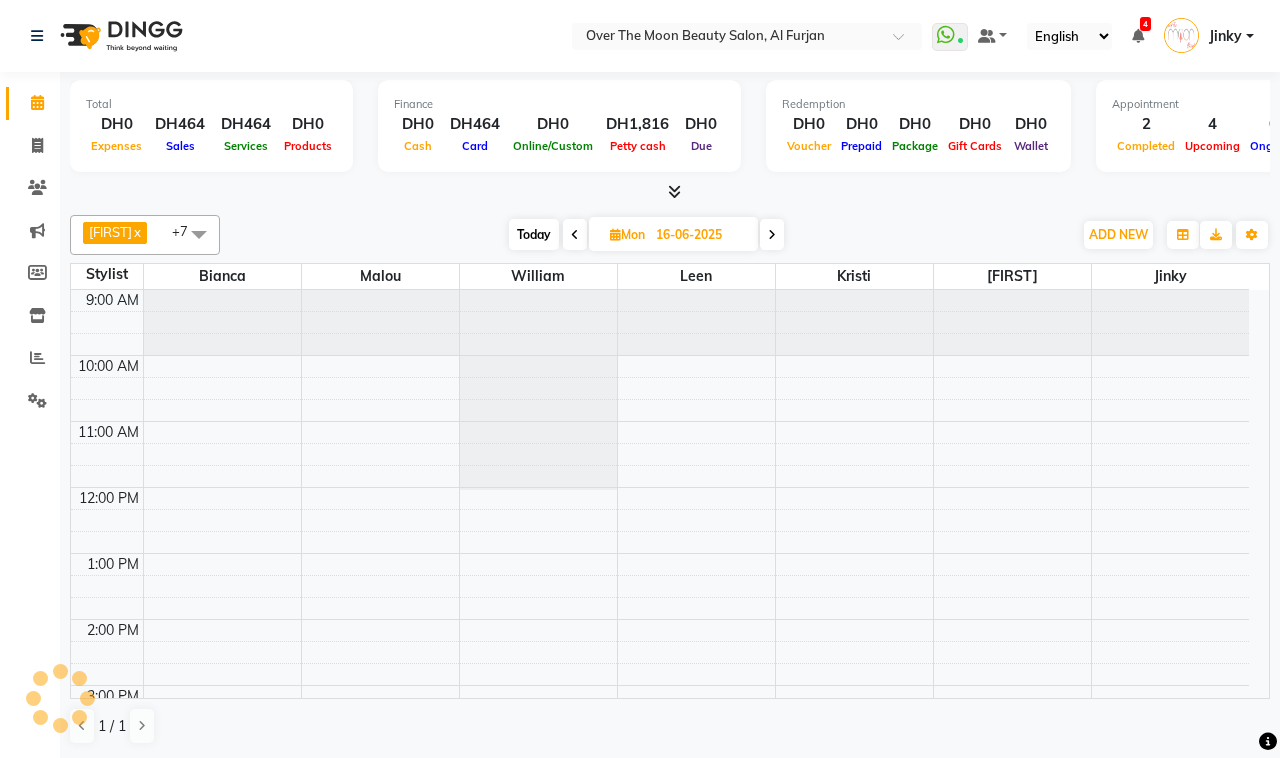 scroll, scrollTop: 0, scrollLeft: 0, axis: both 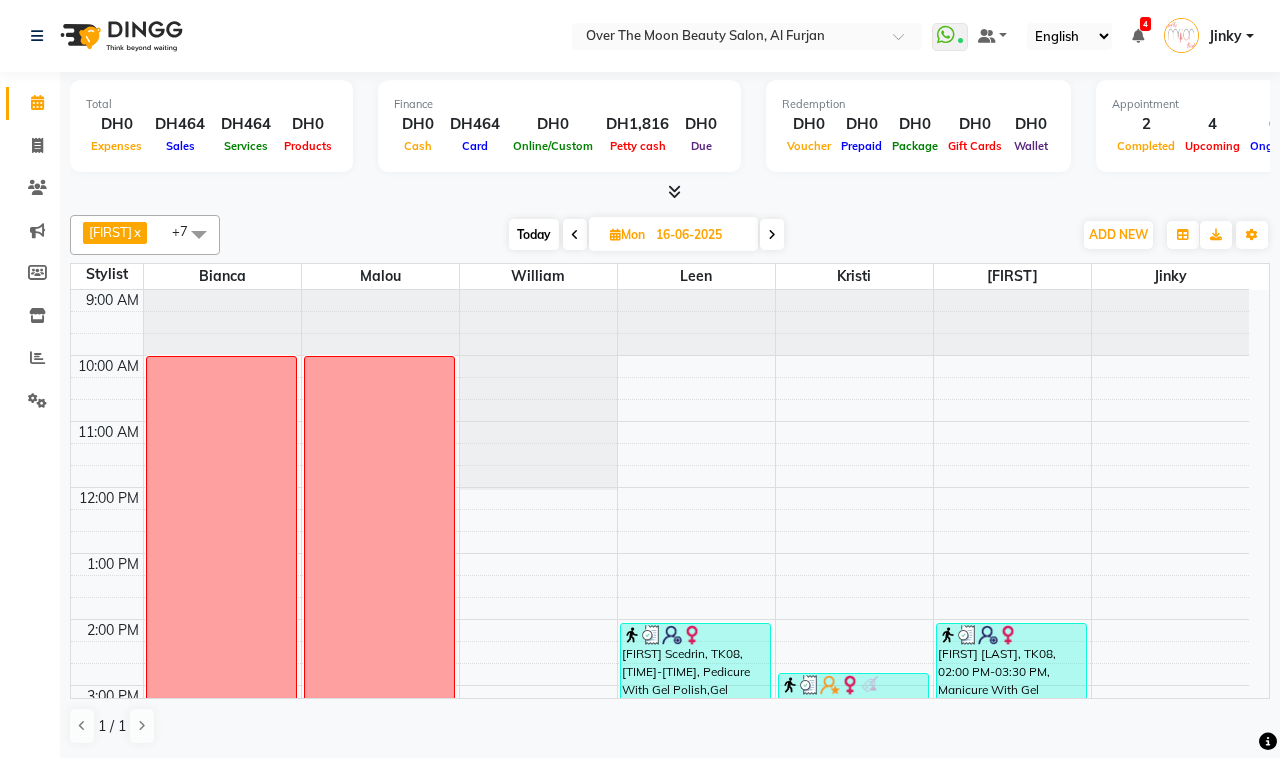 click at bounding box center [674, 191] 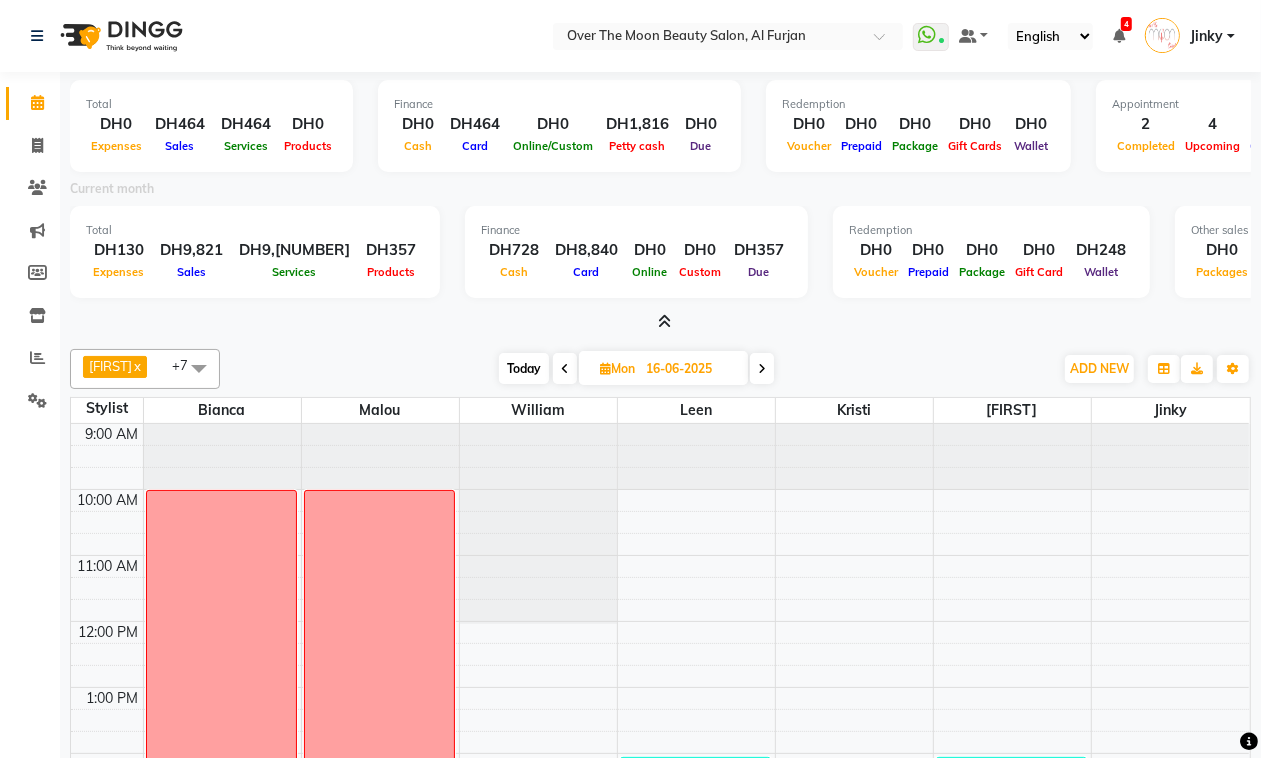 click at bounding box center (664, 321) 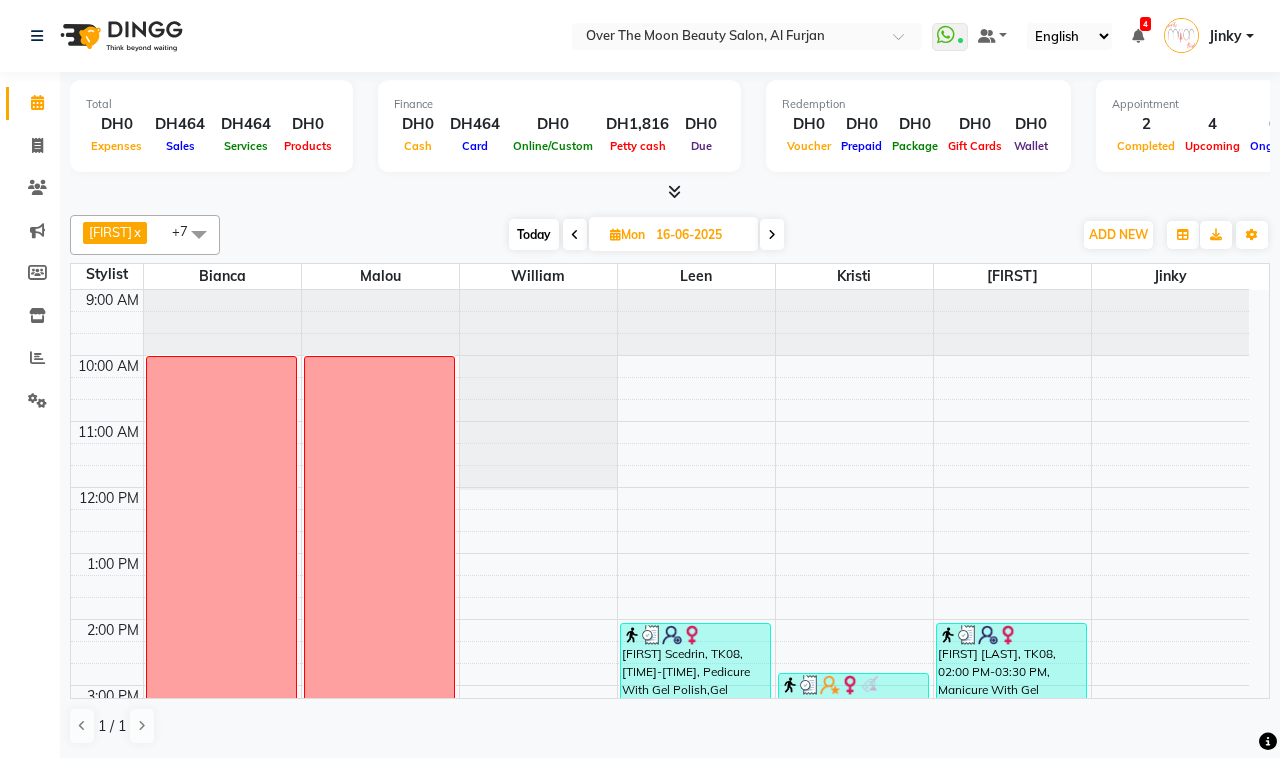click at bounding box center [772, 235] 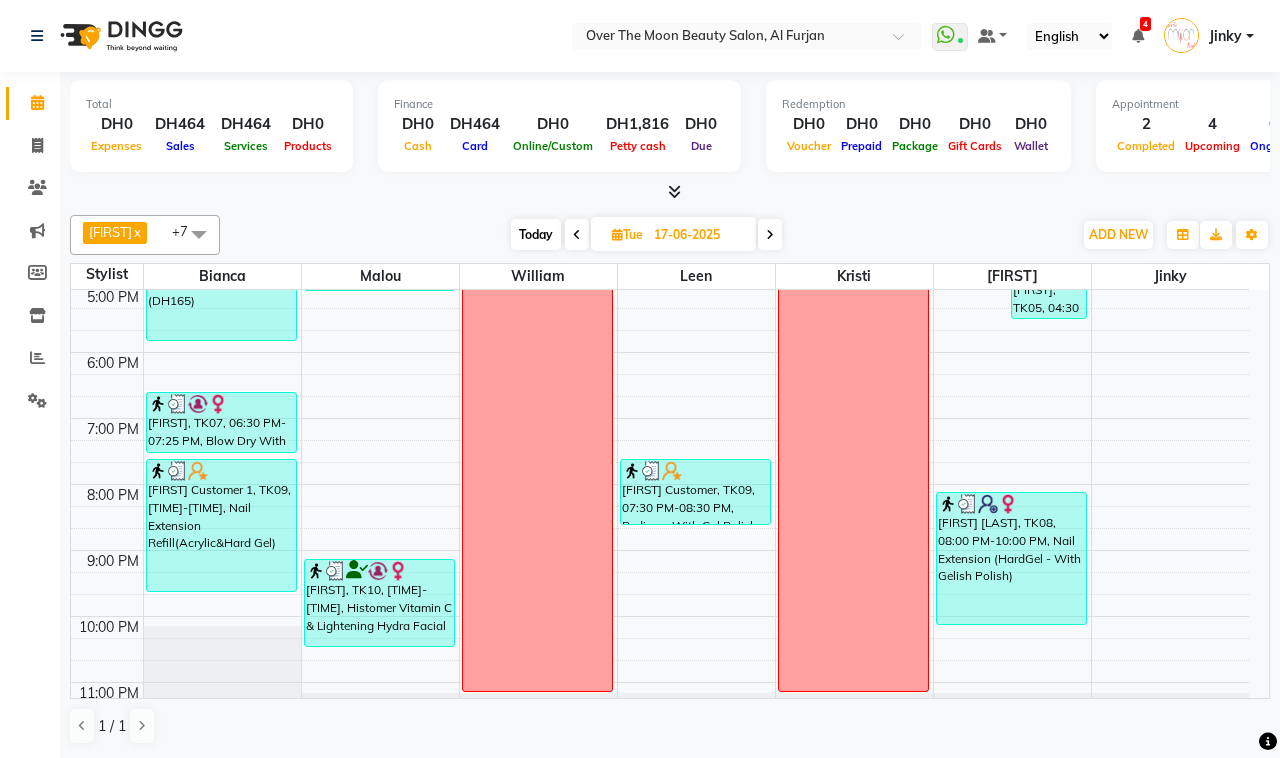 scroll, scrollTop: 535, scrollLeft: 0, axis: vertical 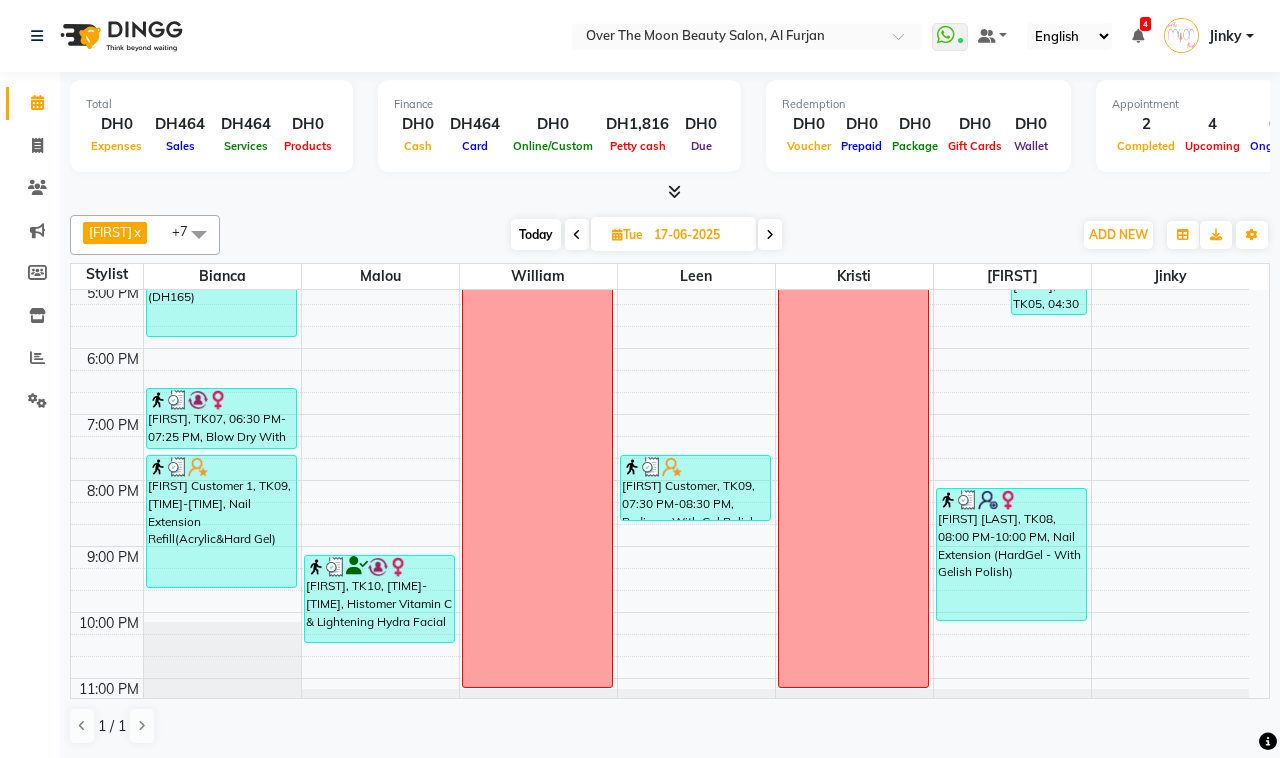 click at bounding box center [770, 235] 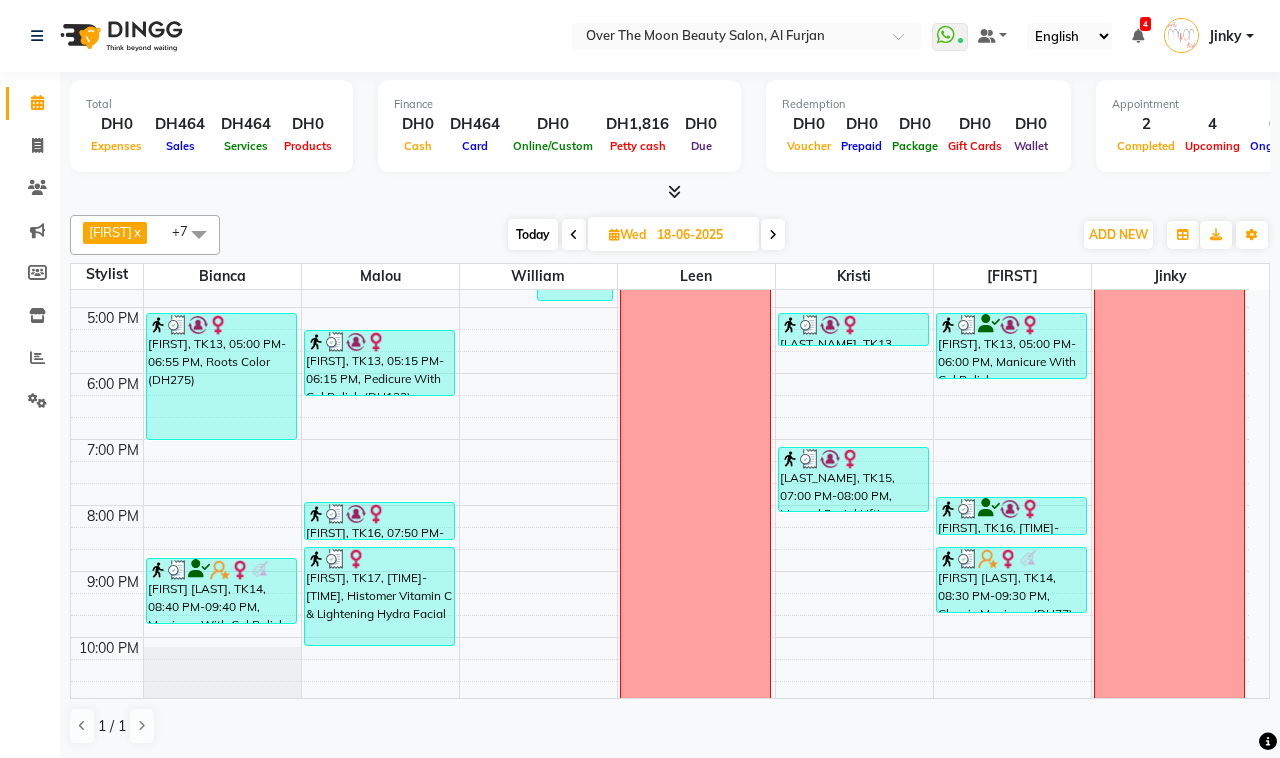 scroll, scrollTop: 535, scrollLeft: 0, axis: vertical 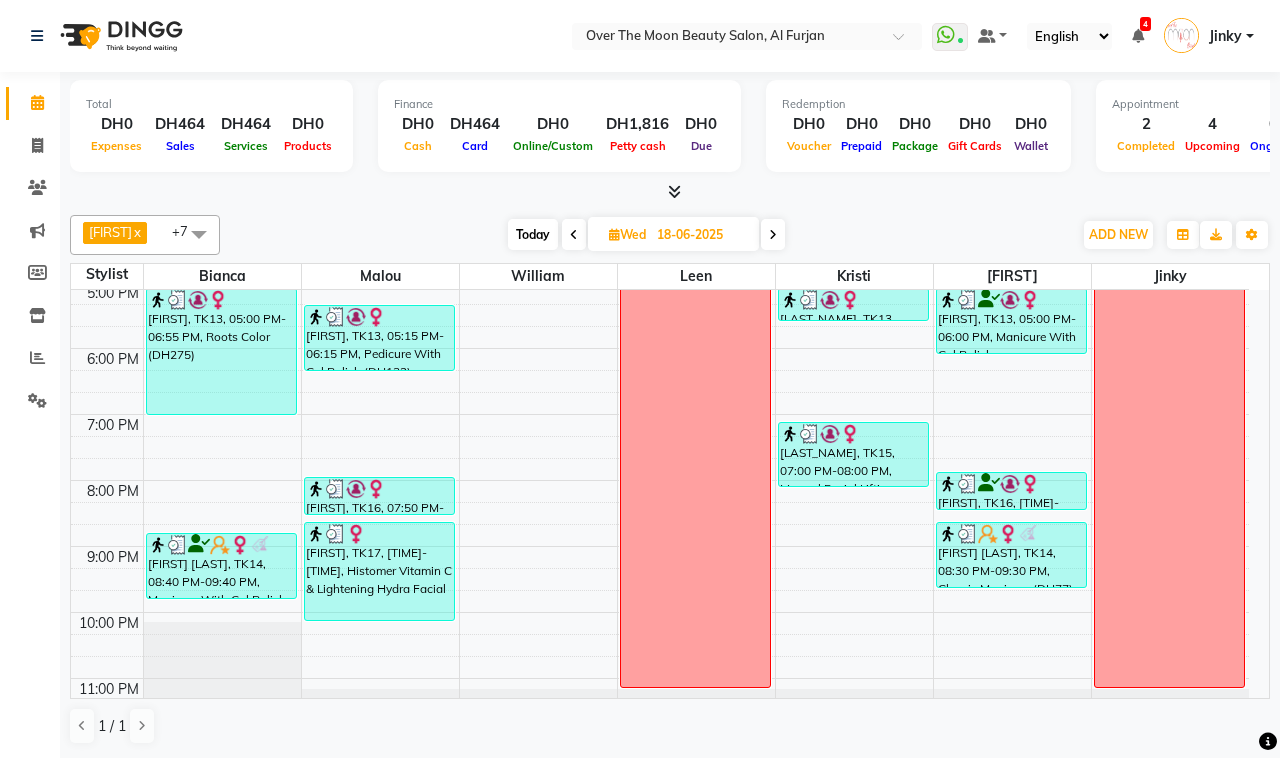click at bounding box center [773, 235] 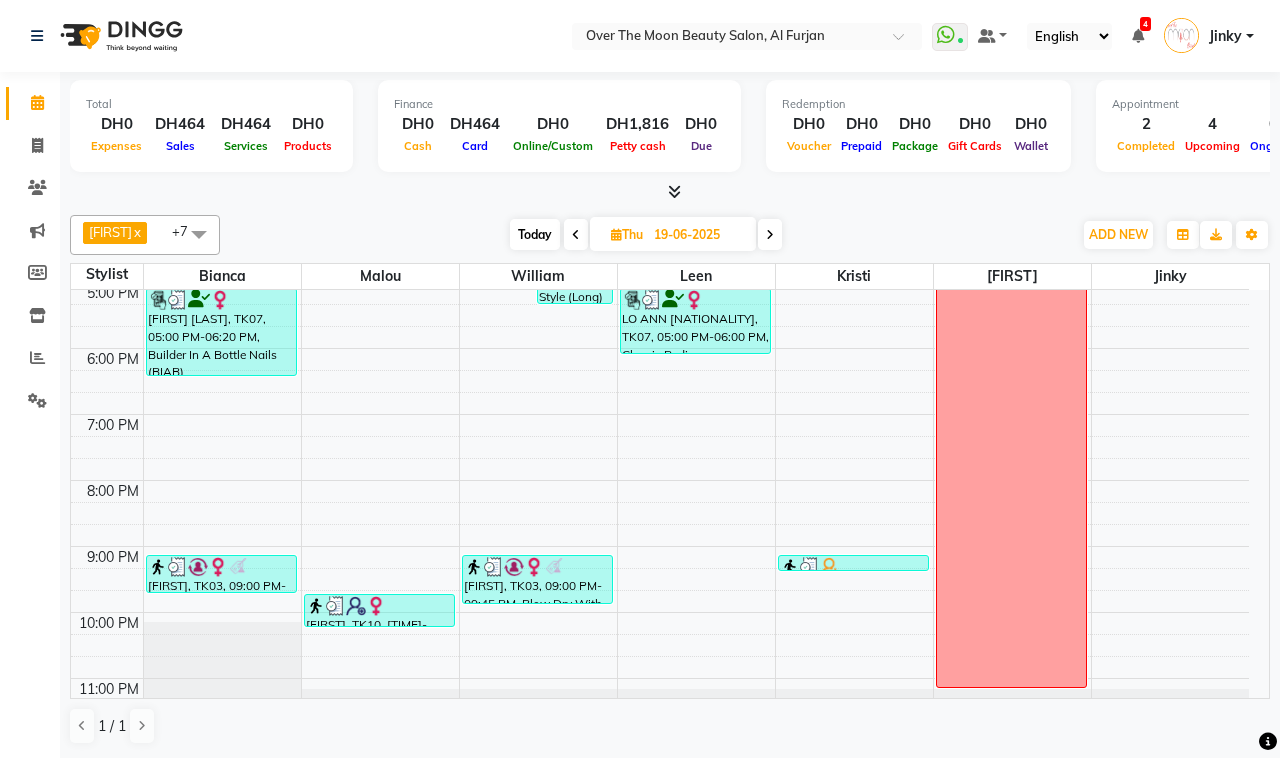 scroll, scrollTop: 118, scrollLeft: 0, axis: vertical 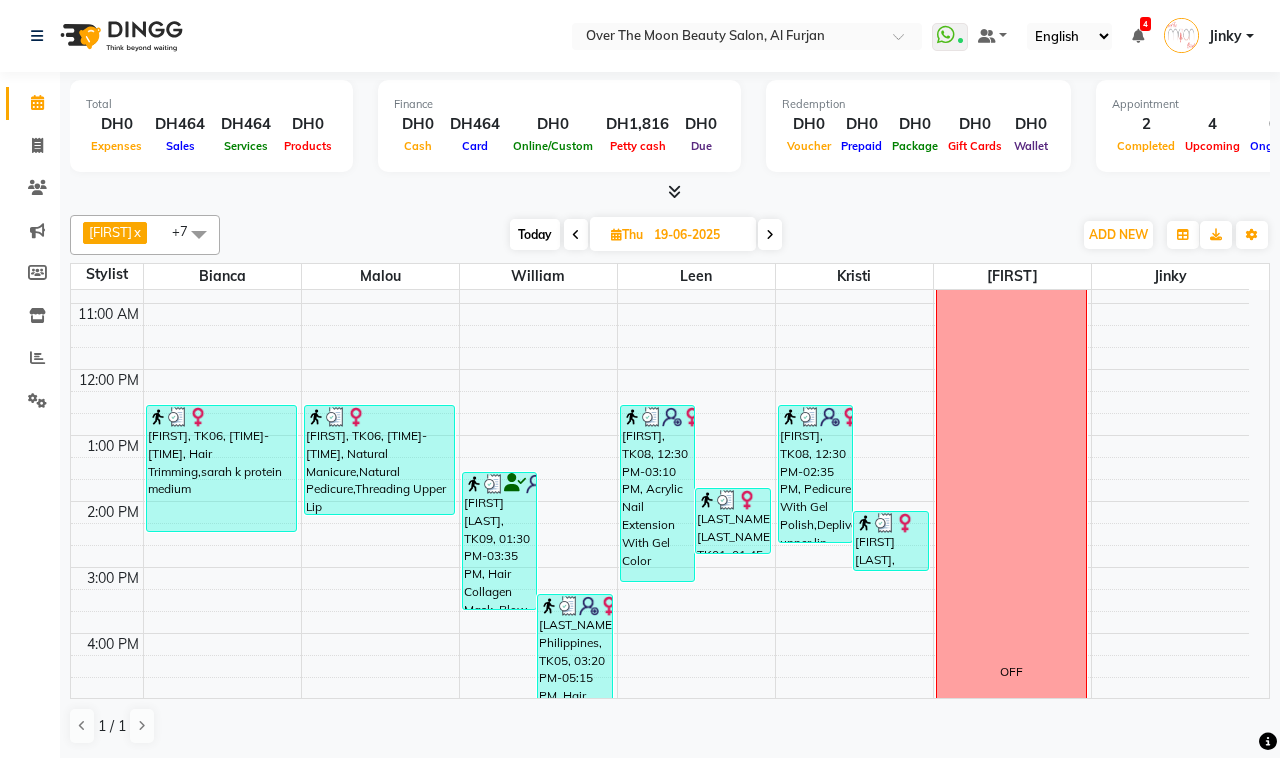 click on "[FIRST], TK08, 12:30 PM-03:10 PM, Acrylic Nail Extension With Gel Color" at bounding box center (658, 493) 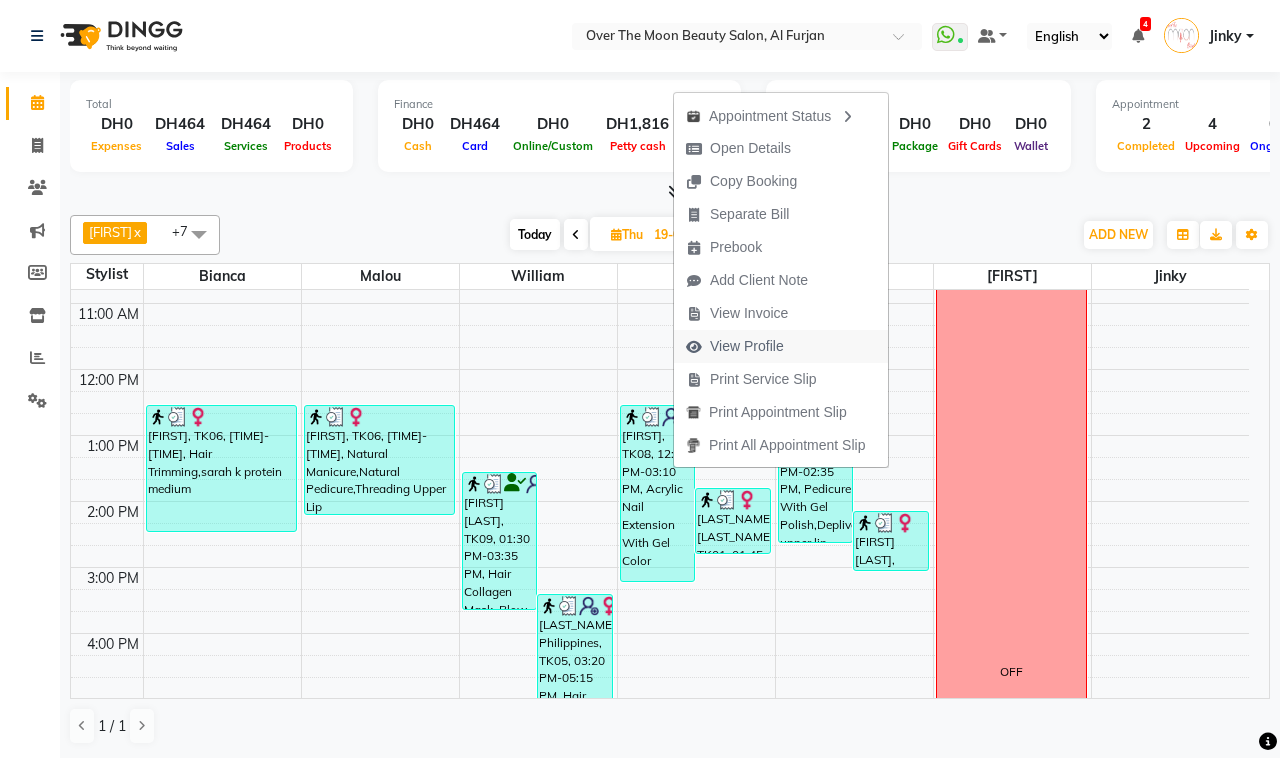 click on "View Profile" at bounding box center (747, 346) 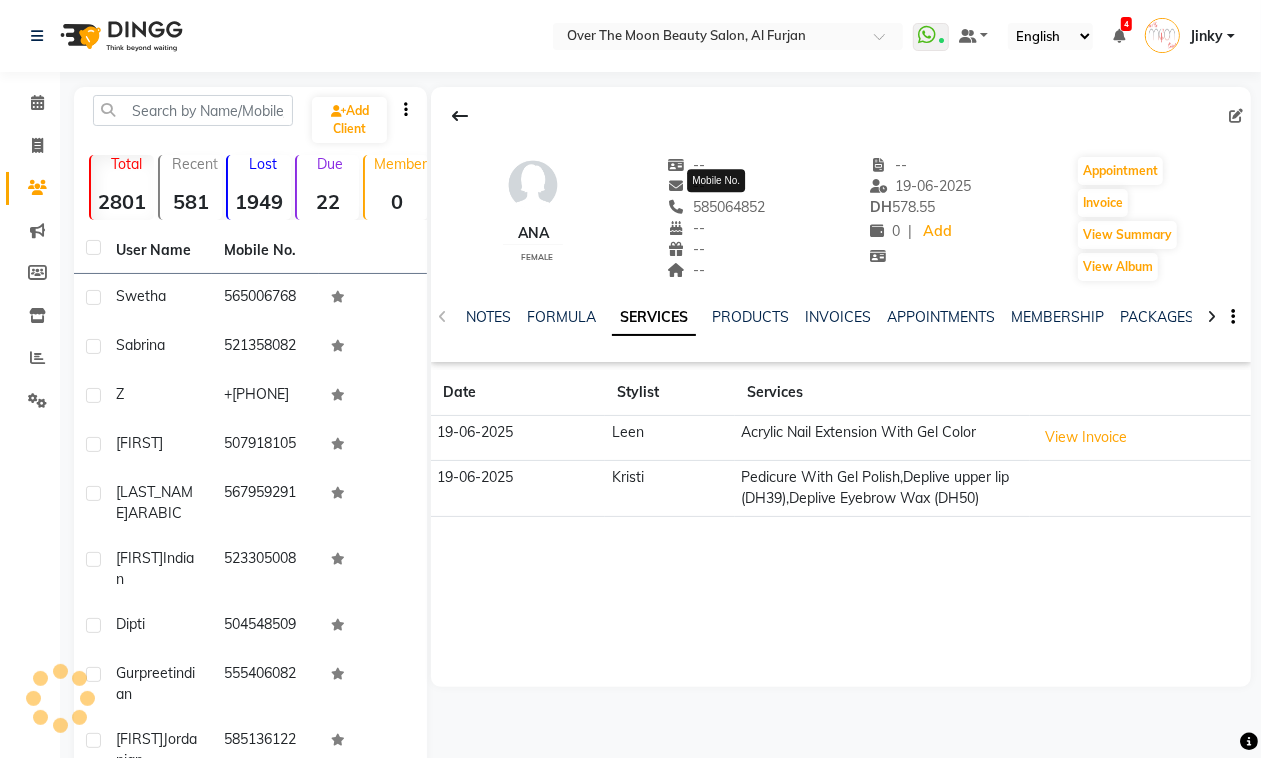 click on "585064852" 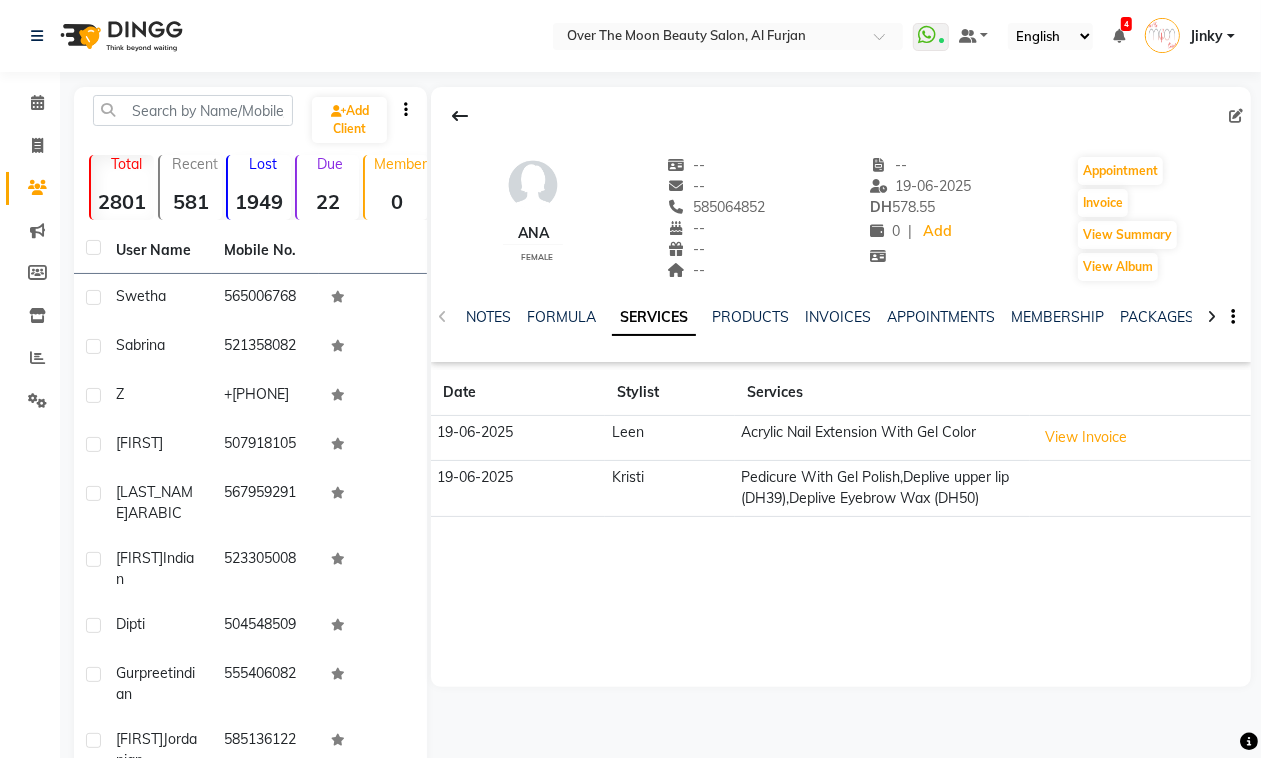 copy on "585064852" 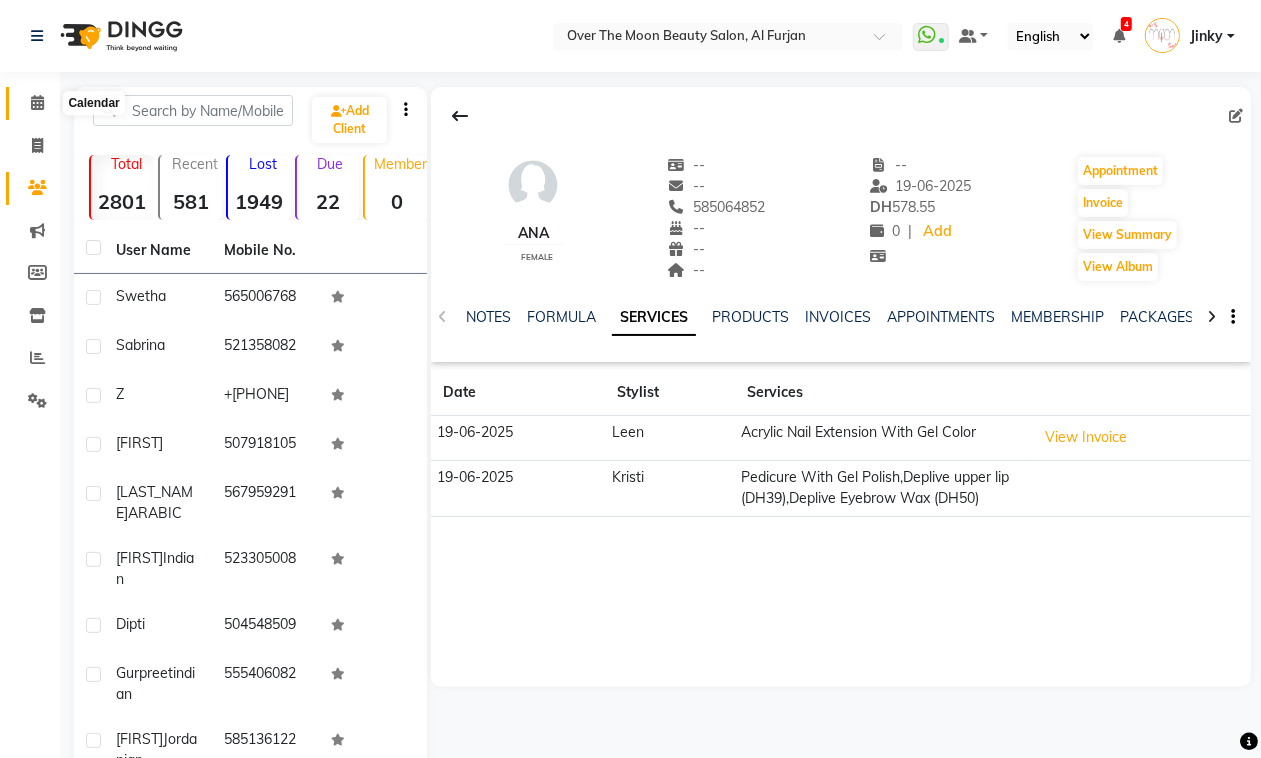 click 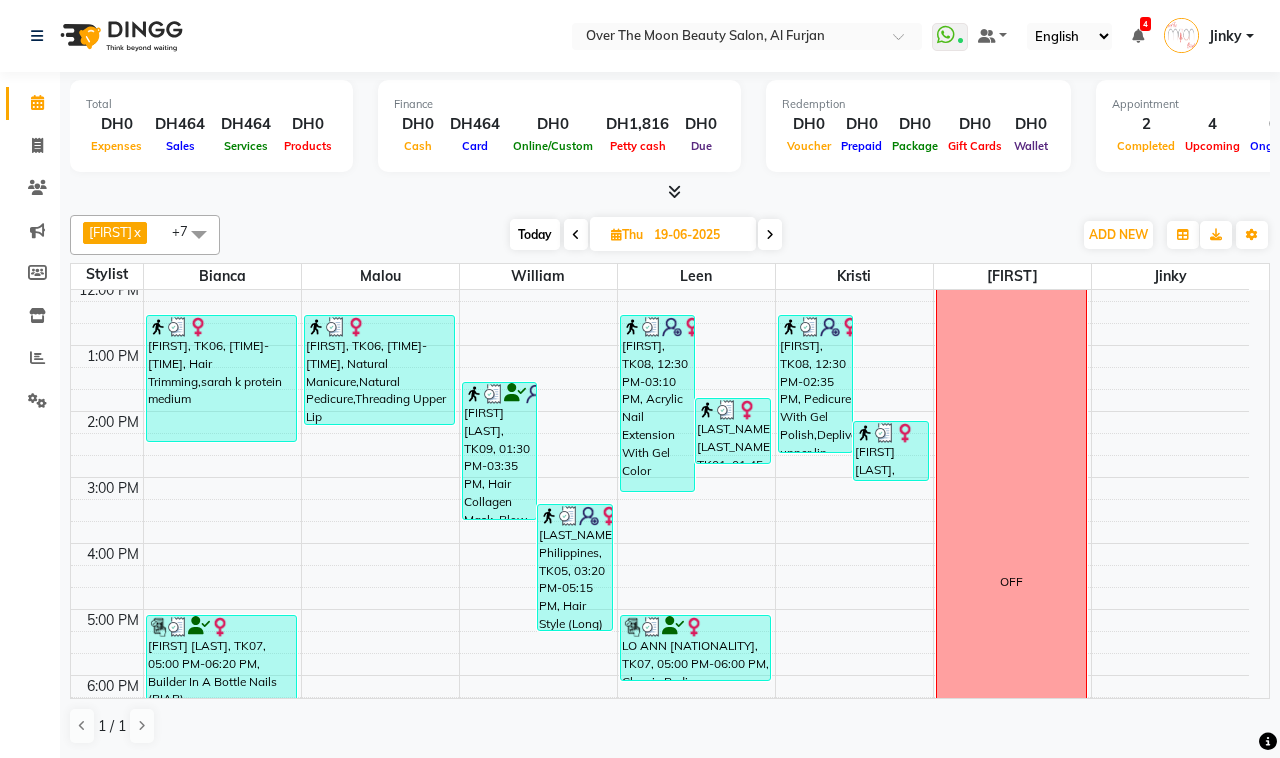 scroll, scrollTop: 416, scrollLeft: 0, axis: vertical 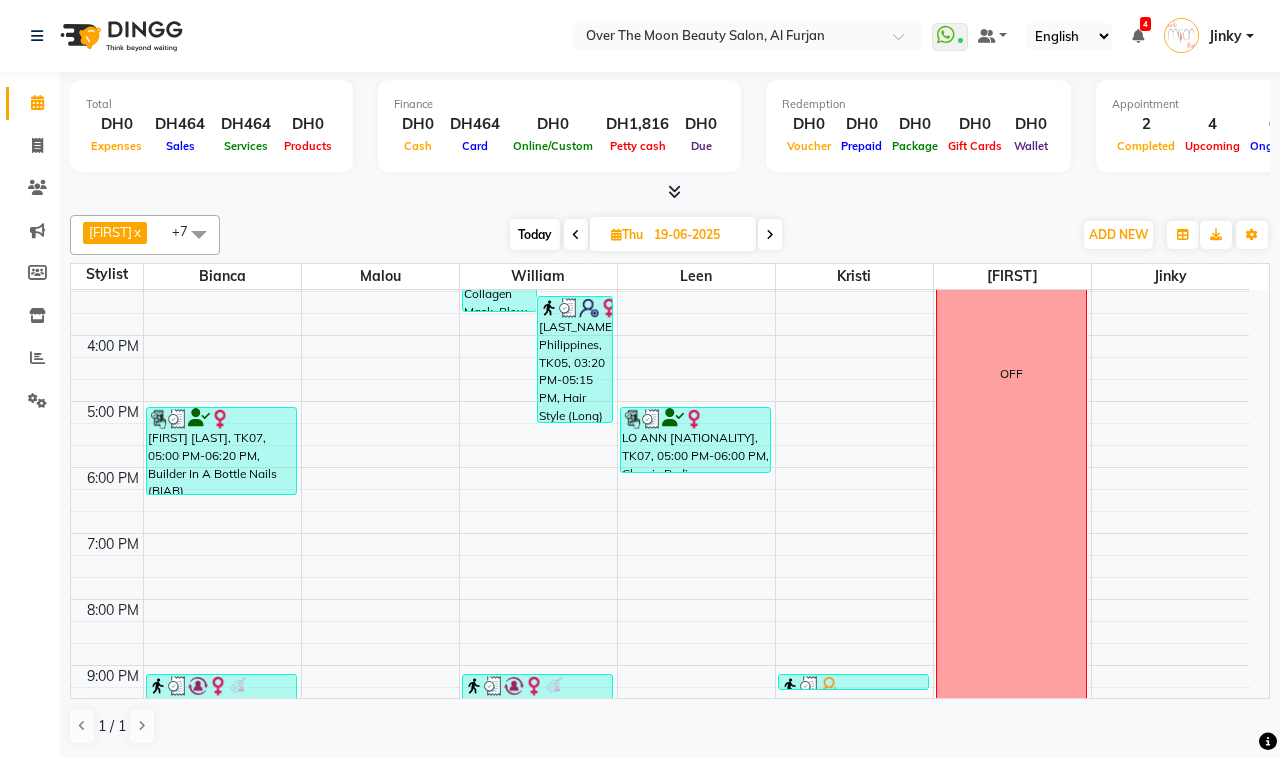click at bounding box center [770, 234] 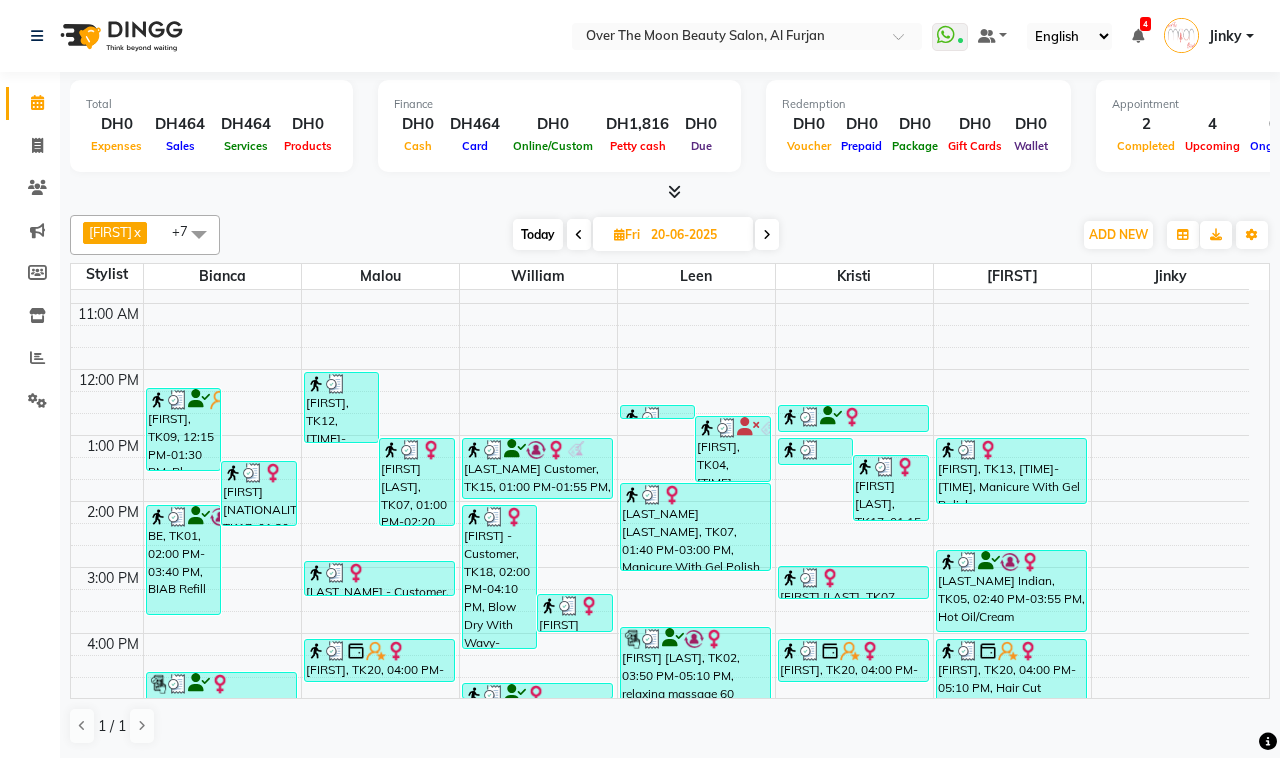 scroll, scrollTop: 327, scrollLeft: 0, axis: vertical 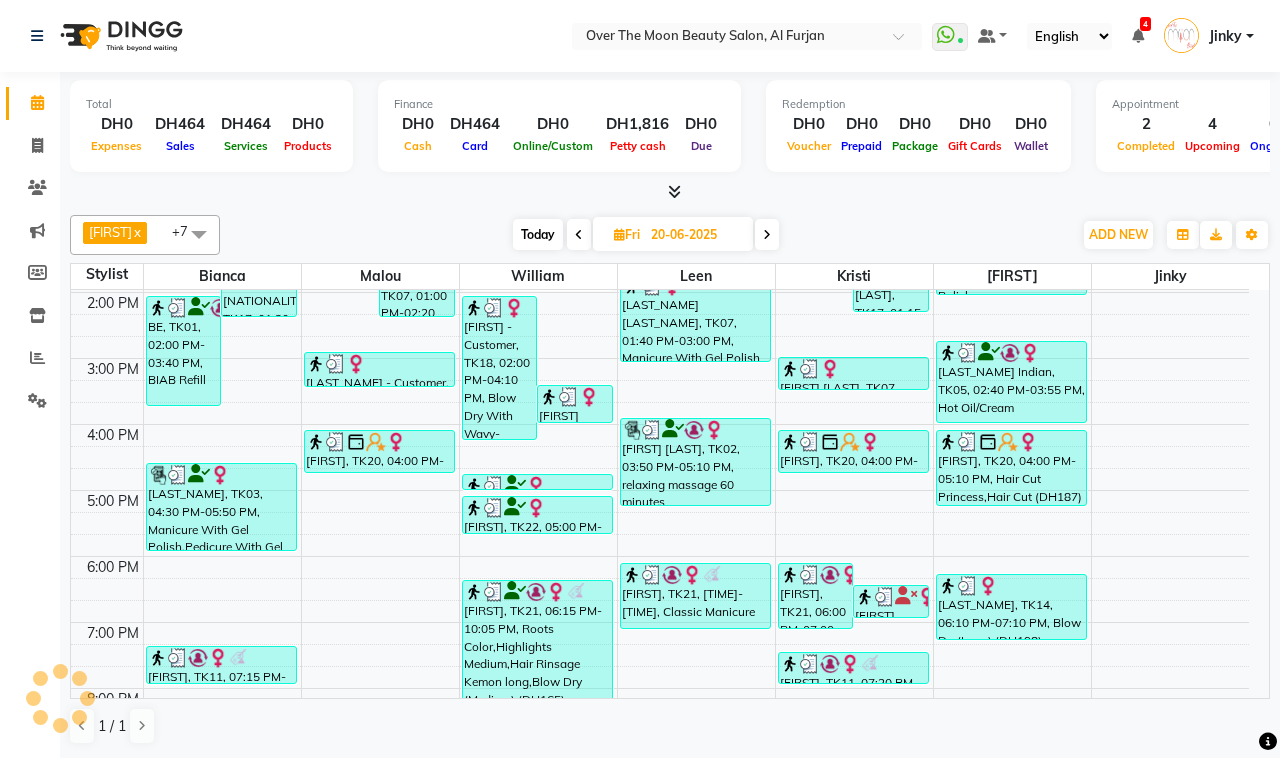 click at bounding box center [767, 234] 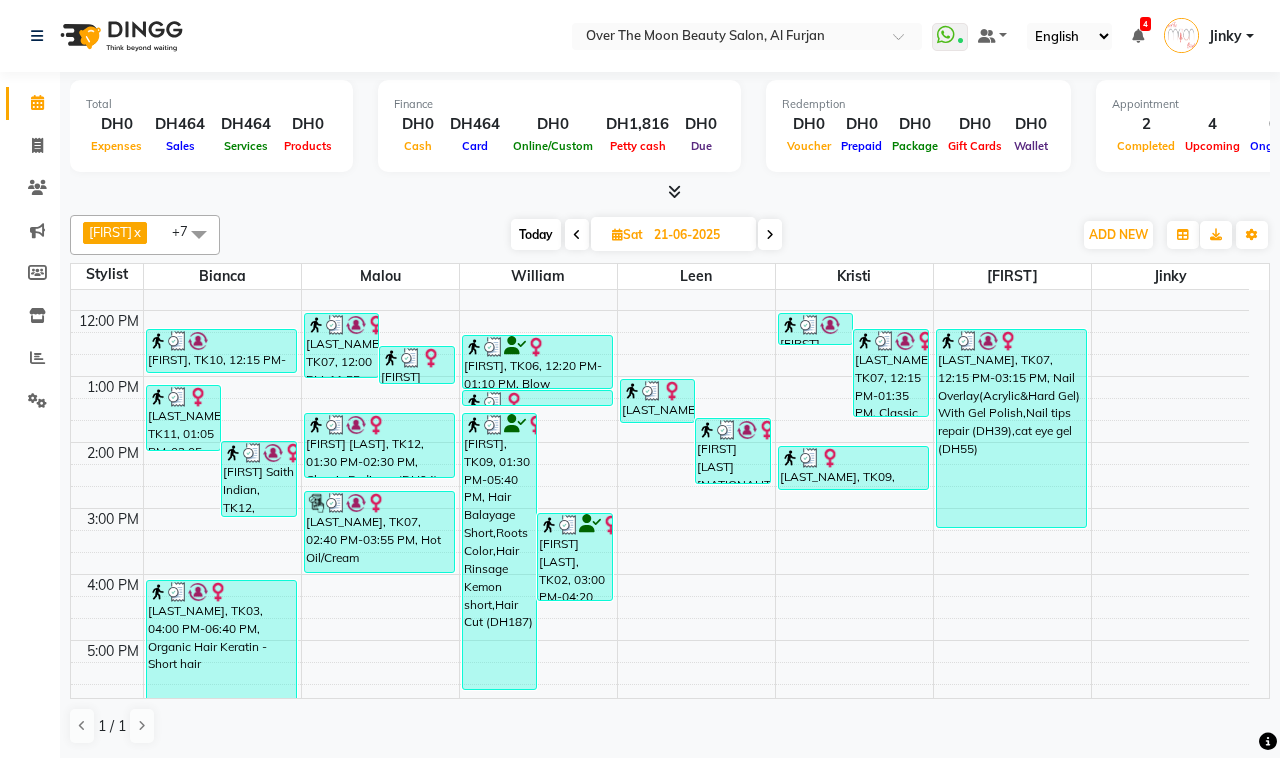 scroll, scrollTop: 117, scrollLeft: 0, axis: vertical 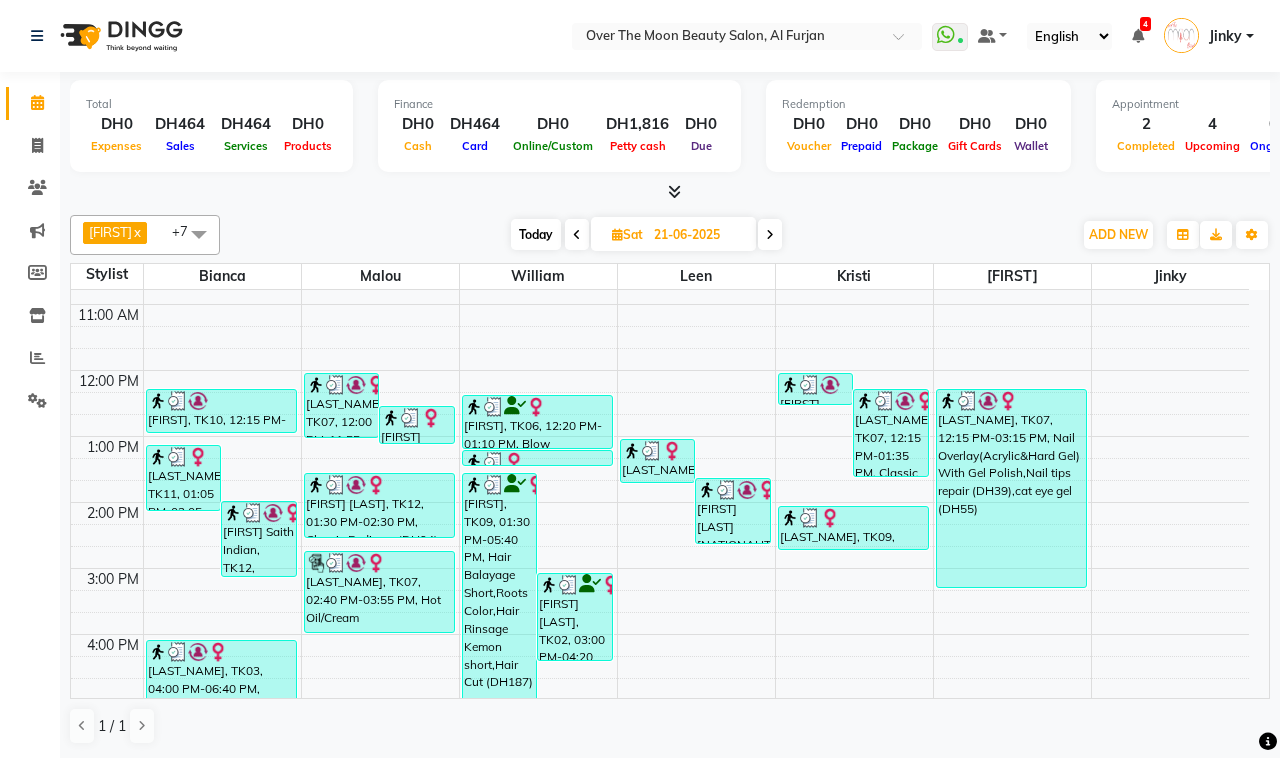 click at bounding box center (770, 235) 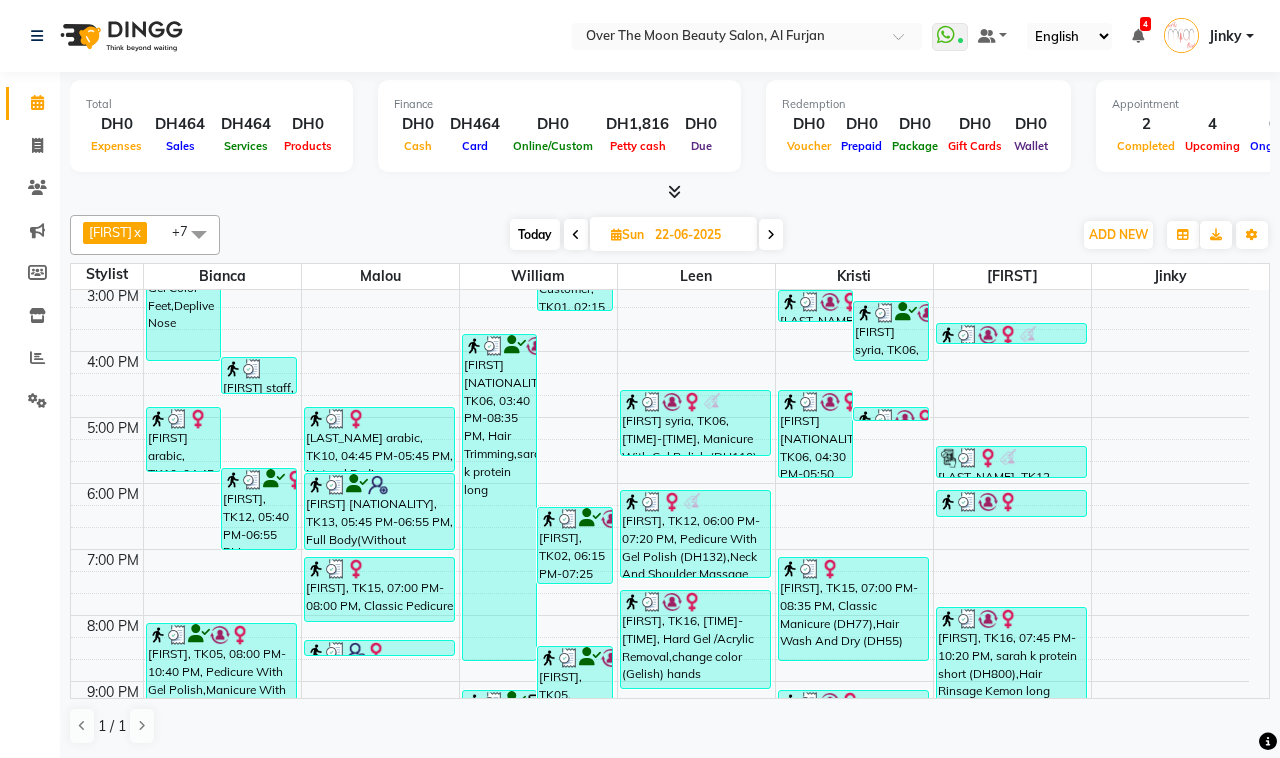 scroll, scrollTop: 416, scrollLeft: 0, axis: vertical 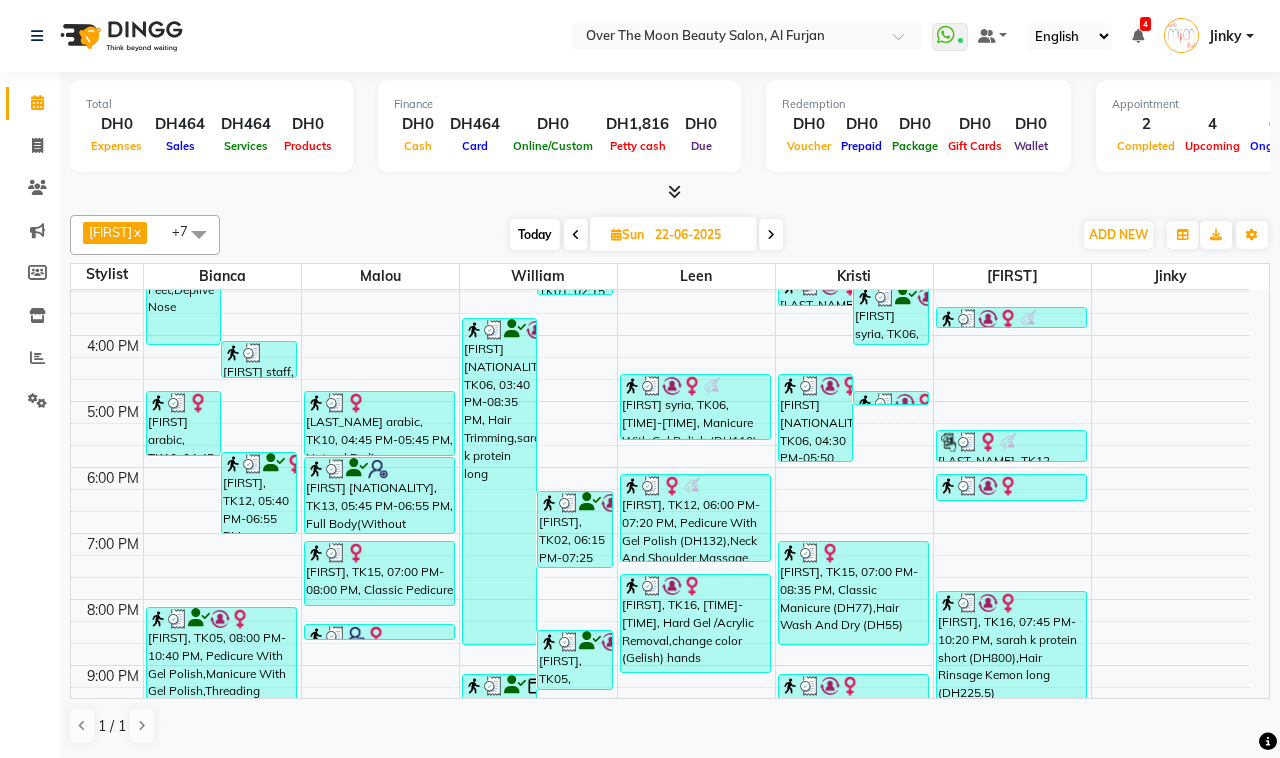 click at bounding box center [771, 235] 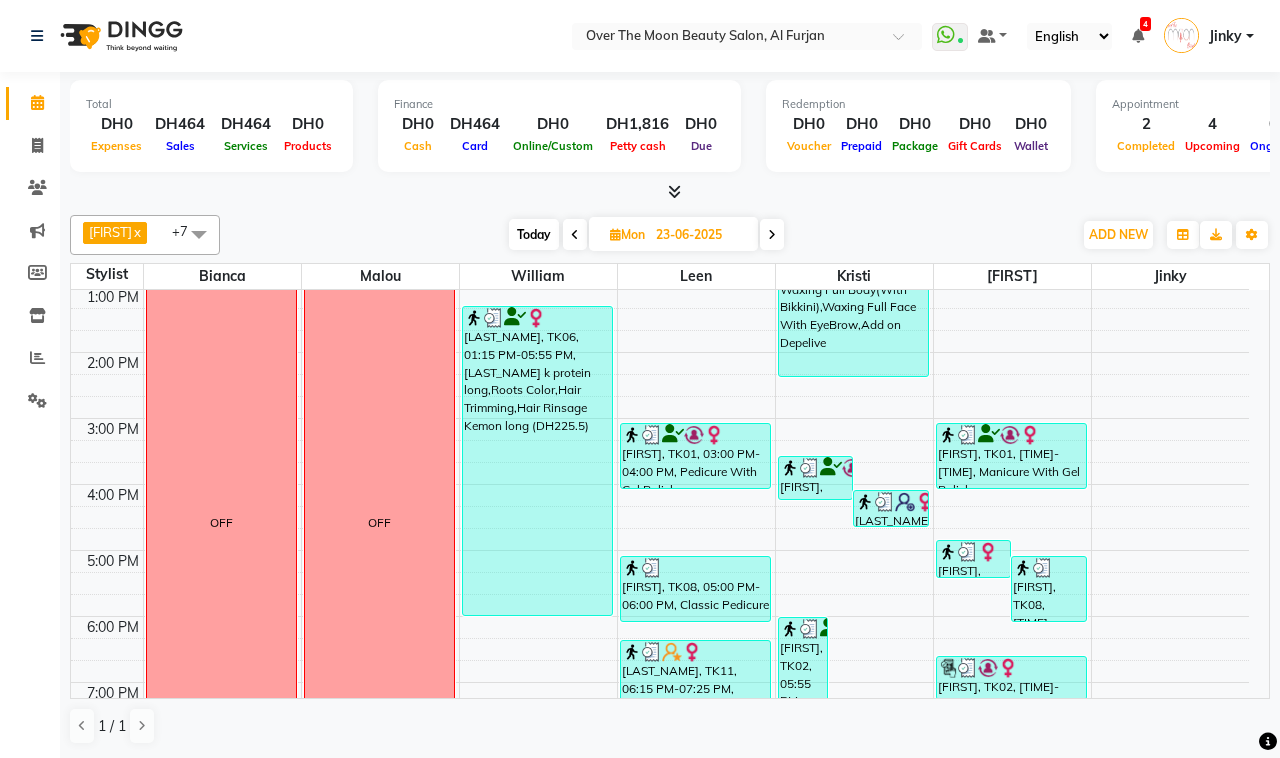 scroll, scrollTop: 327, scrollLeft: 0, axis: vertical 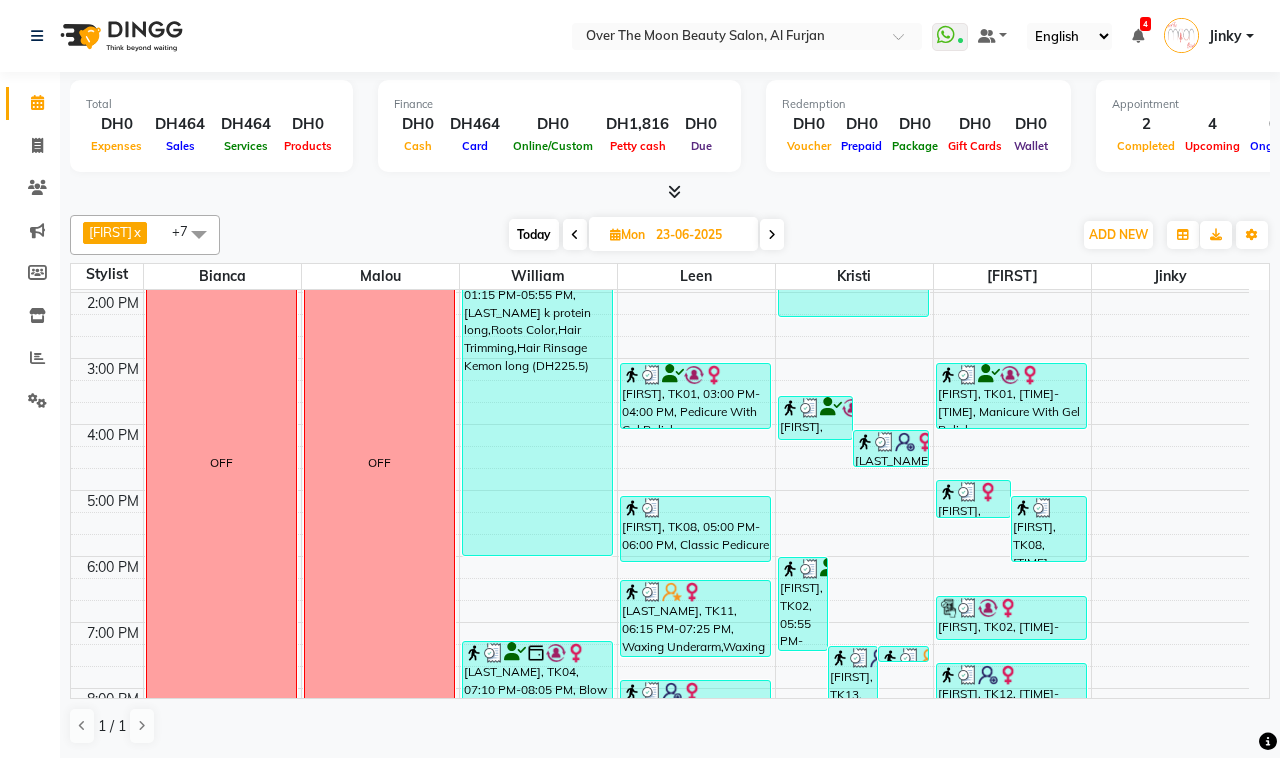 click at bounding box center (772, 234) 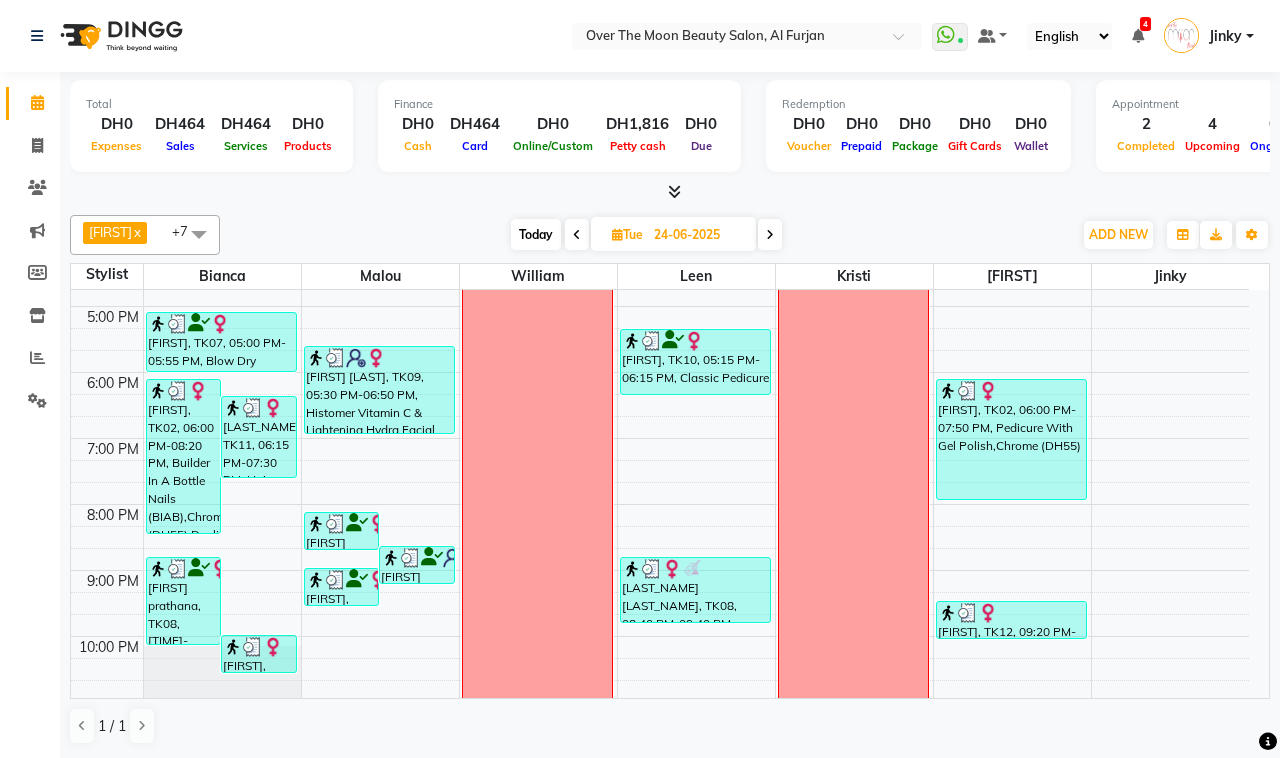 scroll, scrollTop: 592, scrollLeft: 0, axis: vertical 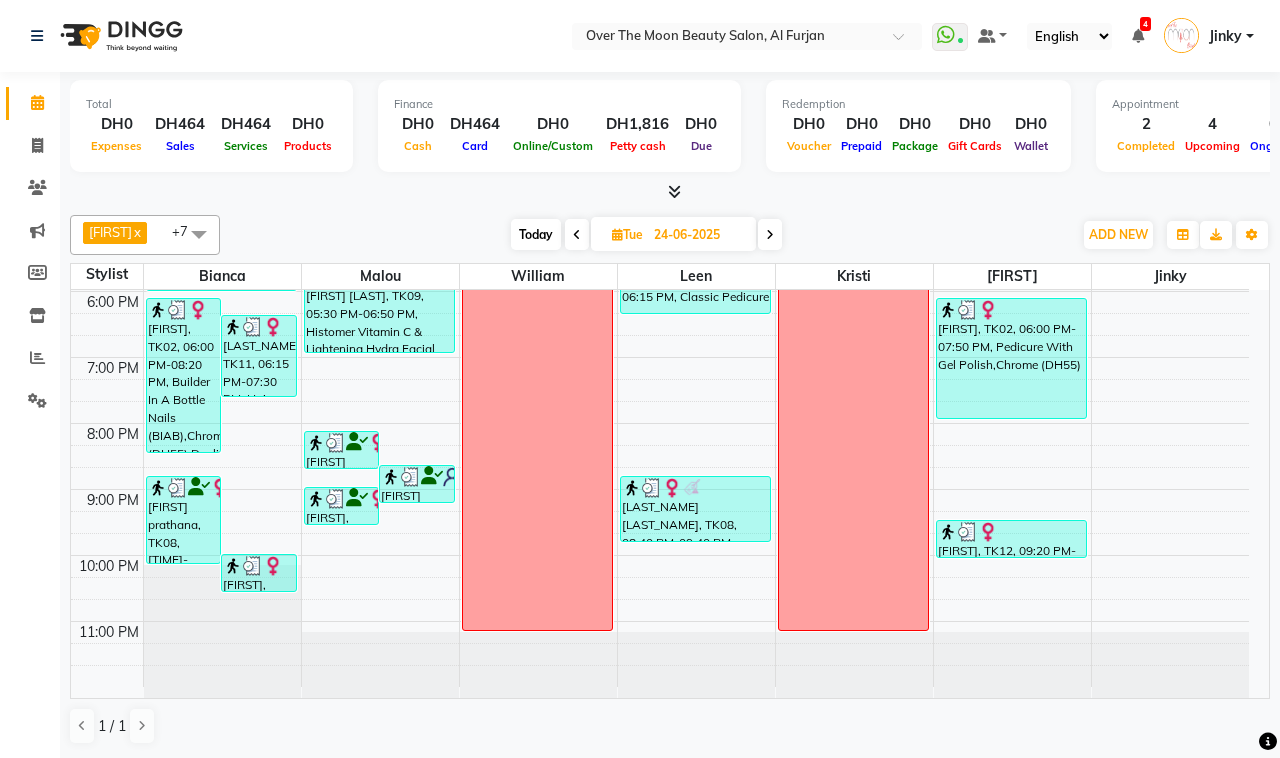 click at bounding box center [770, 234] 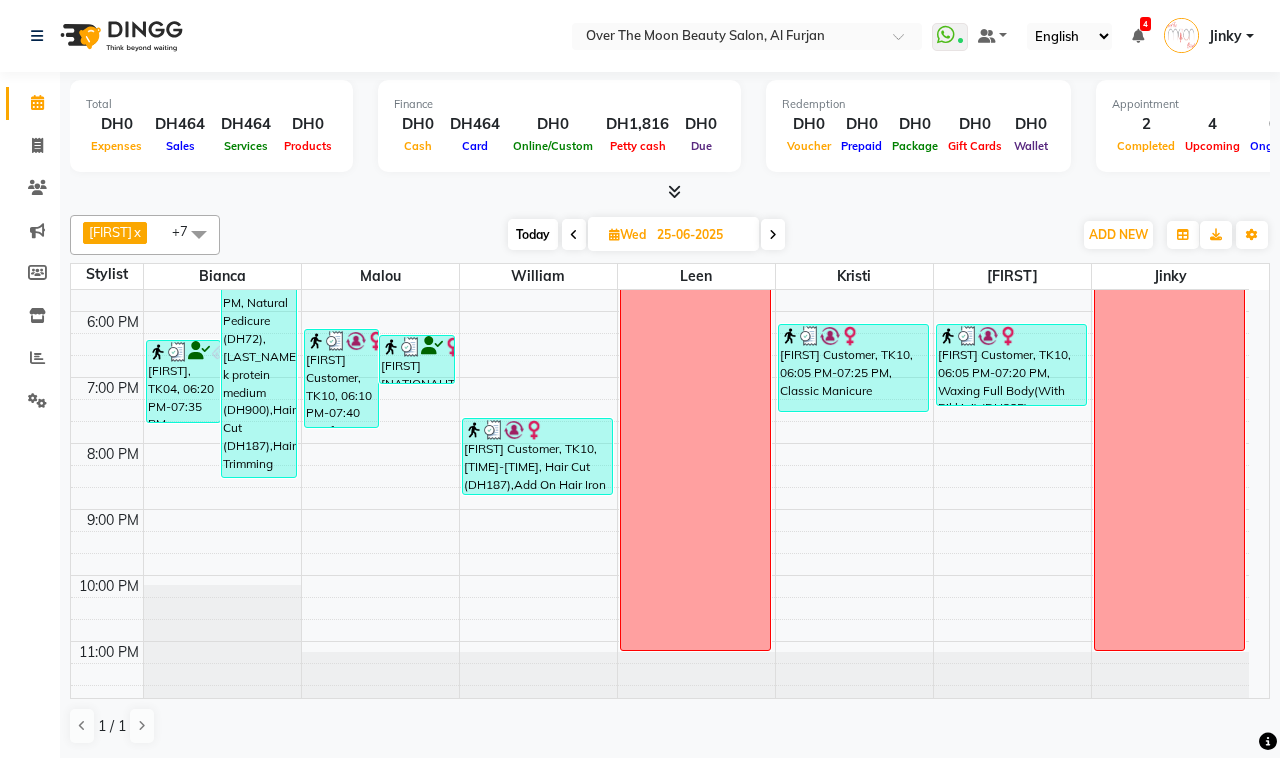 scroll, scrollTop: 592, scrollLeft: 0, axis: vertical 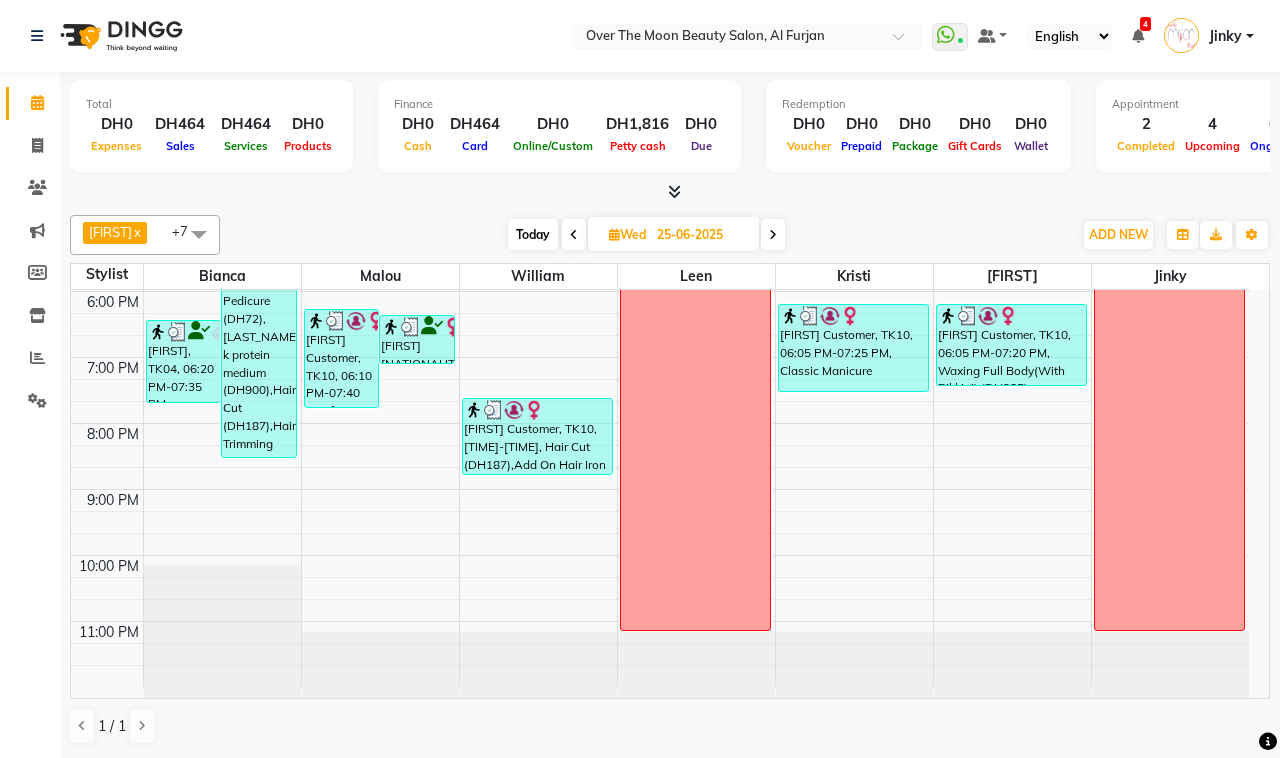 click on "Today" at bounding box center (533, 234) 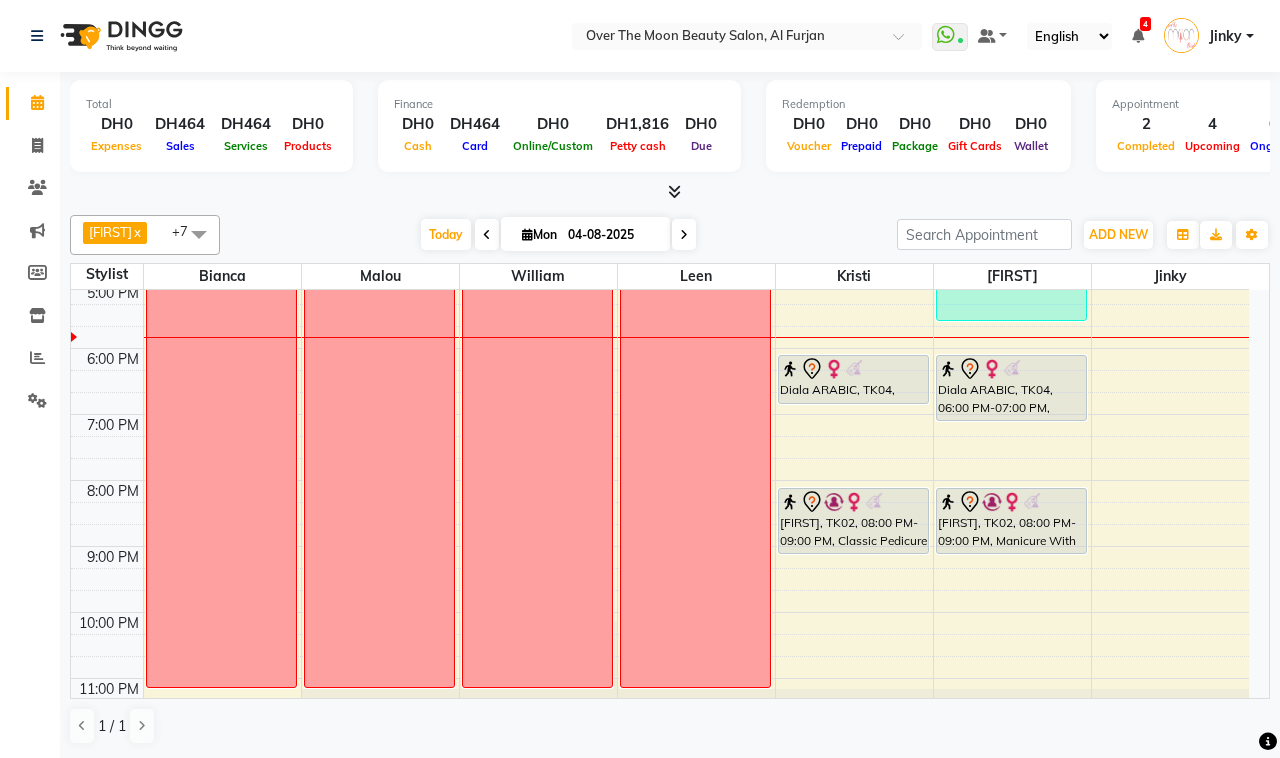 scroll, scrollTop: 326, scrollLeft: 0, axis: vertical 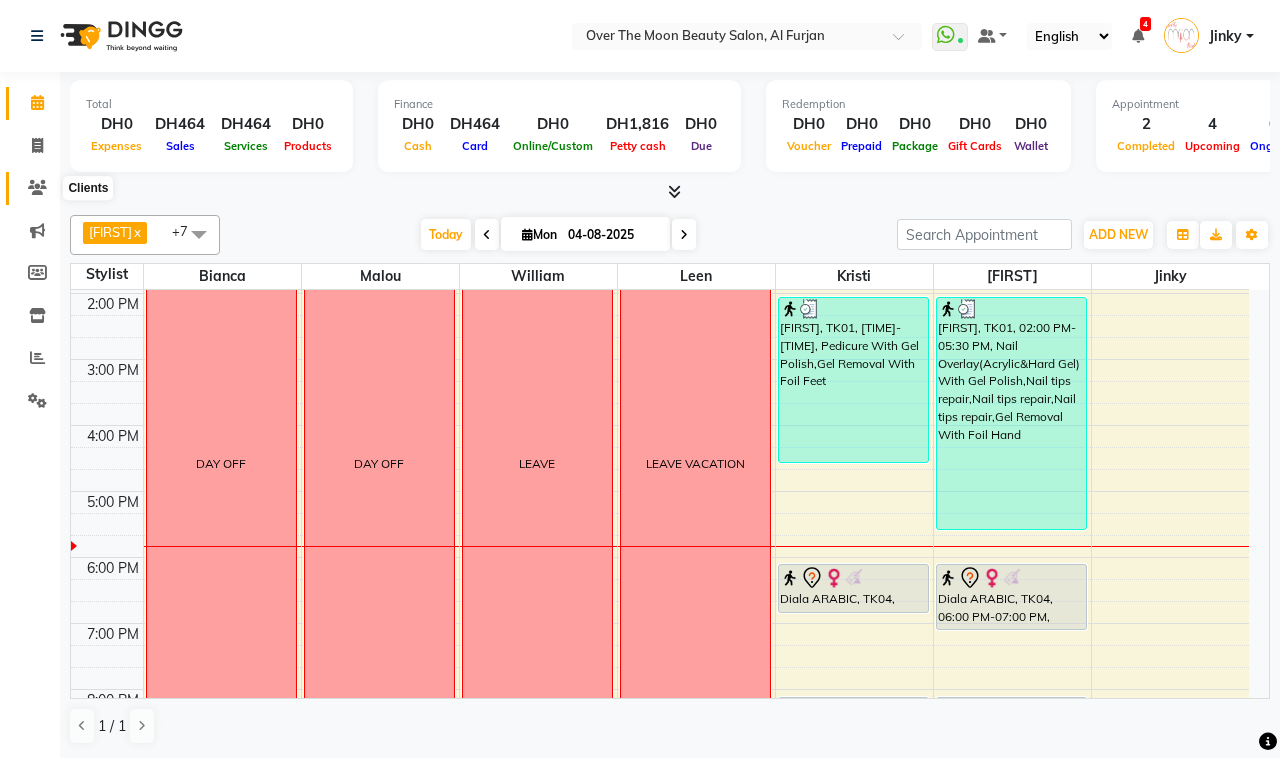 click 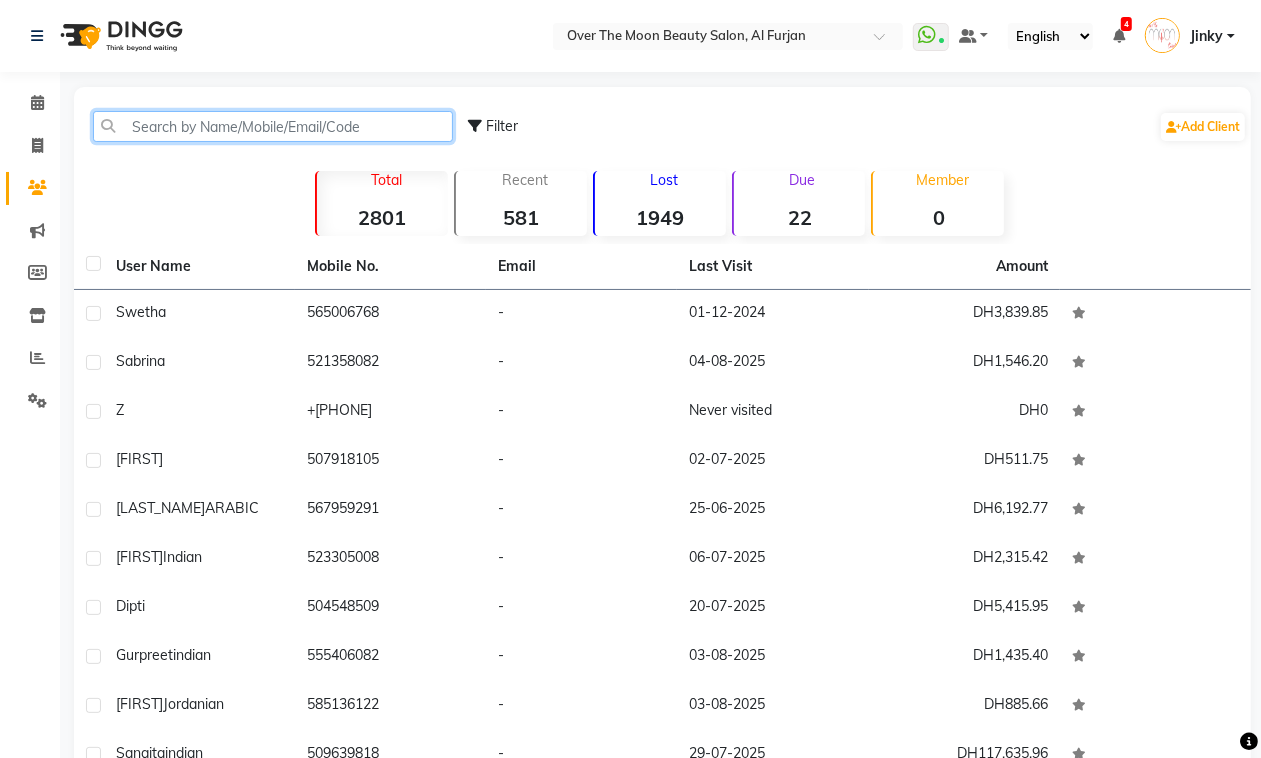 click 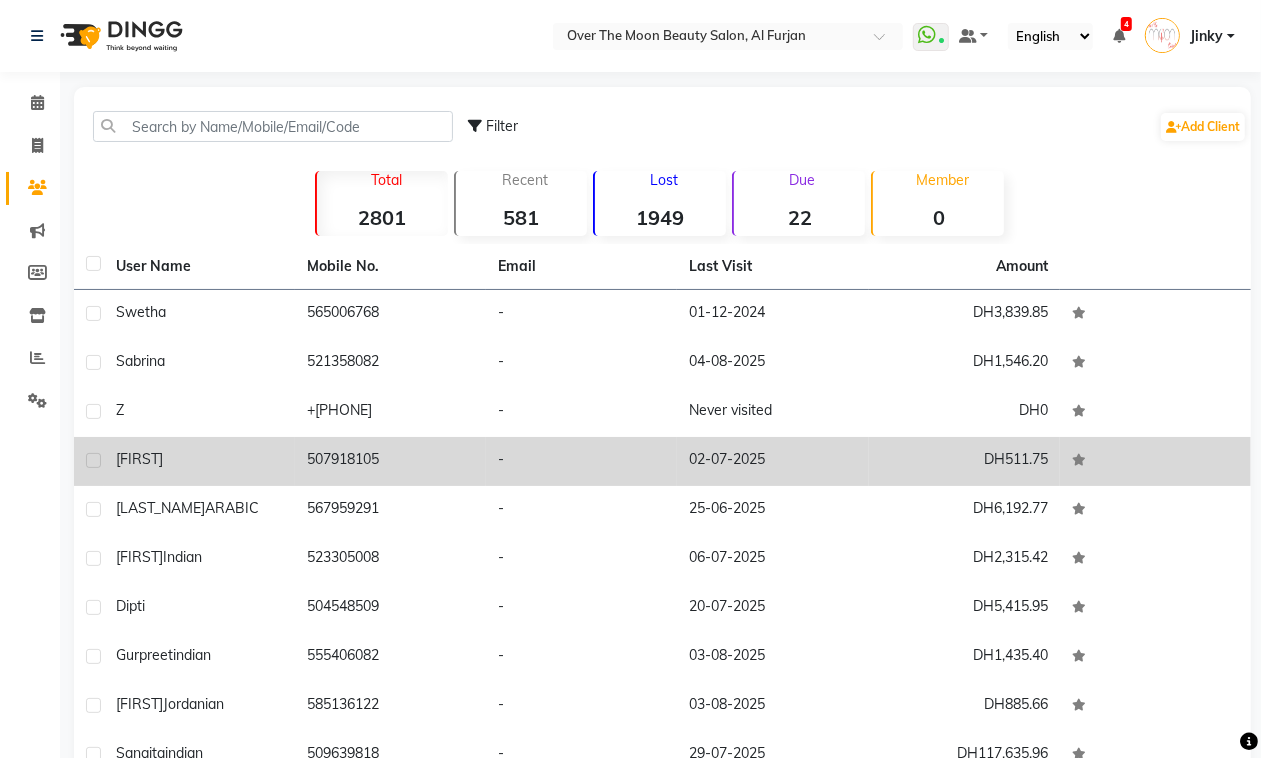 drag, startPoint x: 225, startPoint y: 472, endPoint x: 211, endPoint y: 475, distance: 14.3178215 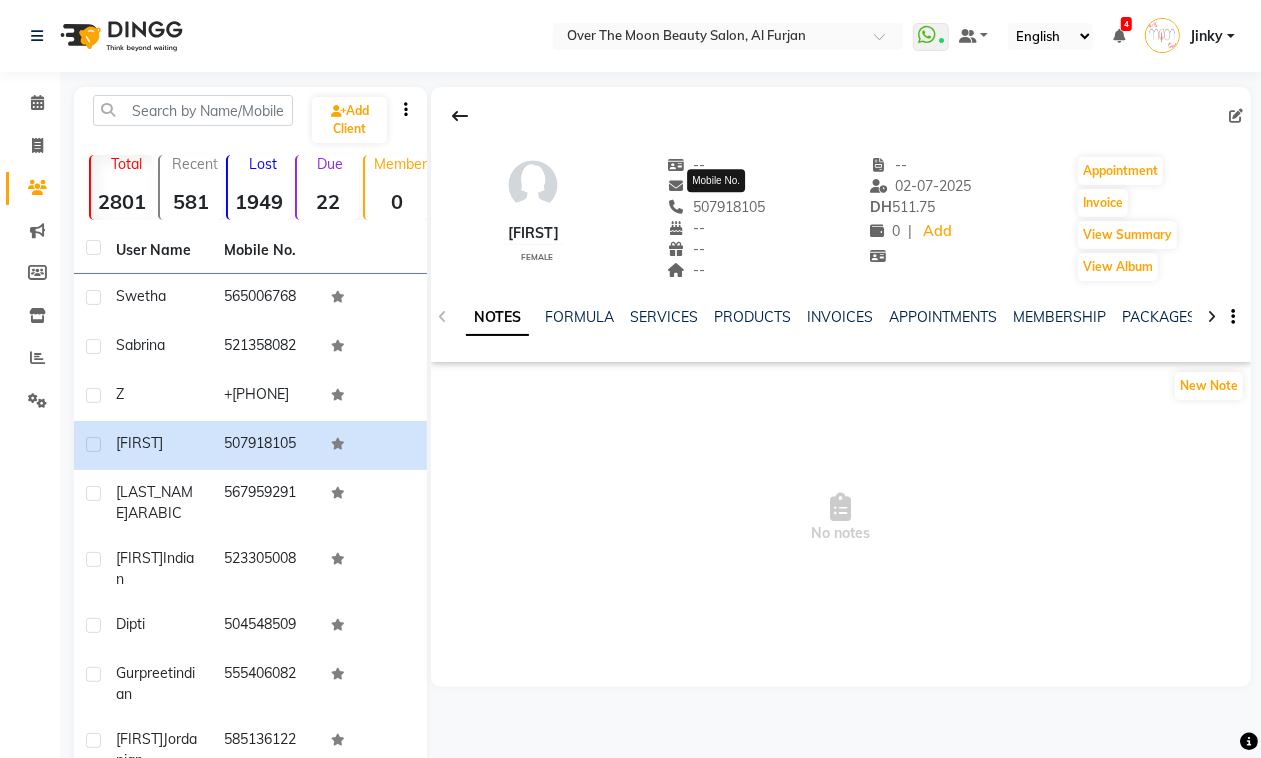 click on "507918105" 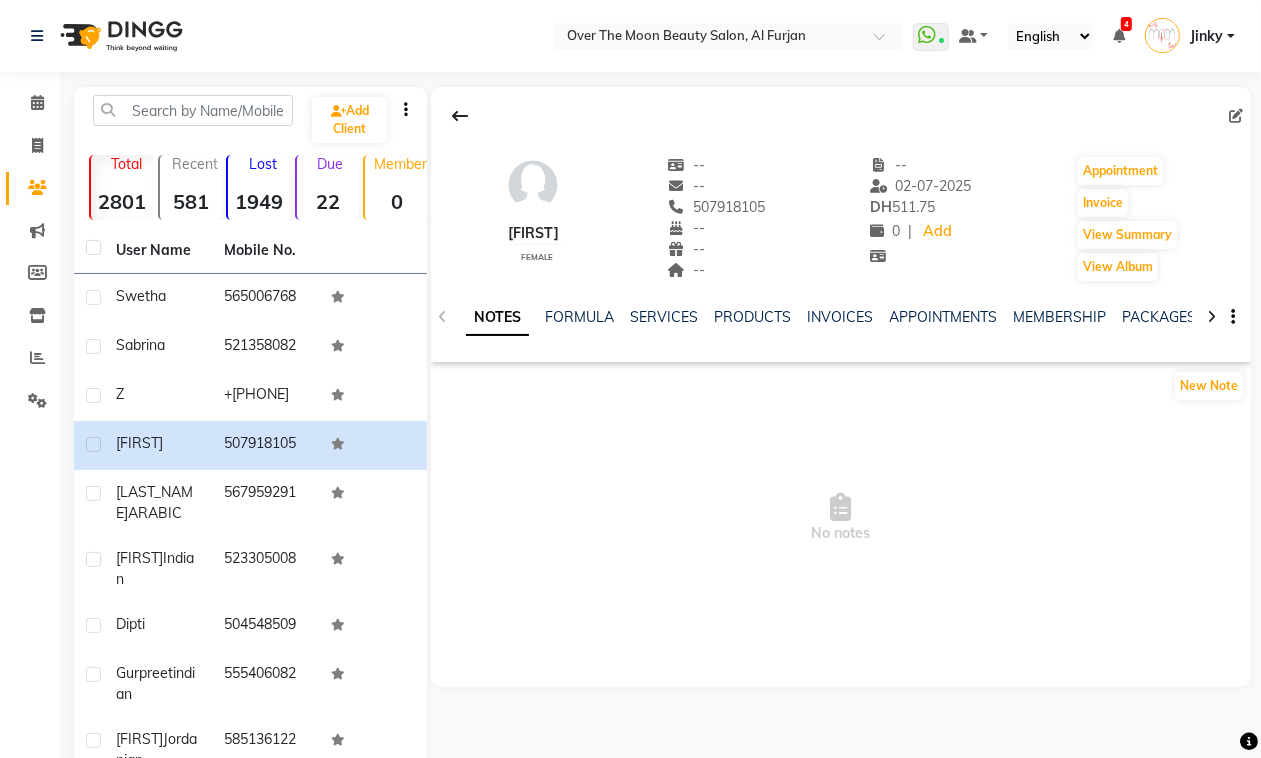 click on "507918105" 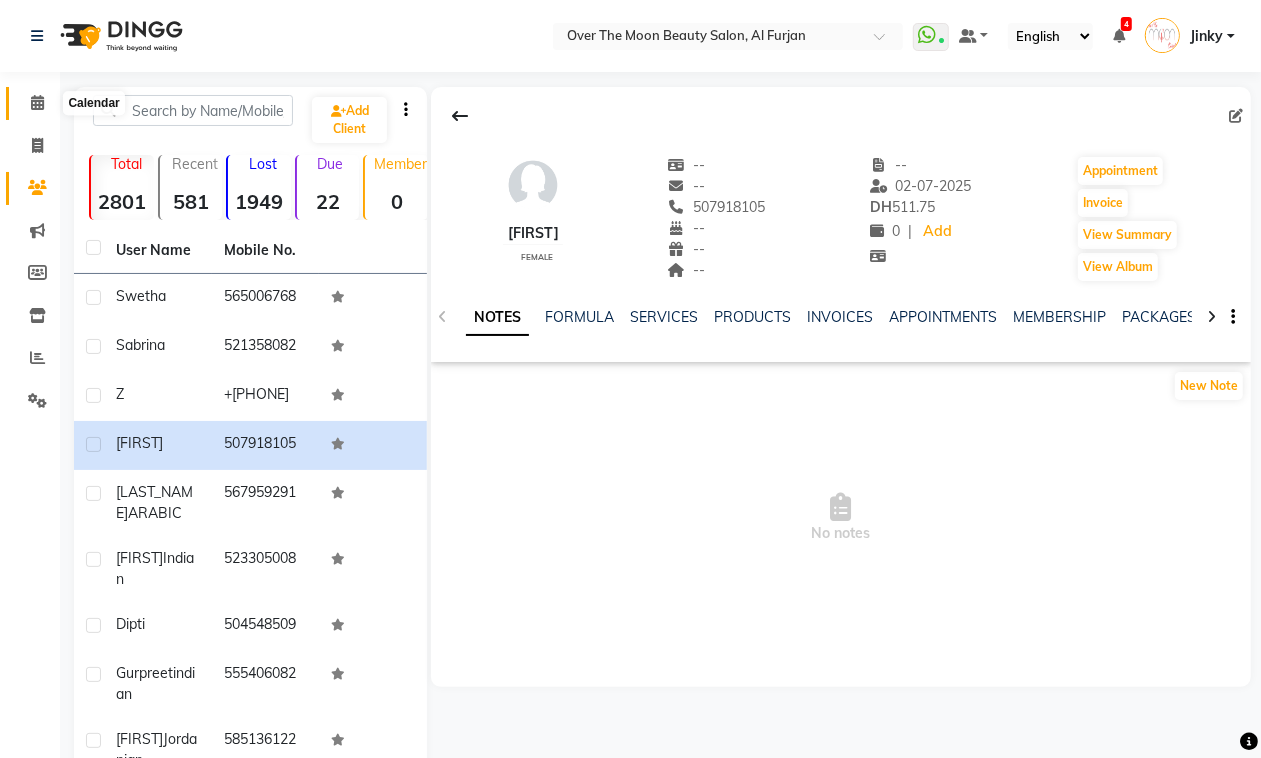 click 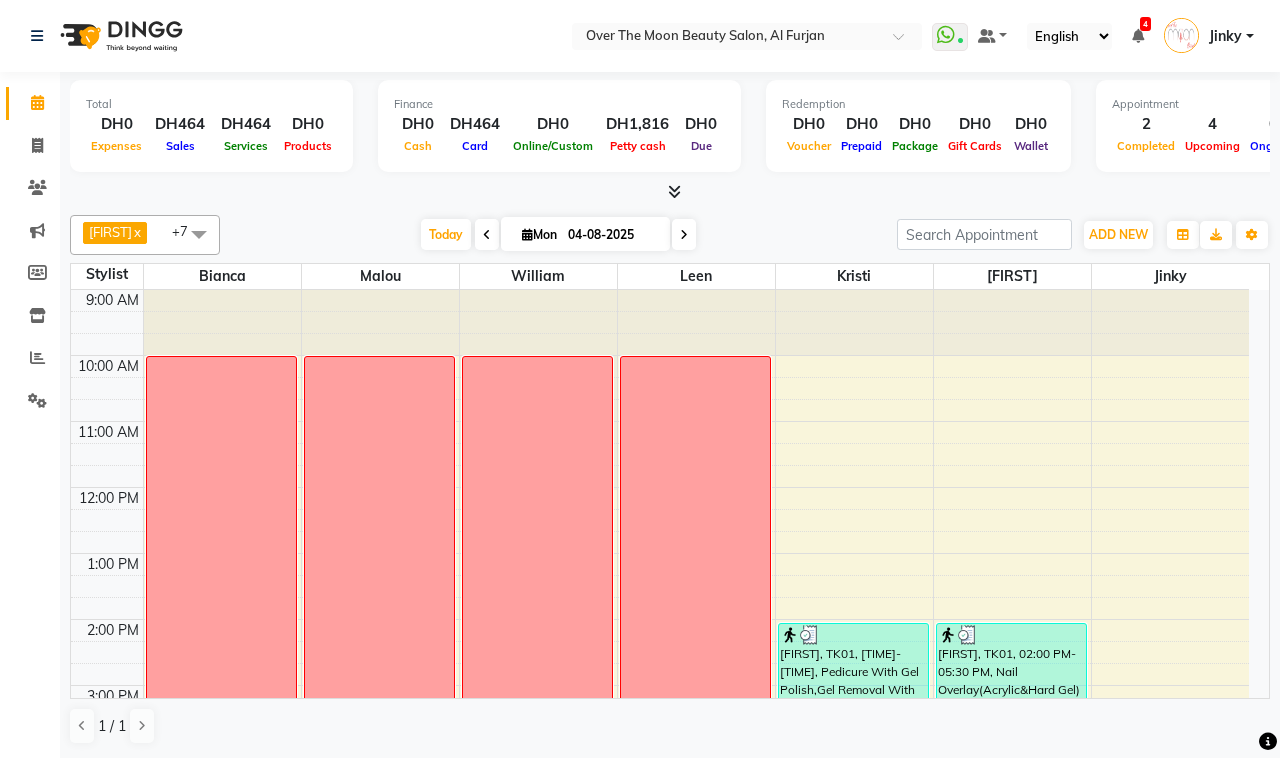 scroll, scrollTop: 0, scrollLeft: 0, axis: both 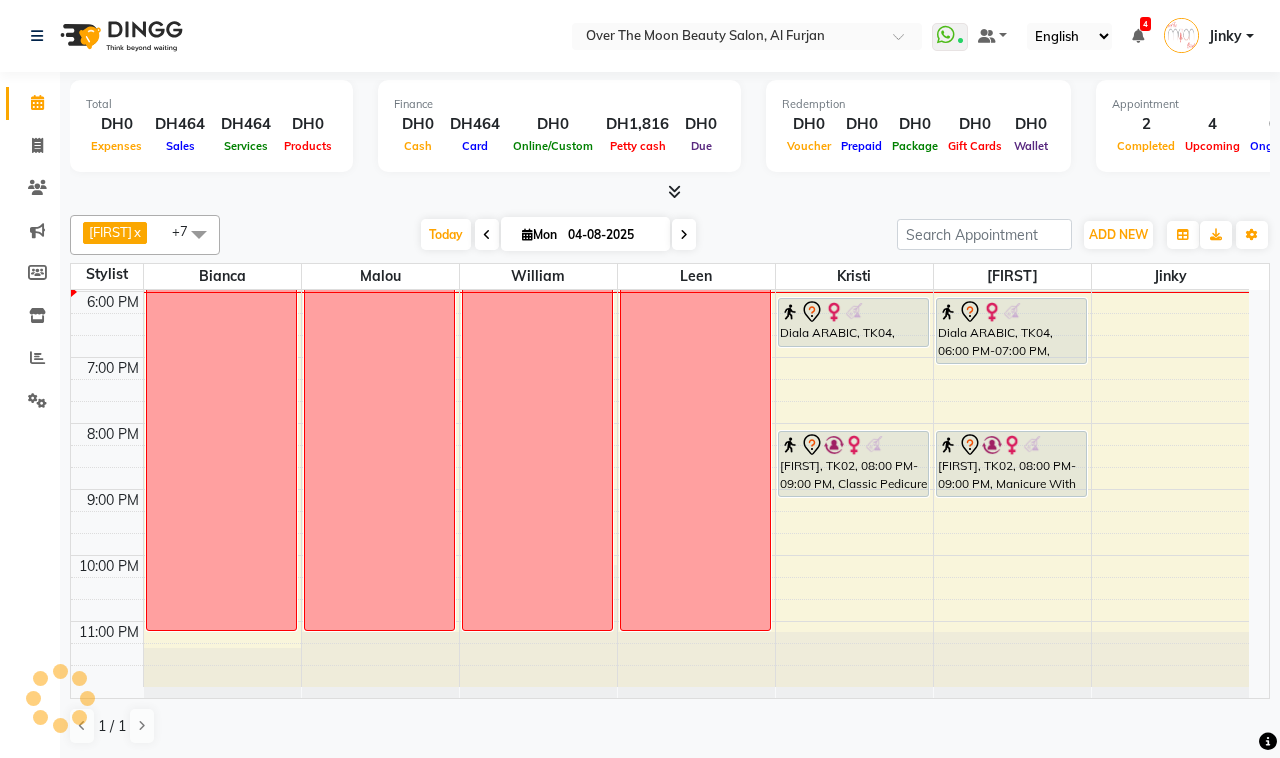 click on "Diala ARABIC, TK04, 06:00 PM-06:45 PM, Deplive Underarm,Deplive upper lip" at bounding box center (853, 322) 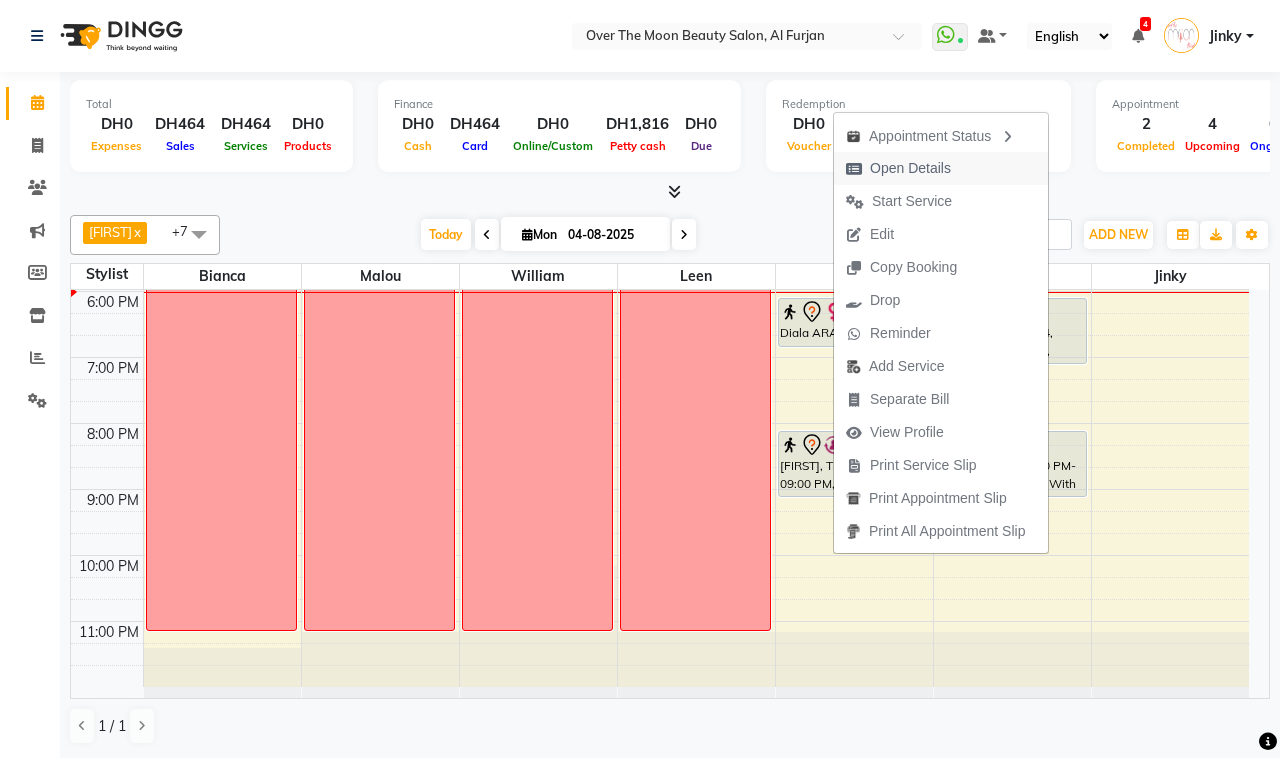 click on "Open Details" at bounding box center [910, 168] 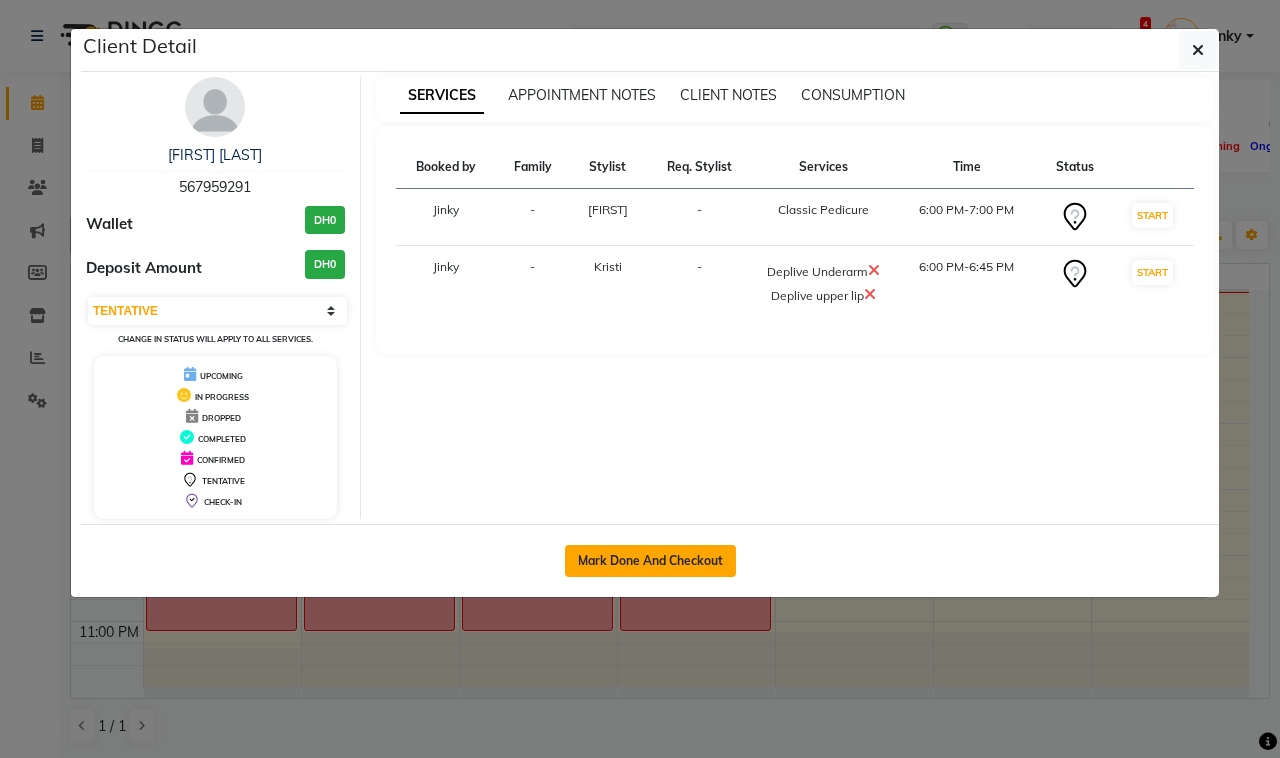 click on "Mark Done And Checkout" 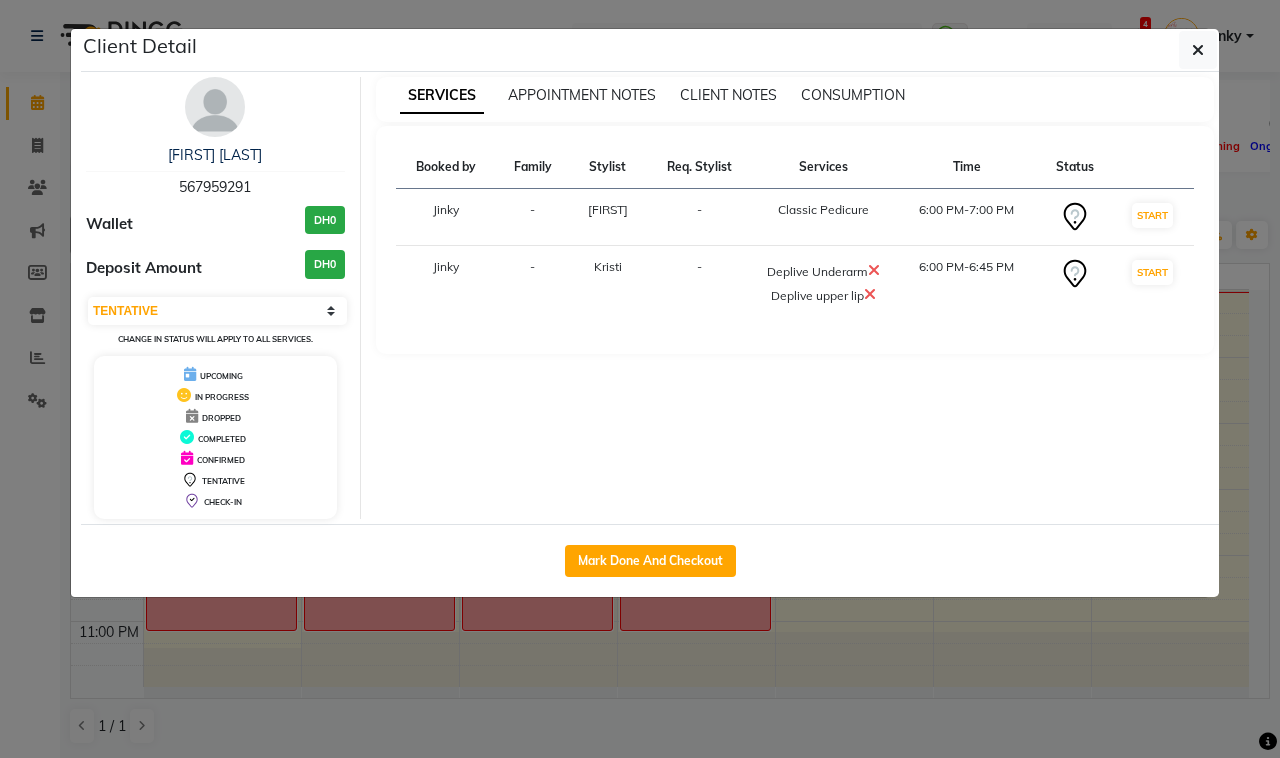 select on "service" 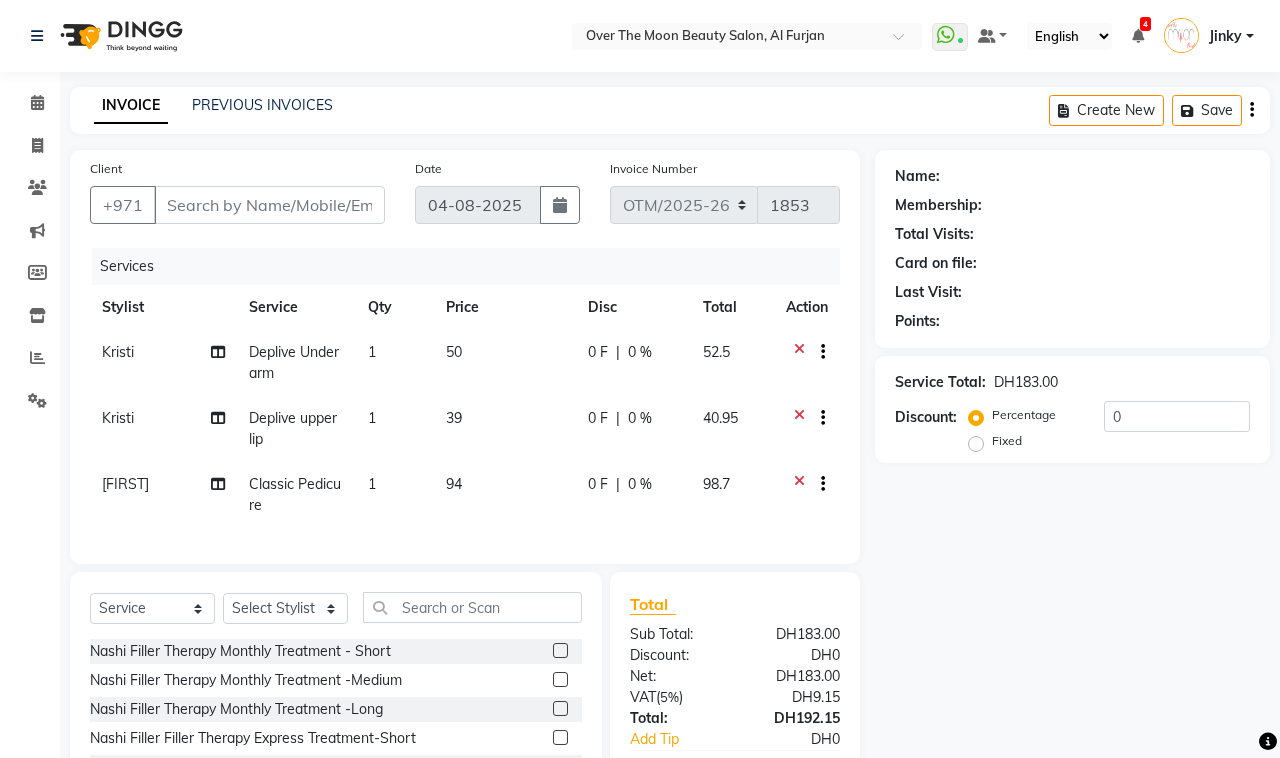 type on "567959291" 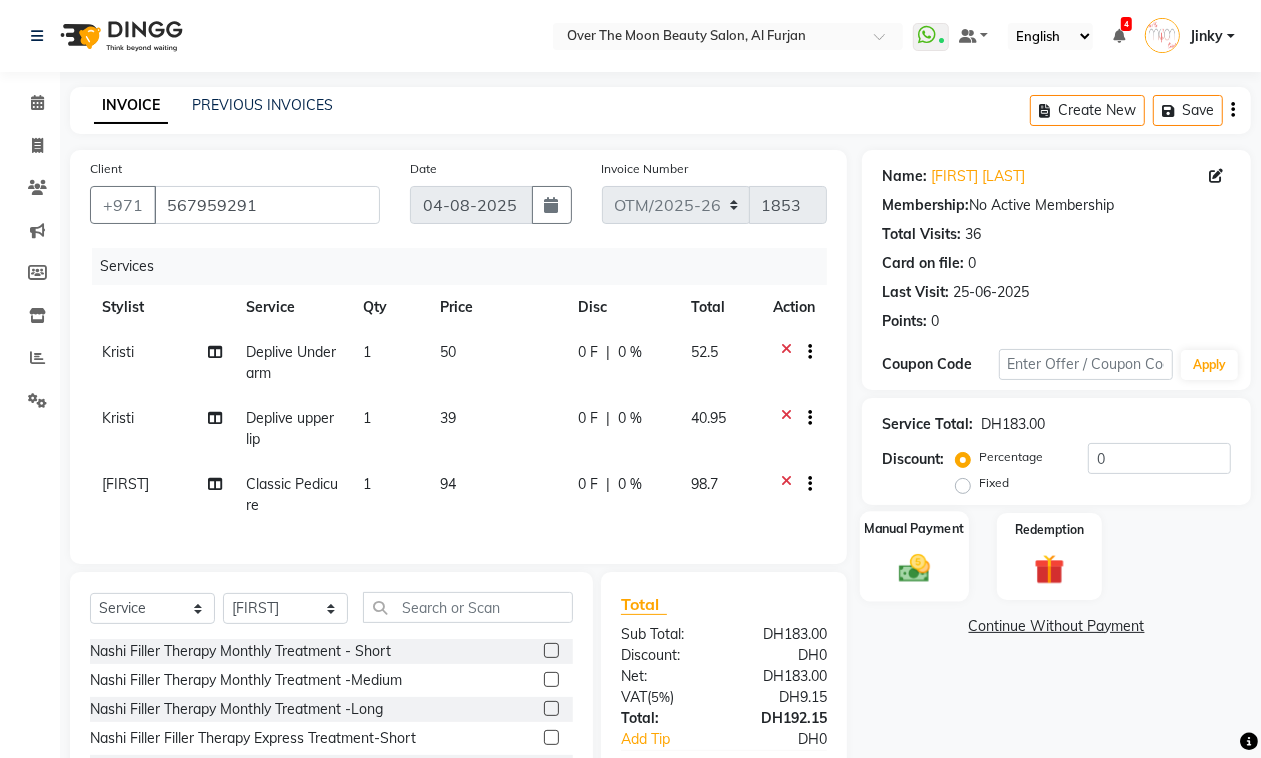 click 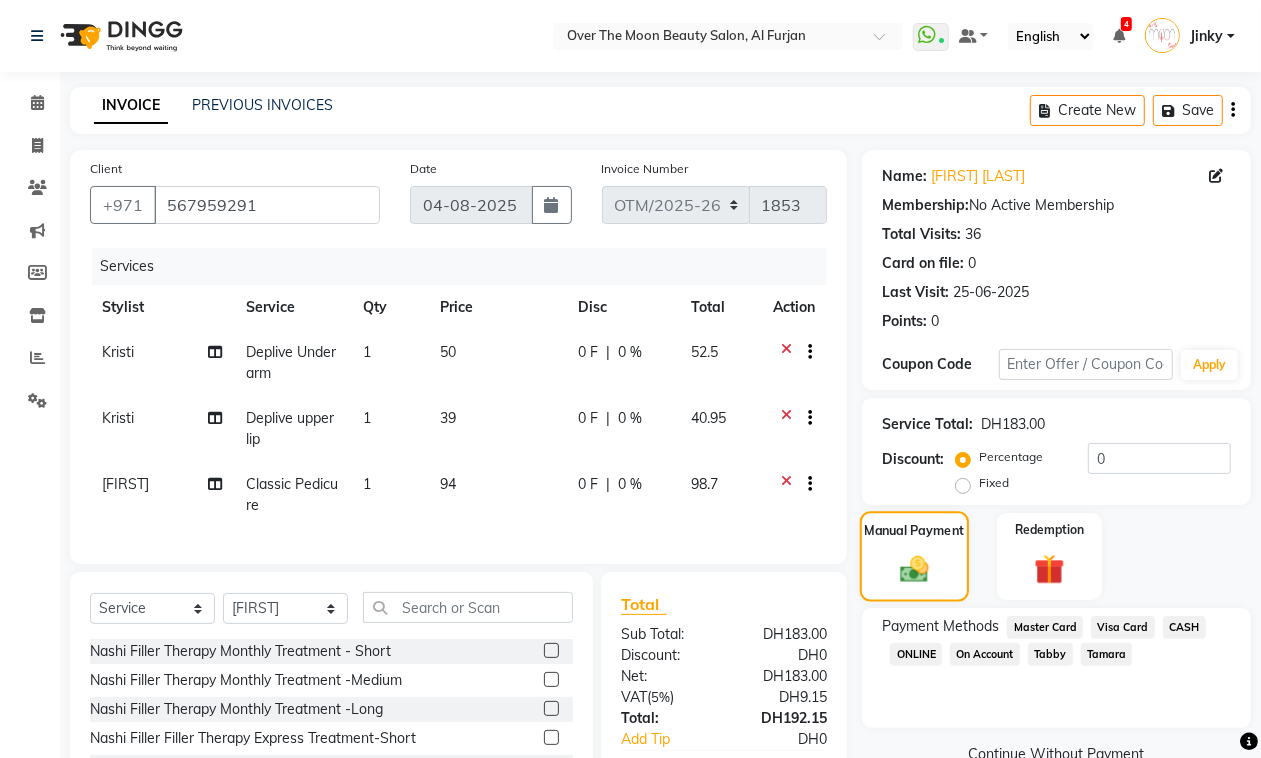 scroll, scrollTop: 156, scrollLeft: 0, axis: vertical 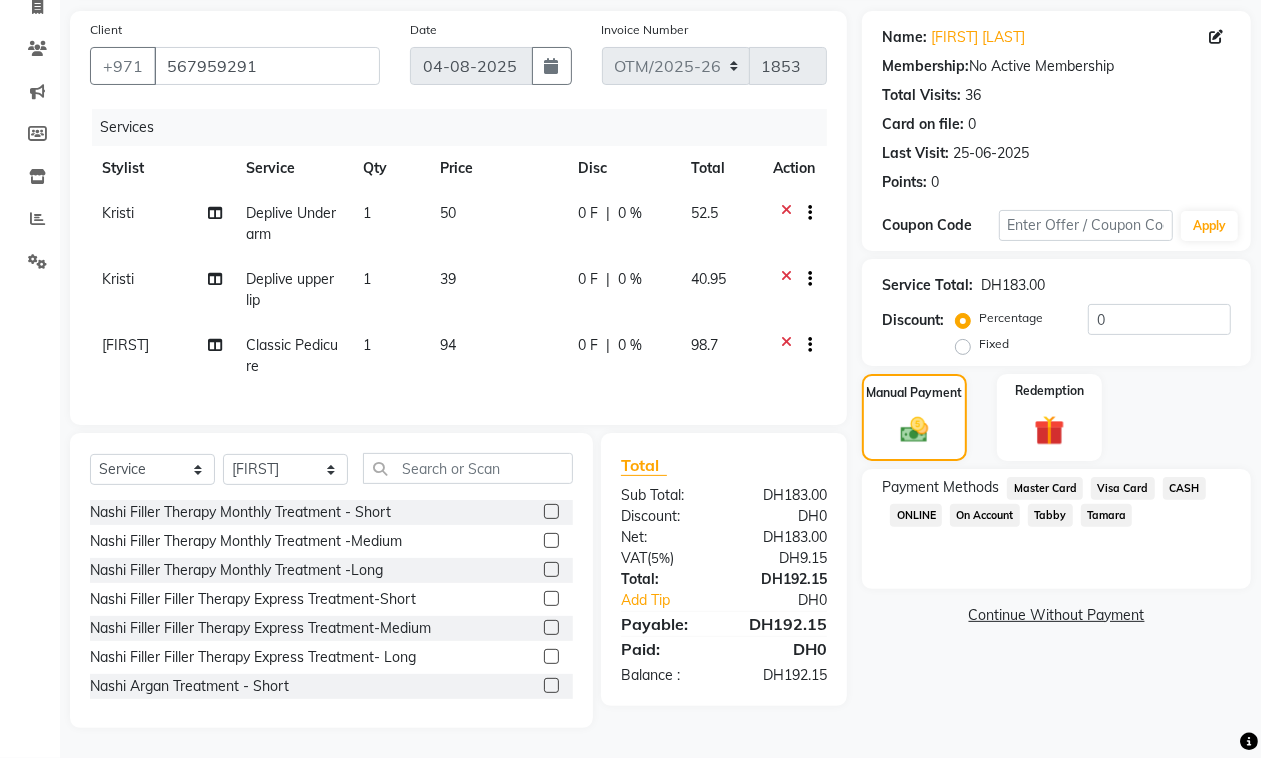 click on "Tabby" 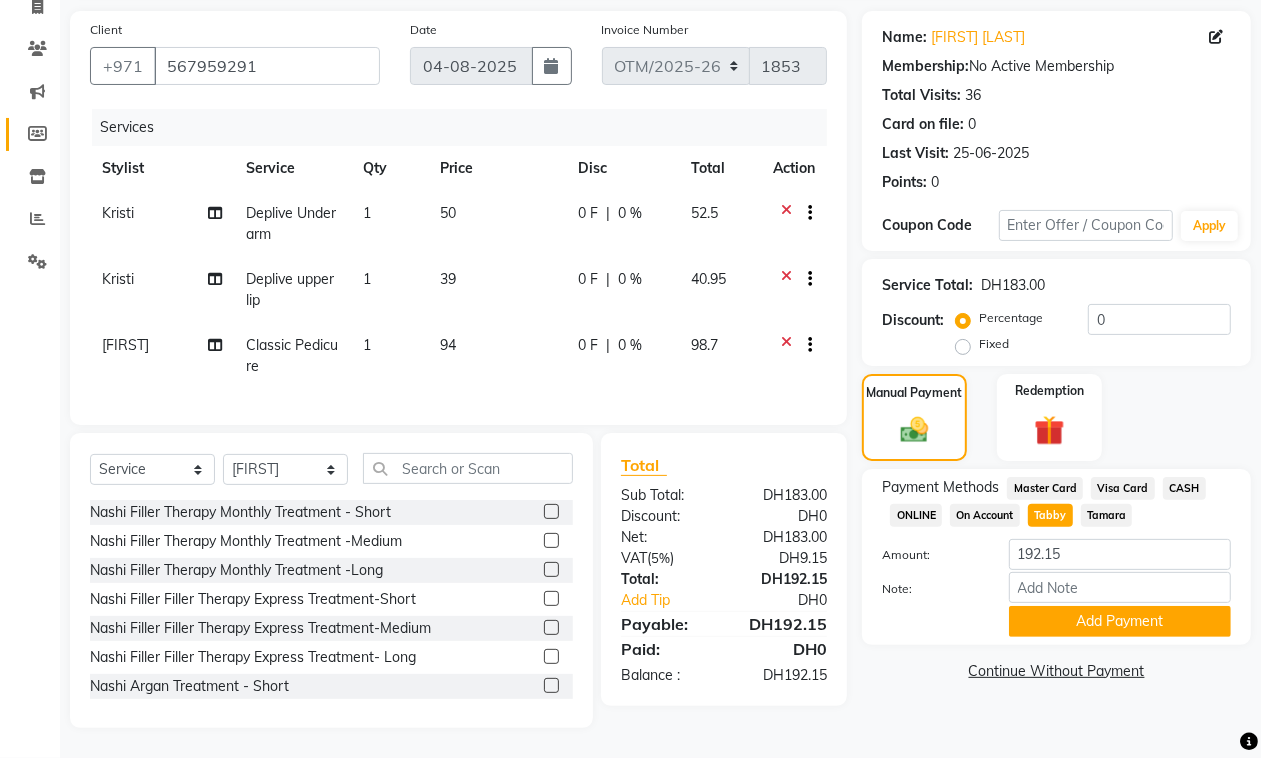 click on "Members" 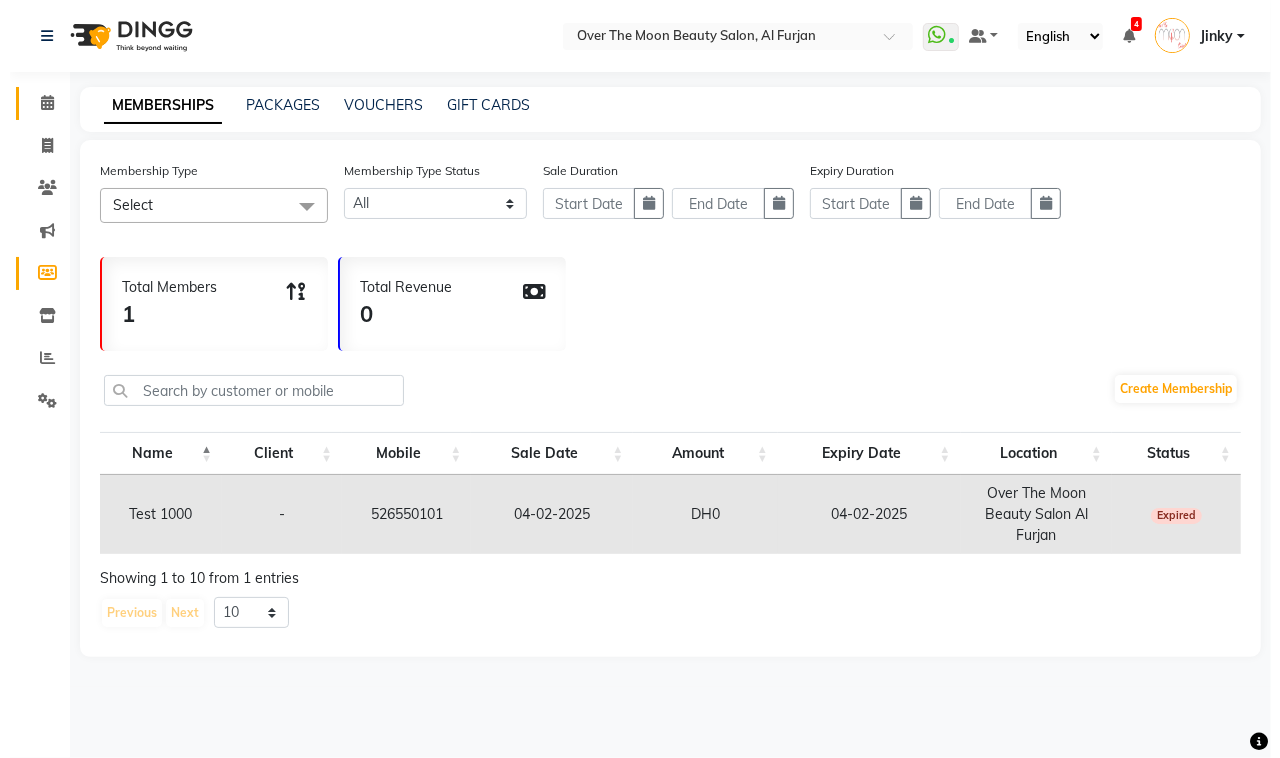 scroll, scrollTop: 0, scrollLeft: 0, axis: both 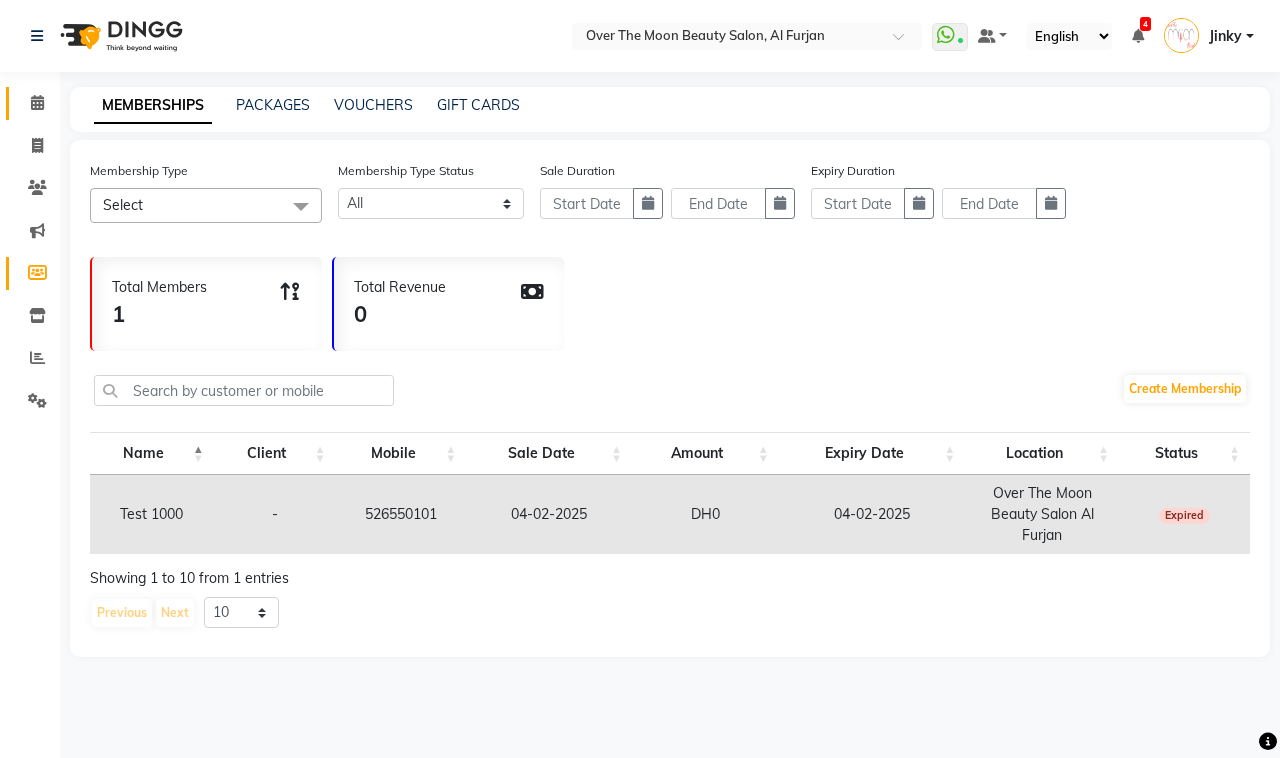 click 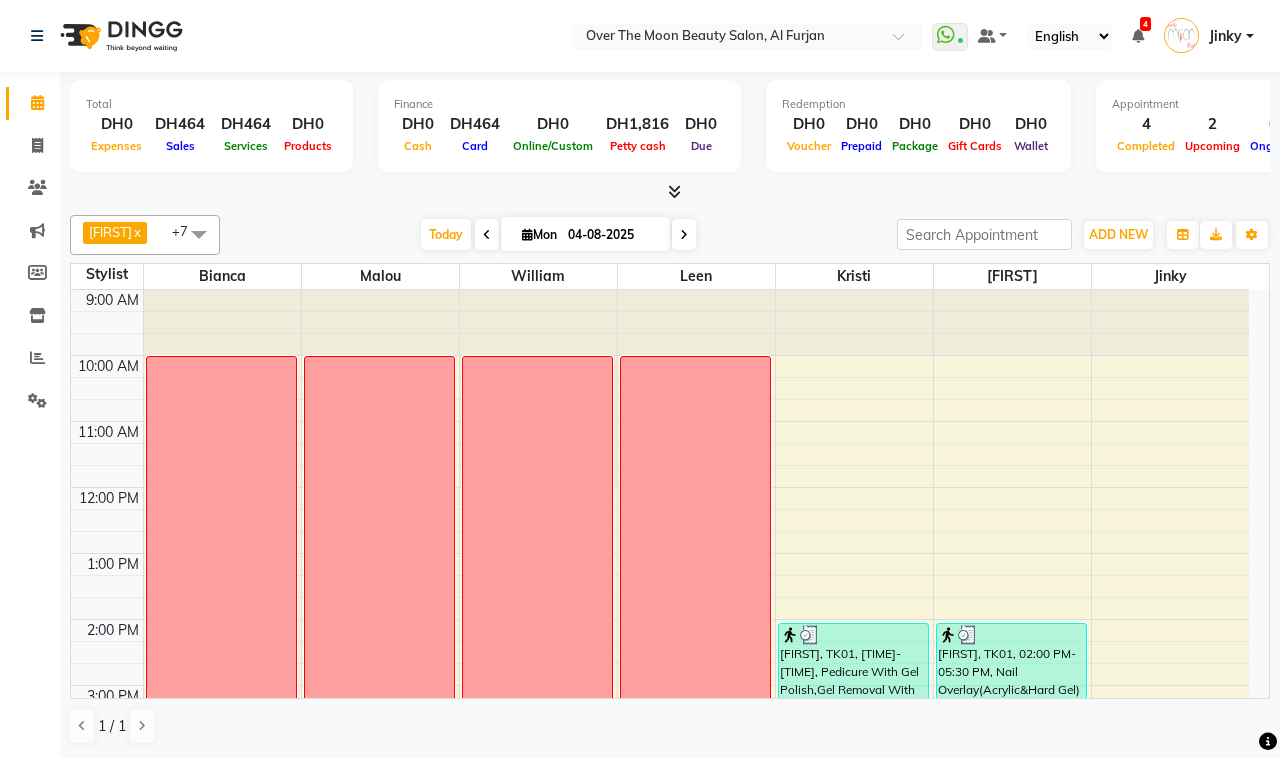 scroll, scrollTop: 416, scrollLeft: 0, axis: vertical 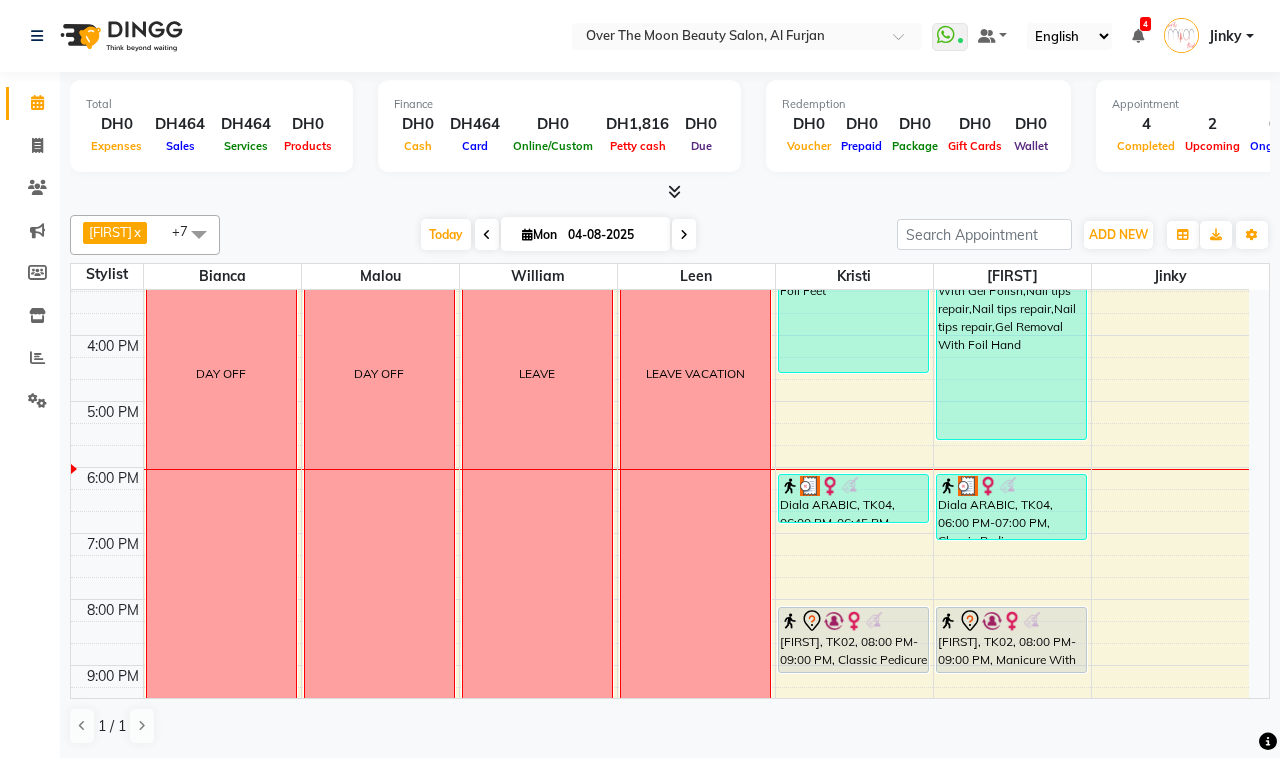 click at bounding box center [853, 486] 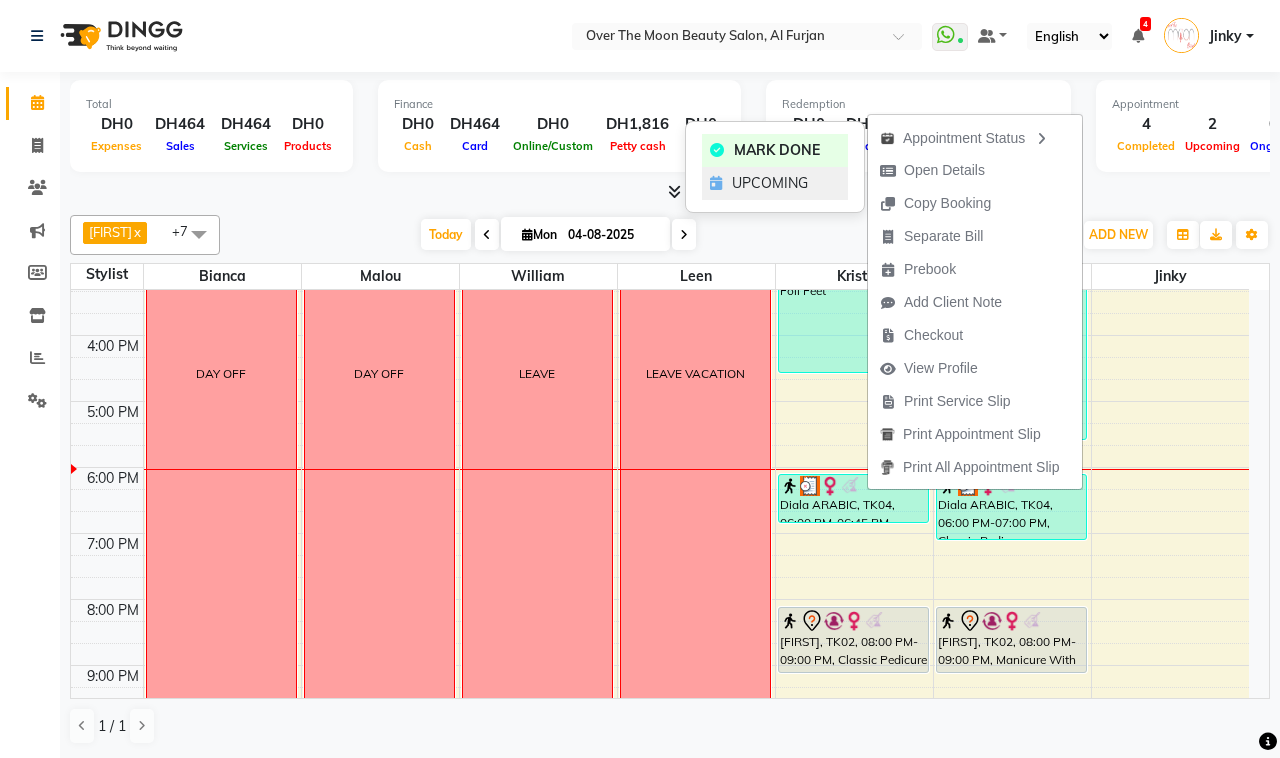 click on "UPCOMING" 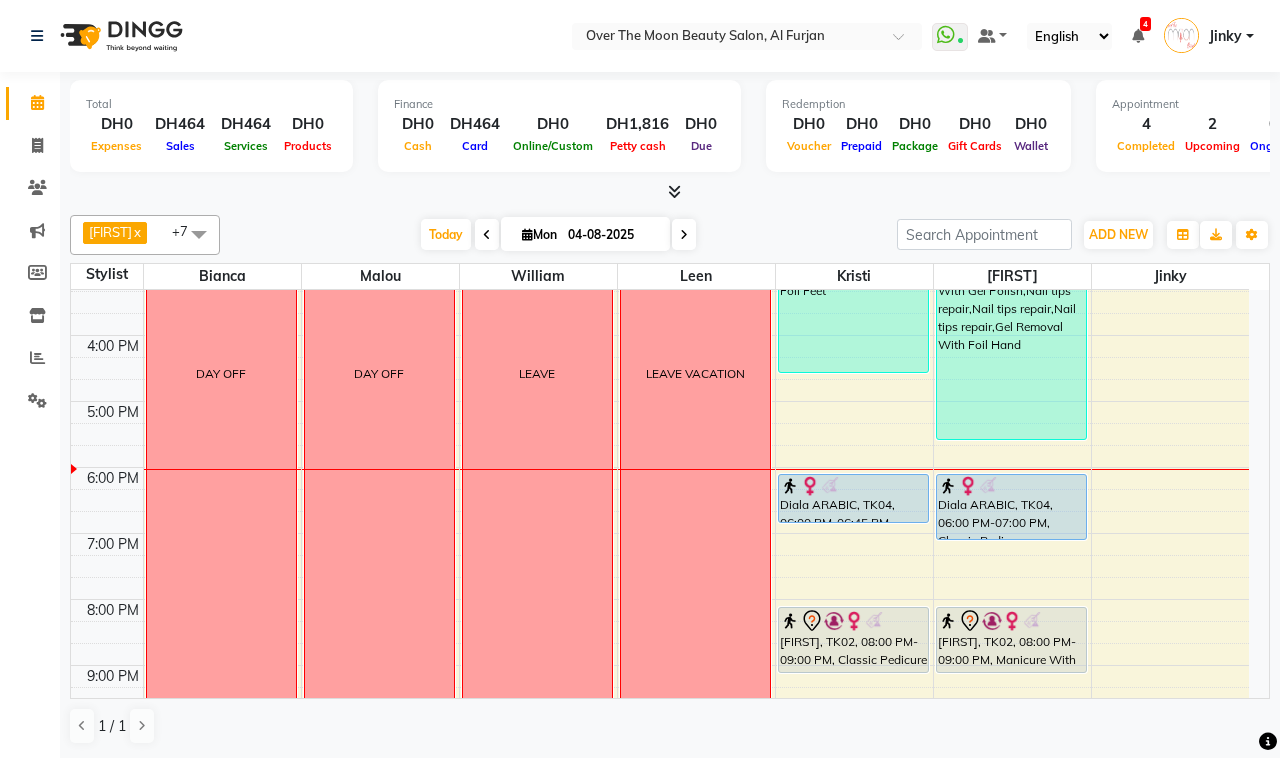 click on "Diala ARABIC, TK04, 06:00 PM-06:45 PM, Deplive Underarm,Deplive upper lip" at bounding box center (853, 498) 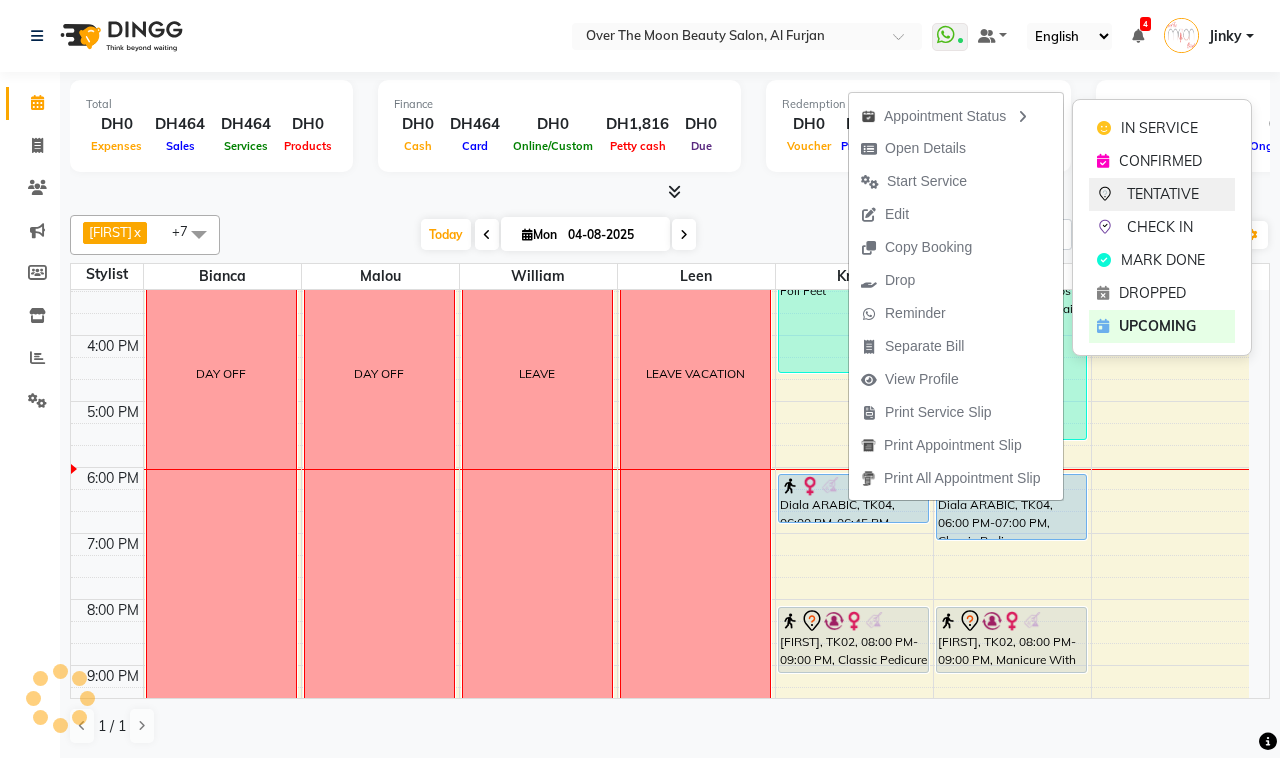 click on "TENTATIVE" 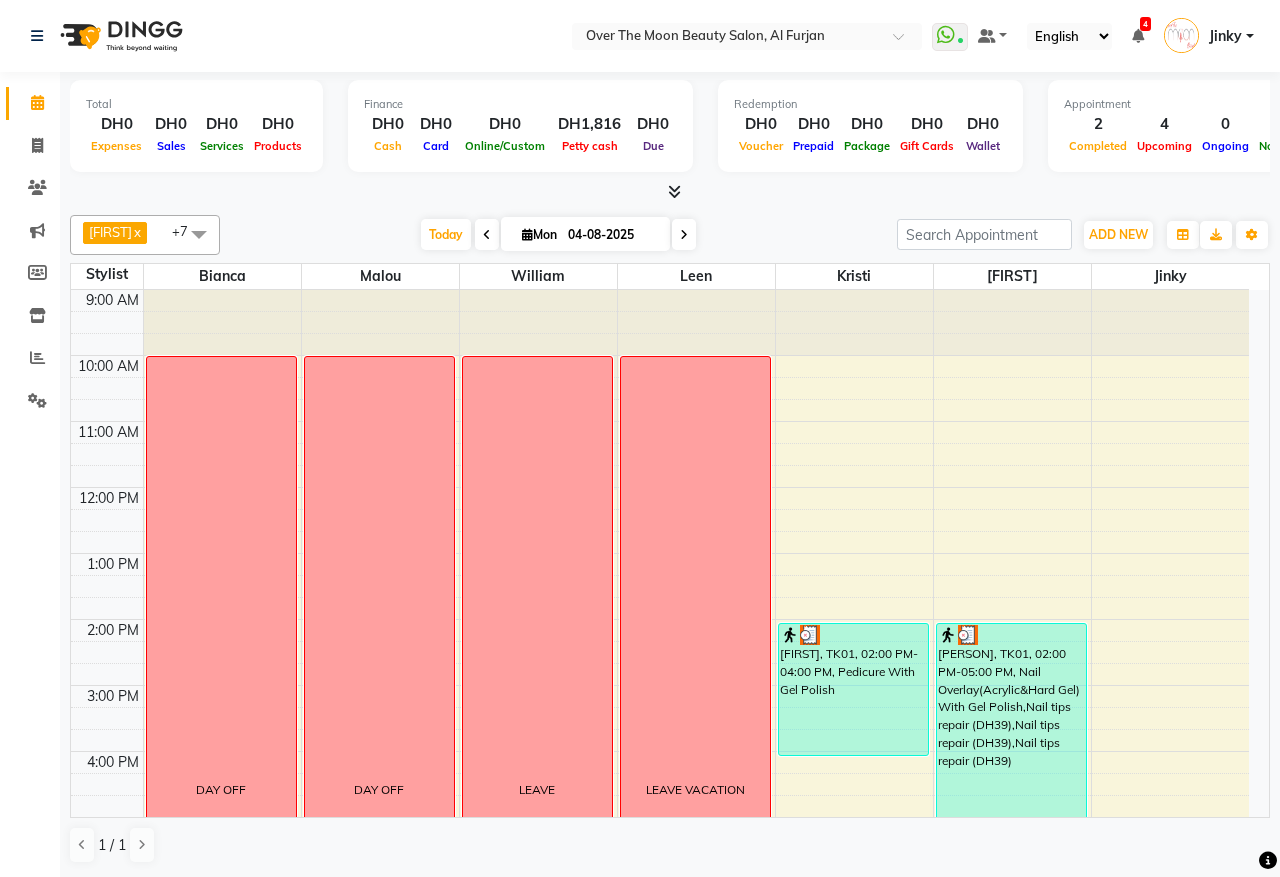 scroll, scrollTop: 0, scrollLeft: 0, axis: both 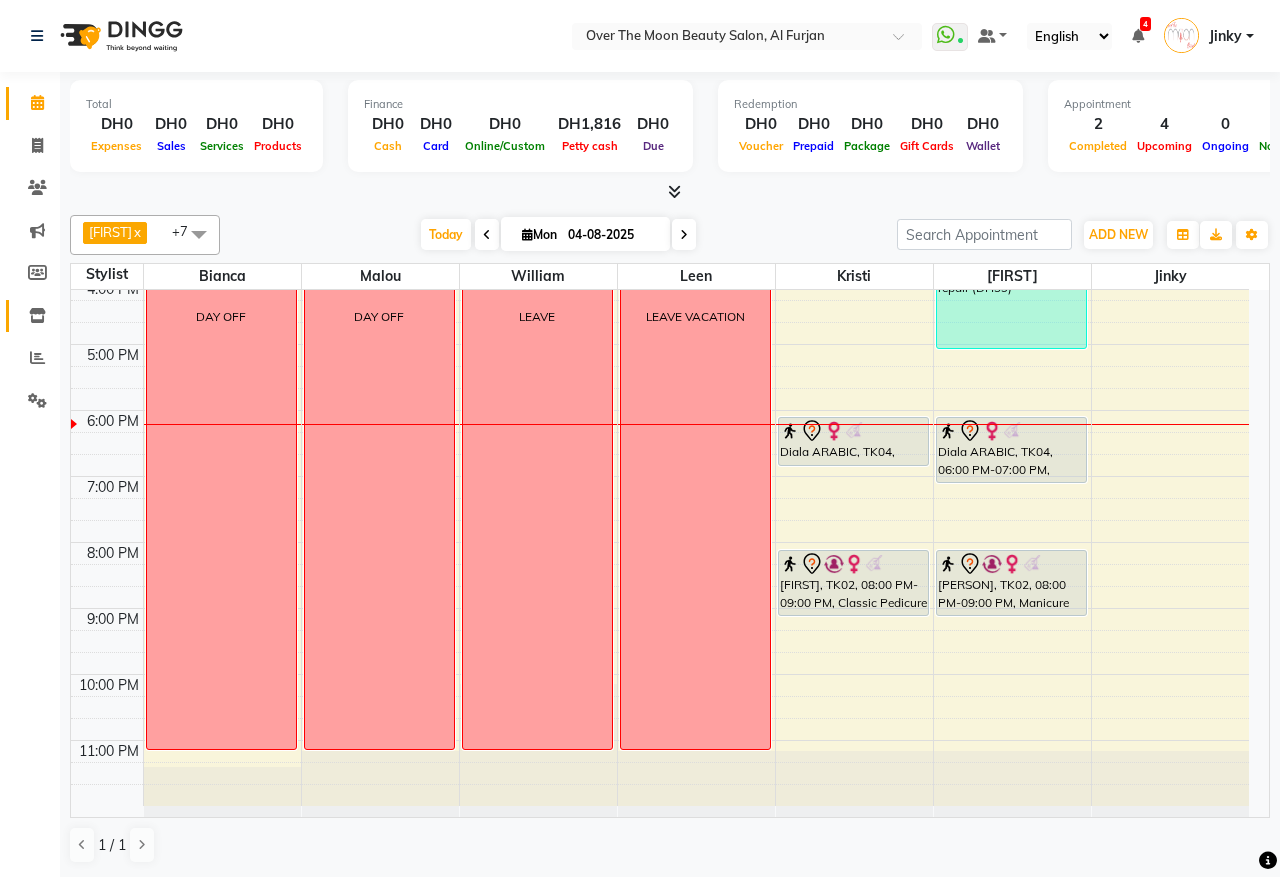 click 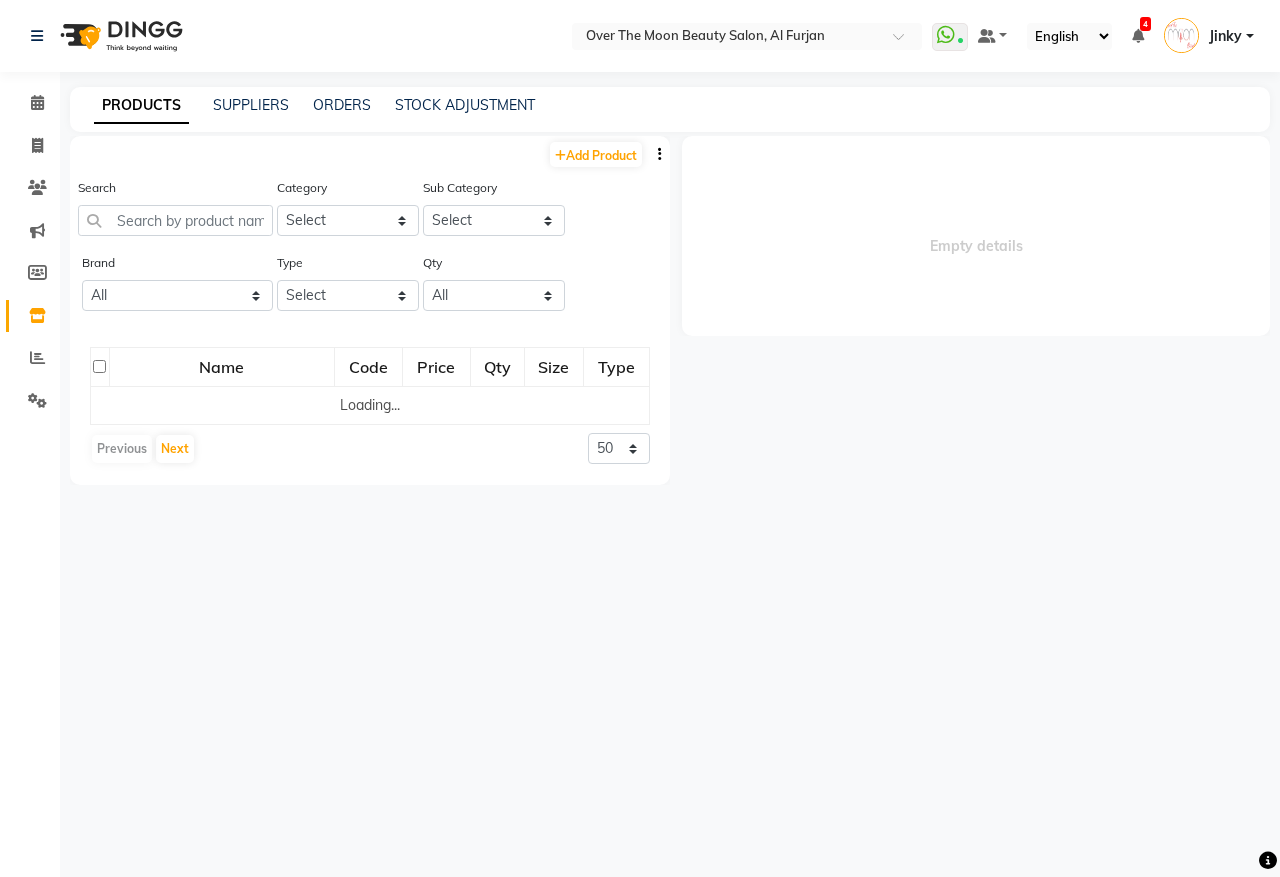 select 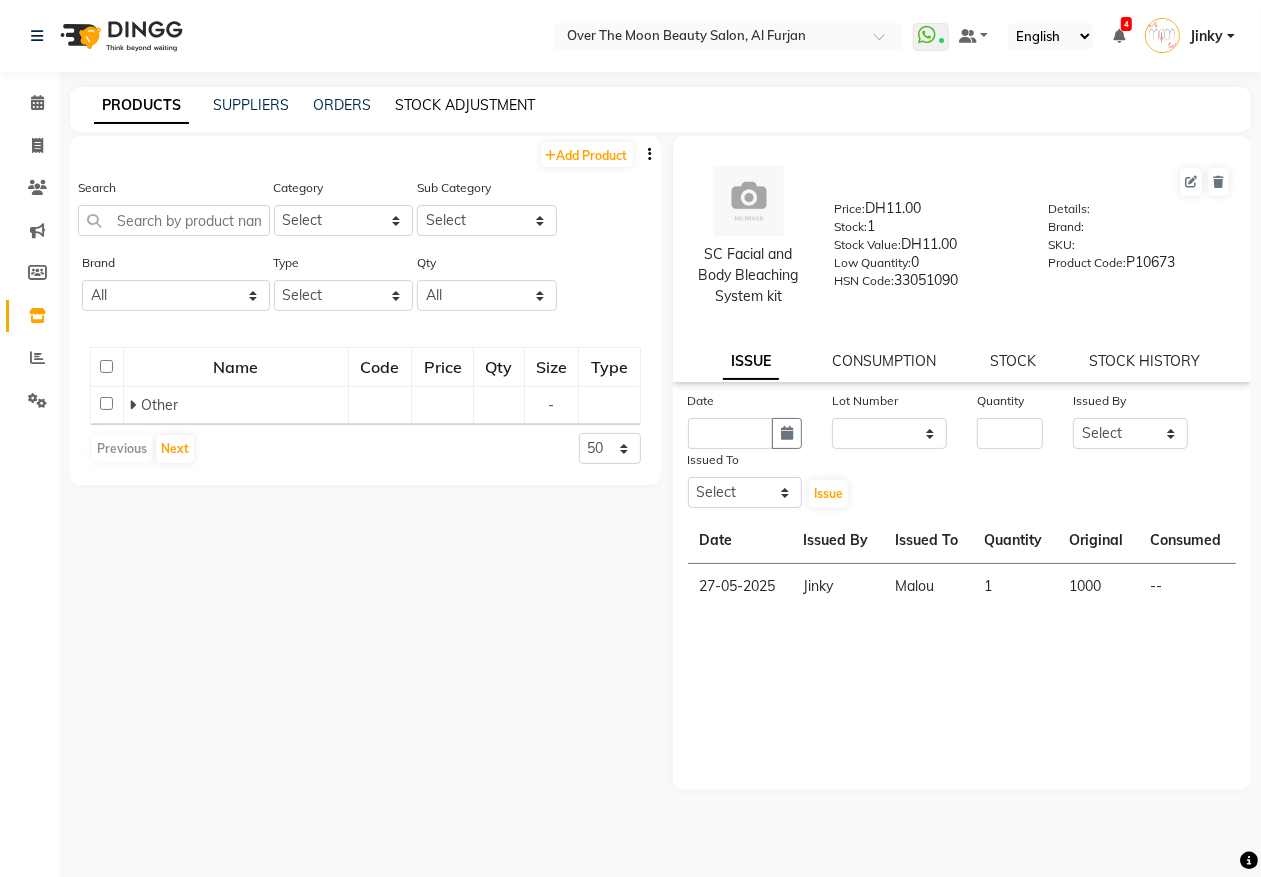 click on "STOCK ADJUSTMENT" 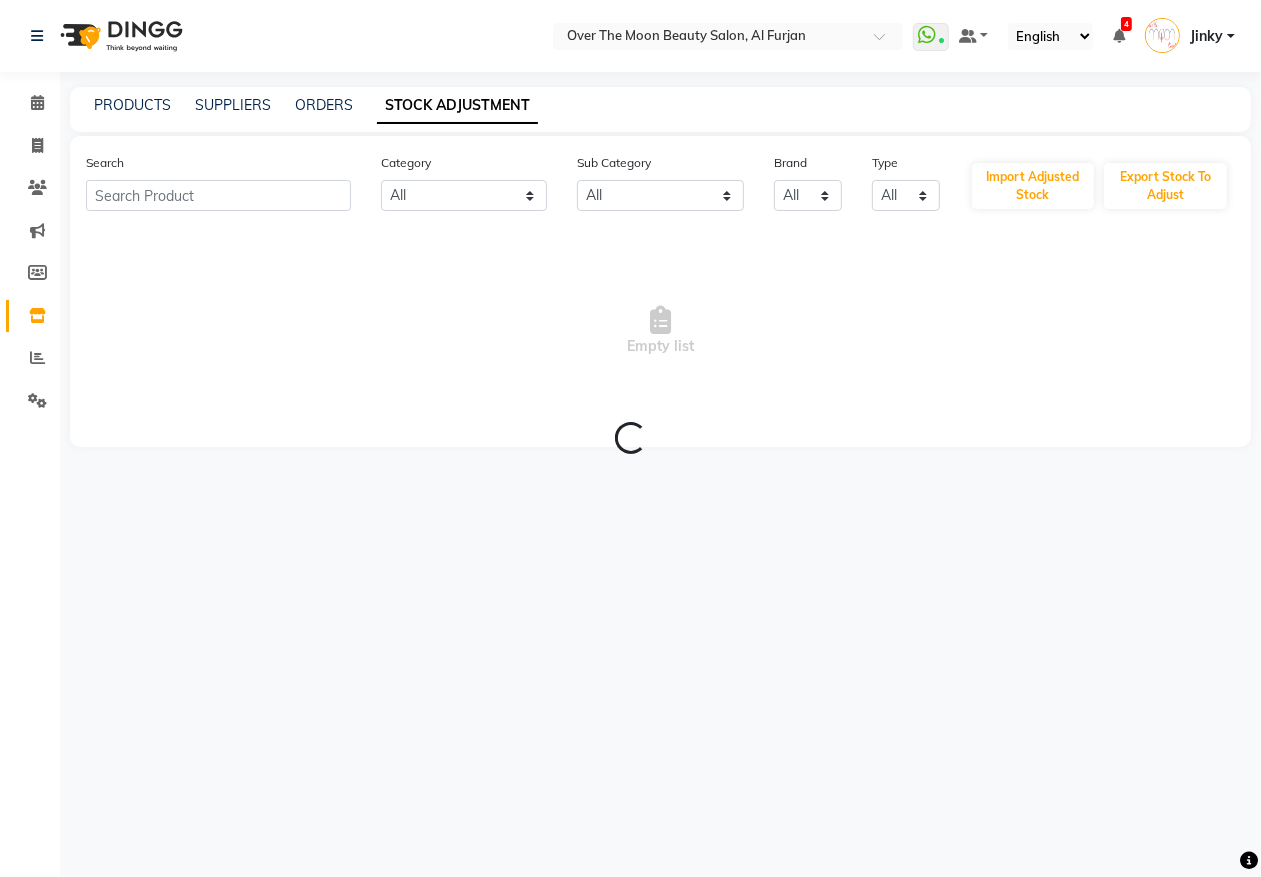 click on "STOCK ADJUSTMENT" 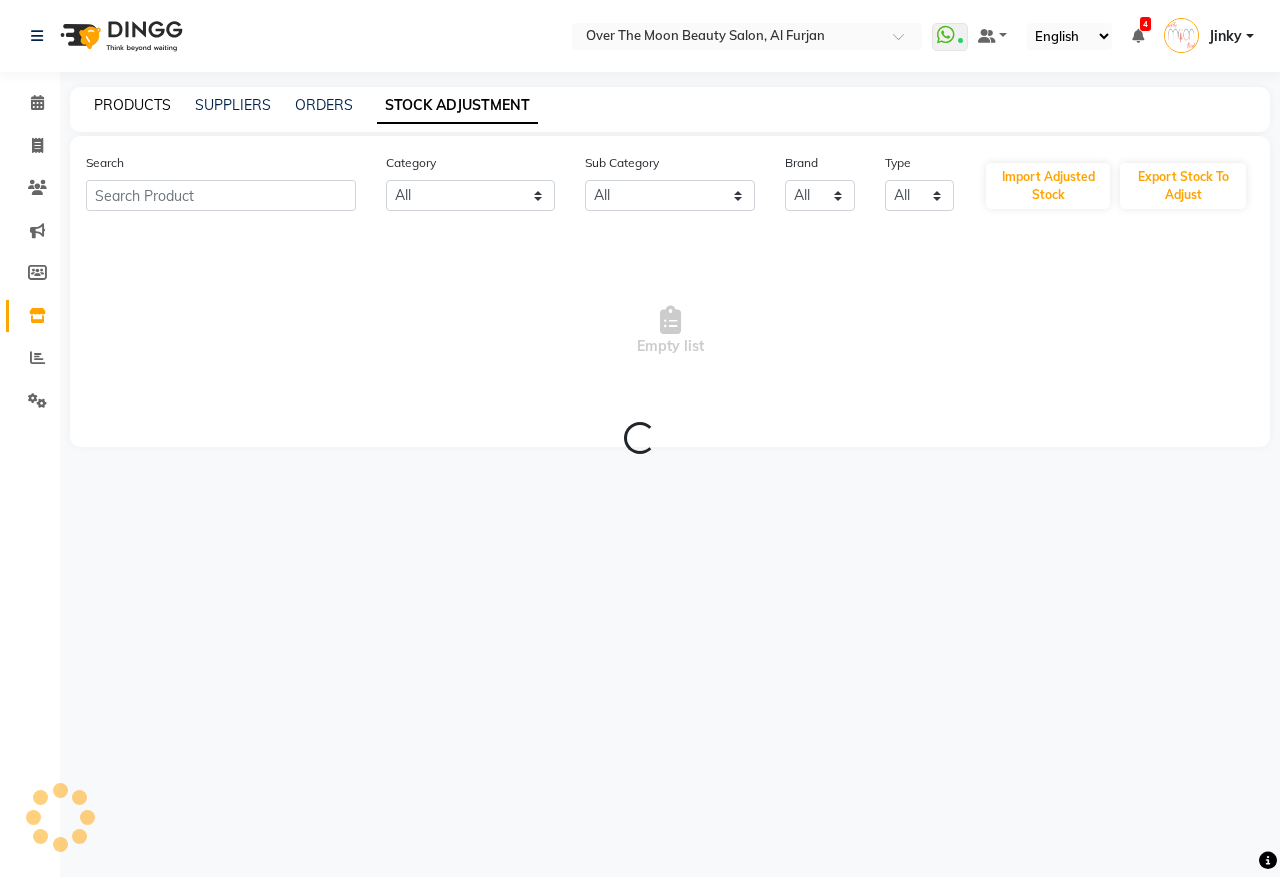 click on "PRODUCTS" 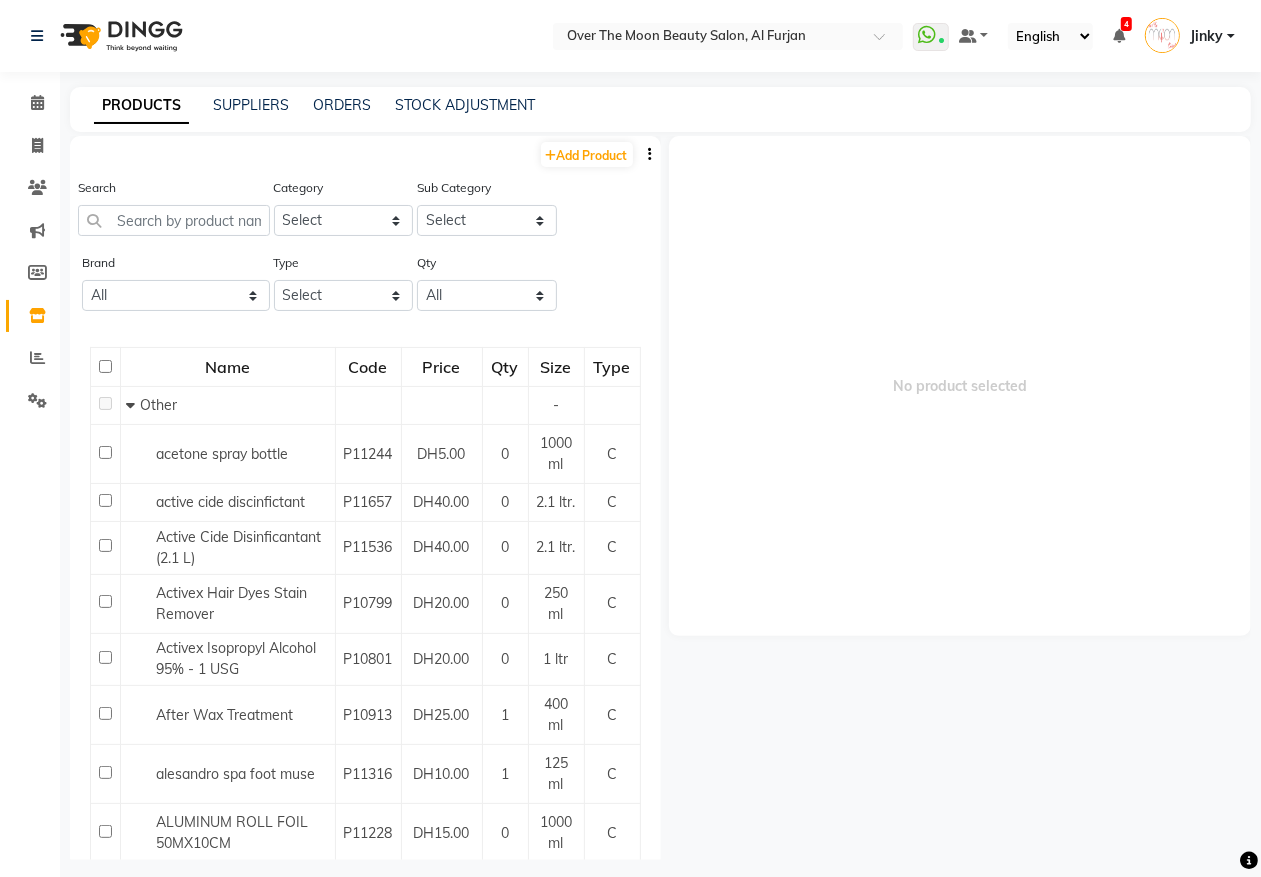 click on "PRODUCTS" 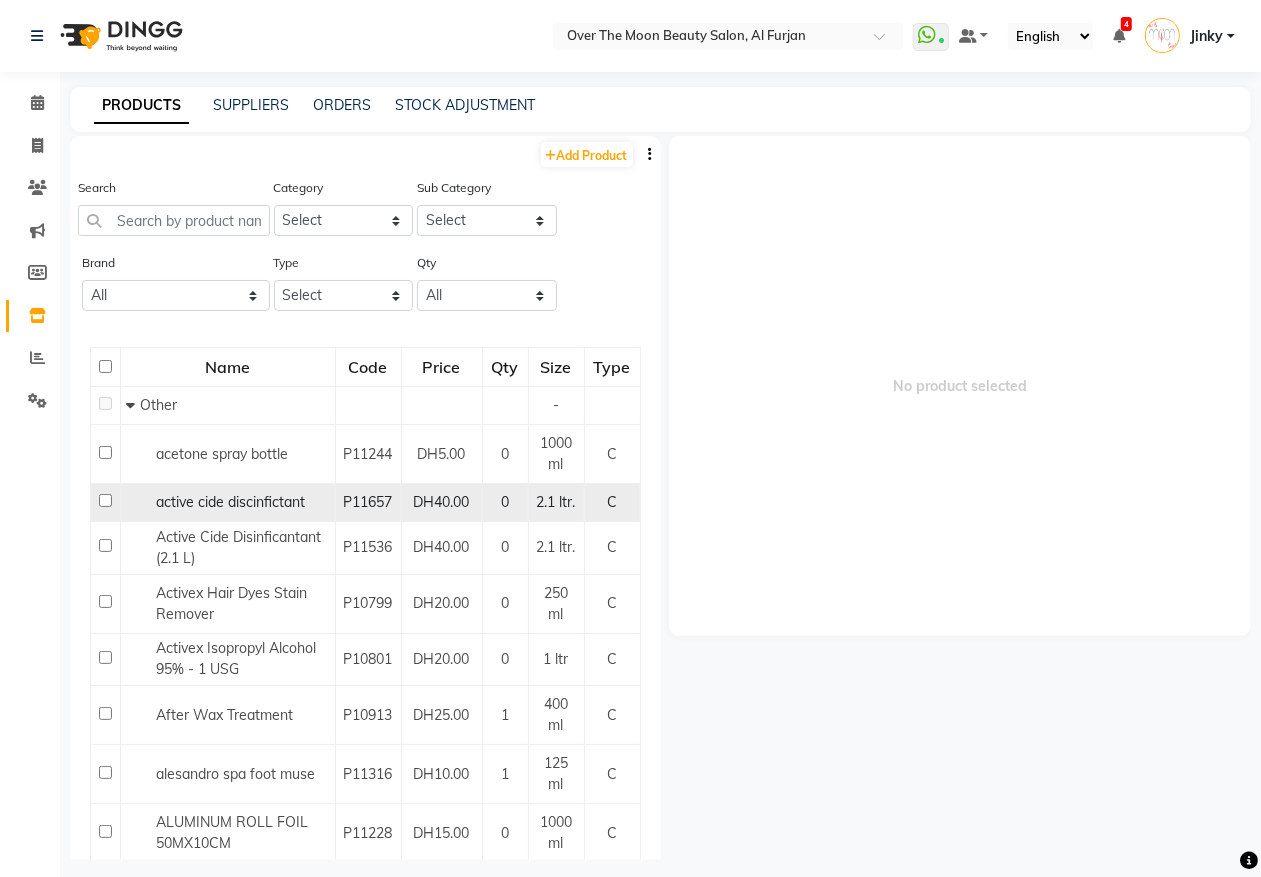 click 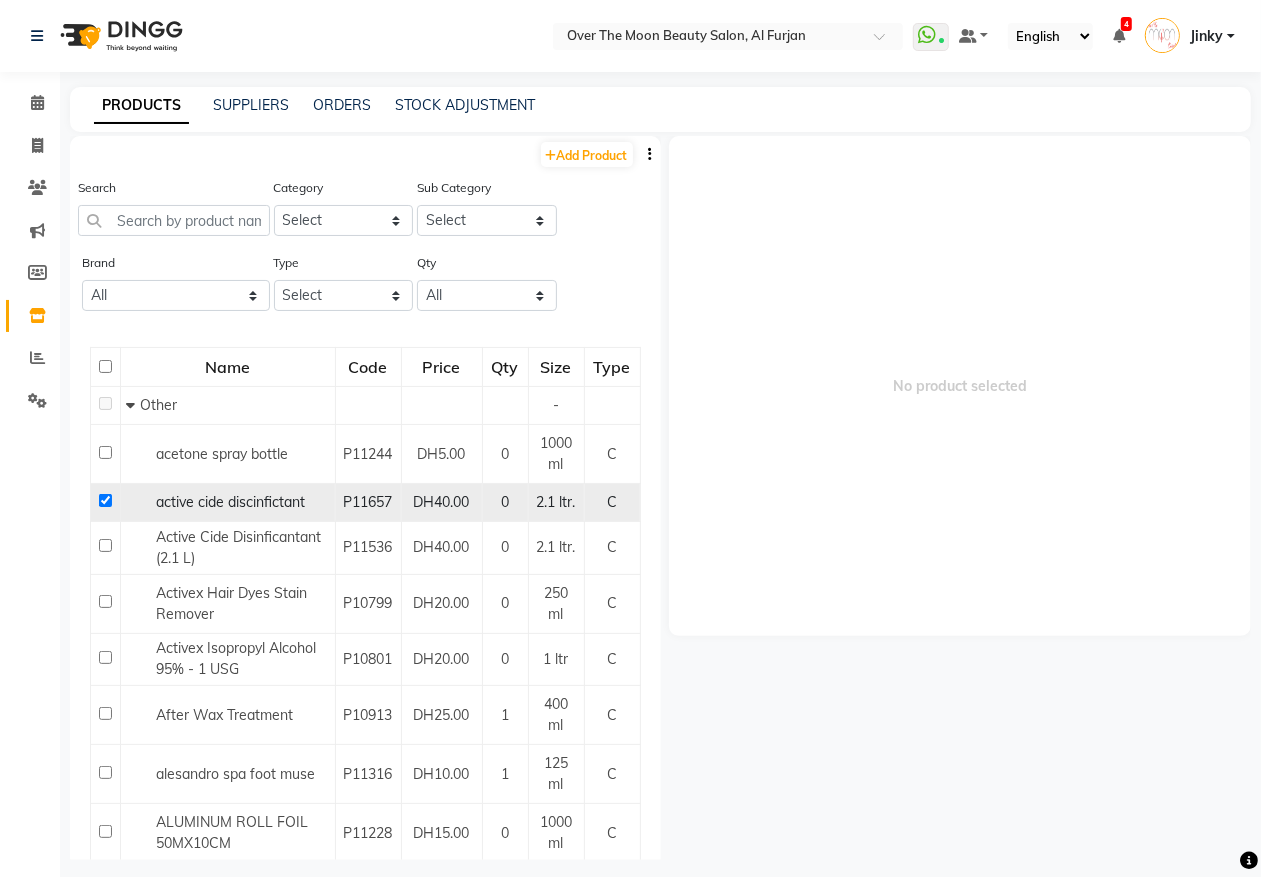 checkbox on "true" 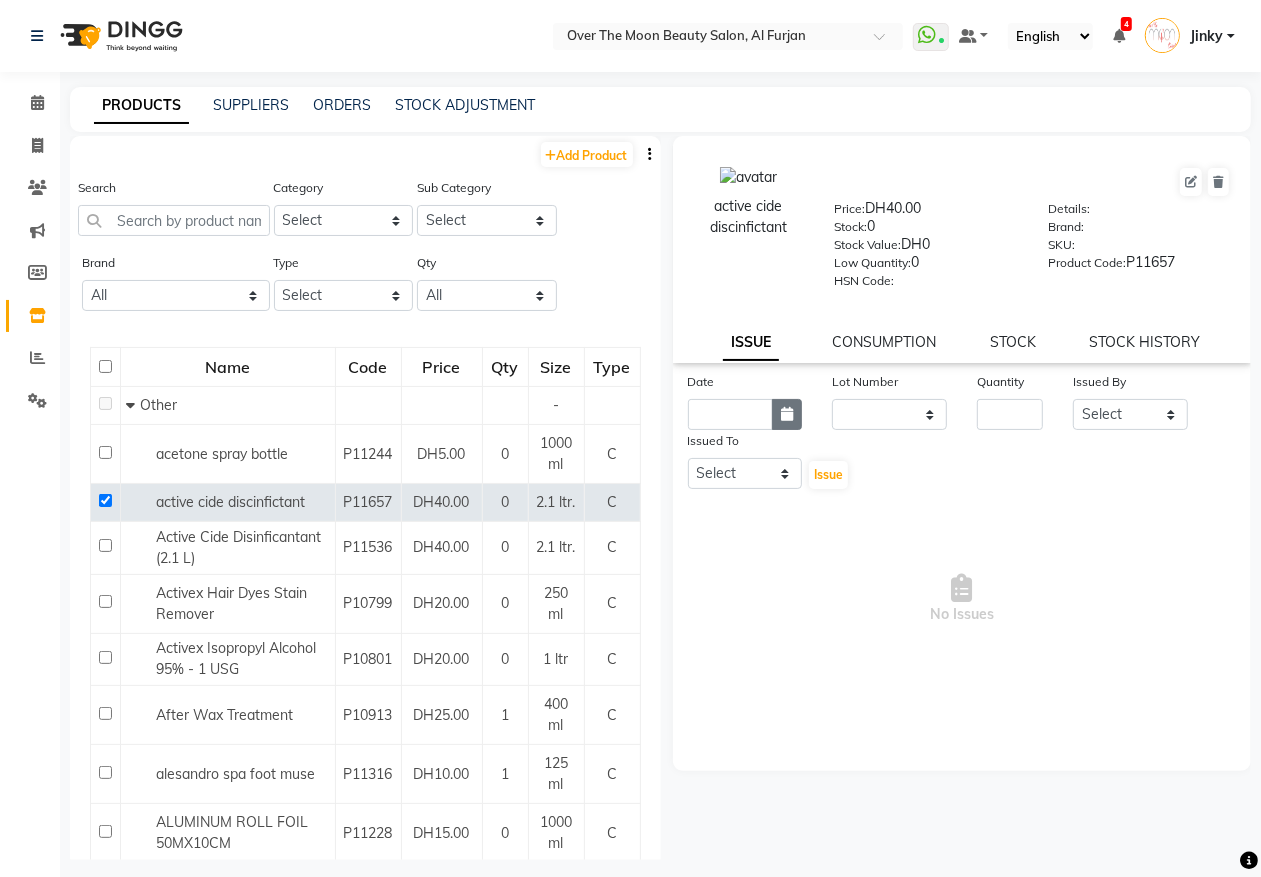 click 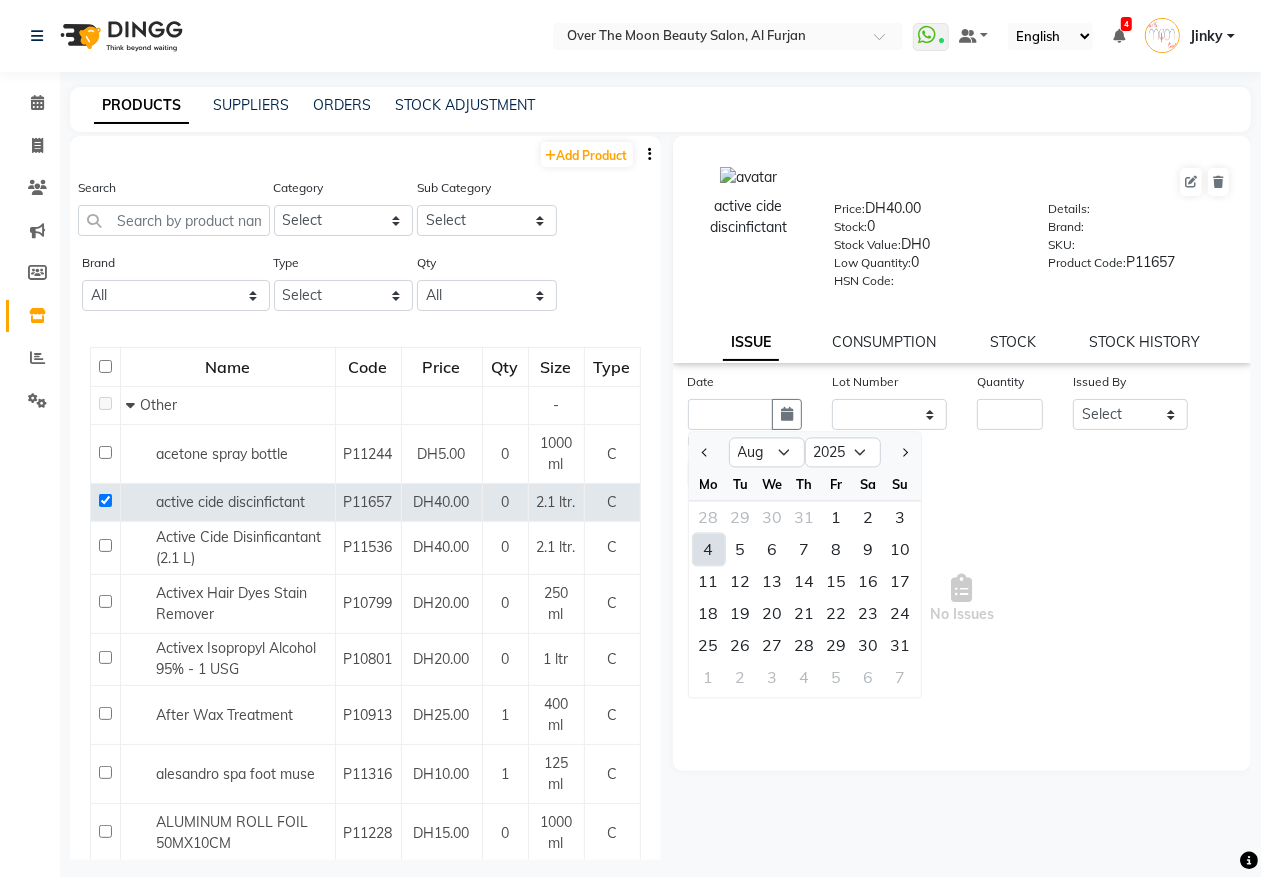 click on "4" 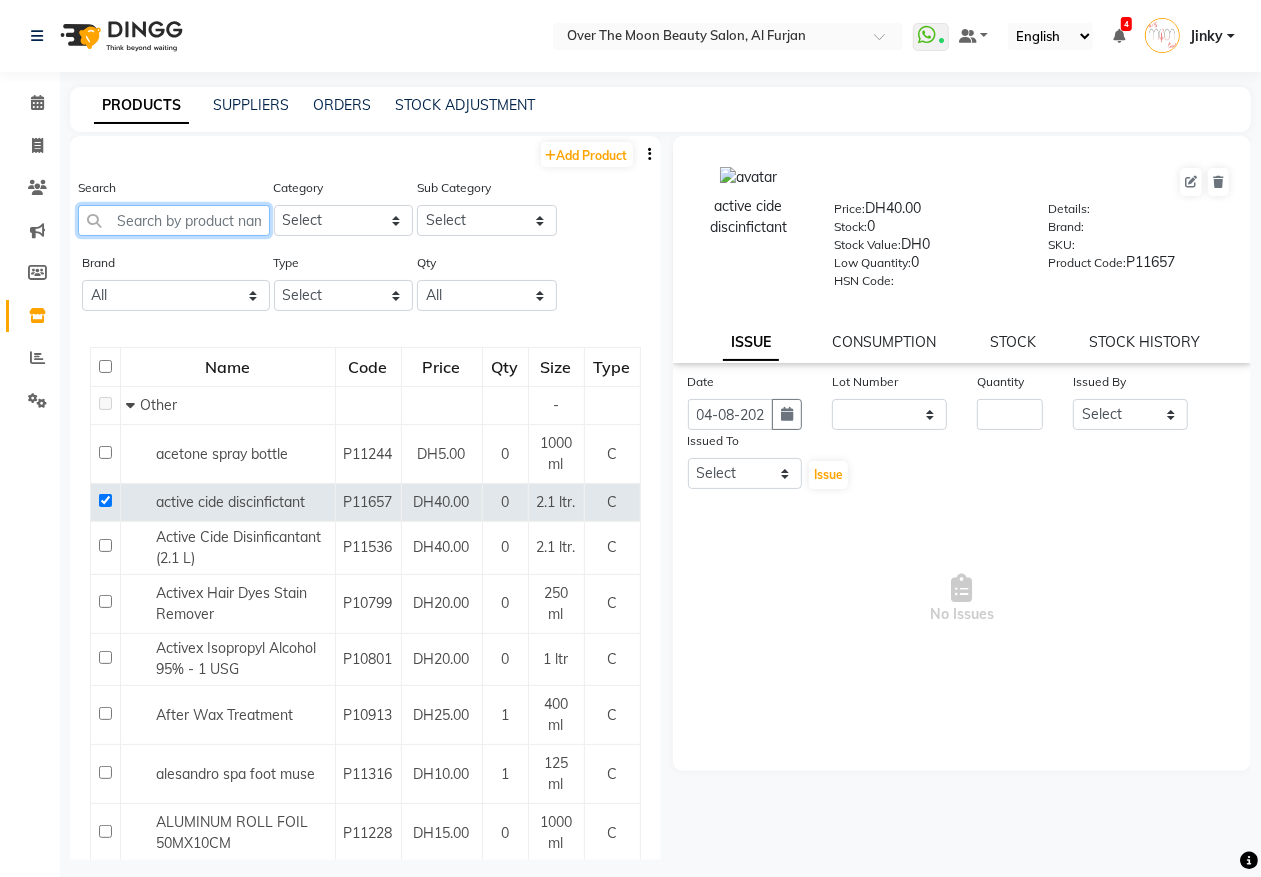 click 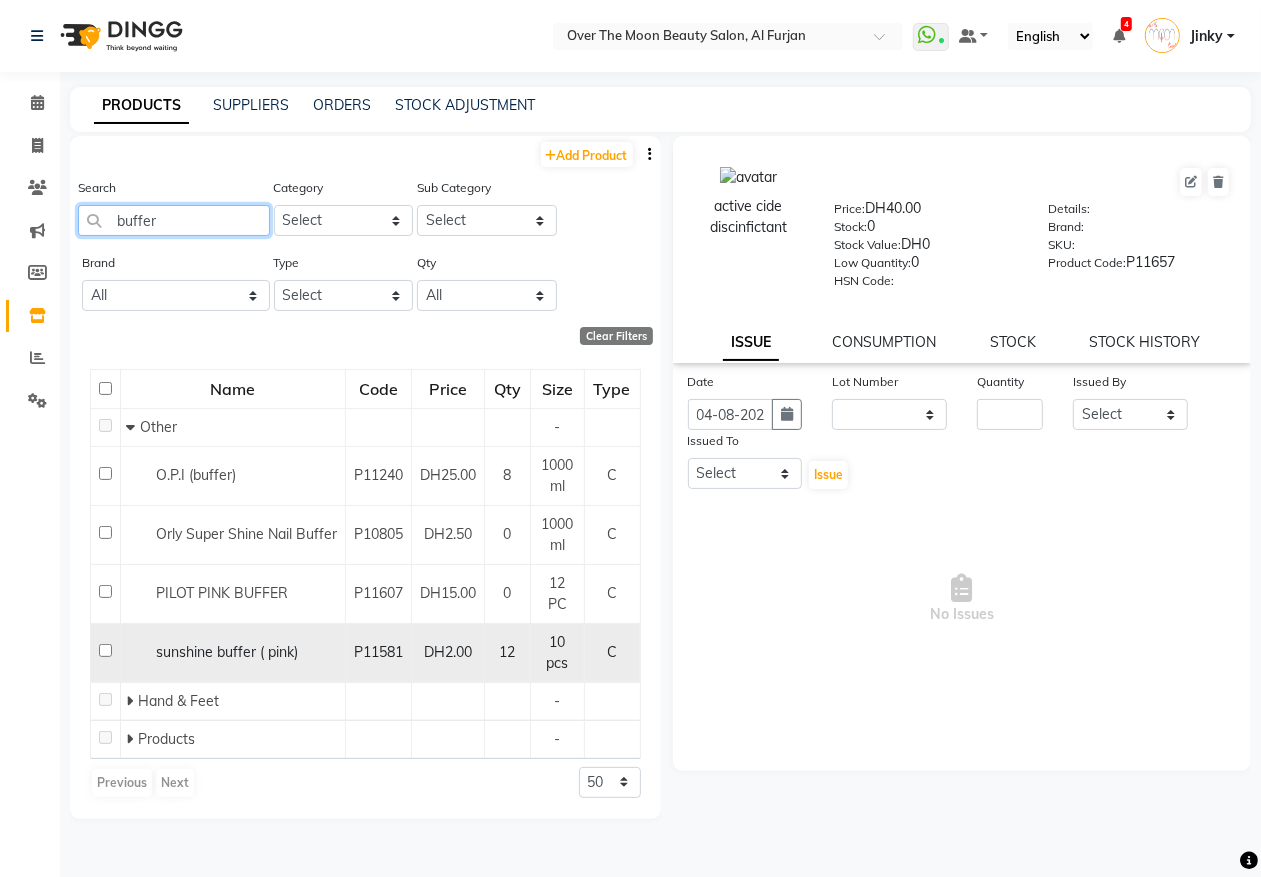 type on "buffer" 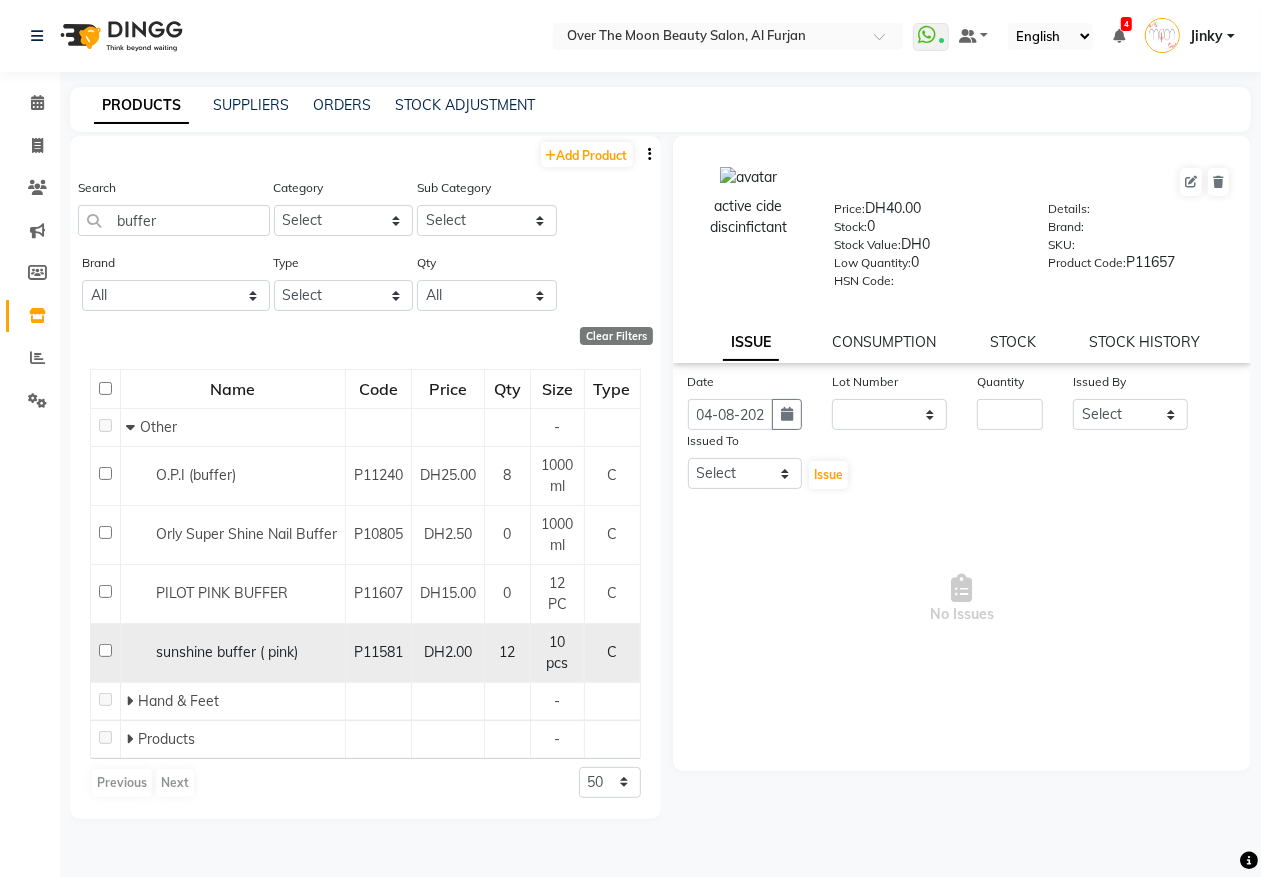 click 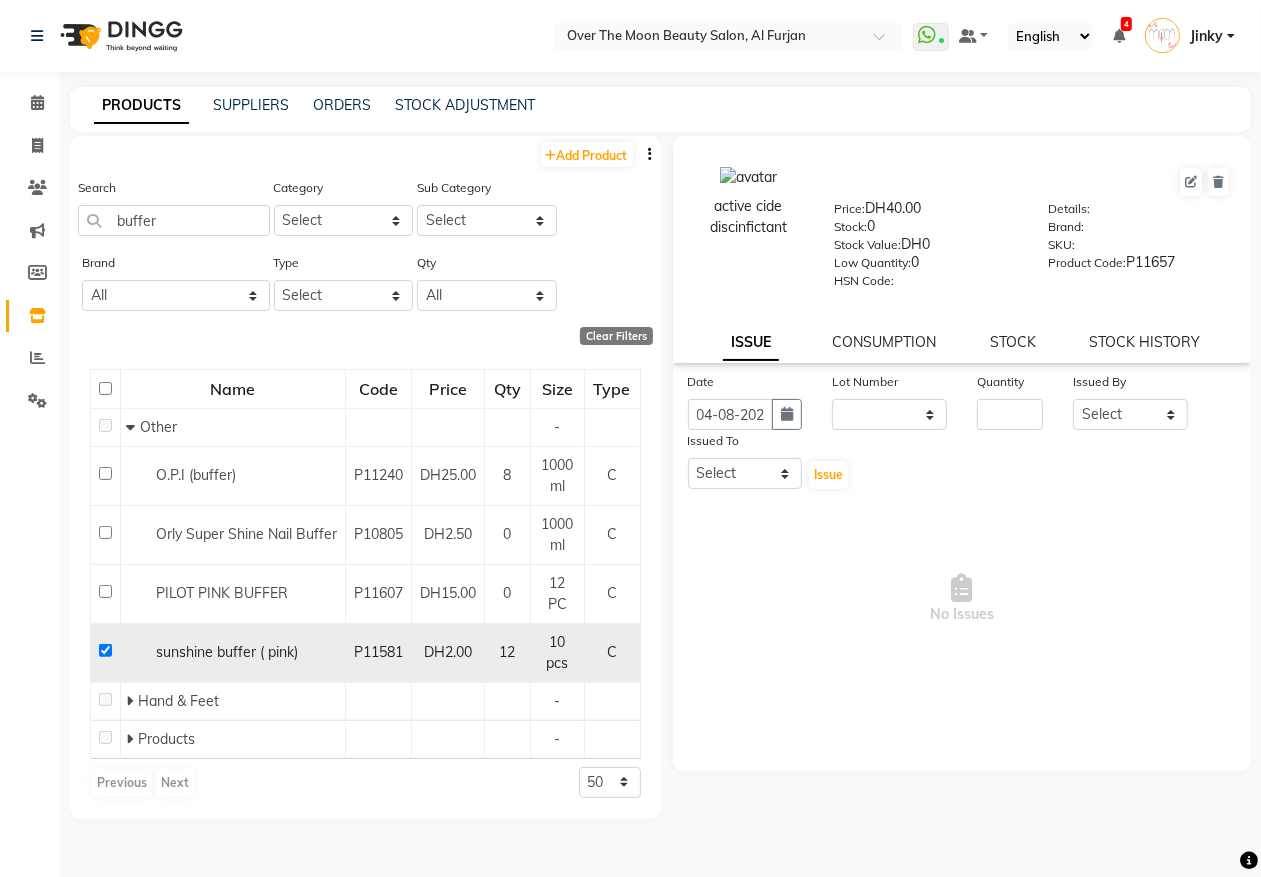 checkbox on "true" 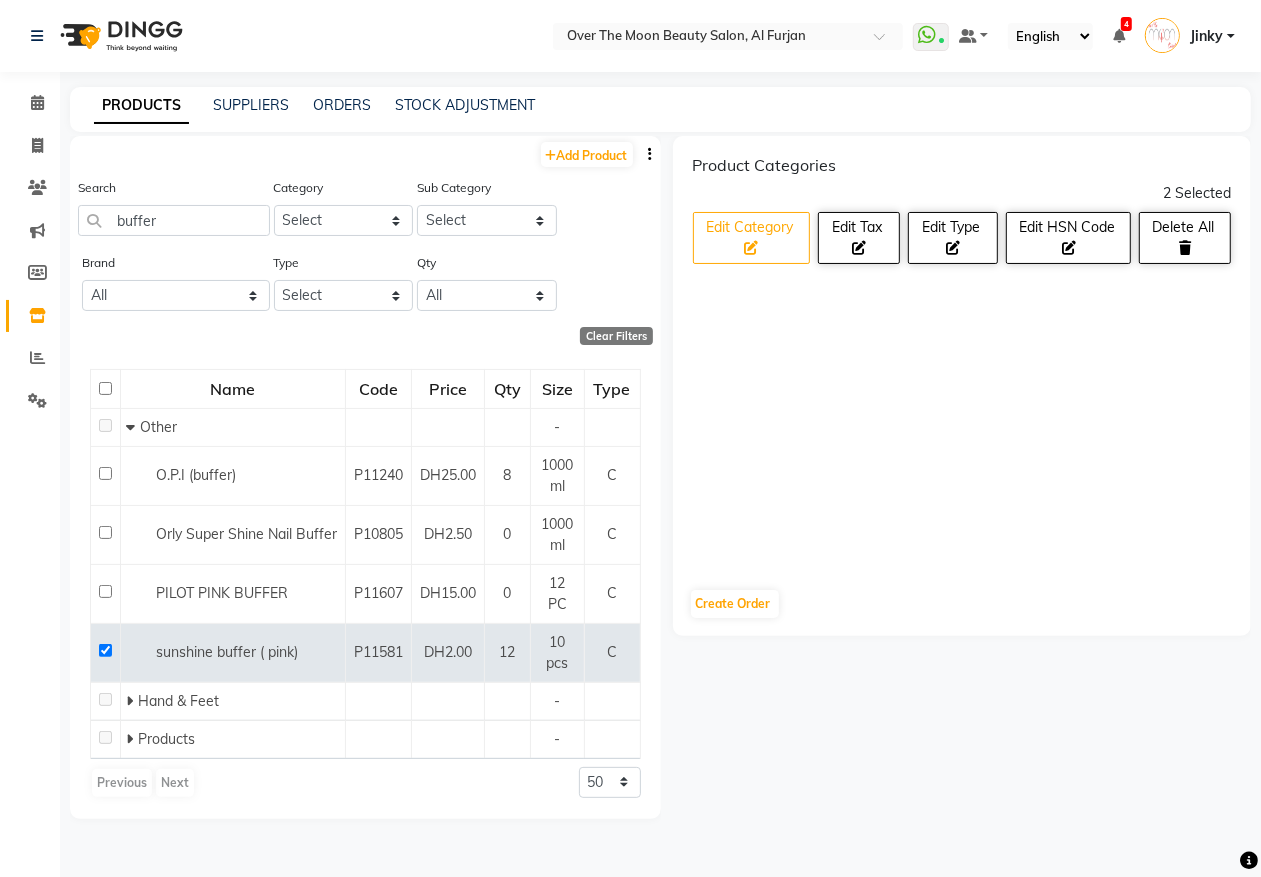 click 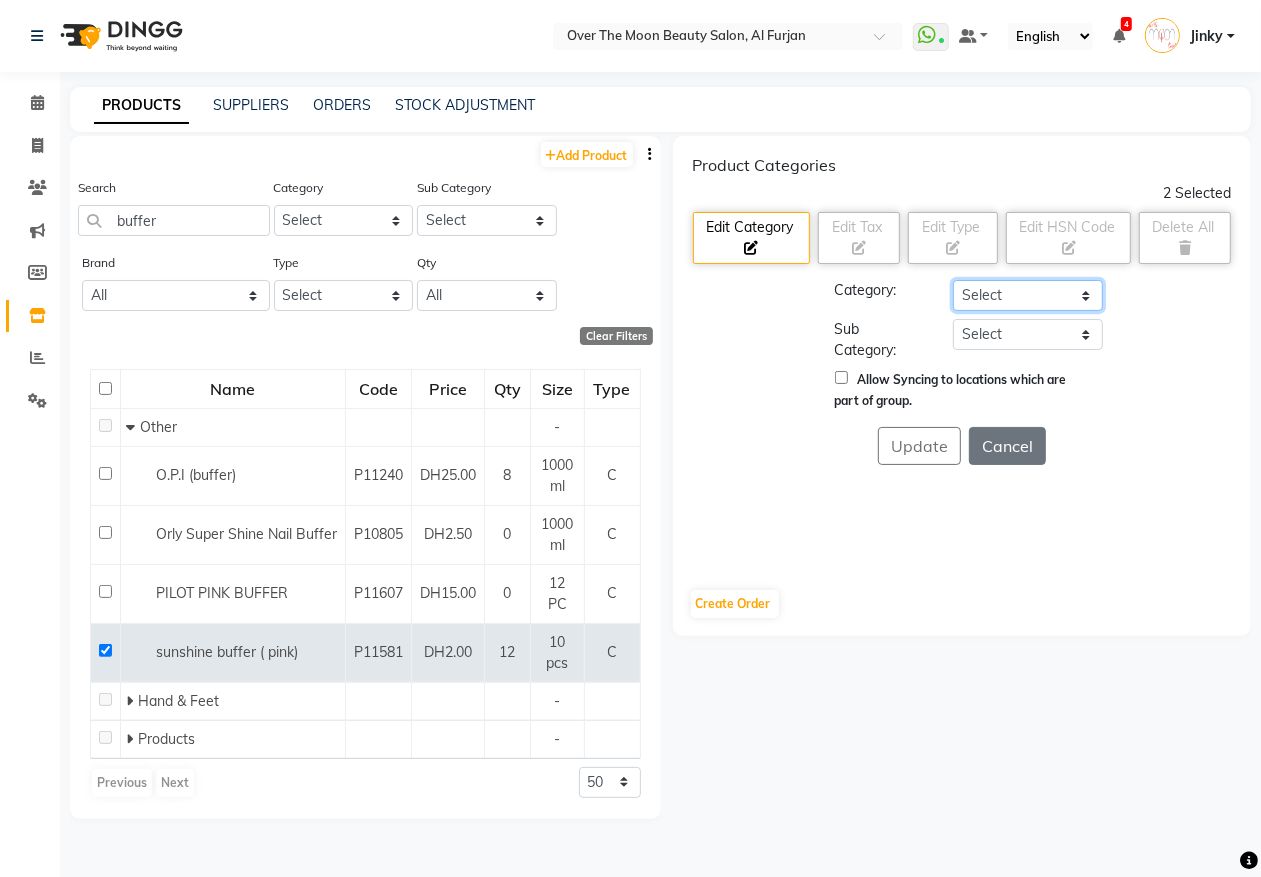 click on "Select Hair Skin Makeup Personal Care Appliances Beard Waxing Disposable Threading Hands and Feet Beauty Planet Botox Cadiveu Casmara Cheryls Loreal Olaplex Other" 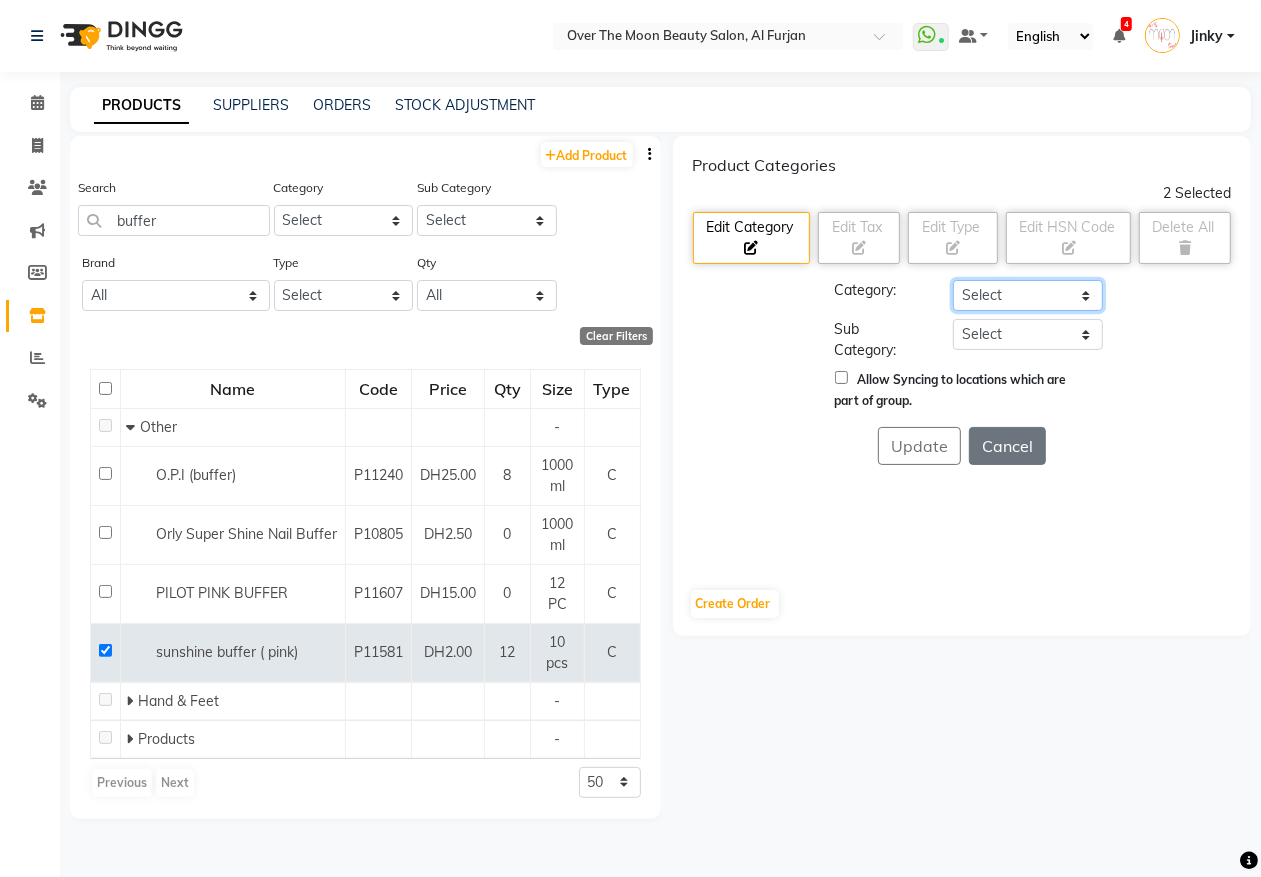 select on "478101150" 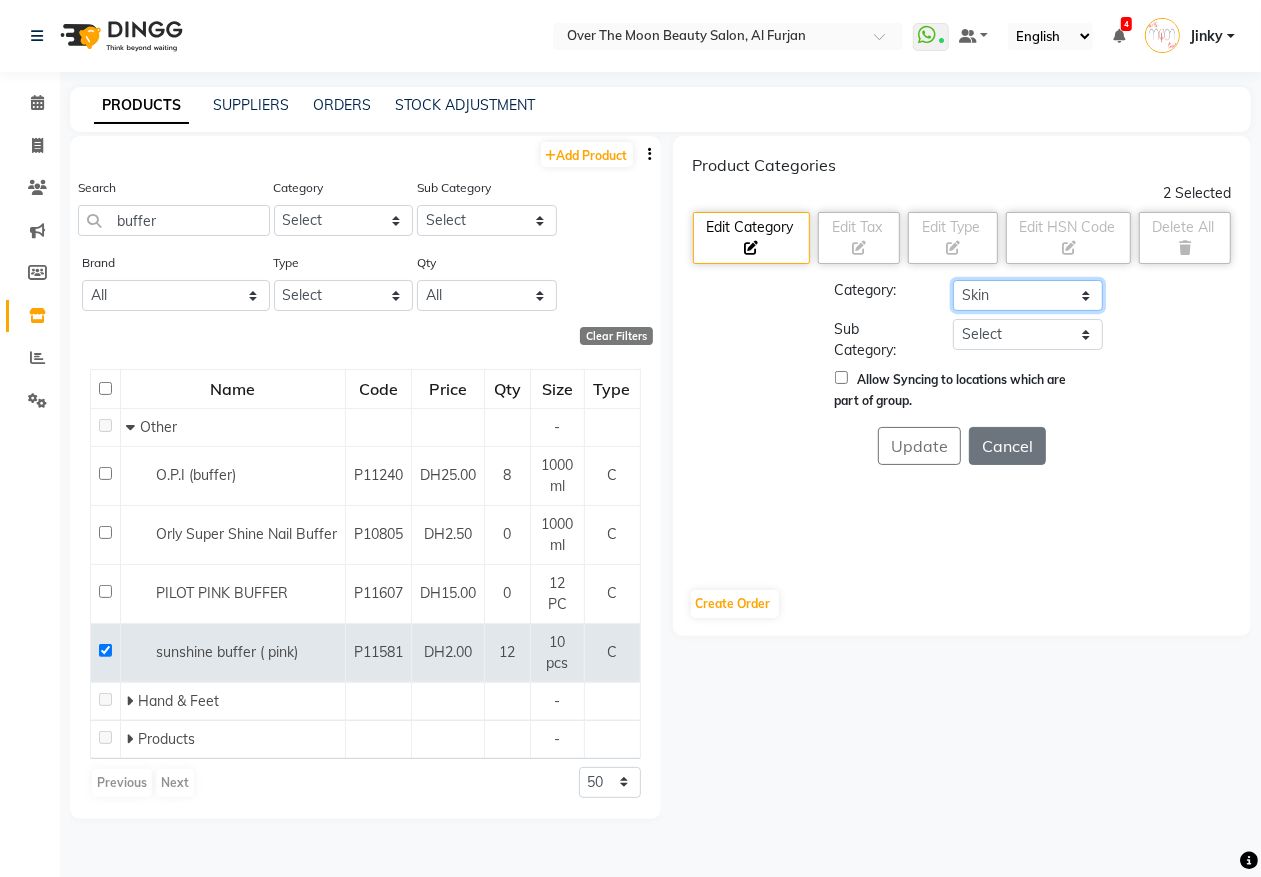 click on "Select Hair Skin Makeup Personal Care Appliances Beard Waxing Disposable Threading Hands and Feet Beauty Planet Botox Cadiveu Casmara Cheryls Loreal Olaplex Other" 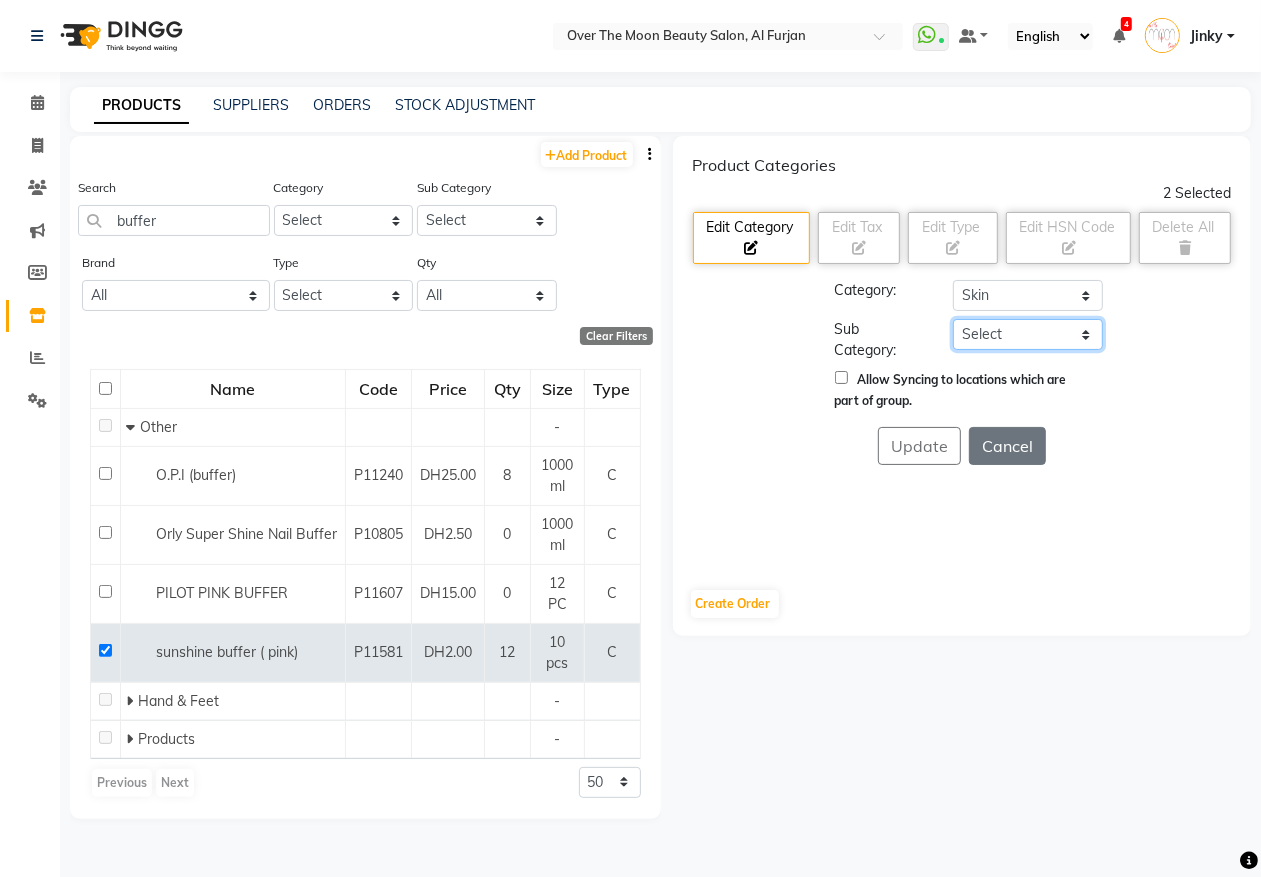 click on "Select Cleanser Facial Moisturiser Serum Toner Sun Care Masks Lip Care Eye Care Body Care Hand & Feet Kit & Combo Treatment Appliances Other Skin" 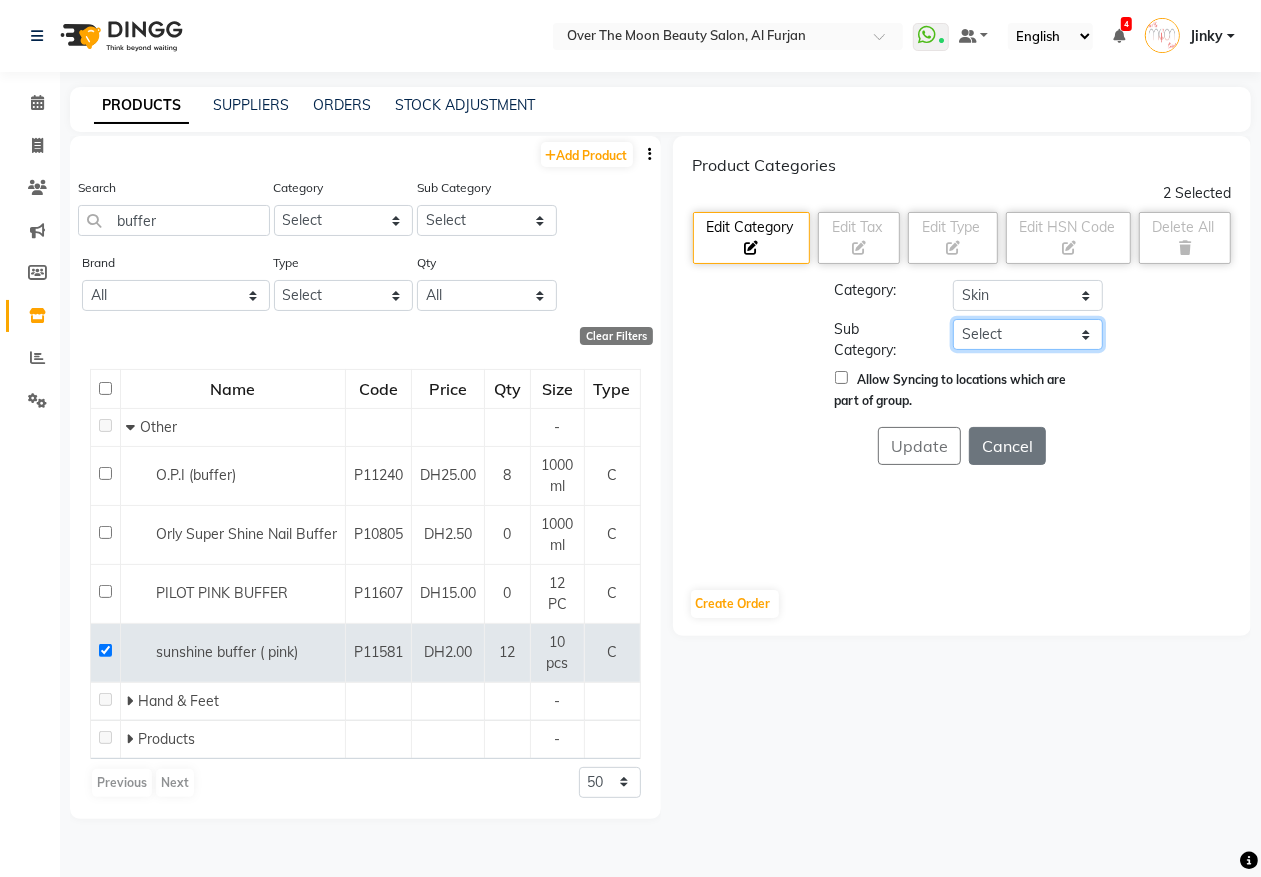 select on "478101161" 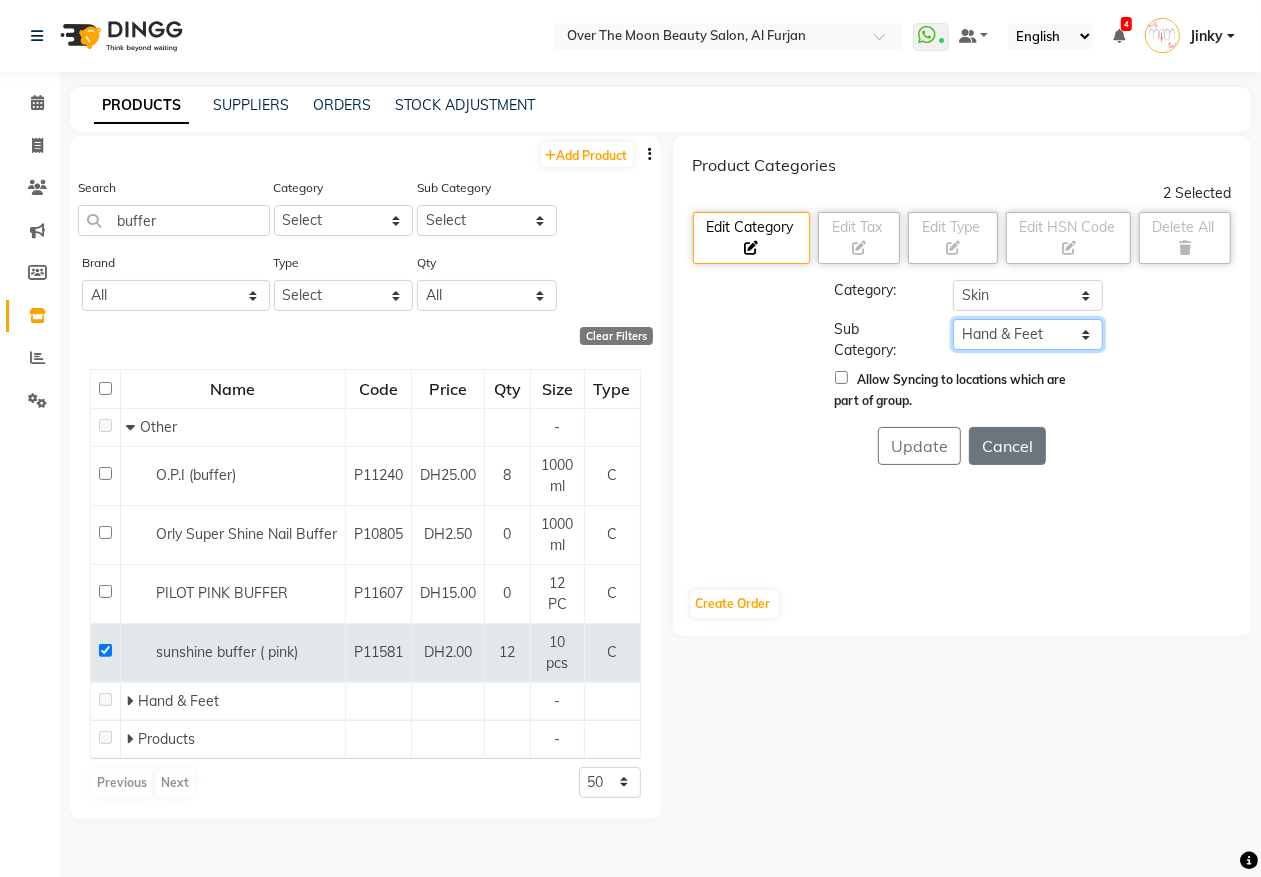 click on "Select Cleanser Facial Moisturiser Serum Toner Sun Care Masks Lip Care Eye Care Body Care Hand & Feet Kit & Combo Treatment Appliances Other Skin" 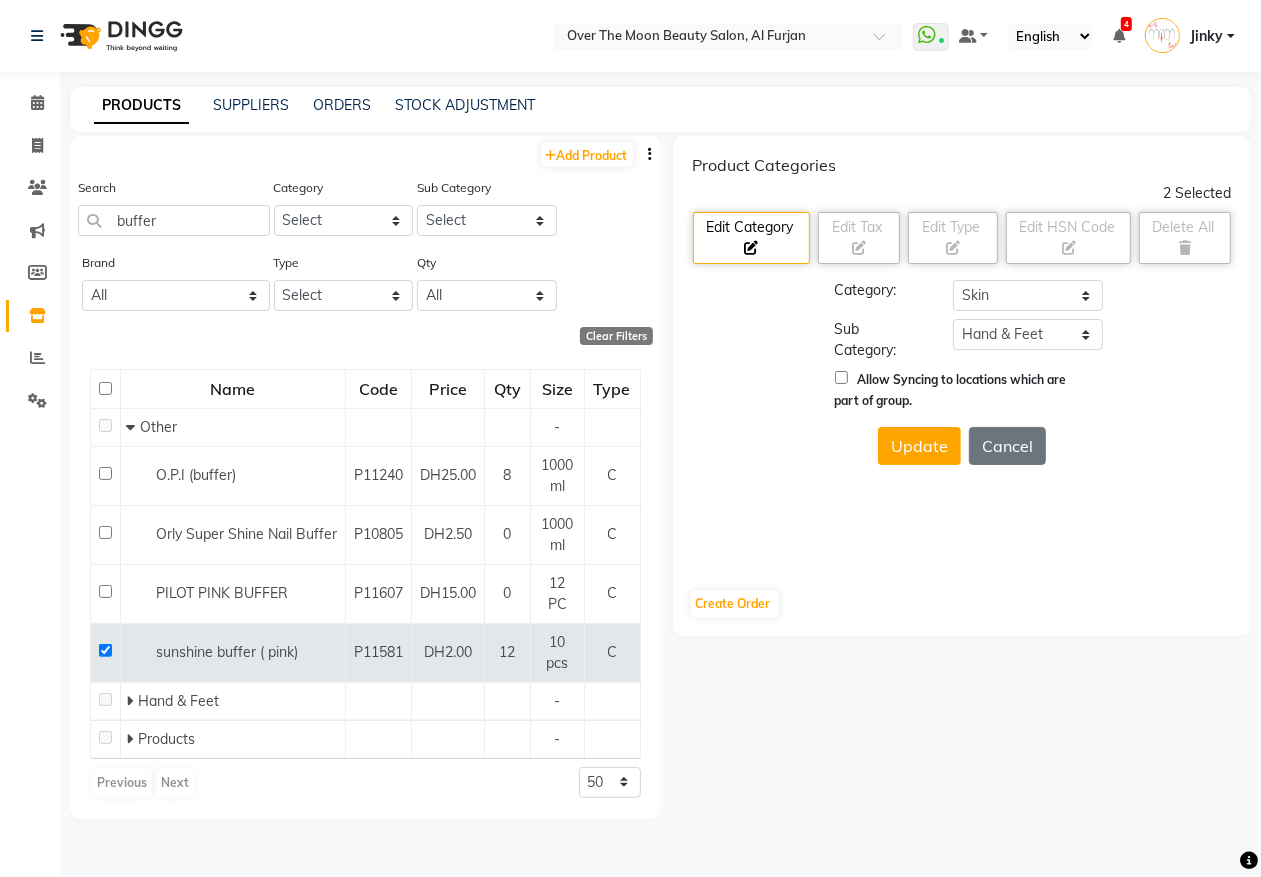 click on "Allow Syncing to locations which are part of group." at bounding box center [841, 377] 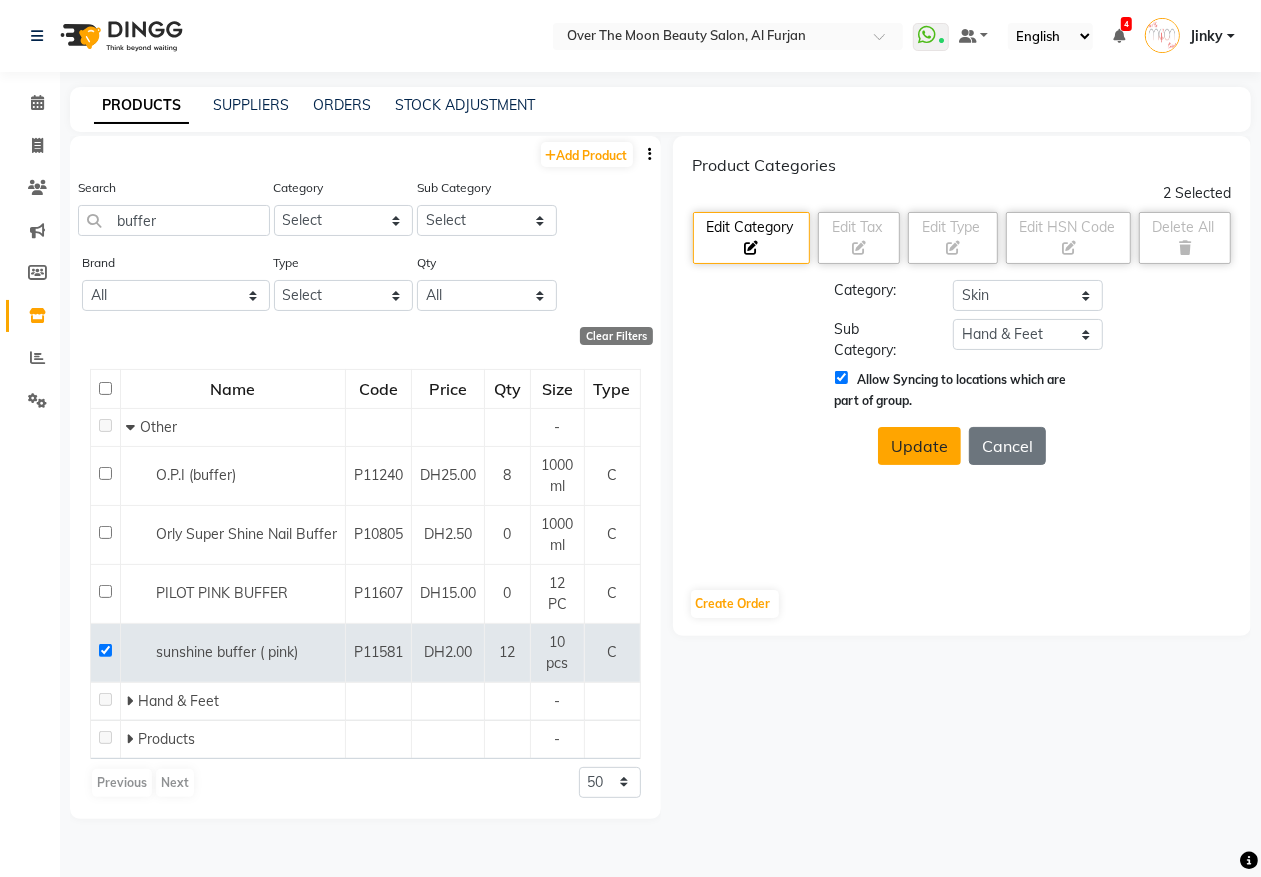click on "Update" 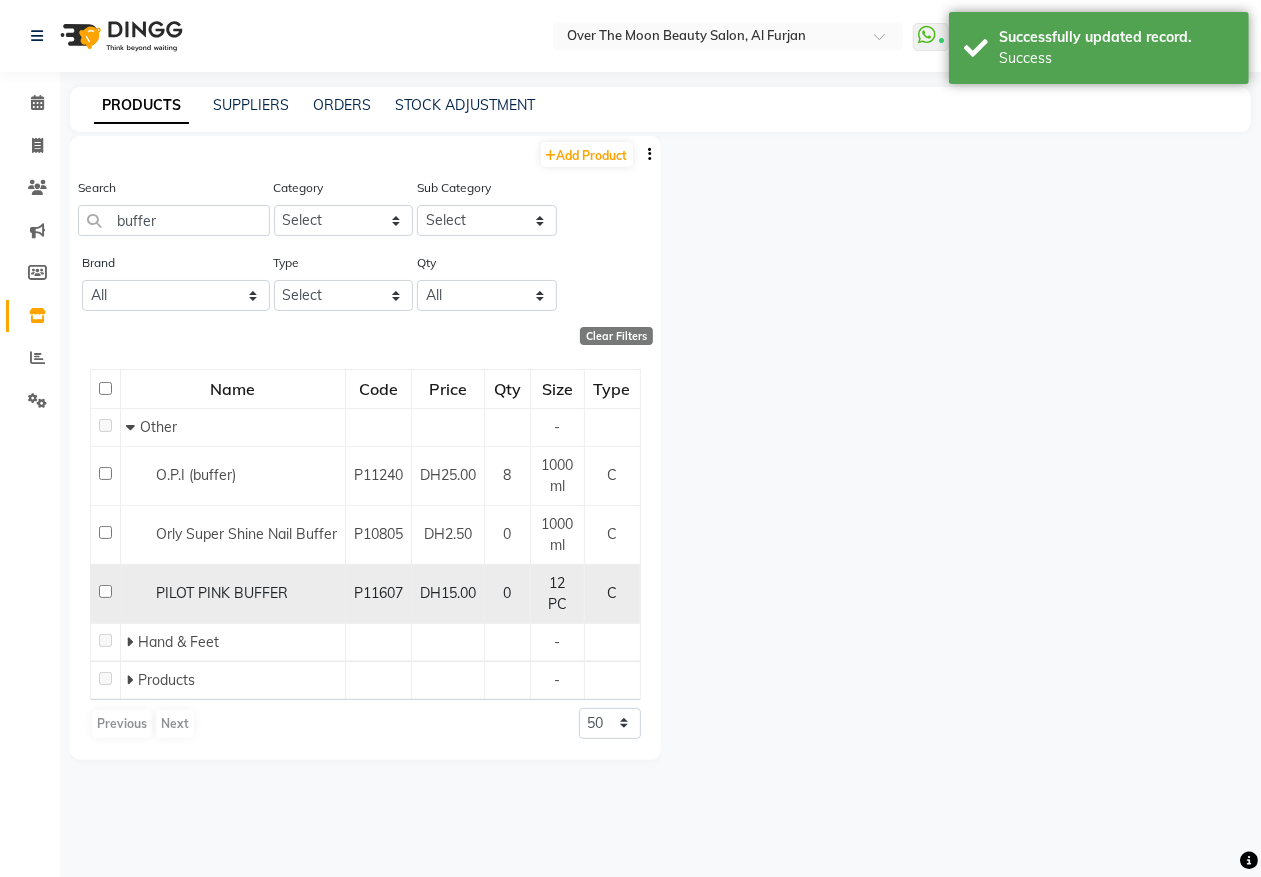 click on "PILOT PINK BUFFER" 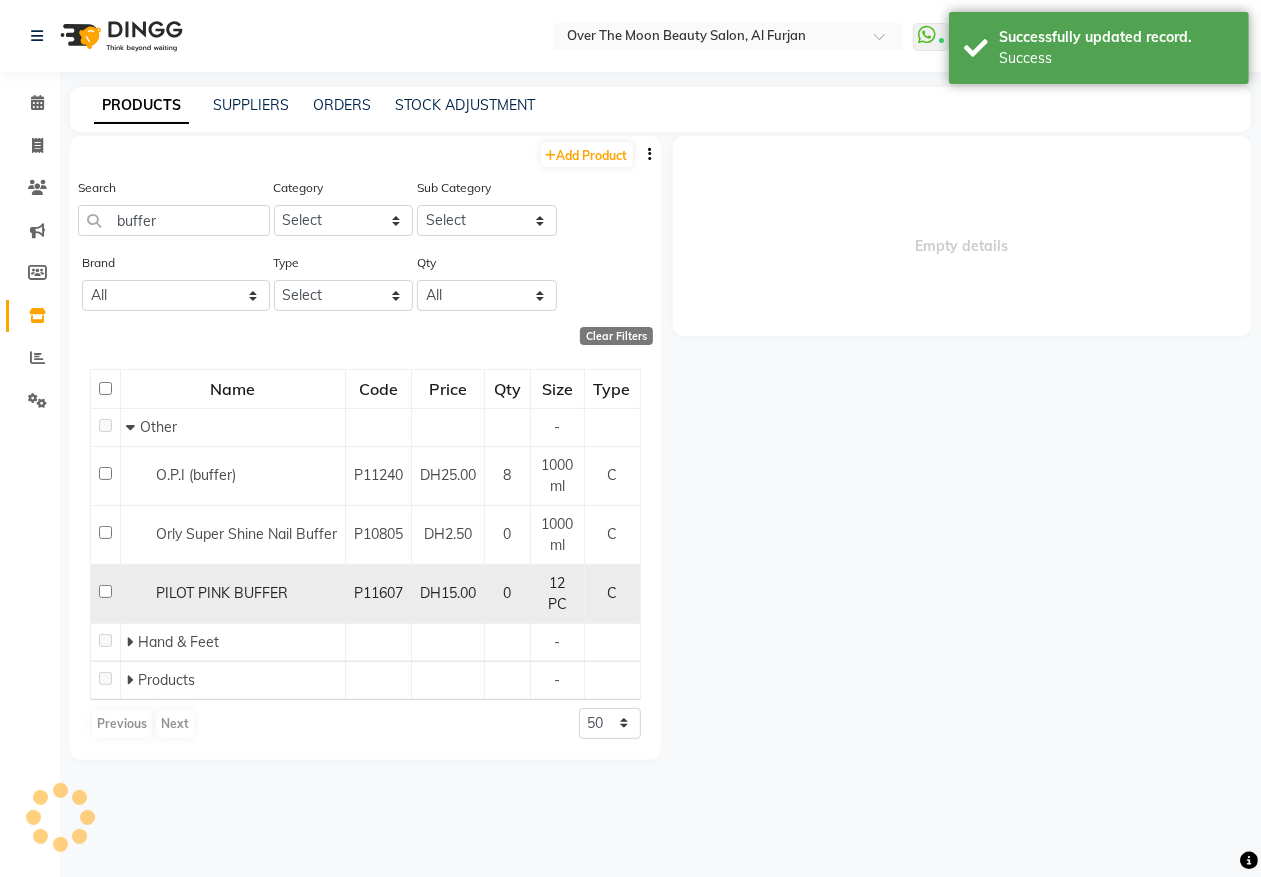 select 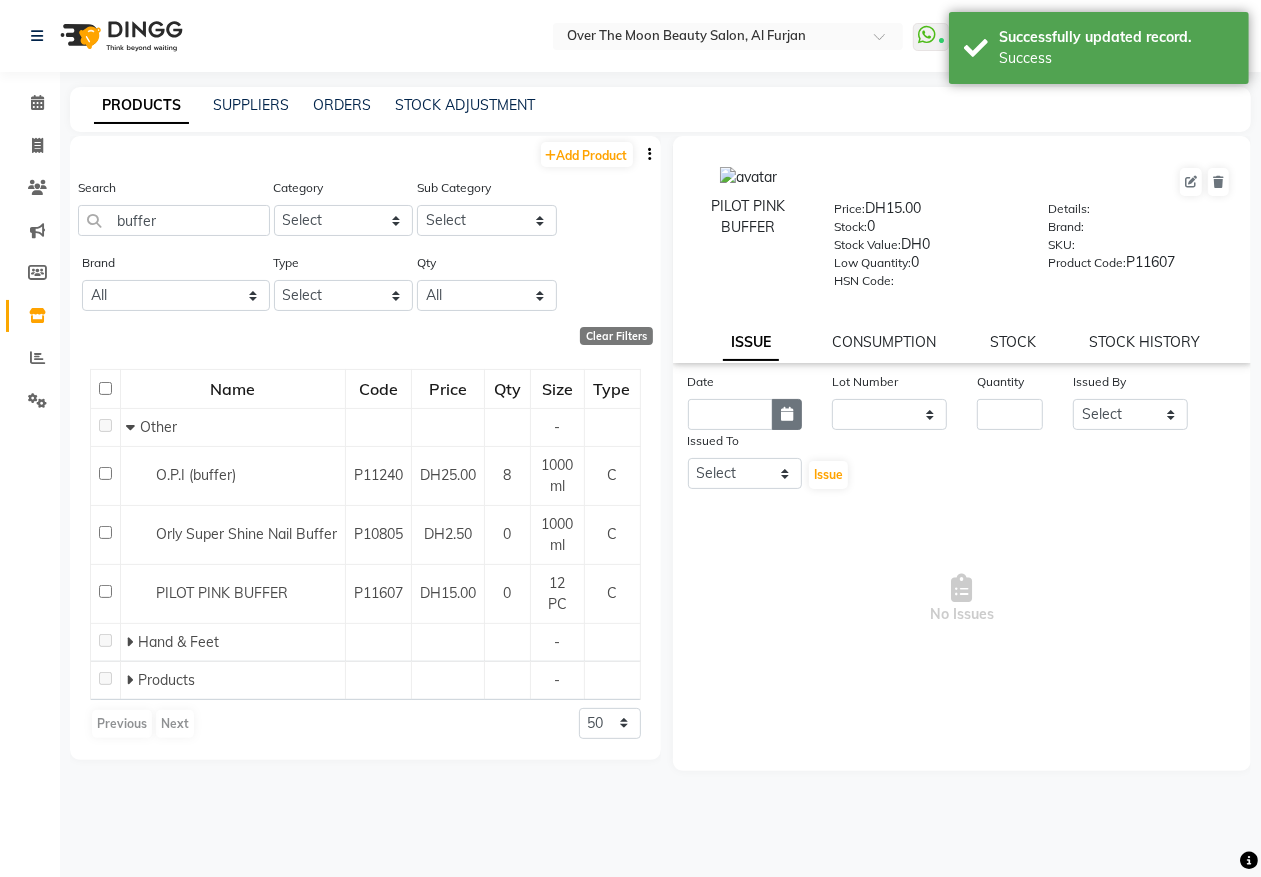 click 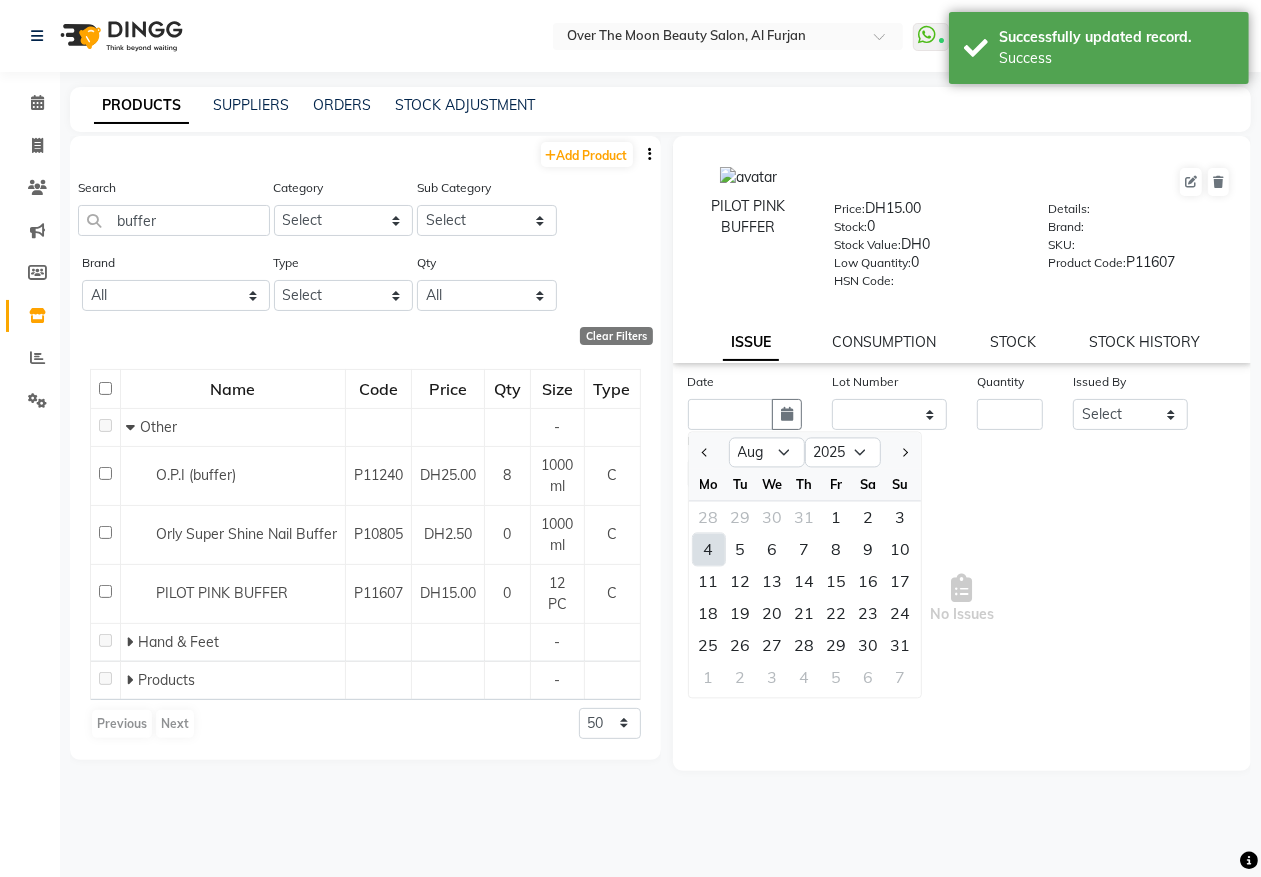 drag, startPoint x: 711, startPoint y: 546, endPoint x: 916, endPoint y: 473, distance: 217.60974 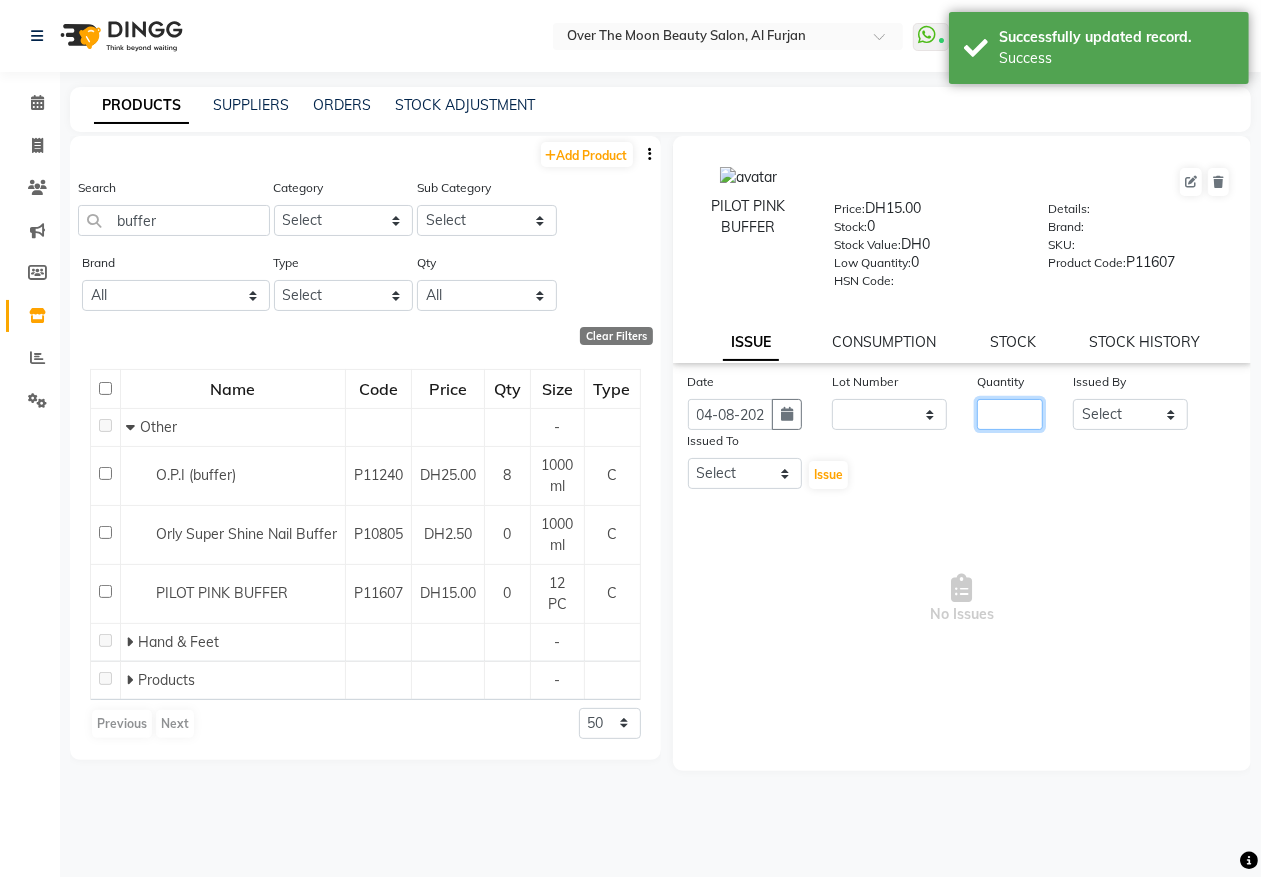click 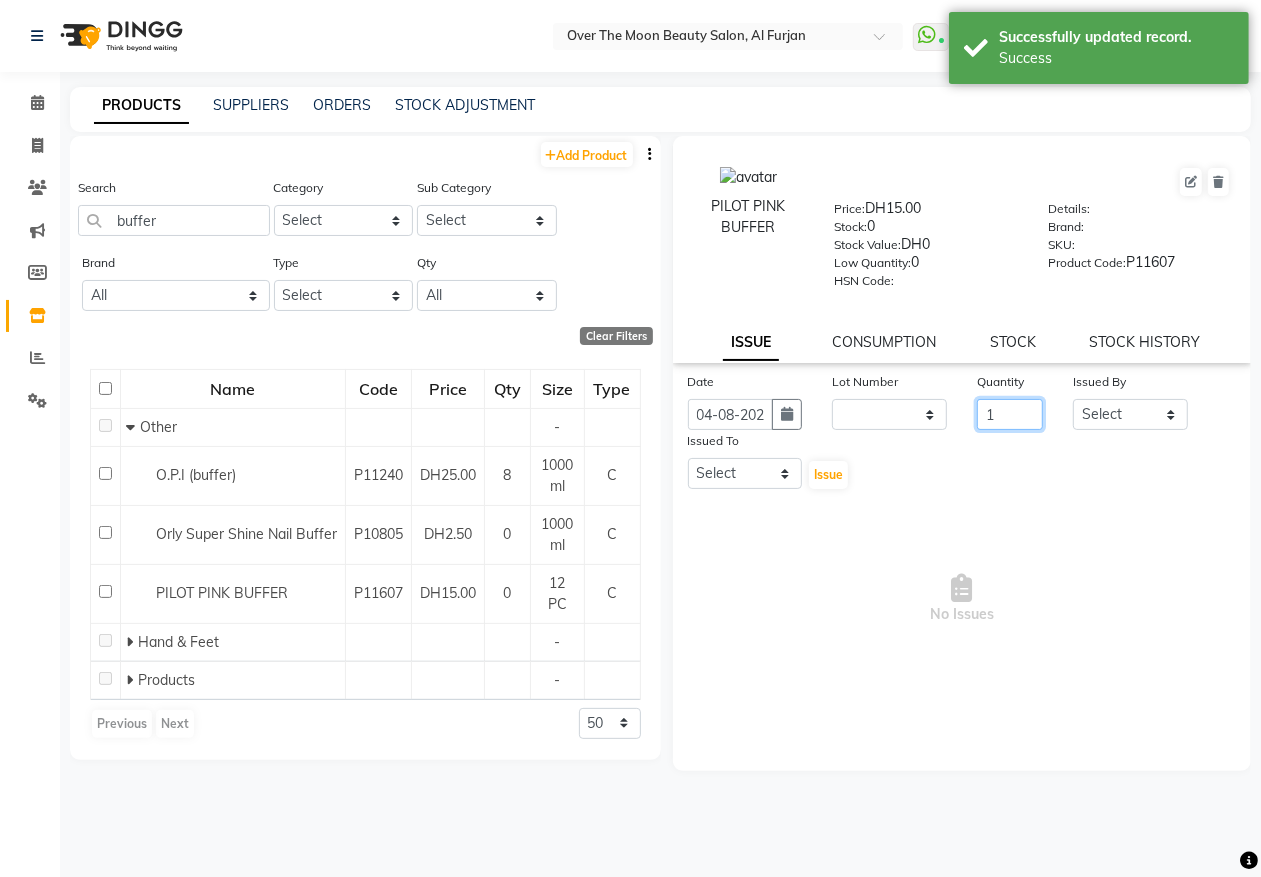 type on "1" 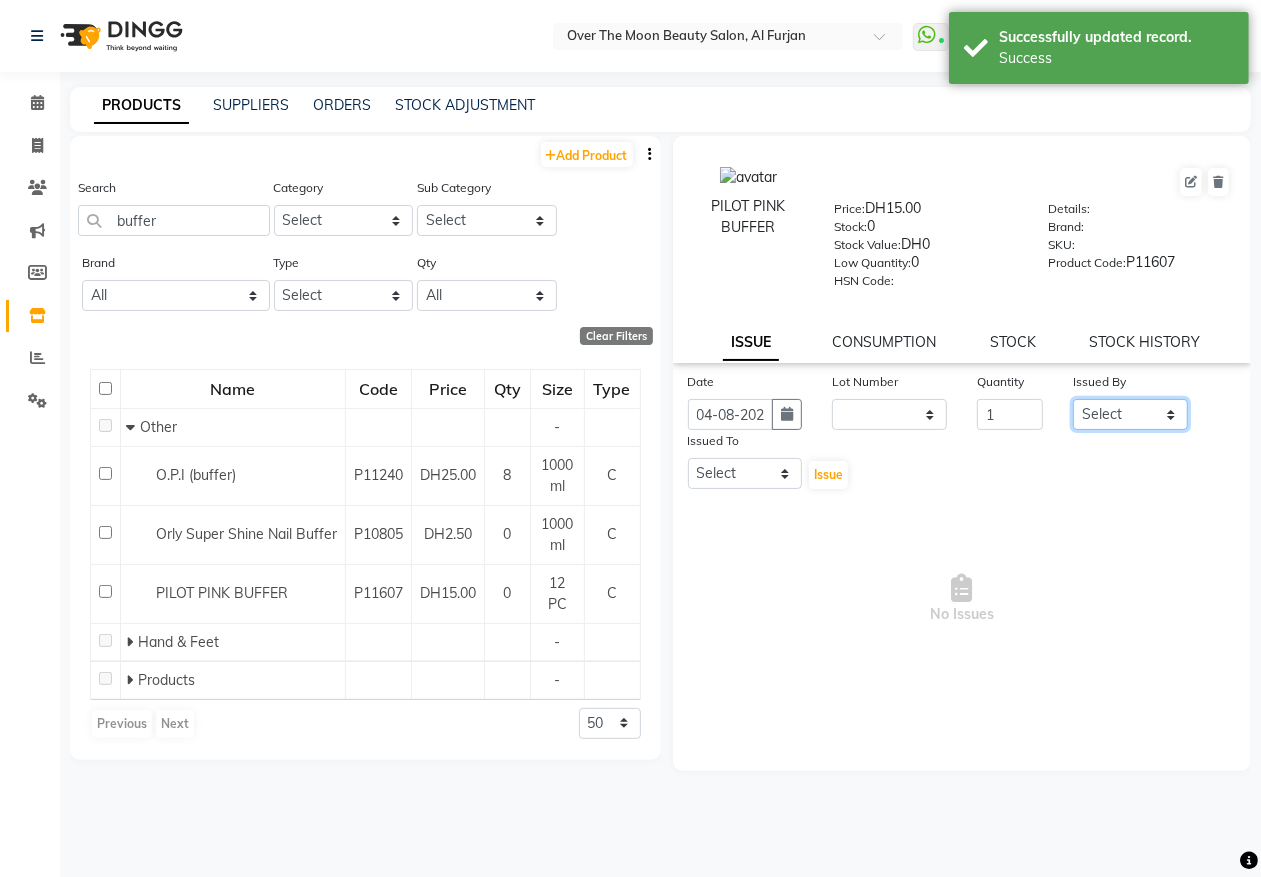 drag, startPoint x: 1101, startPoint y: 406, endPoint x: 1118, endPoint y: 392, distance: 22.022715 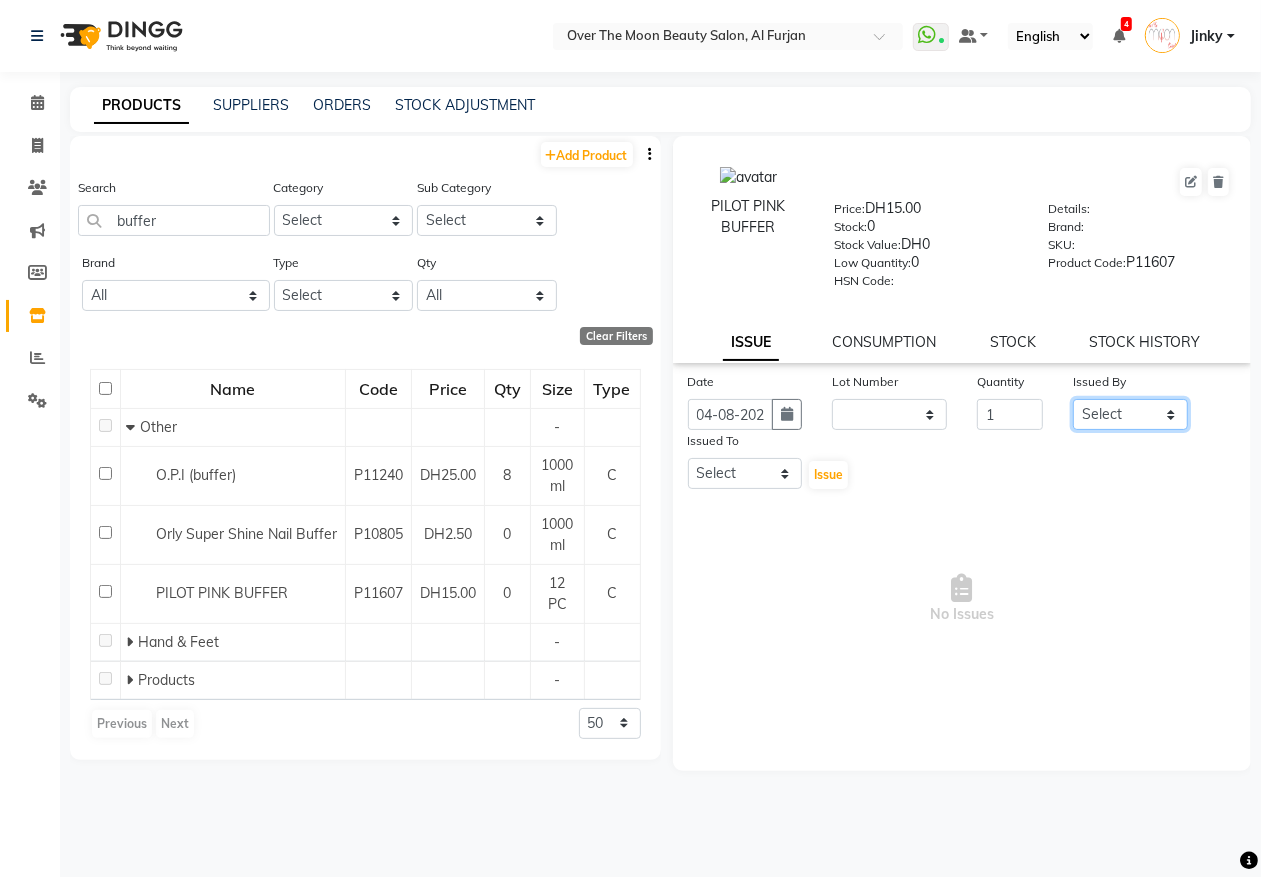 select on "66063" 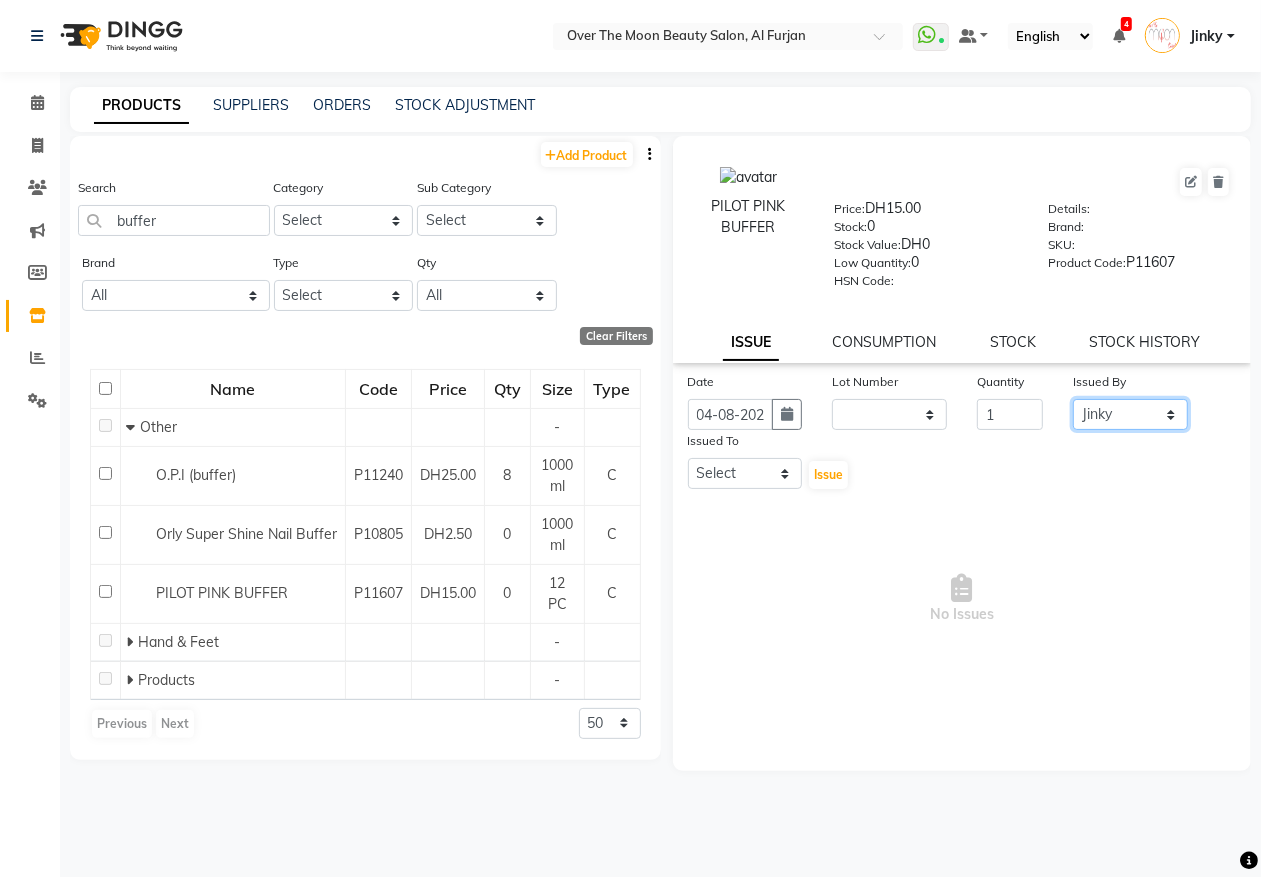 click on "Select Admin Bianca Hadeel Jeewan Jinky Kristi Leen Malou Marketing Account William" 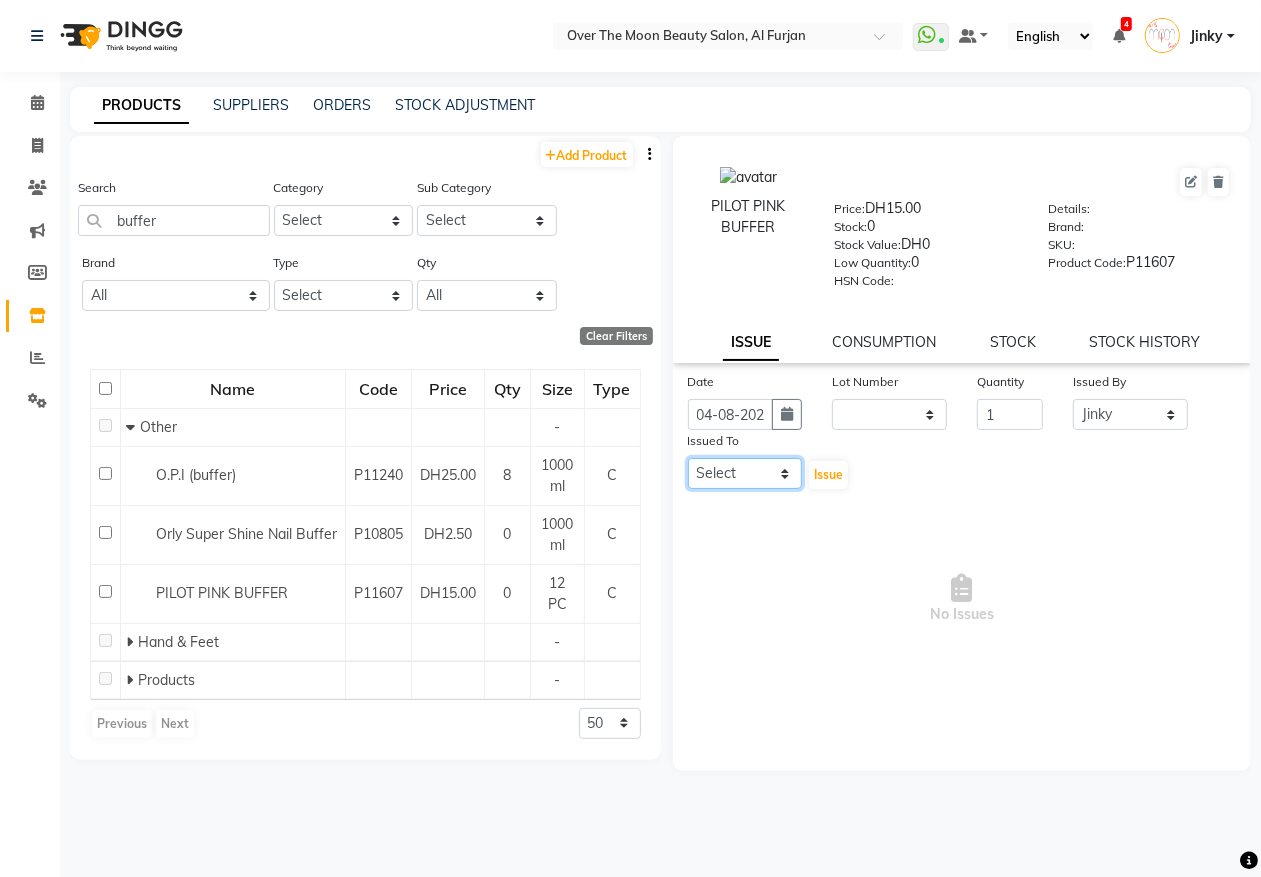 click on "Select Admin Bianca Hadeel Jeewan Jinky Kristi Leen Malou Marketing Account William" 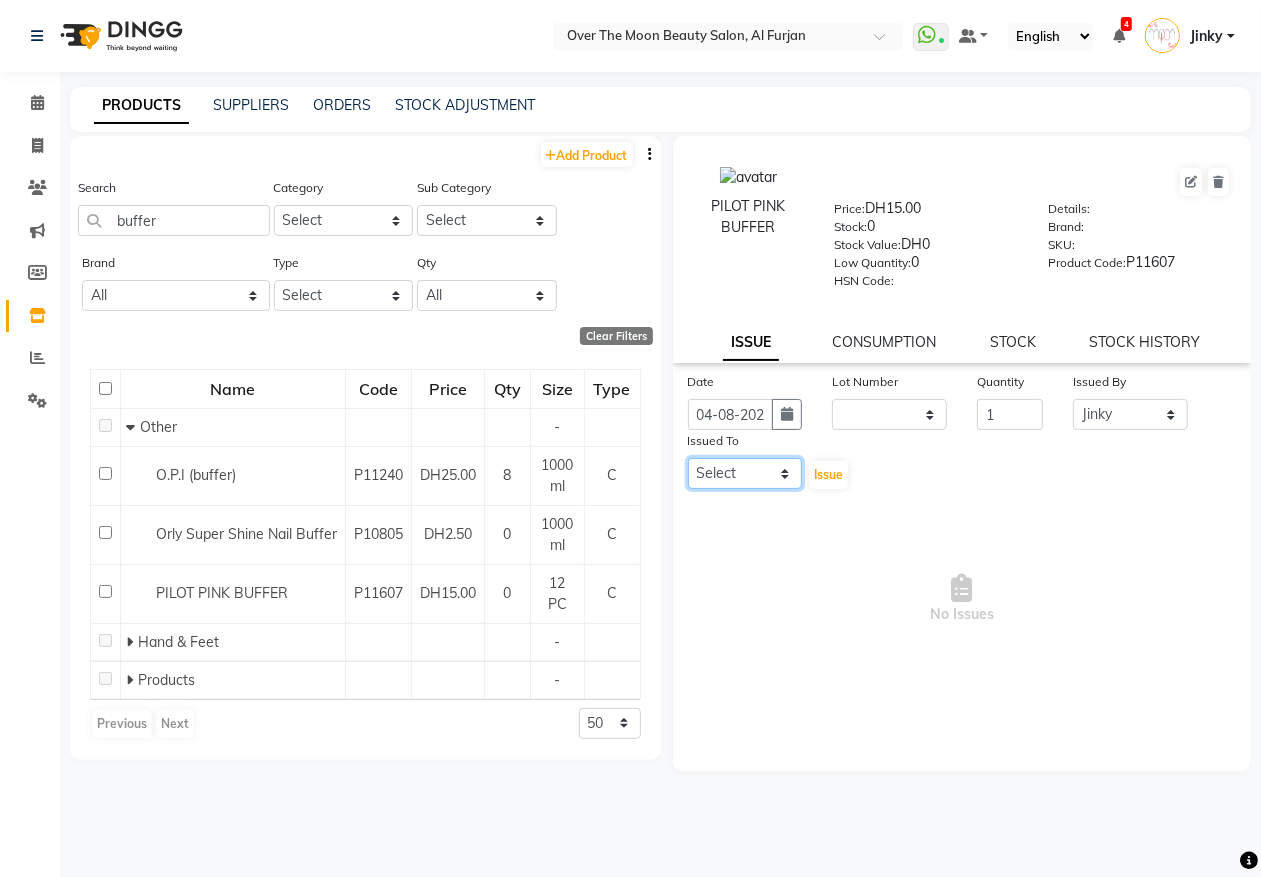 select on "64796" 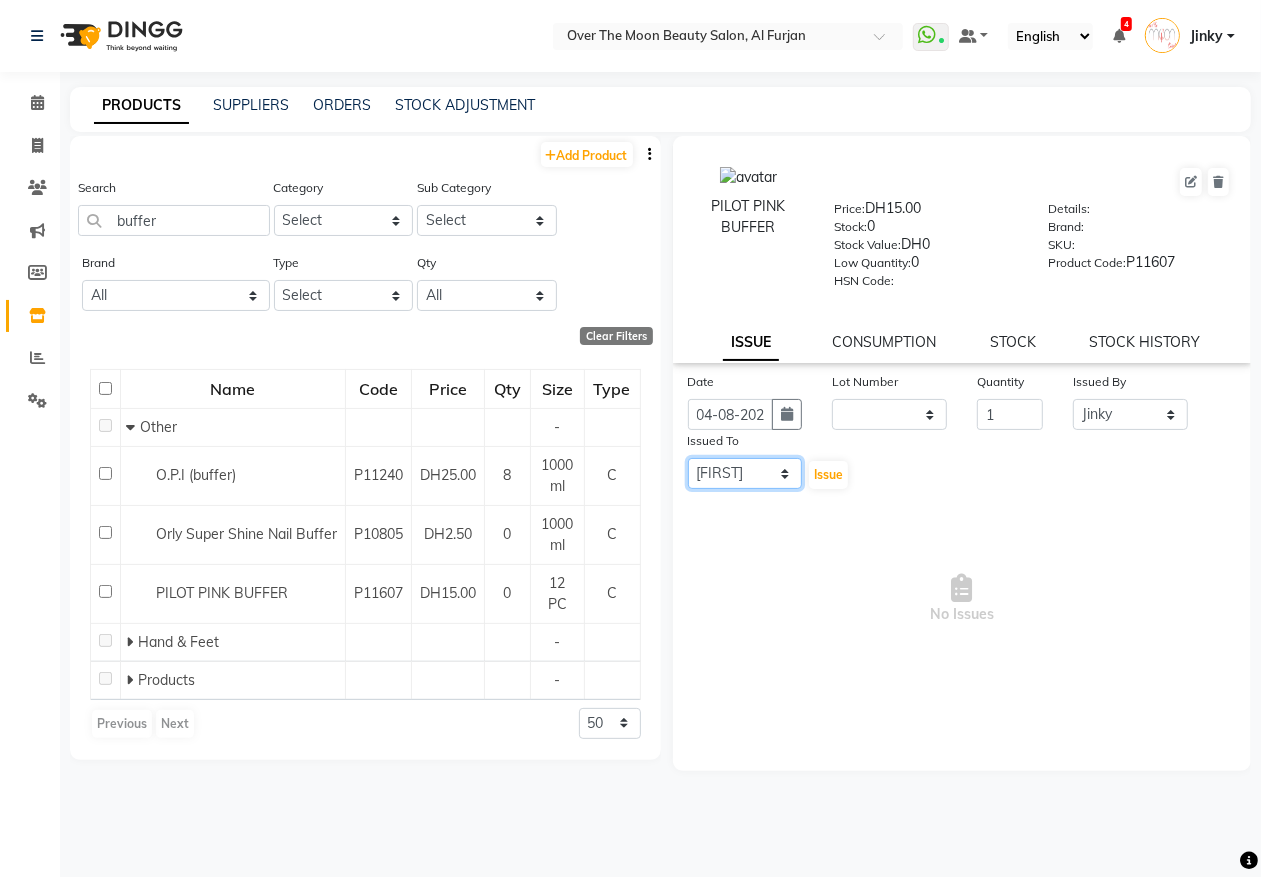 click on "Select Admin Bianca Hadeel Jeewan Jinky Kristi Leen Malou Marketing Account William" 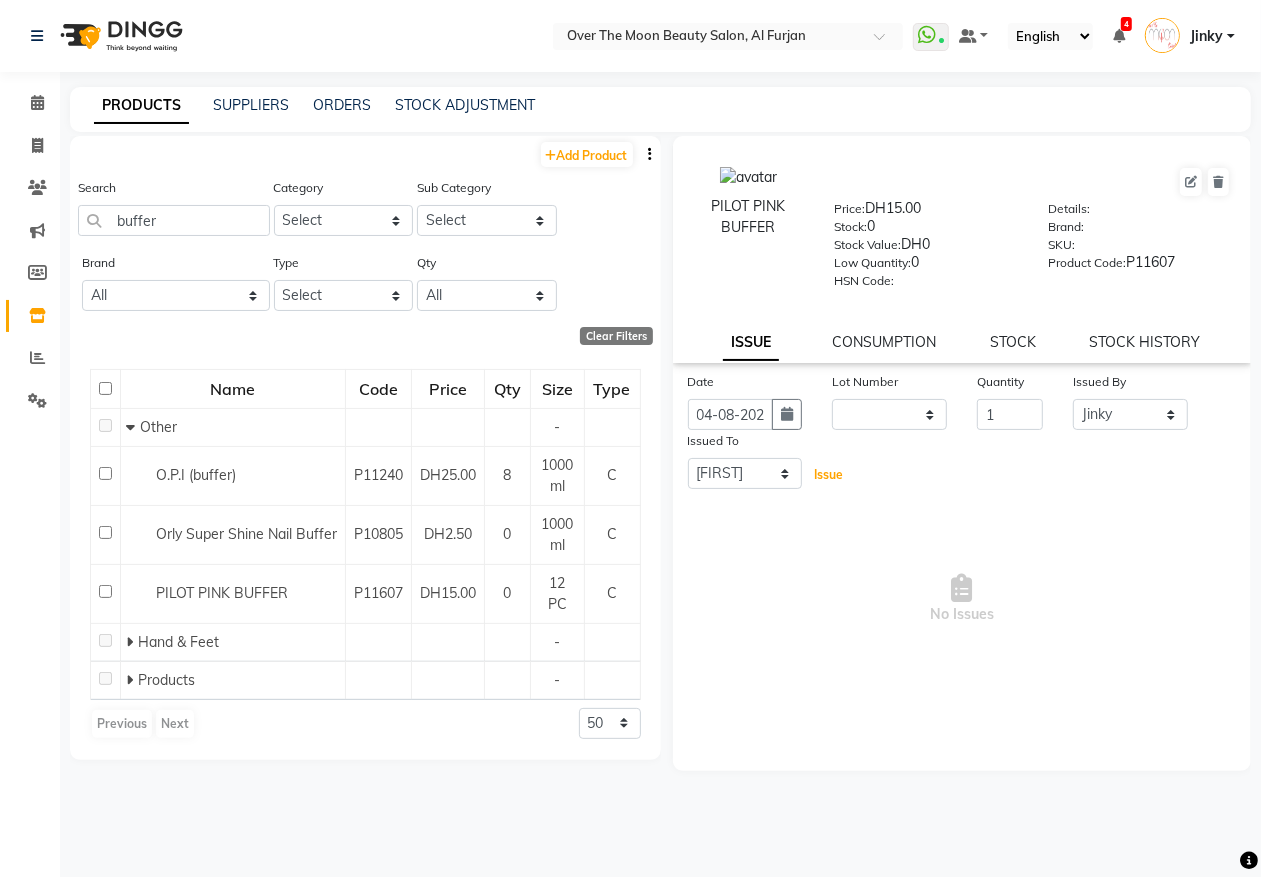 click on "Issue" 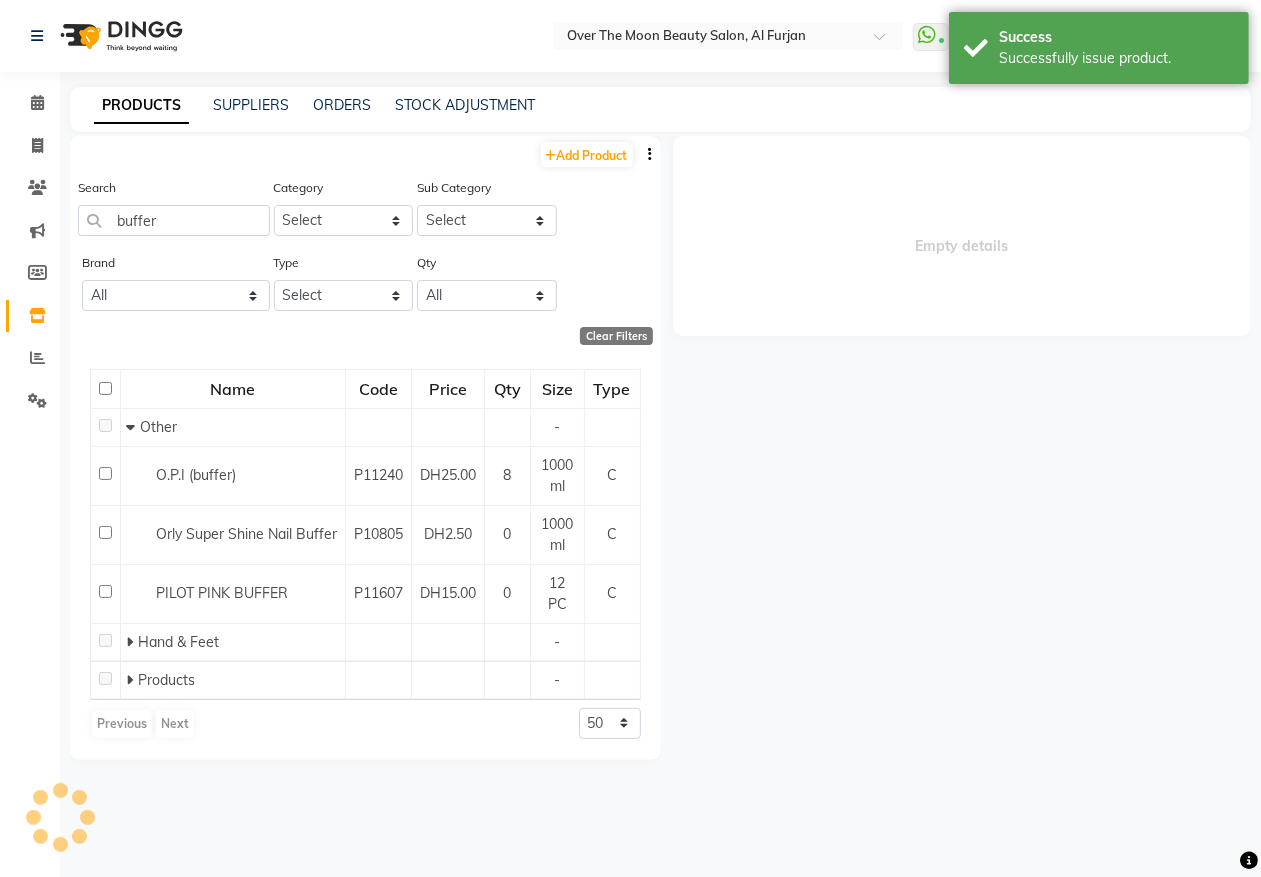 select 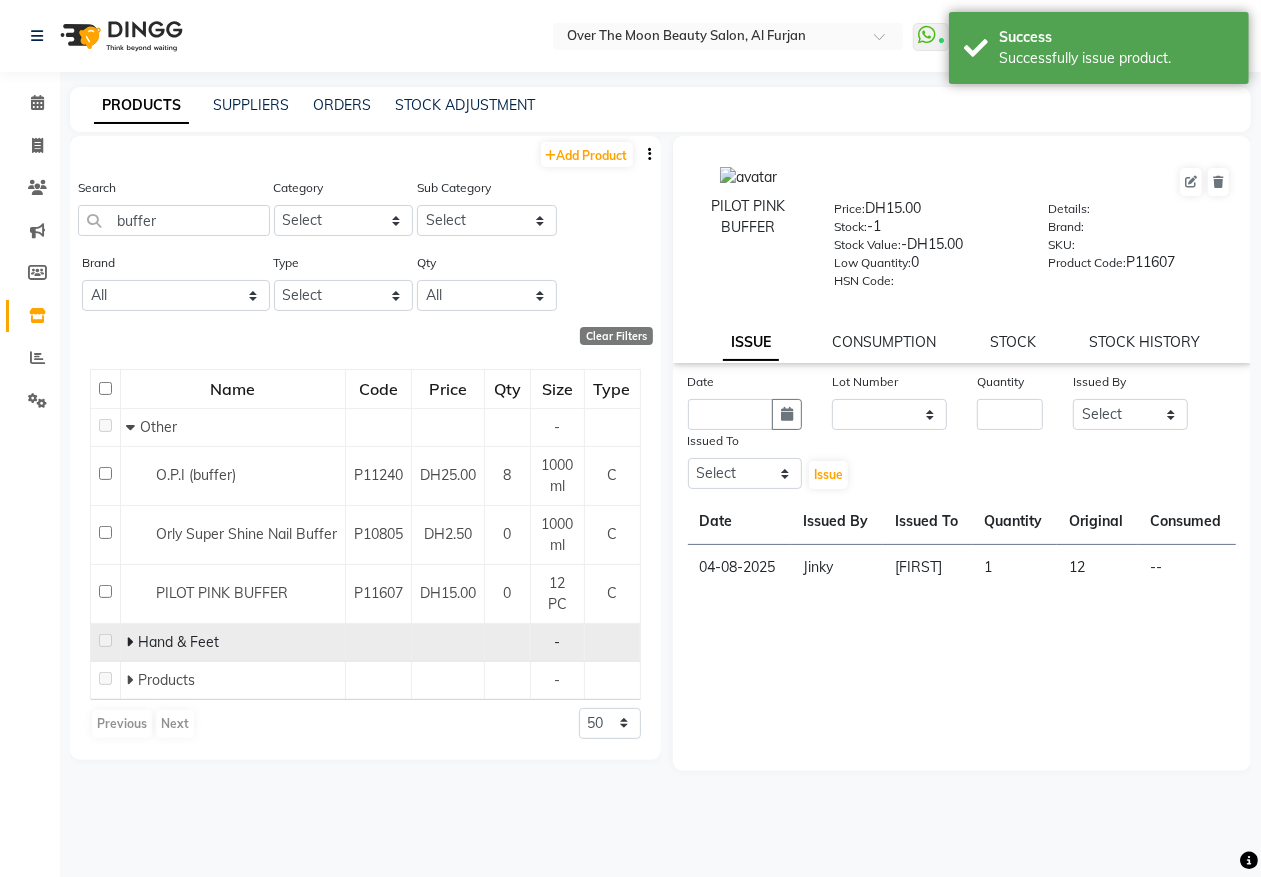 click 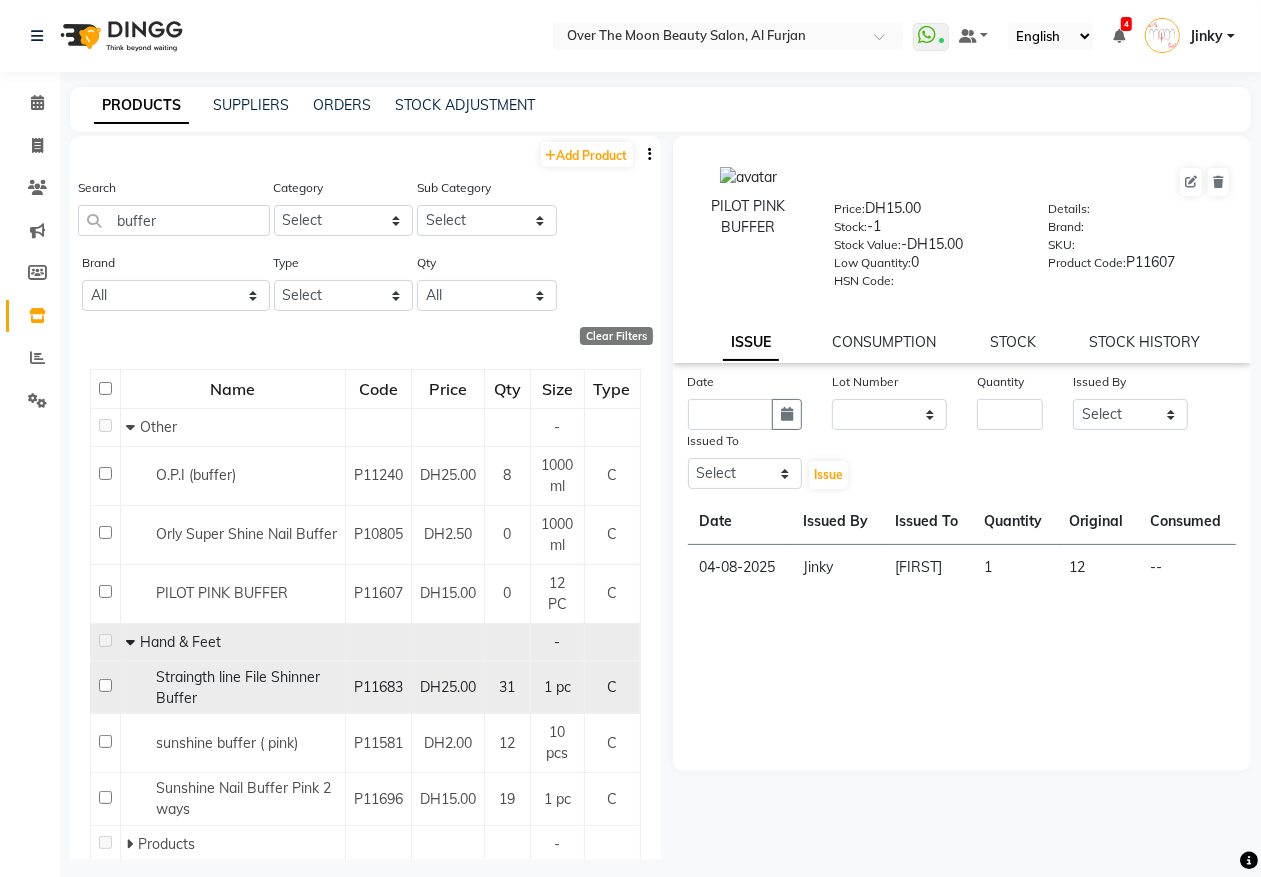 click 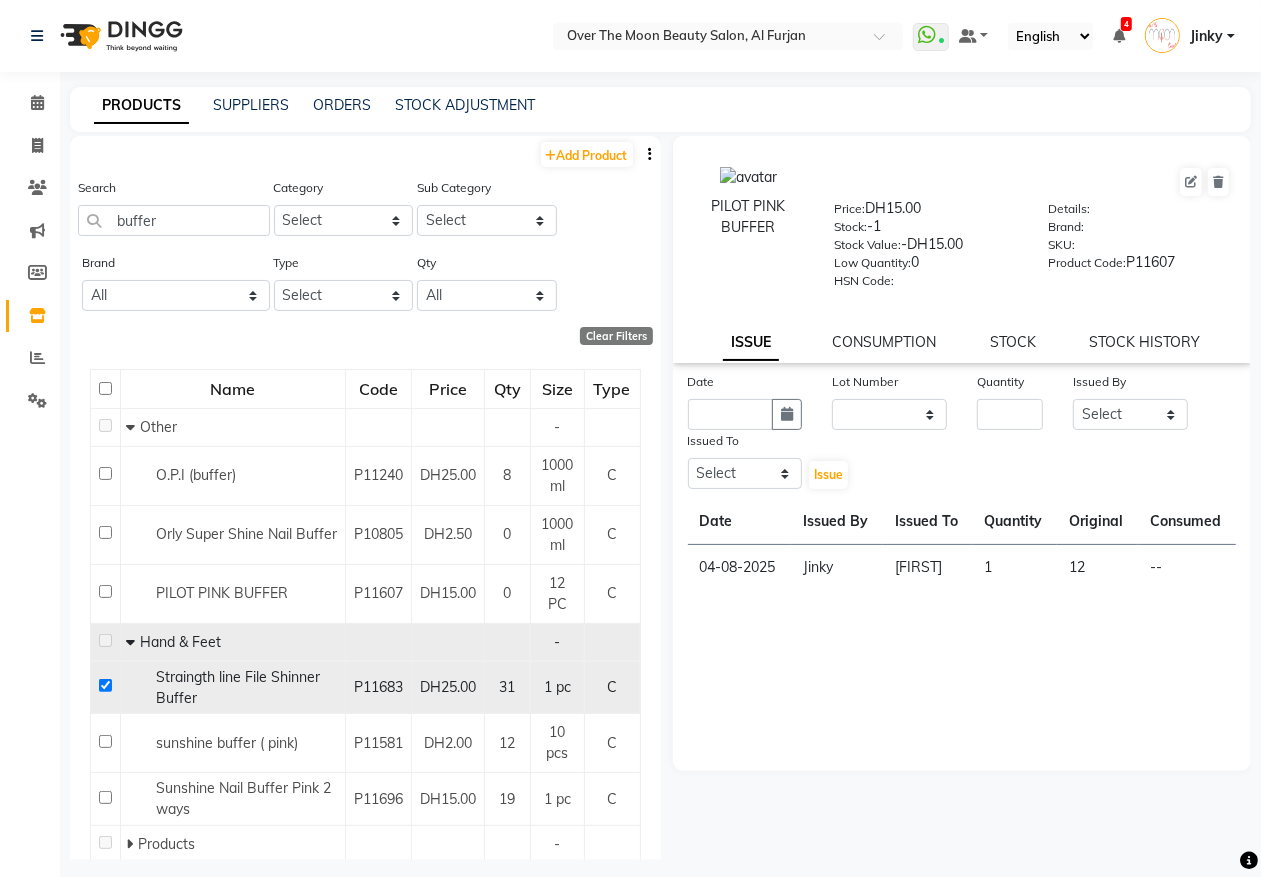 checkbox on "true" 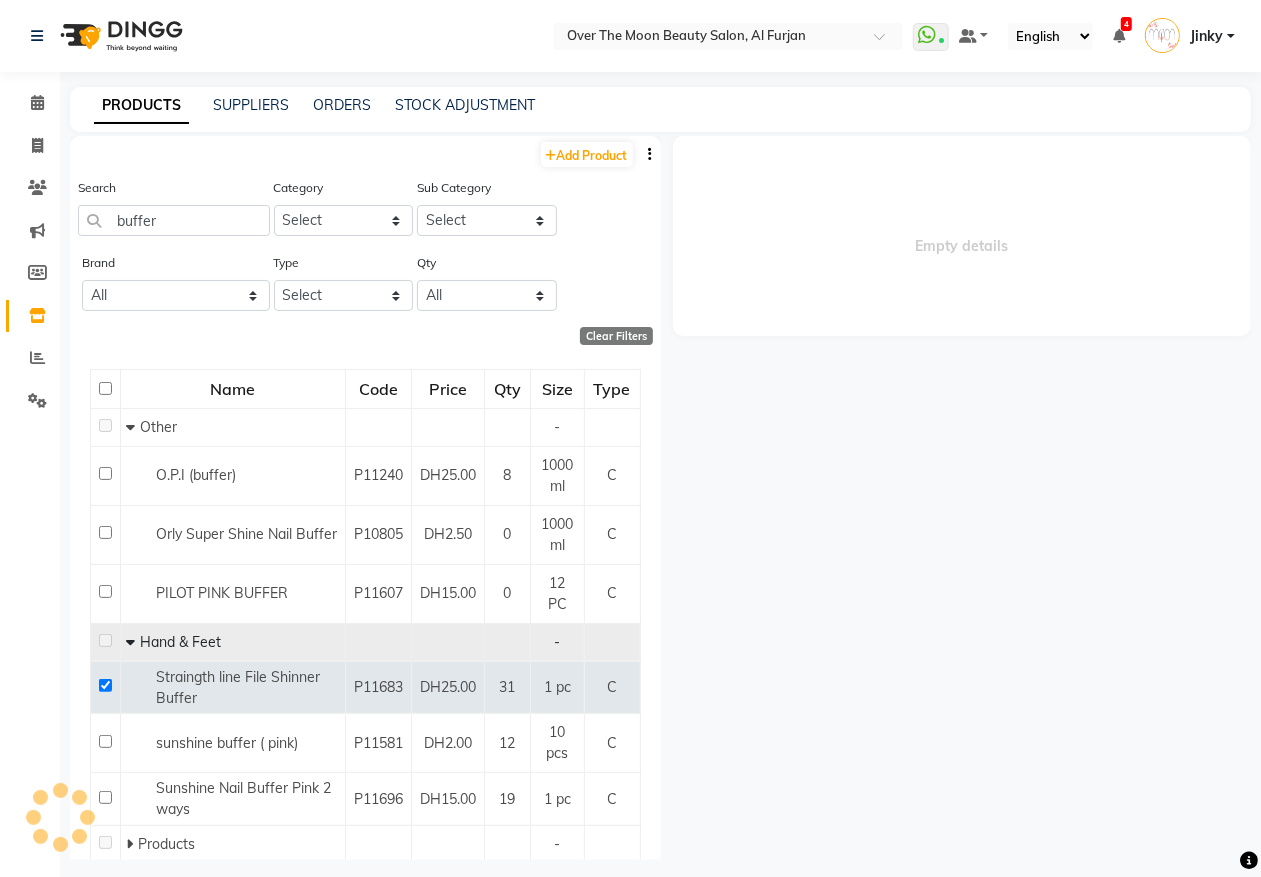 select 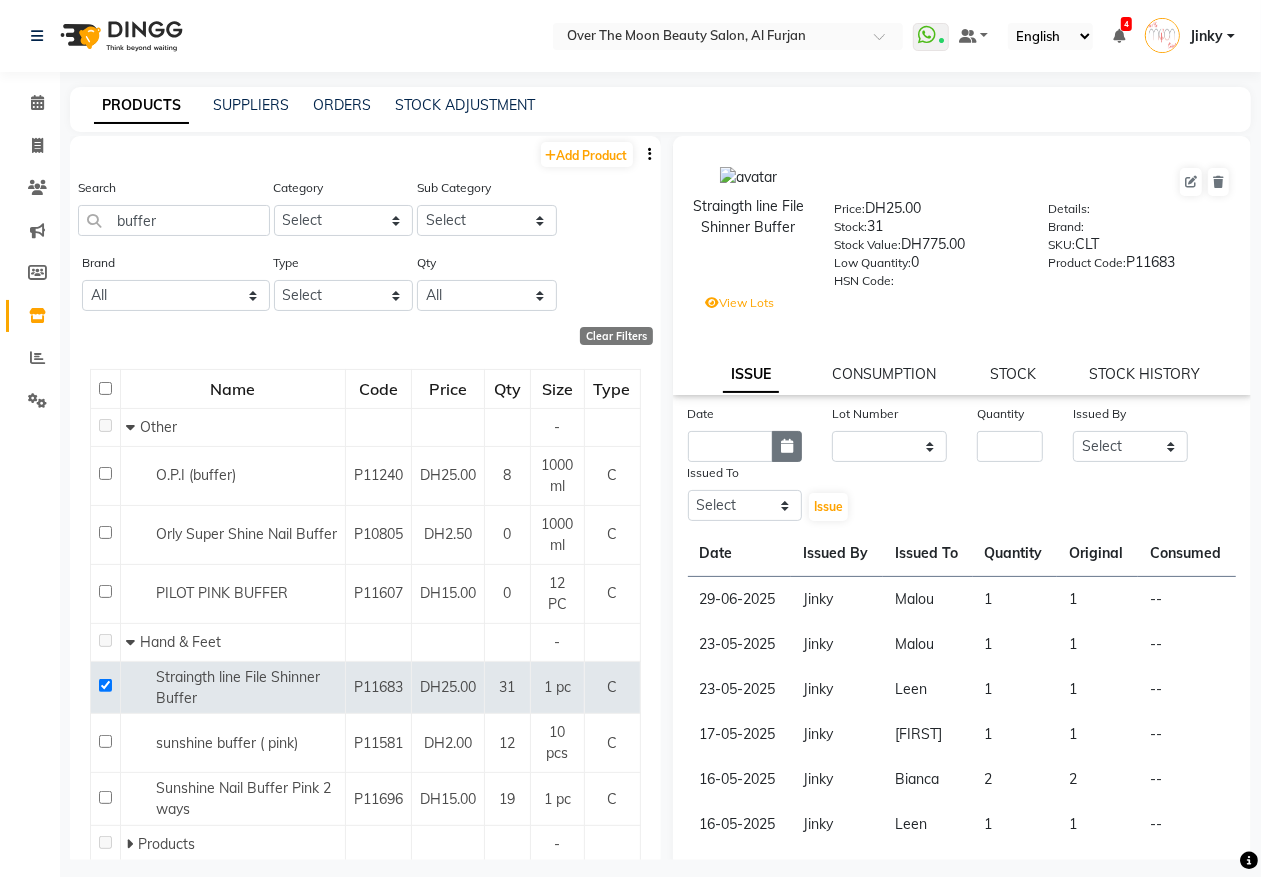 click 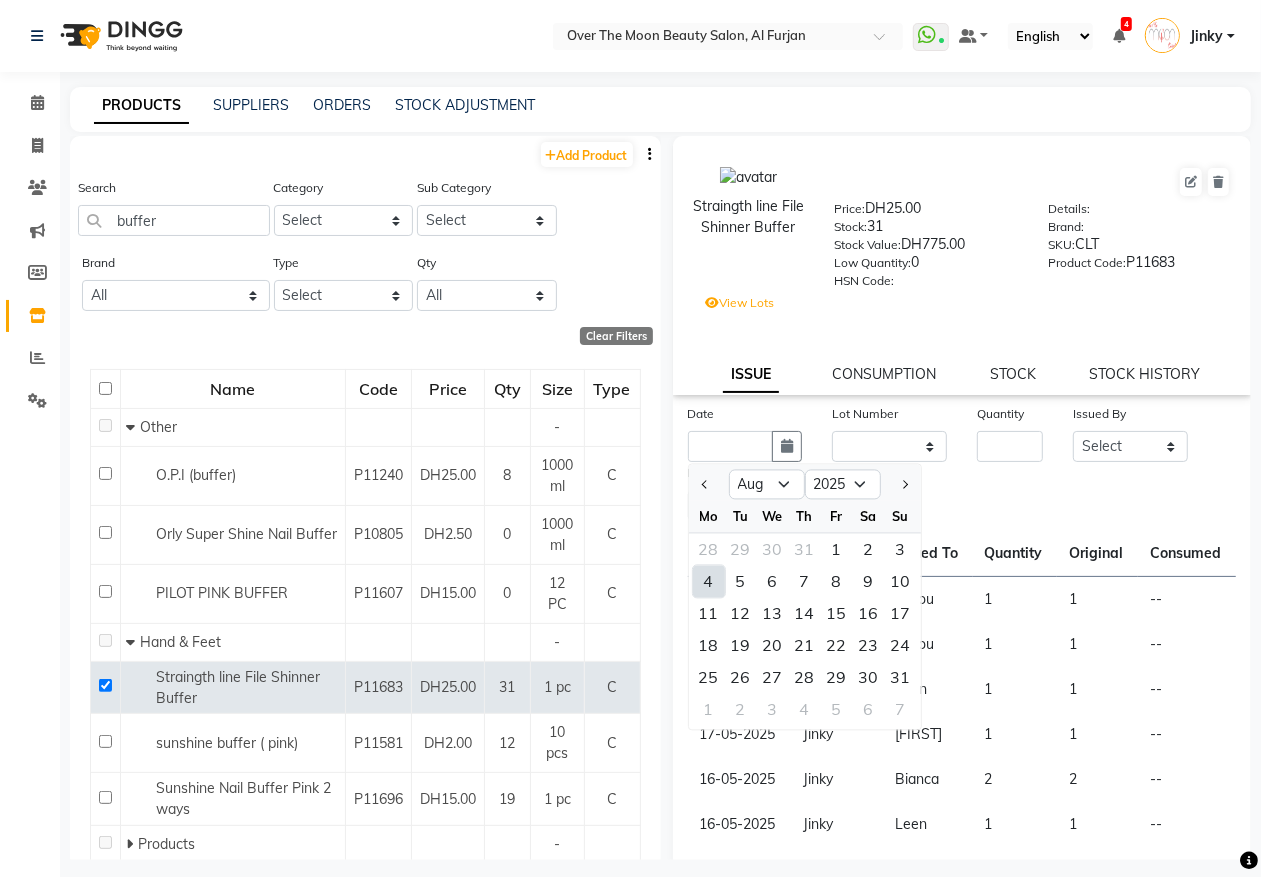 click on "4" 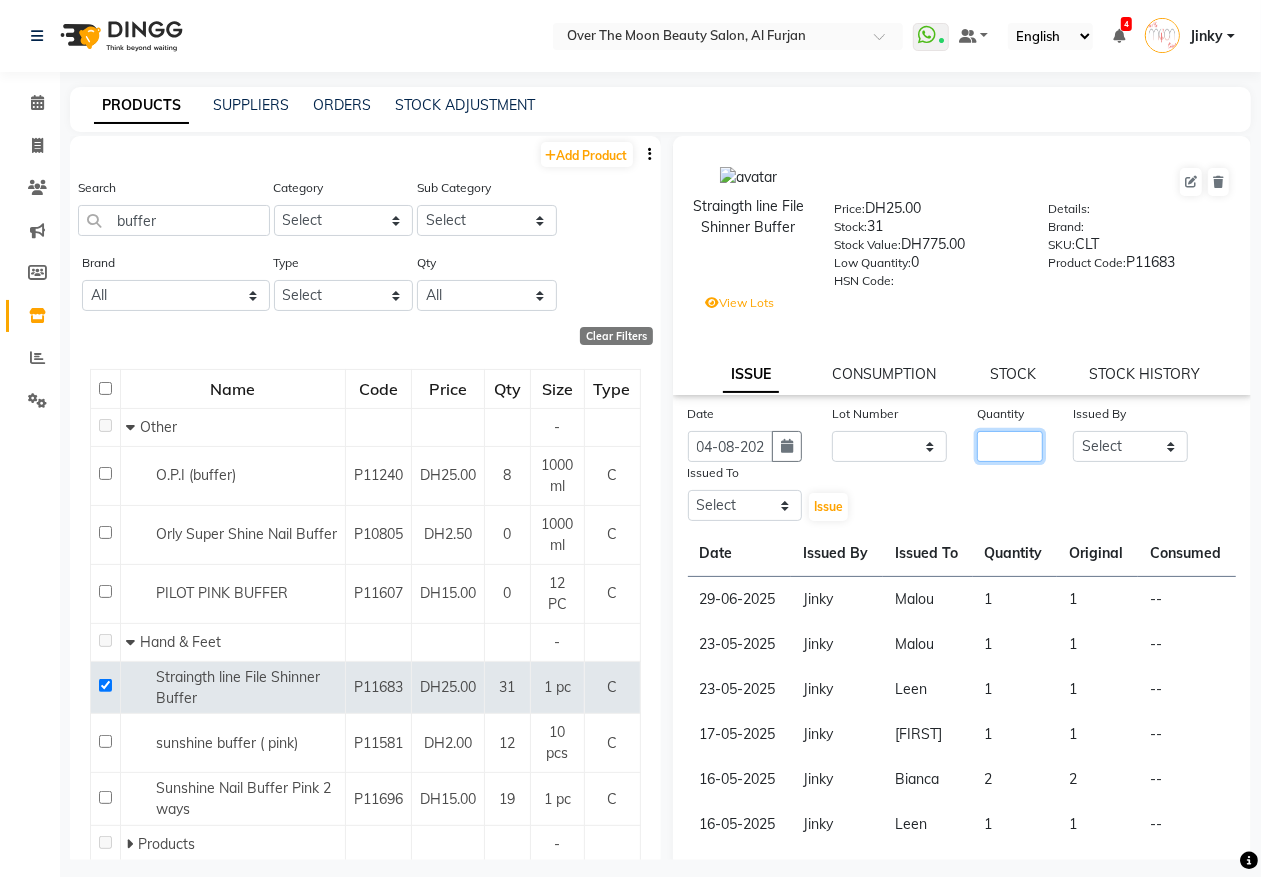 click 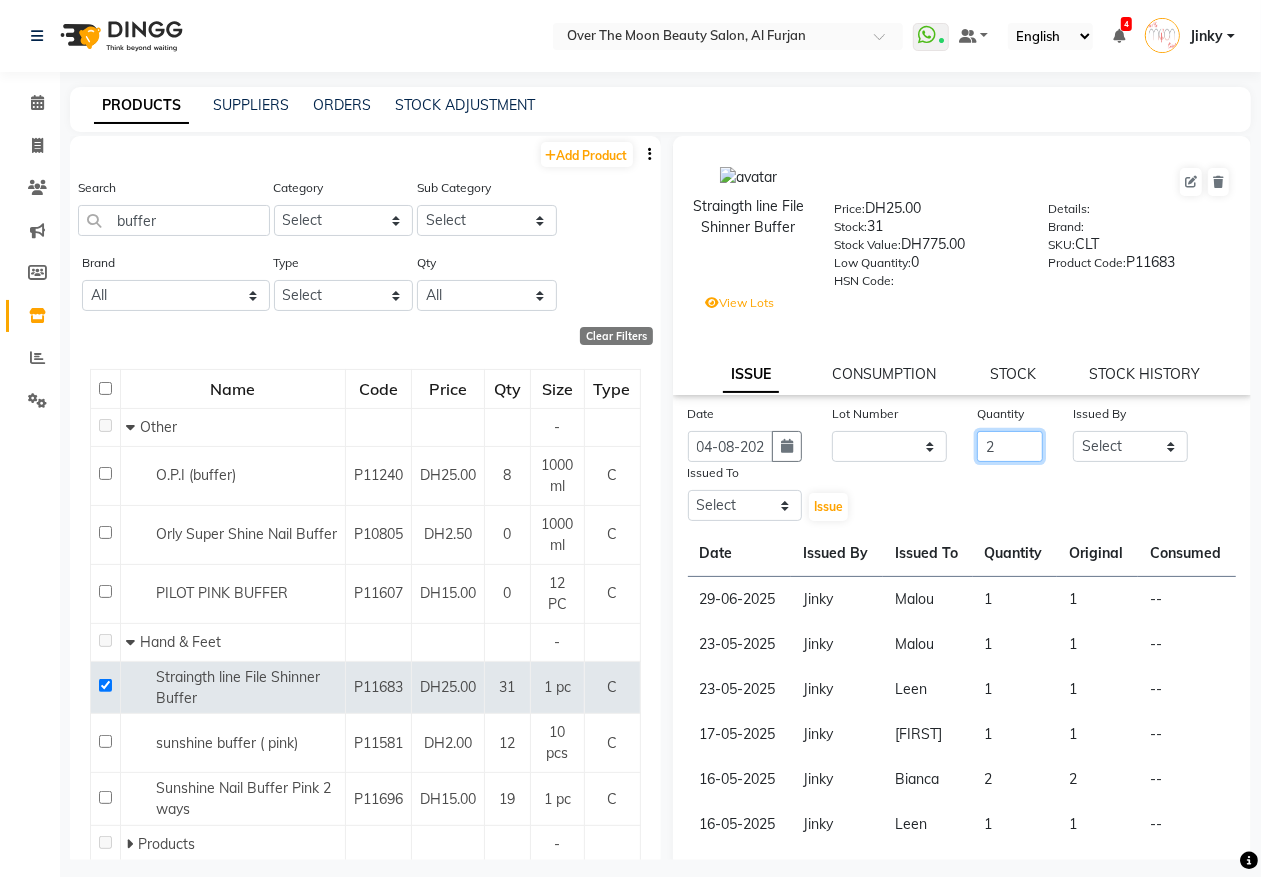 type on "2" 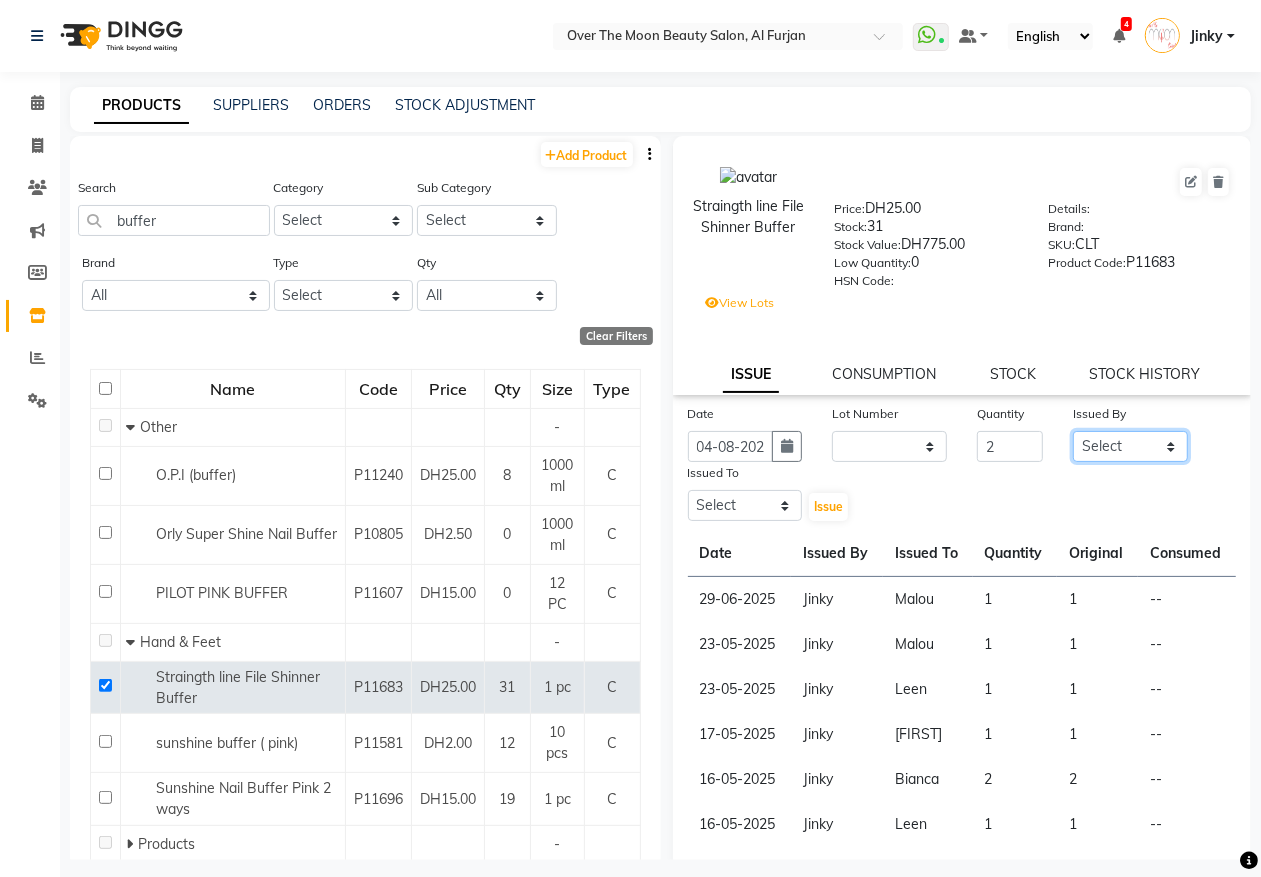 drag, startPoint x: 1075, startPoint y: 437, endPoint x: 1083, endPoint y: 428, distance: 12.0415945 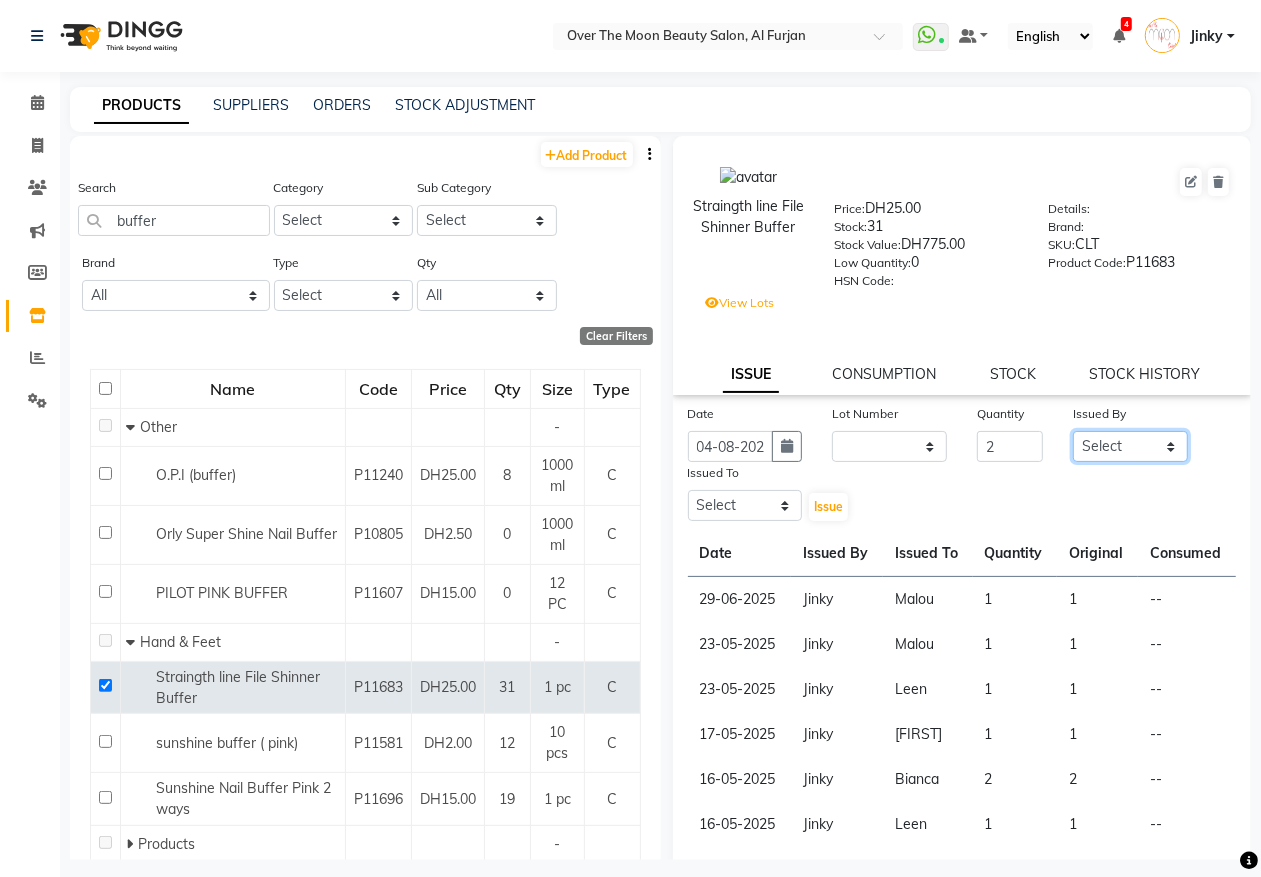 select on "64402" 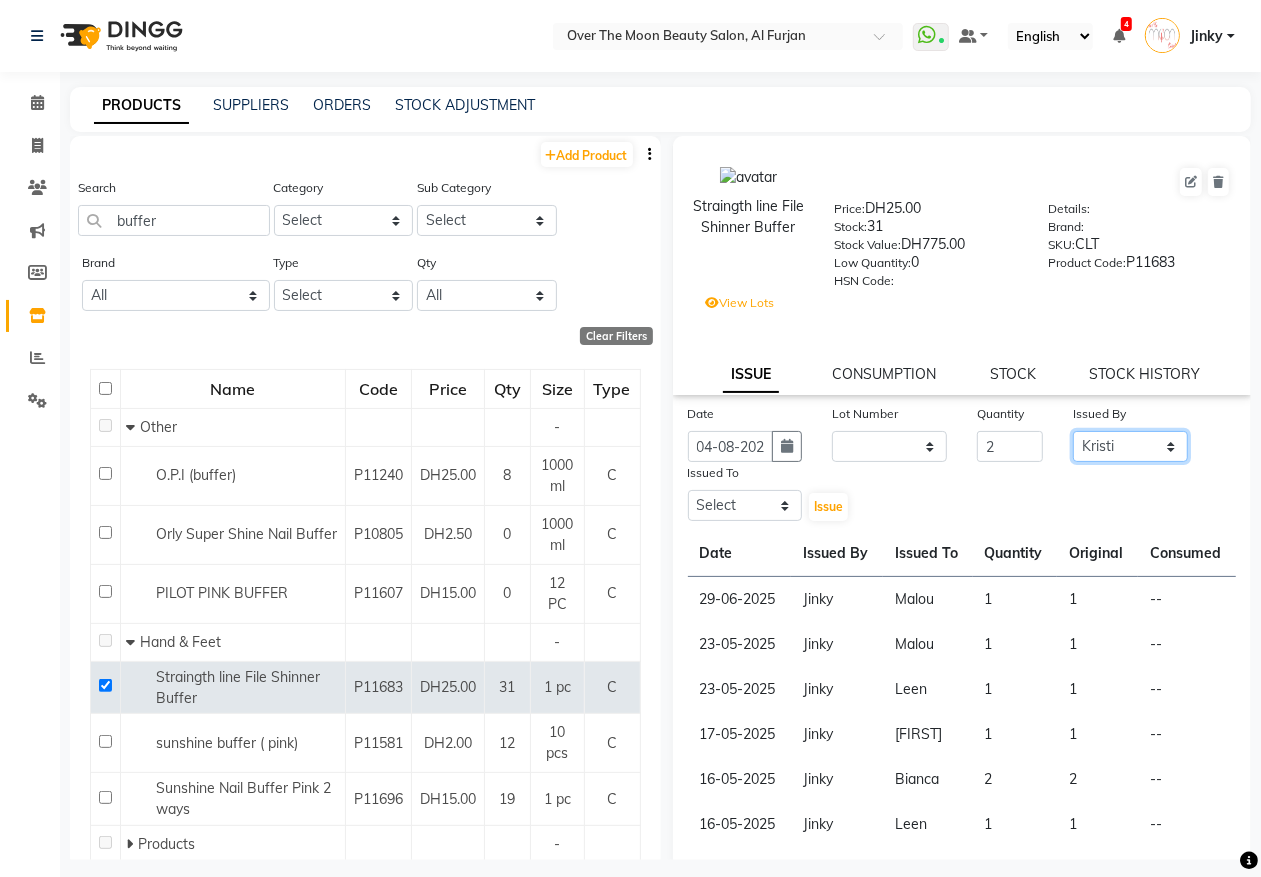 click on "Select Admin Bianca Hadeel Jeewan Jinky Kristi Leen Malou Marketing Account William" 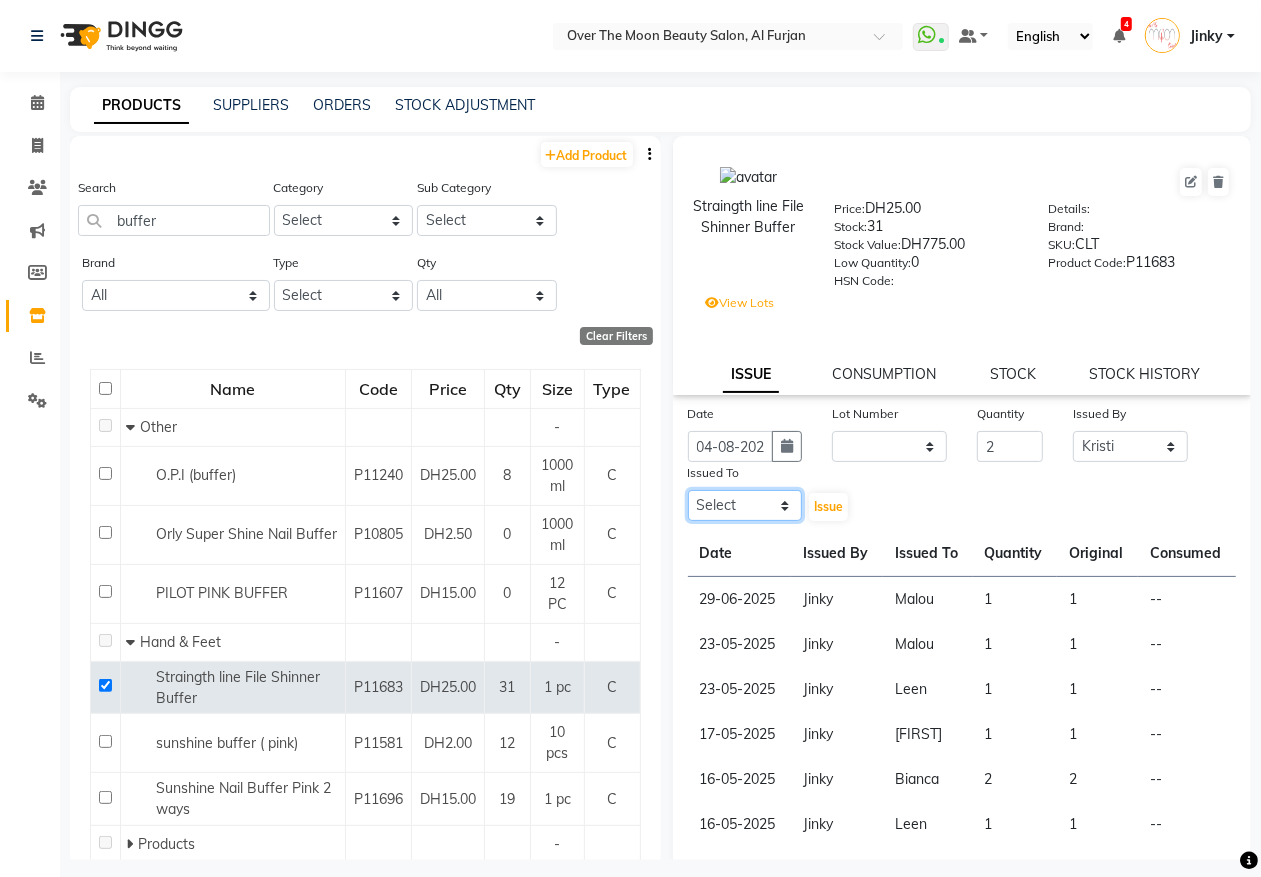 click on "Select Admin Bianca Hadeel Jeewan Jinky Kristi Leen Malou Marketing Account William" 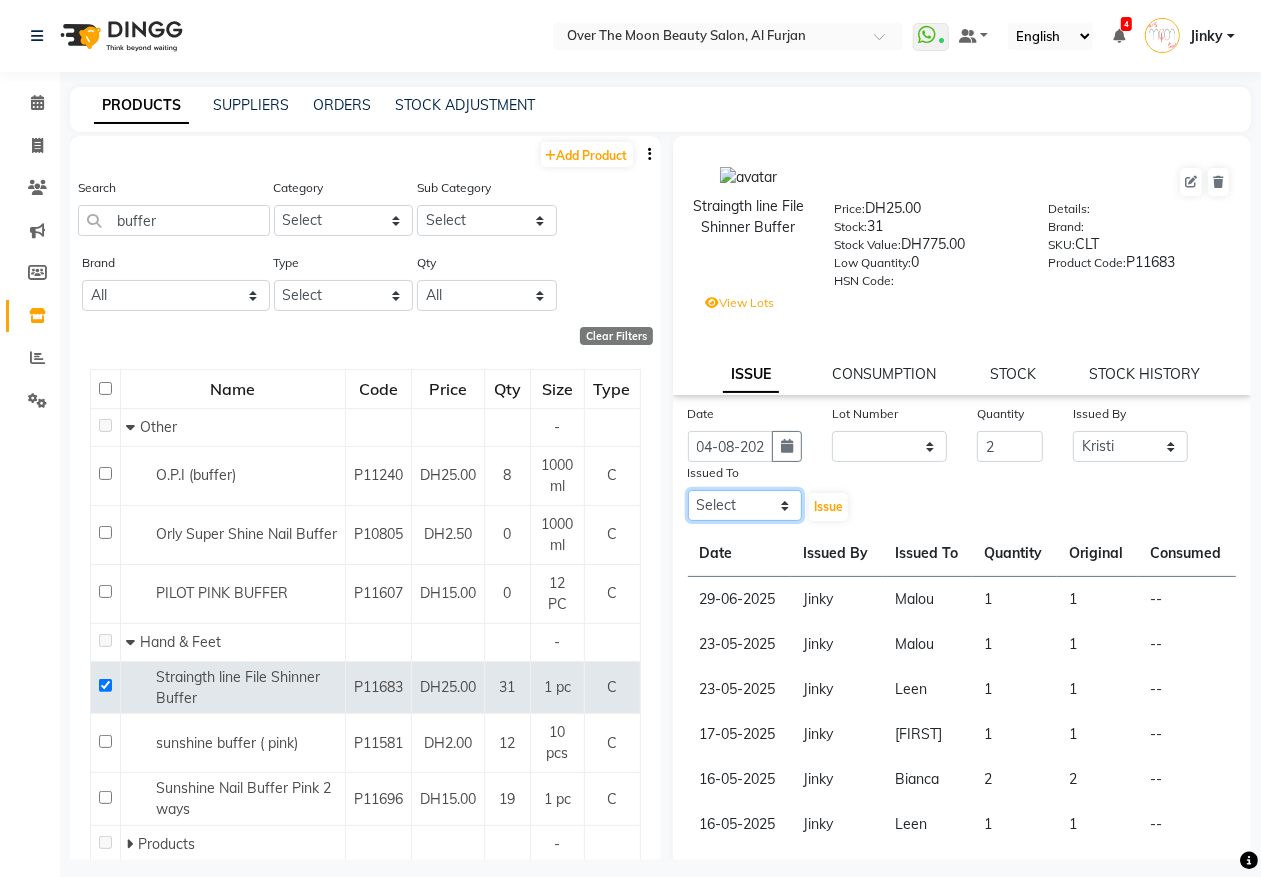 select on "20146" 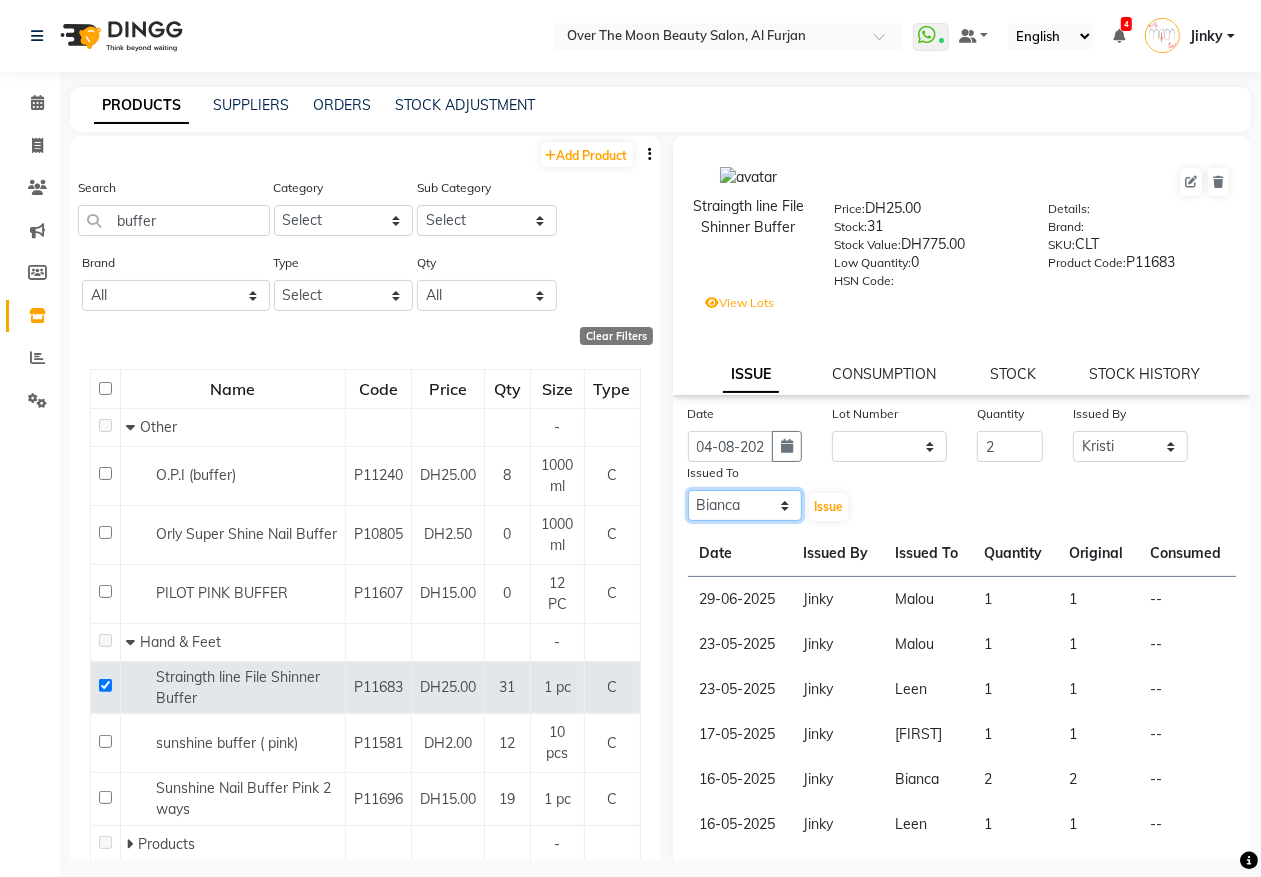 click on "Select Admin Bianca Hadeel Jeewan Jinky Kristi Leen Malou Marketing Account William" 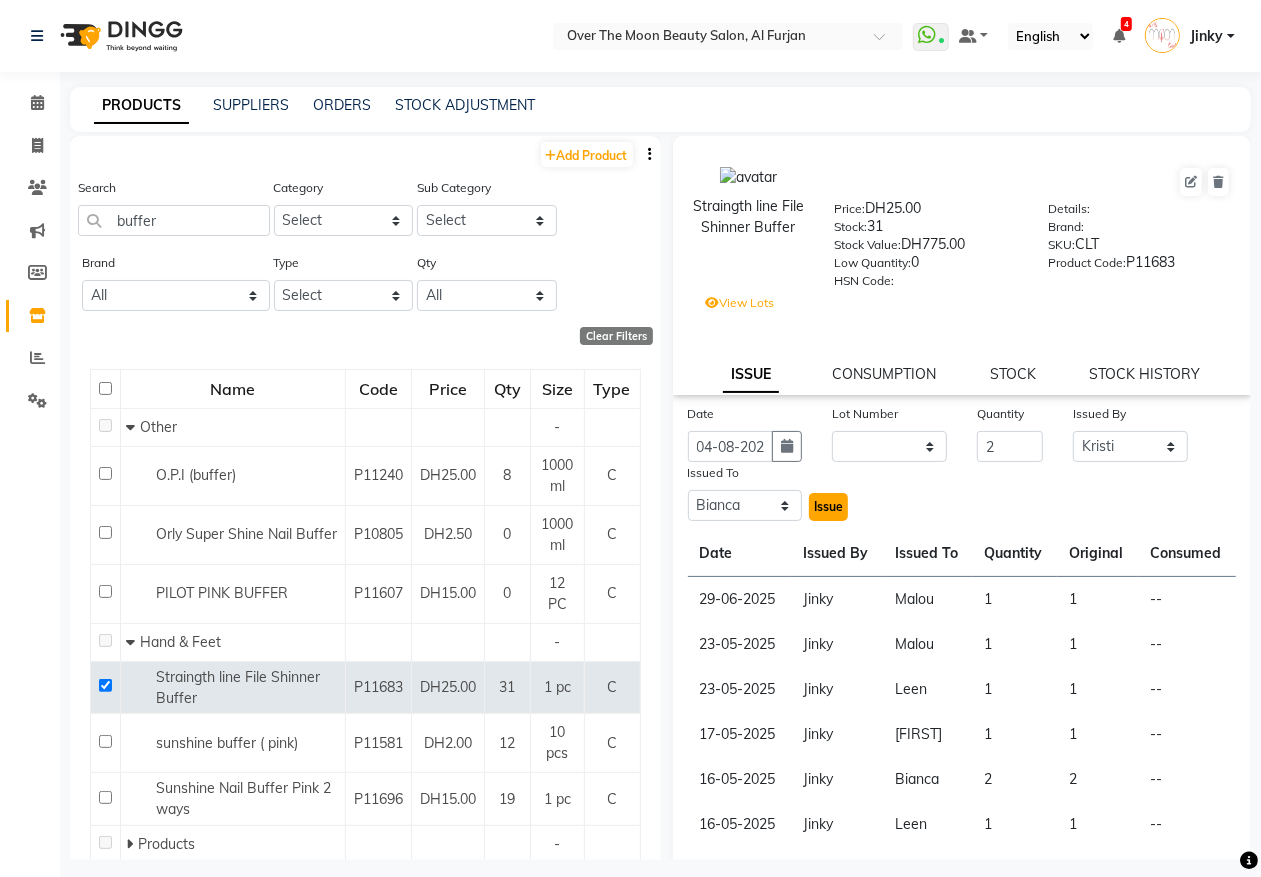 click on "Issue" 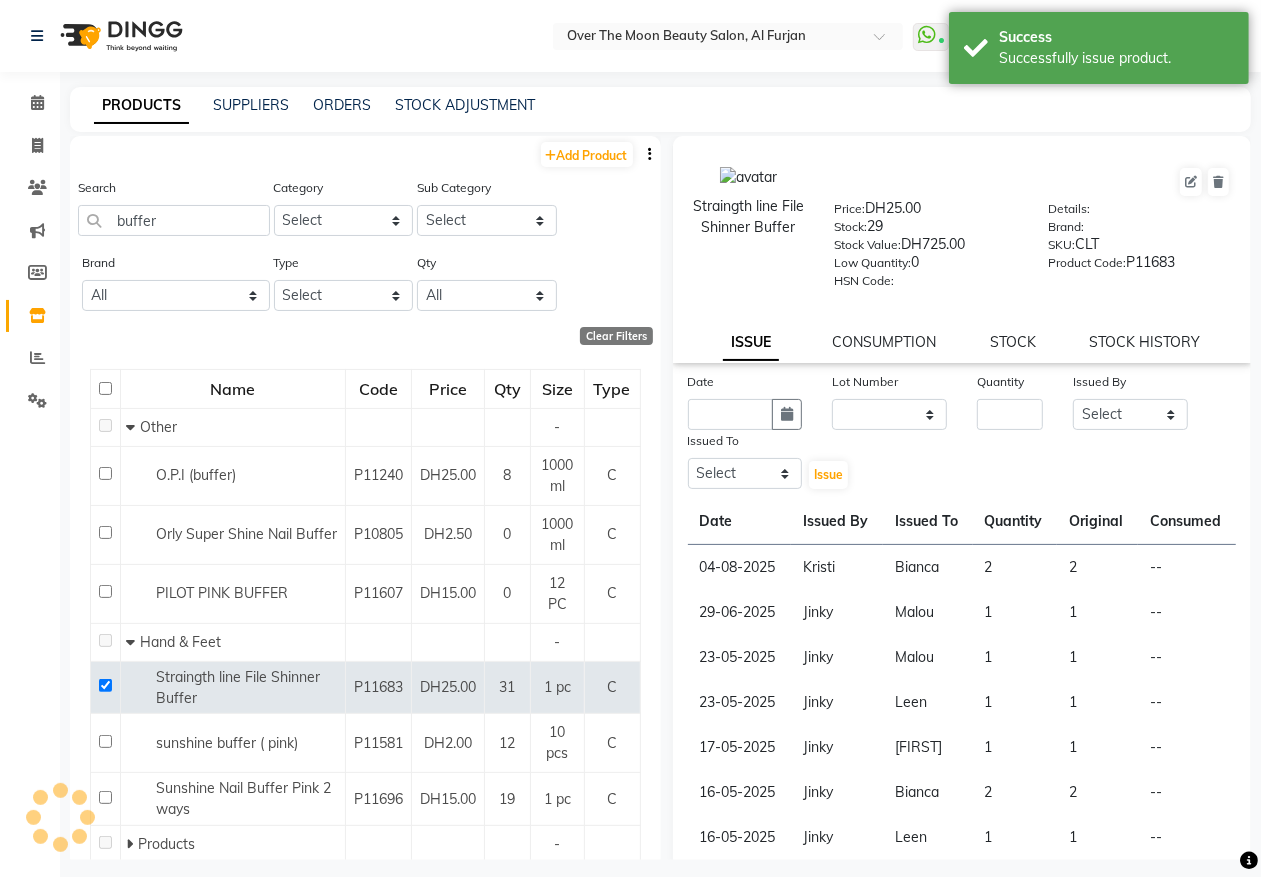select 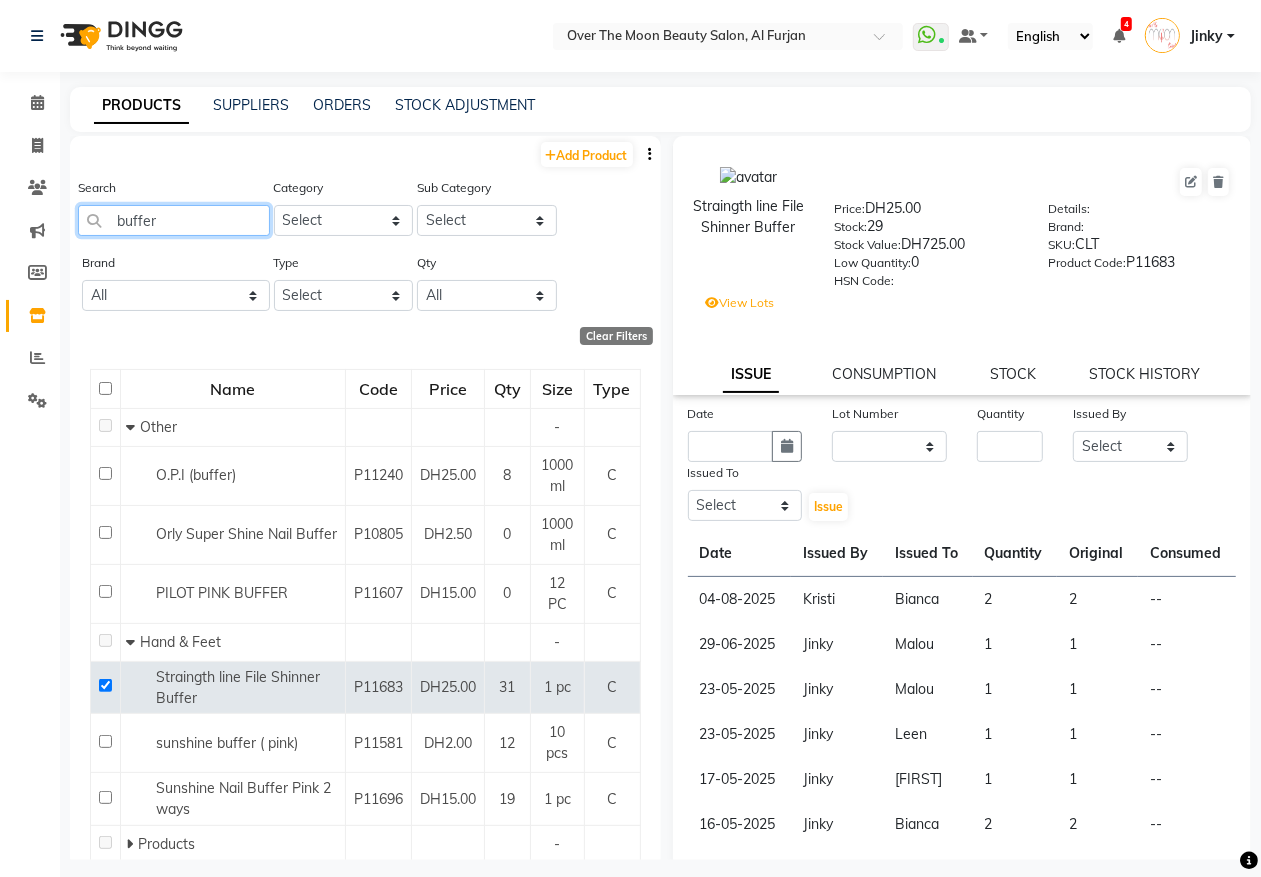 drag, startPoint x: 168, startPoint y: 228, endPoint x: 93, endPoint y: 247, distance: 77.36925 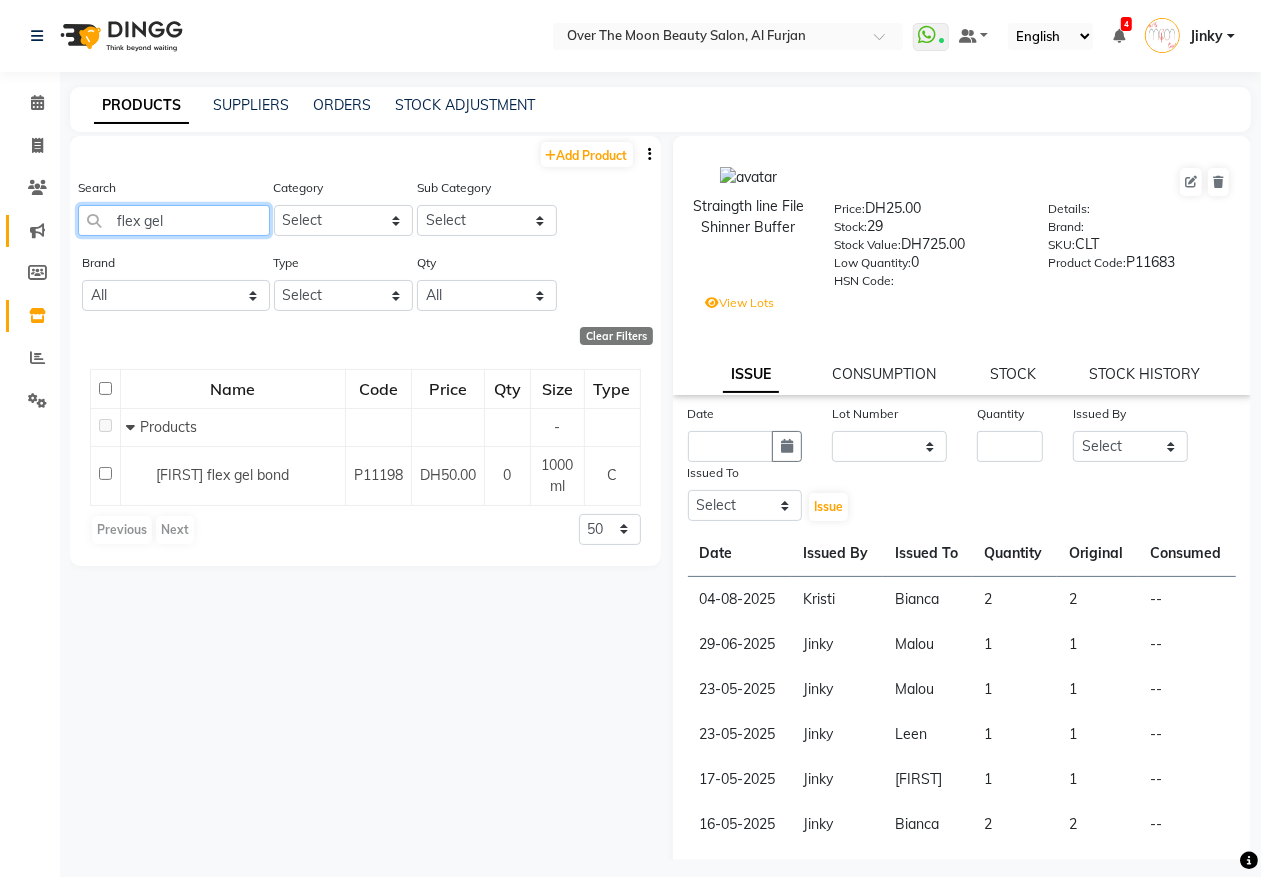 drag, startPoint x: 177, startPoint y: 228, endPoint x: 41, endPoint y: 243, distance: 136.8247 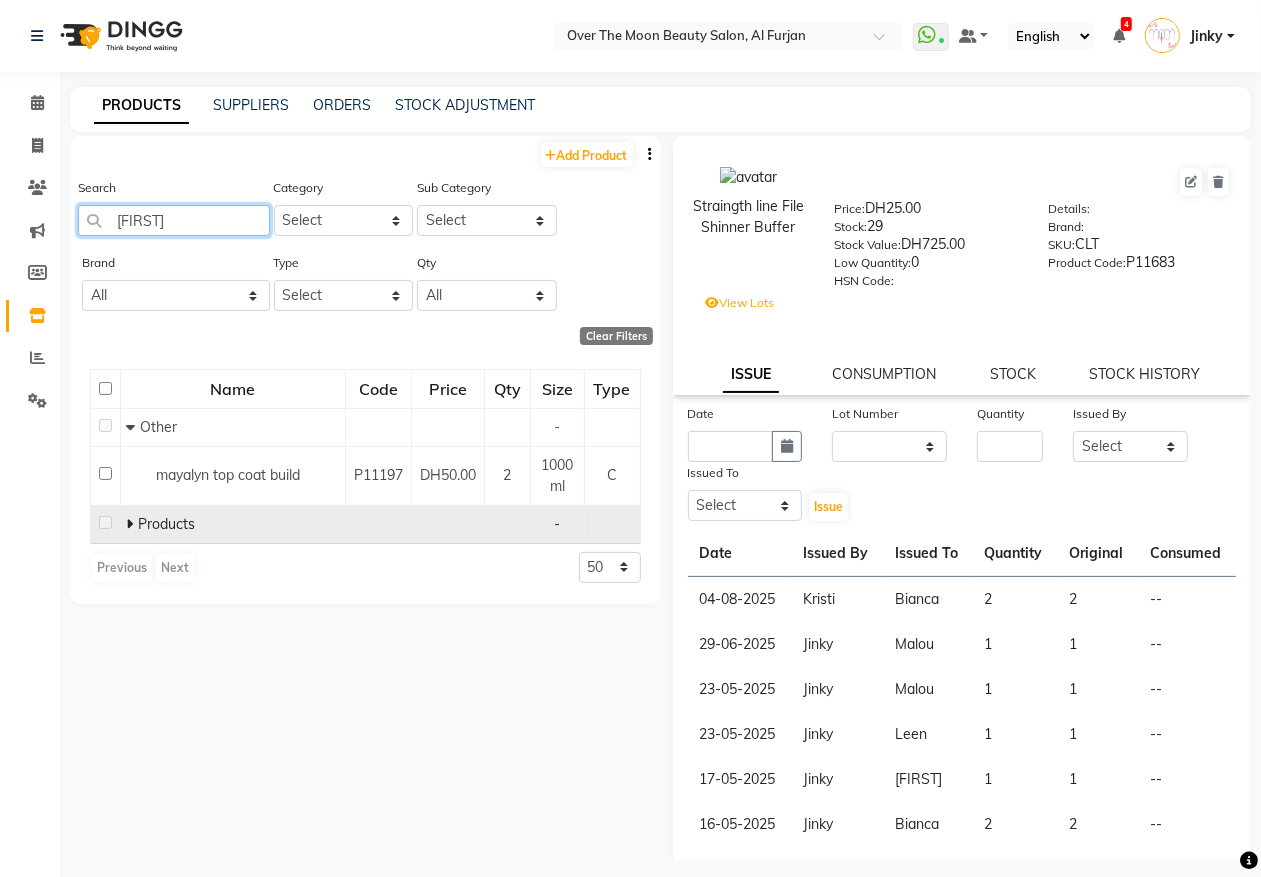 type on "mayalyn" 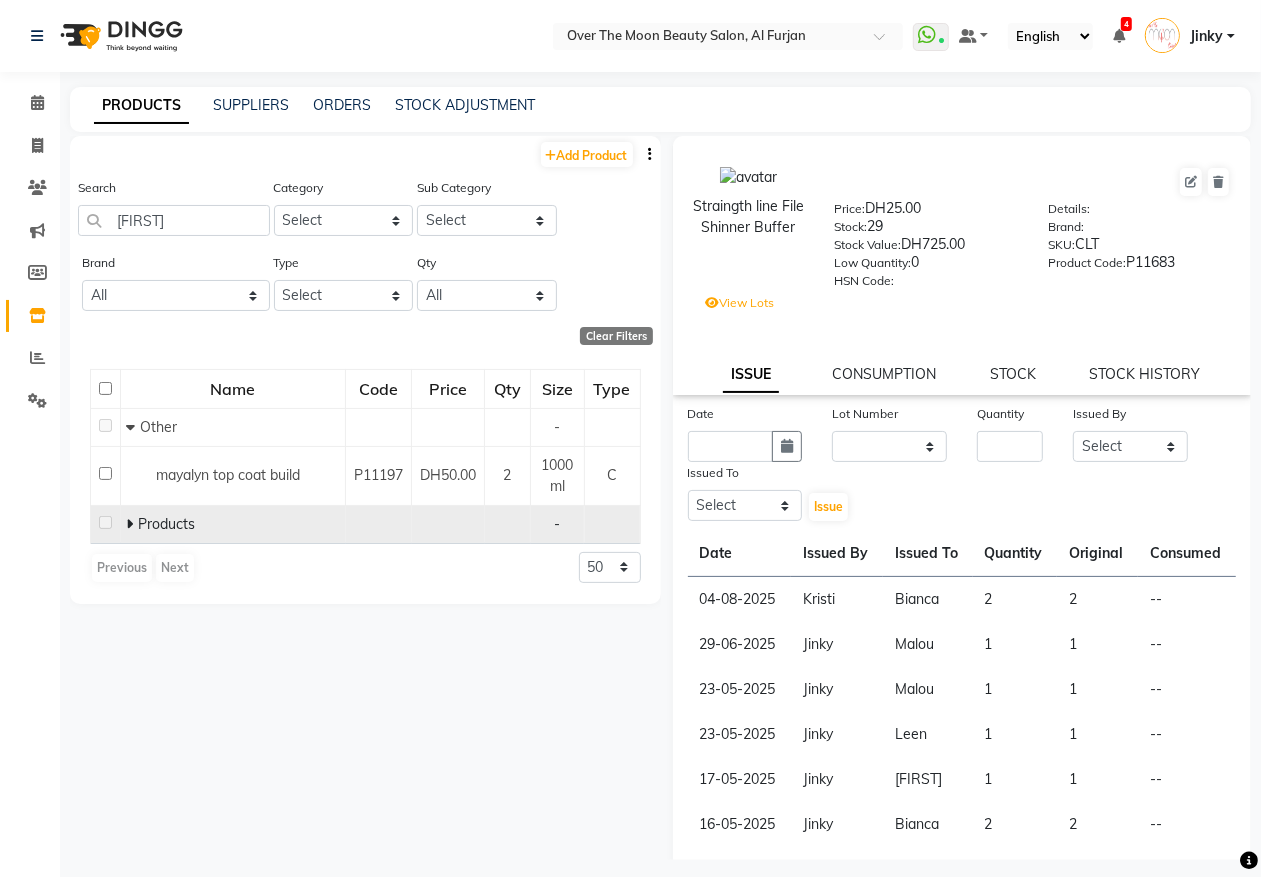 click 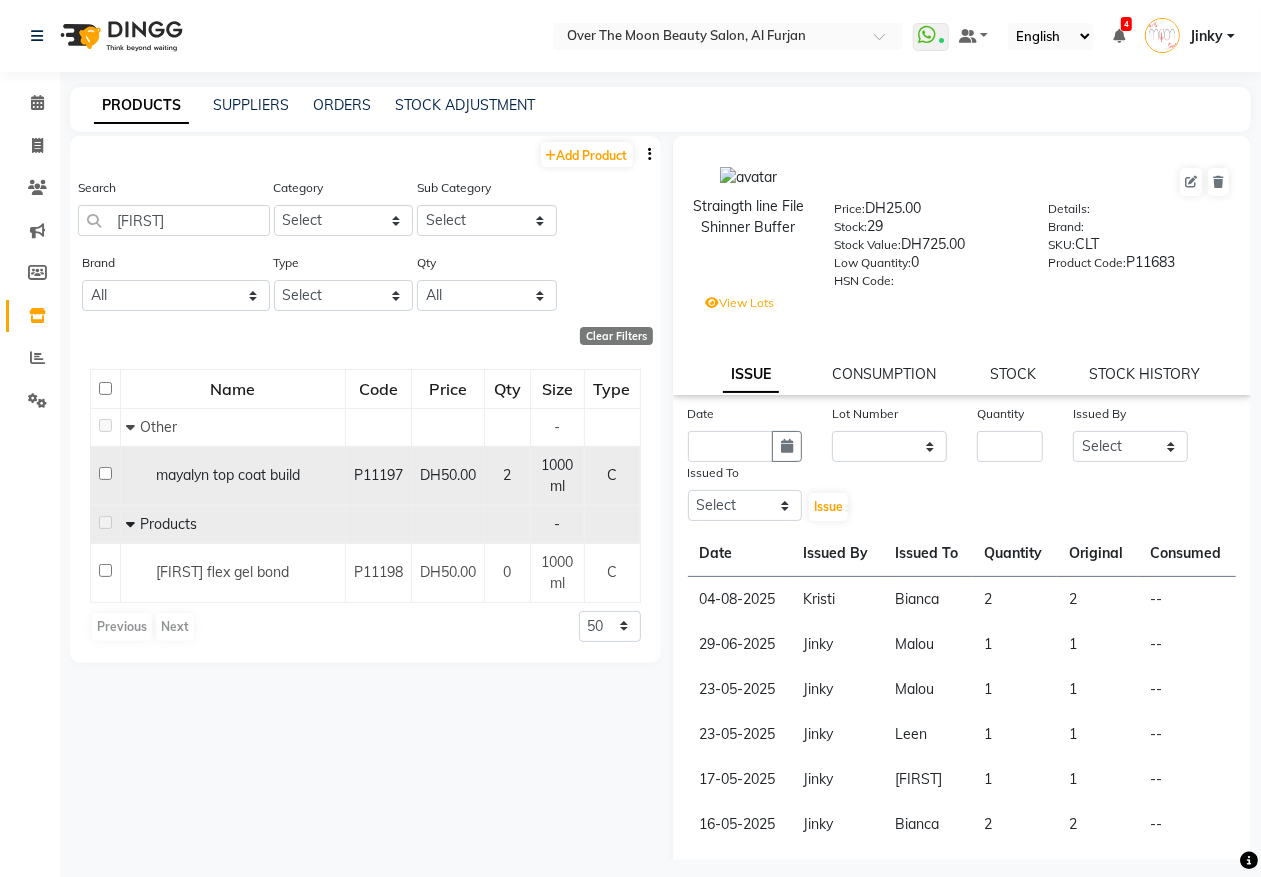 click 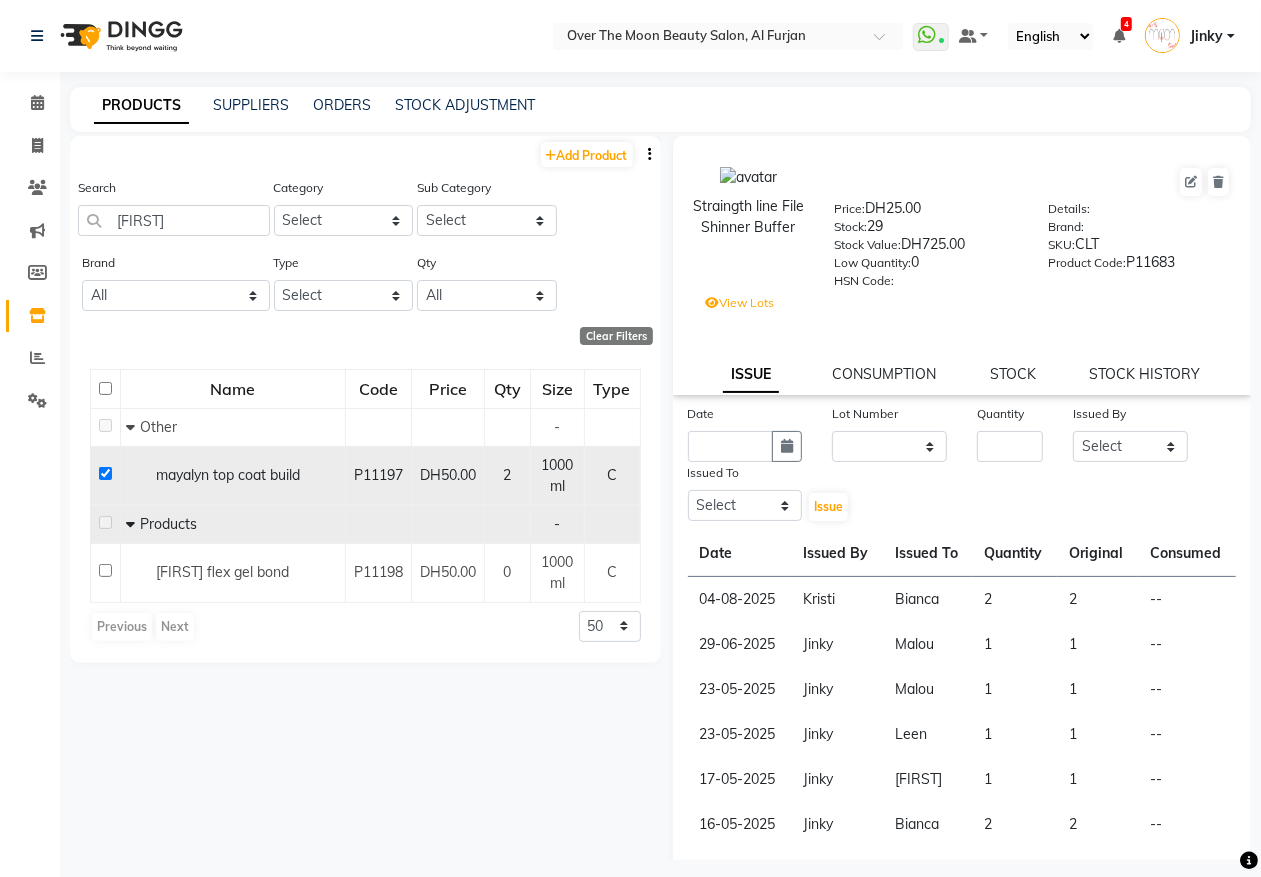 checkbox on "true" 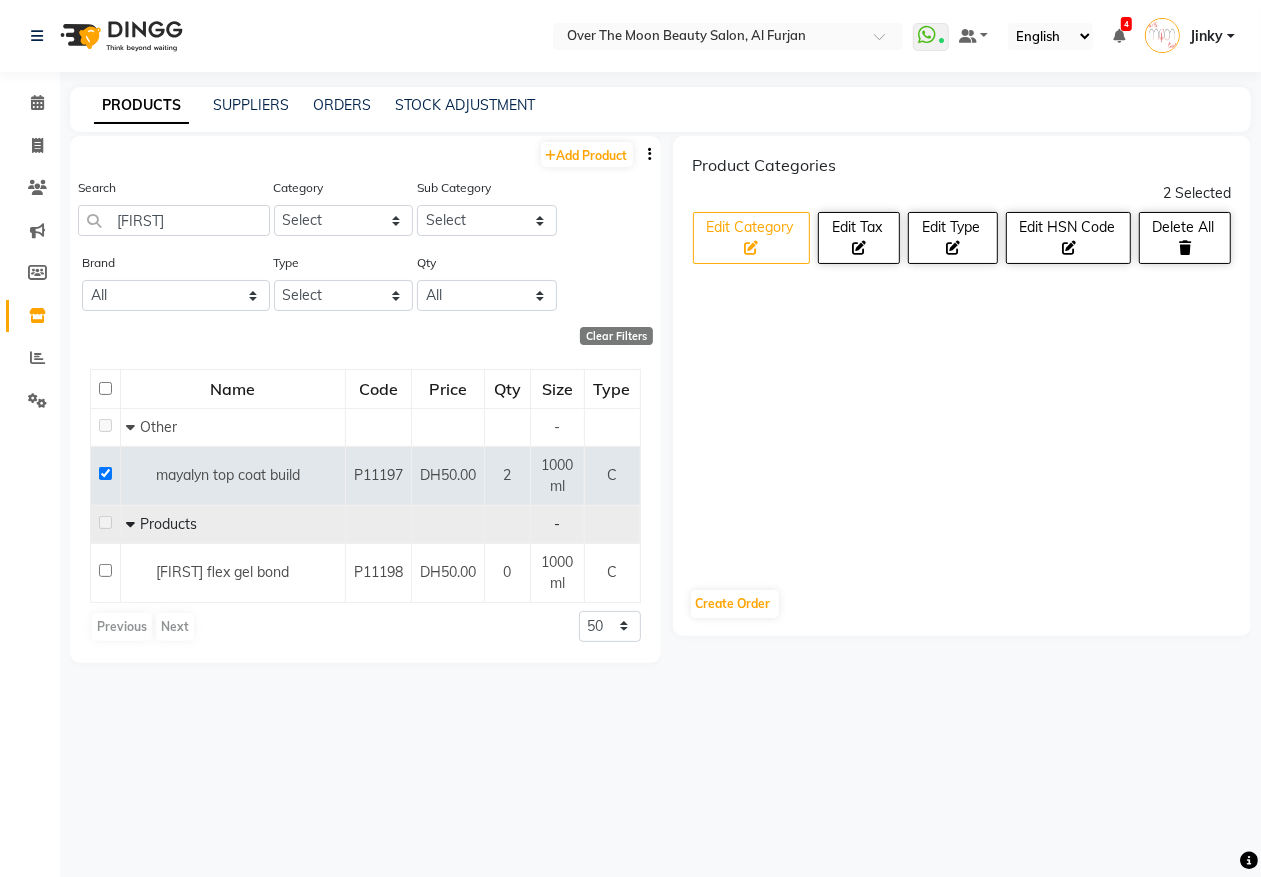 click on "Edit Category" 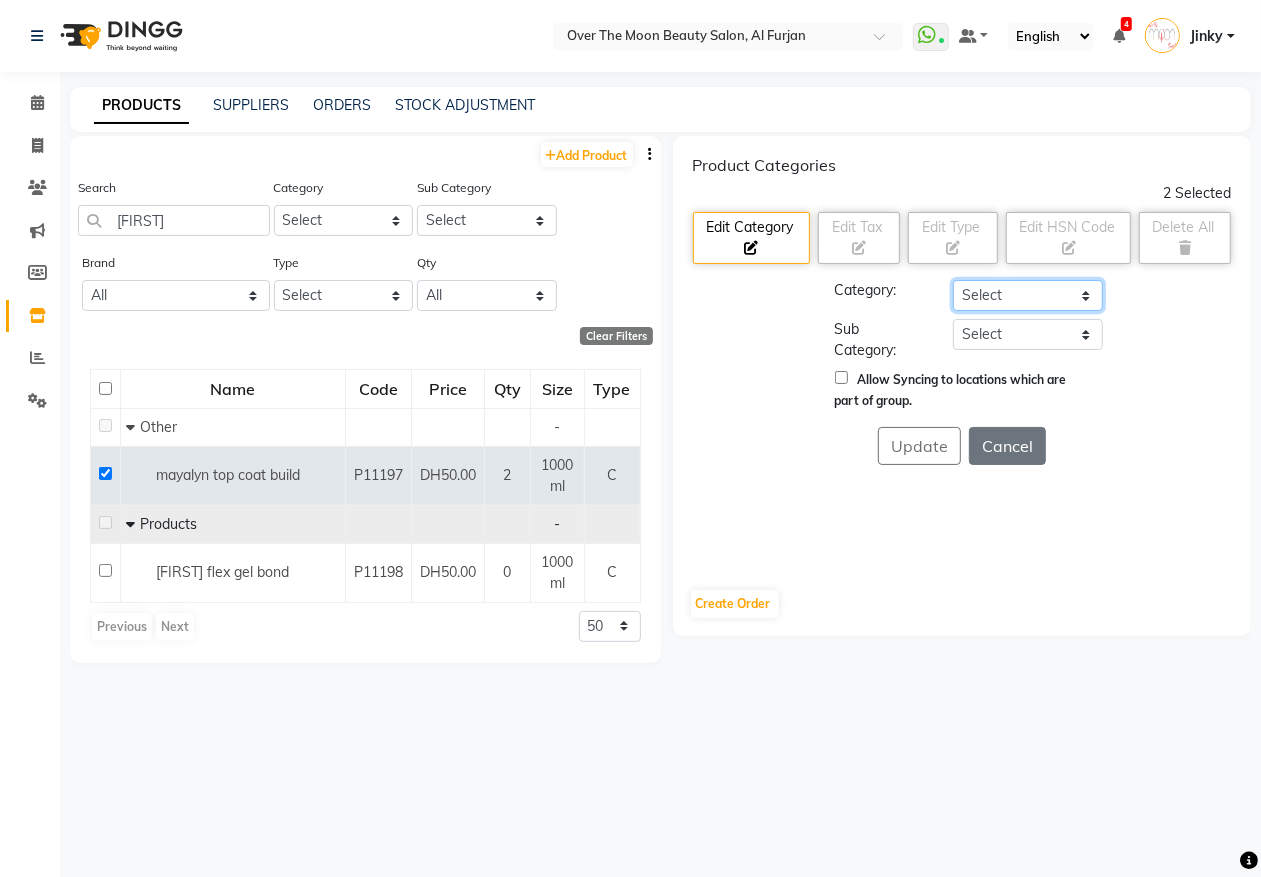 click on "Select Hair Skin Makeup Personal Care Appliances Beard Waxing Disposable Threading Hands and Feet Beauty Planet Botox Cadiveu Casmara Cheryls Loreal Olaplex Other" 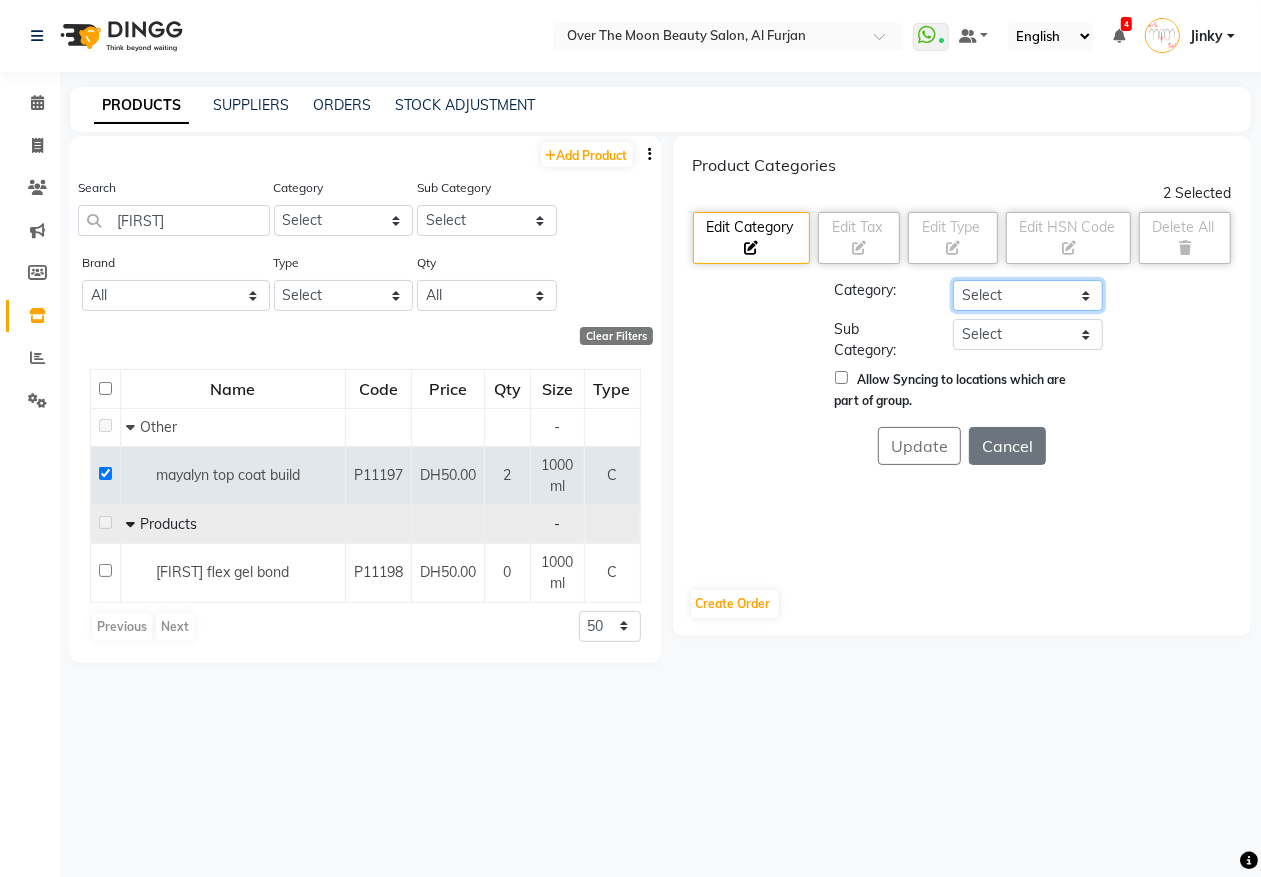 select on "478101950" 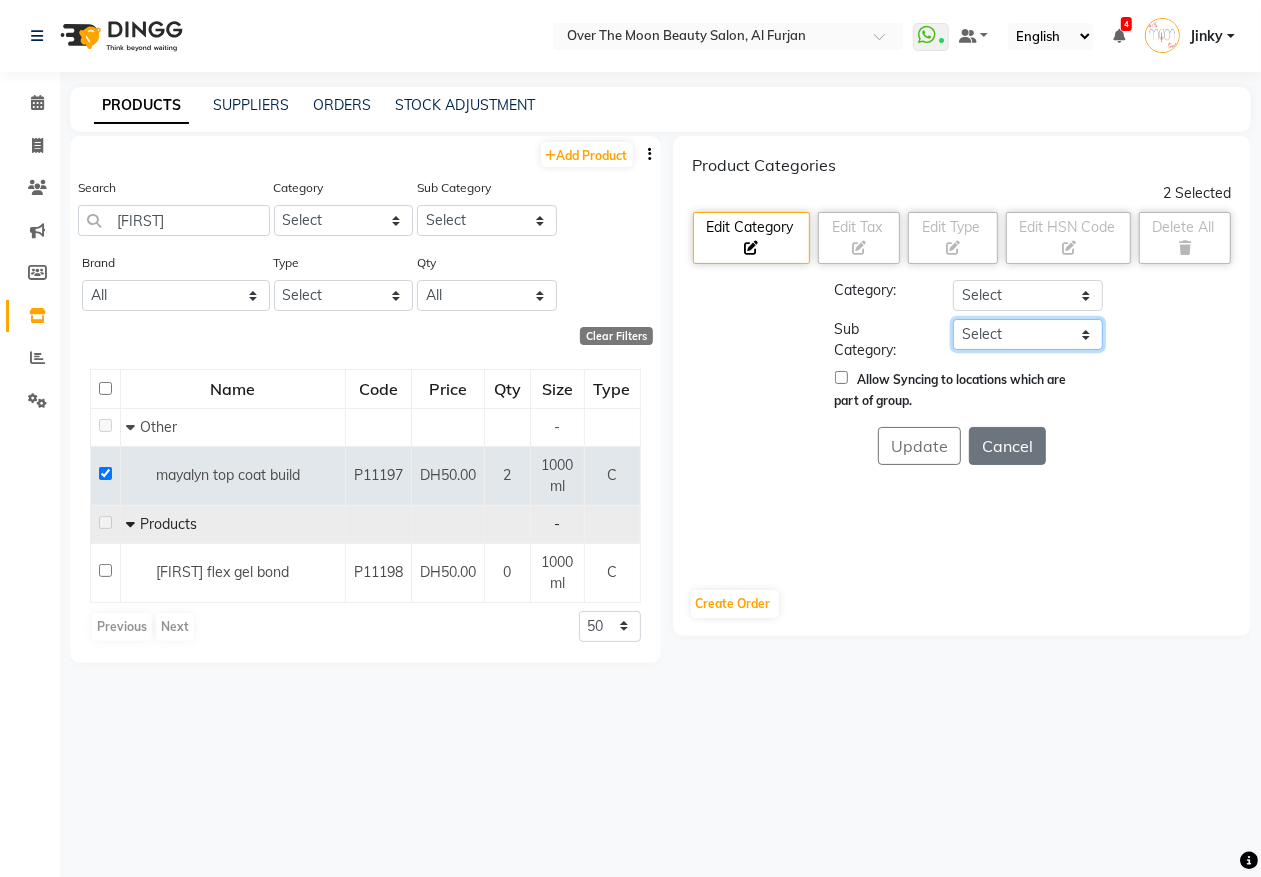 click on "Select Products Appliances" 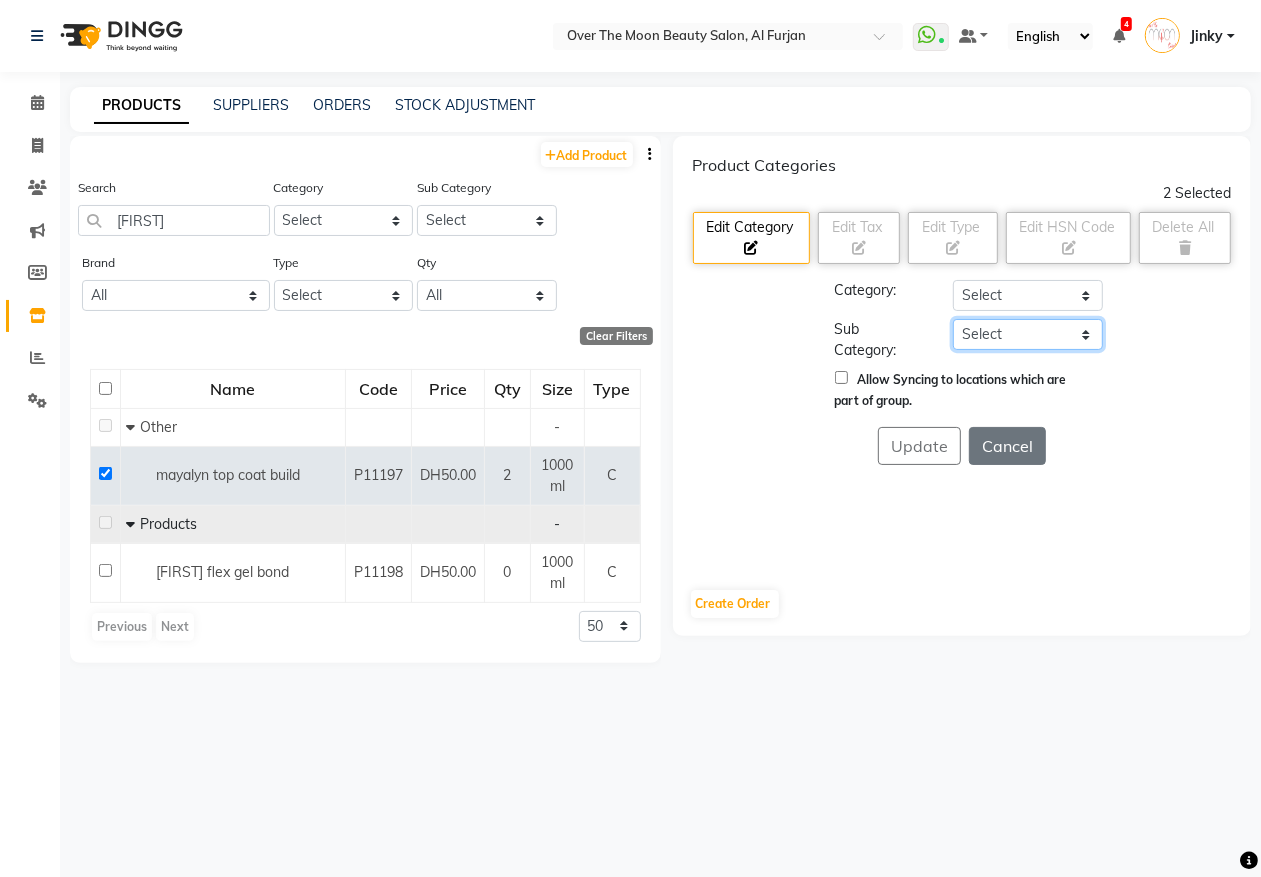 select on "478101951" 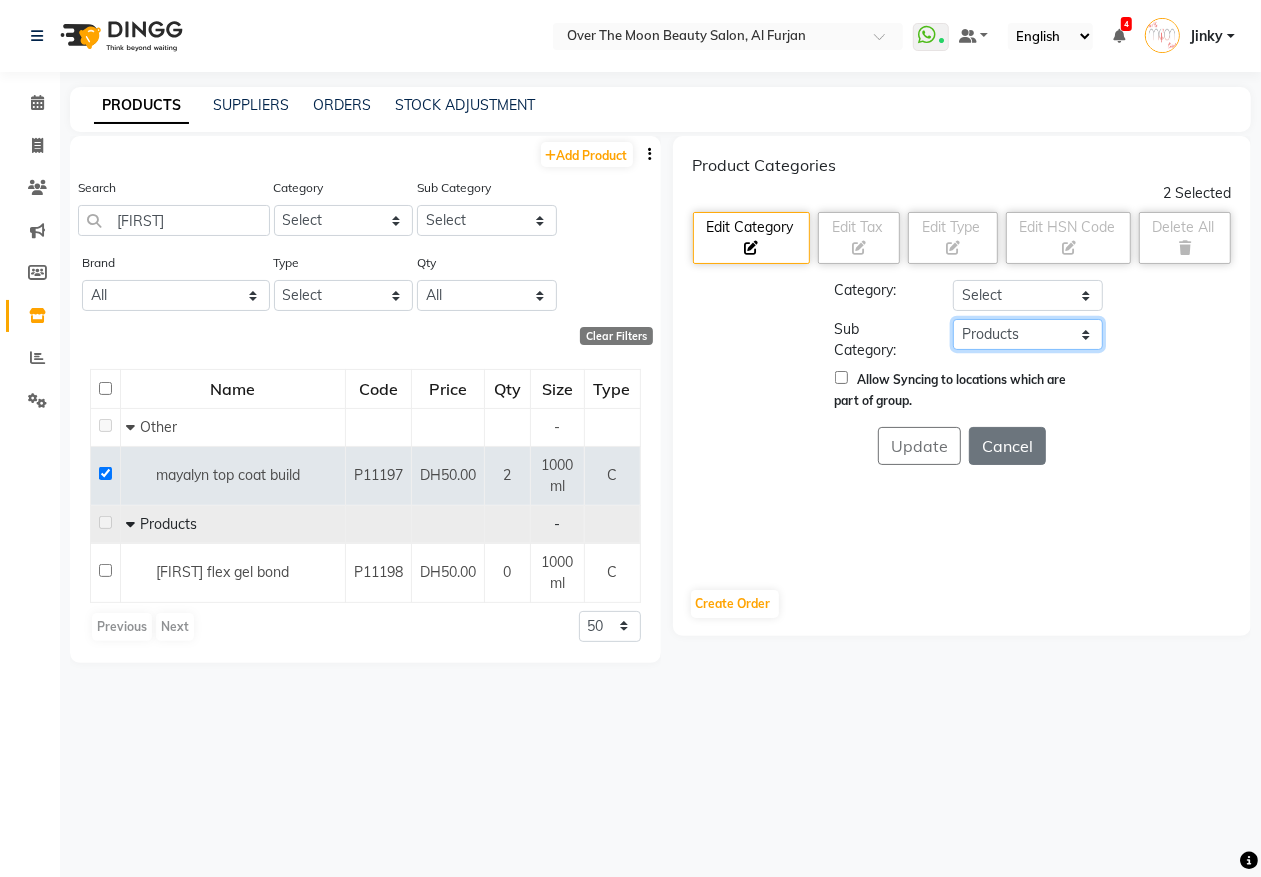 click on "Select Products Appliances" 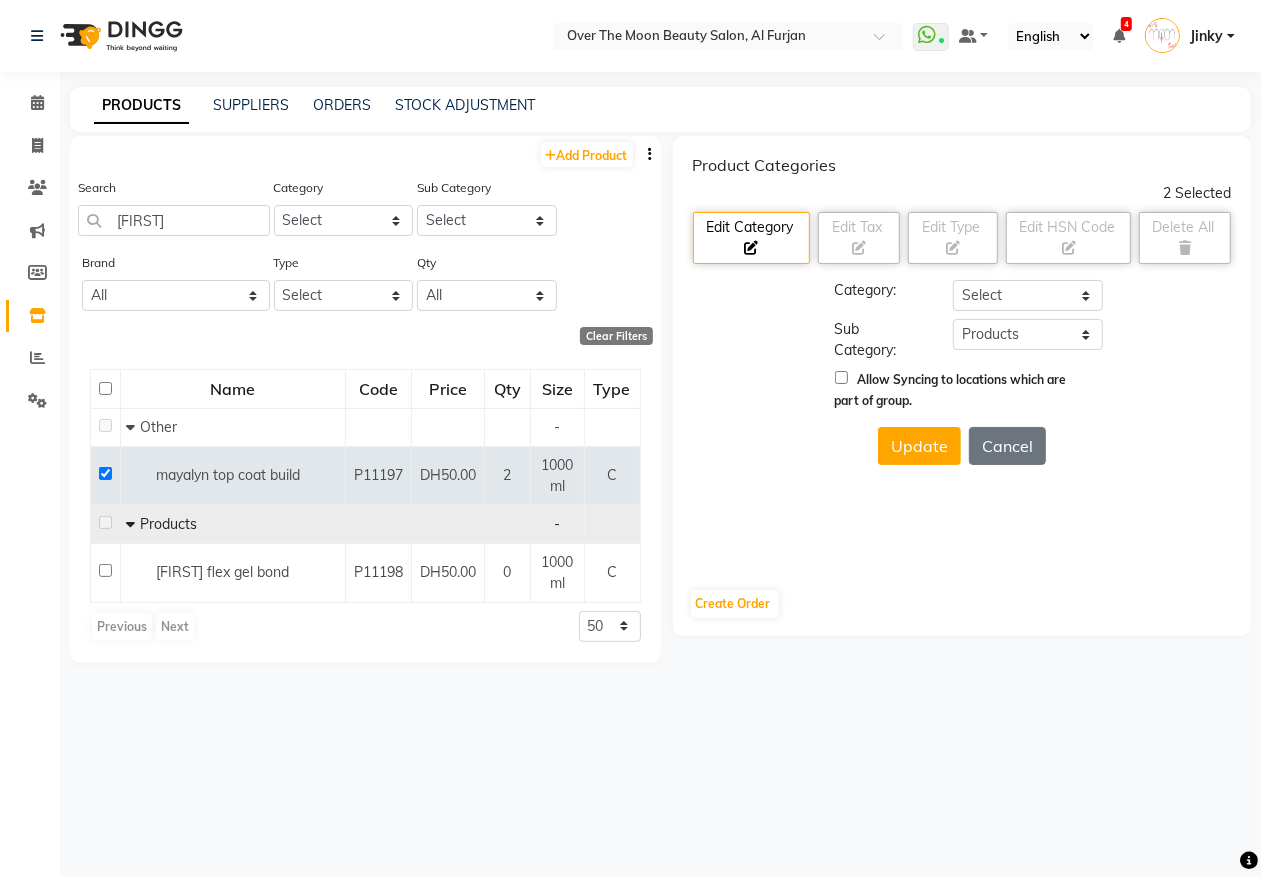 click on "Allow Syncing to locations which are part of group." at bounding box center [841, 377] 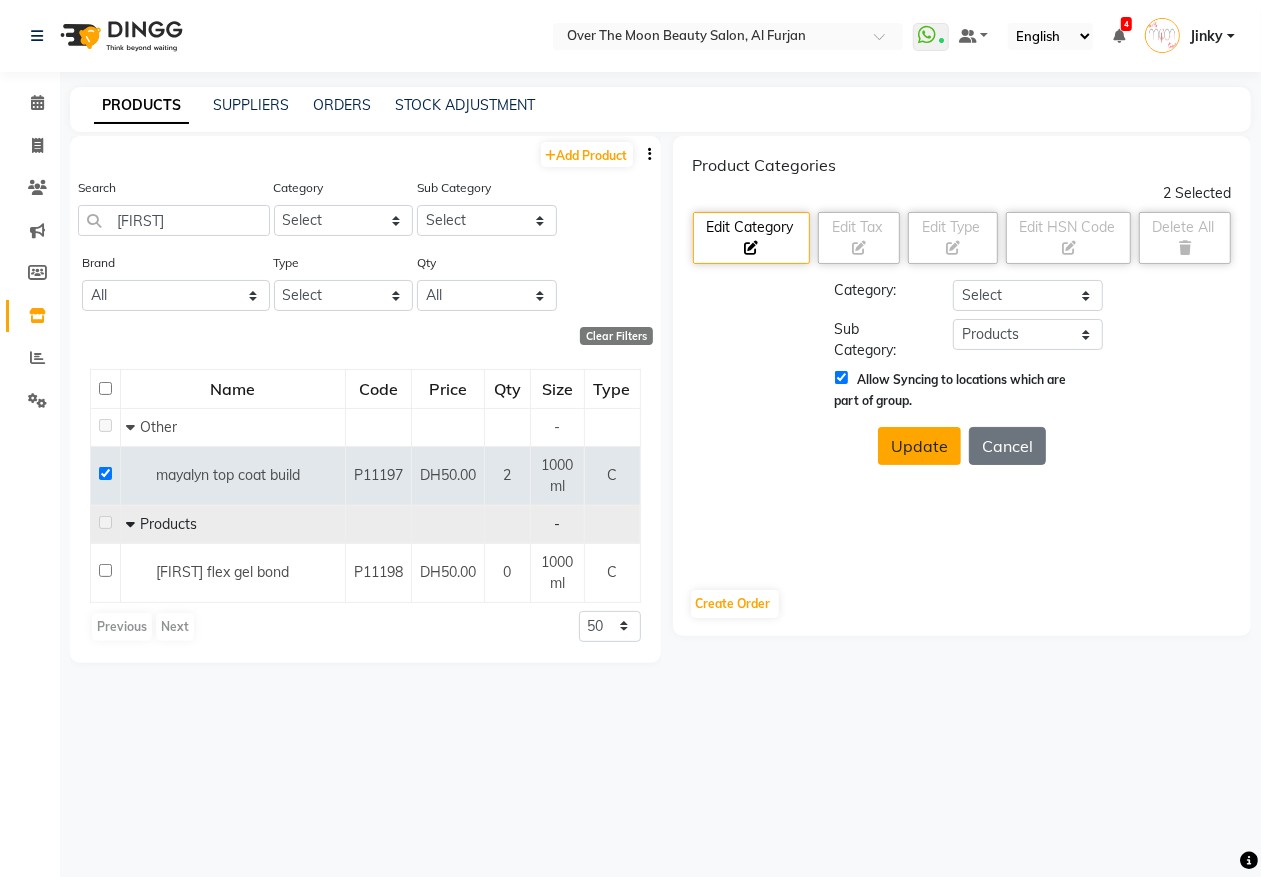 click on "Update" 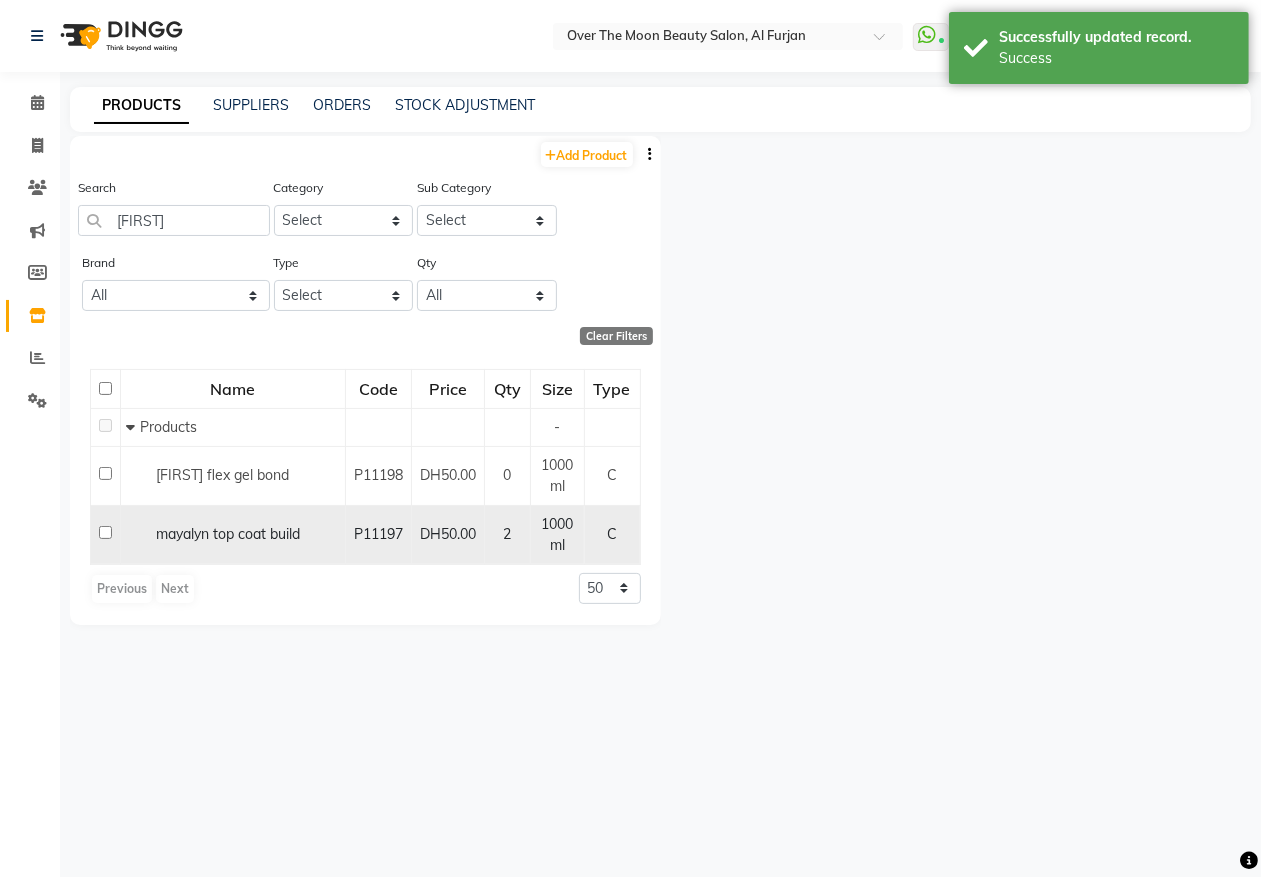 click 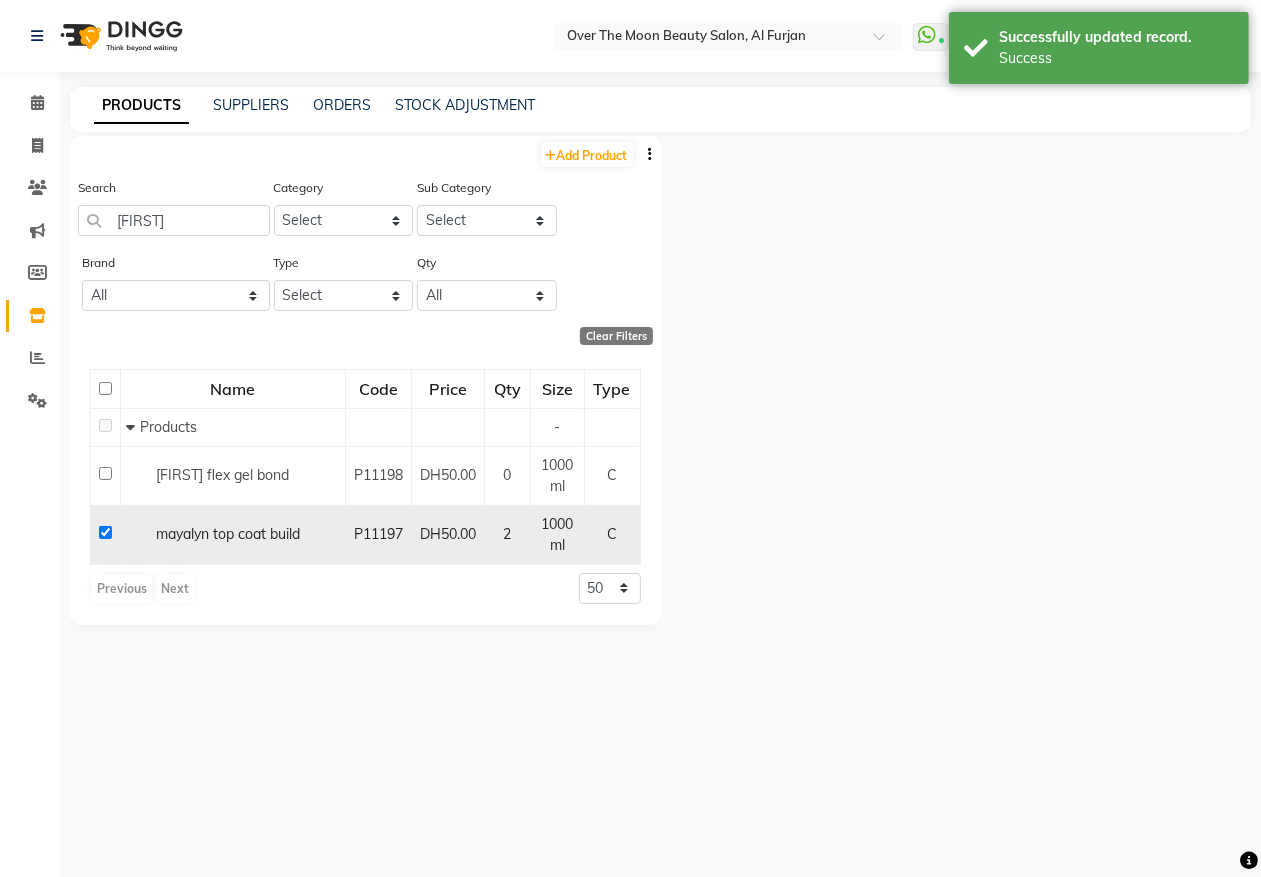 checkbox on "true" 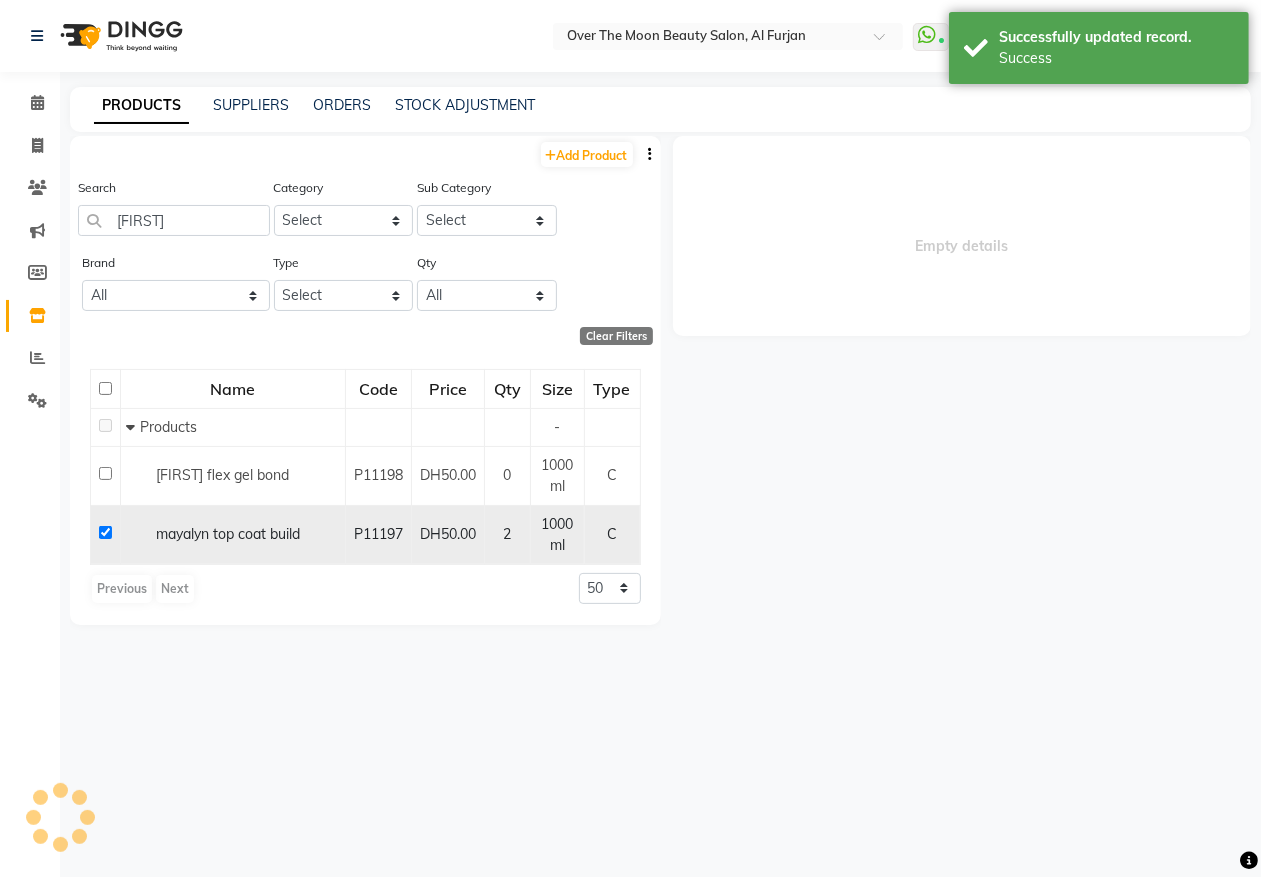 select 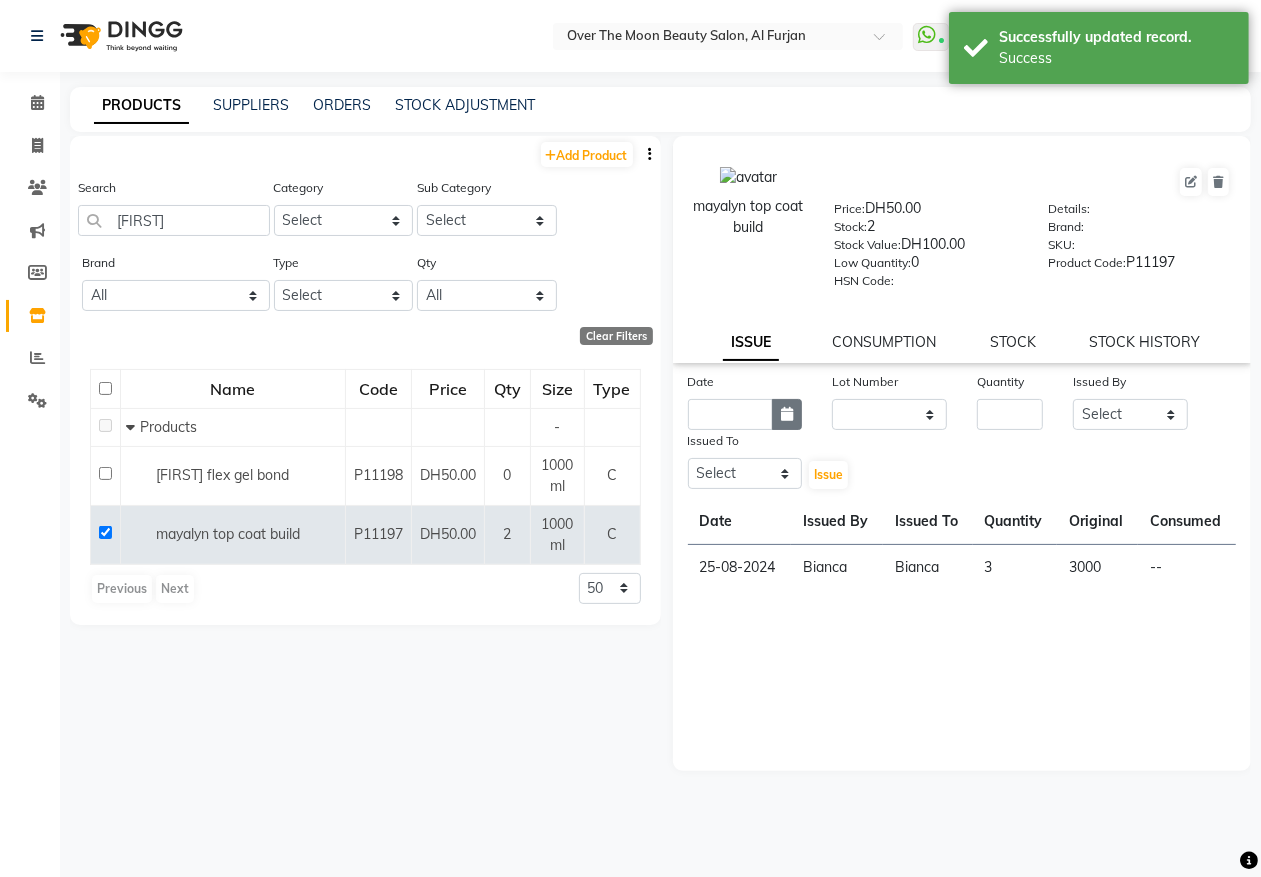 click 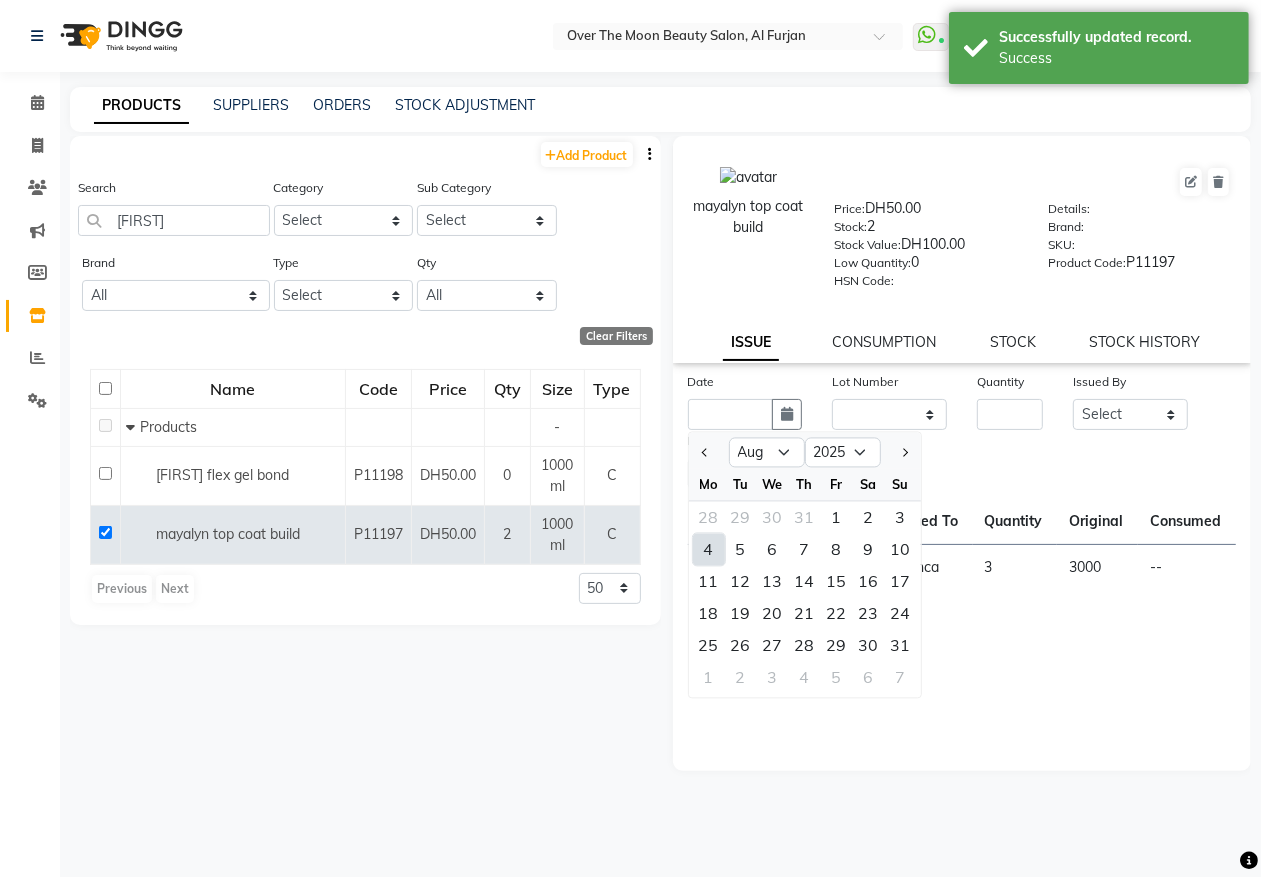 click on "4" 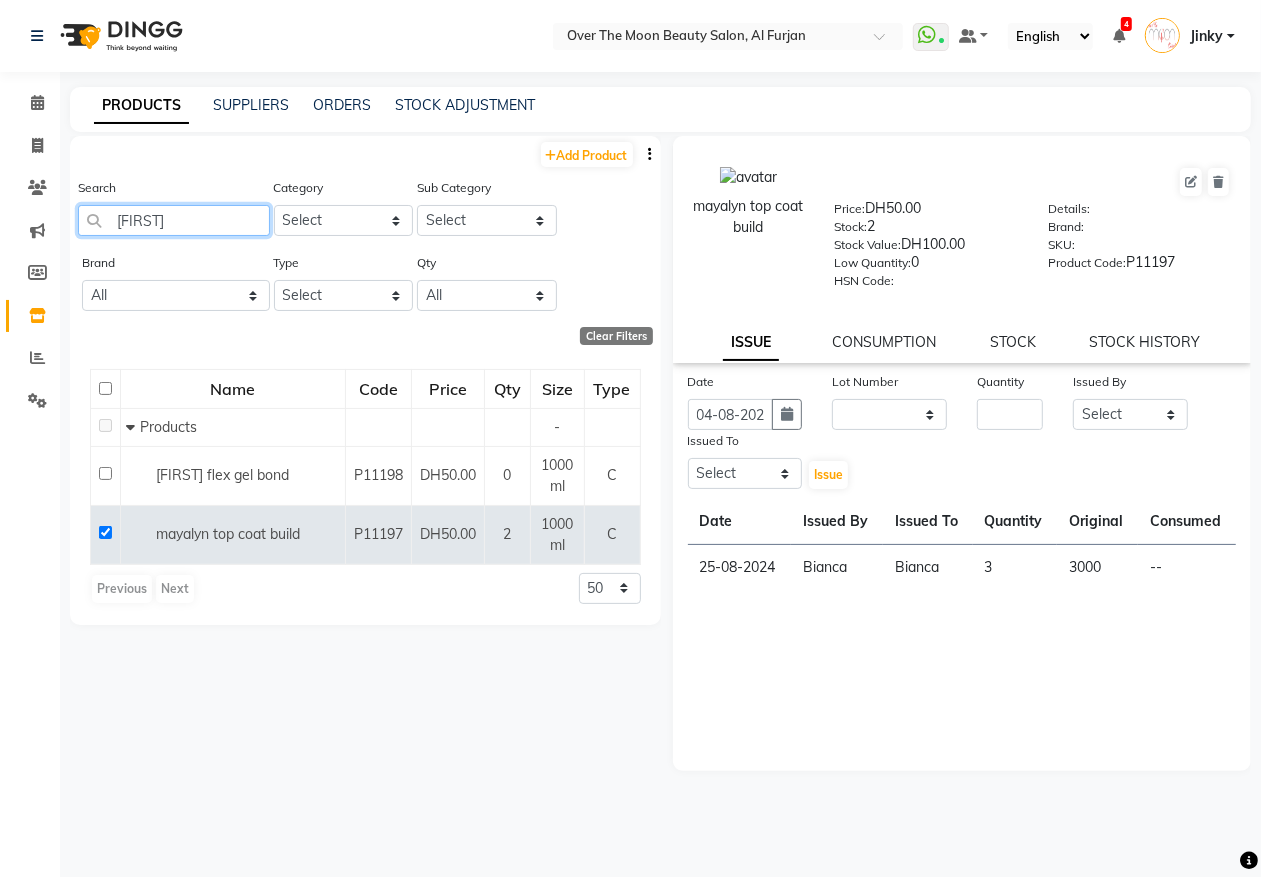 drag, startPoint x: 193, startPoint y: 211, endPoint x: 87, endPoint y: 240, distance: 109.89541 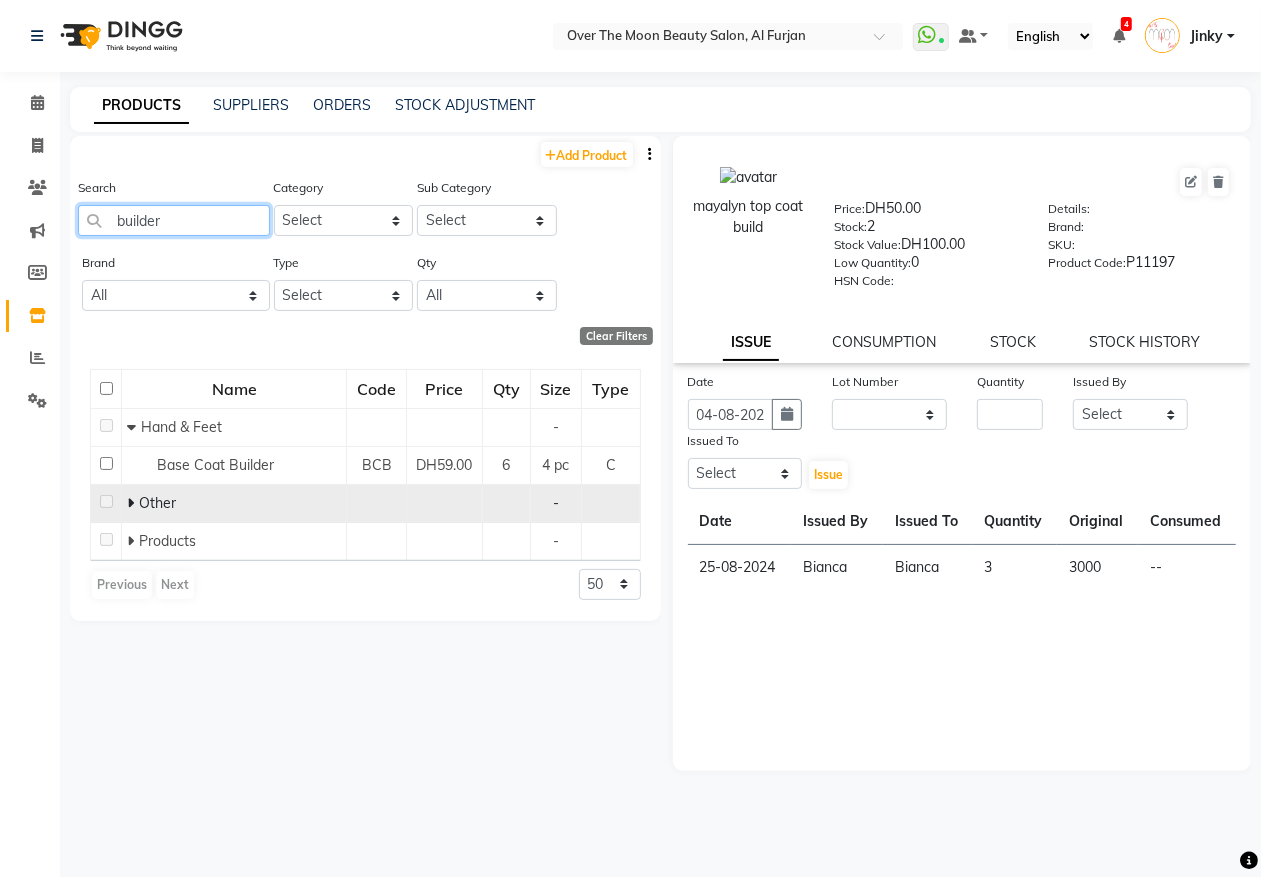 type on "builder" 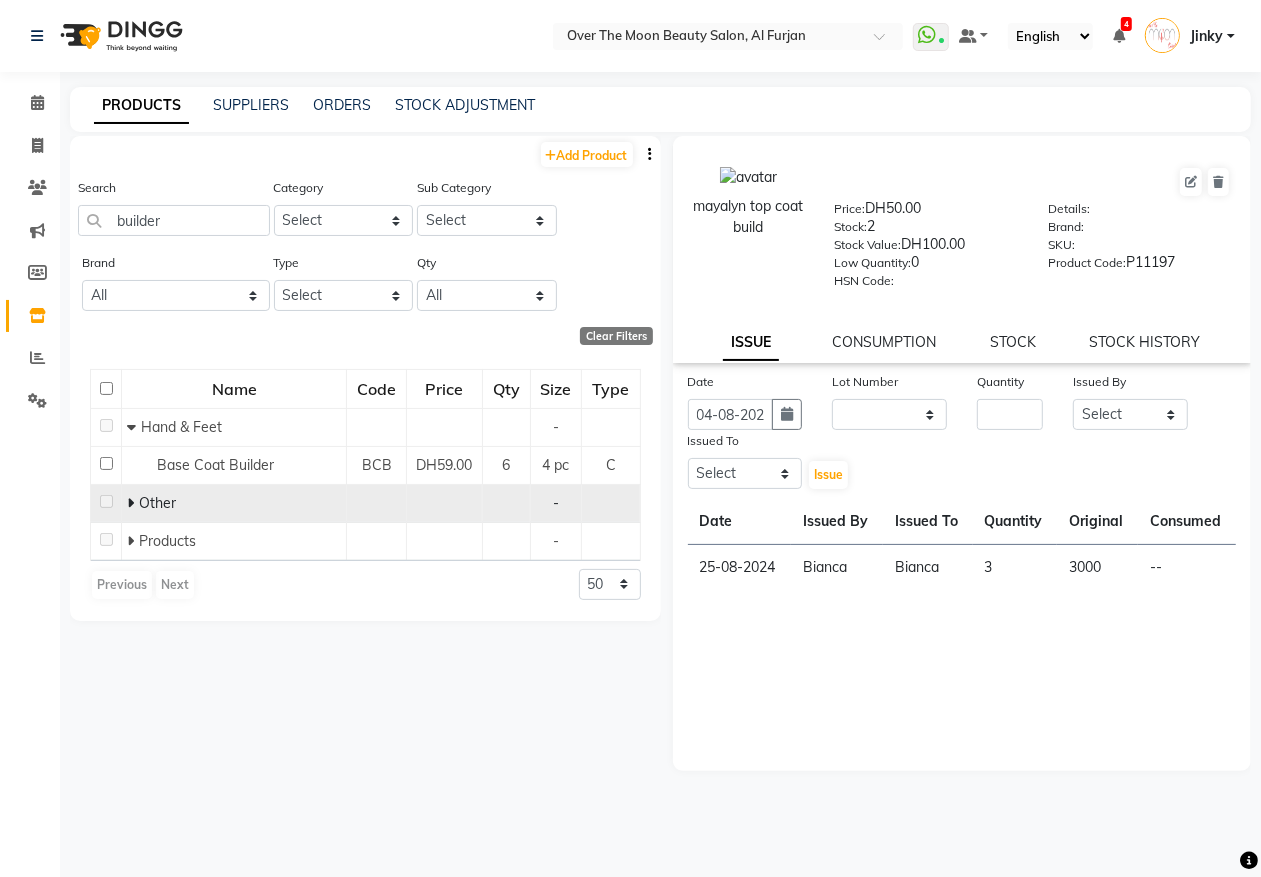 click 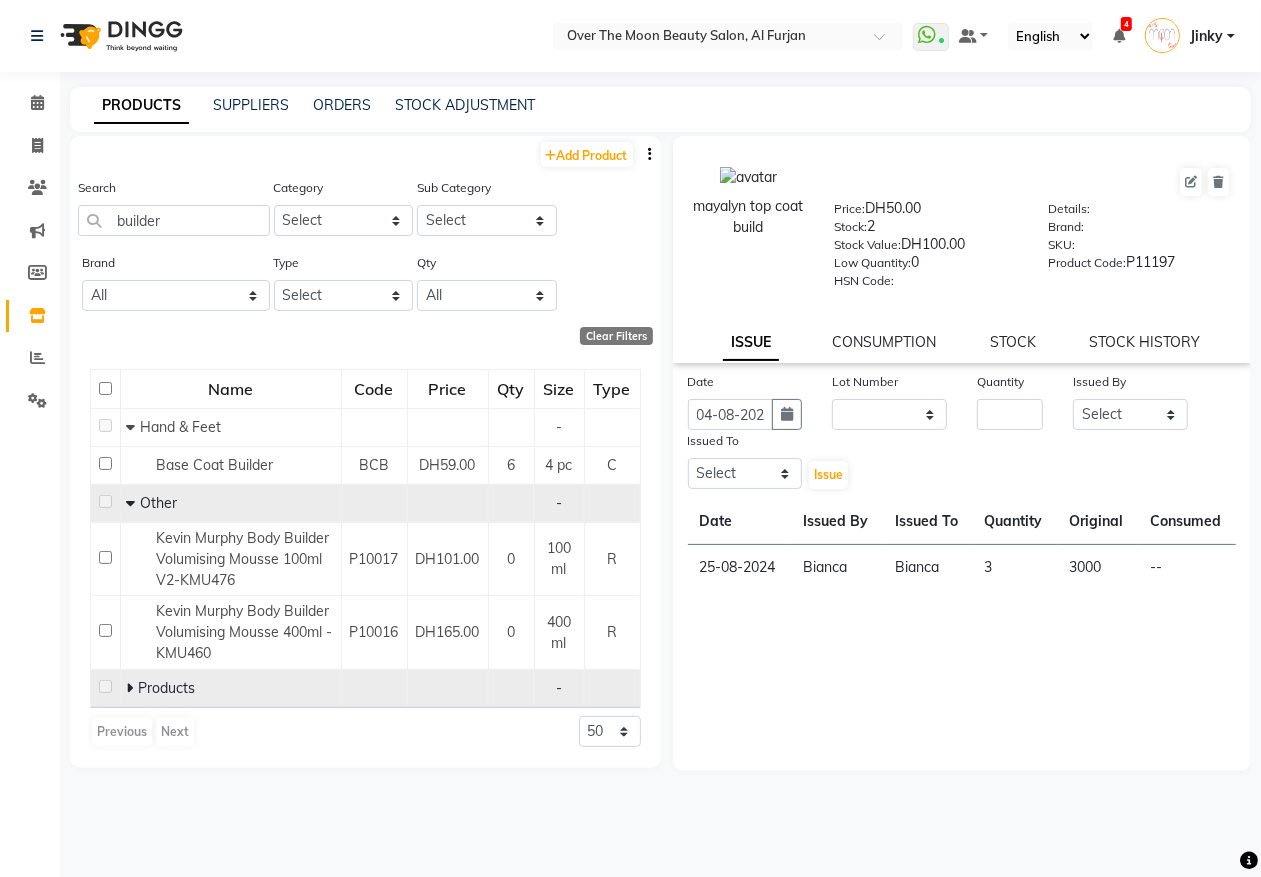 click 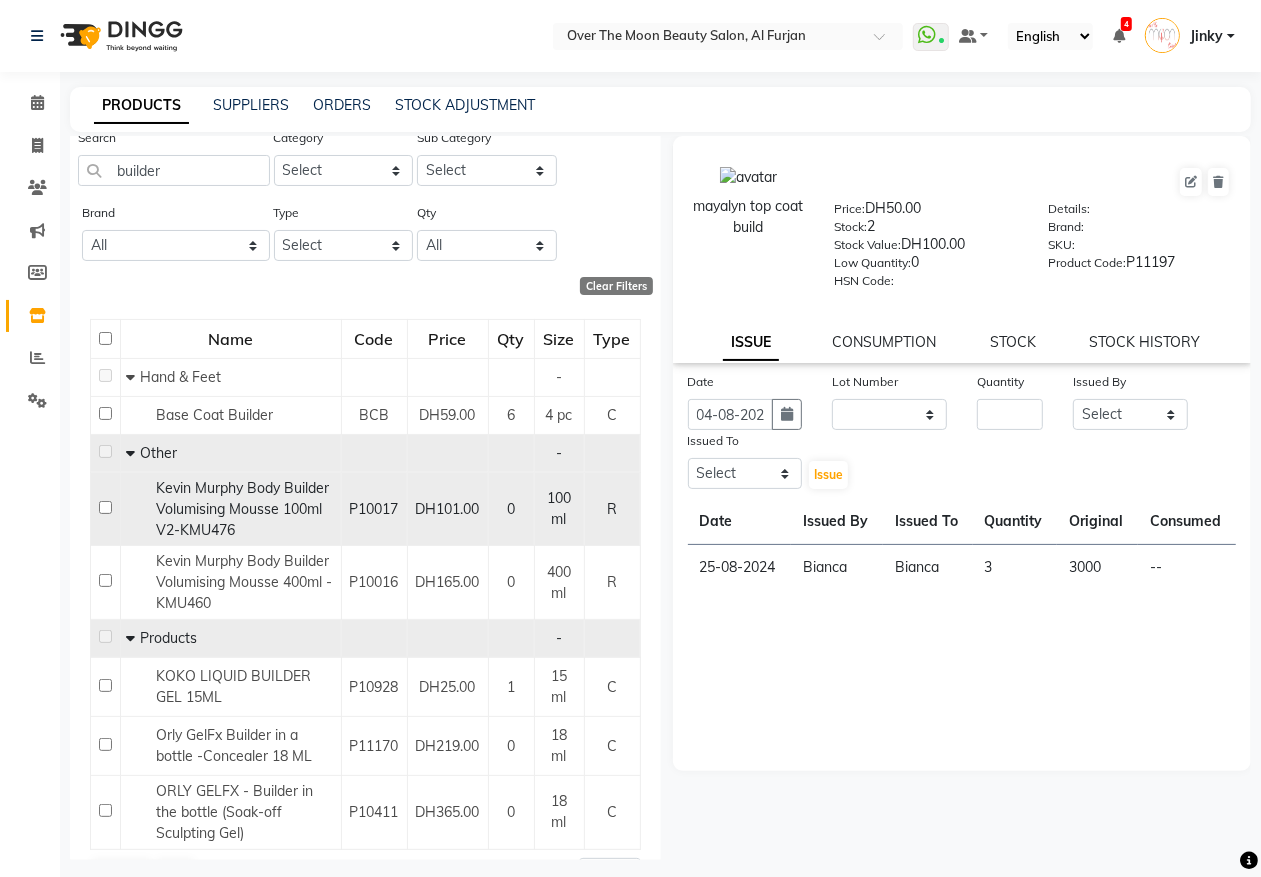 scroll, scrollTop: 0, scrollLeft: 0, axis: both 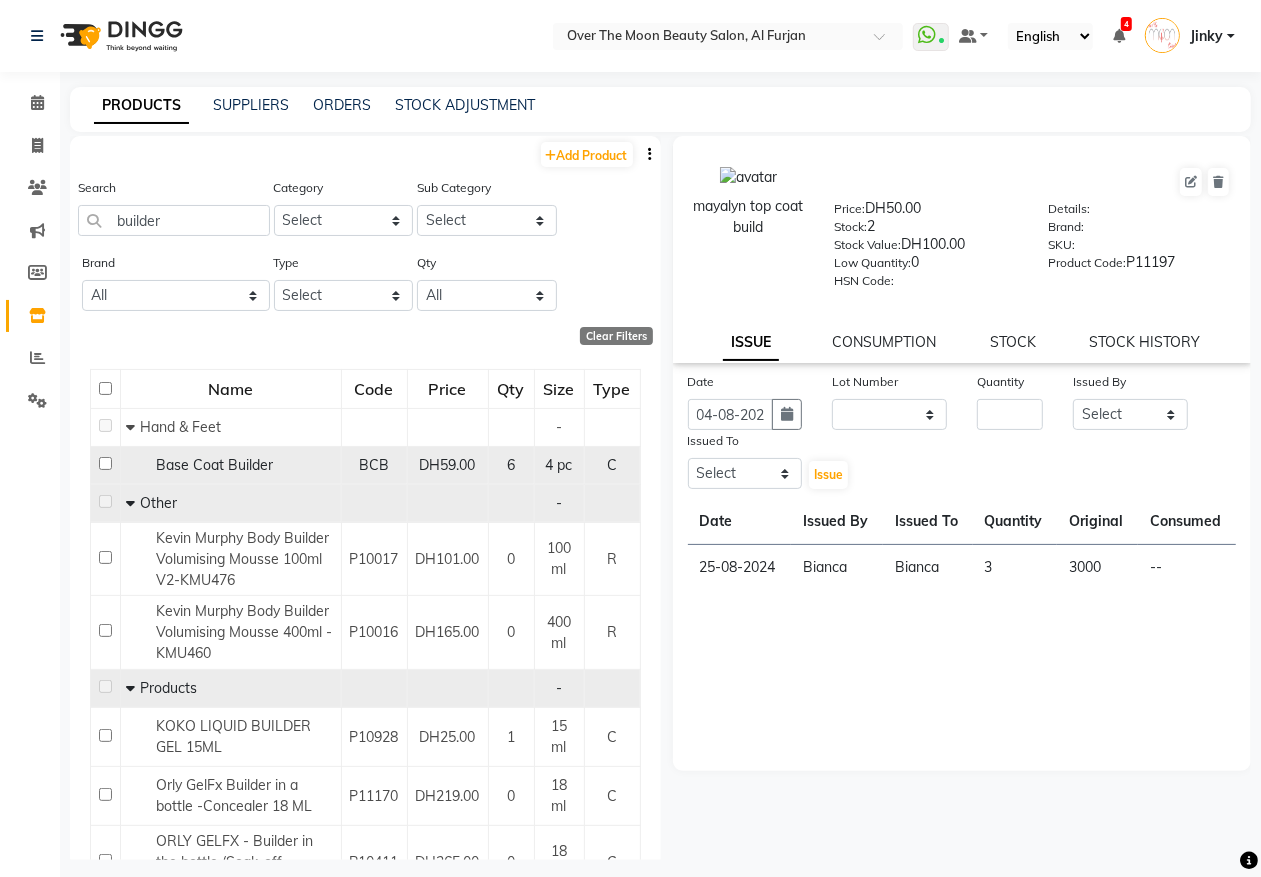 click 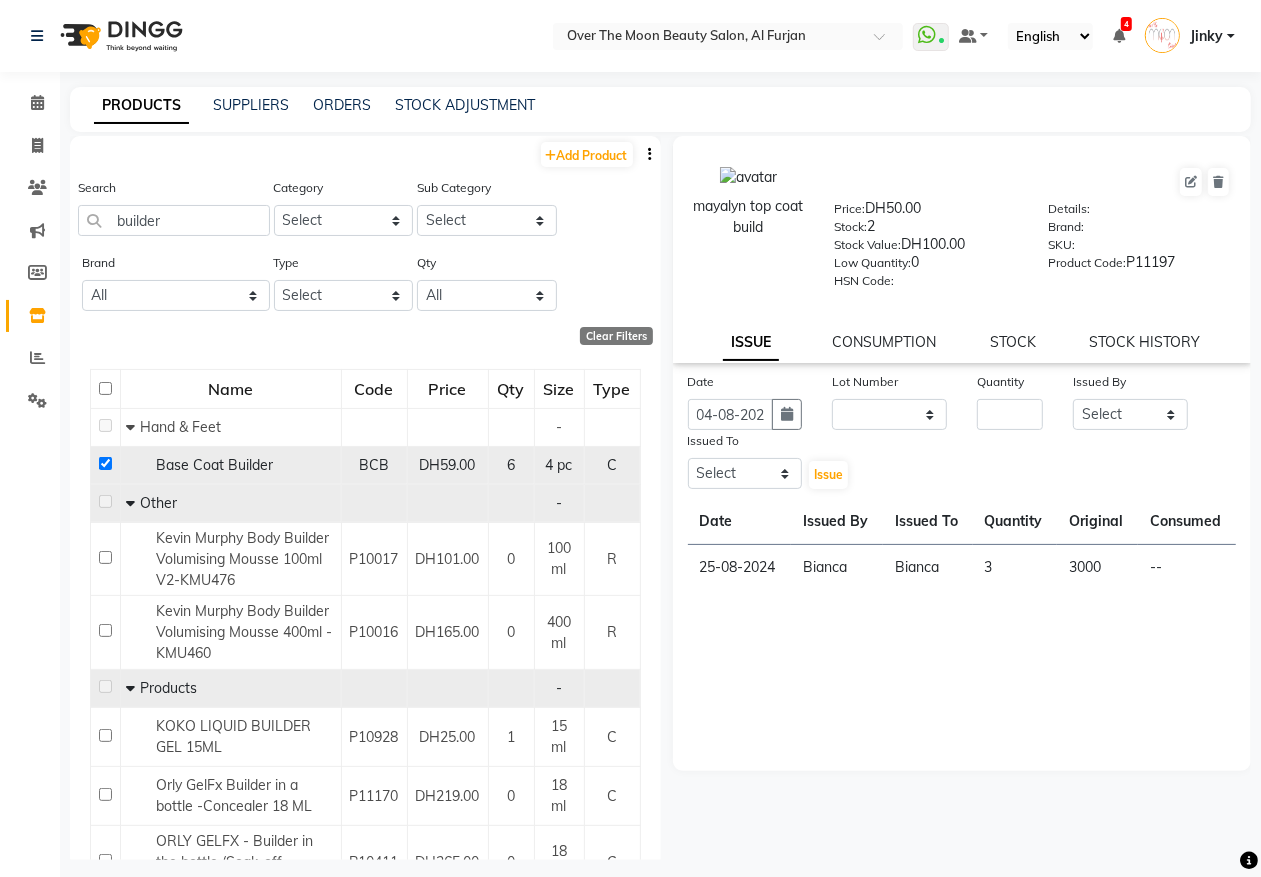checkbox on "true" 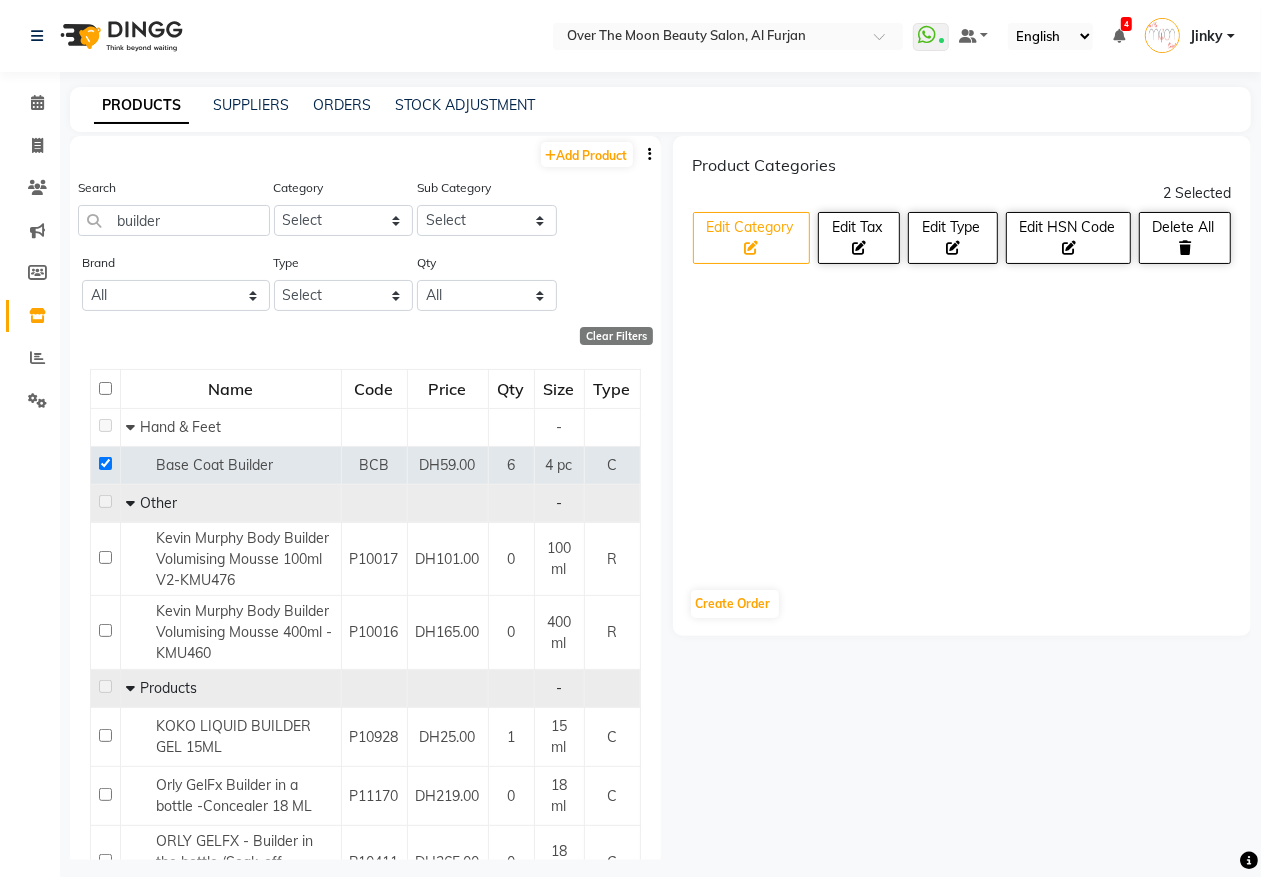 click on "Edit Category" 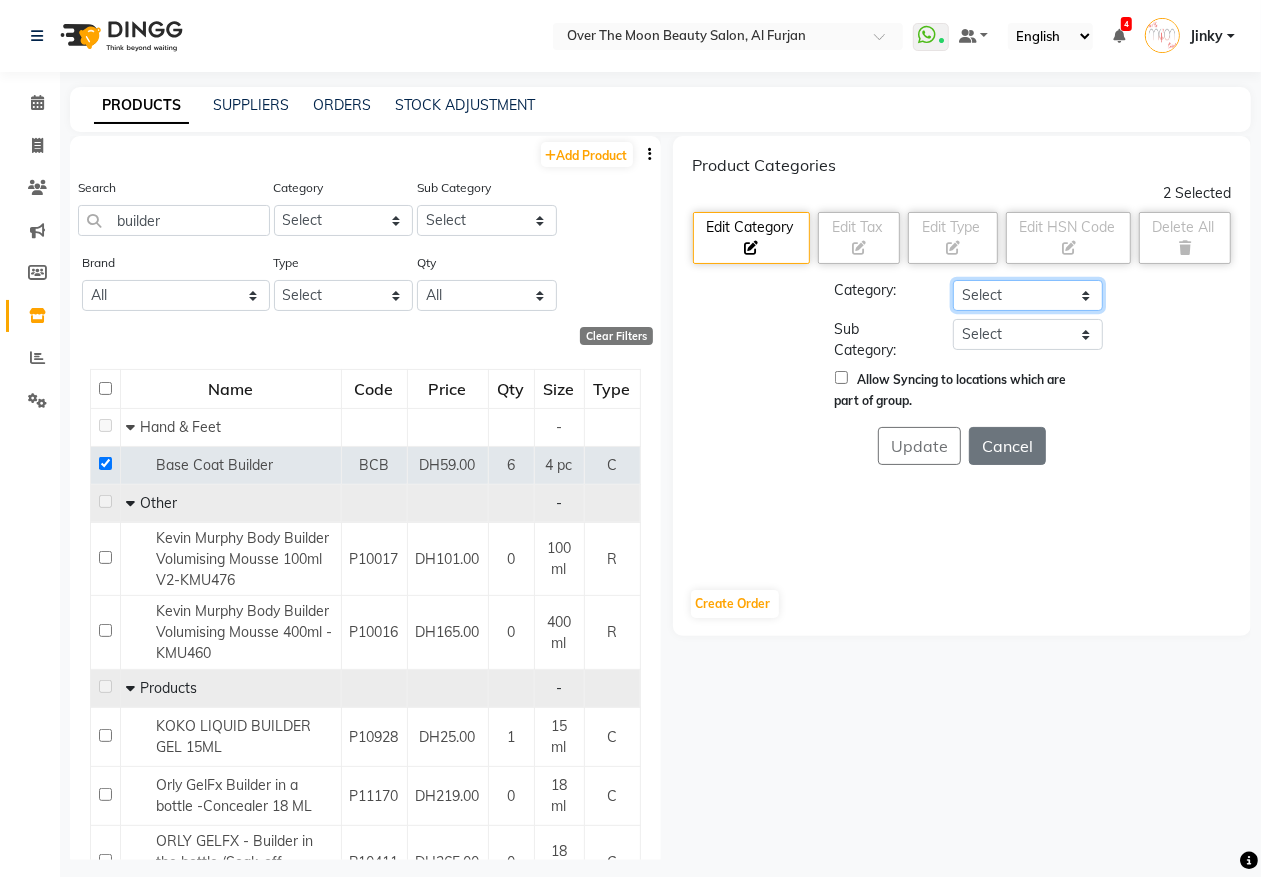 click on "Select Hair Skin Makeup Personal Care Appliances Beard Waxing Disposable Threading Hands and Feet Beauty Planet Botox Cadiveu Casmara Cheryls Loreal Olaplex Other" 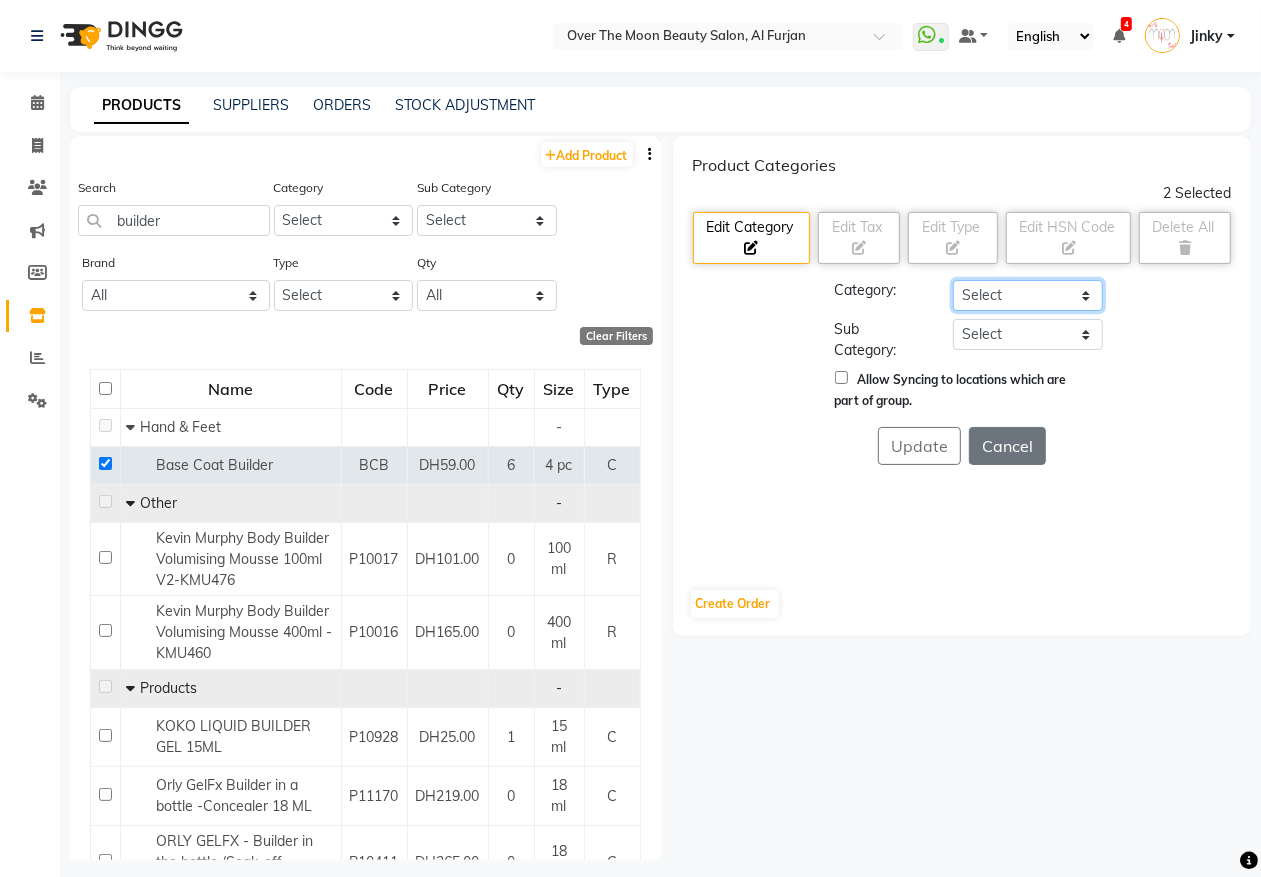 select on "478101950" 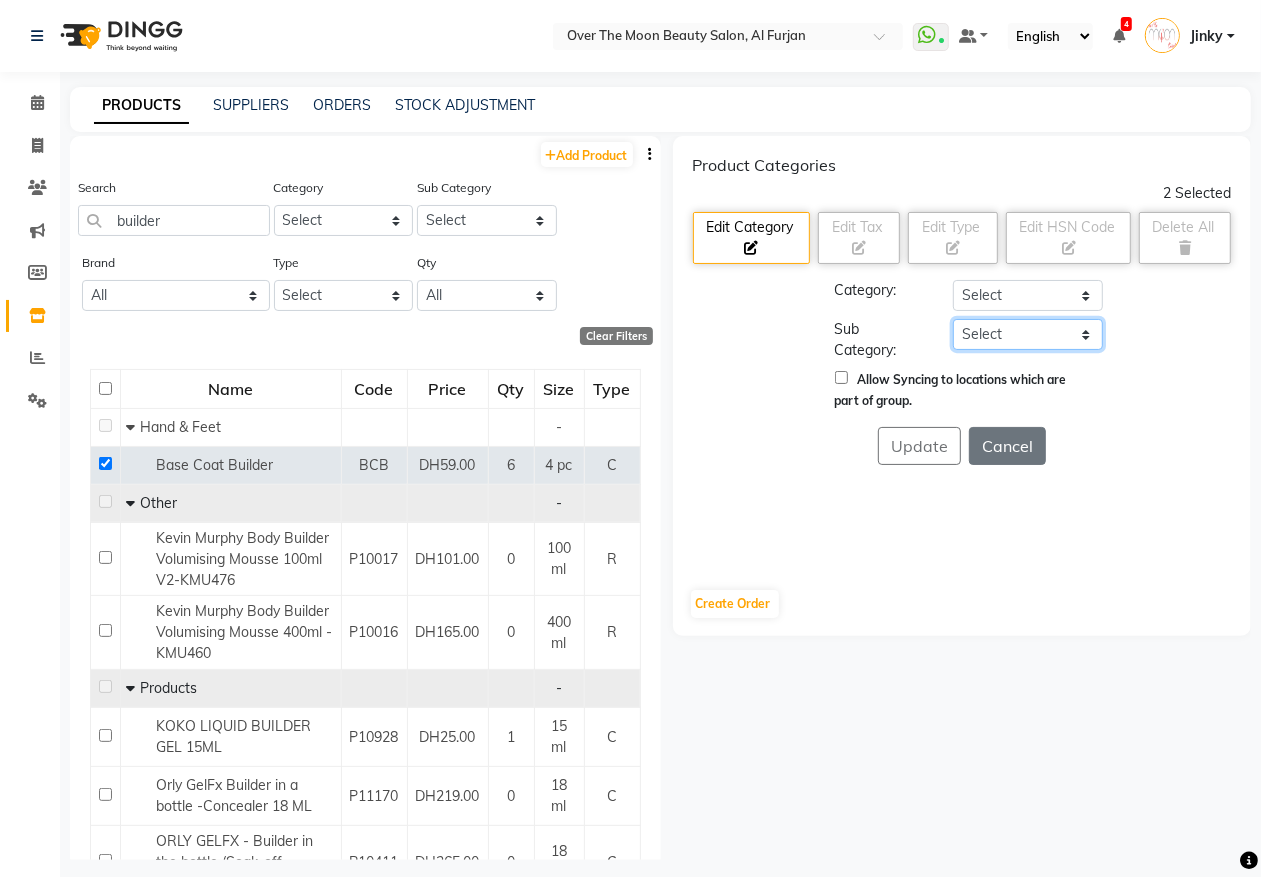 click on "Select Products Appliances" 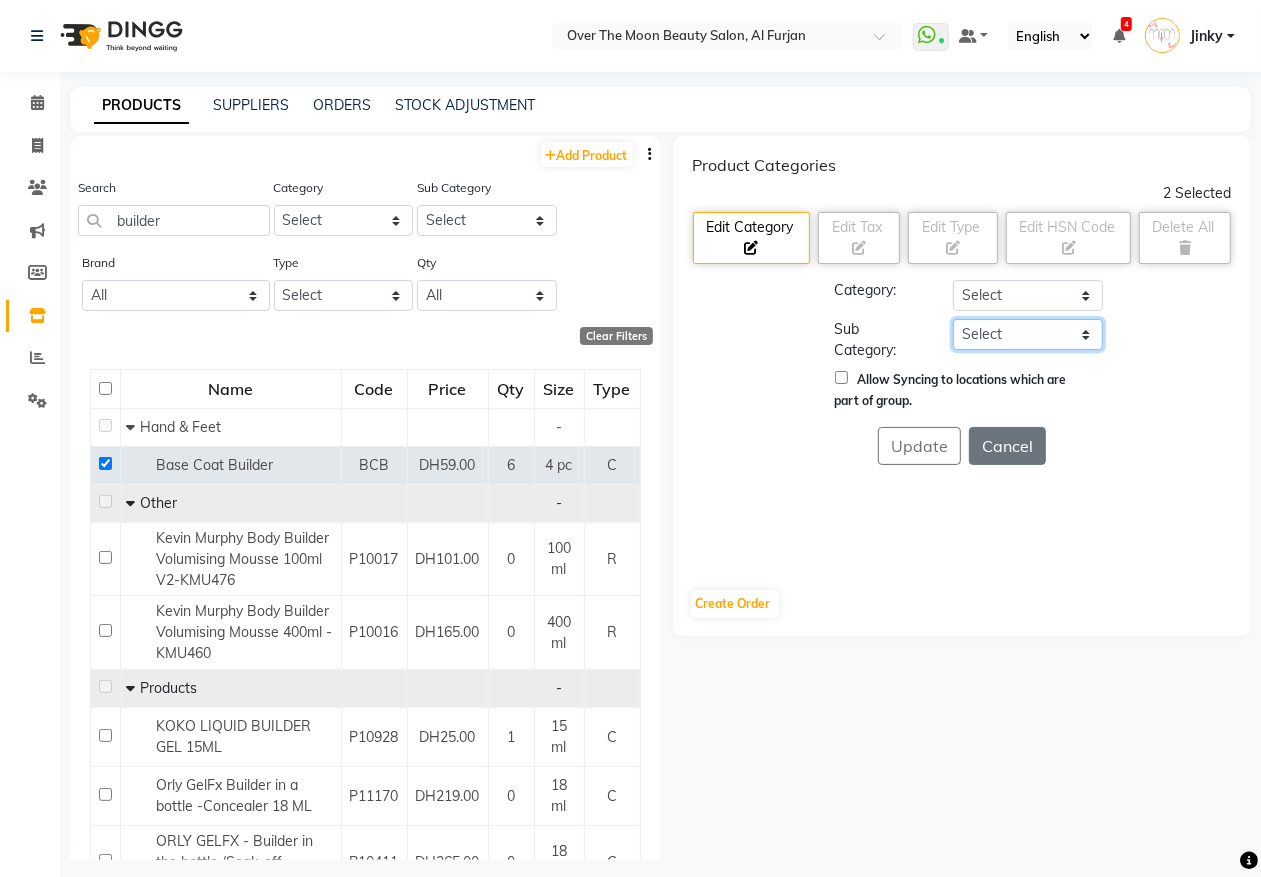 click on "Select Products Appliances" 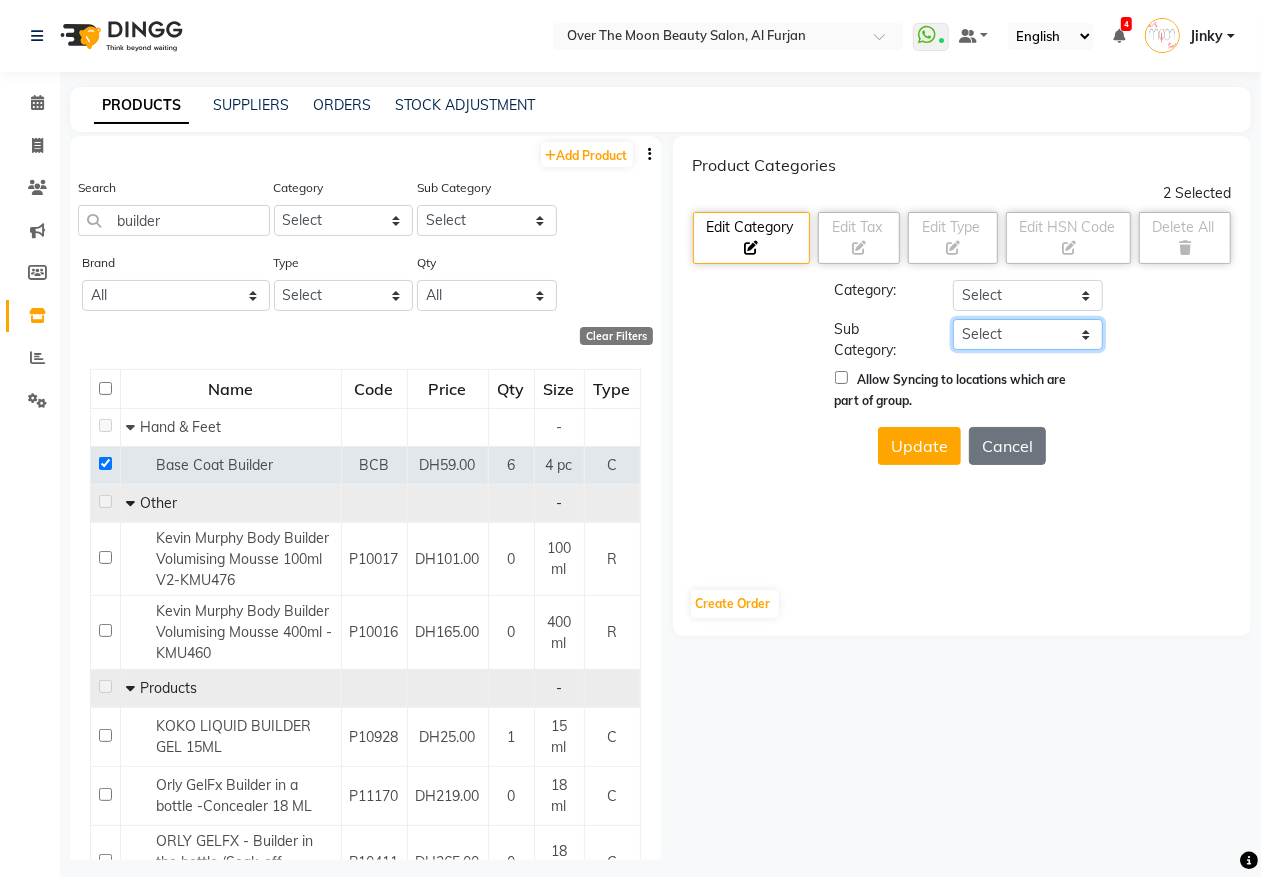 drag, startPoint x: 1000, startPoint y: 345, endPoint x: 1010, endPoint y: 336, distance: 13.453624 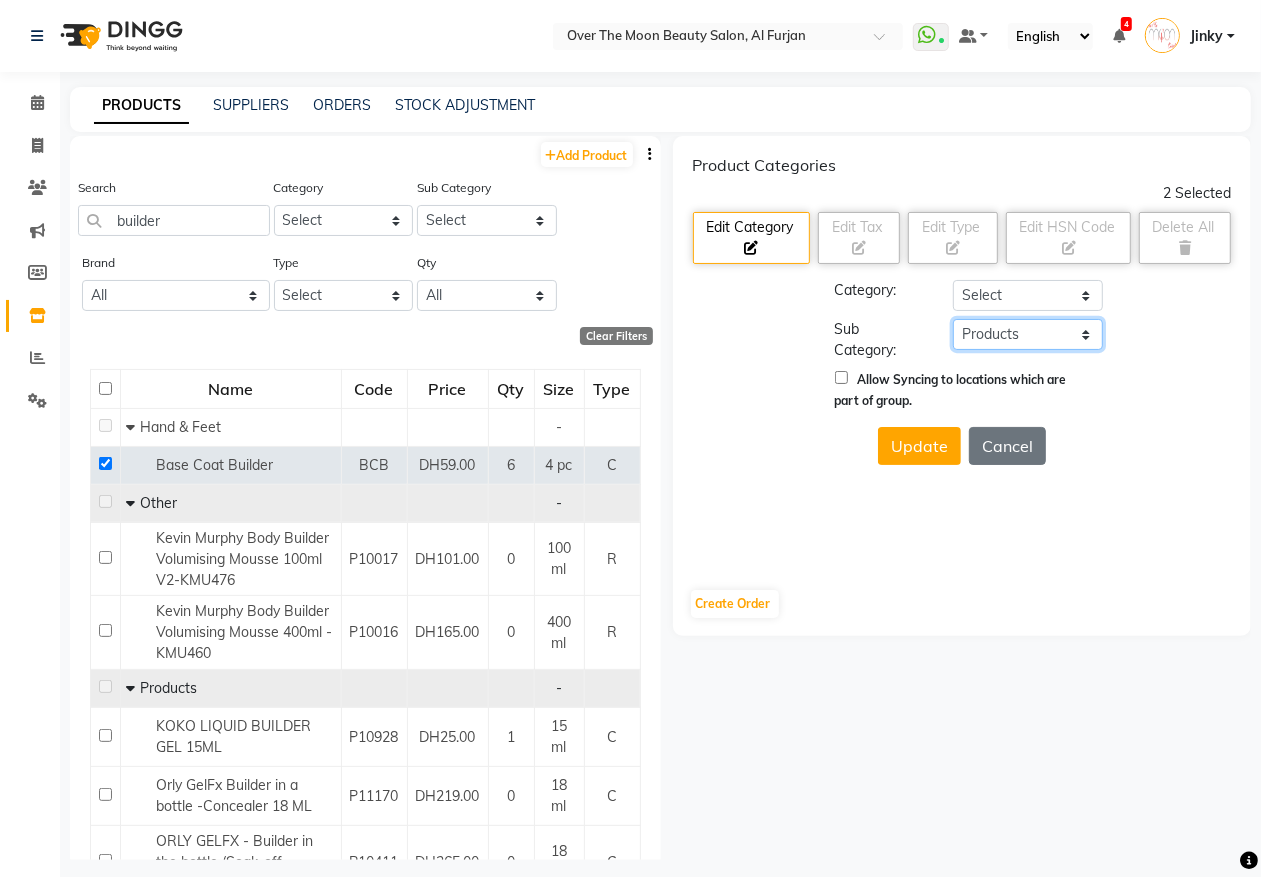click on "Select Products Appliances" 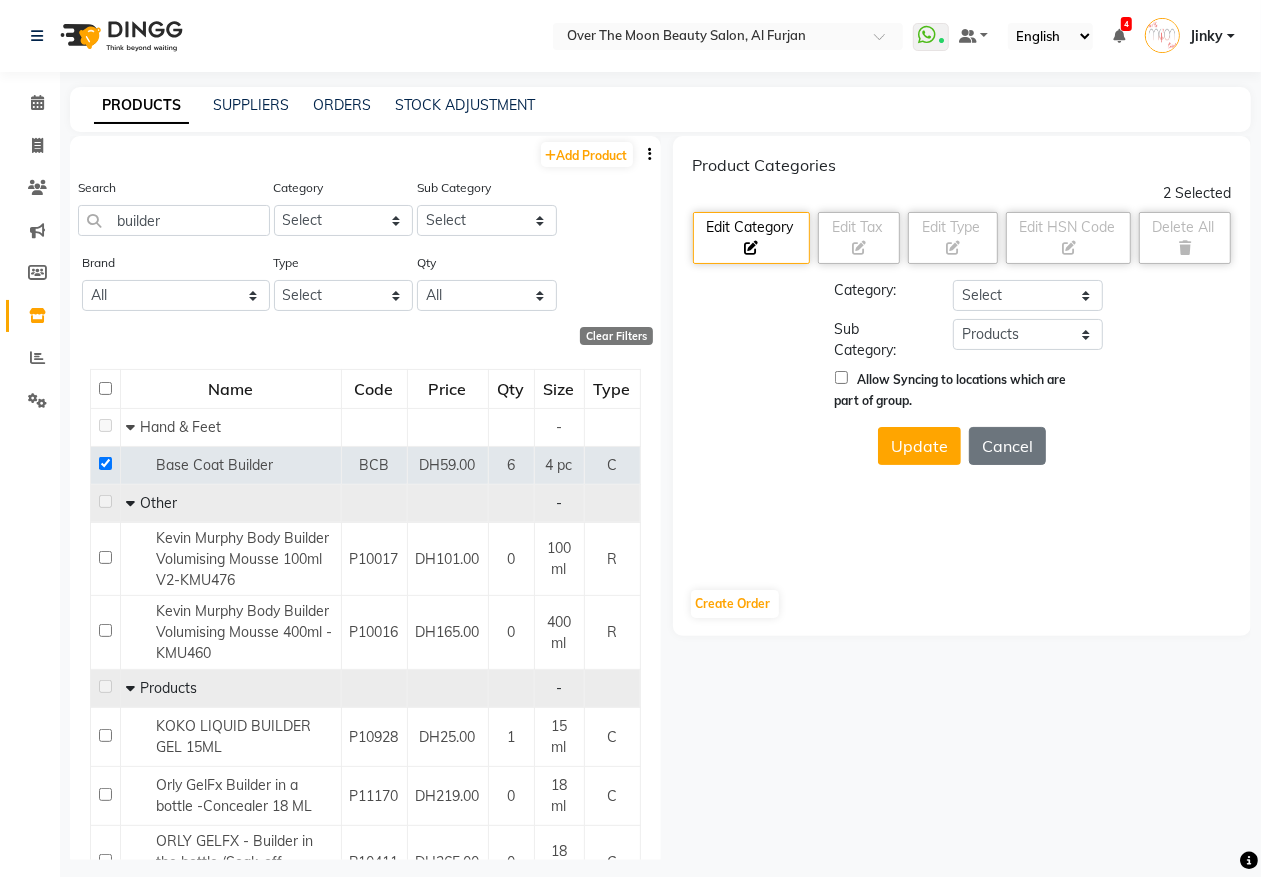click on "Allow Syncing to locations which are part of group." at bounding box center (841, 377) 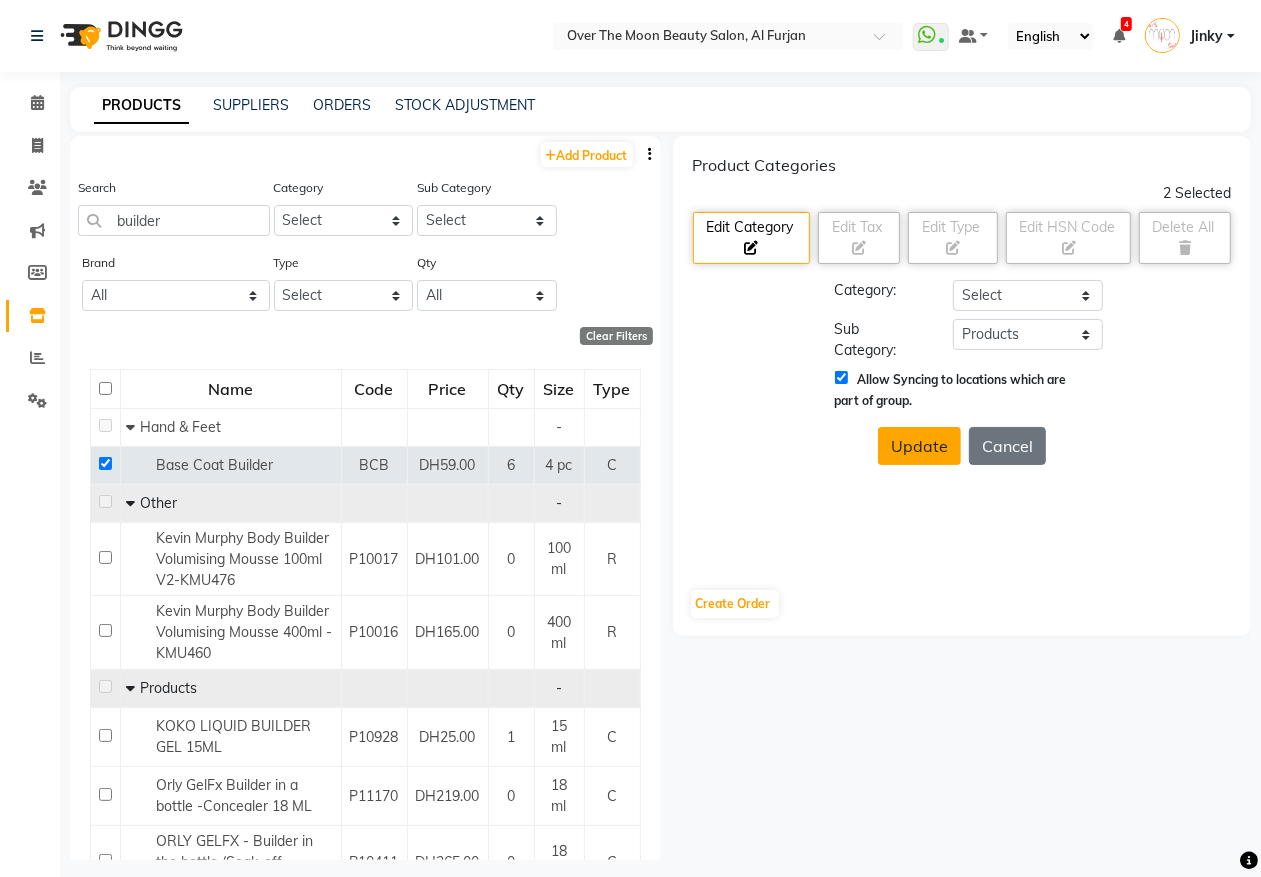 click on "Update" 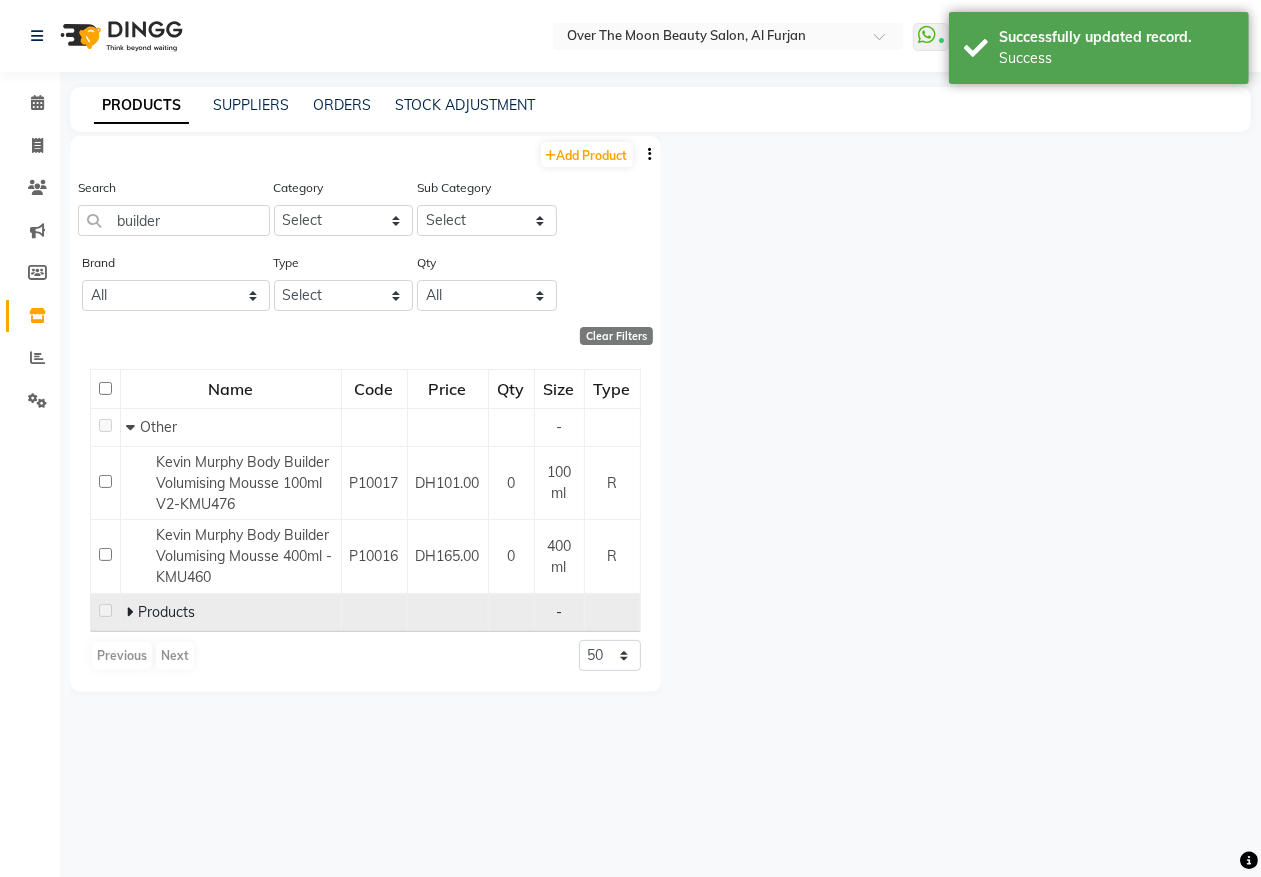 click 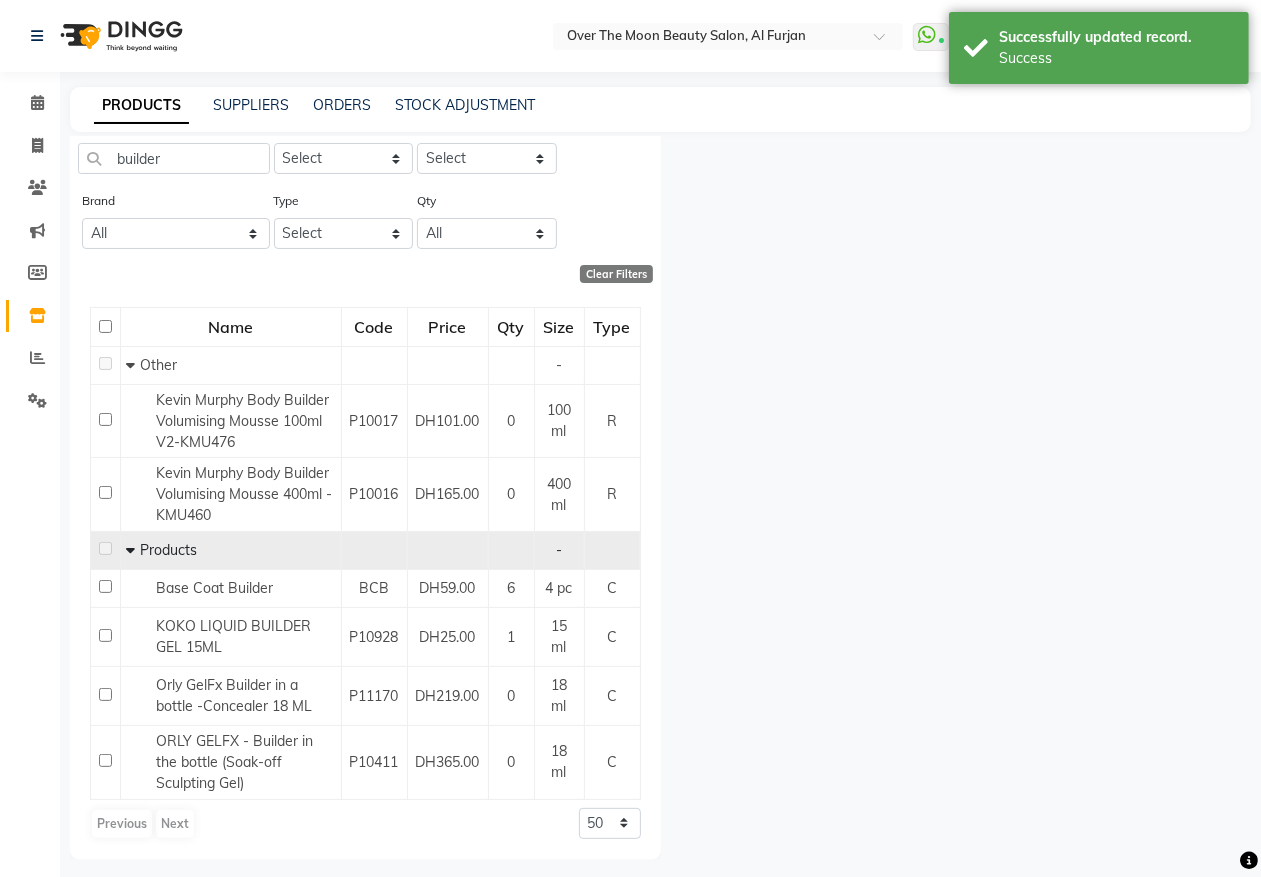 scroll, scrollTop: 103, scrollLeft: 0, axis: vertical 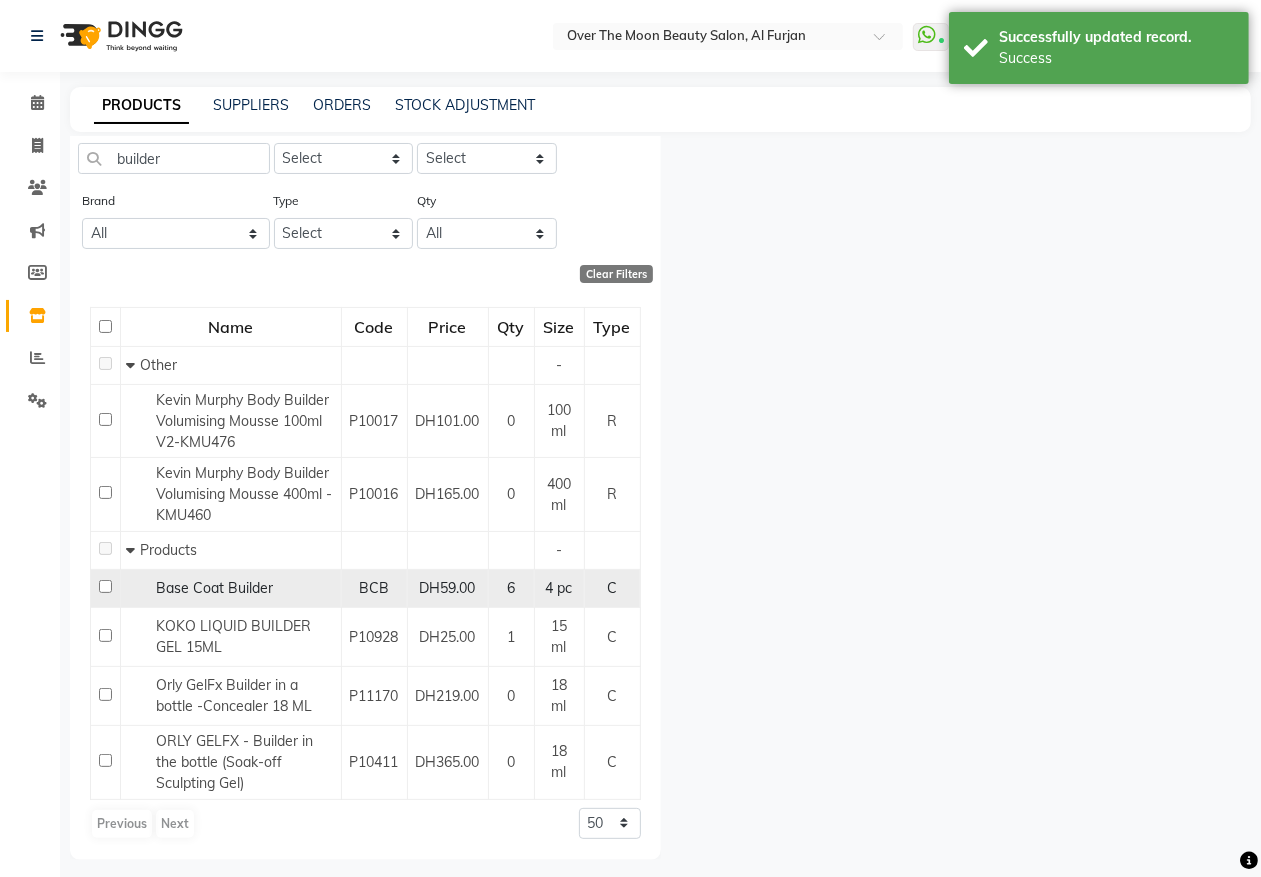 click 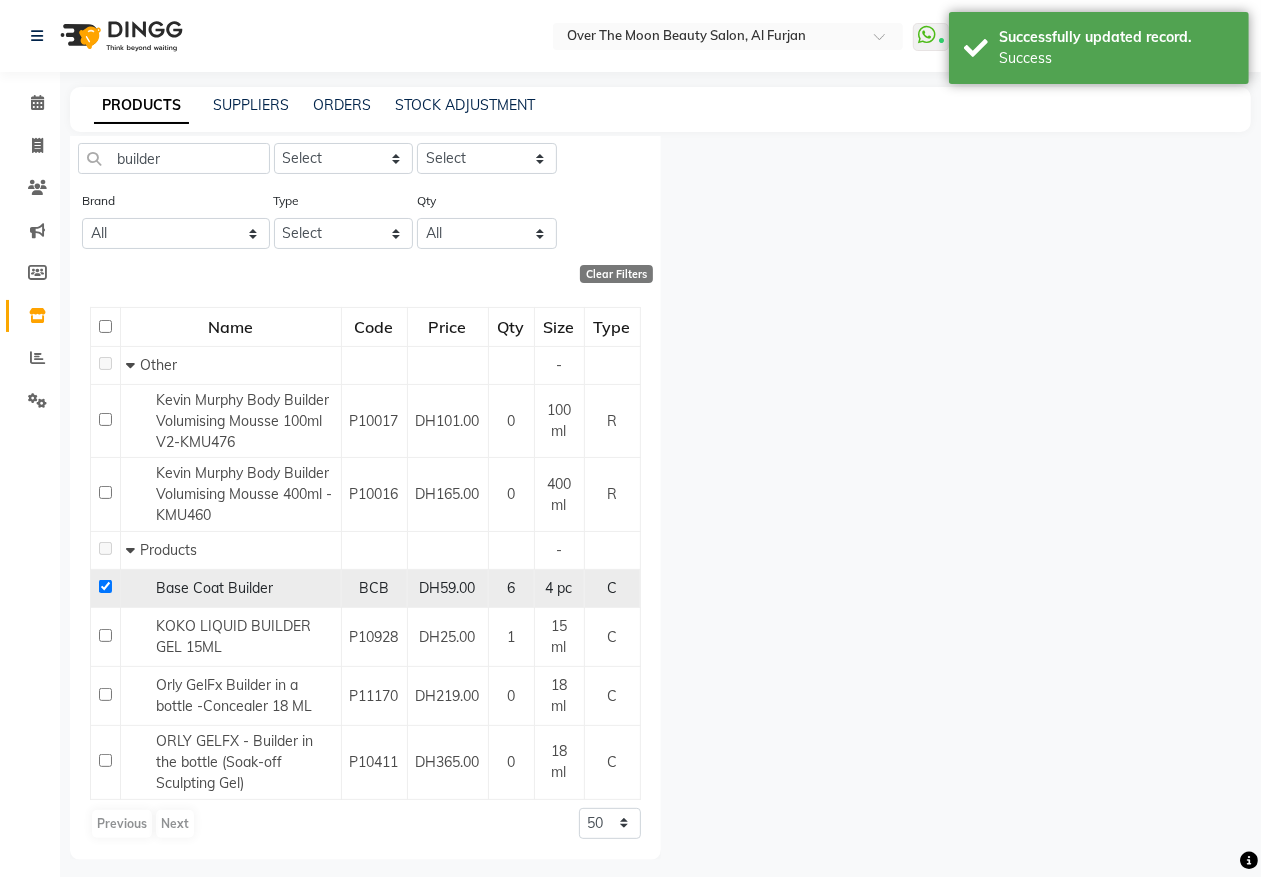 checkbox on "true" 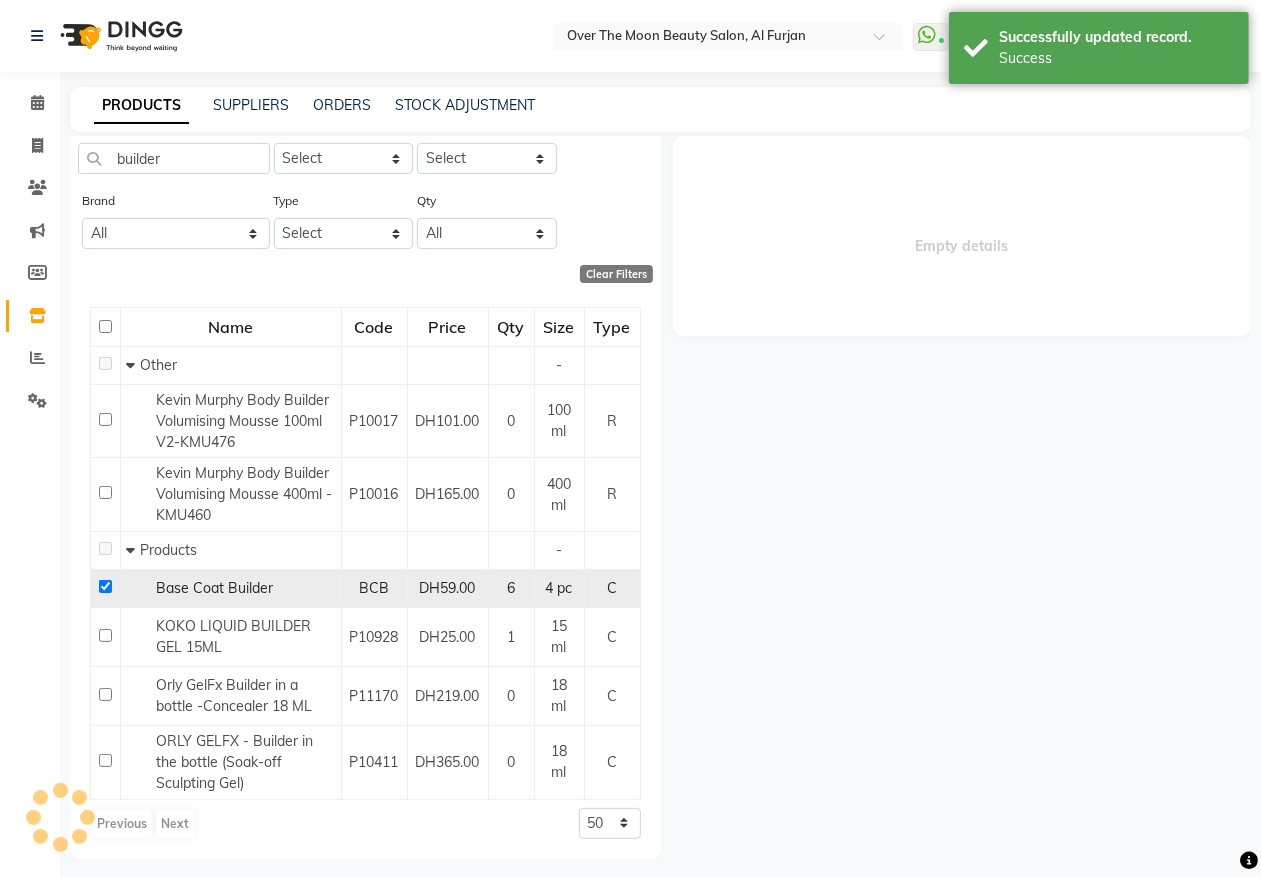 select 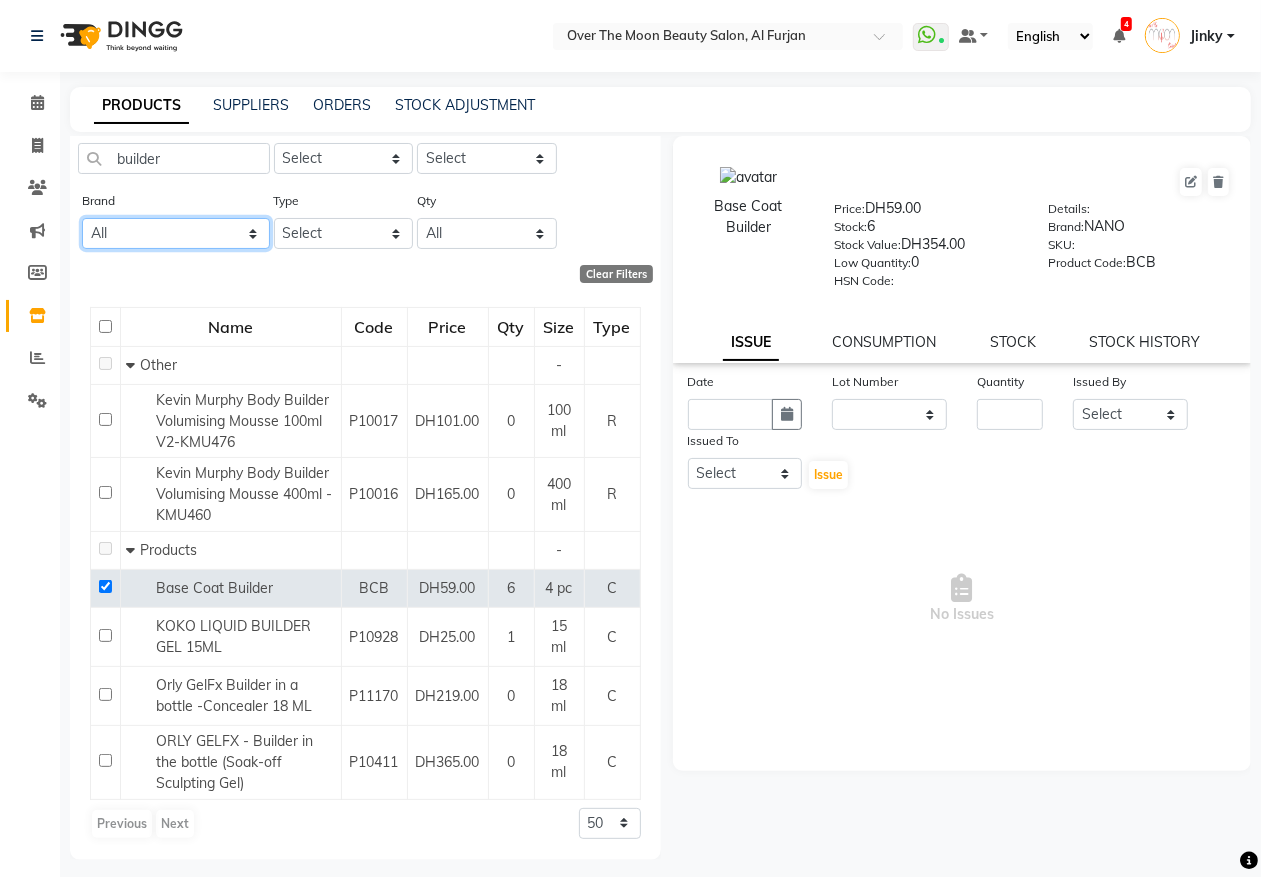 click on "All Andreia Bbcos Bbcos Hair Pro Blondis New York Brunson Brunson Smart Gel Bsi Trading Company Cosmetica Hair Secret Diva Ecosmetics Entity Madi Essence Organic Essie Foot Logix Goldwell Grand Allure Hair Secret By Cosmetica Histomer Hs Secret Iolite K18 K 18 Kemon Kemon Madi Kevin Murphy Kevn Murphy Koko Loreal Paris Madi Melon Cosmetics Millia Millia Brand Nano Nashi Nashi Argan Nl Novell Opi Orial Orly Orly Polish Refectocil Renbow Roial Sarah K Sarah K Rio Schwarzkopf Shine Weeds Skin Essence Organic Skin Essence Organic Care Skin Essence Organics The Vintage Cosmetic Valencia Valencia Trading Valencia  Trading Victoria Vynn Walker Tape Lace Front" 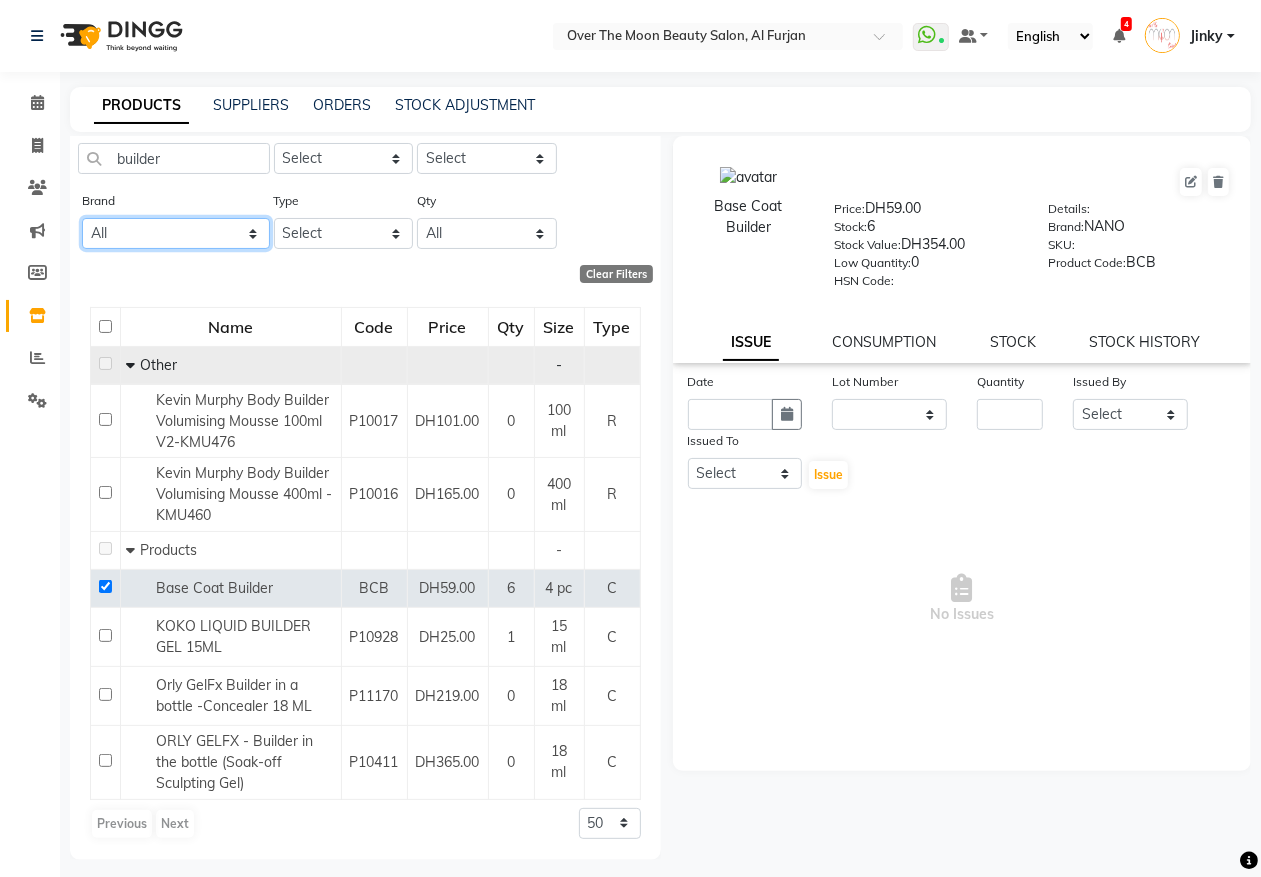 scroll, scrollTop: 0, scrollLeft: 0, axis: both 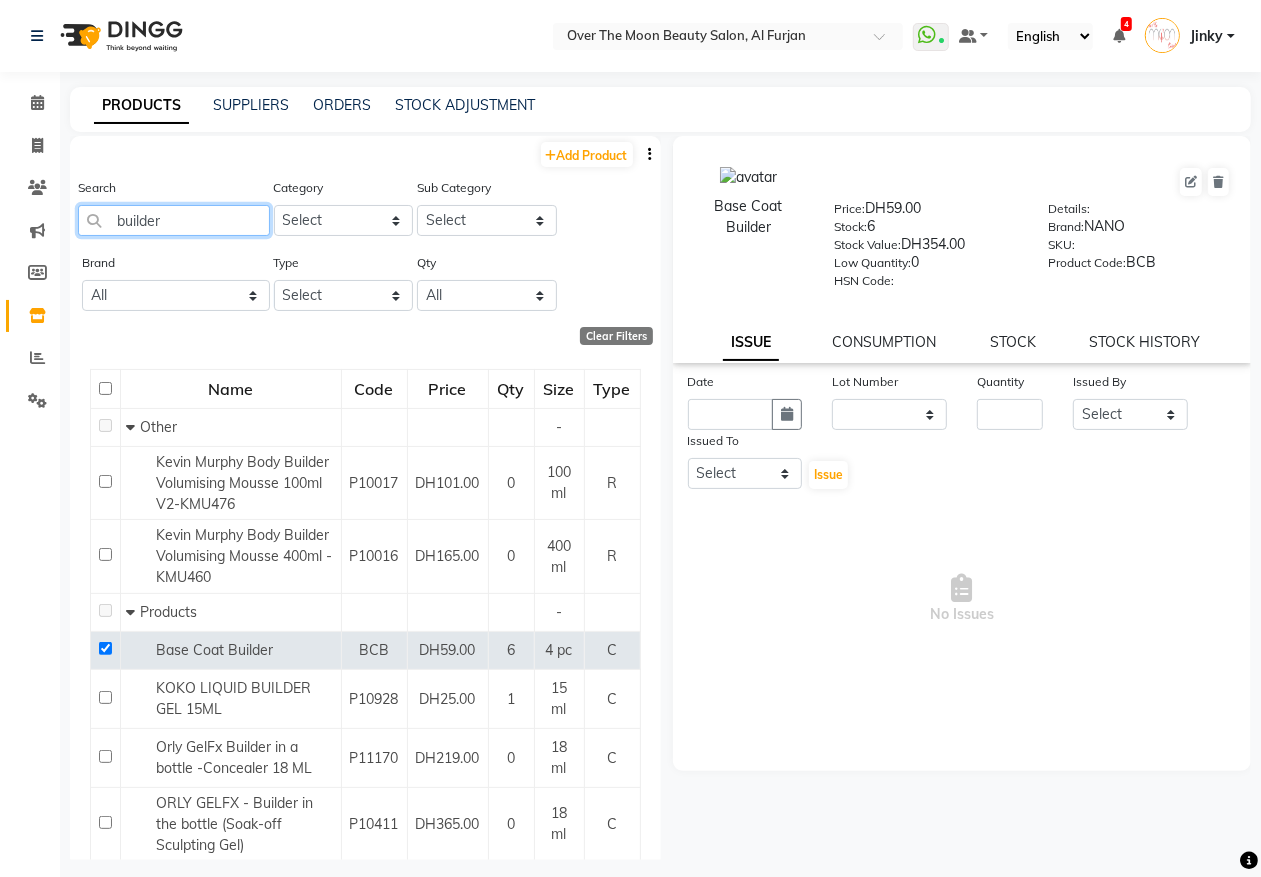 drag, startPoint x: 168, startPoint y: 211, endPoint x: 76, endPoint y: 231, distance: 94.14882 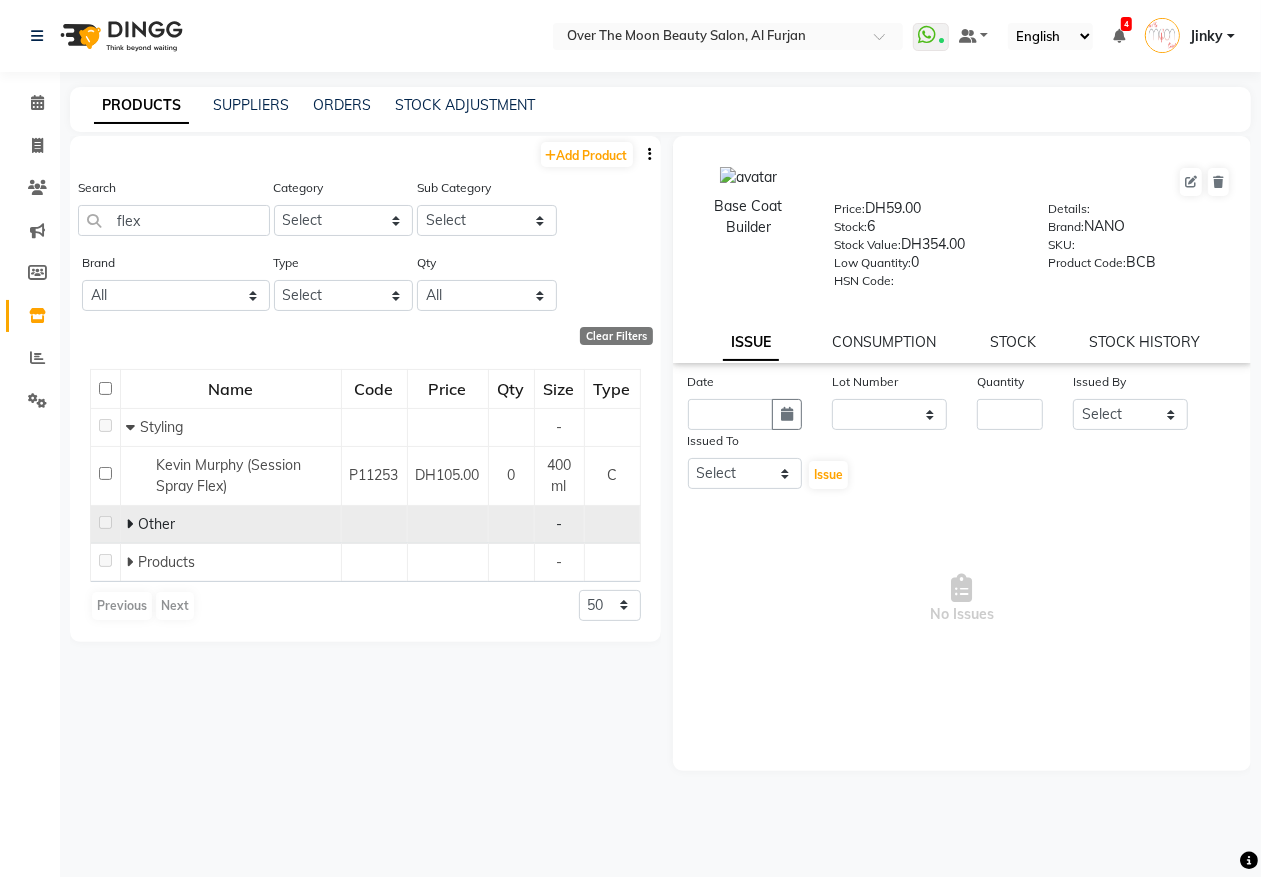 click 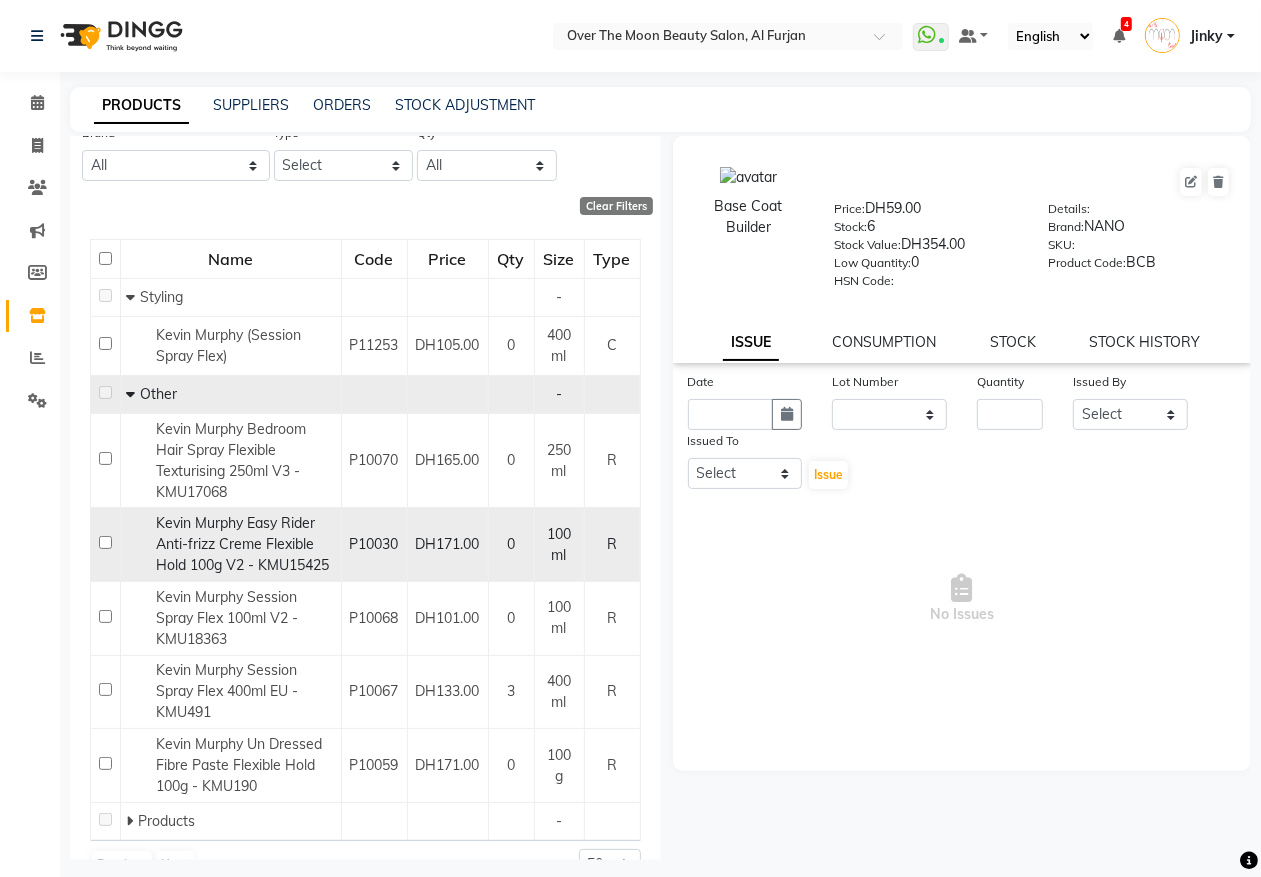 scroll, scrollTop: 213, scrollLeft: 0, axis: vertical 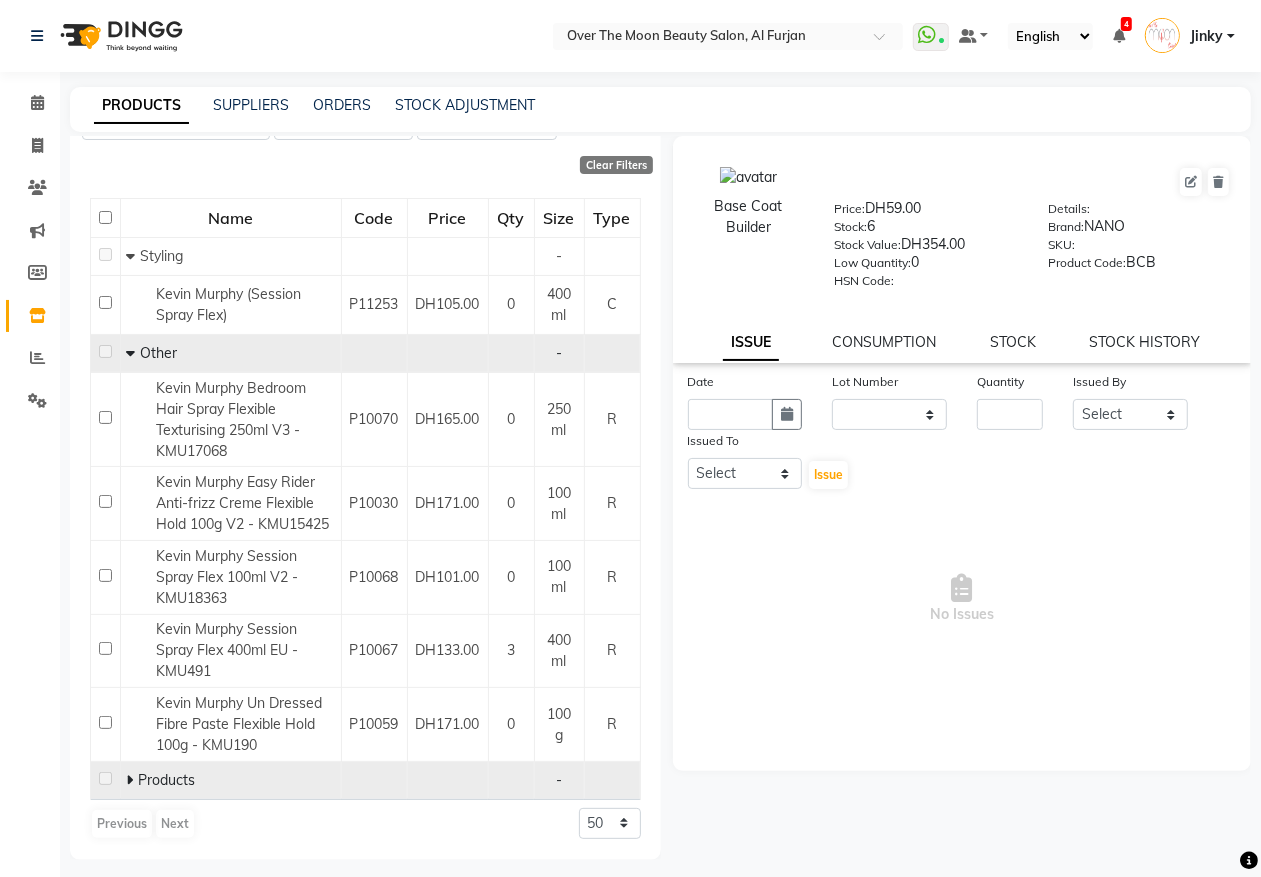 click 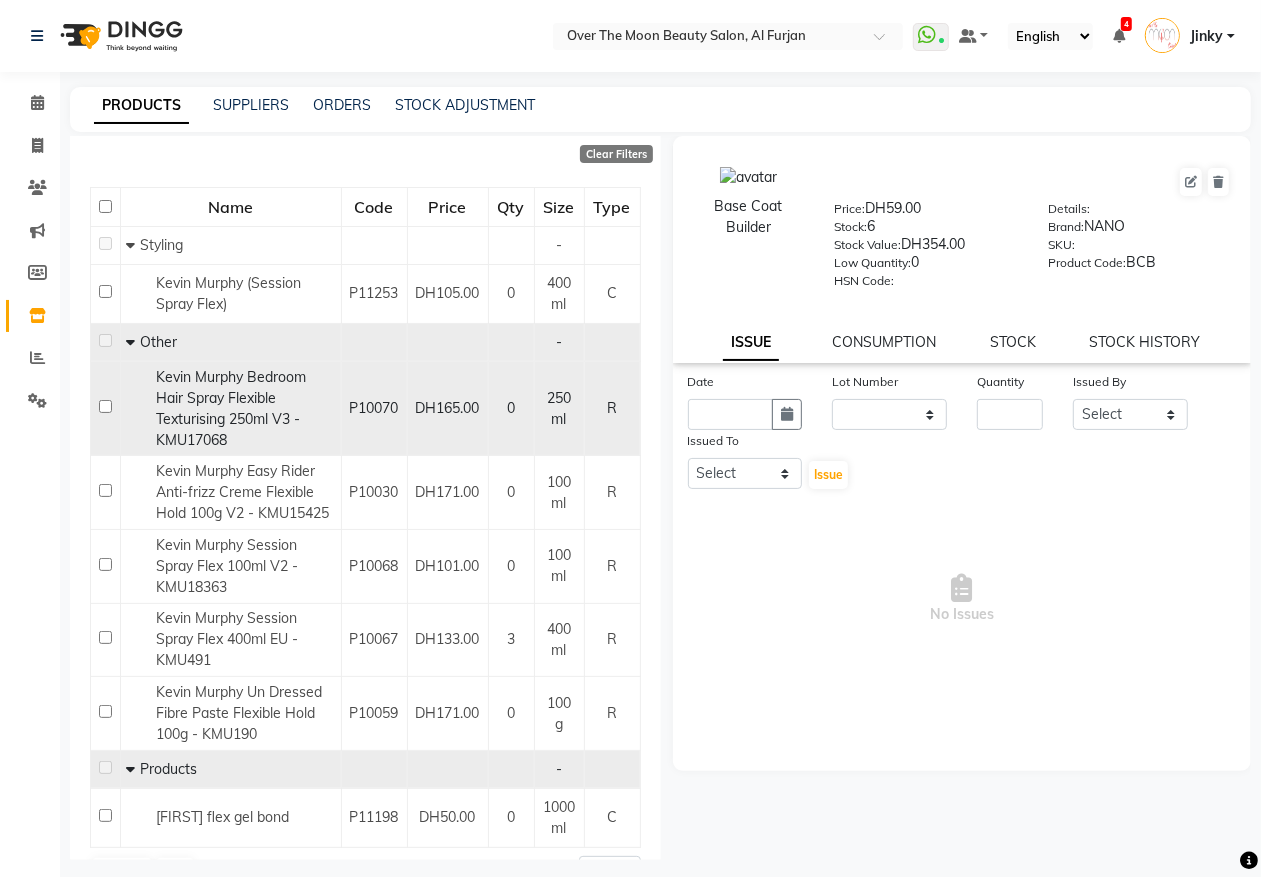 scroll, scrollTop: 0, scrollLeft: 0, axis: both 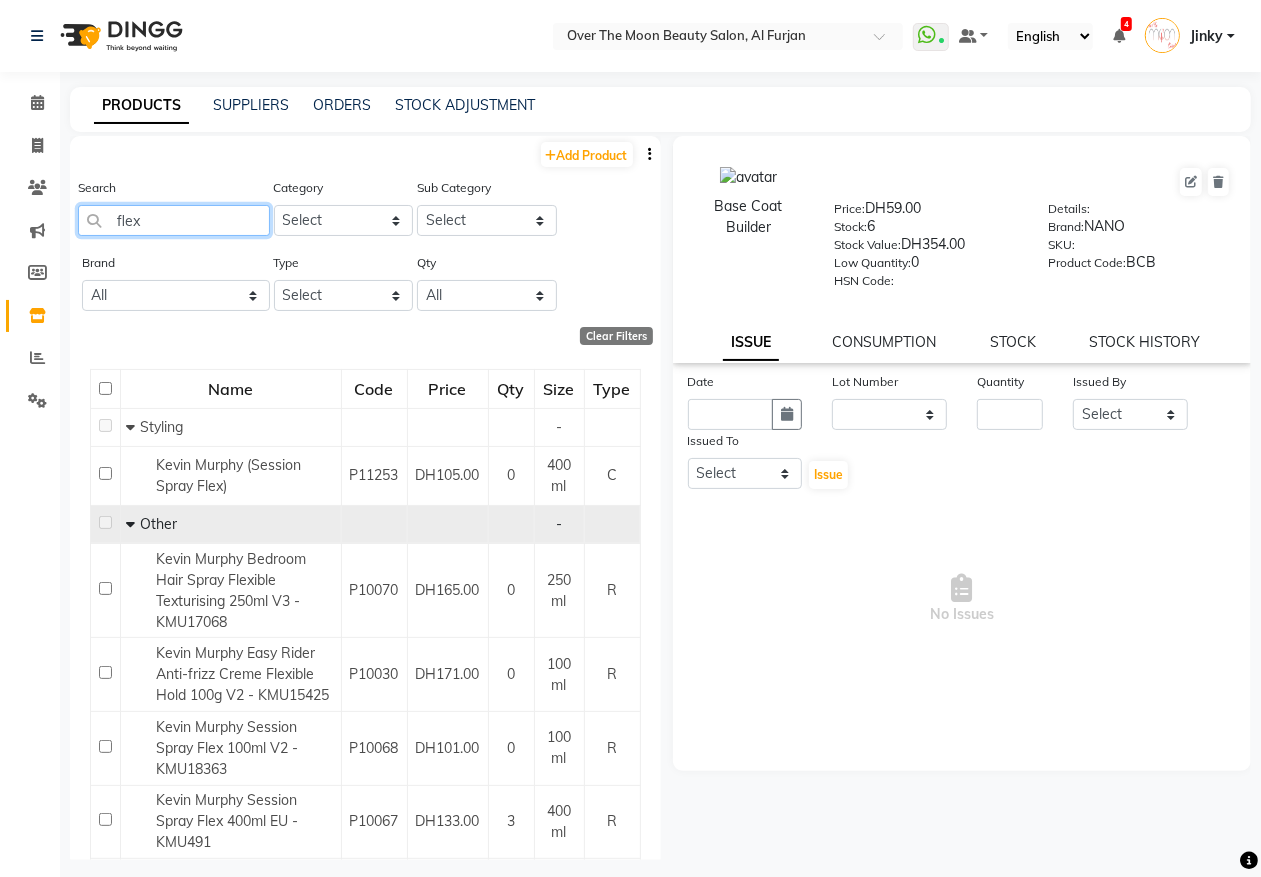 click on "flex" 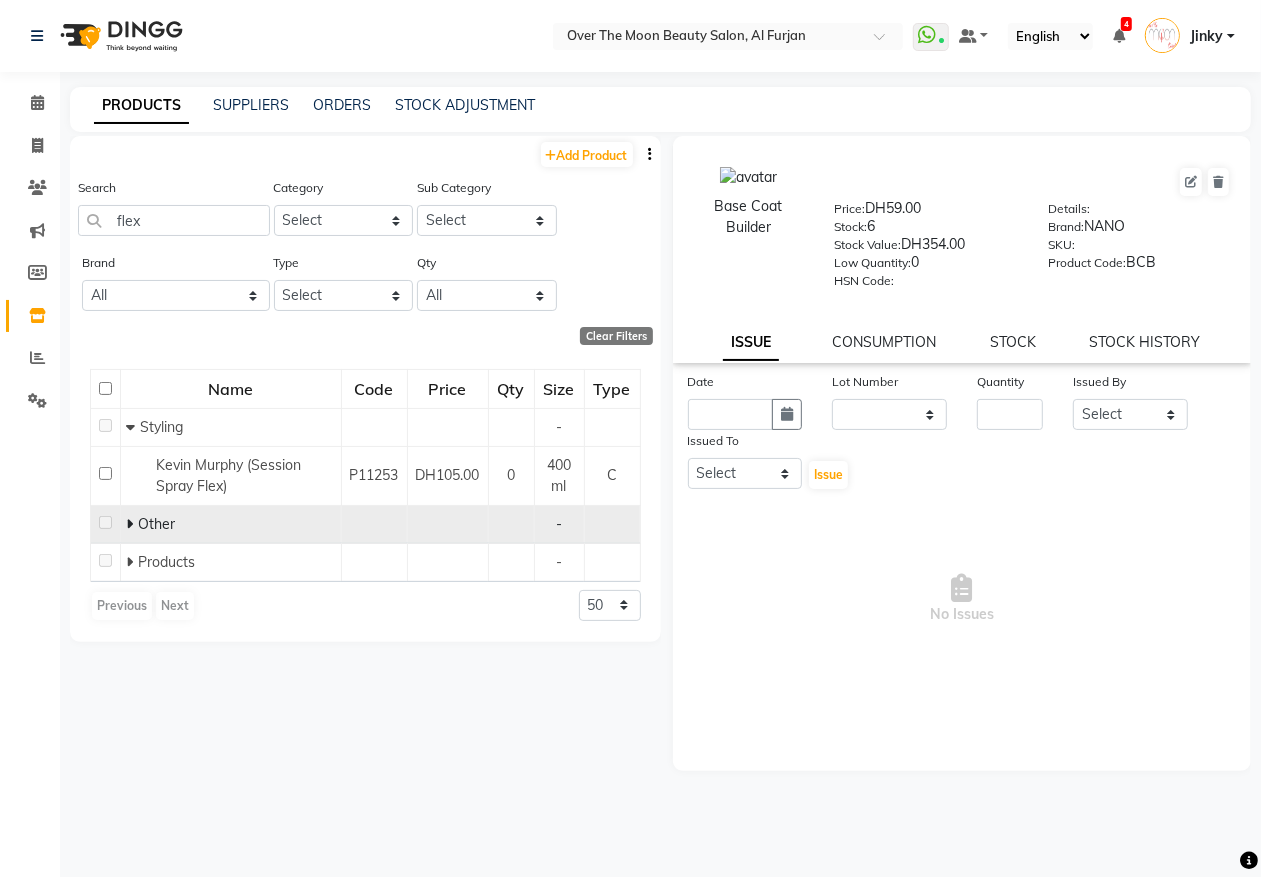 click 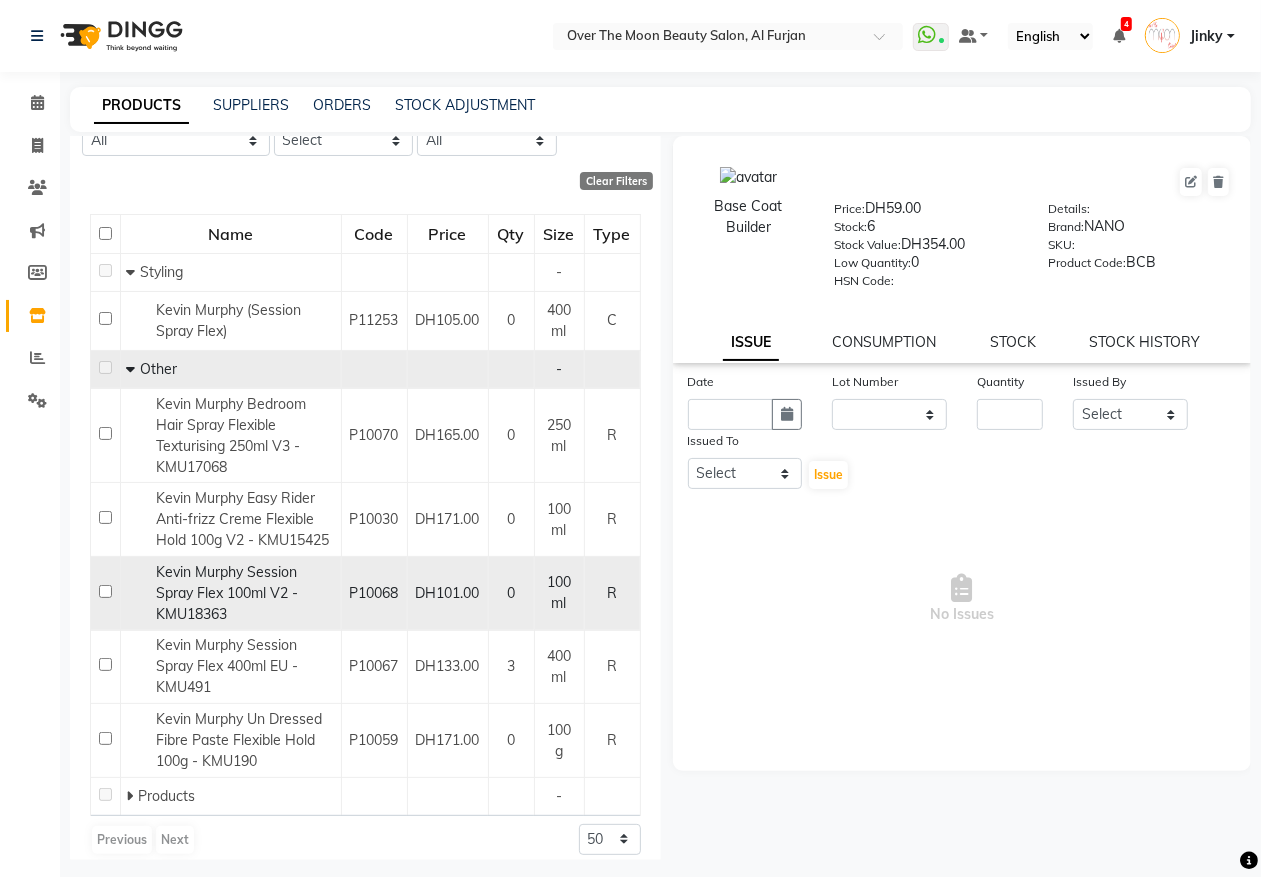 scroll, scrollTop: 213, scrollLeft: 0, axis: vertical 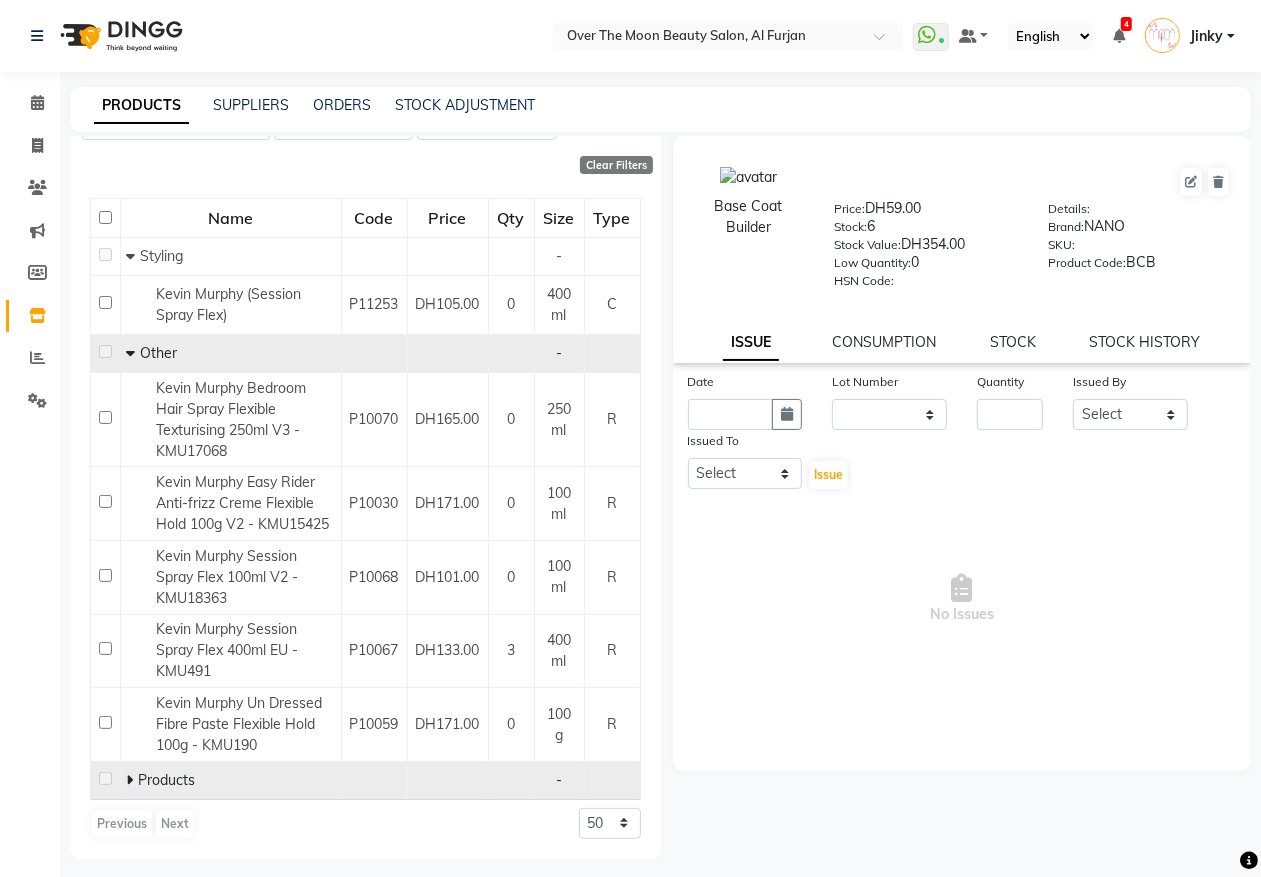 click 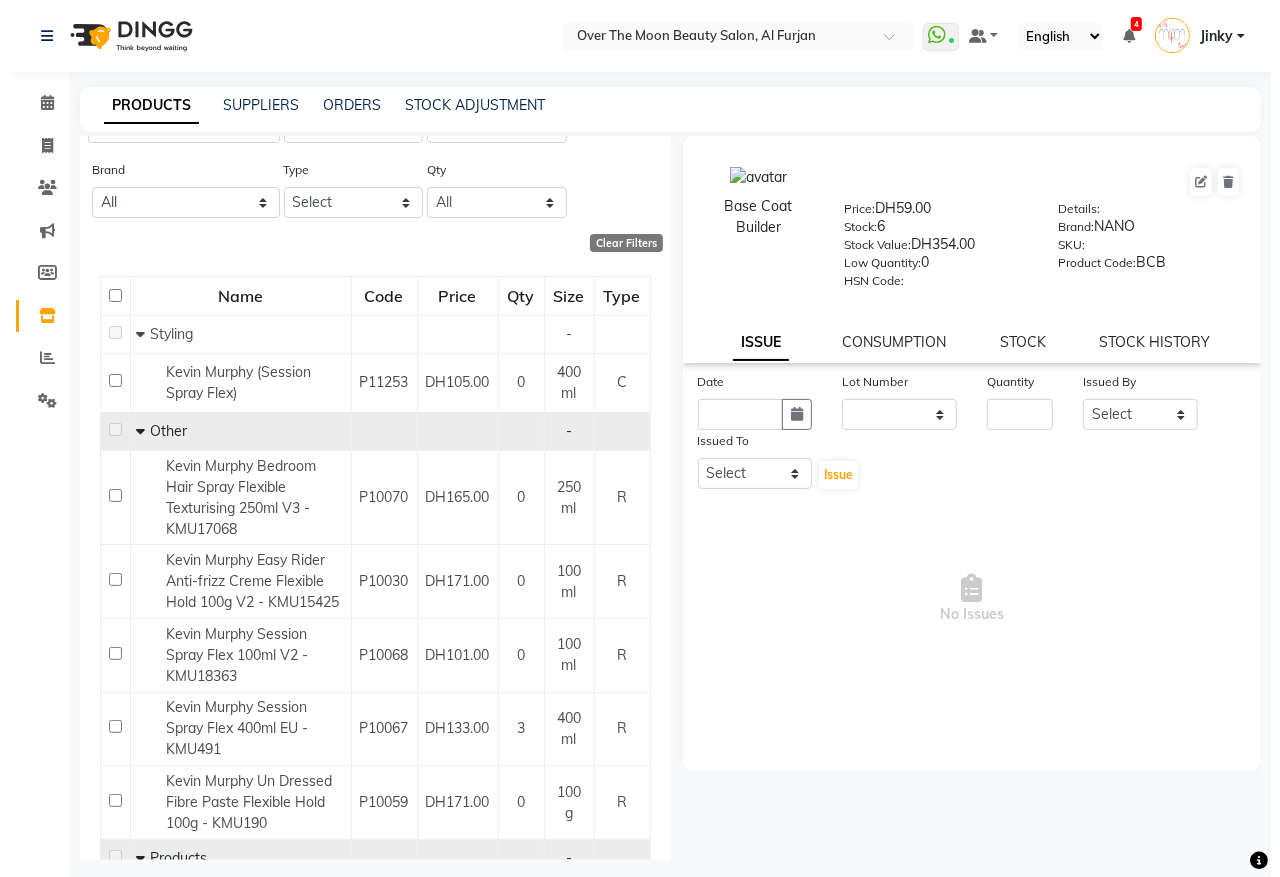 scroll, scrollTop: 0, scrollLeft: 0, axis: both 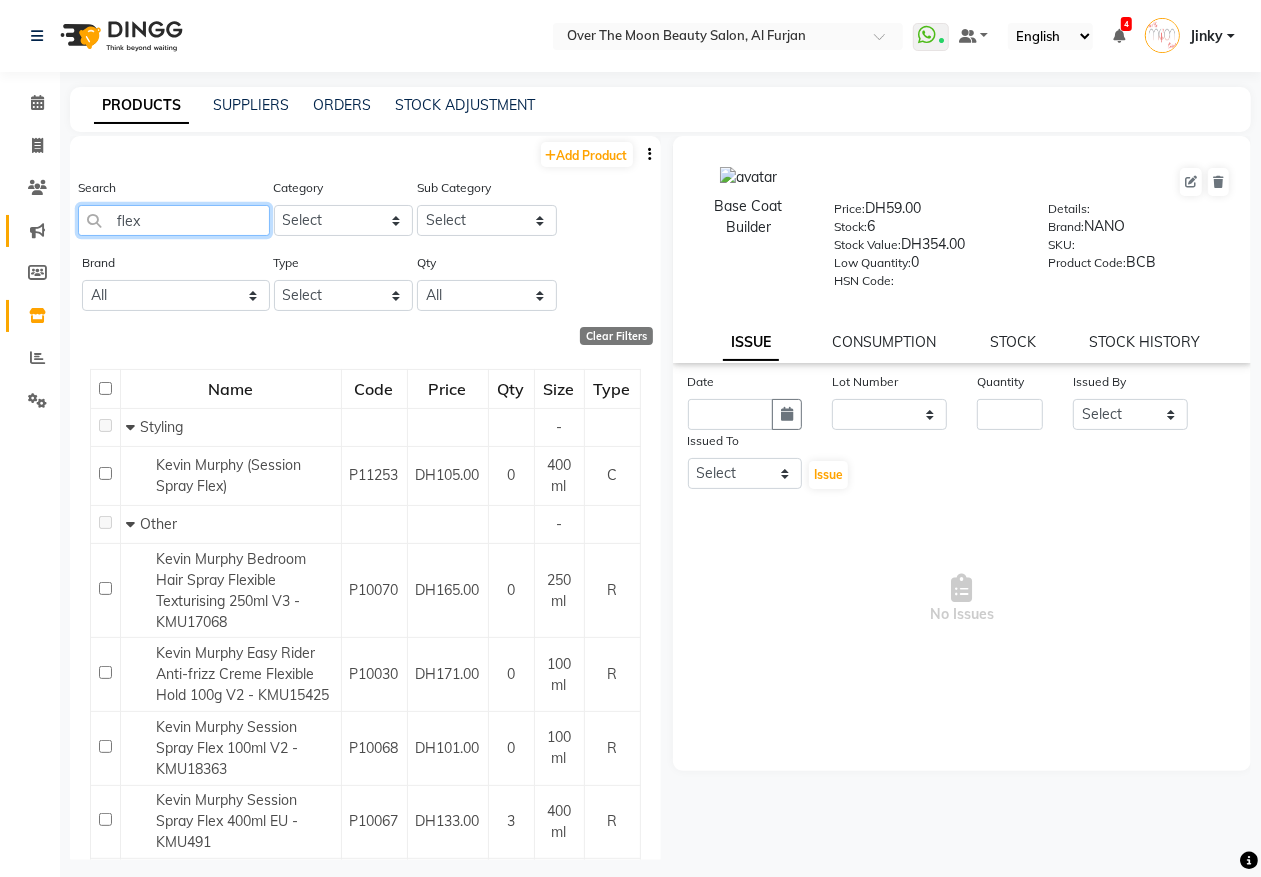 drag, startPoint x: 146, startPoint y: 213, endPoint x: 16, endPoint y: 222, distance: 130.31117 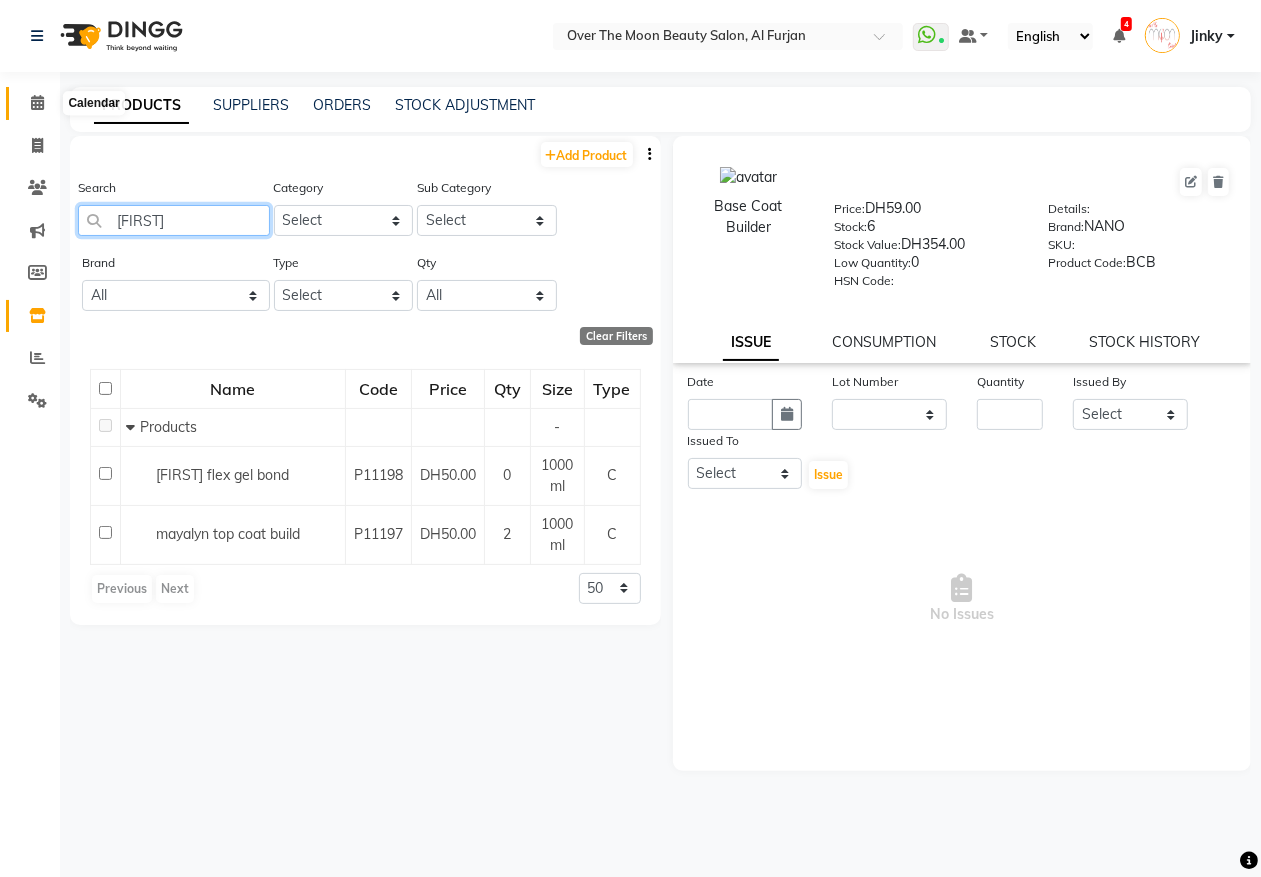type on "mayalyn" 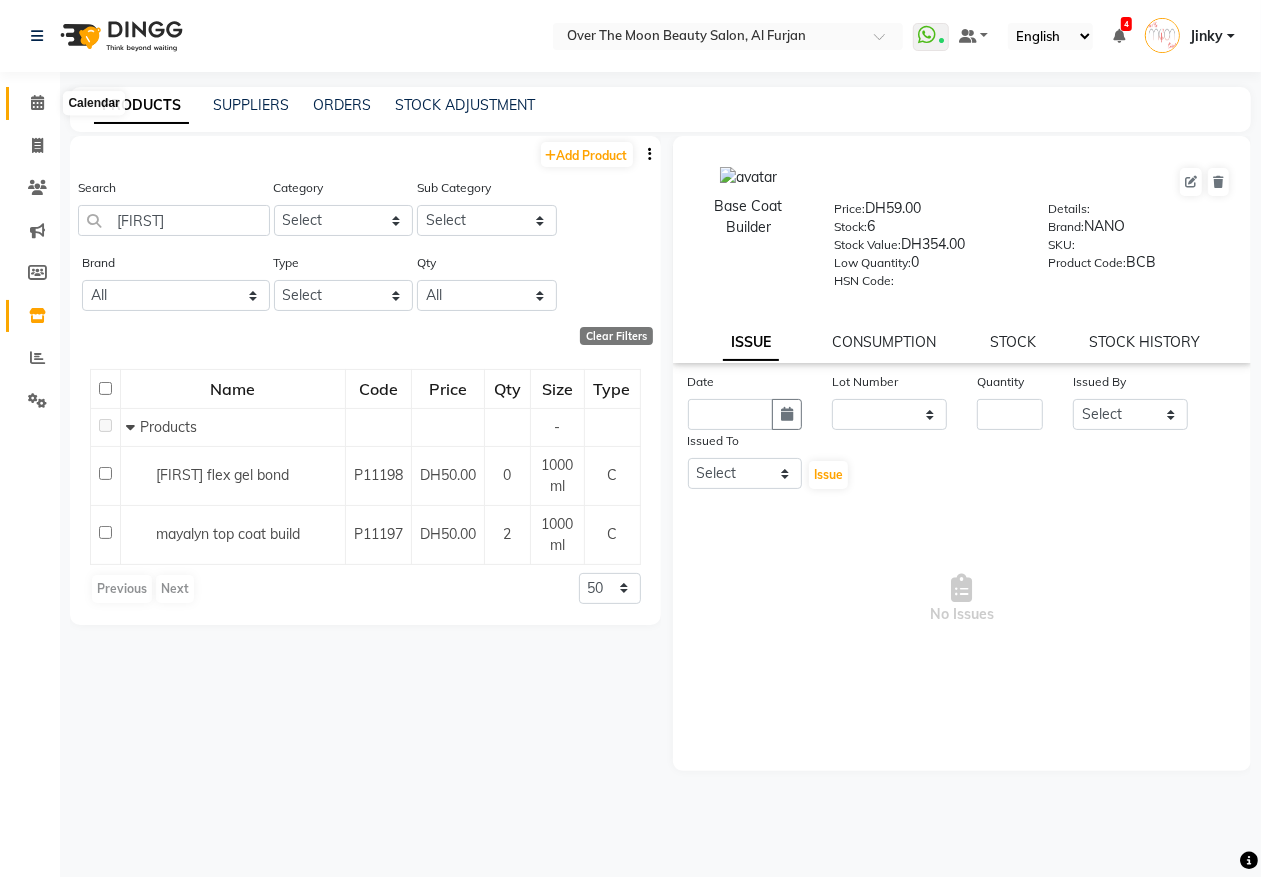 click 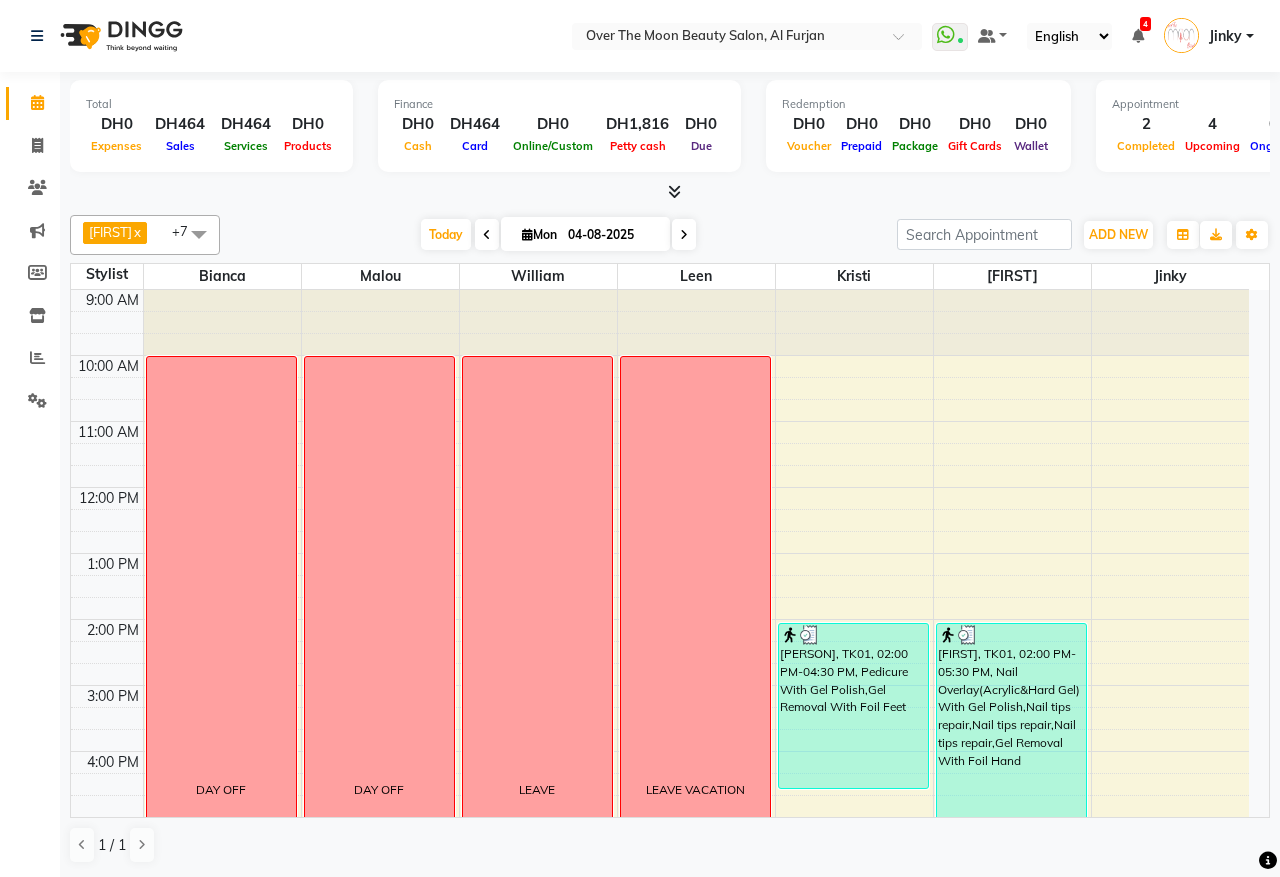 scroll, scrollTop: 208, scrollLeft: 0, axis: vertical 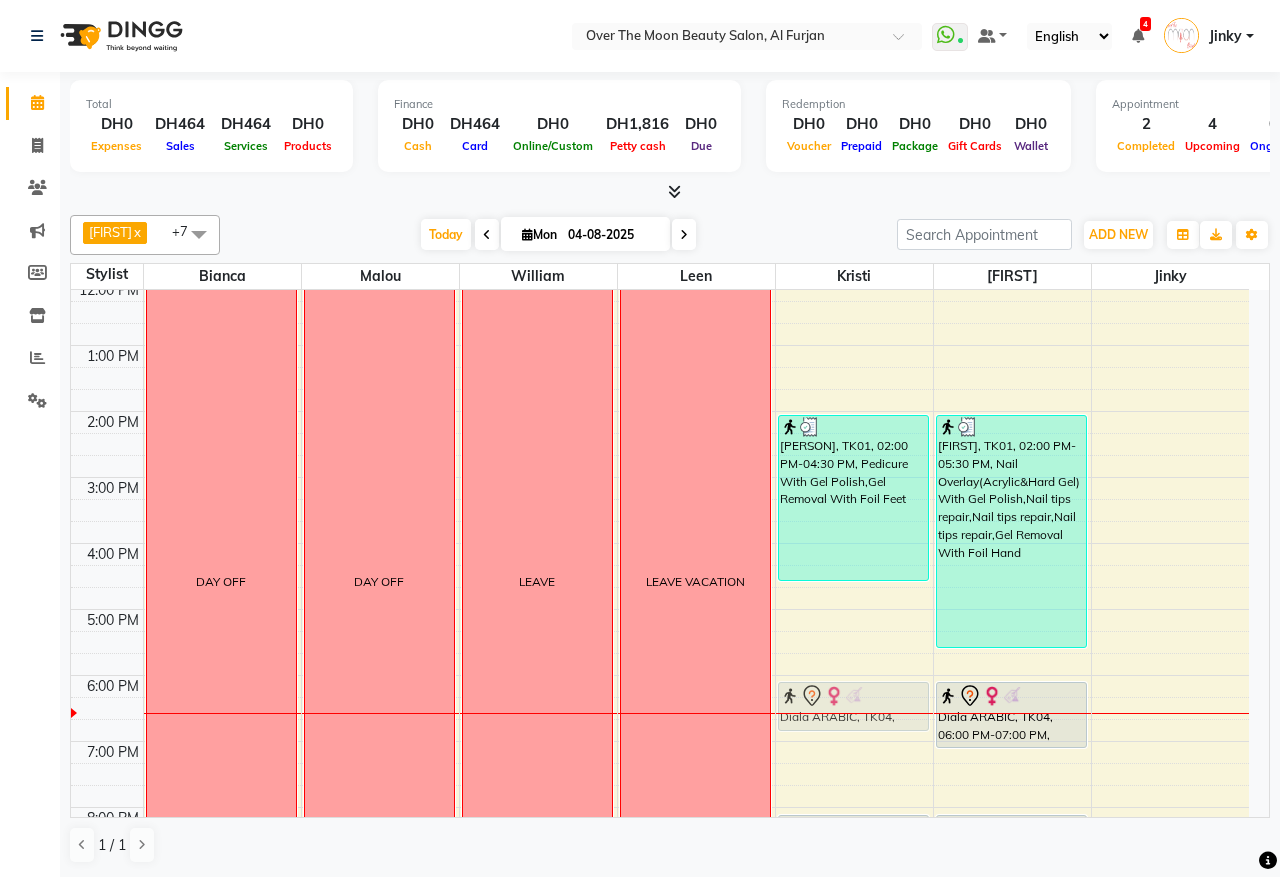 click on "Sabrina, TK01, 02:00 PM-04:30 PM, Pedicure With Gel Polish,Gel Removal With Foil Feet             Diala ARABIC, TK04, 06:00 PM-06:45 PM, Deplive Underarm,Deplive upper lip             dipti, TK02, 08:00 PM-09:00 PM, Classic Pedicure             Diala ARABIC, TK04, 06:00 PM-06:45 PM, Deplive Underarm,Deplive upper lip" at bounding box center [854, 576] 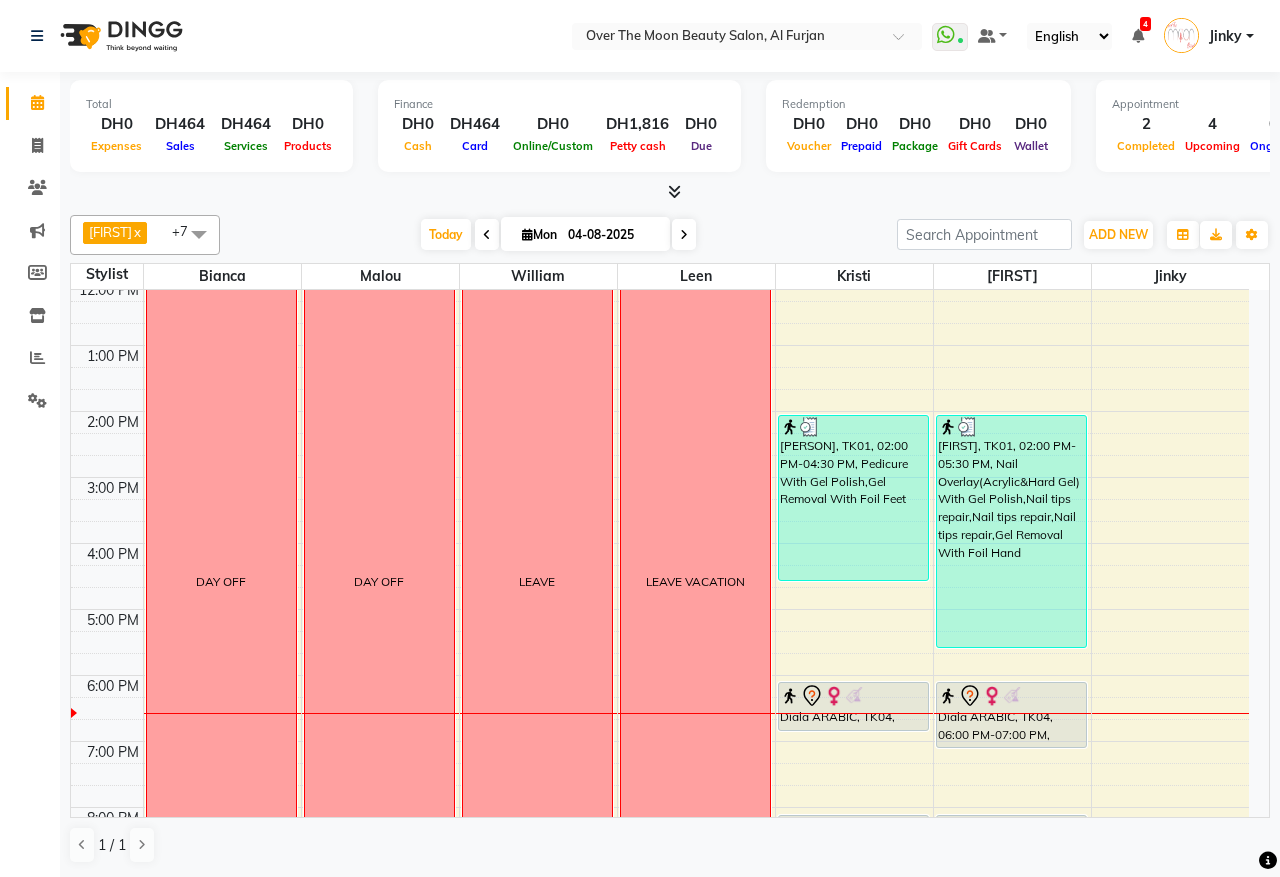 click at bounding box center [853, 730] 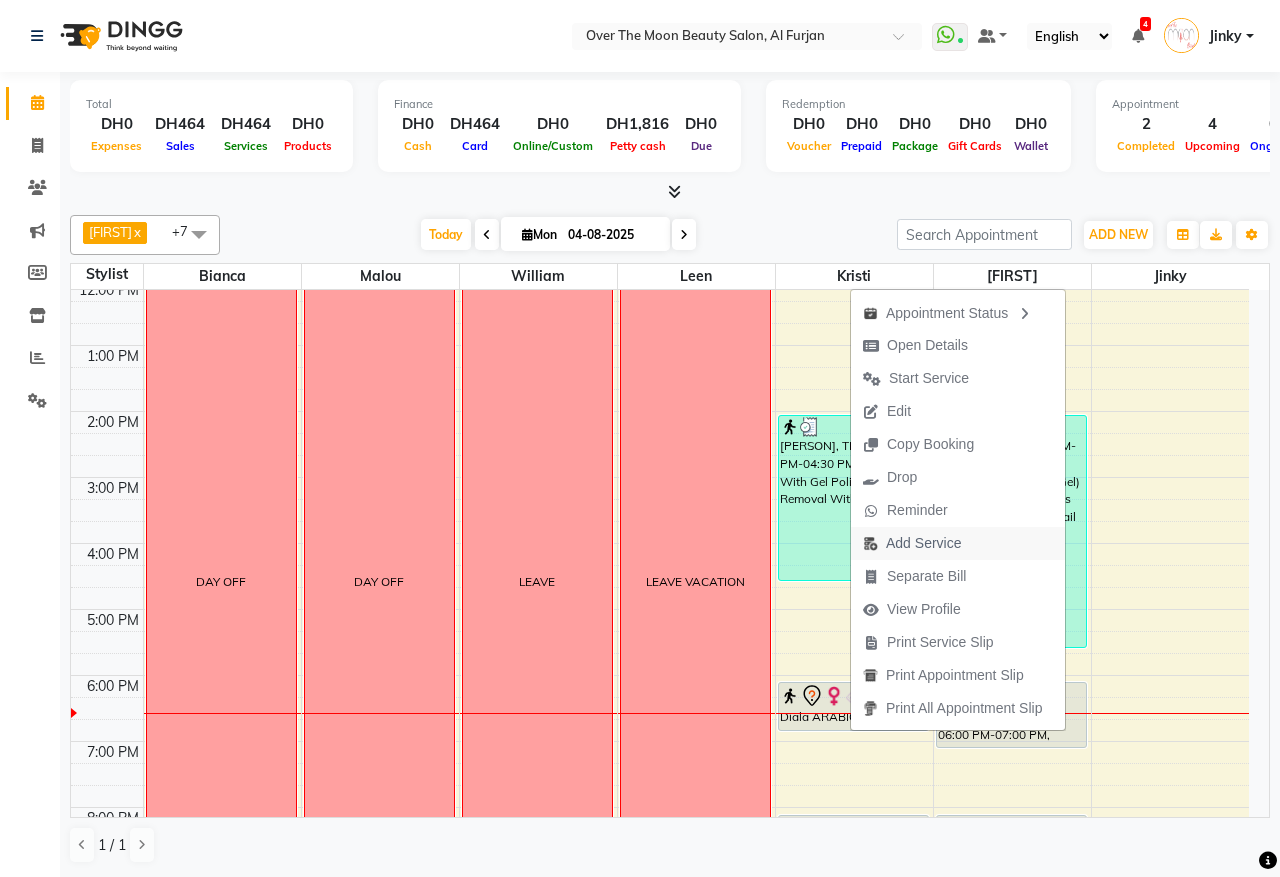 click on "Add Service" at bounding box center (923, 543) 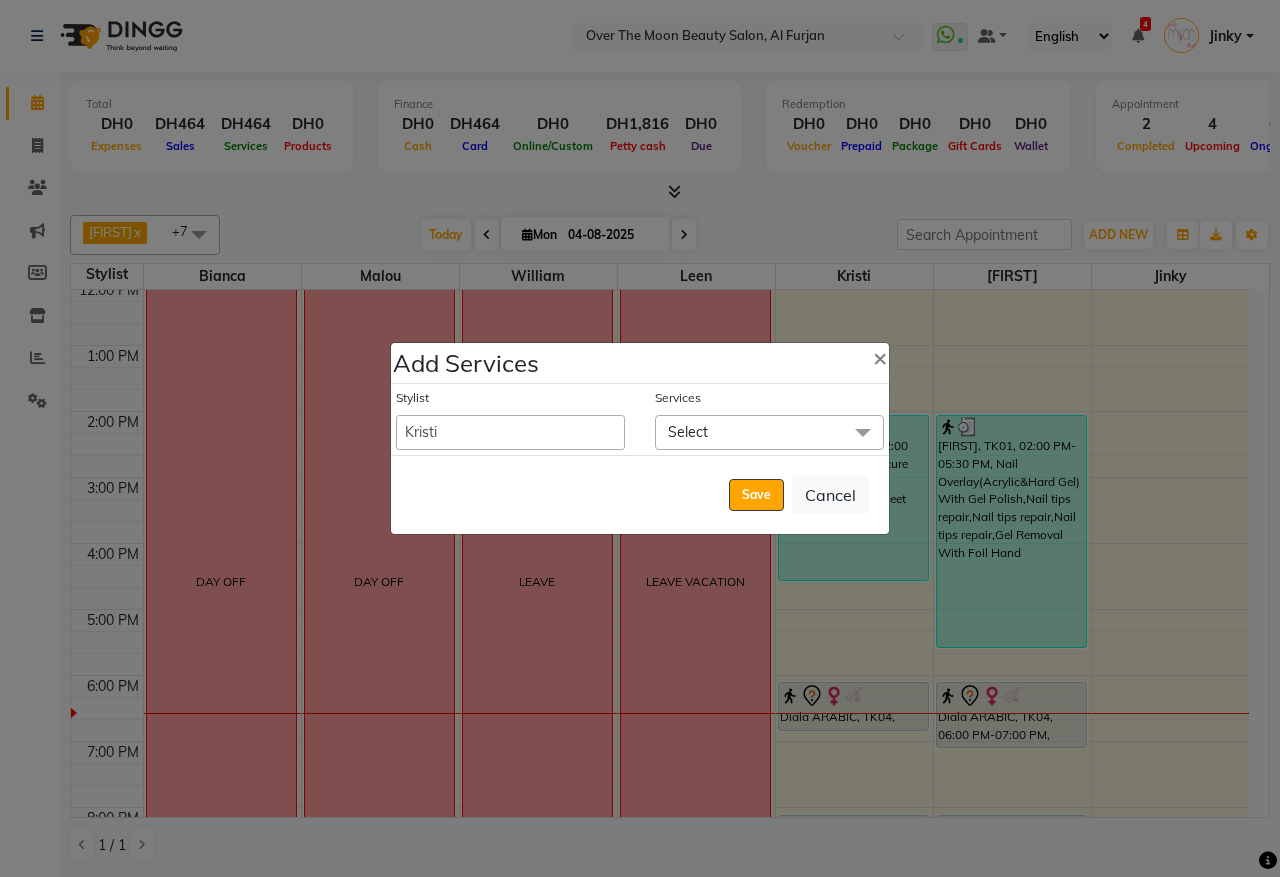 click on "Select" 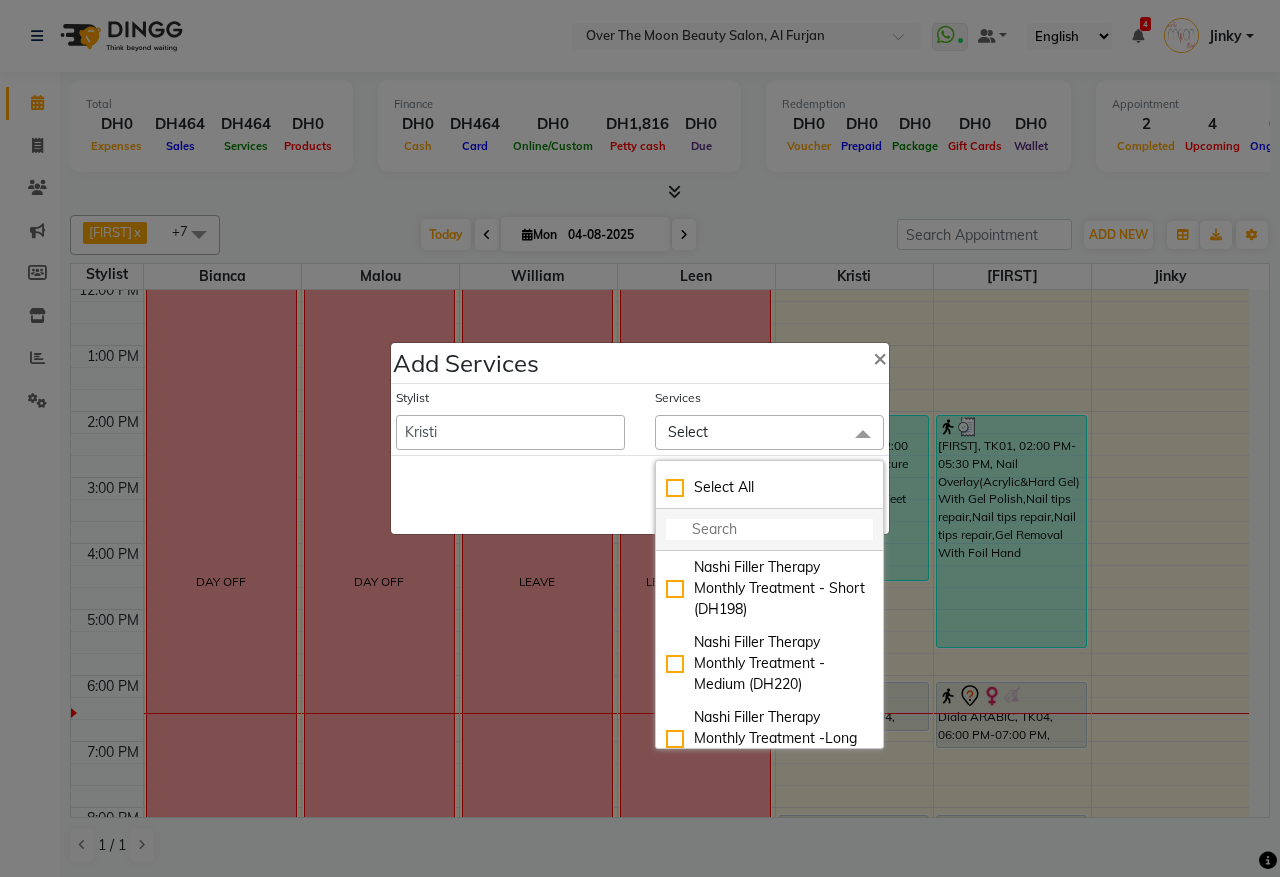 click 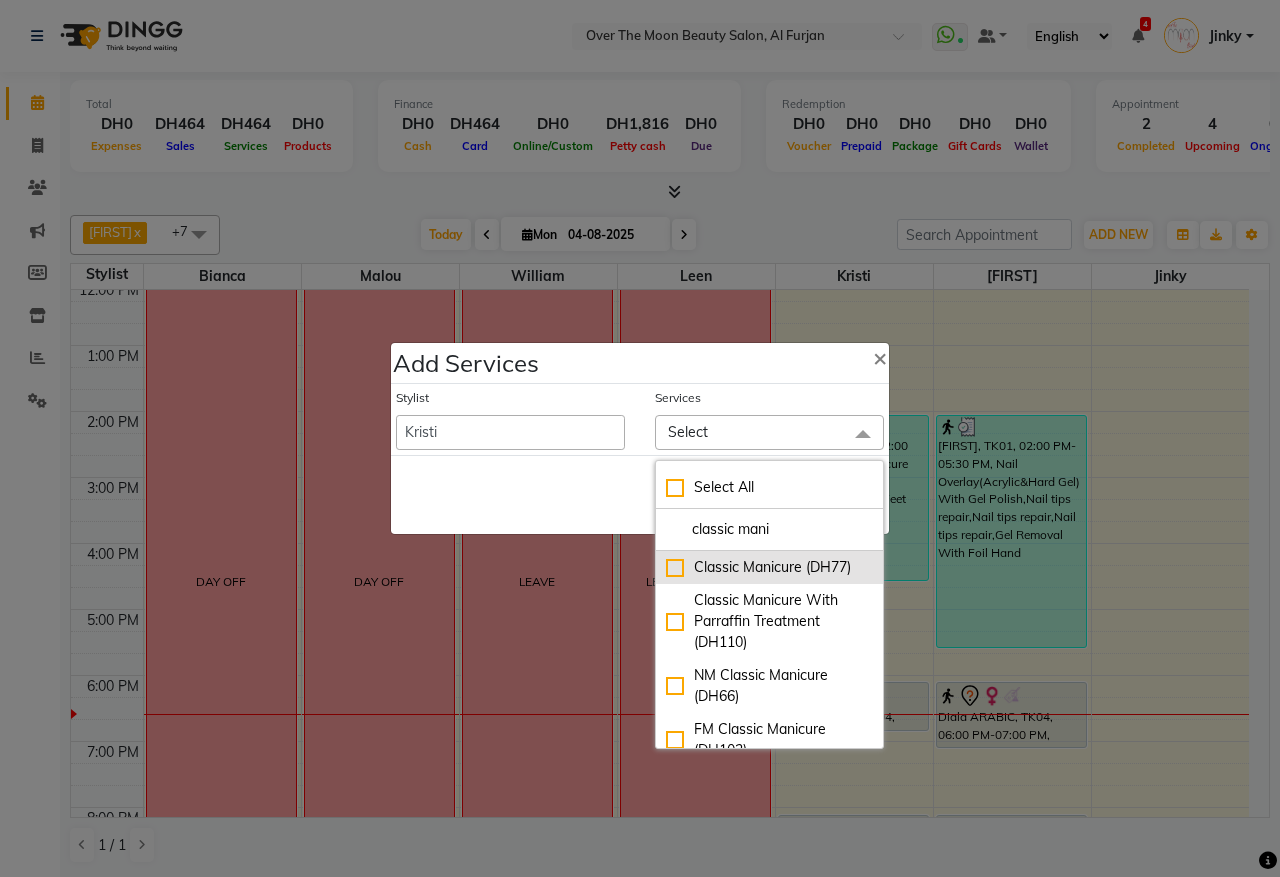 type on "classic mani" 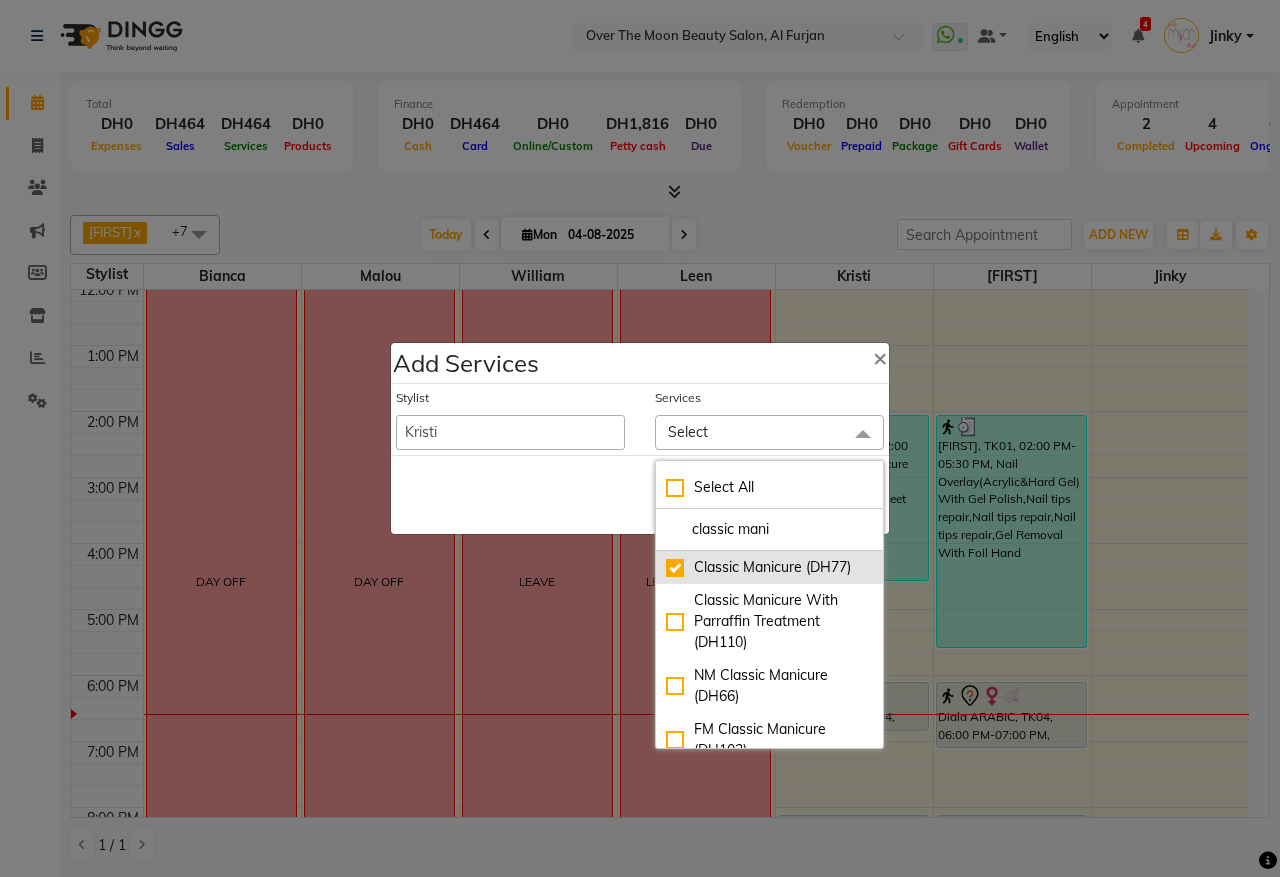 checkbox on "true" 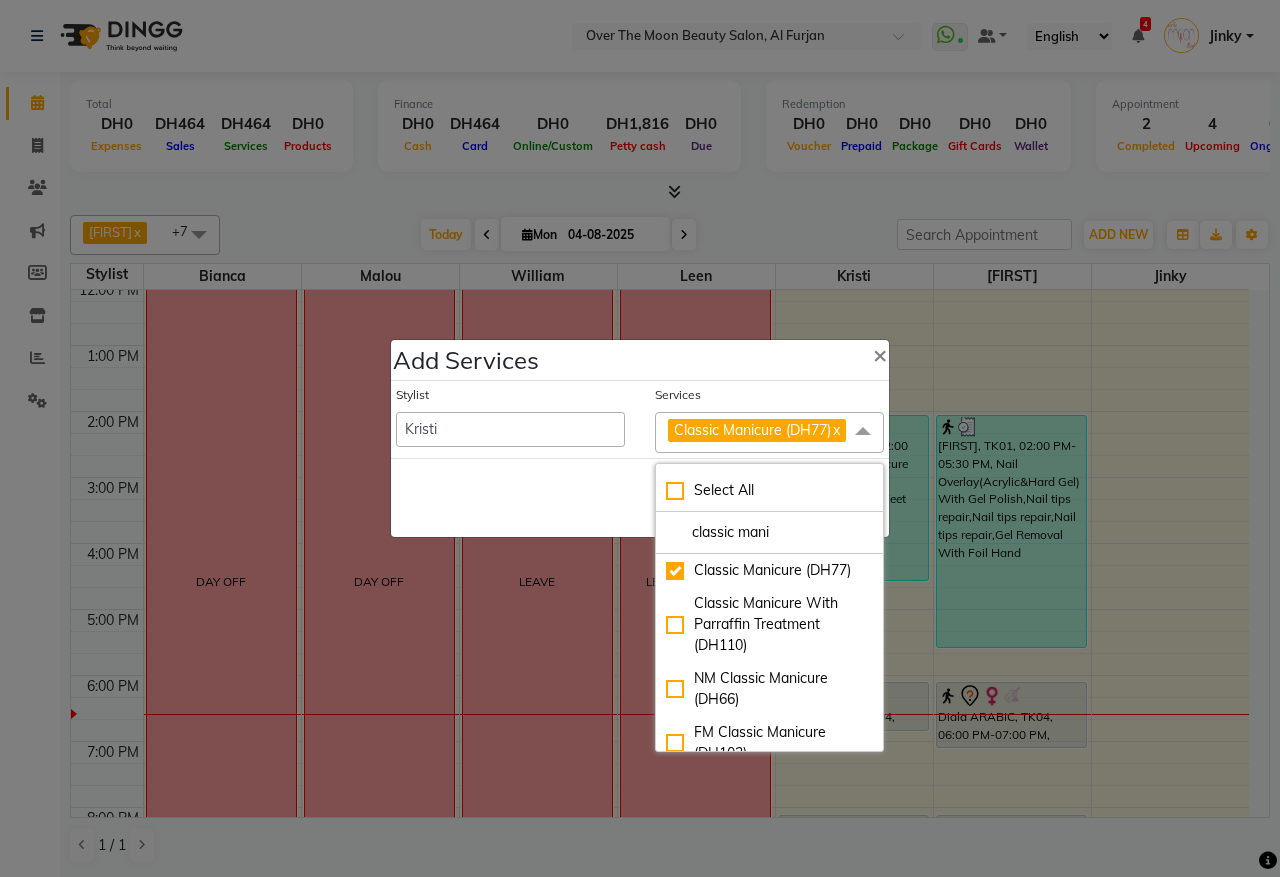 click on "Save   Cancel" 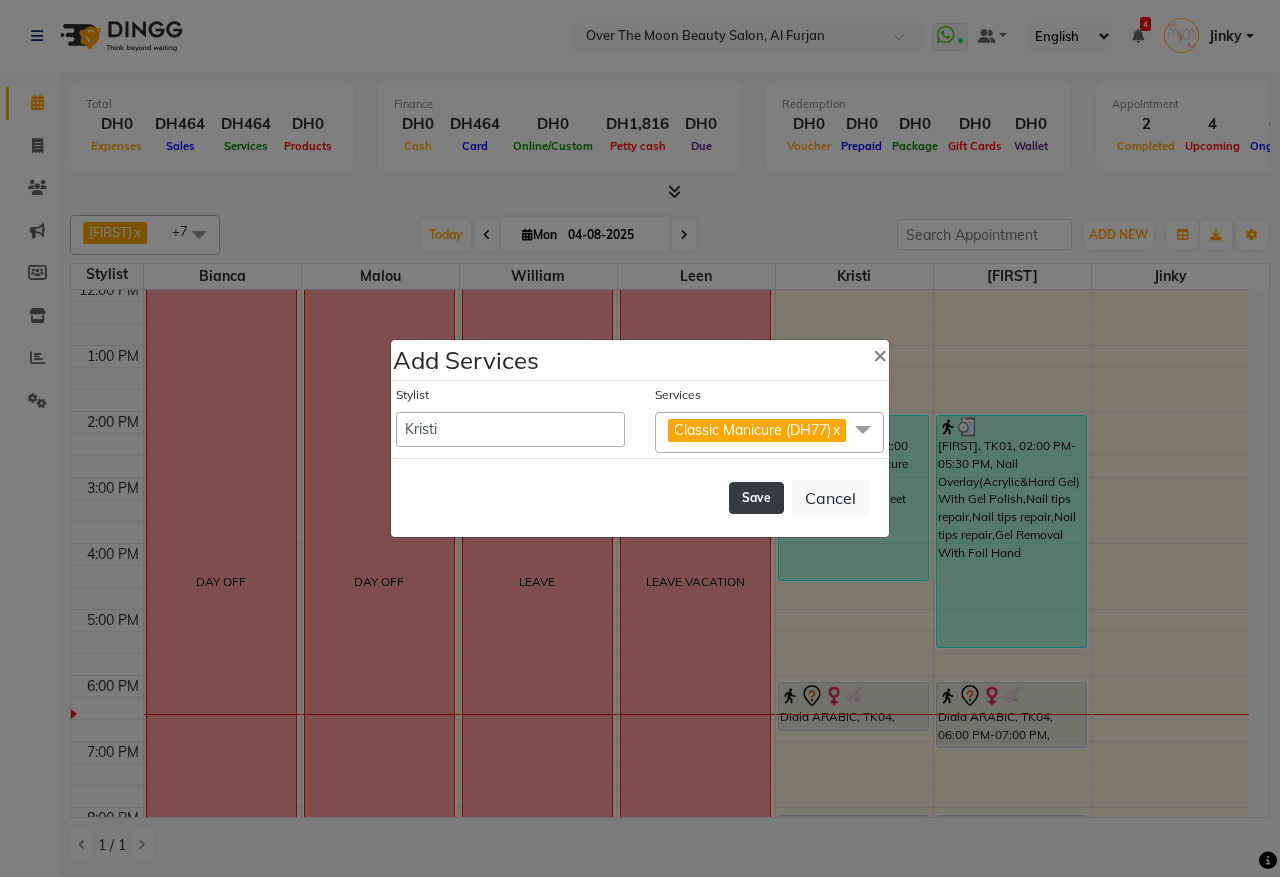 click on "Save" 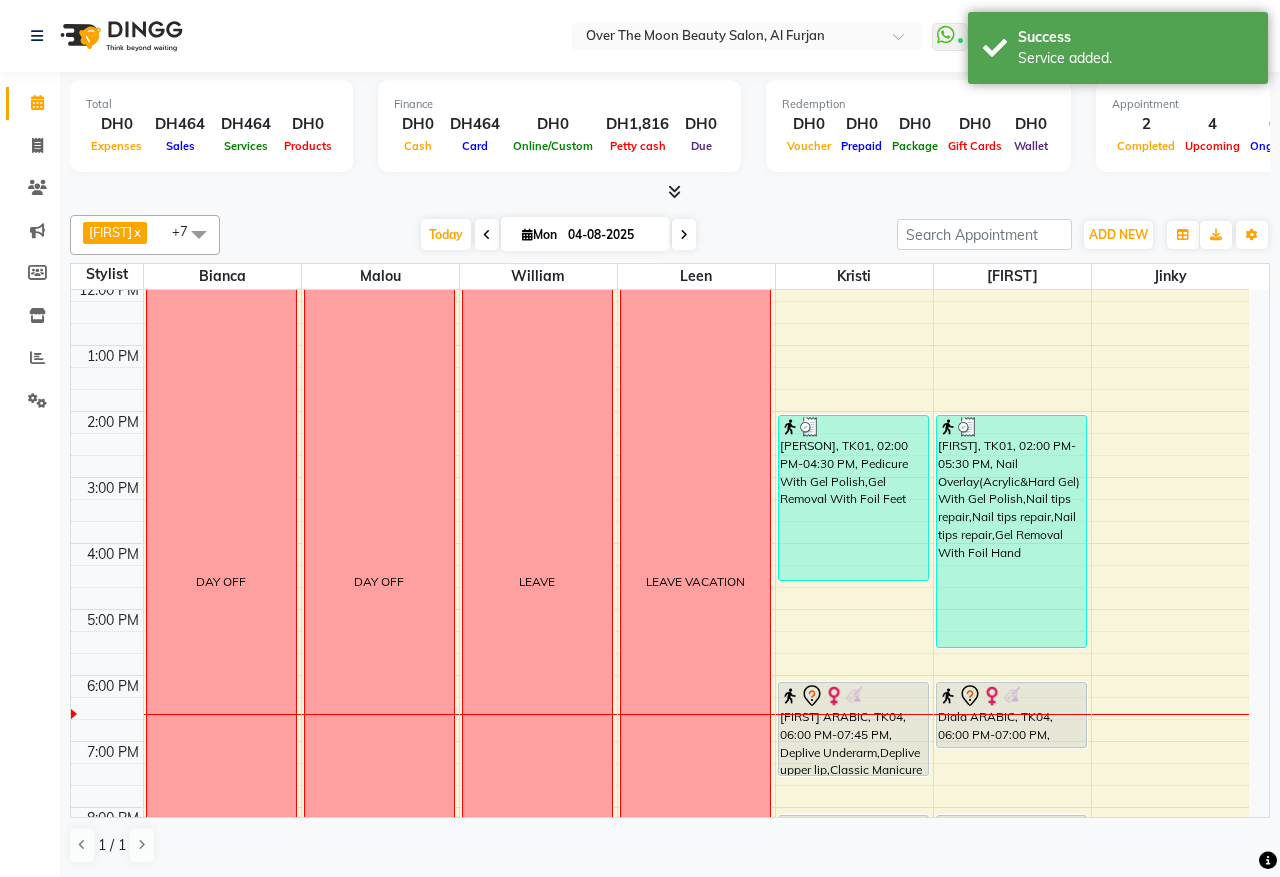 drag, startPoint x: 862, startPoint y: 792, endPoint x: 862, endPoint y: 750, distance: 42 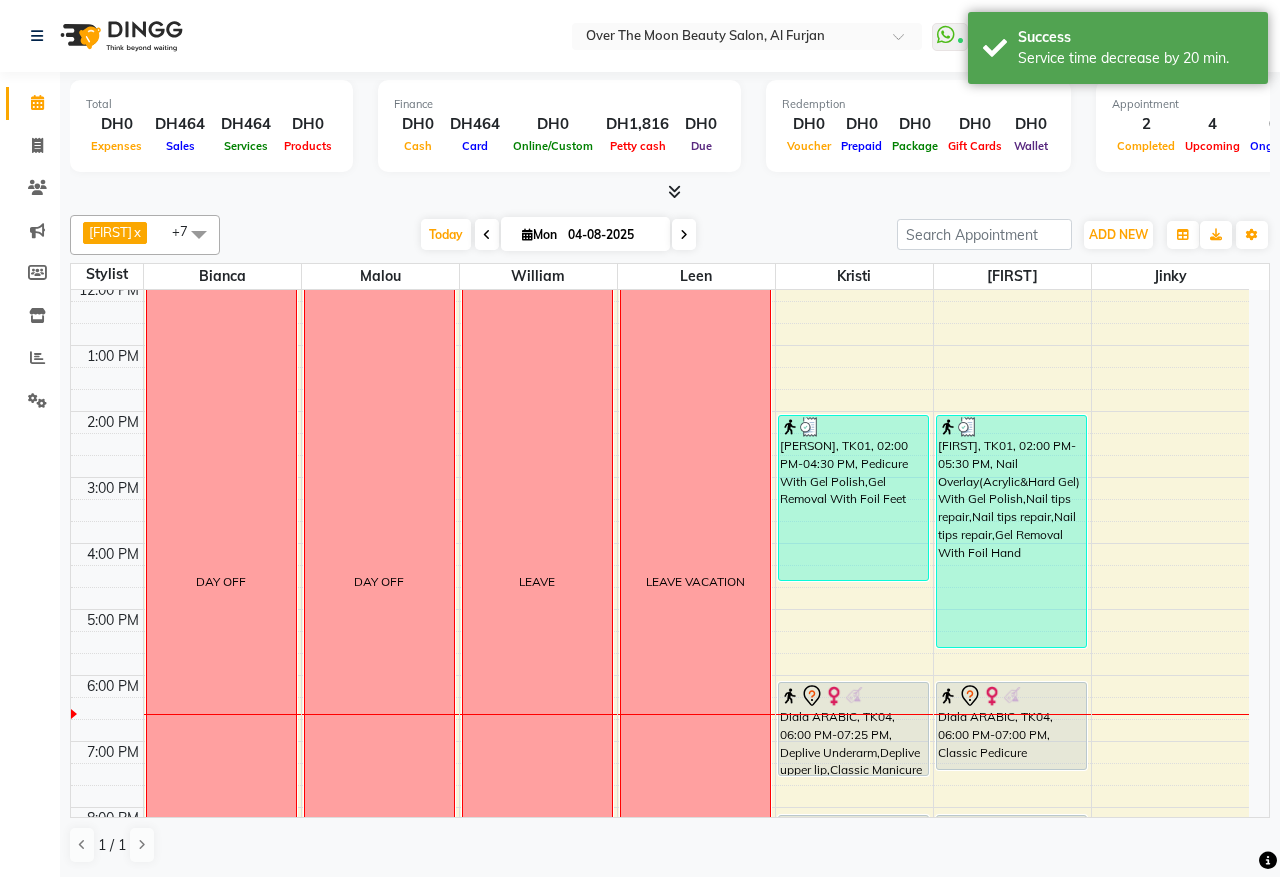 click on "Sabrina, TK01, 02:00 PM-05:30 PM, Nail Overlay(Acrylic&Hard Gel) With Gel Polish,Nail tips repair,Nail tips repair,Nail tips repair,Gel Removal With Foil Hand             Diala ARABIC, TK04, 06:00 PM-07:00 PM, Classic Pedicure             dipti, TK02, 08:00 PM-09:00 PM, Manicure With Gel Polish             Diala ARABIC, TK04, 06:00 PM-07:00 PM, Classic Pedicure" at bounding box center [1012, 576] 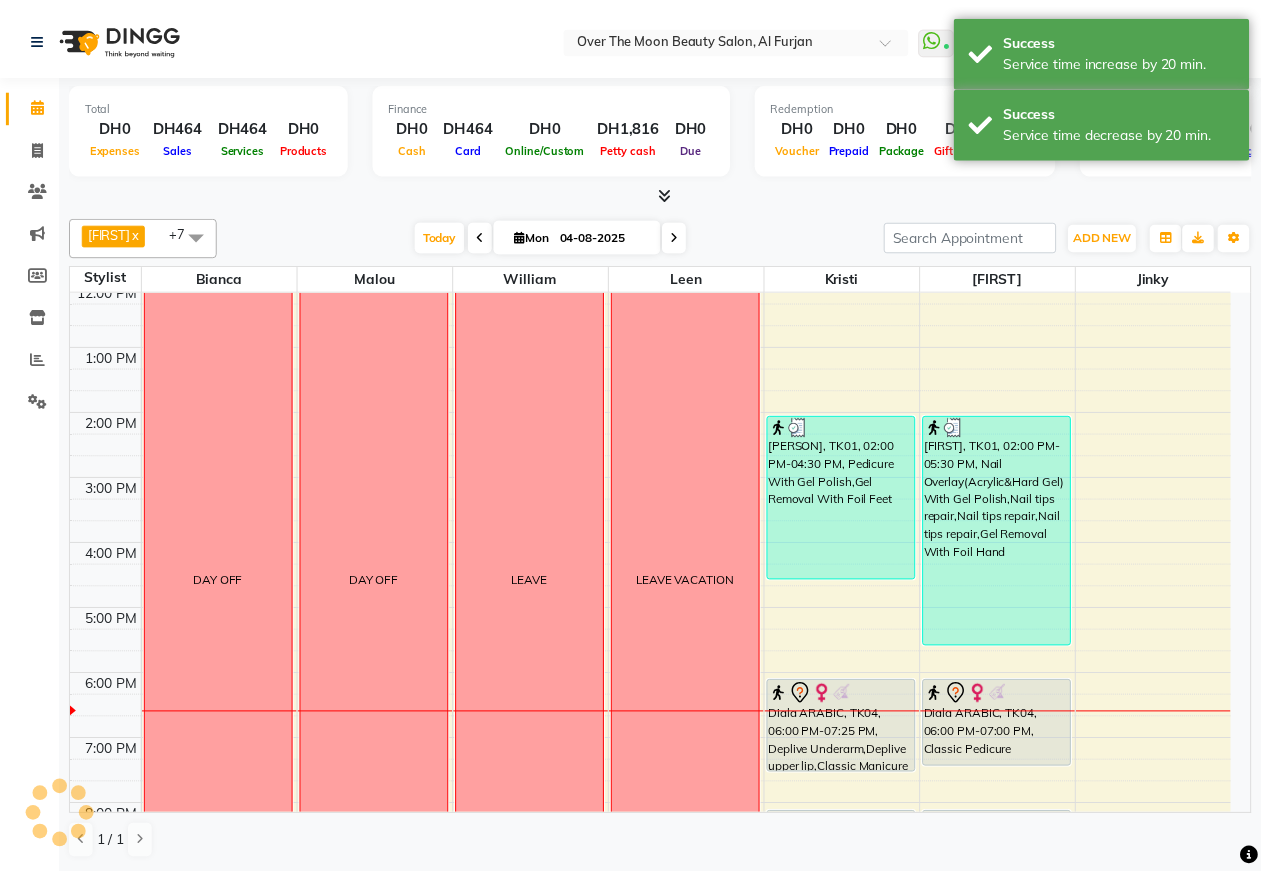scroll, scrollTop: 416, scrollLeft: 0, axis: vertical 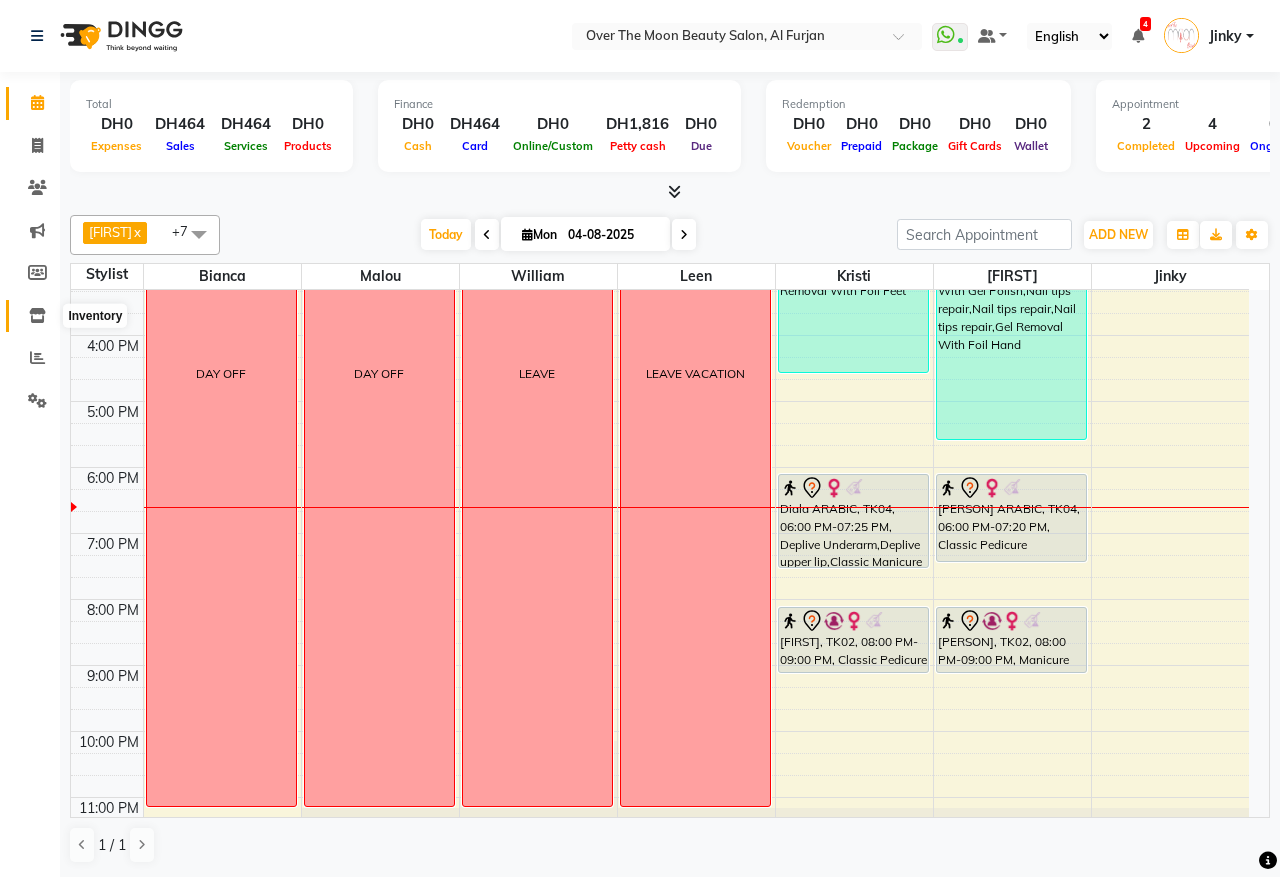click 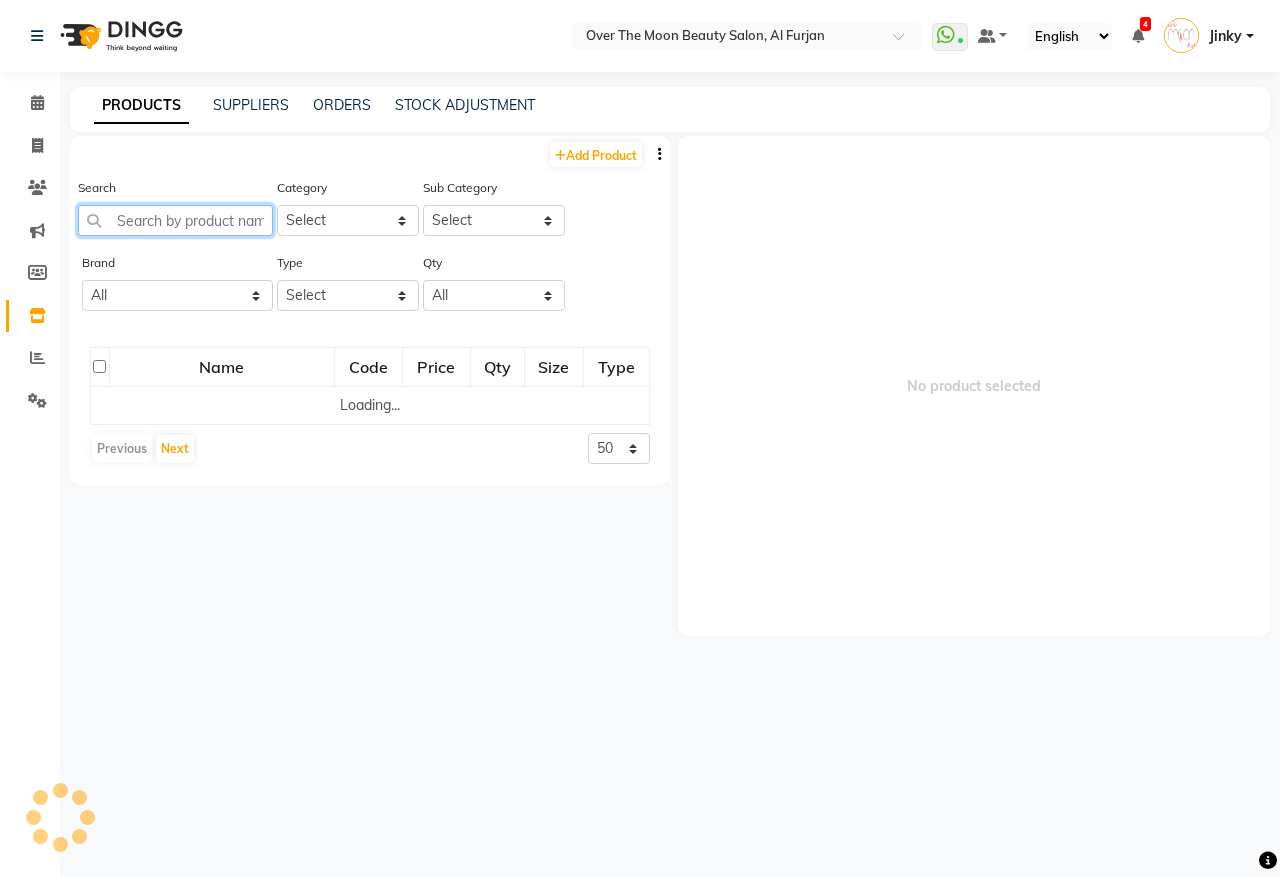 click 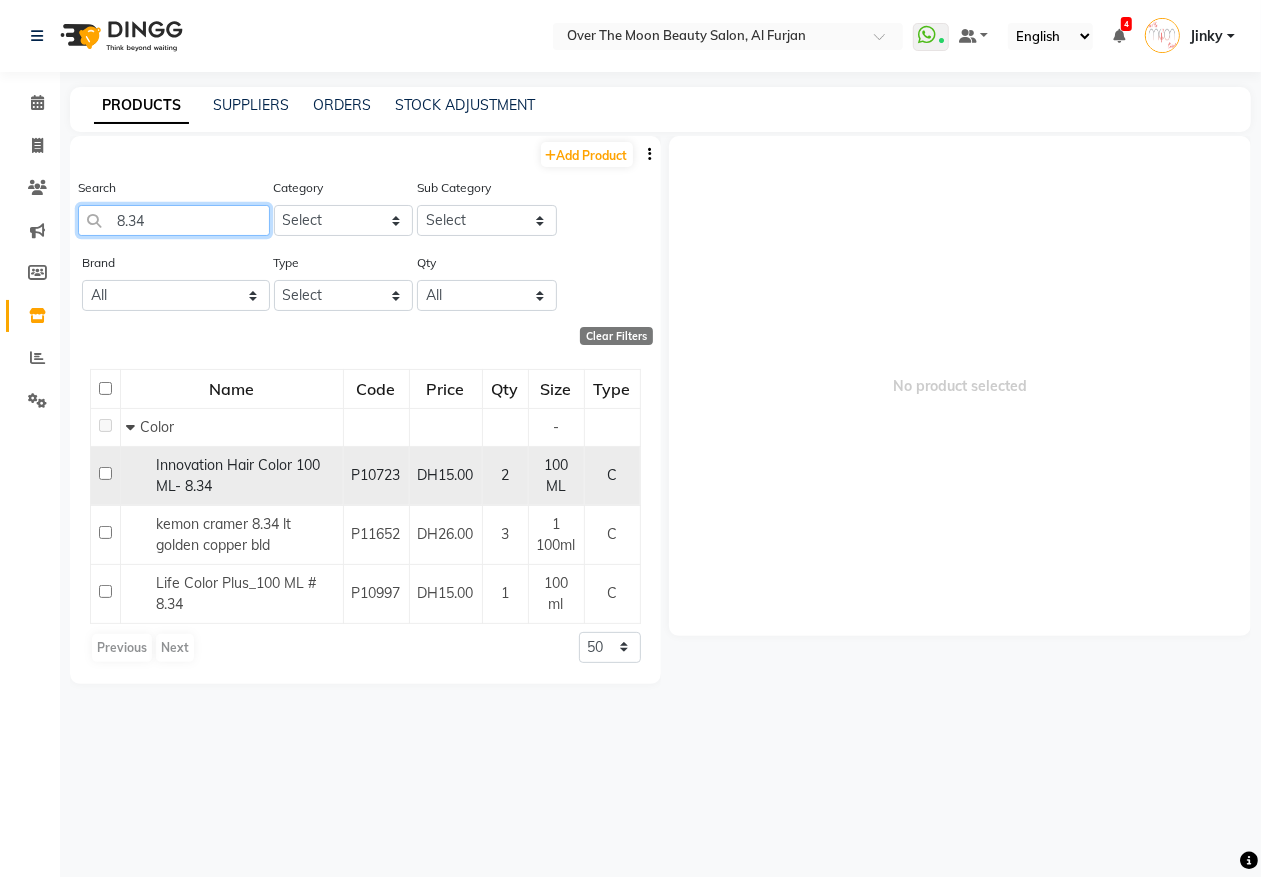 type on "8.34" 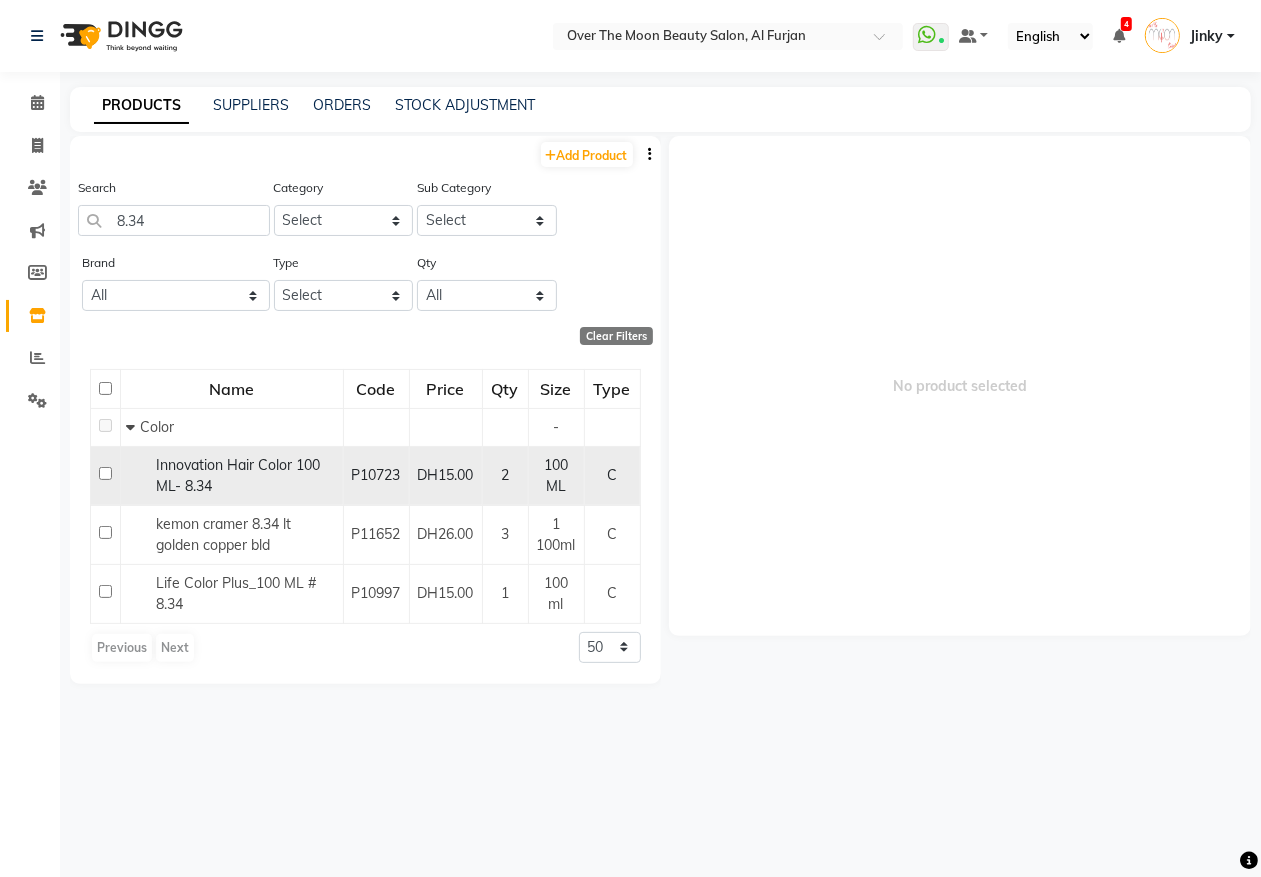click 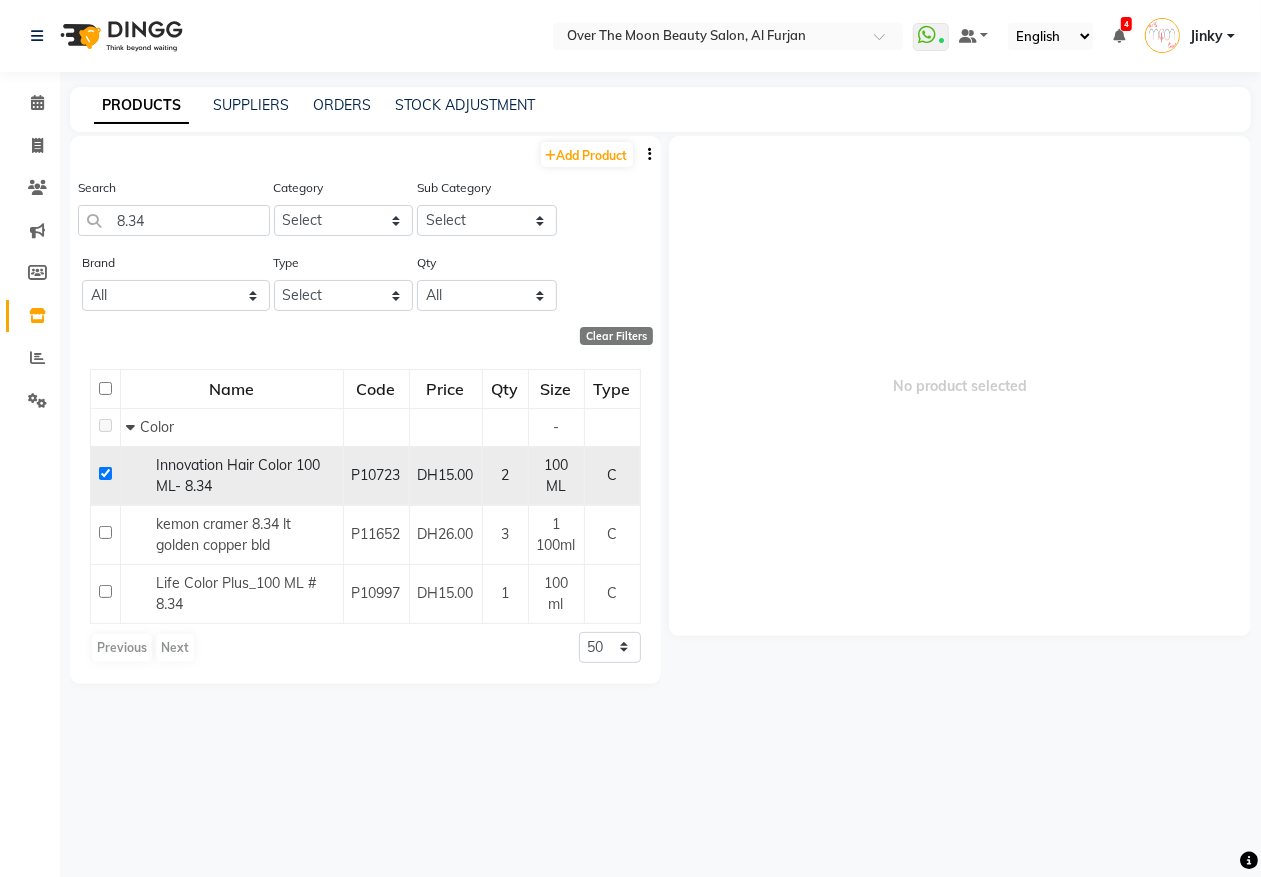 checkbox on "true" 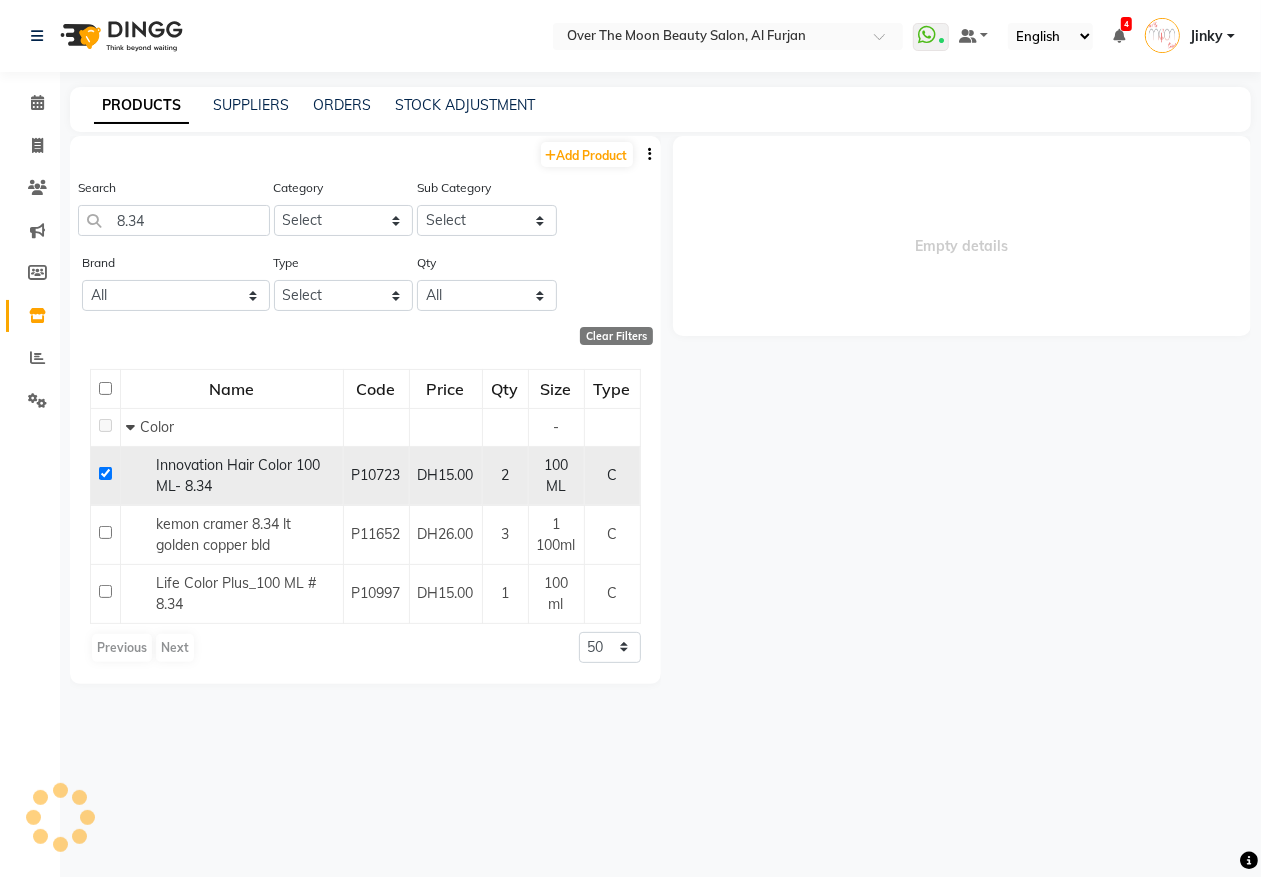 select 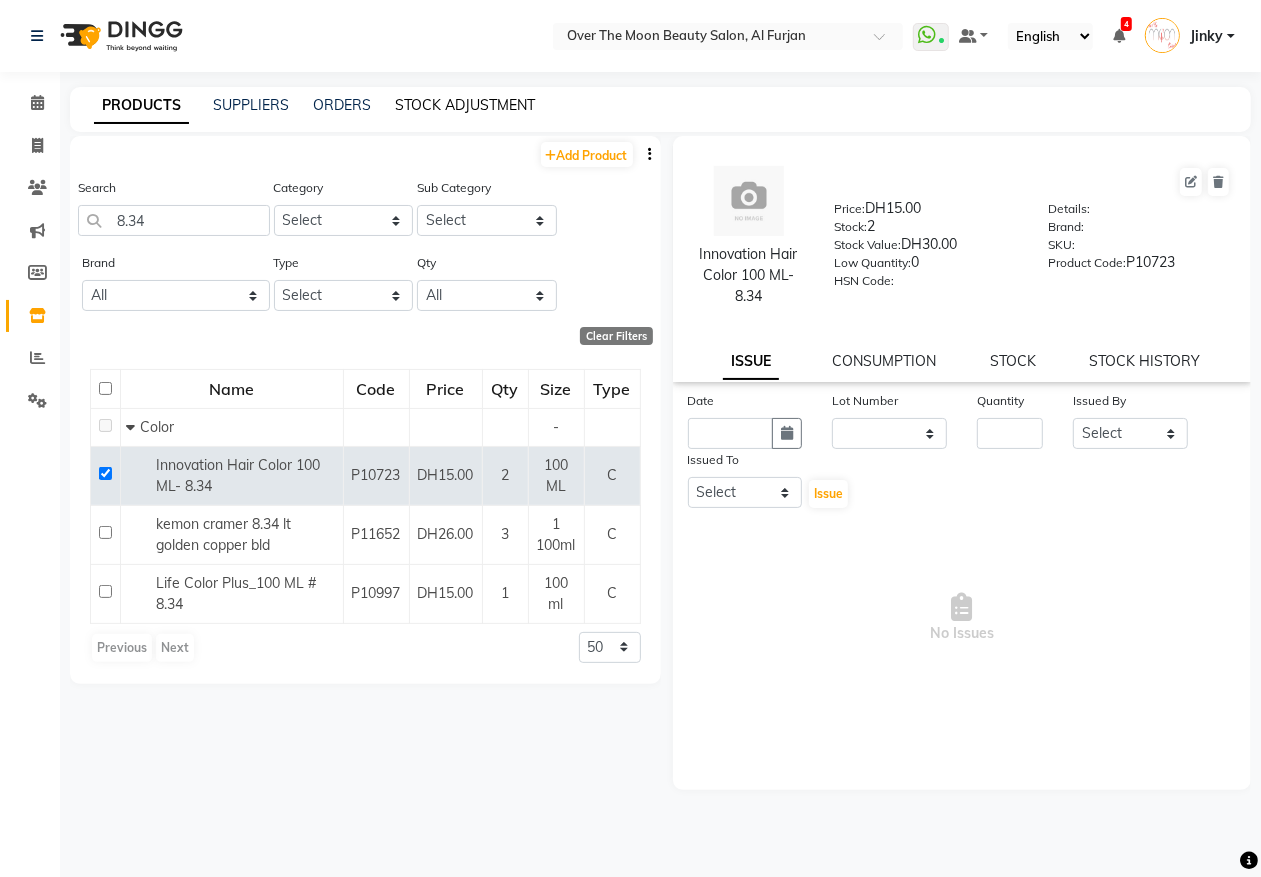 click on "STOCK ADJUSTMENT" 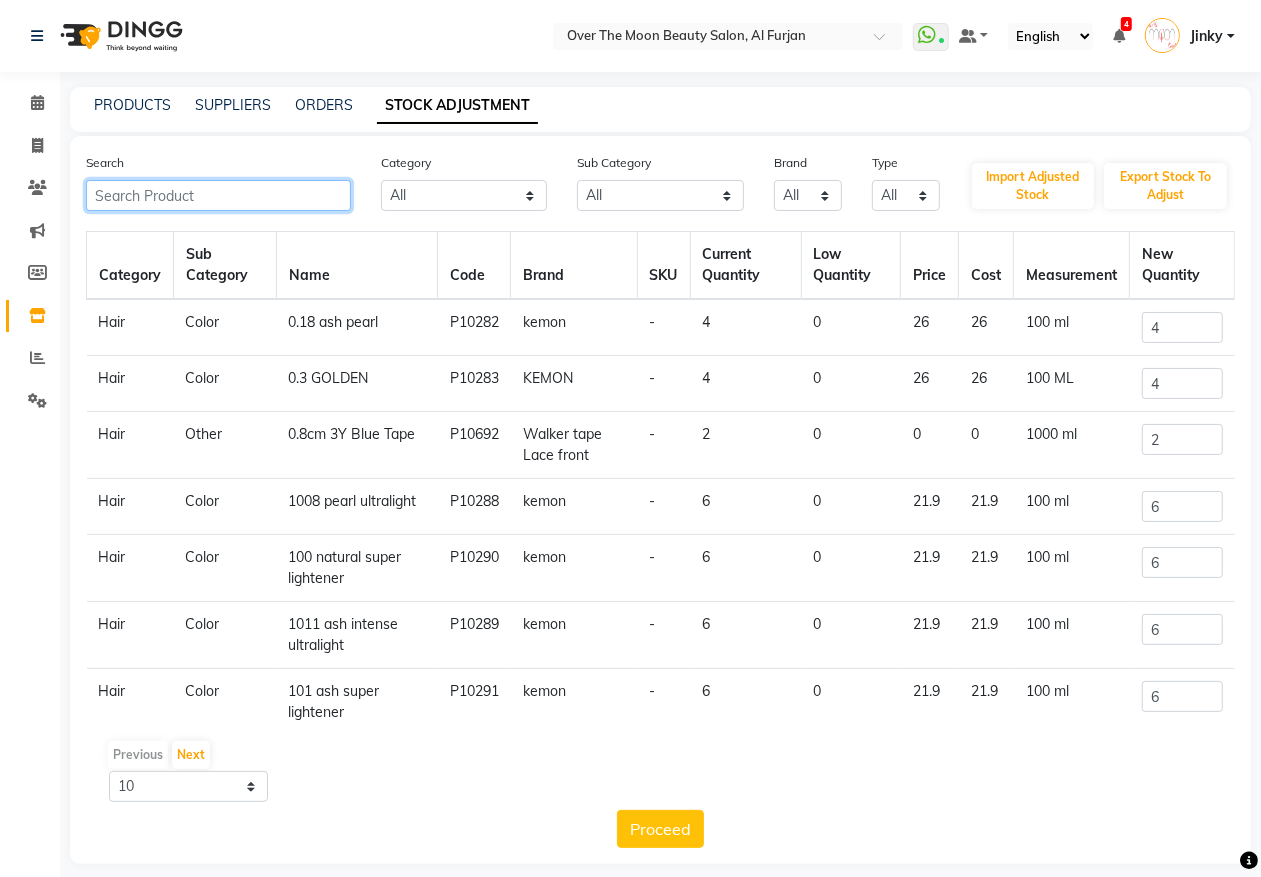 click 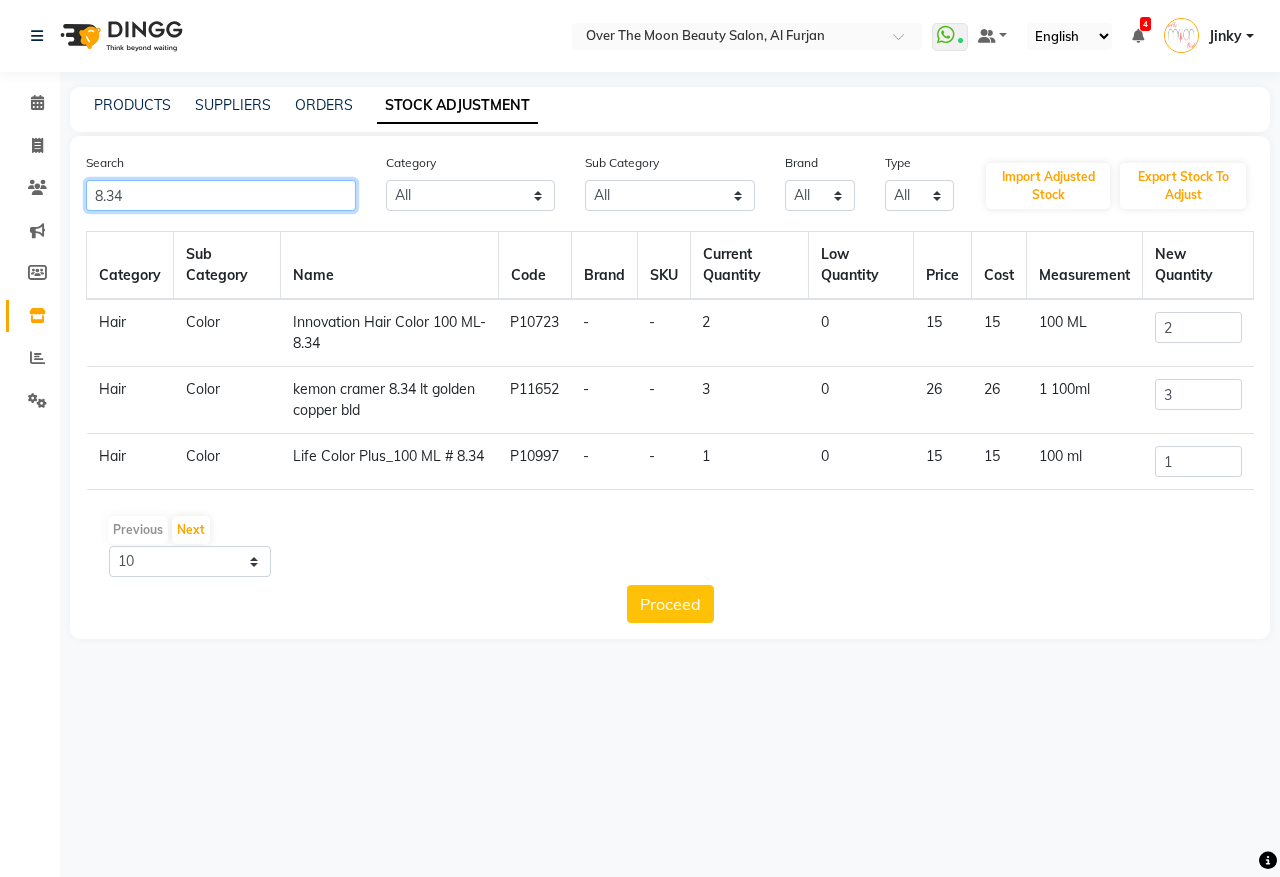 type on "8.34" 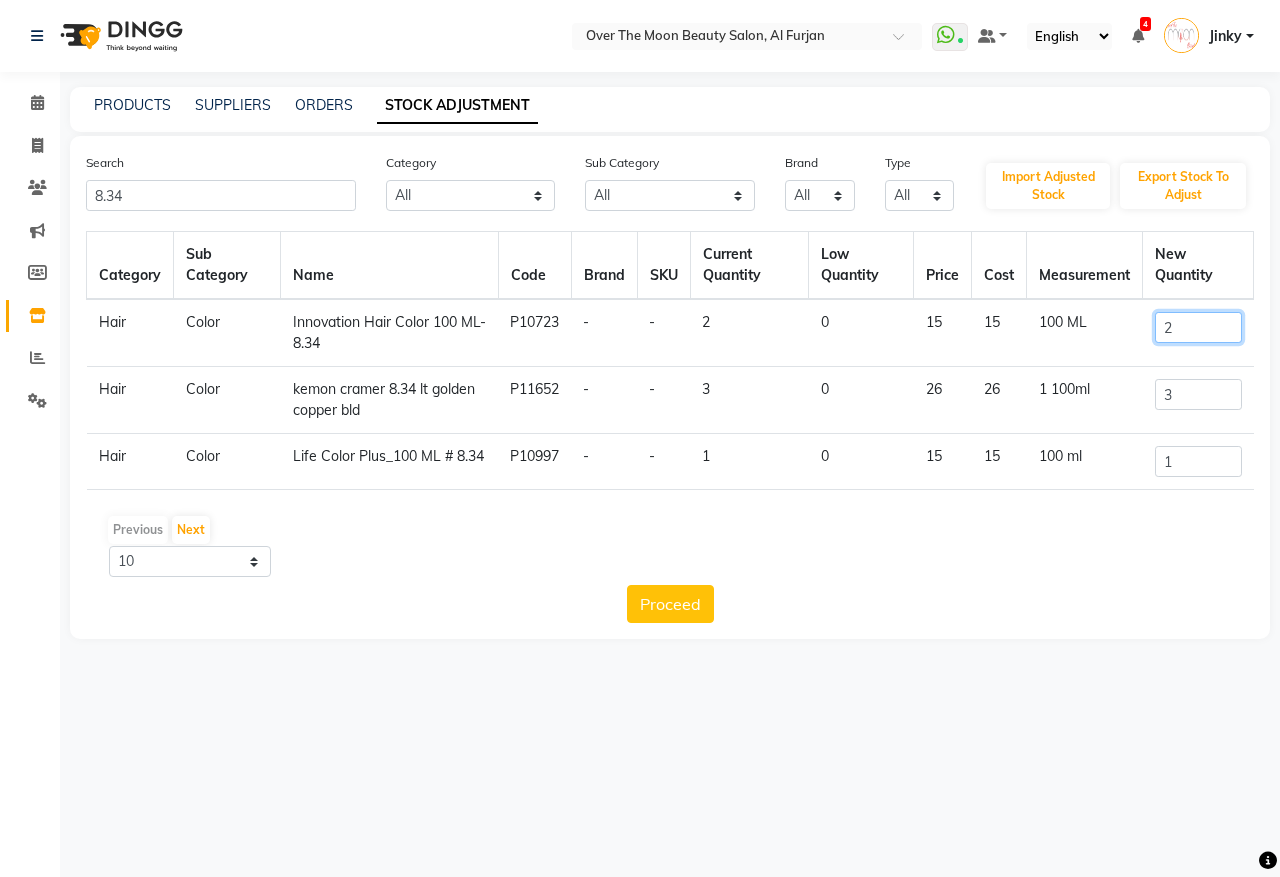 drag, startPoint x: 1158, startPoint y: 336, endPoint x: 1143, endPoint y: 350, distance: 20.518284 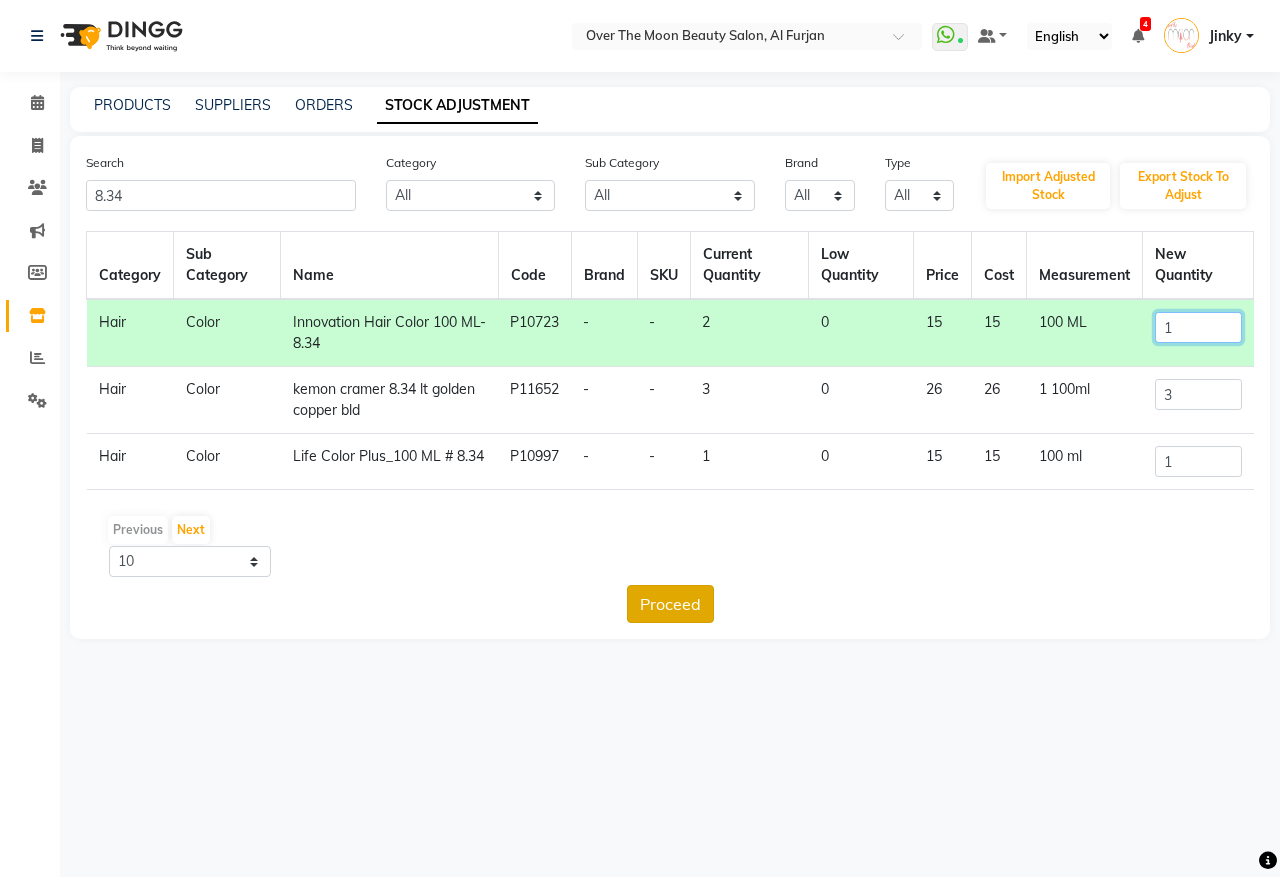 type on "1" 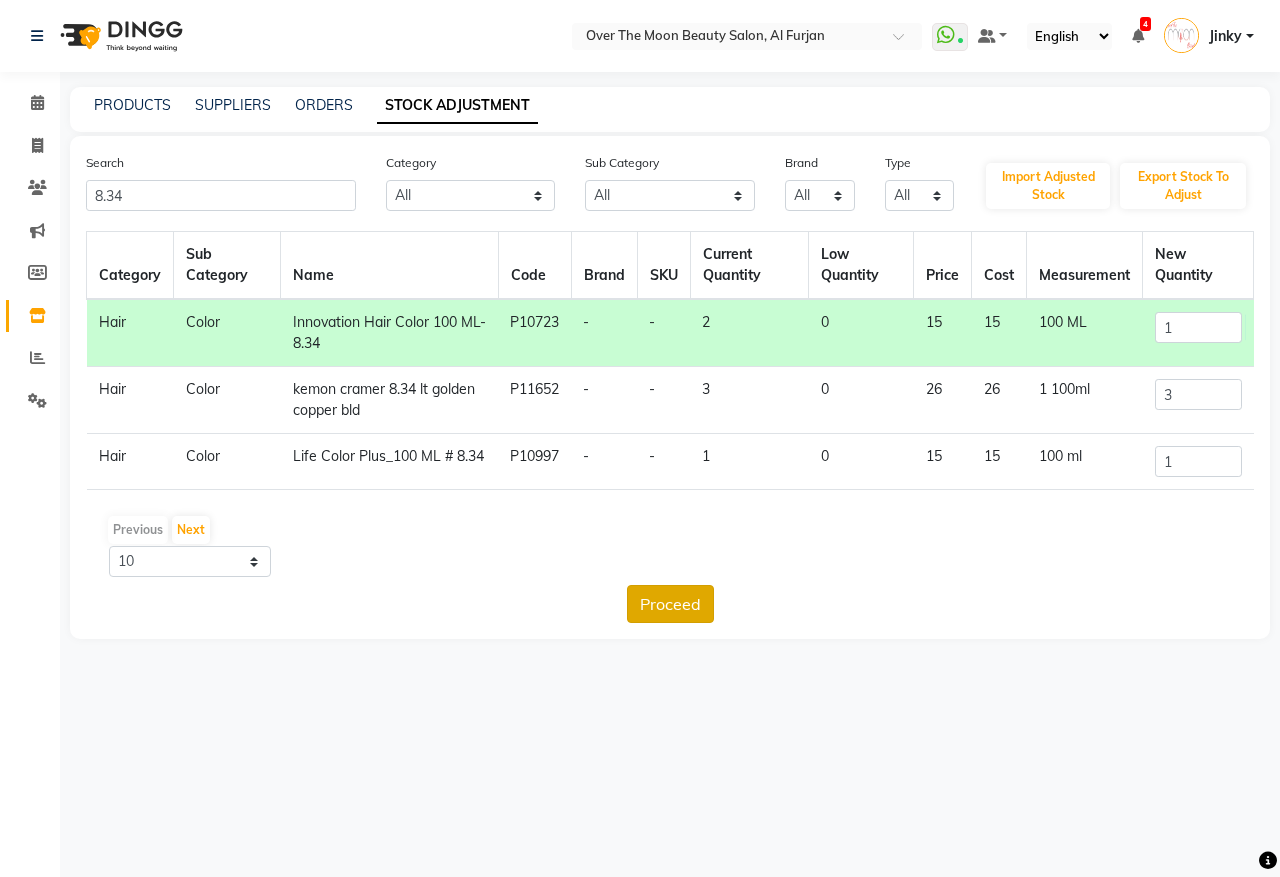 click on "Proceed" 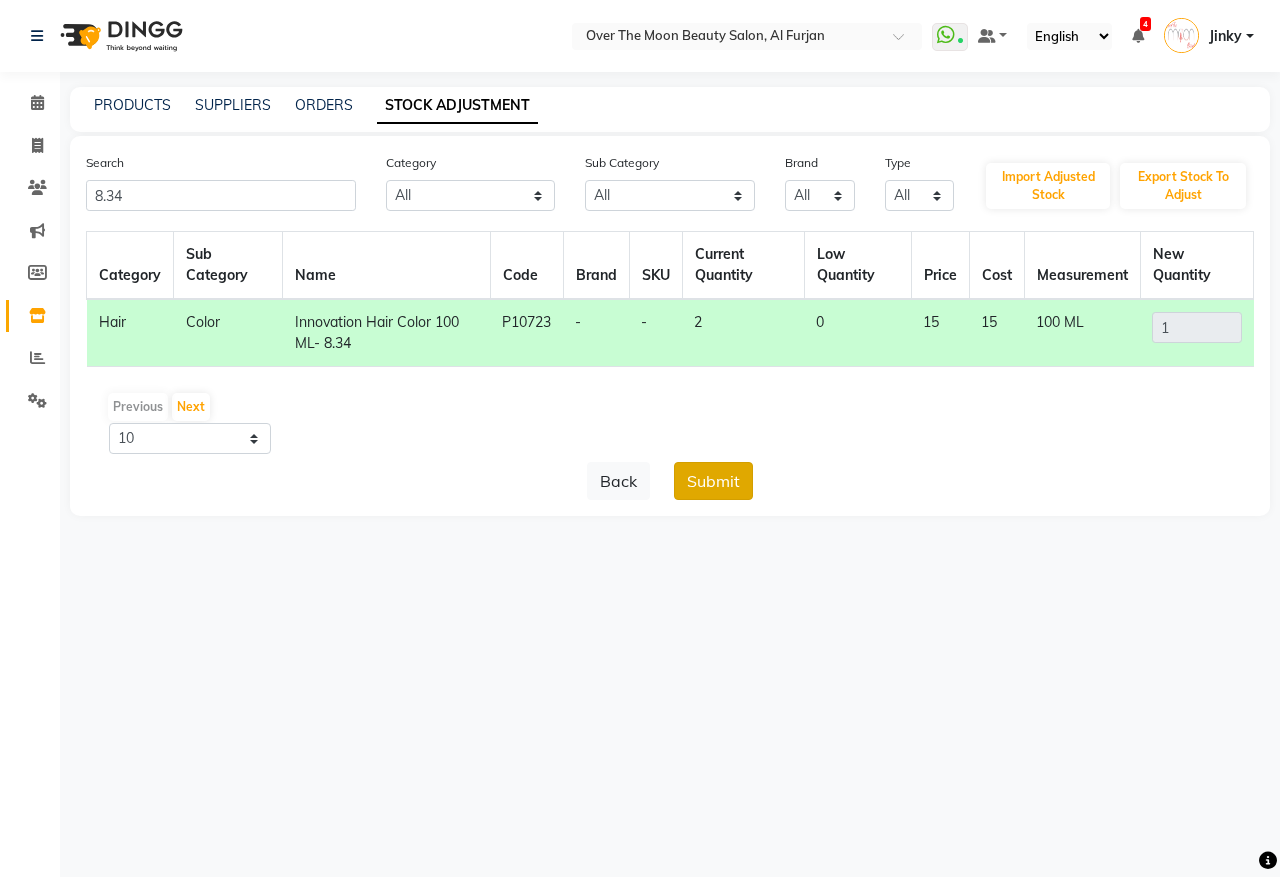 click on "Submit" 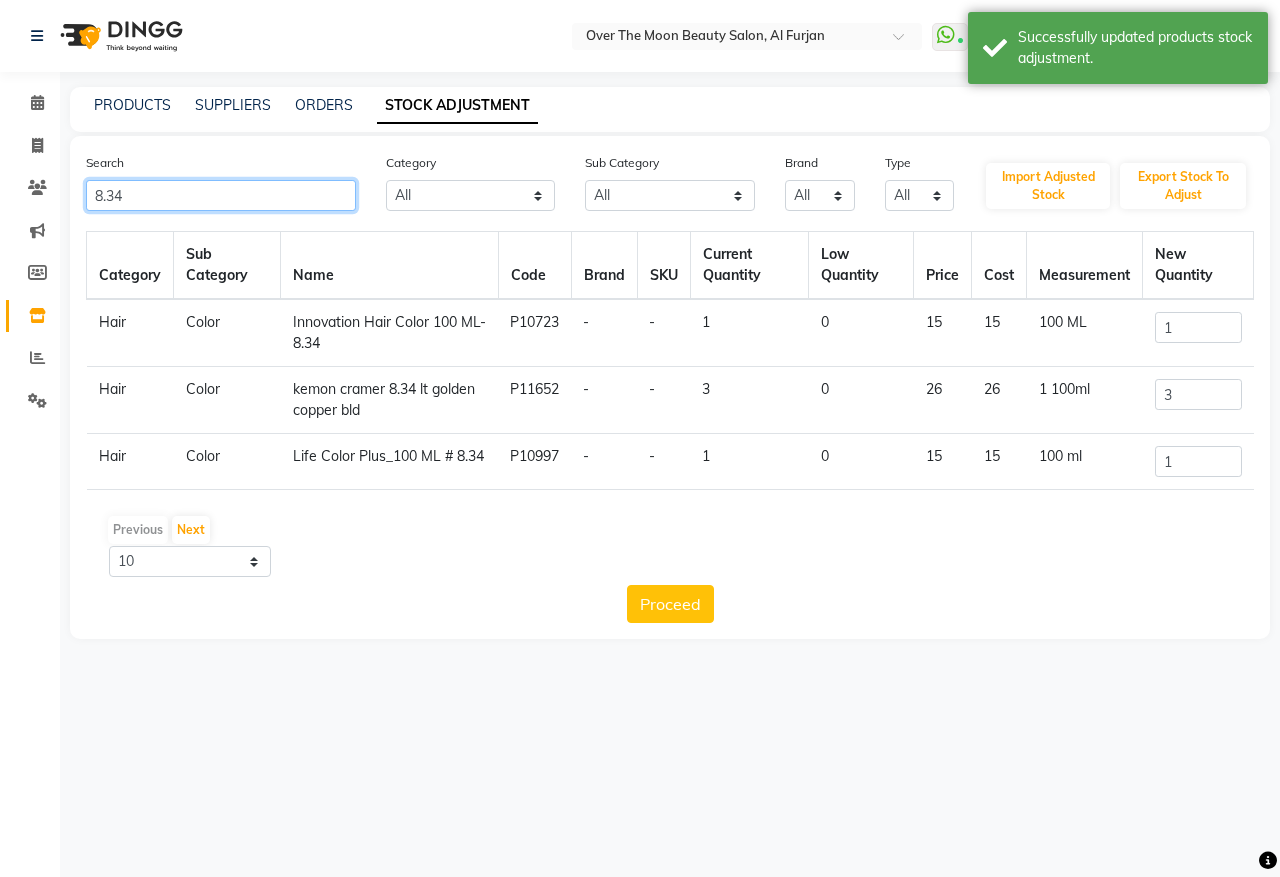 drag, startPoint x: 143, startPoint y: 201, endPoint x: 0, endPoint y: 222, distance: 144.53374 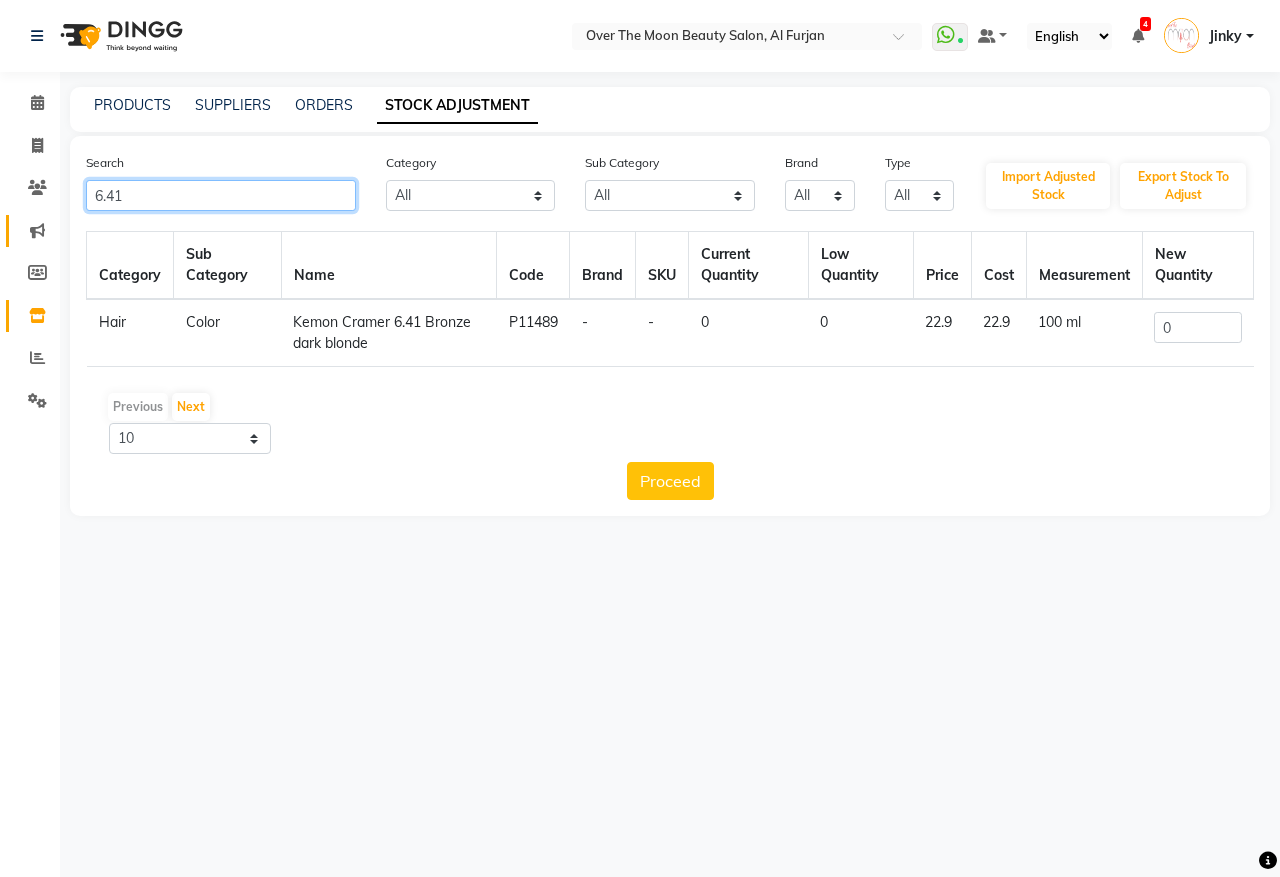 drag, startPoint x: 120, startPoint y: 191, endPoint x: 25, endPoint y: 217, distance: 98.49365 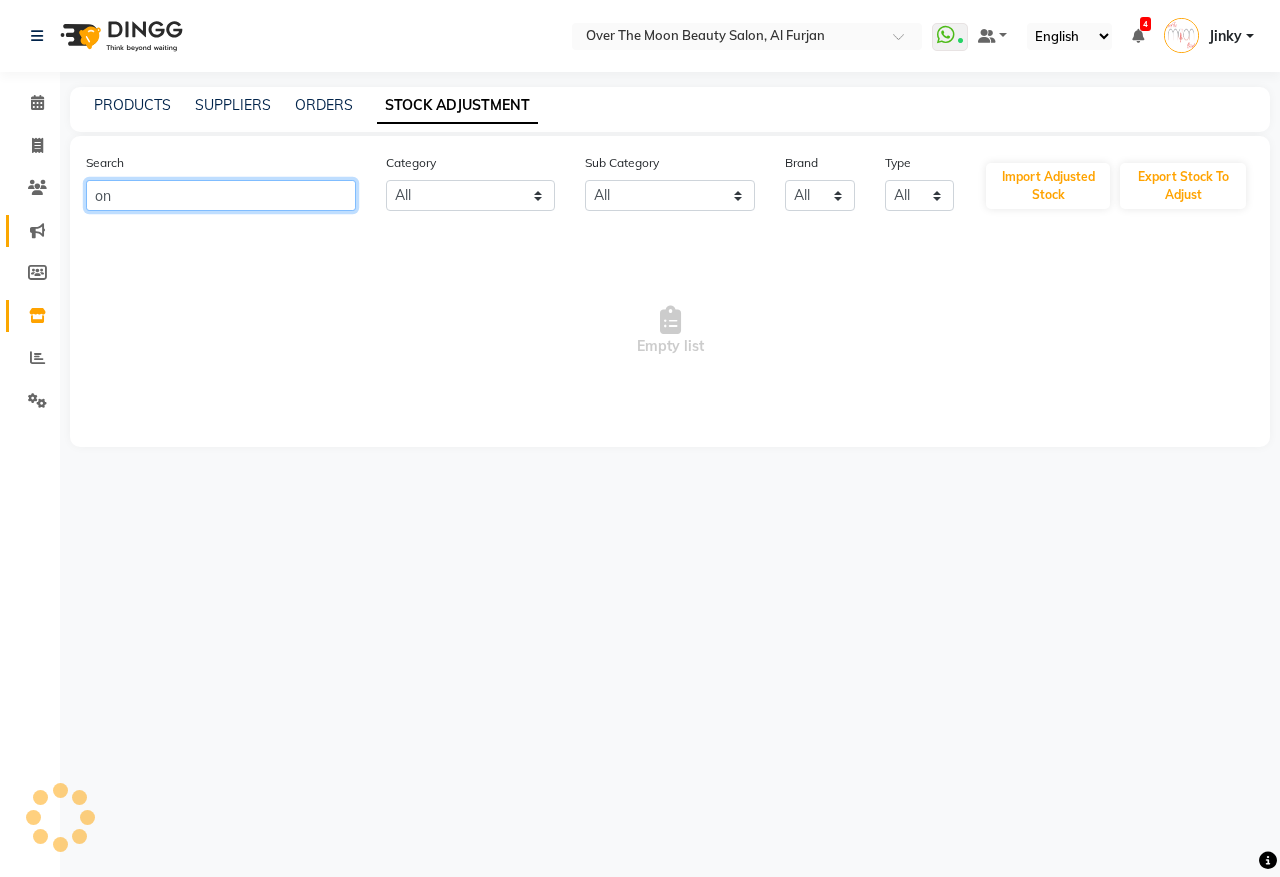 type on "o" 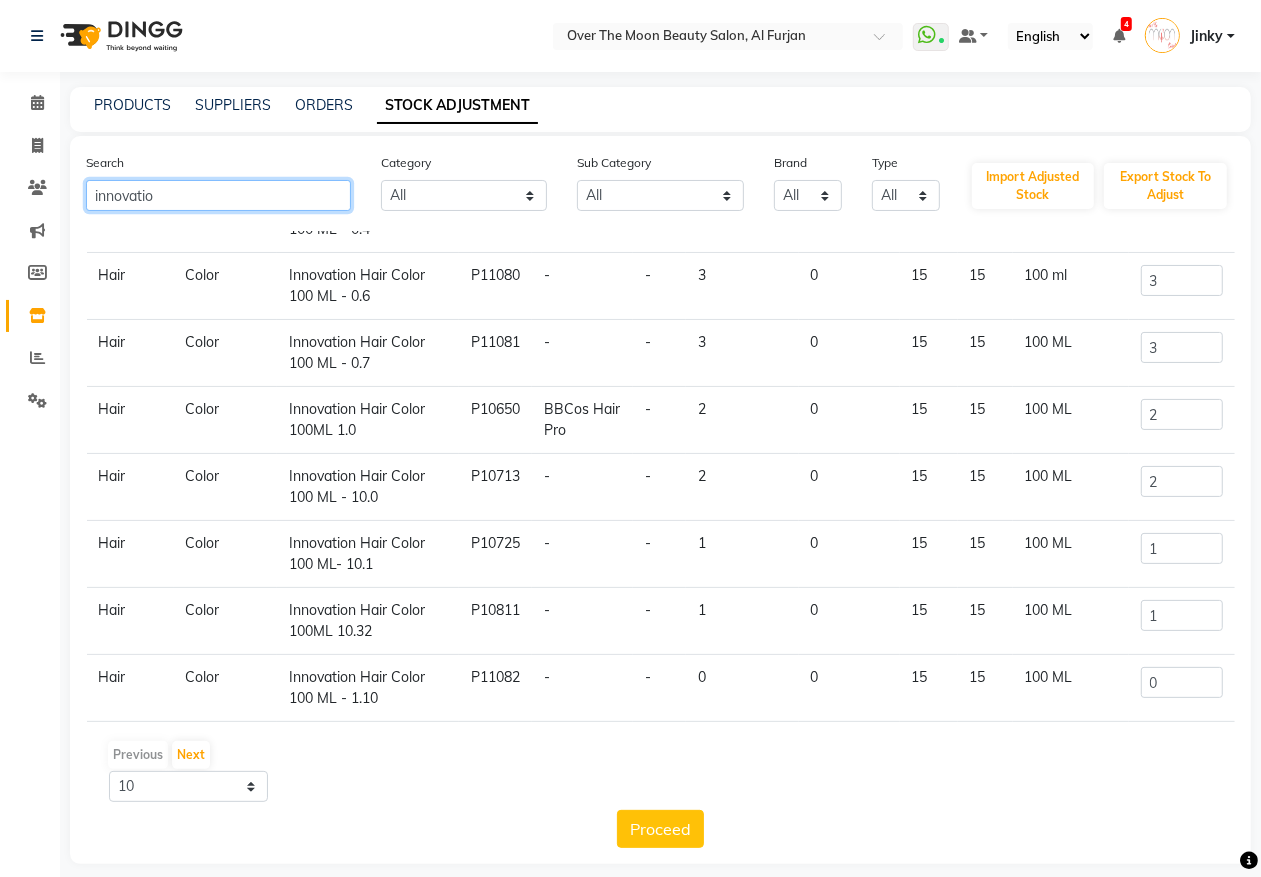 scroll, scrollTop: 256, scrollLeft: 0, axis: vertical 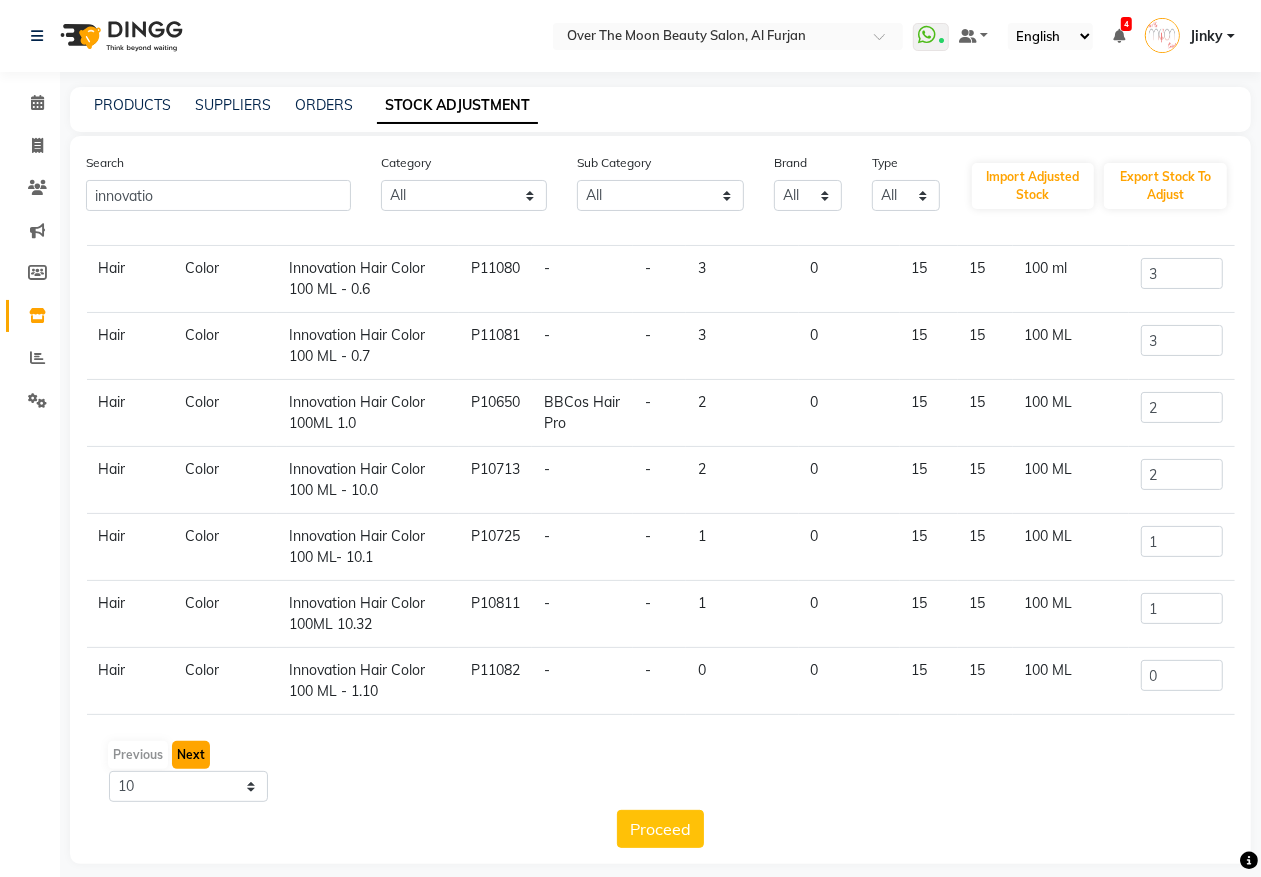 click on "Next" 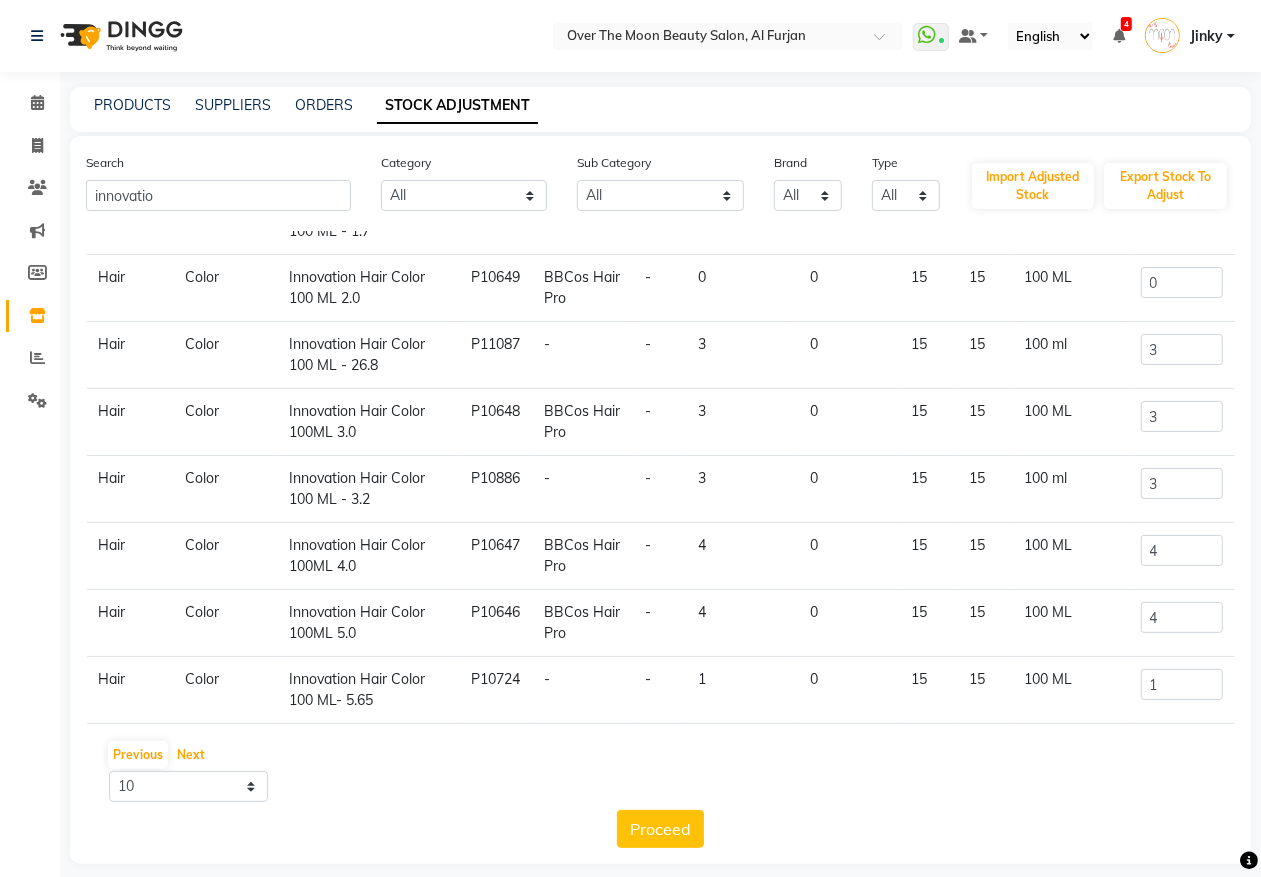 scroll, scrollTop: 256, scrollLeft: 0, axis: vertical 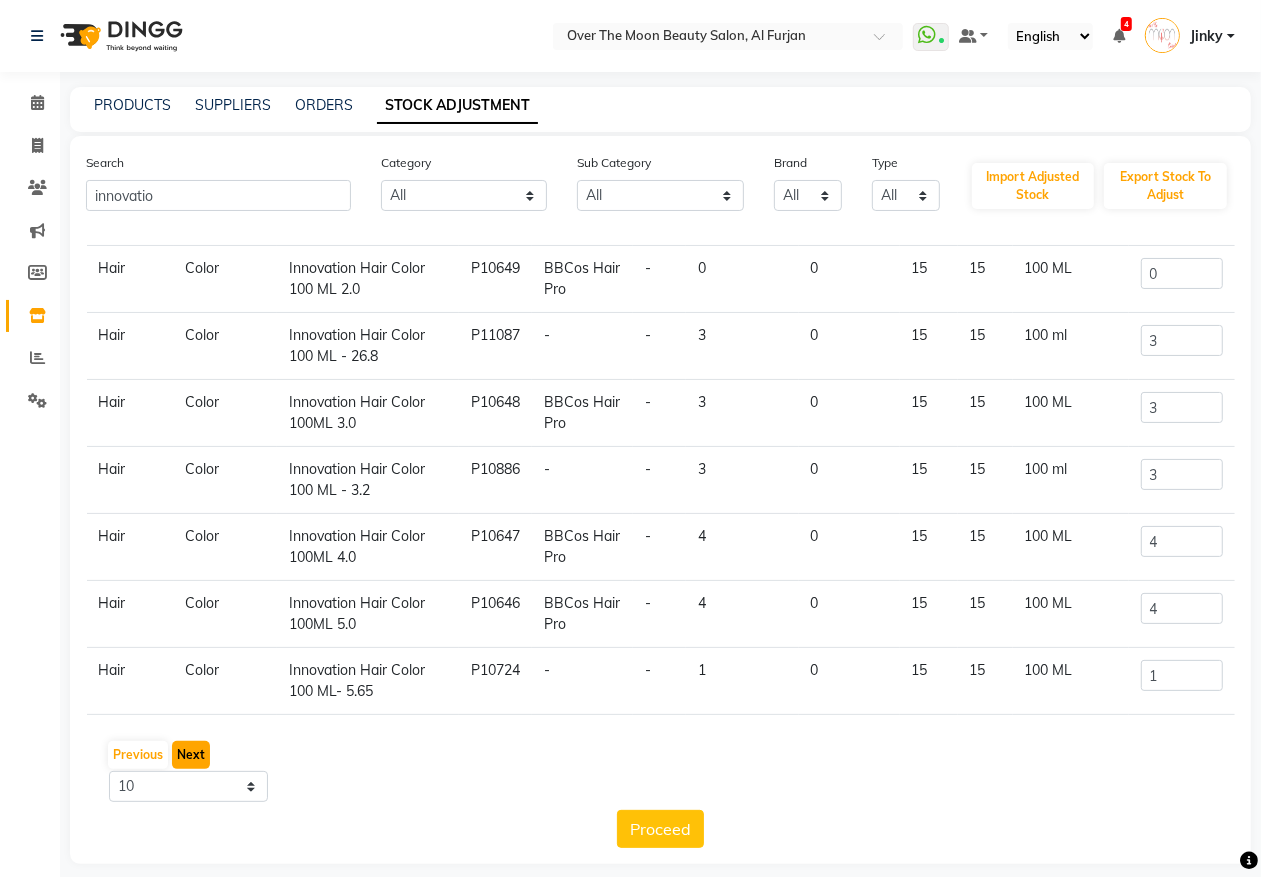 click on "Next" 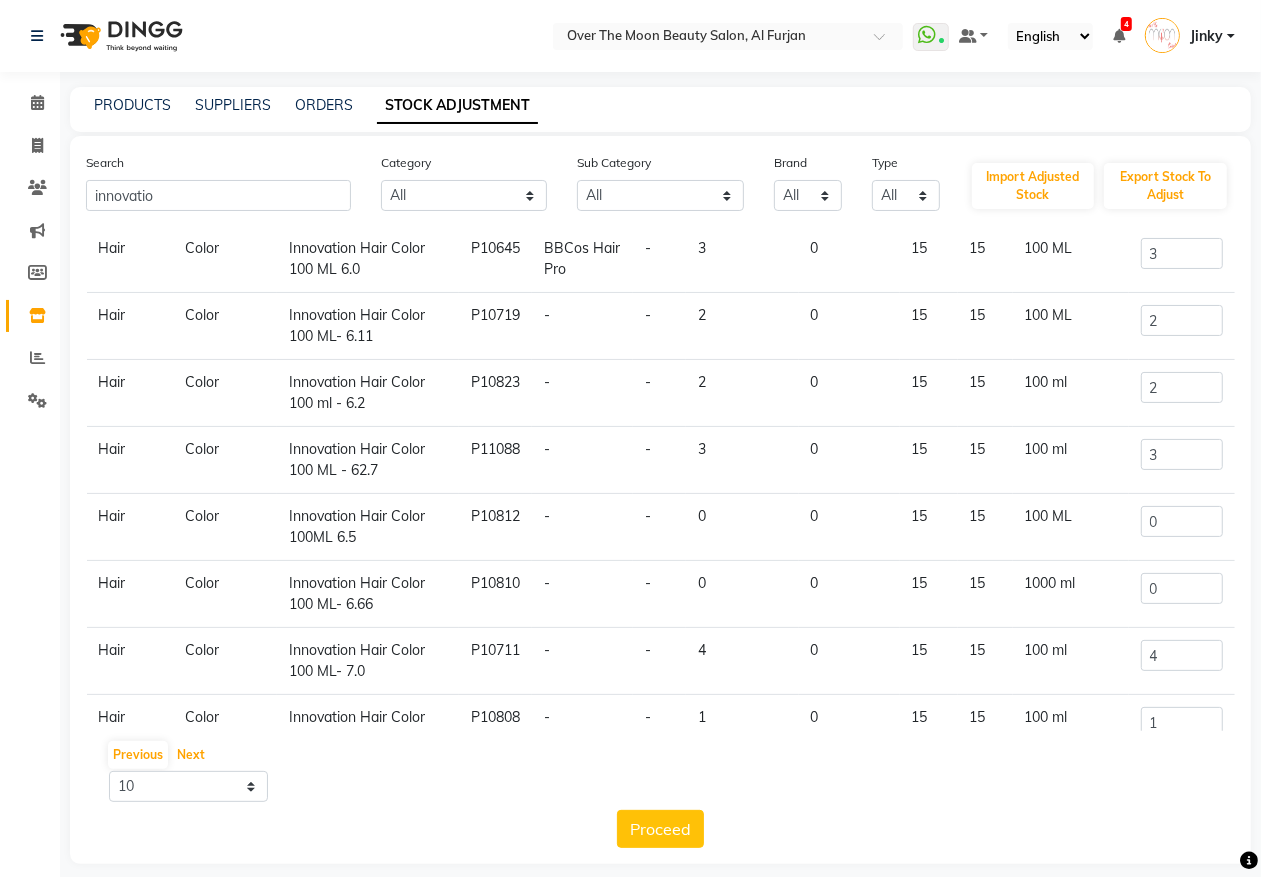 scroll, scrollTop: 256, scrollLeft: 0, axis: vertical 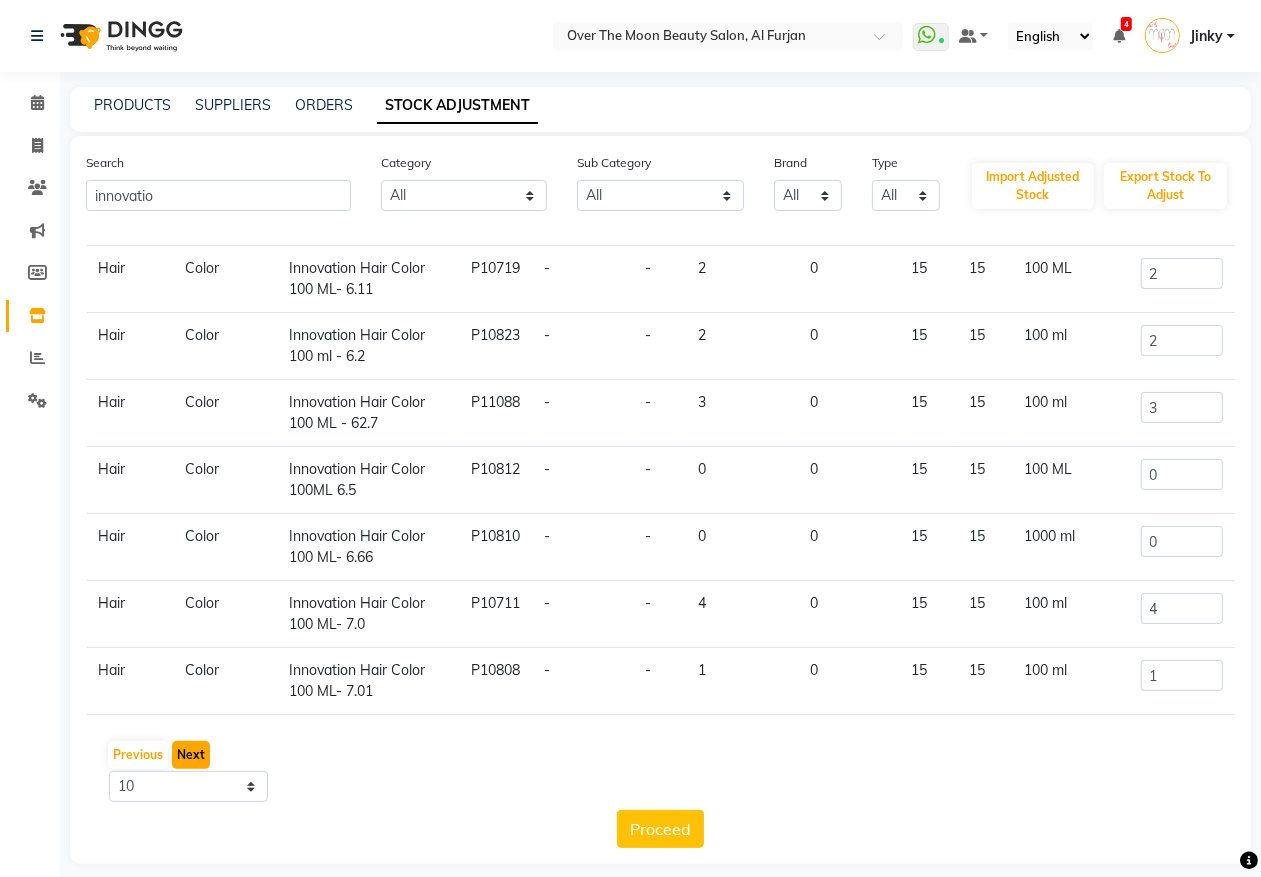 click on "Next" 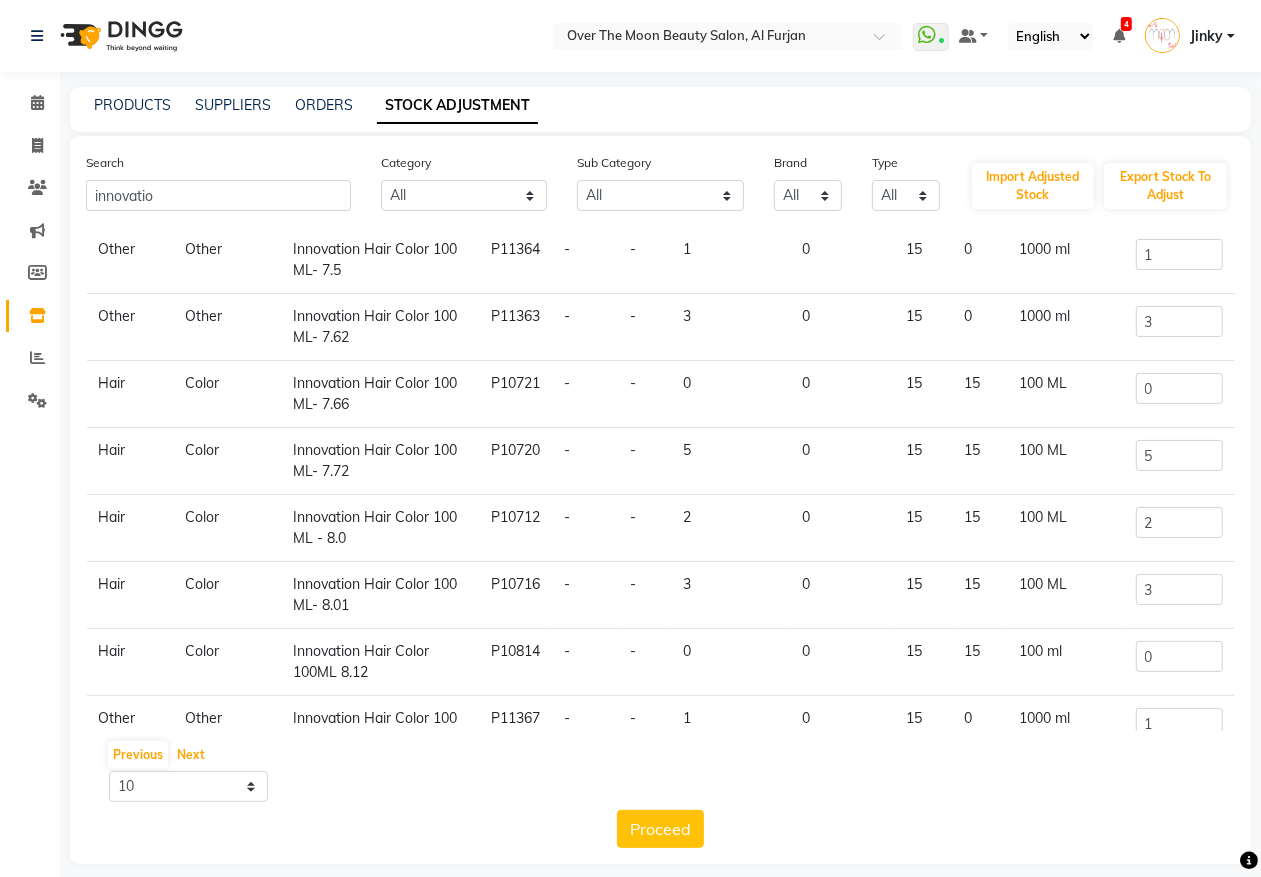 scroll, scrollTop: 256, scrollLeft: 0, axis: vertical 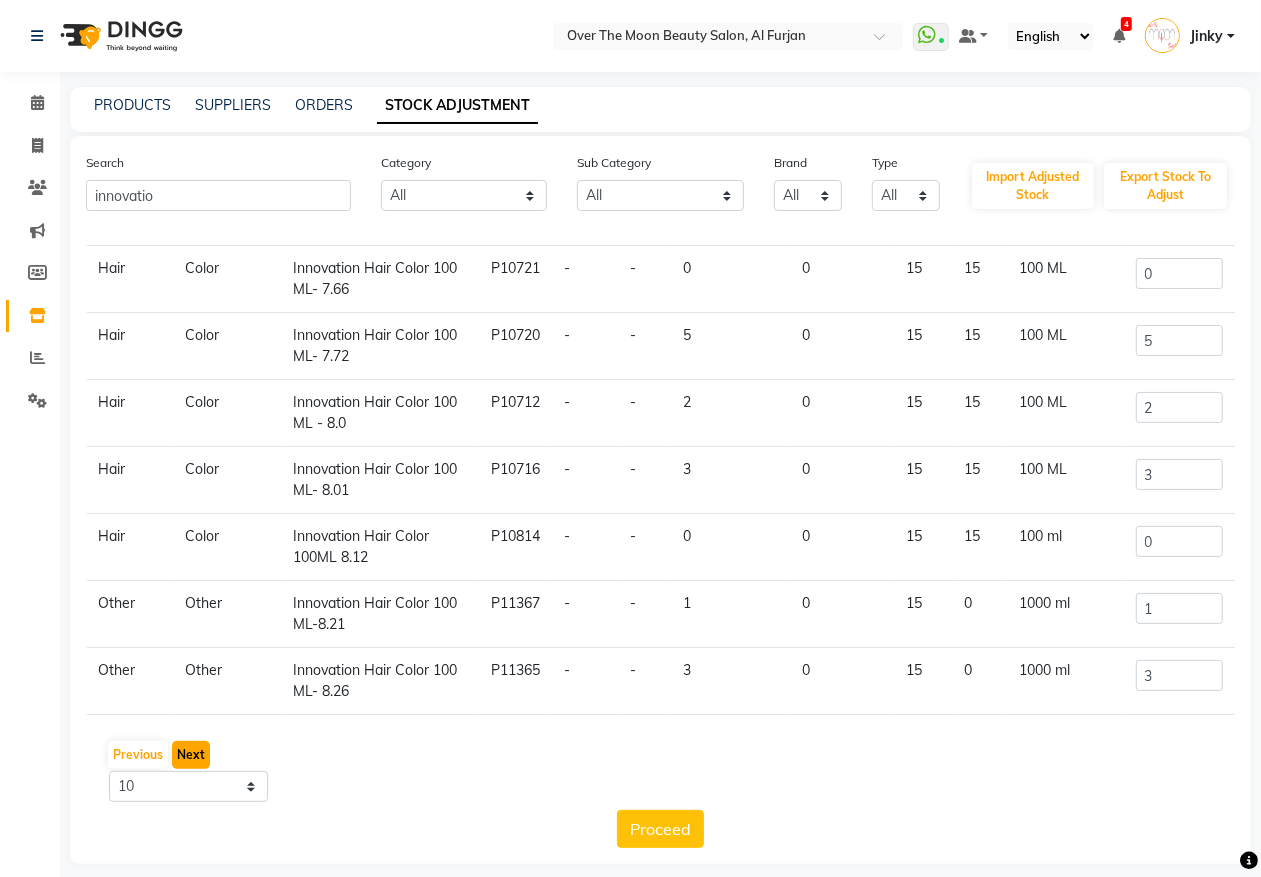 click on "Next" 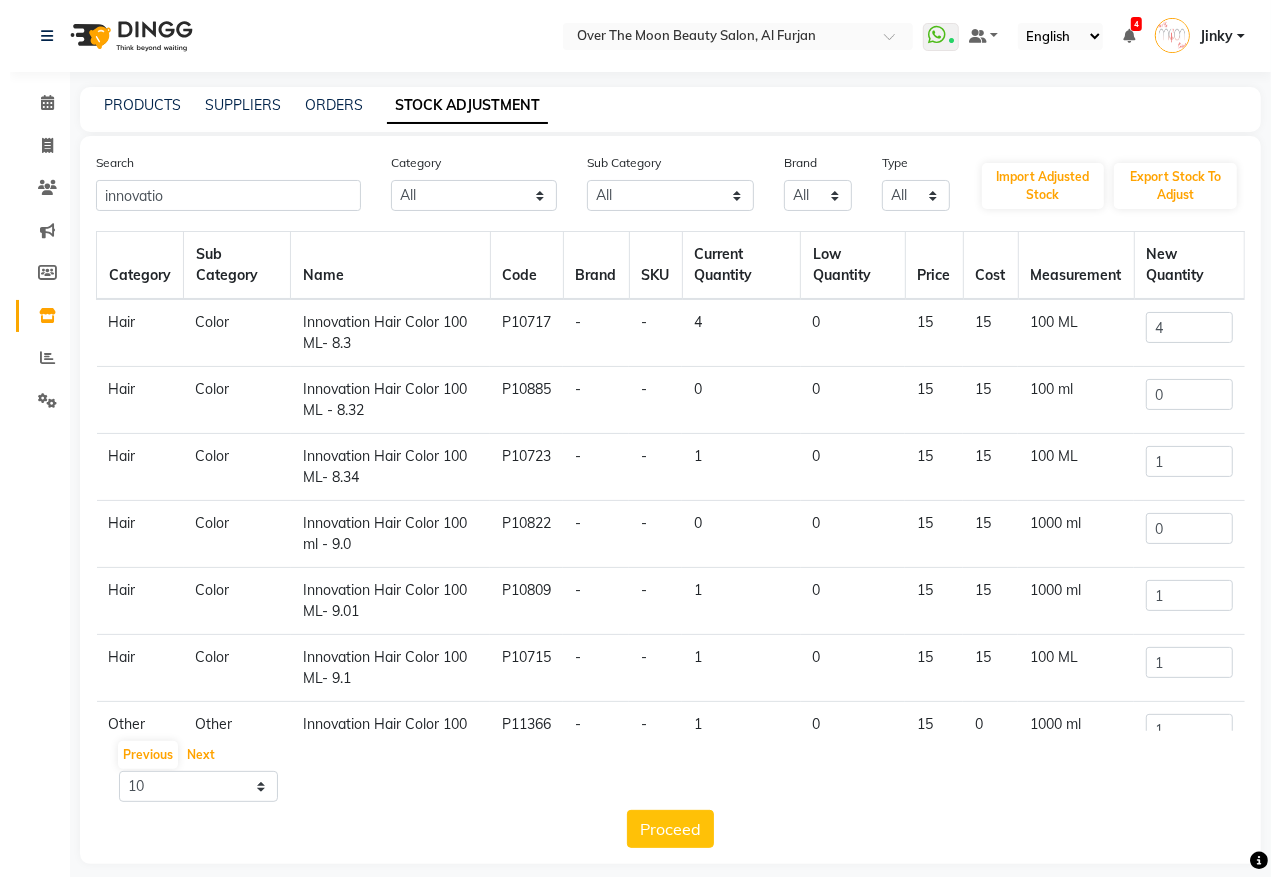 scroll, scrollTop: 256, scrollLeft: 0, axis: vertical 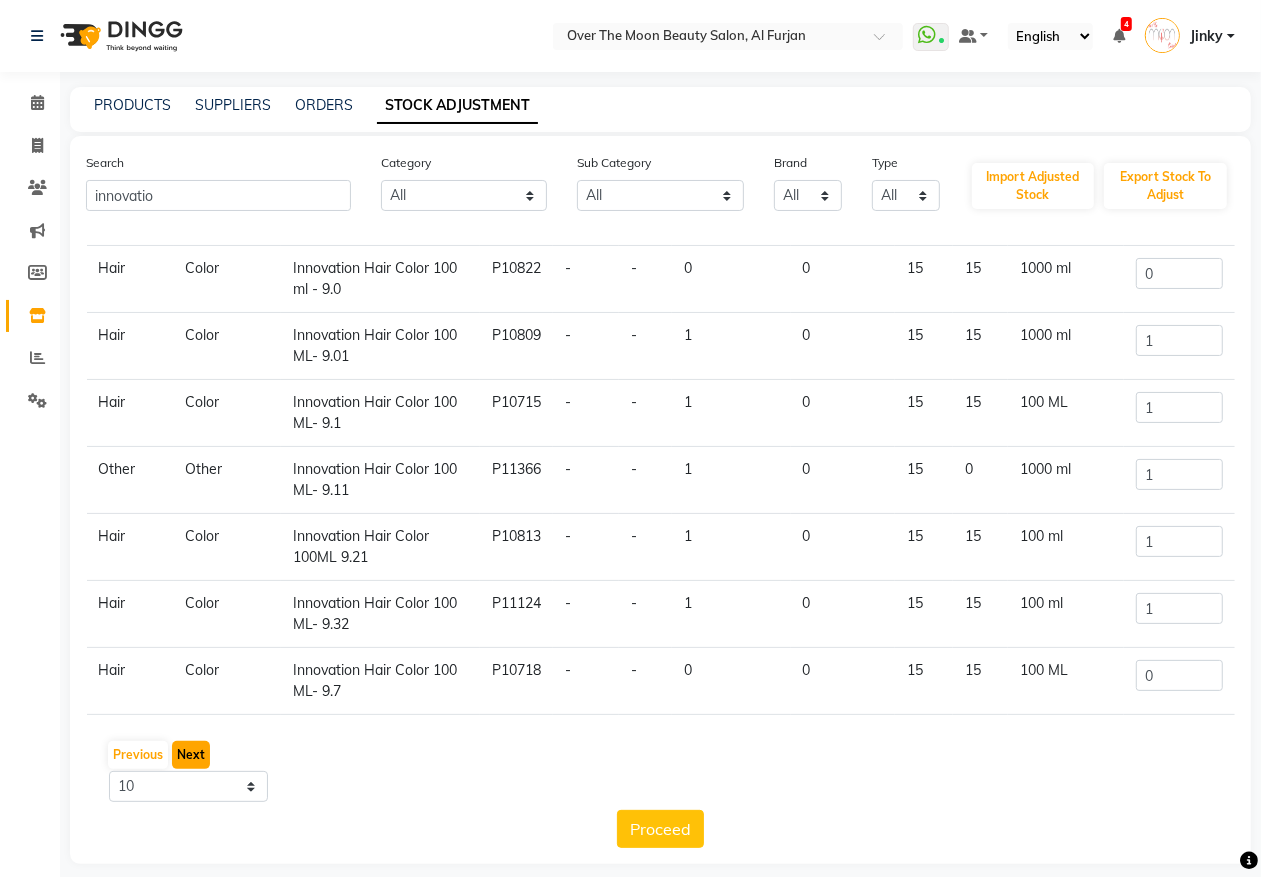 click on "Next" 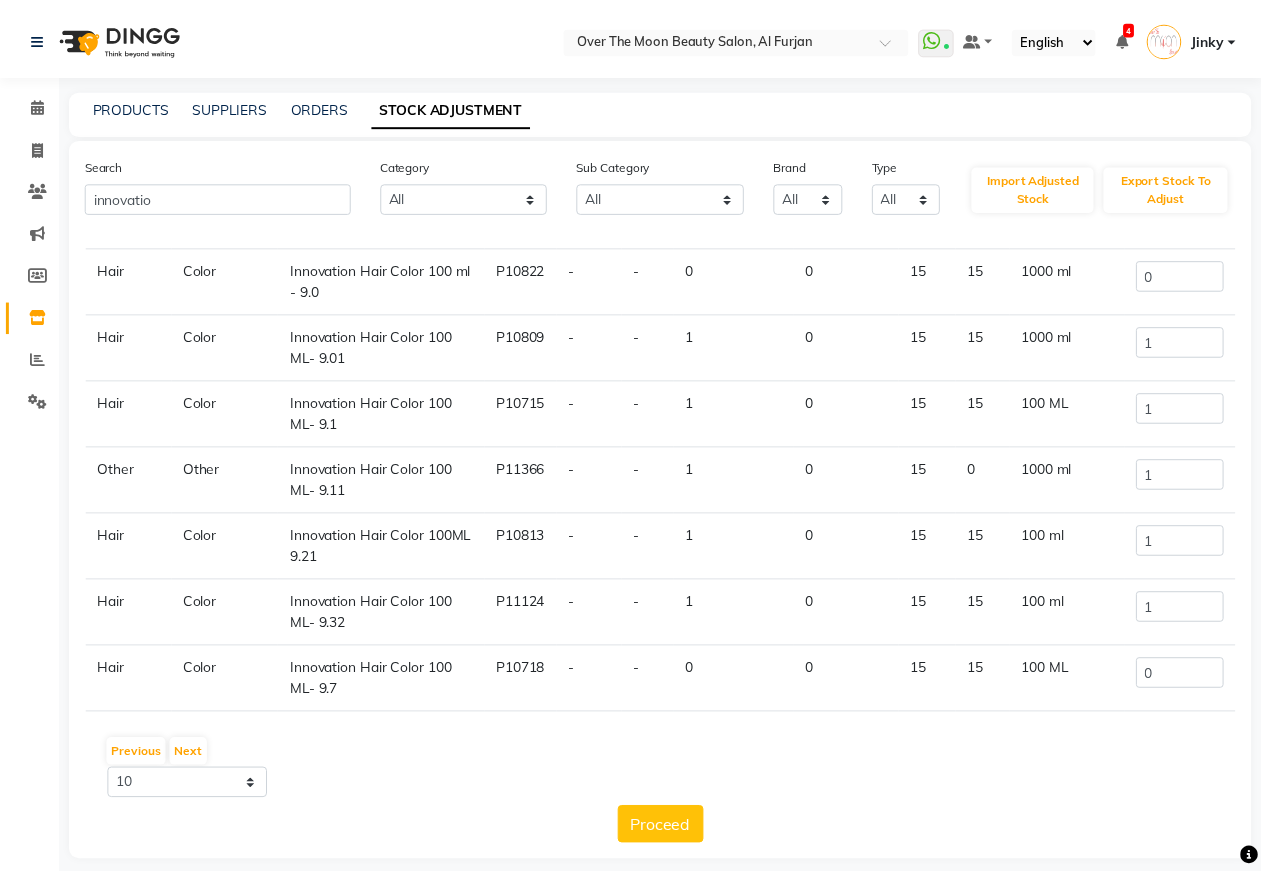 scroll, scrollTop: 0, scrollLeft: 0, axis: both 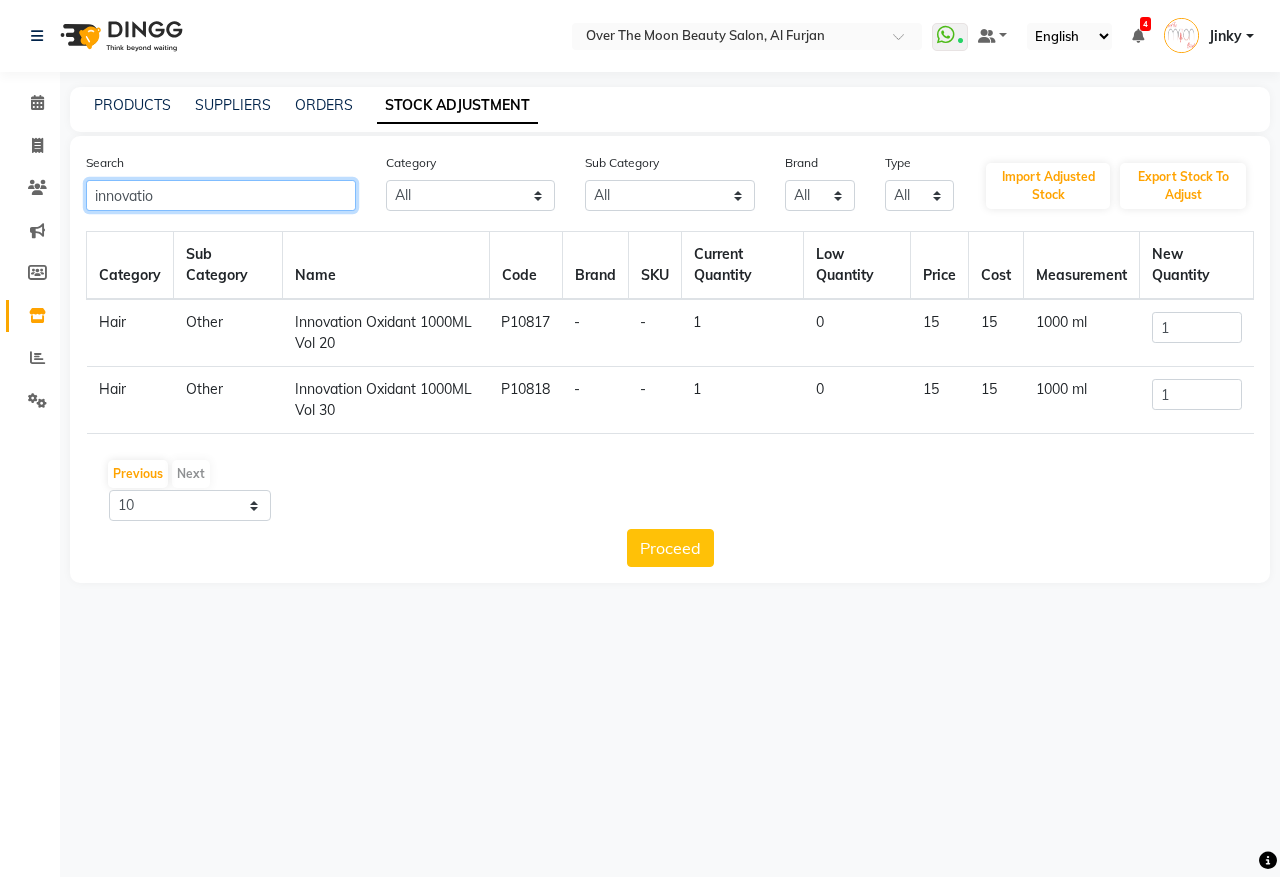 drag, startPoint x: 188, startPoint y: 196, endPoint x: 0, endPoint y: 206, distance: 188.26576 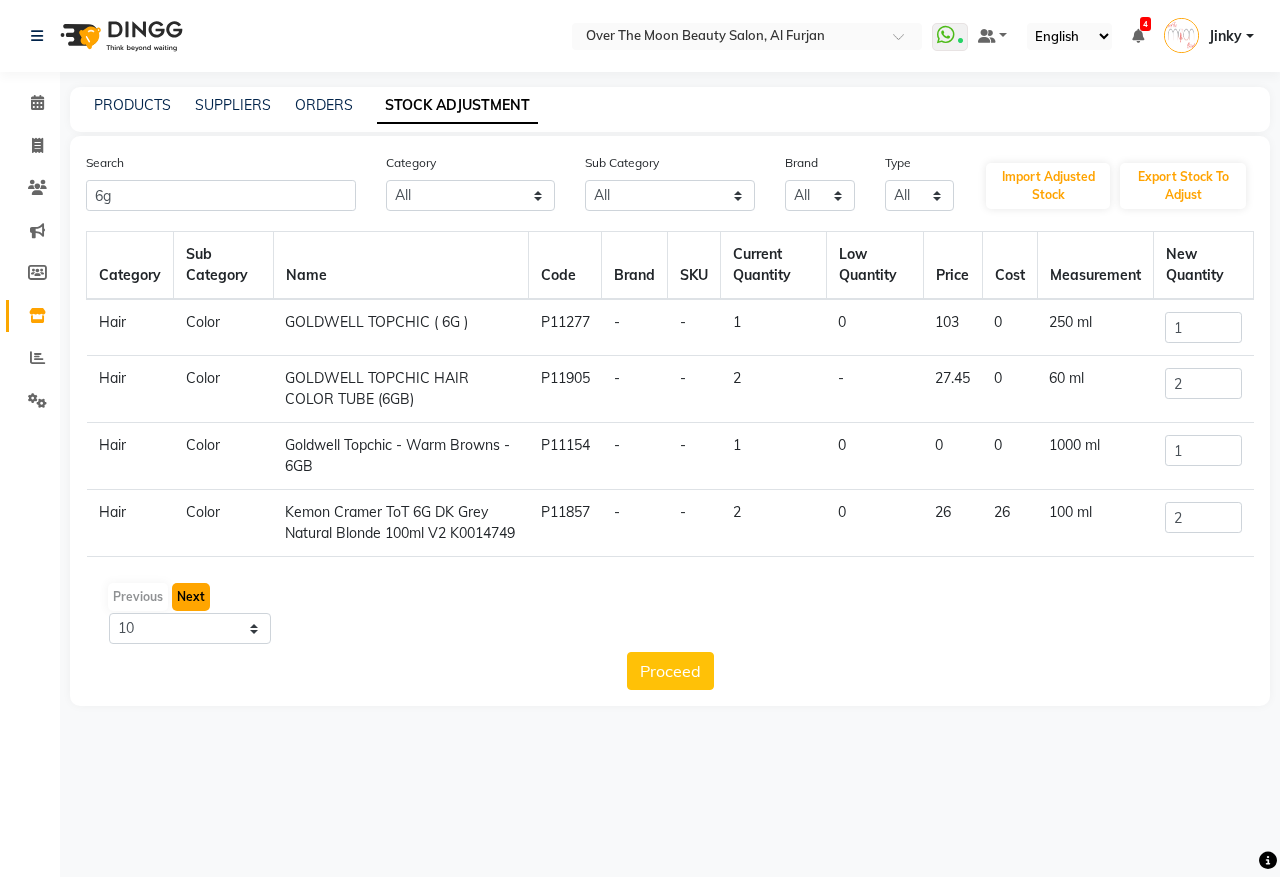 click on "Next" 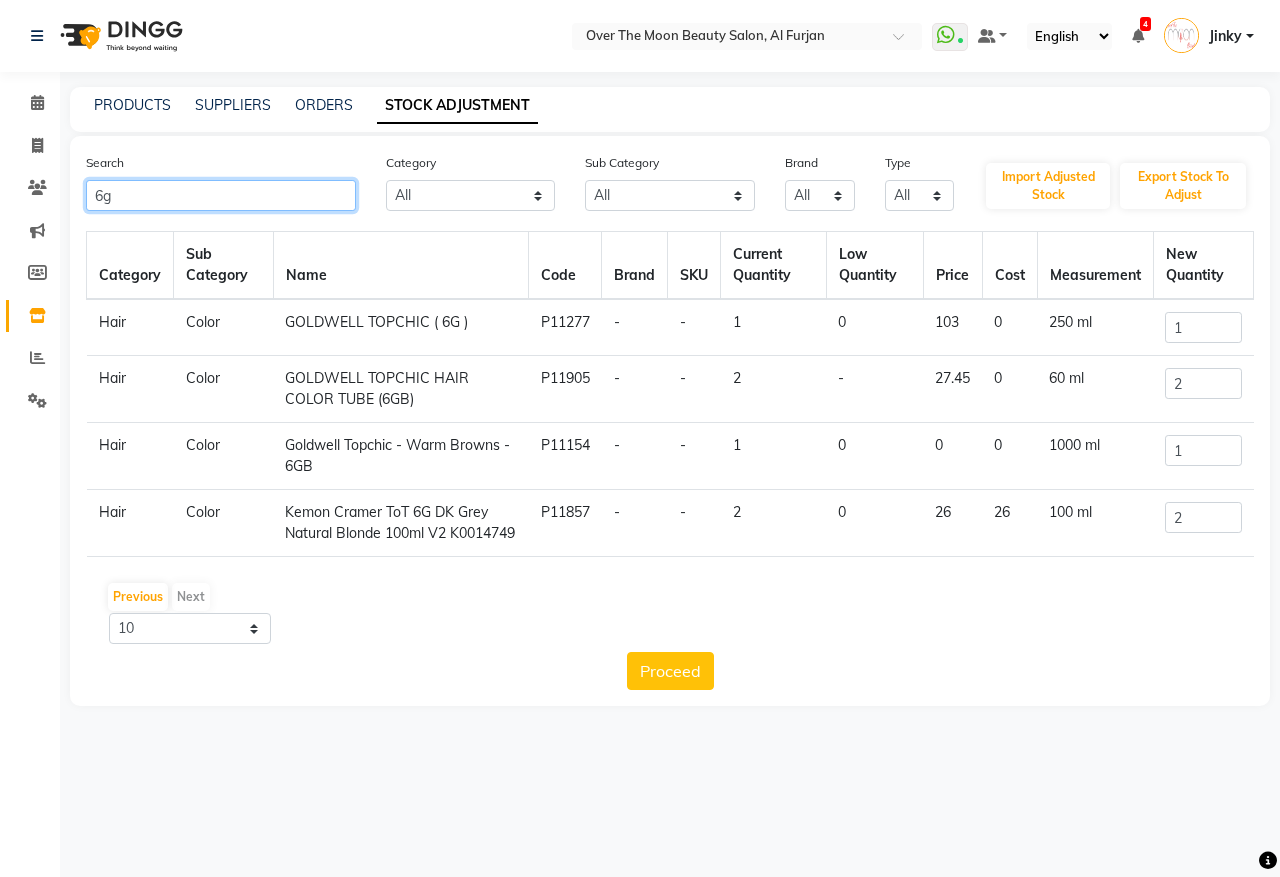 click on "6g" 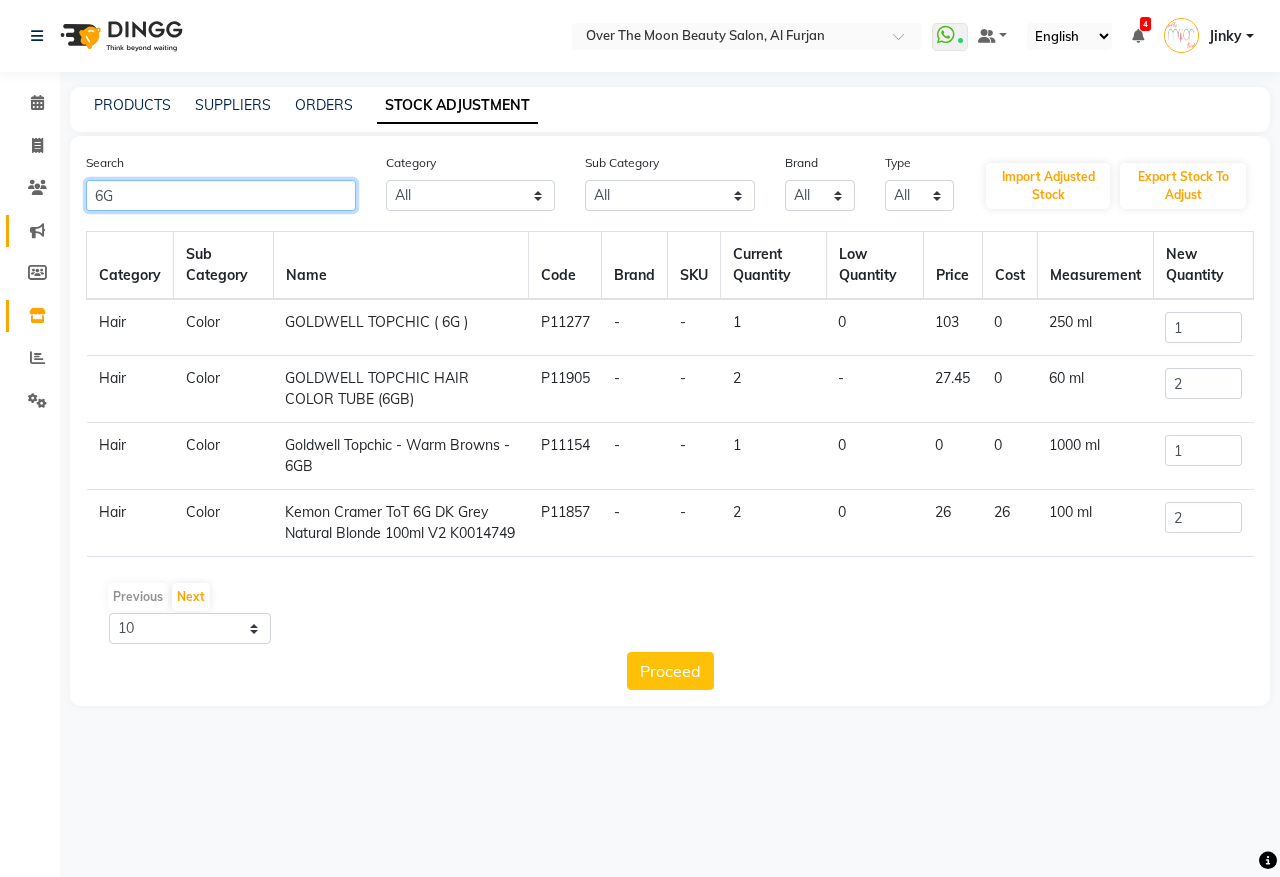 drag, startPoint x: 133, startPoint y: 201, endPoint x: 41, endPoint y: 221, distance: 94.14882 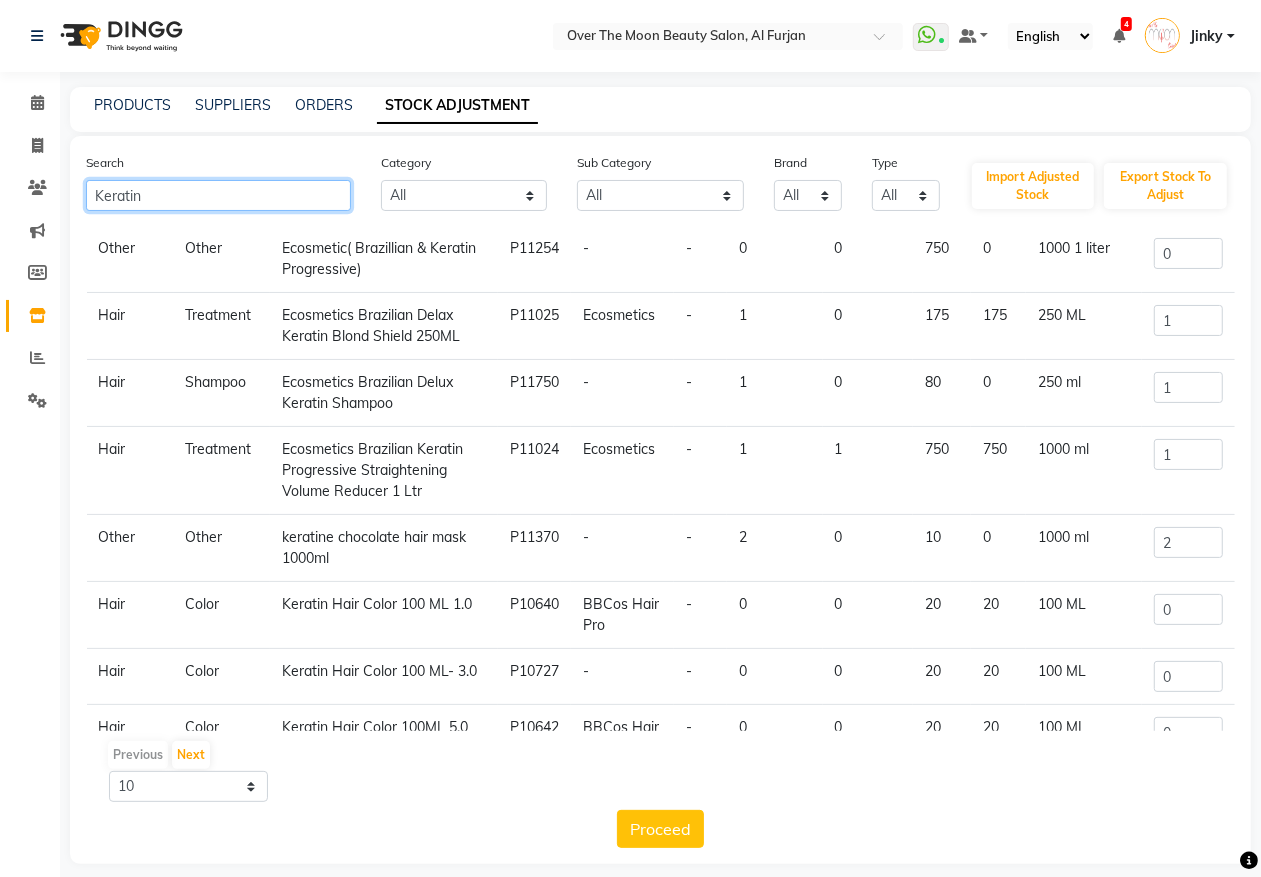 scroll, scrollTop: 277, scrollLeft: 0, axis: vertical 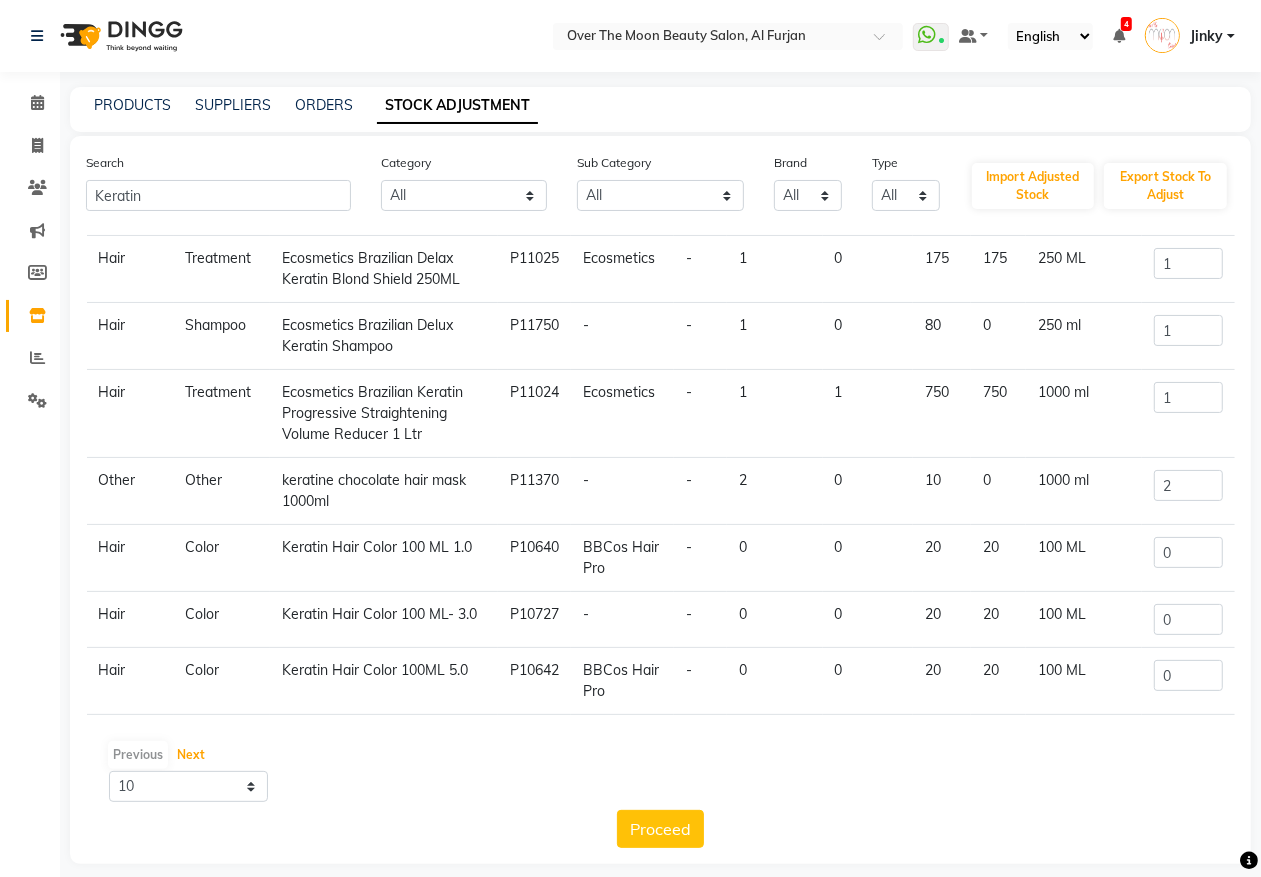 drag, startPoint x: 200, startPoint y: 748, endPoint x: 221, endPoint y: 715, distance: 39.115215 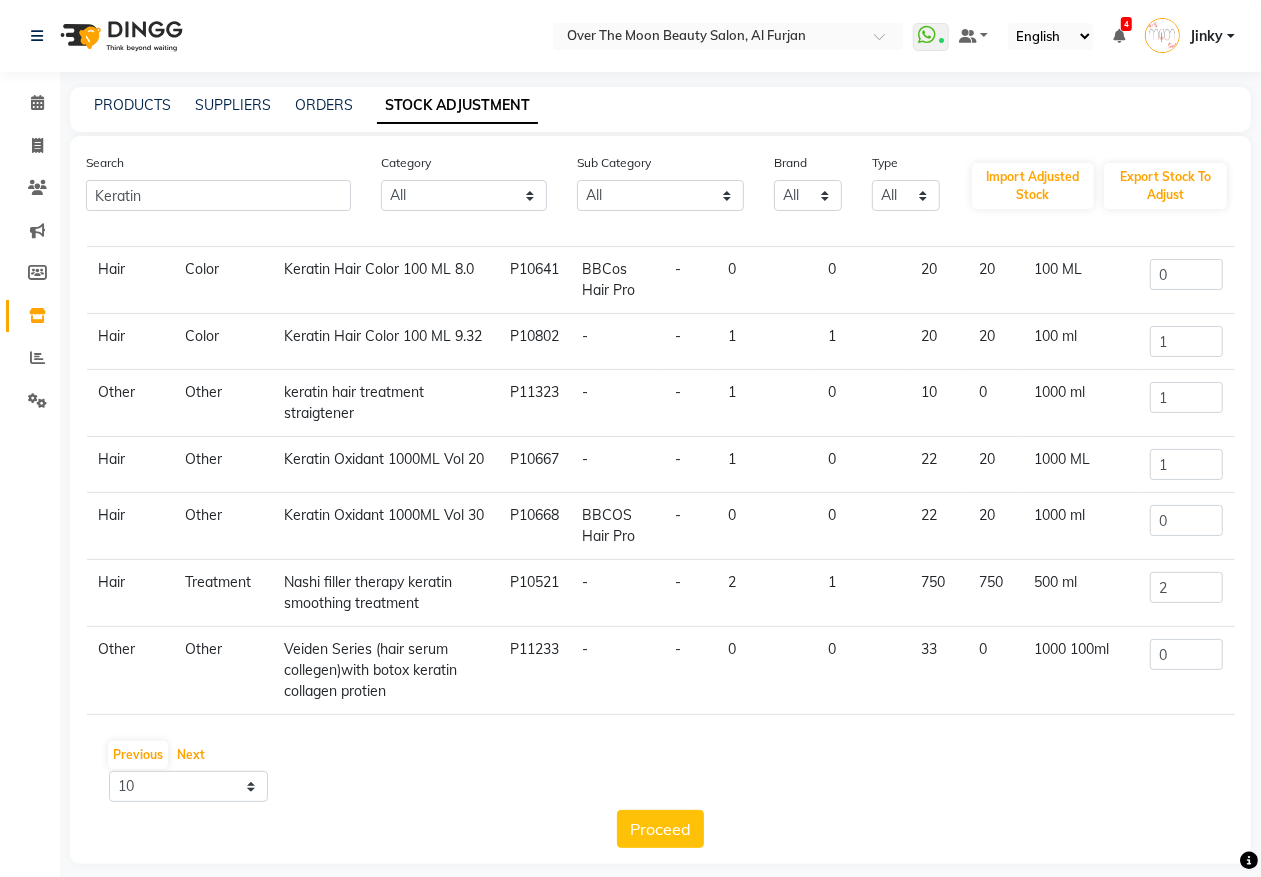 scroll, scrollTop: 16, scrollLeft: 0, axis: vertical 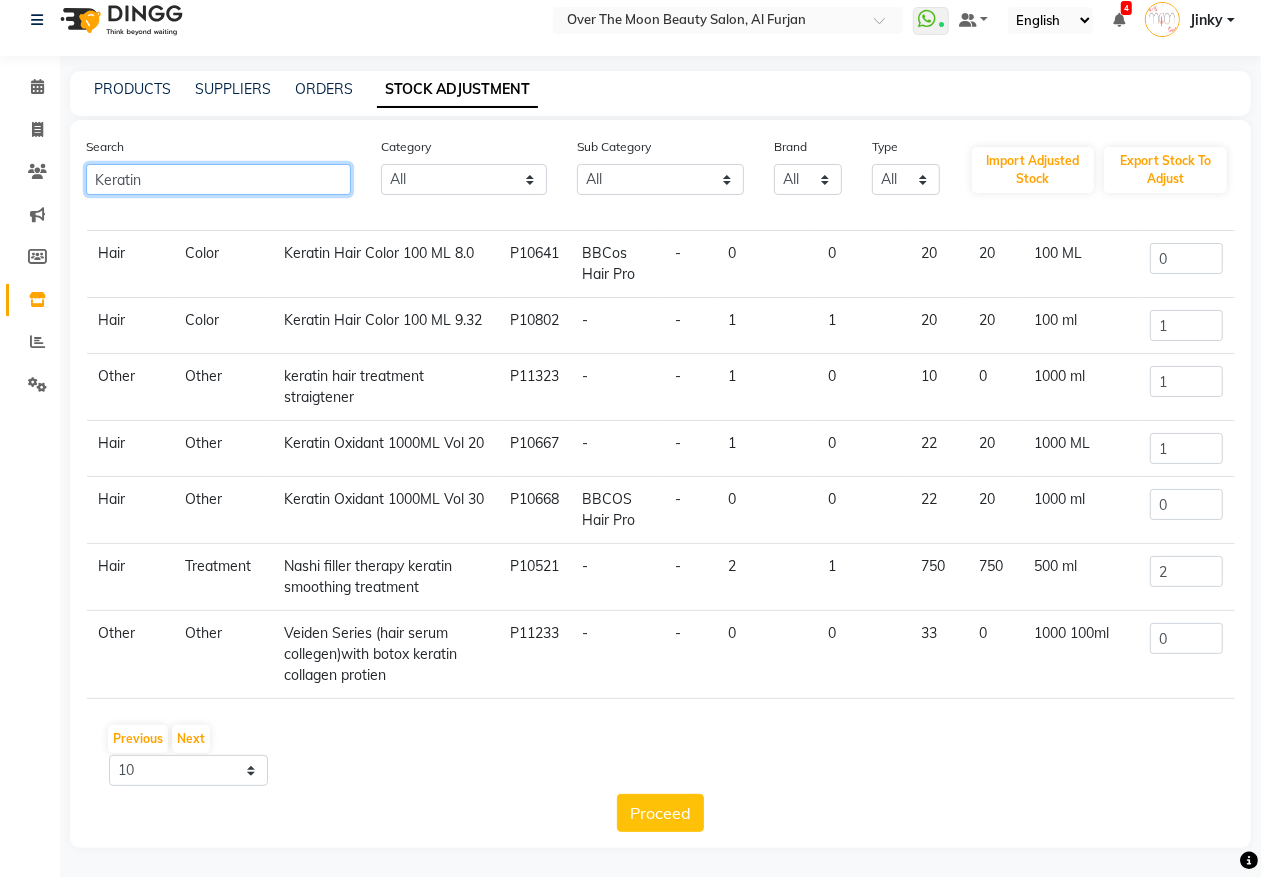 drag, startPoint x: 163, startPoint y: 182, endPoint x: 0, endPoint y: 191, distance: 163.24828 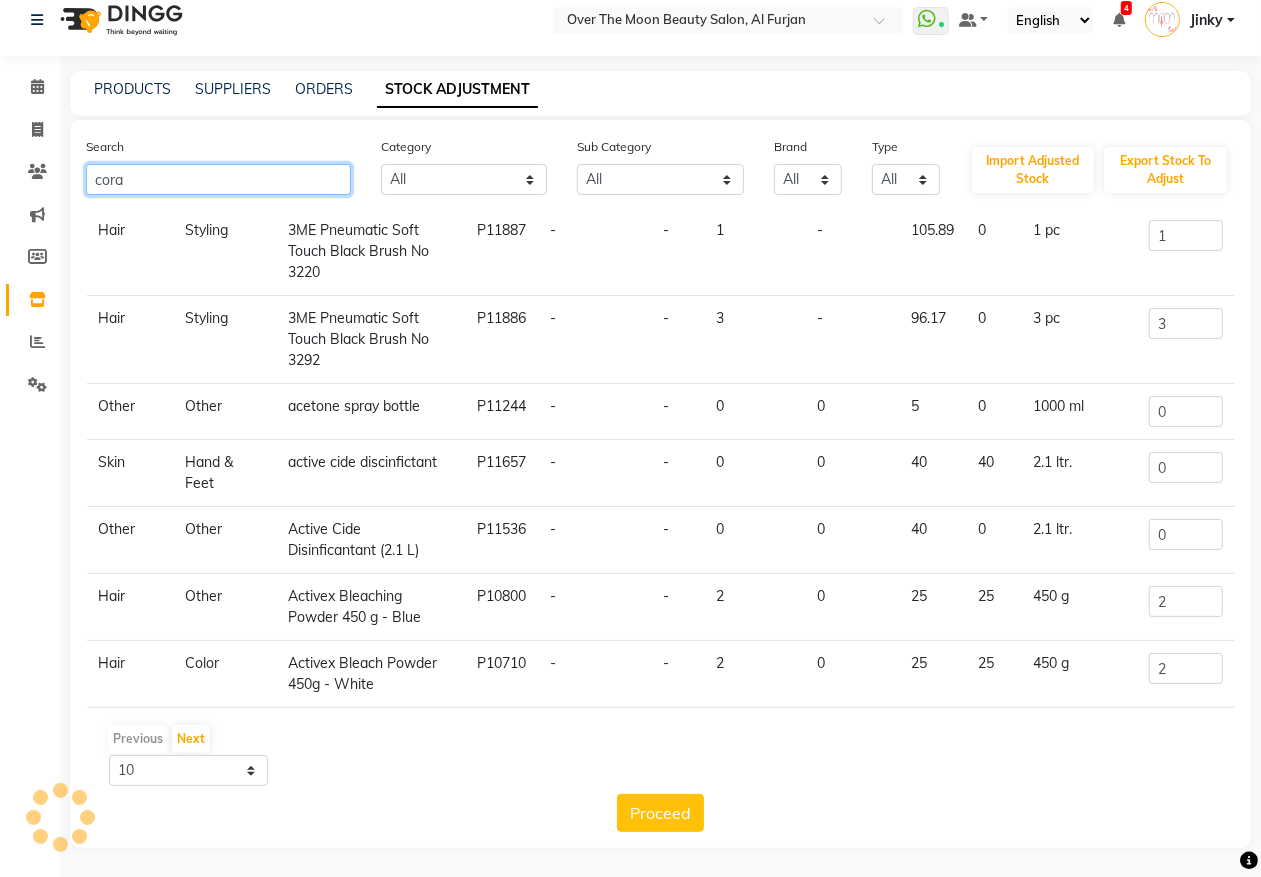 scroll, scrollTop: 277, scrollLeft: 0, axis: vertical 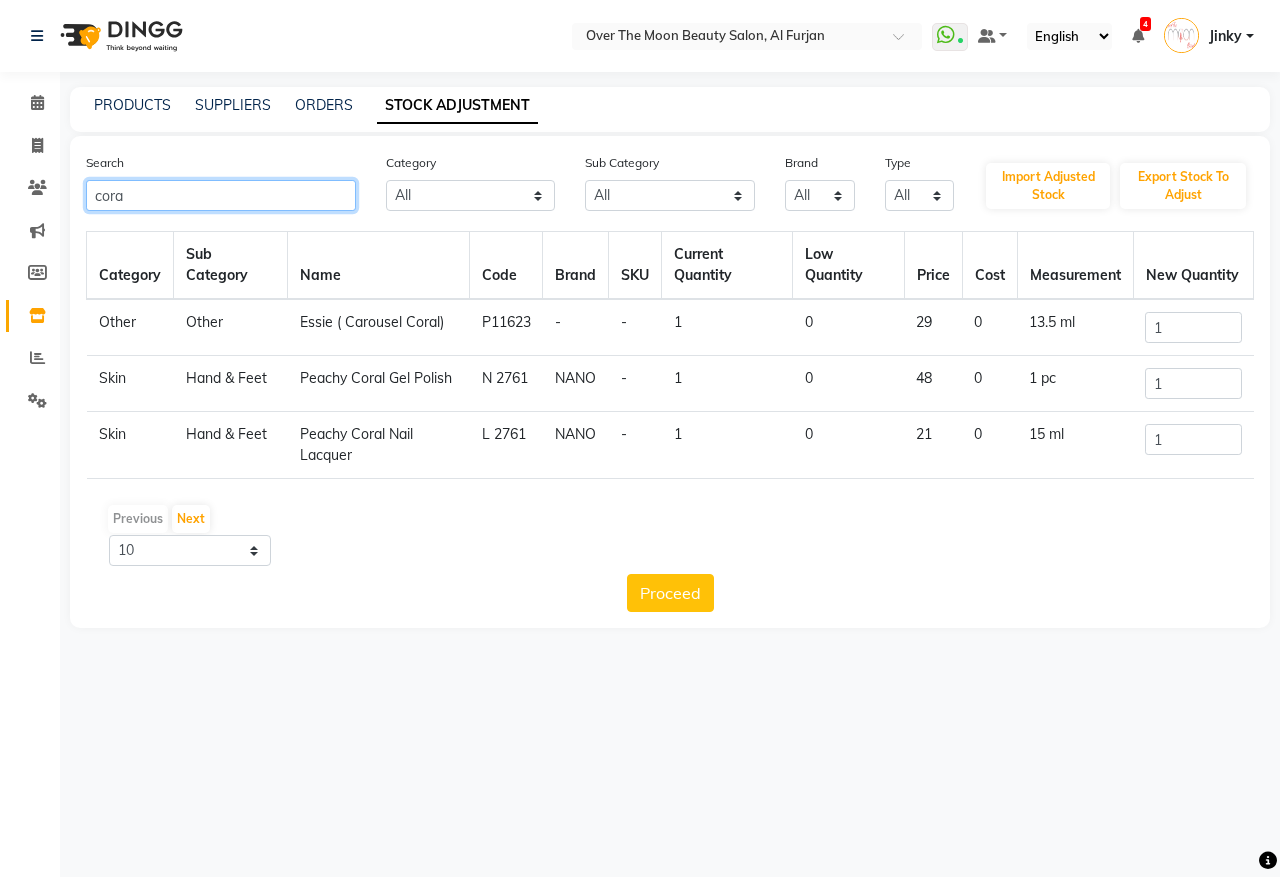 drag, startPoint x: 143, startPoint y: 202, endPoint x: 45, endPoint y: 211, distance: 98.4124 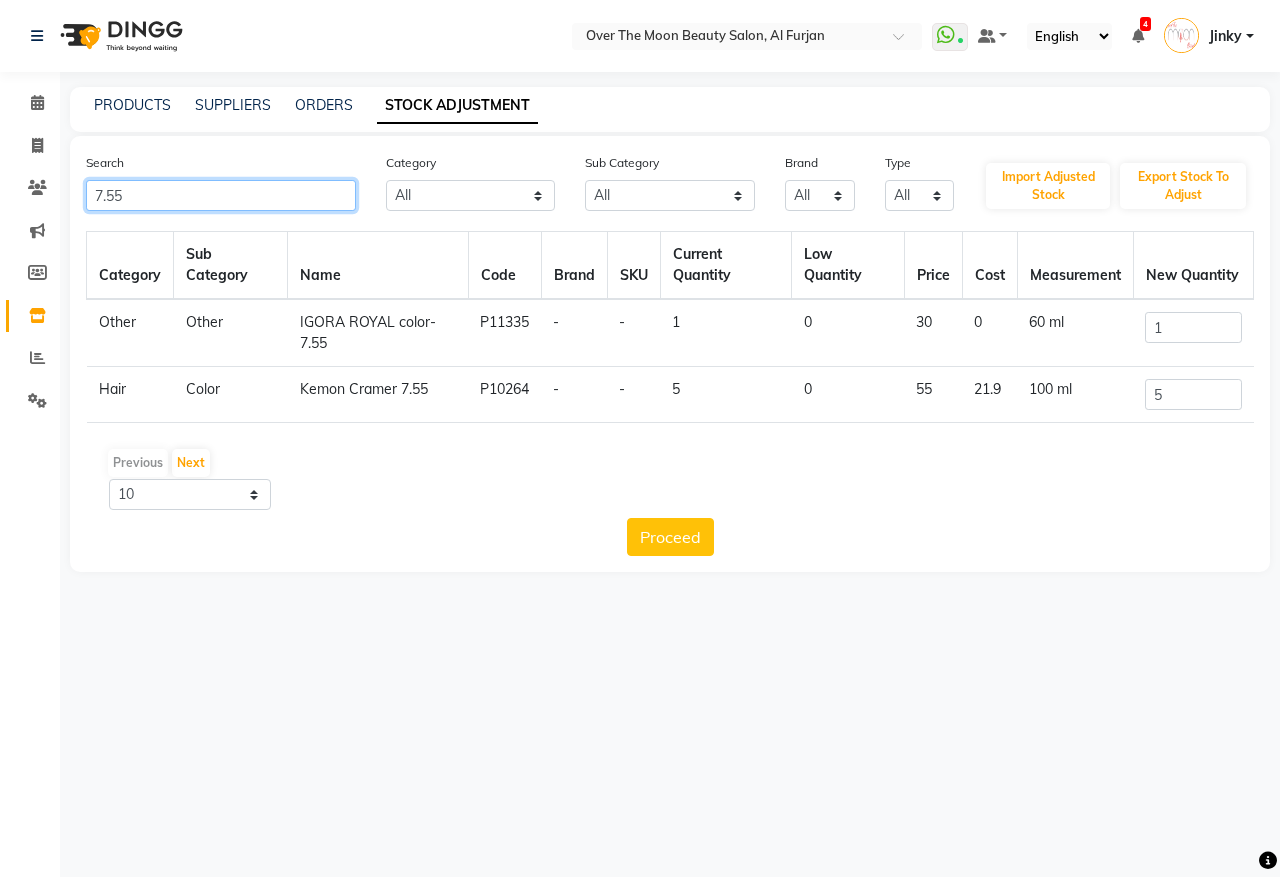 drag, startPoint x: 158, startPoint y: 190, endPoint x: 0, endPoint y: 210, distance: 159.26079 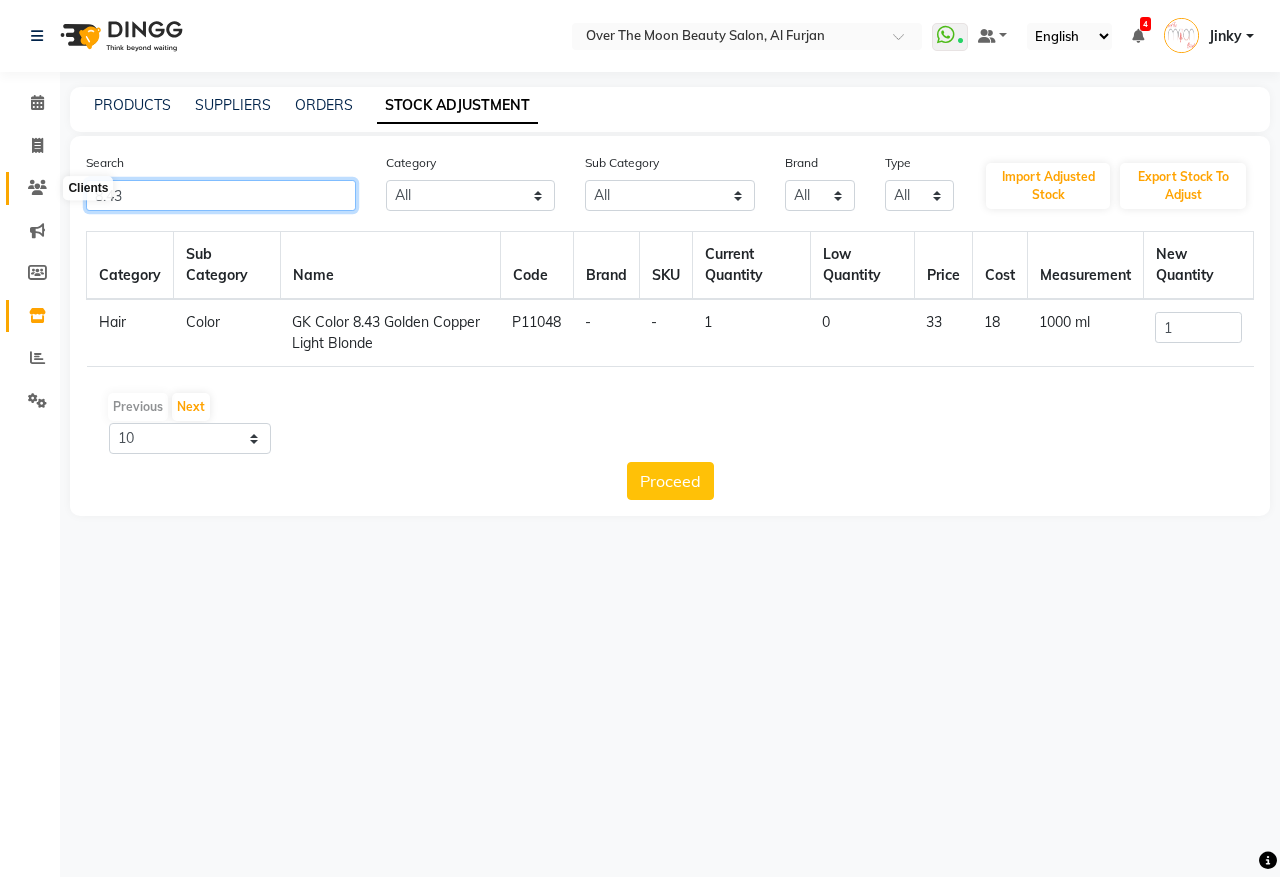 drag, startPoint x: 145, startPoint y: 198, endPoint x: 18, endPoint y: 196, distance: 127.01575 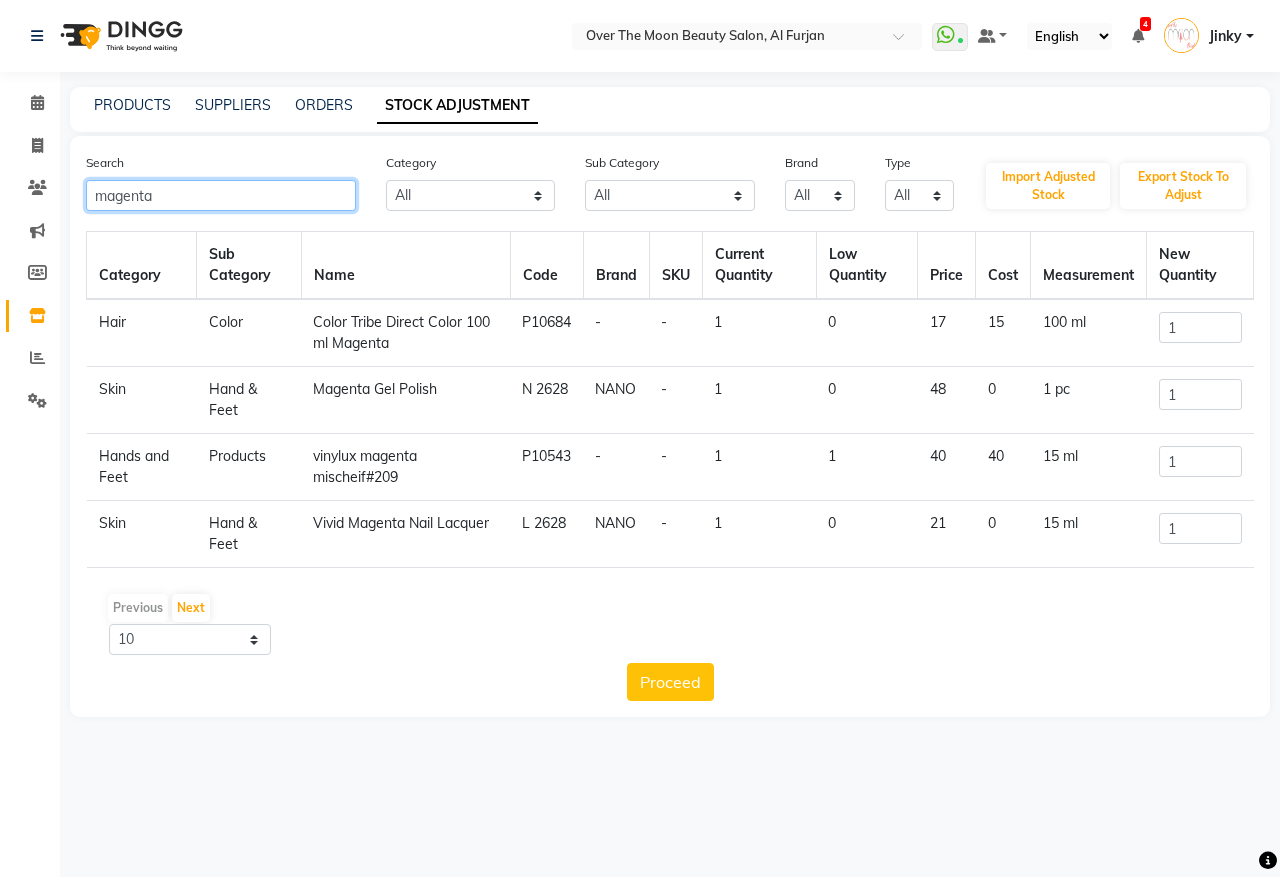 drag, startPoint x: 173, startPoint y: 188, endPoint x: 0, endPoint y: 202, distance: 173.56555 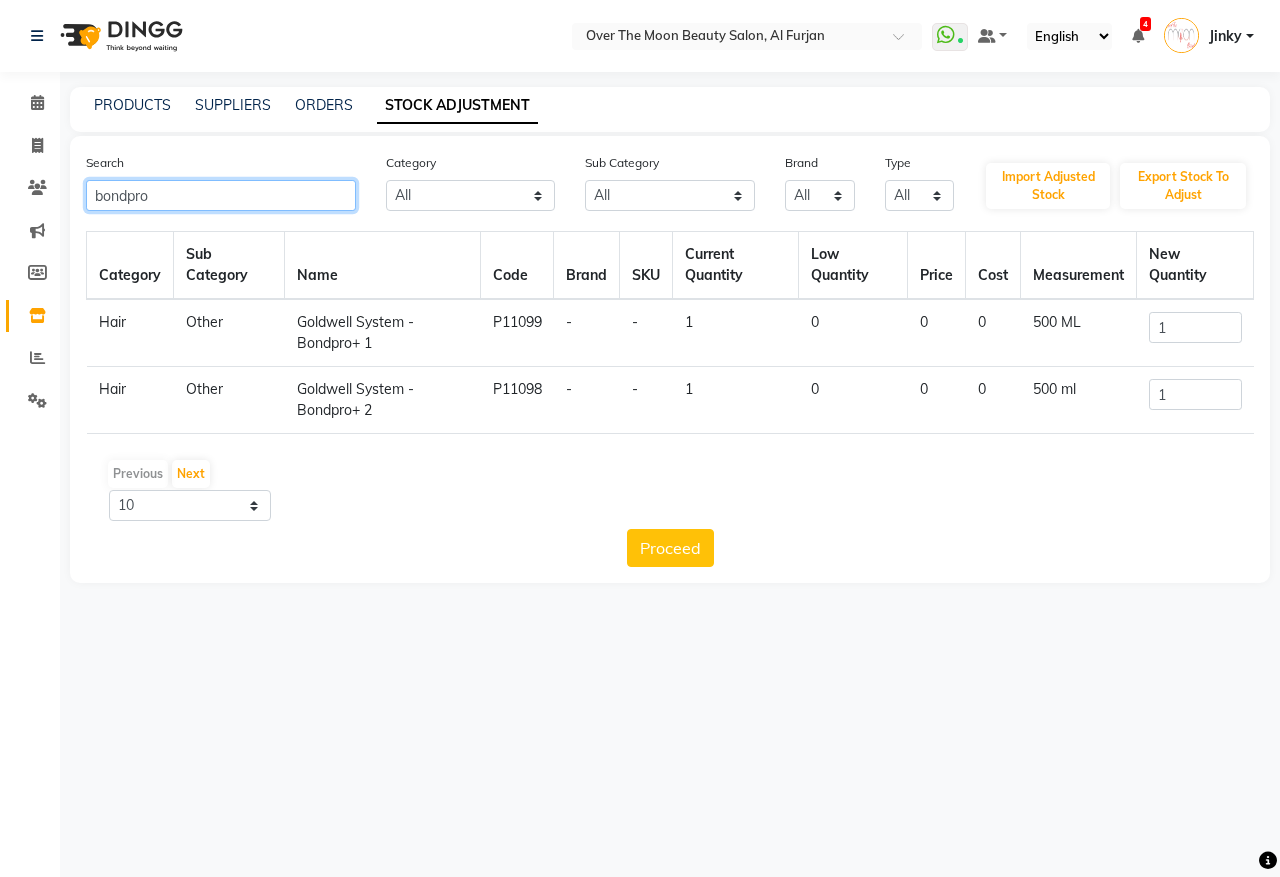 drag, startPoint x: 163, startPoint y: 188, endPoint x: 0, endPoint y: 186, distance: 163.01227 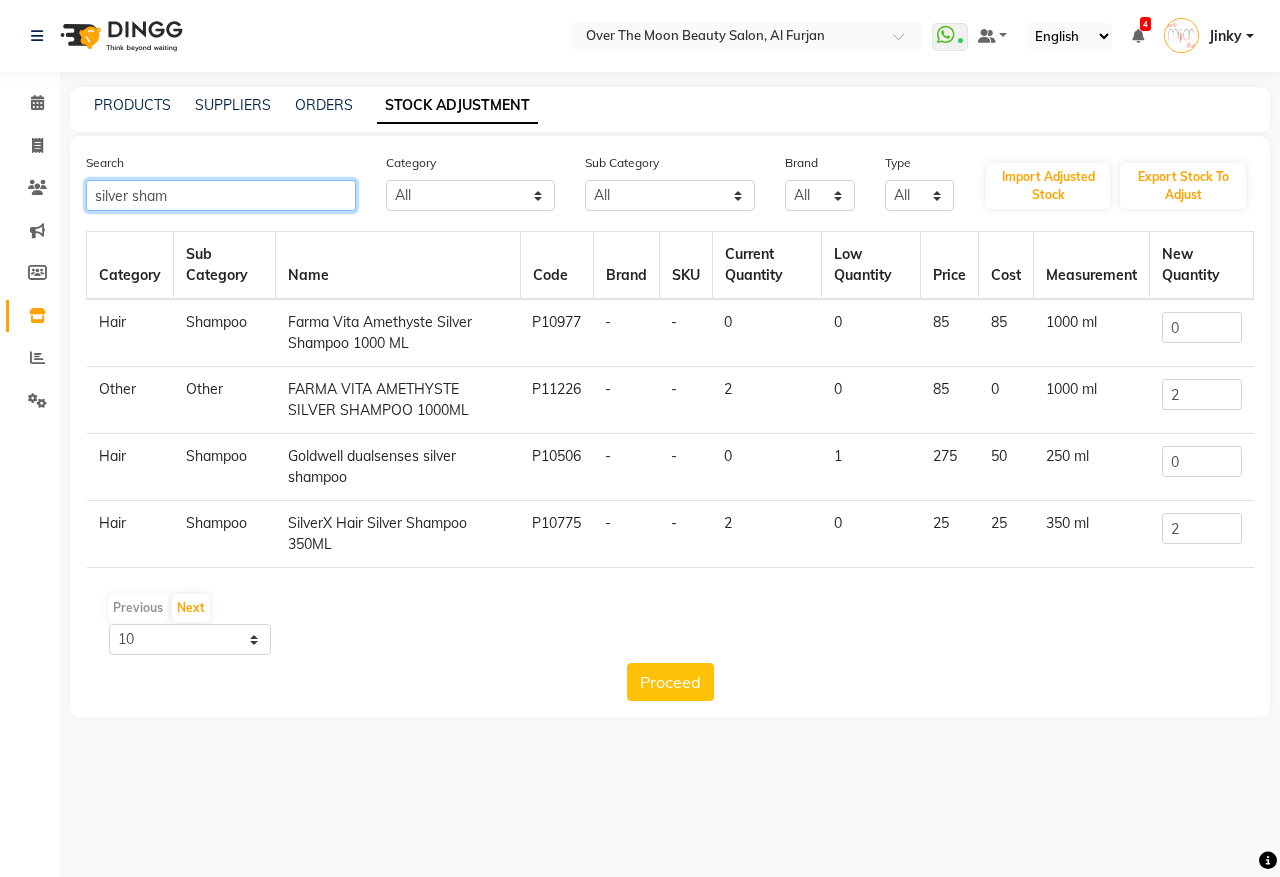 type on "silver sham" 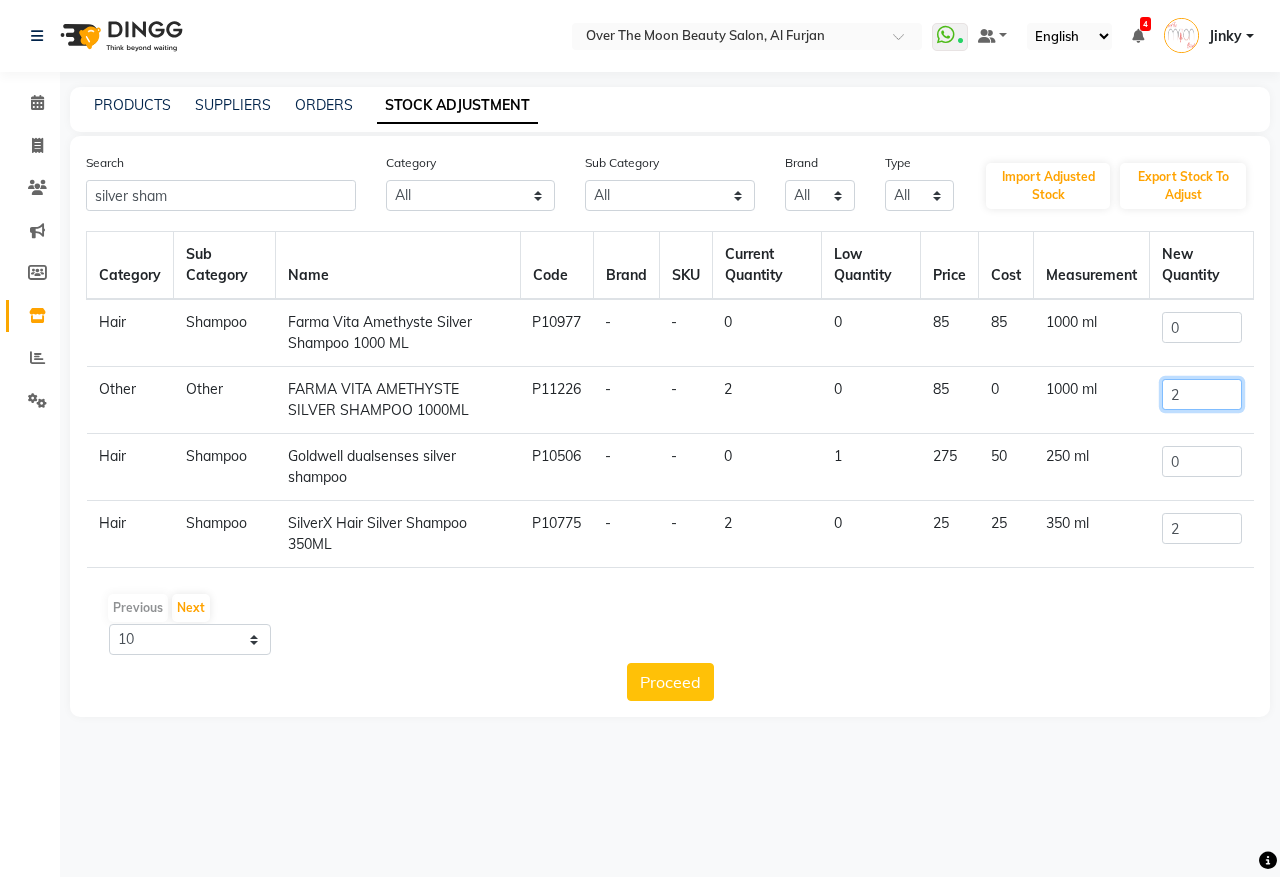 drag, startPoint x: 1205, startPoint y: 388, endPoint x: 1066, endPoint y: 425, distance: 143.8402 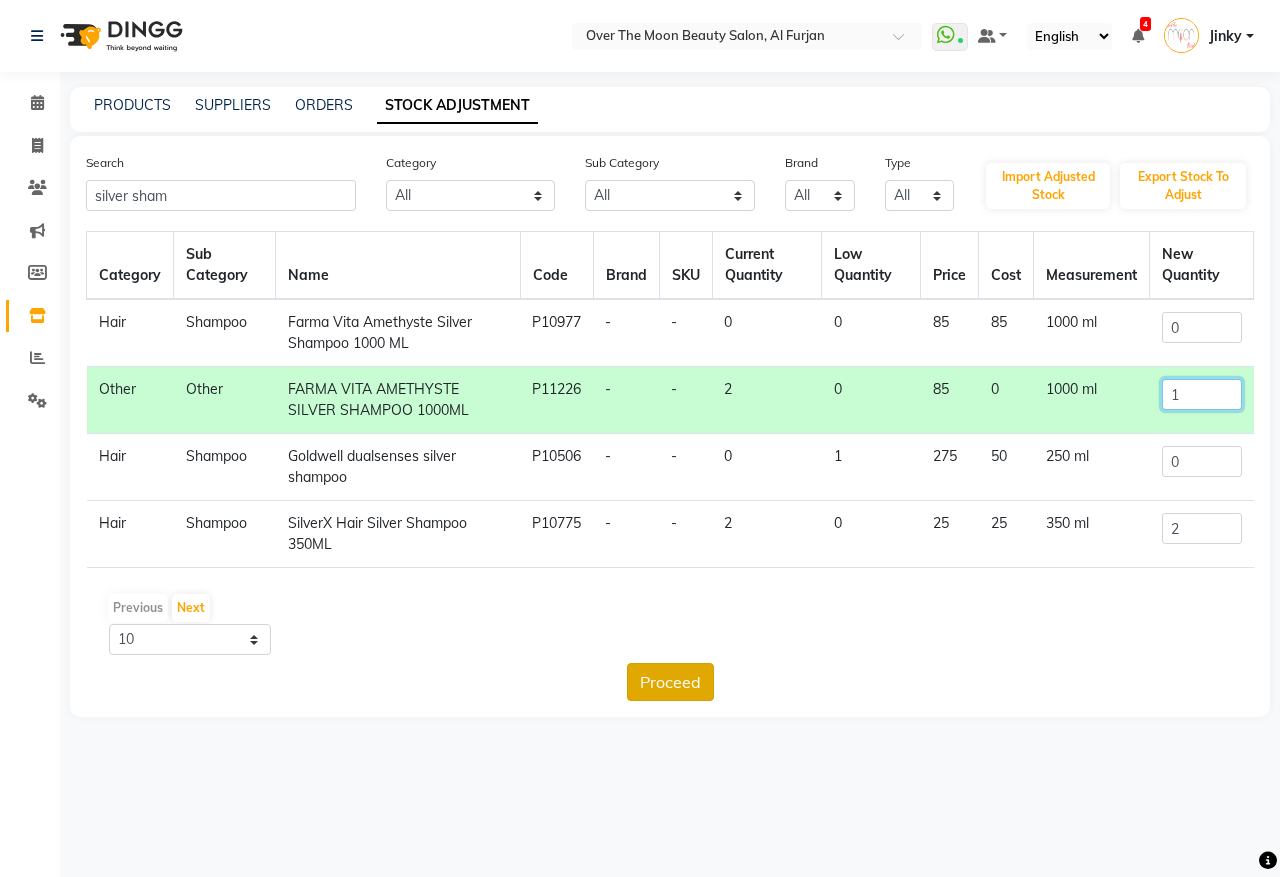 type on "1" 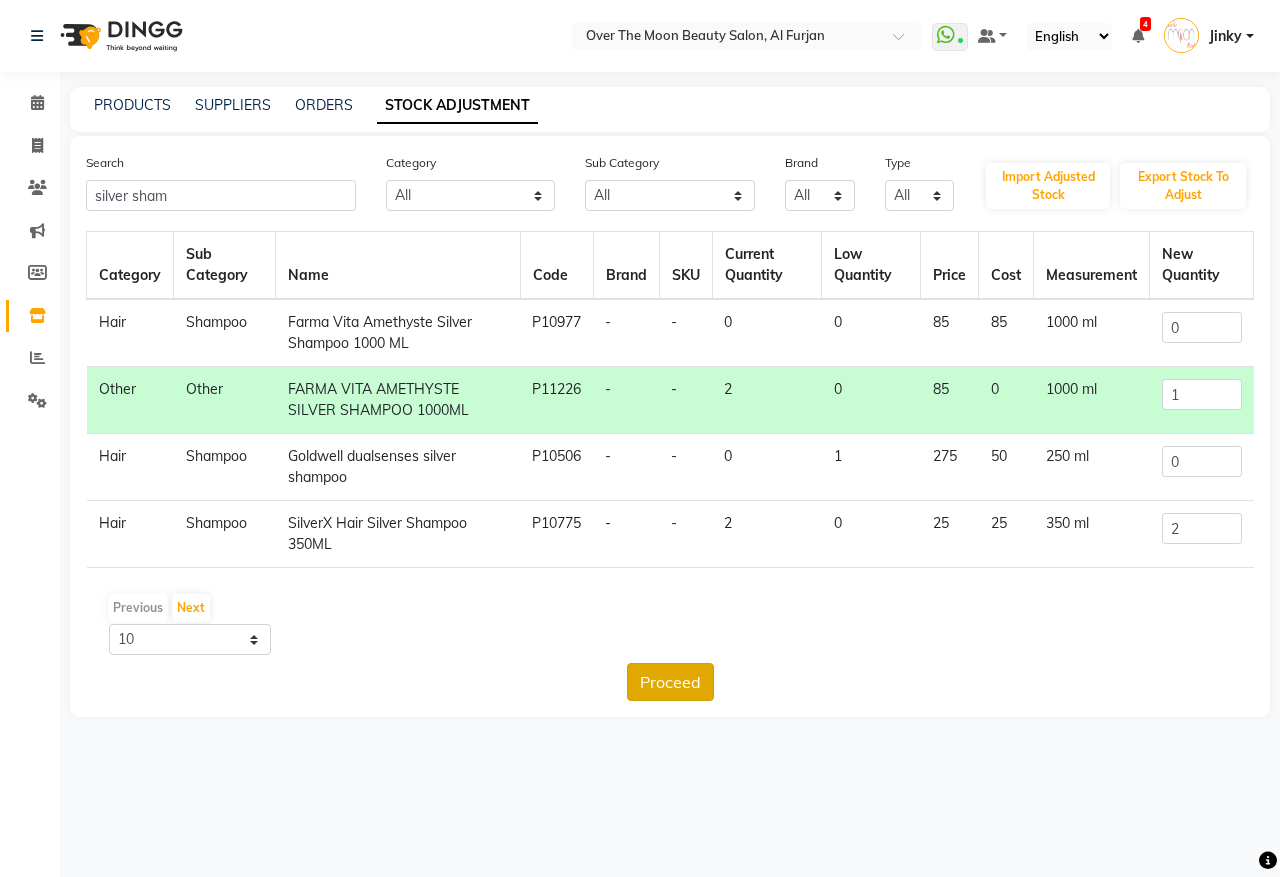 click on "Proceed" 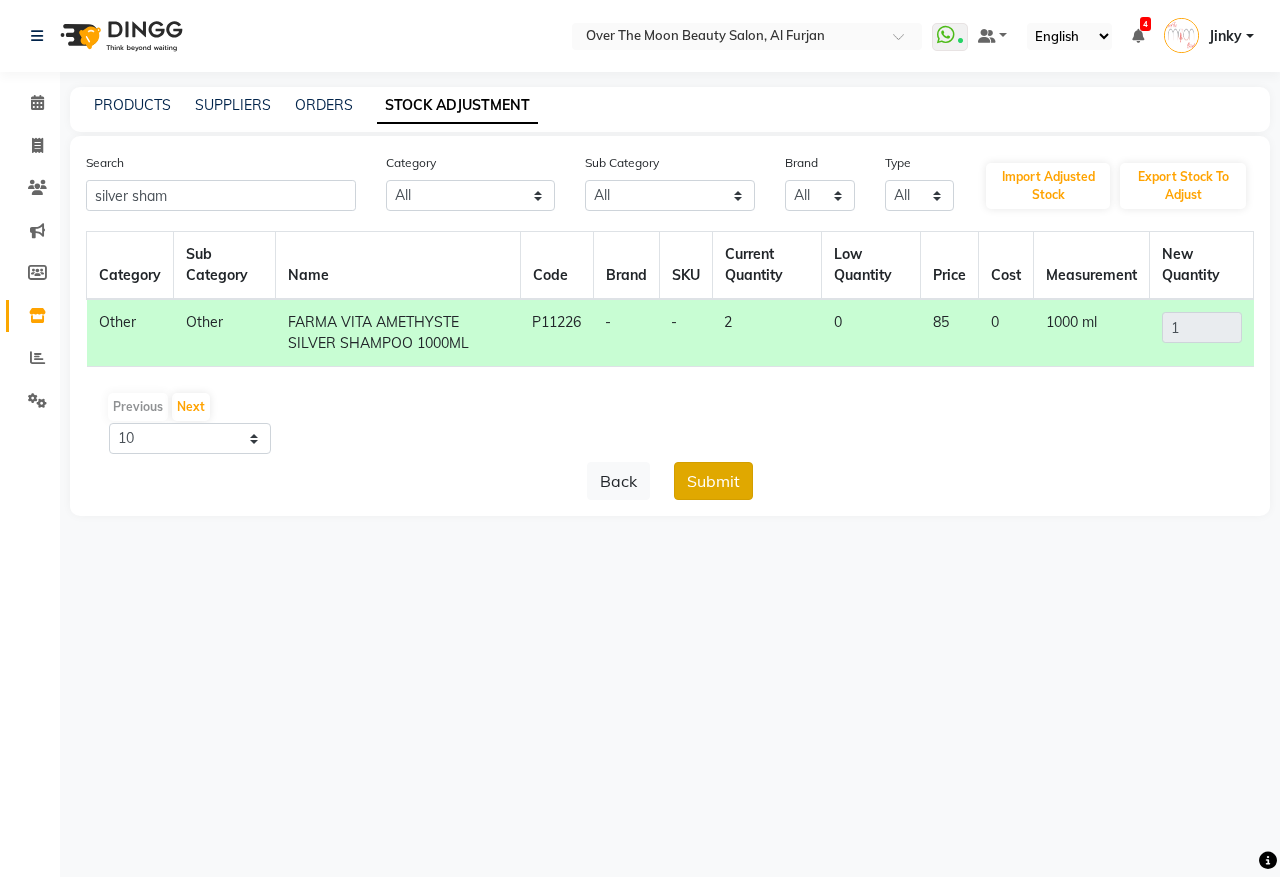 click on "Submit" 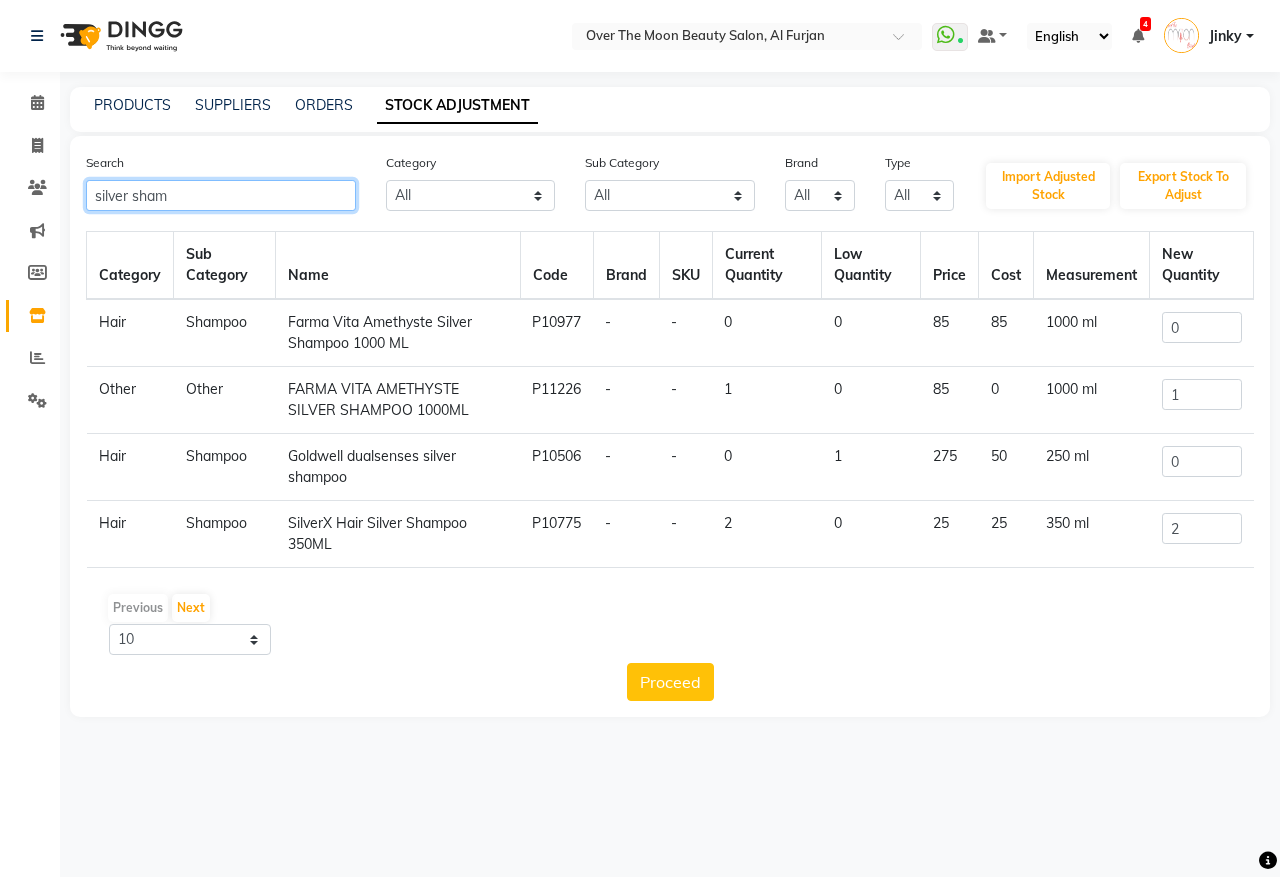 drag, startPoint x: 181, startPoint y: 188, endPoint x: 0, endPoint y: 196, distance: 181.17671 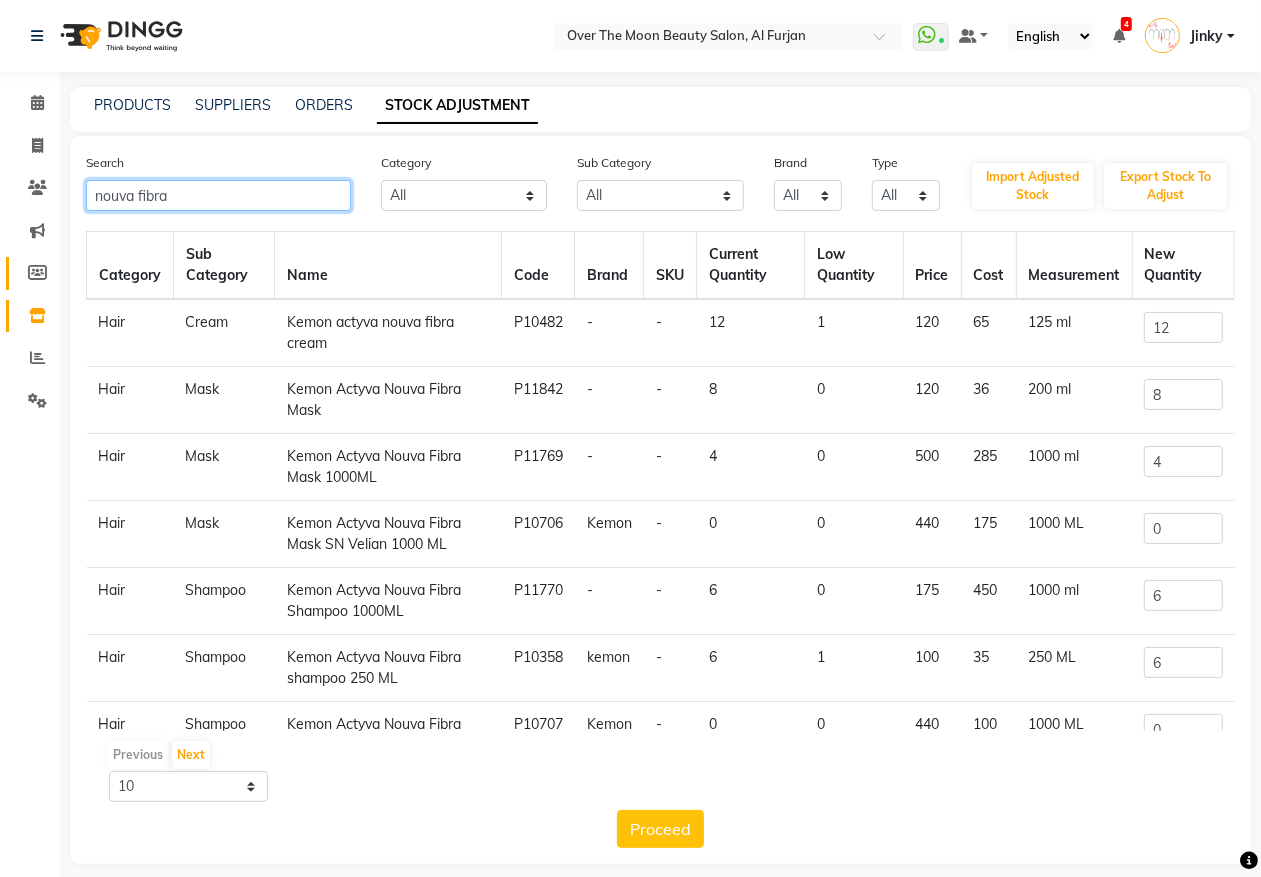 drag, startPoint x: 192, startPoint y: 182, endPoint x: 27, endPoint y: 265, distance: 184.69975 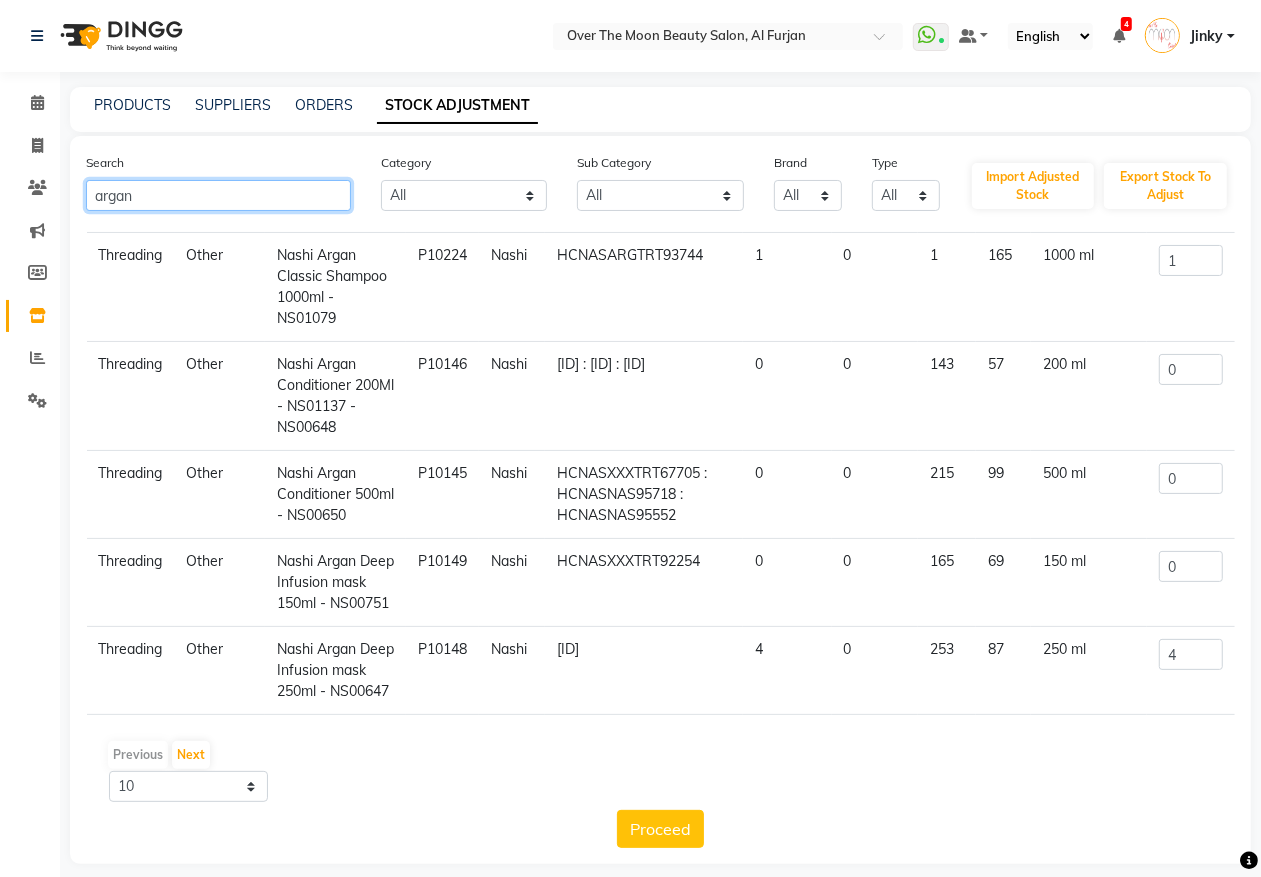 scroll, scrollTop: 697, scrollLeft: 0, axis: vertical 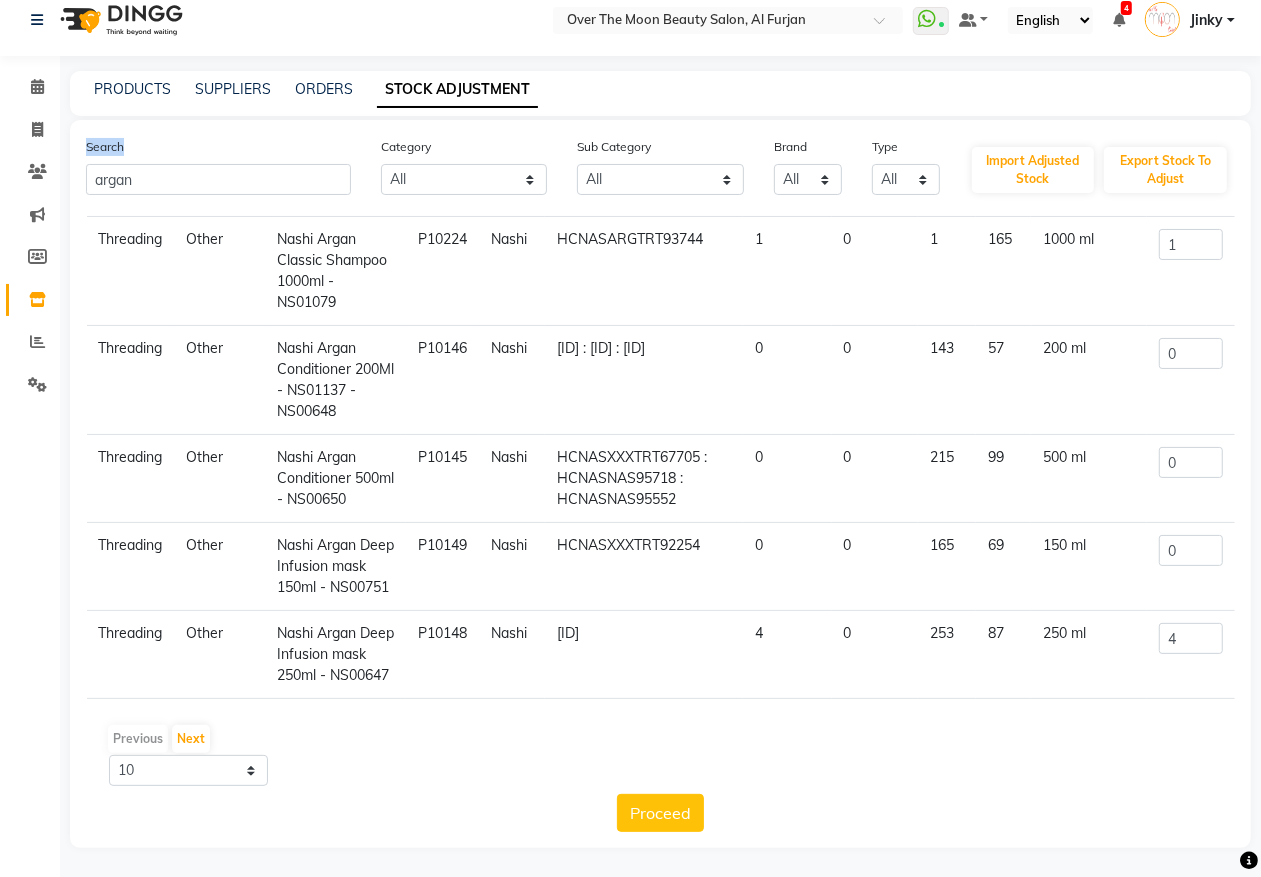 click on "Search argan Category All Hair Skin Makeup Personal Care Appliances Beard Waxing Disposable Threading Hands and Feet Beauty Planet Botox Cadiveu Casmara Cheryls Loreal Olaplex Other Sub Category All Hair Bath & Body Lips Olaplex Salon Use Loreal Retail Cheryls Retail Casmara Retail Shampoo Keratin Retail Botox Salon Use Beauty & Other Salon Use Products Cleanser Houskeeping Rill Appron Honey Cream Keratin Salon Use Conditioner Facial Nails Female Hygiene Shaving Soap Liposoulable Gown Gel Appliances Disposable Botox Retail Cheryls Salon Use Loreal Salon Use Moisturiser Bedsheet Hair Colour Salon Use Makeup Cream Face Appliances Eyes Pre Shave Brazilian Grooming - Women Nepkin Pre Serum After Shave Grooming - Men Massage Face Mask Other Matrix Salon Use Styling Tools Toner Foot Post Oil Towel Dental Care Matrix Colour Tube Brushes Serum Hand & Foot Sun Care Appliances Massage Cream Tissue Matrix Retail Magic TIssue Strips Color Makeup Remover Masks Gifts Lip Care Cotton Roll Makeup Kit Appliances Cologne Other" 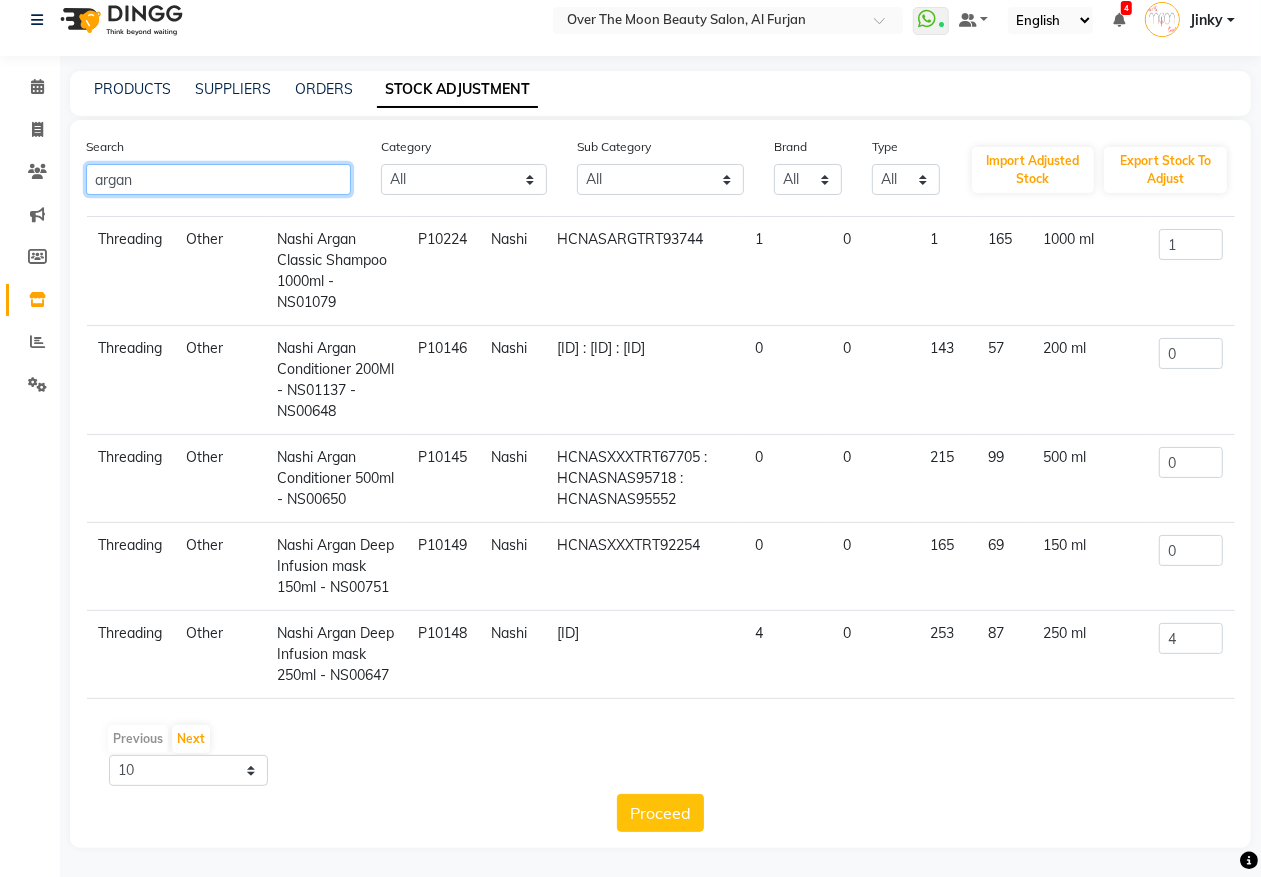 drag, startPoint x: 133, startPoint y: 180, endPoint x: 0, endPoint y: 192, distance: 133.54025 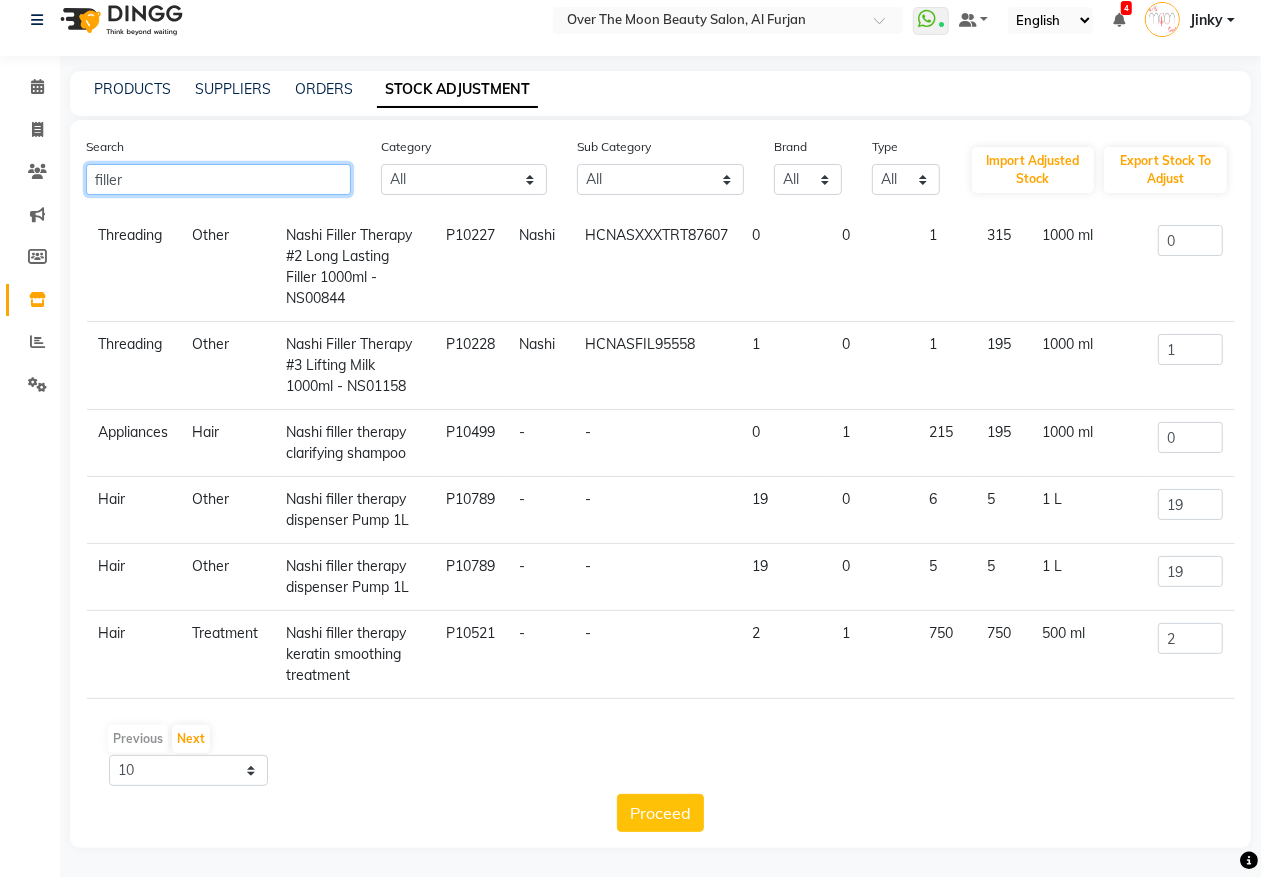 scroll, scrollTop: 571, scrollLeft: 0, axis: vertical 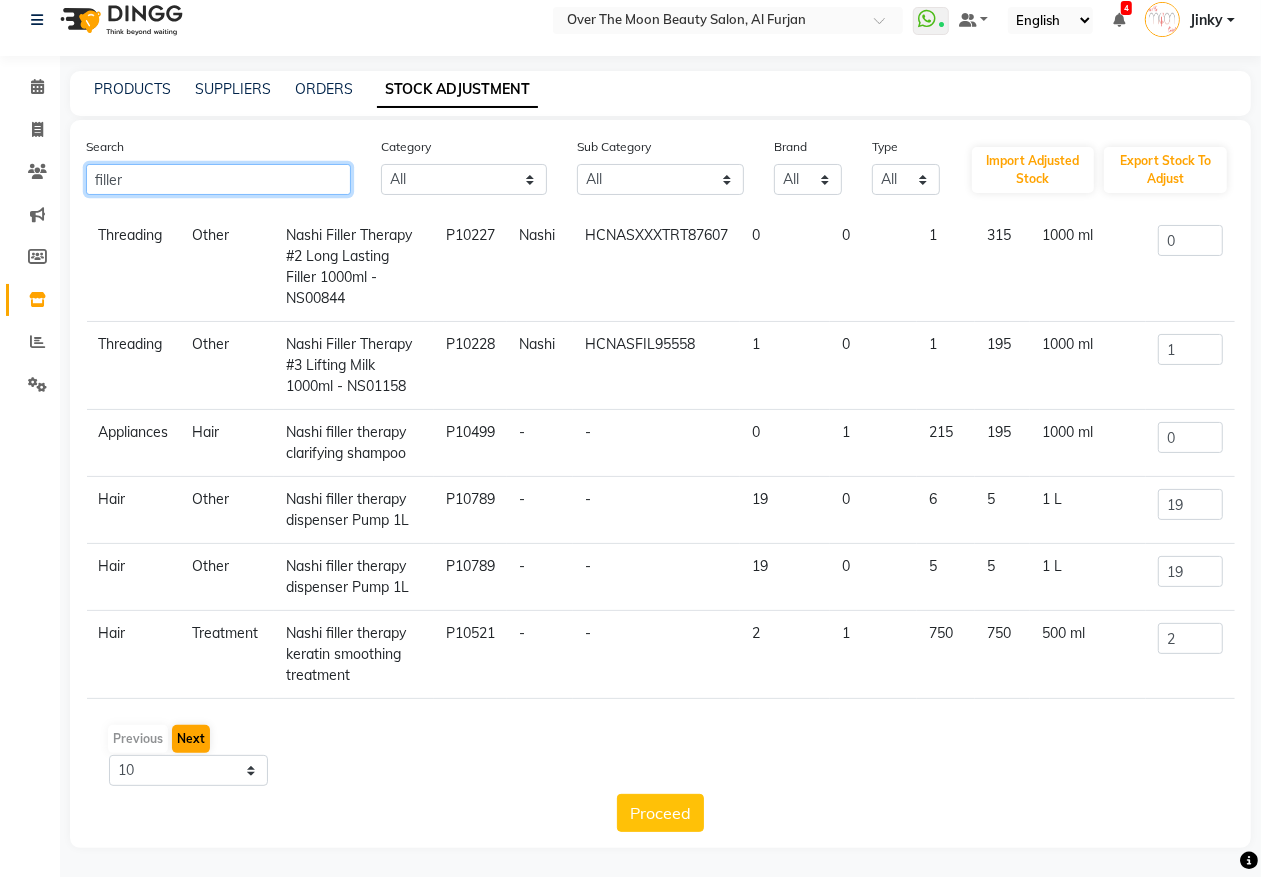 type on "filler" 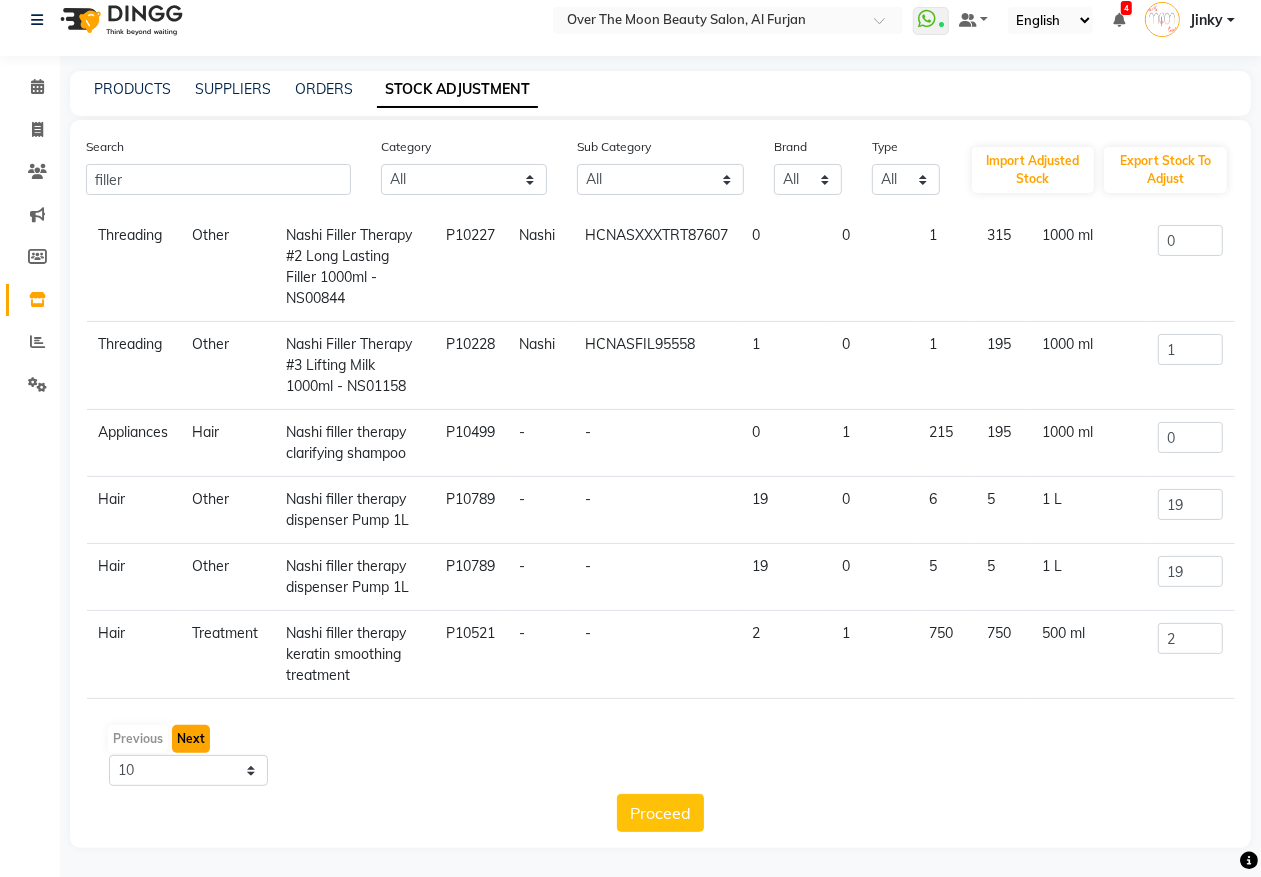 click on "Next" 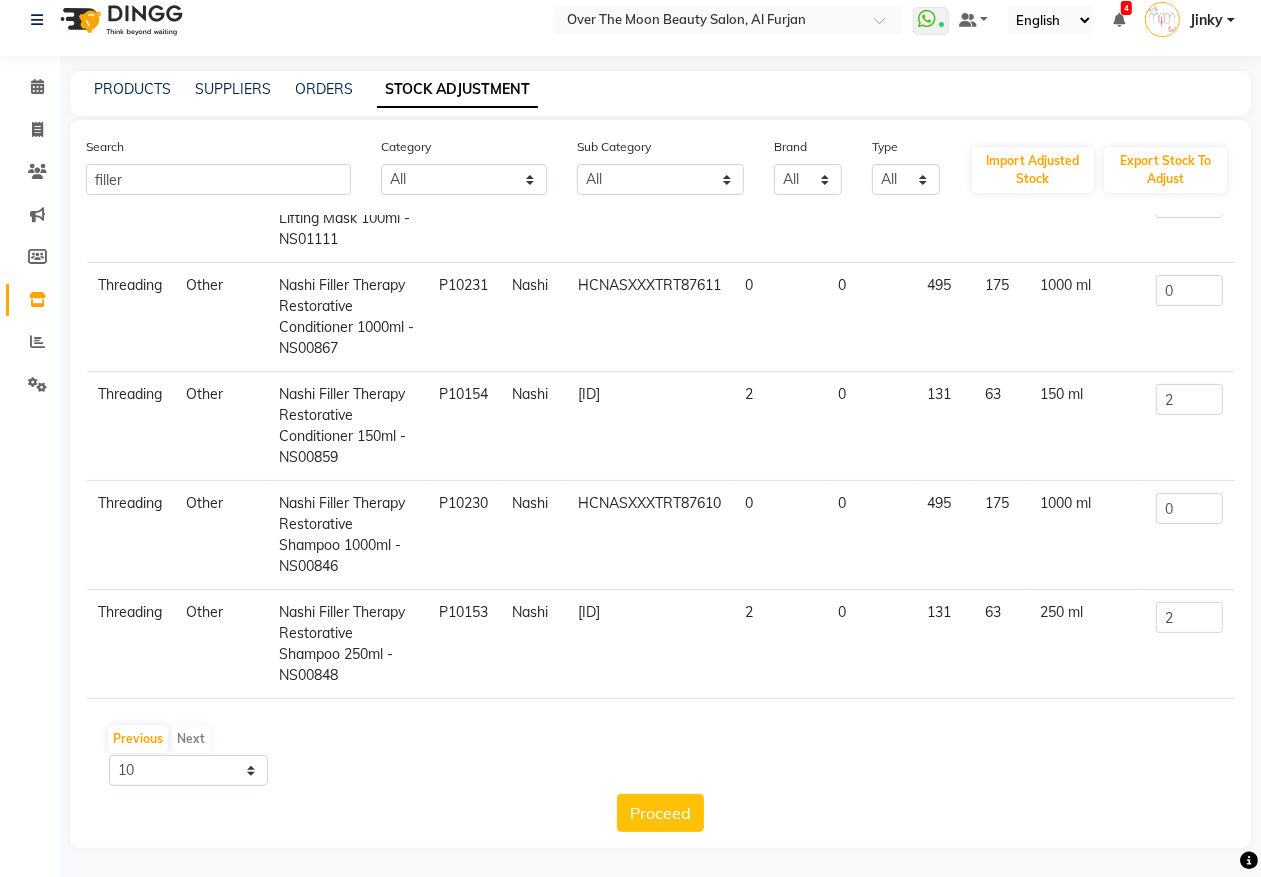 scroll, scrollTop: 0, scrollLeft: 0, axis: both 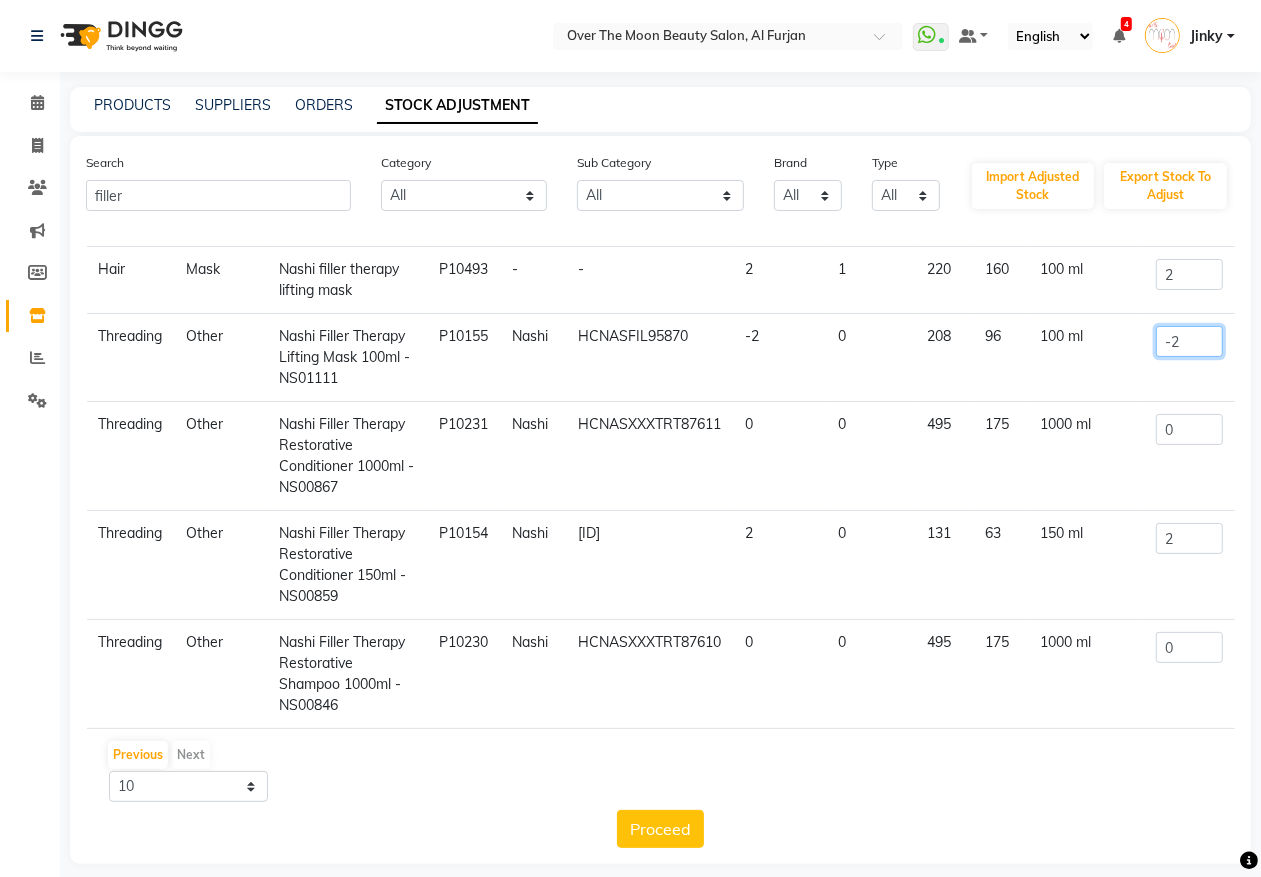 drag, startPoint x: 1175, startPoint y: 403, endPoint x: 1105, endPoint y: 425, distance: 73.37575 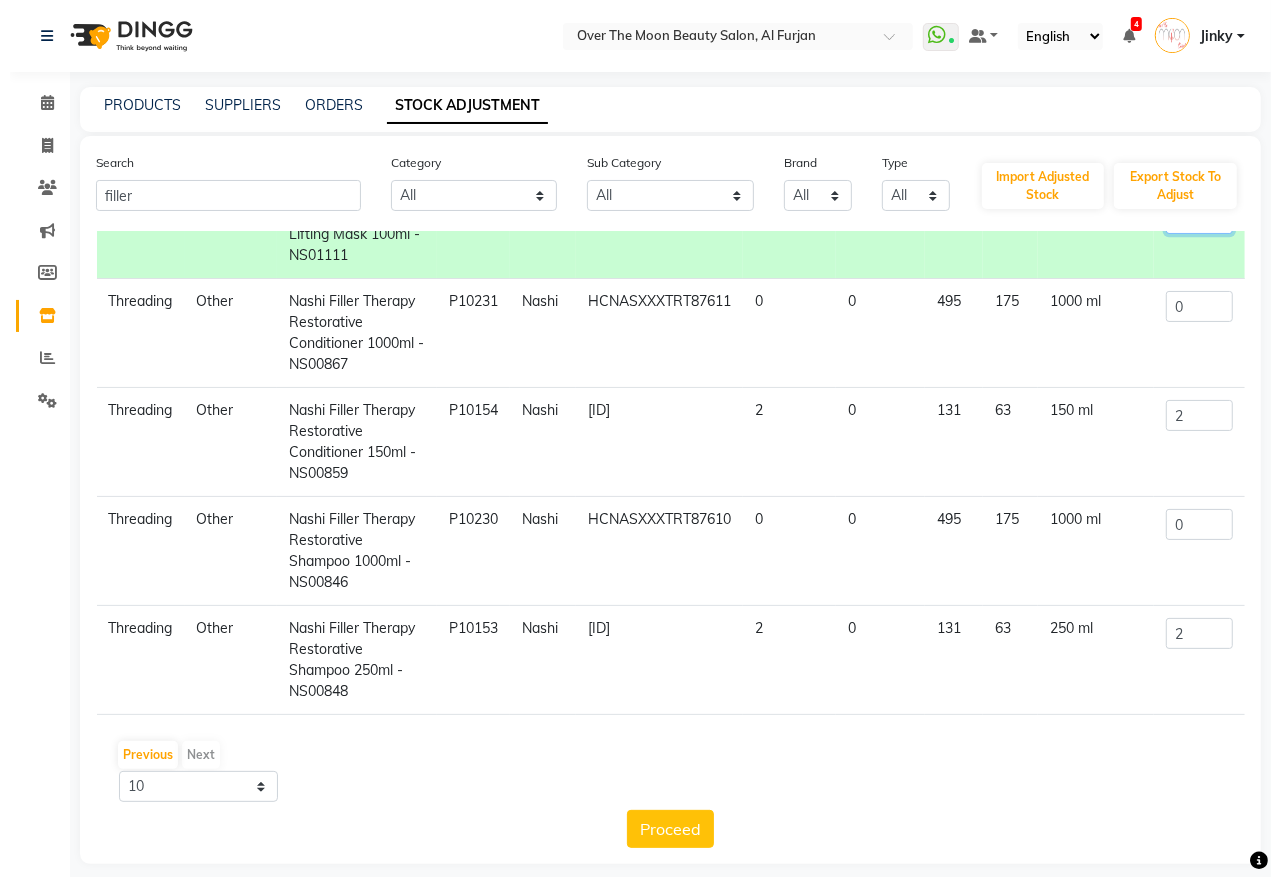 scroll, scrollTop: 416, scrollLeft: 0, axis: vertical 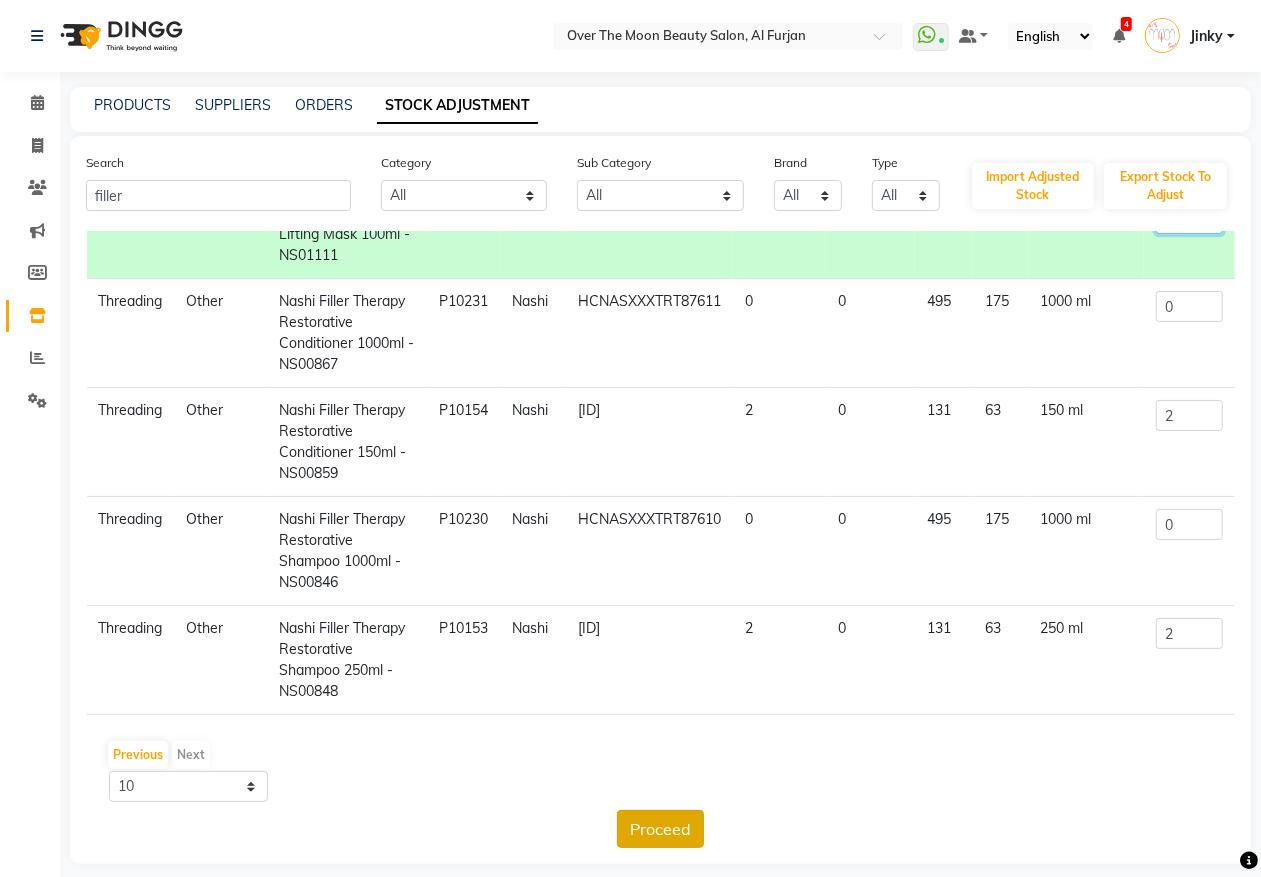 type on "0" 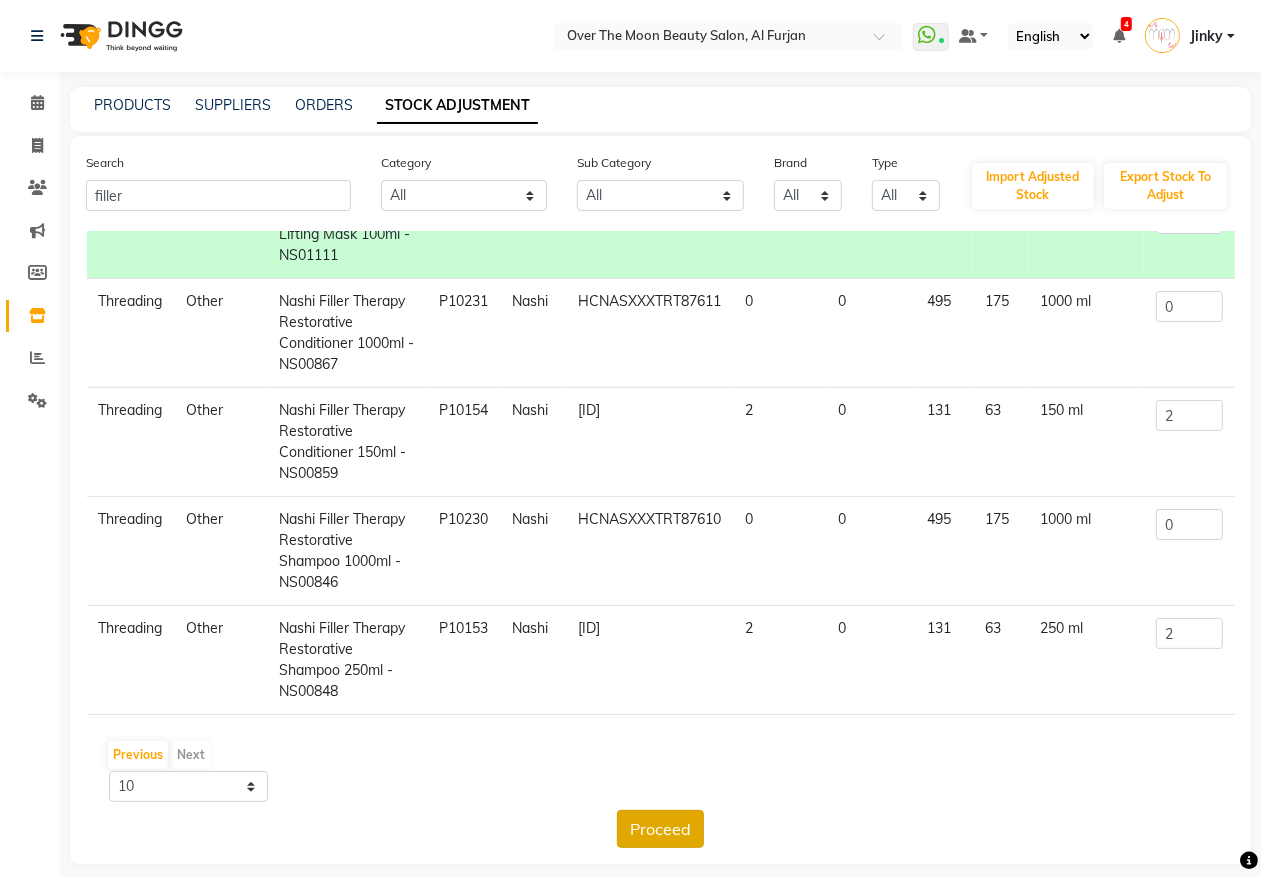click on "Proceed" 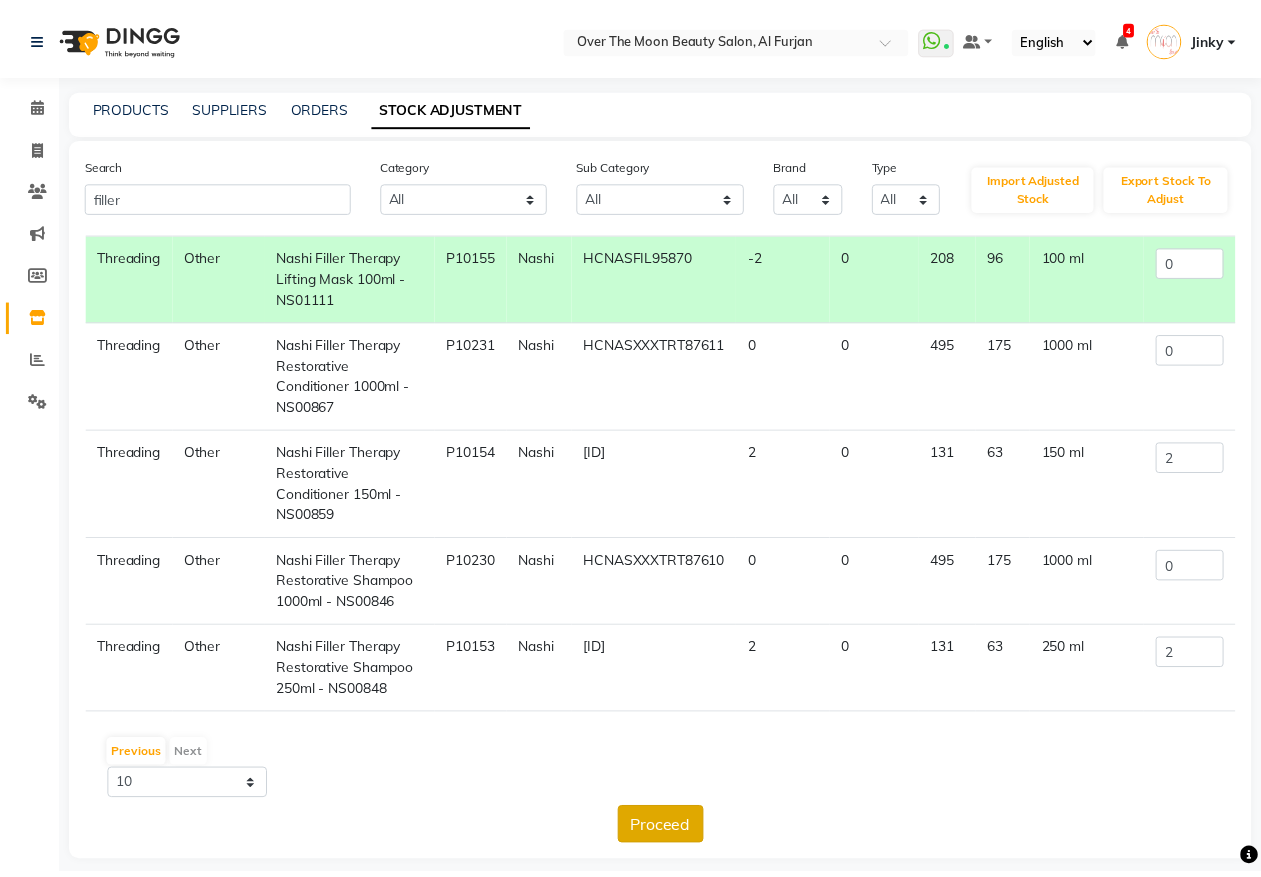 scroll, scrollTop: 0, scrollLeft: 0, axis: both 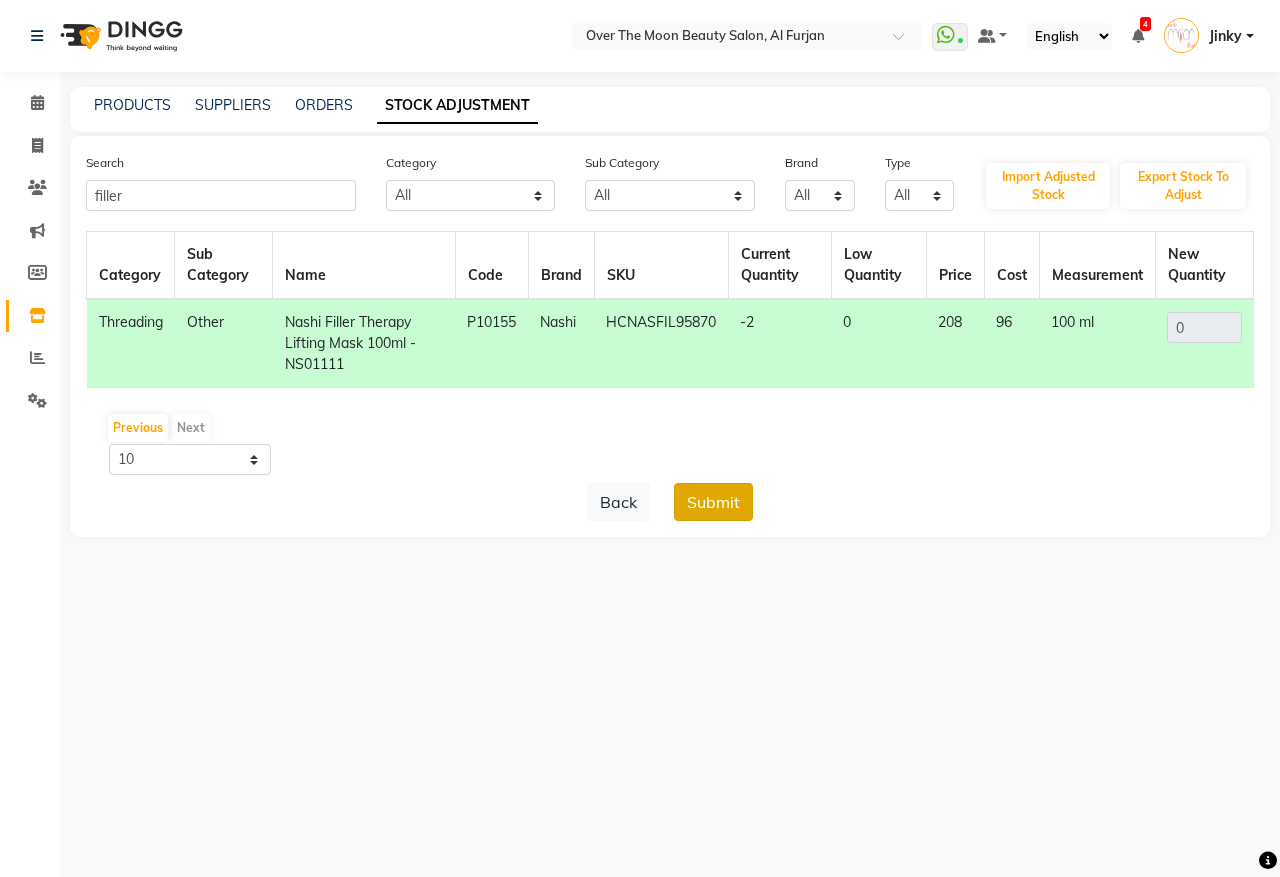 click on "Submit" 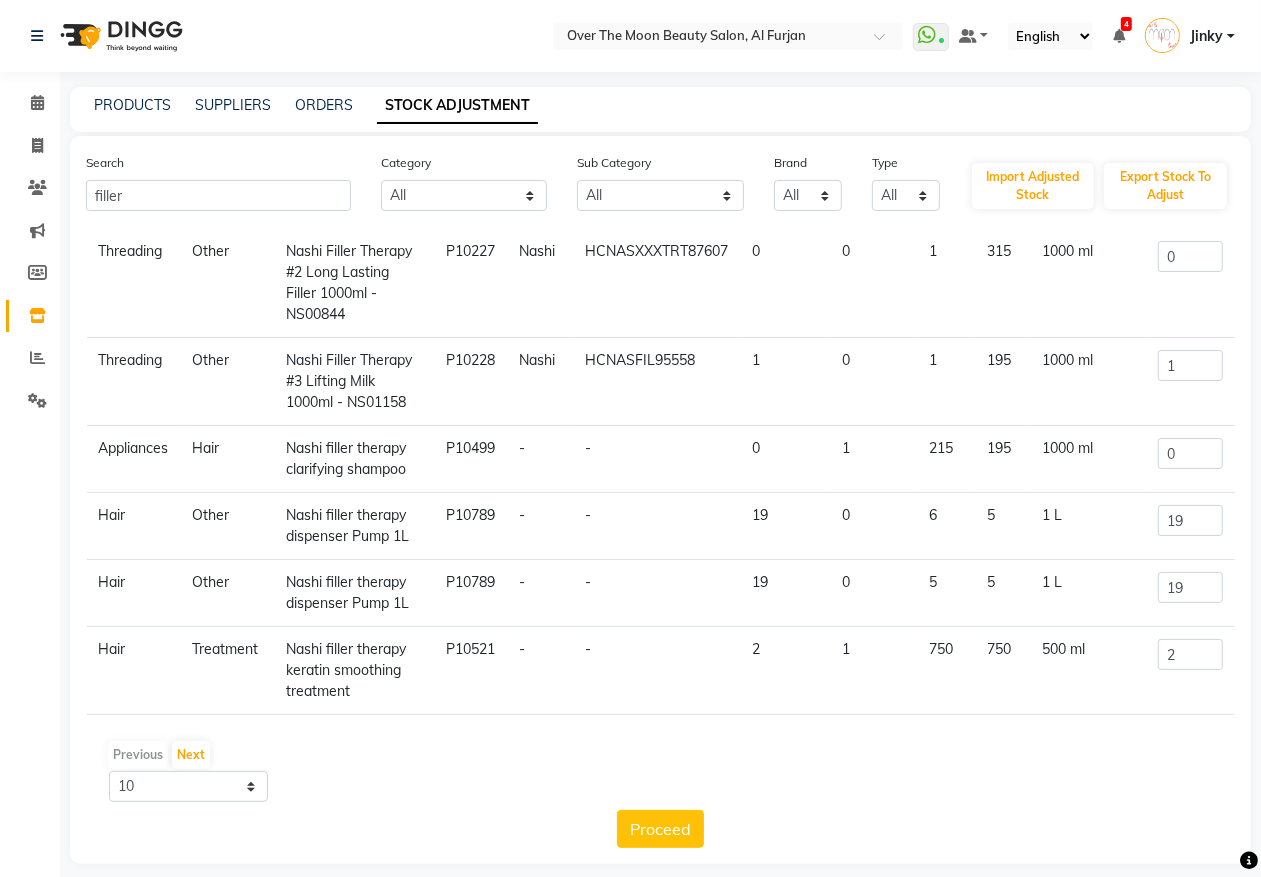 scroll, scrollTop: 571, scrollLeft: 0, axis: vertical 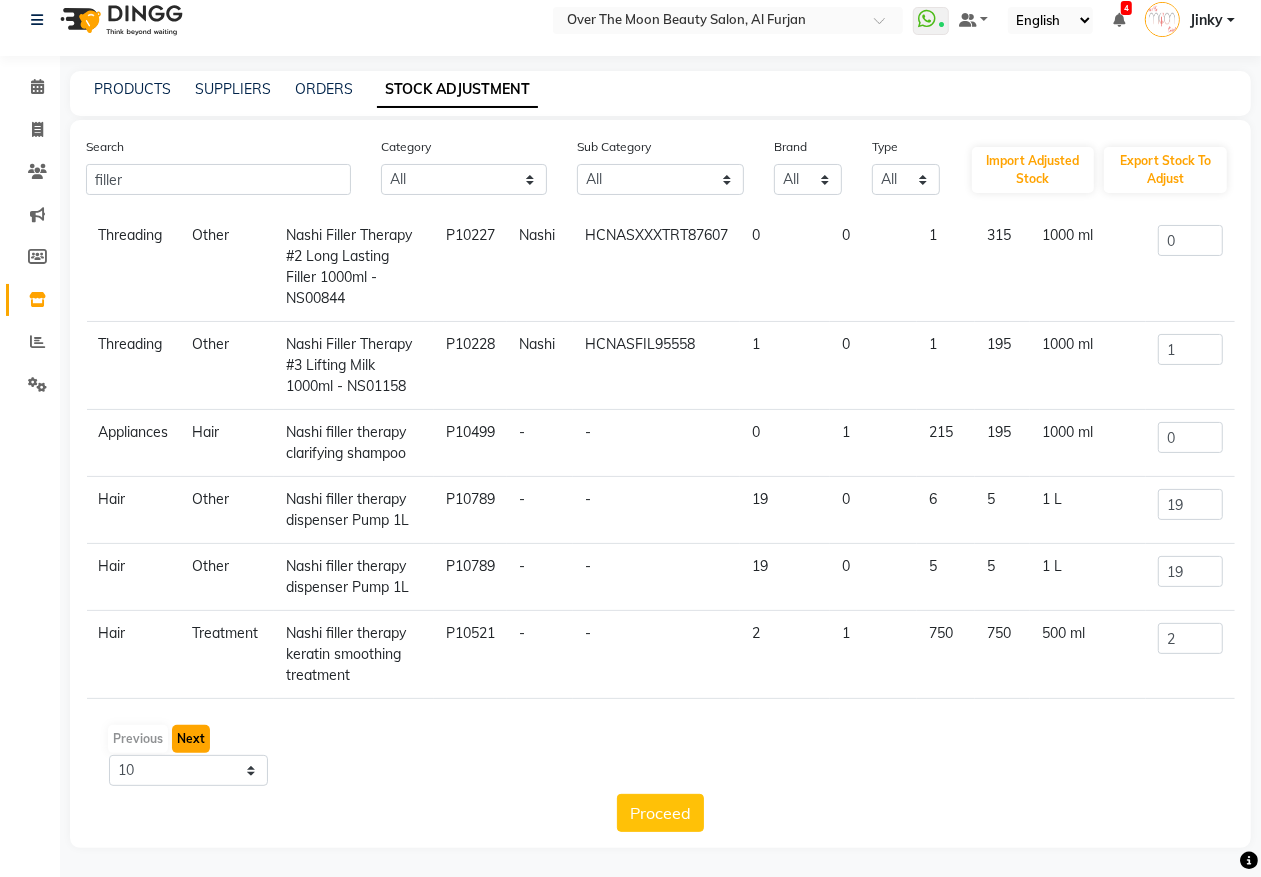 click on "Next" 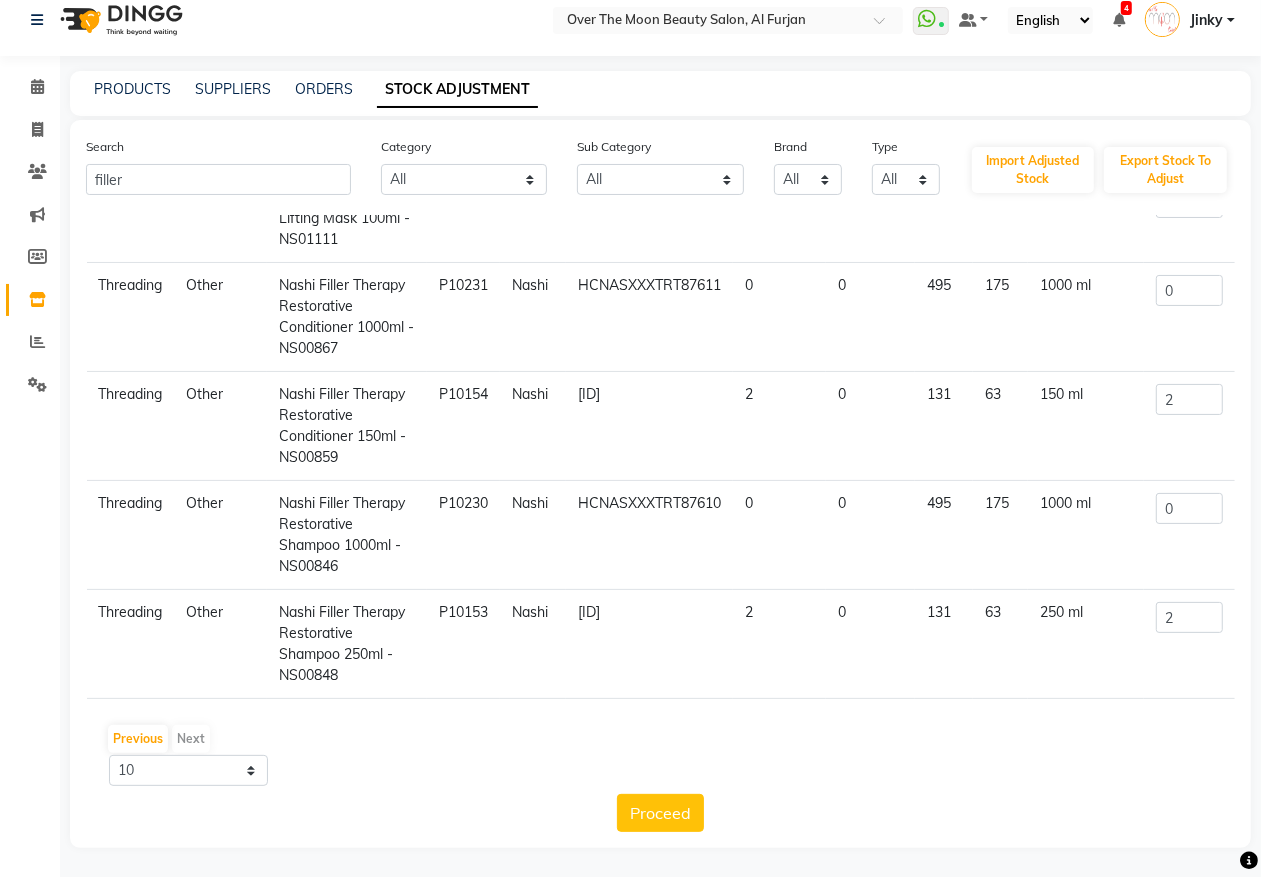 scroll, scrollTop: 0, scrollLeft: 0, axis: both 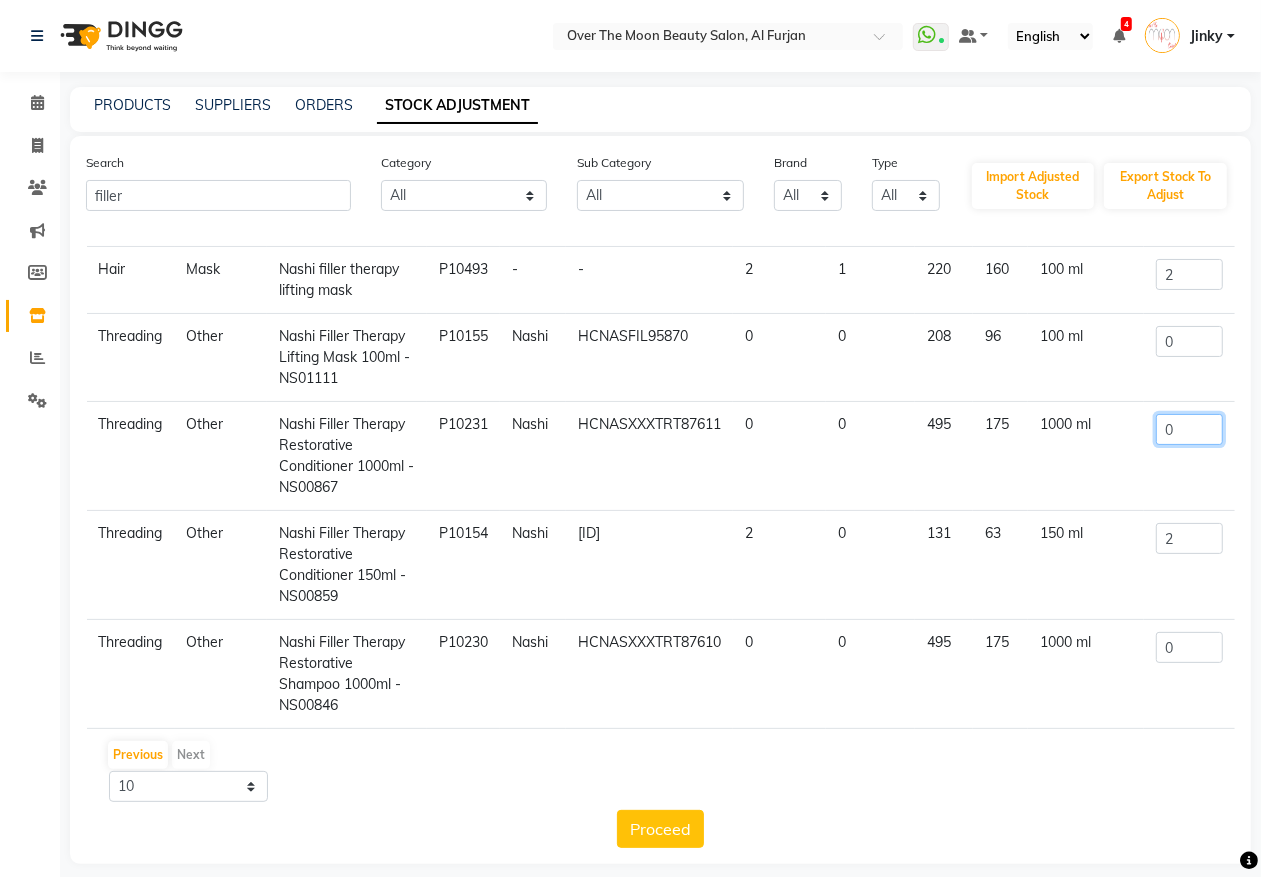drag, startPoint x: 1165, startPoint y: 513, endPoint x: 1091, endPoint y: 533, distance: 76.655075 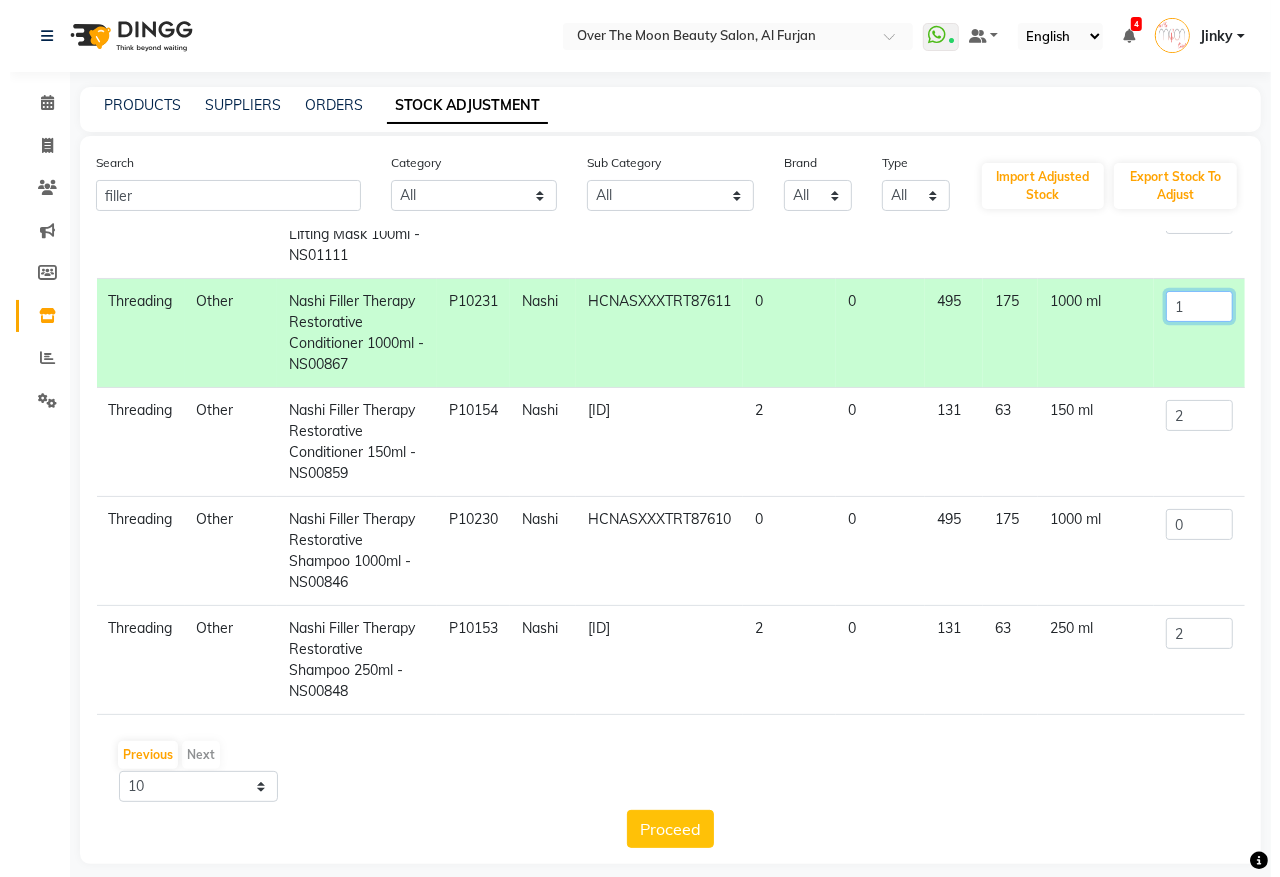 scroll, scrollTop: 416, scrollLeft: 0, axis: vertical 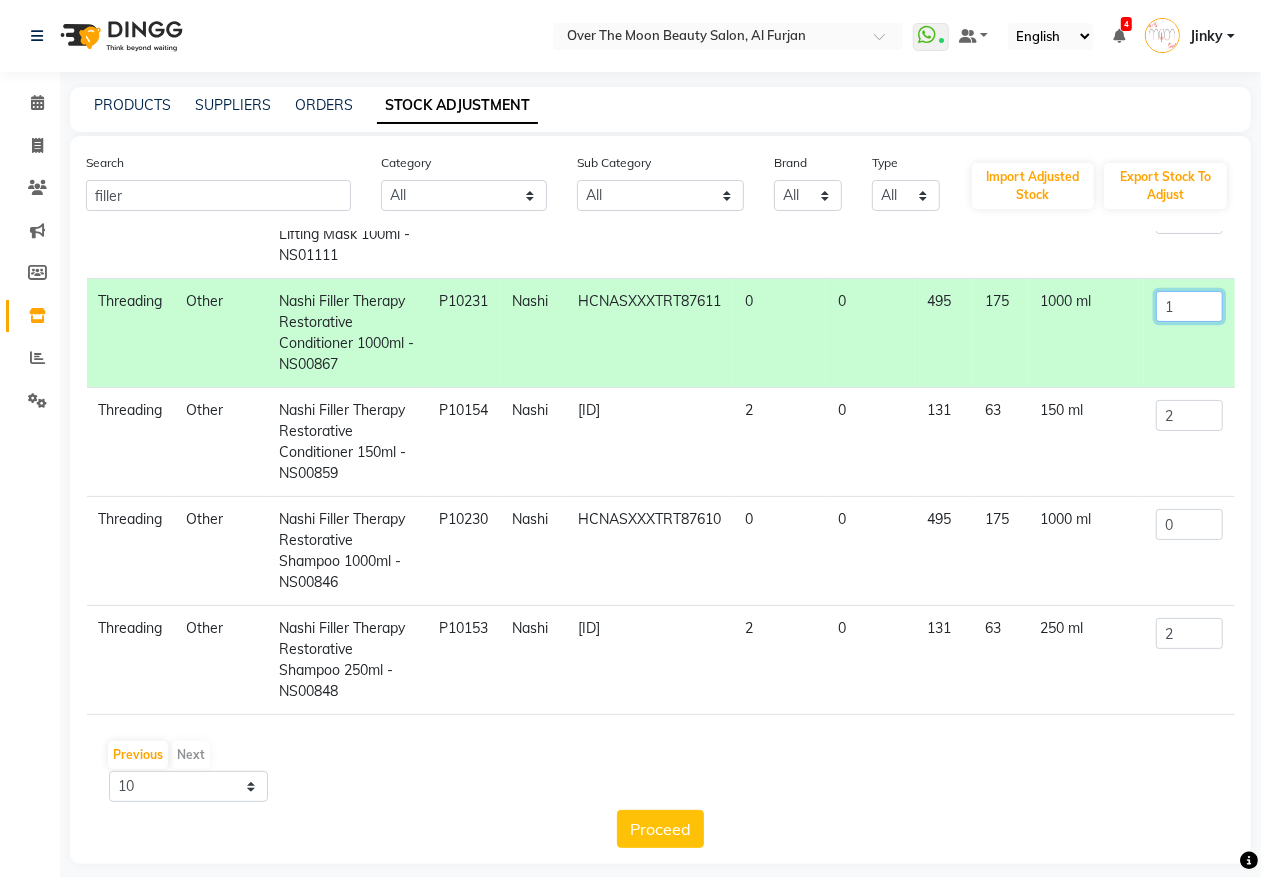 type on "1" 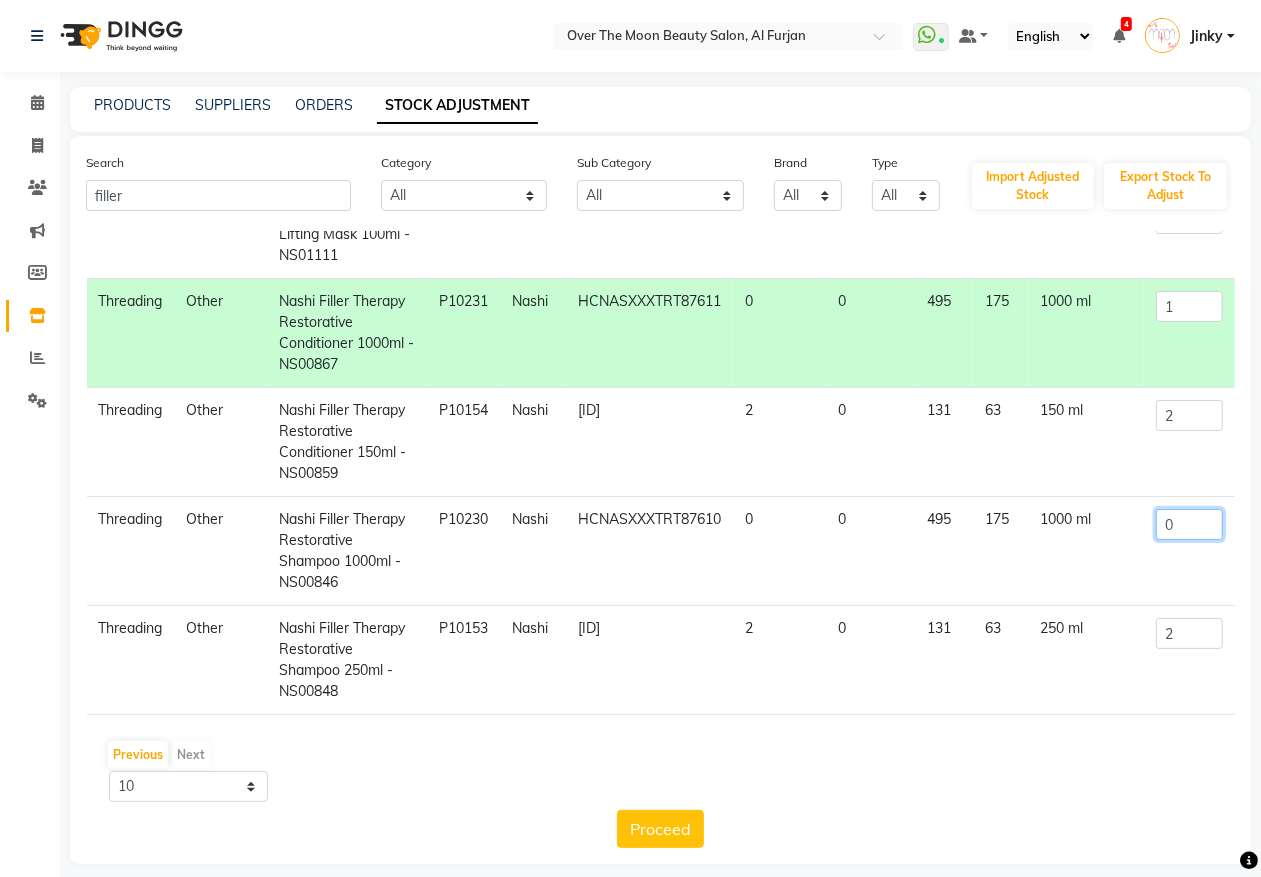 drag, startPoint x: 1167, startPoint y: 582, endPoint x: 1080, endPoint y: 625, distance: 97.04638 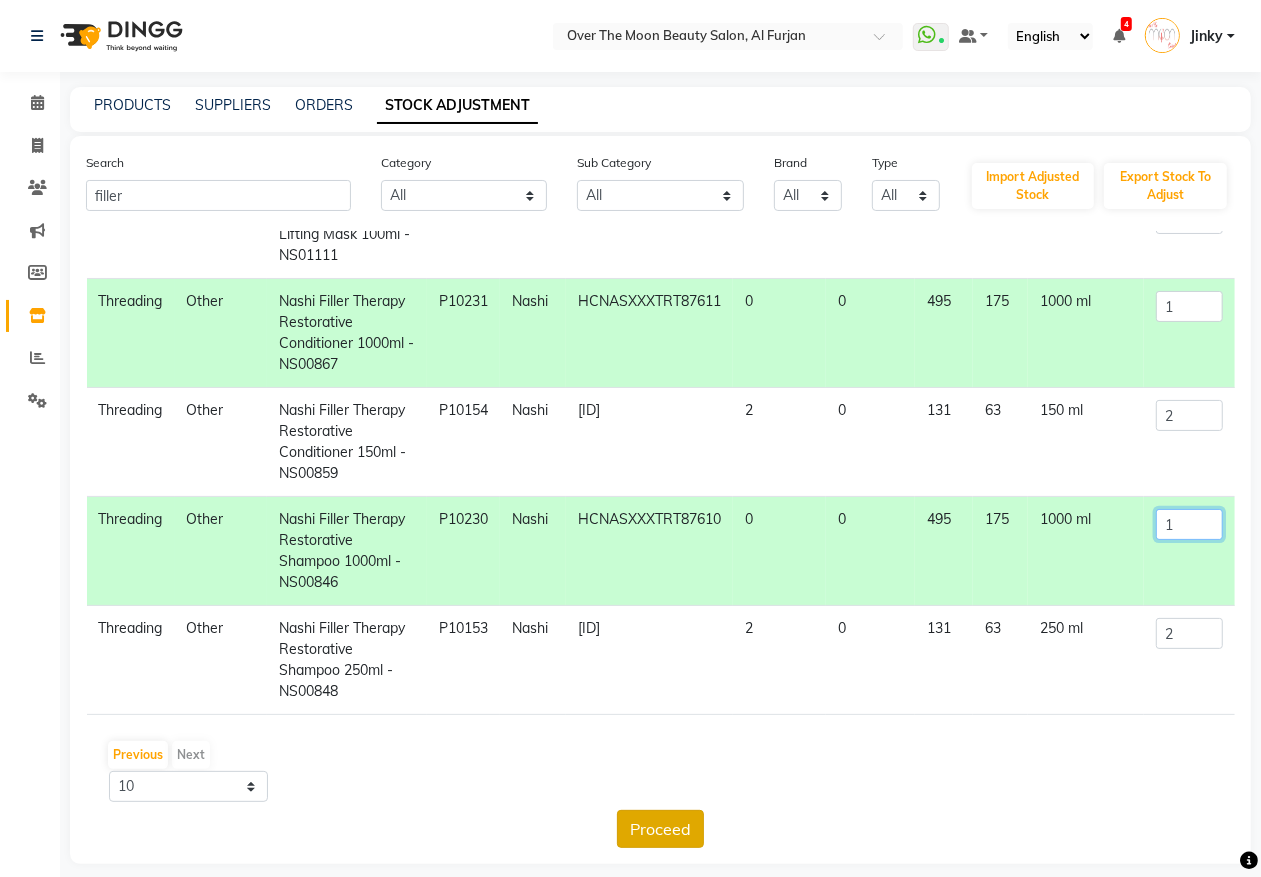 type on "1" 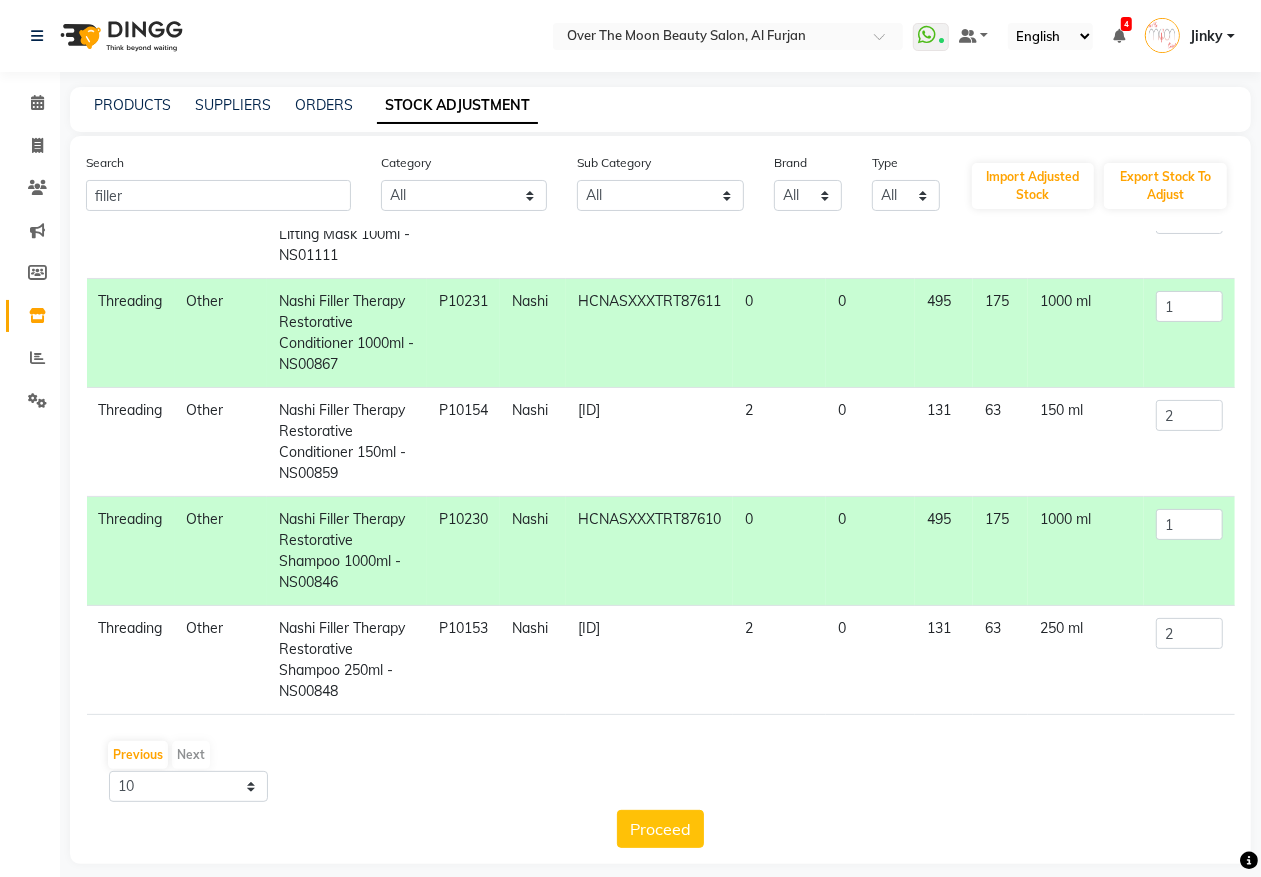 click on "Proceed" 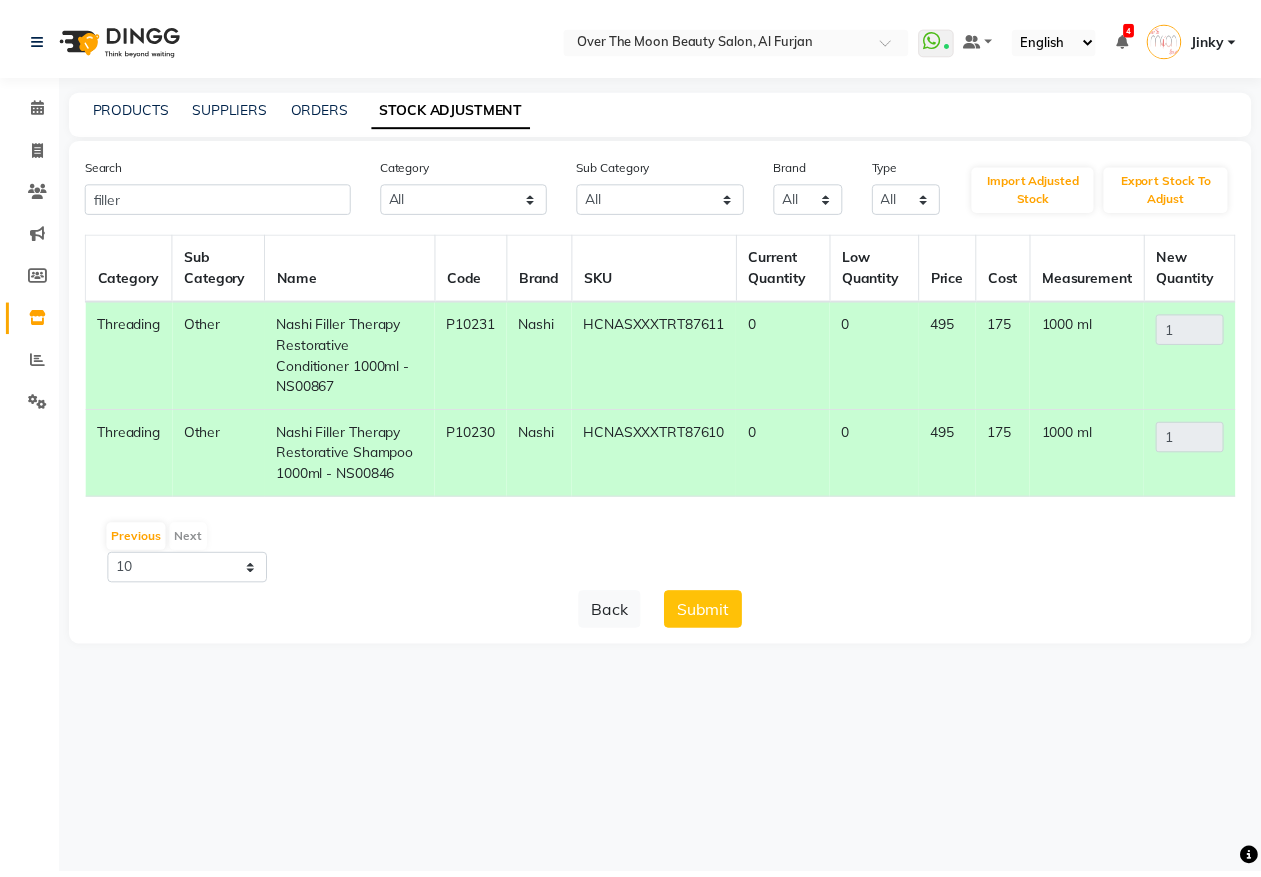 scroll, scrollTop: 0, scrollLeft: 0, axis: both 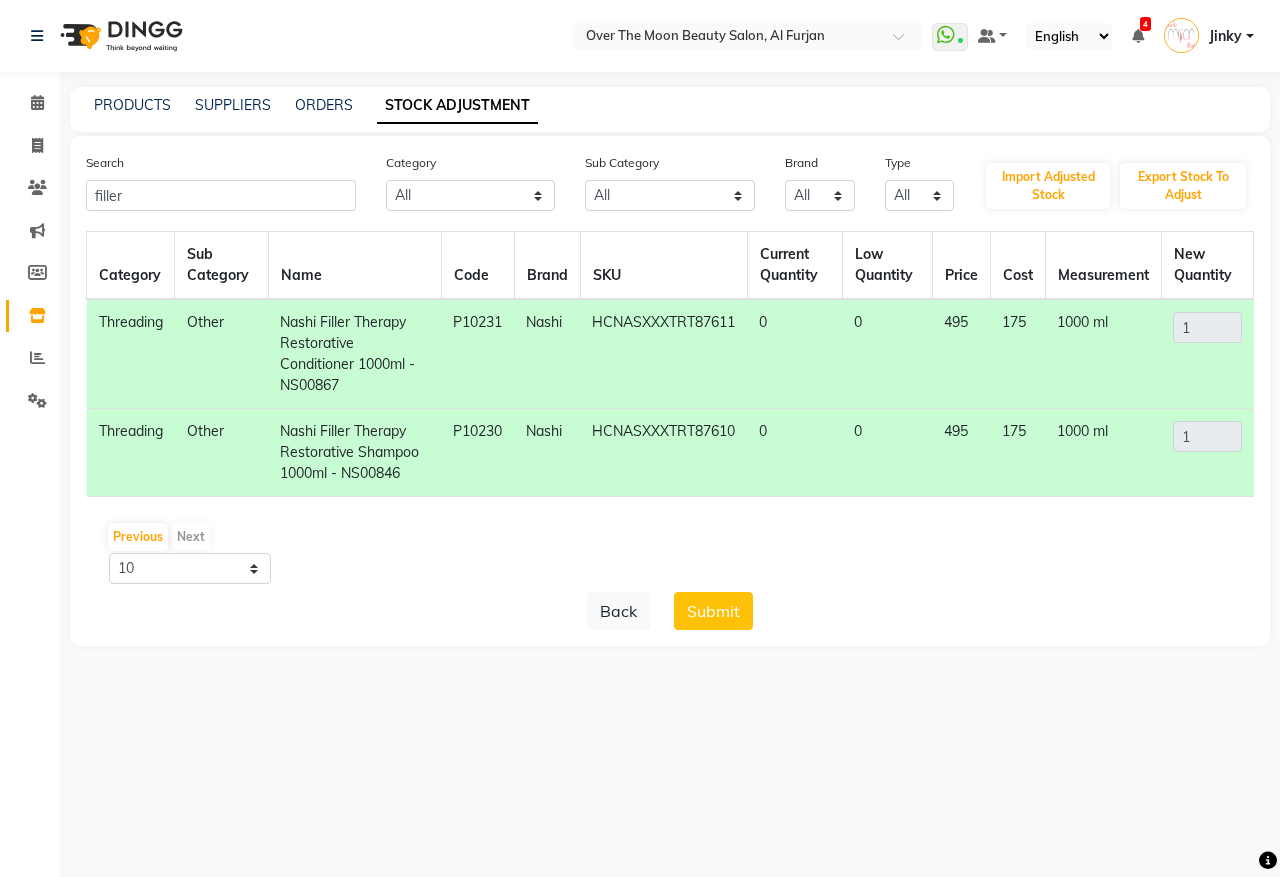 click on "Submit" 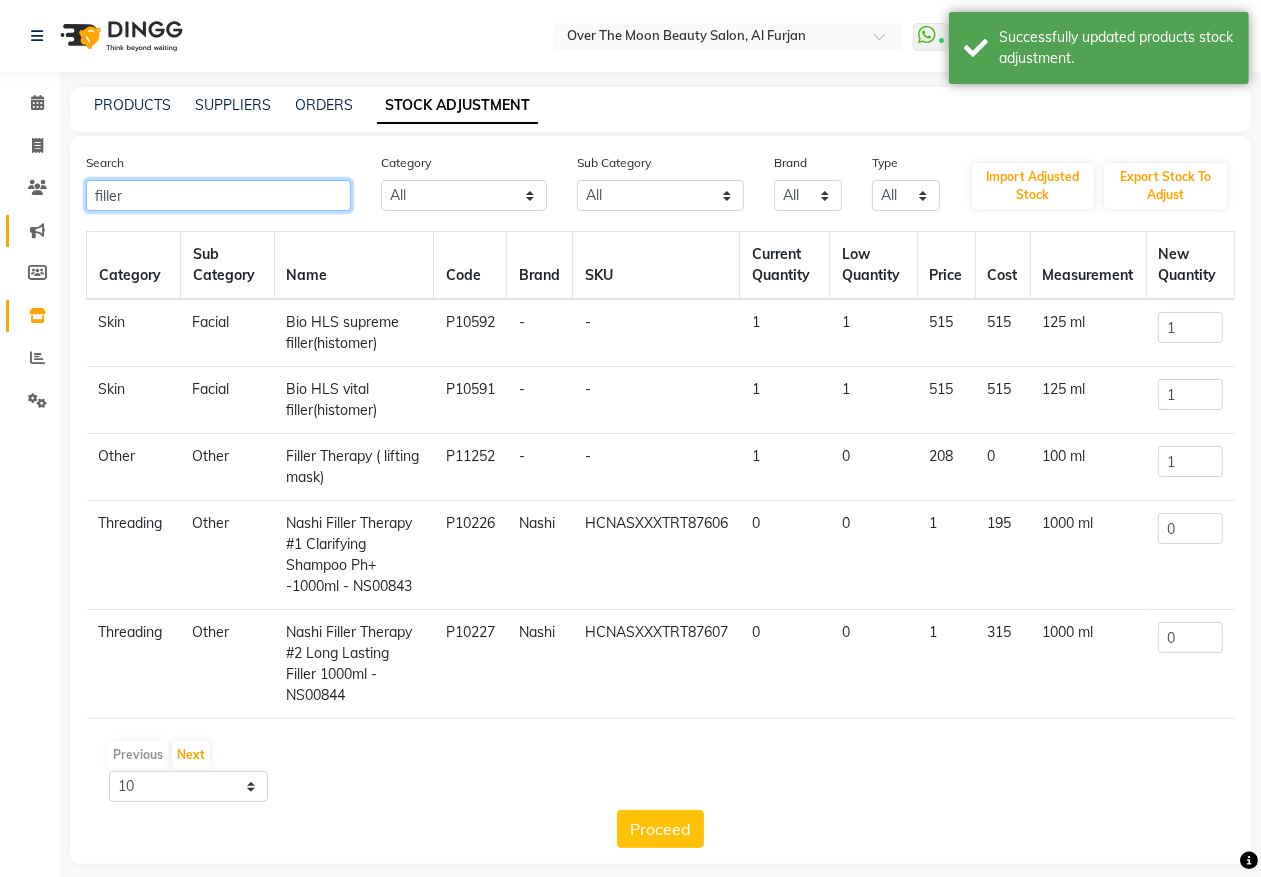 drag, startPoint x: 133, startPoint y: 195, endPoint x: 11, endPoint y: 215, distance: 123.62848 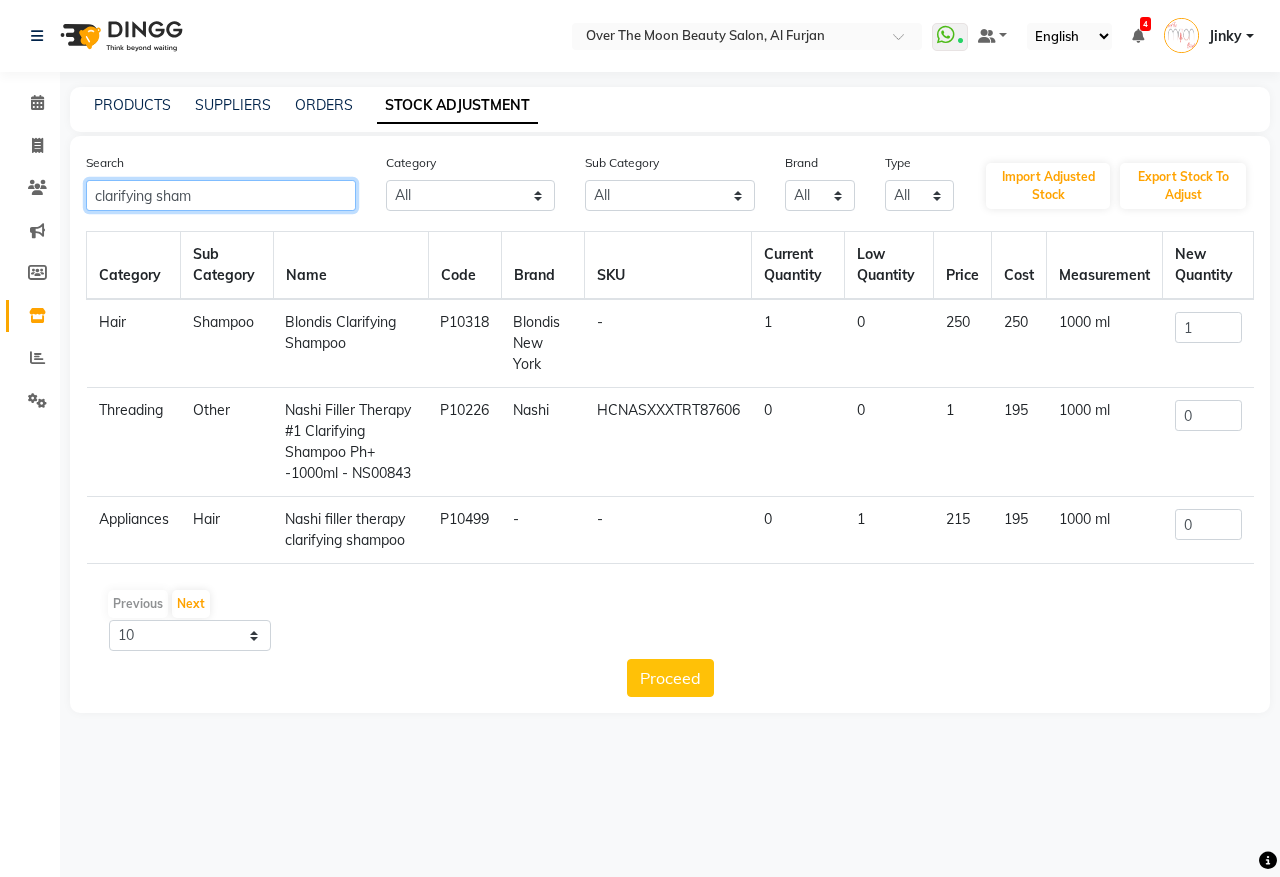 type on "clarifying sham" 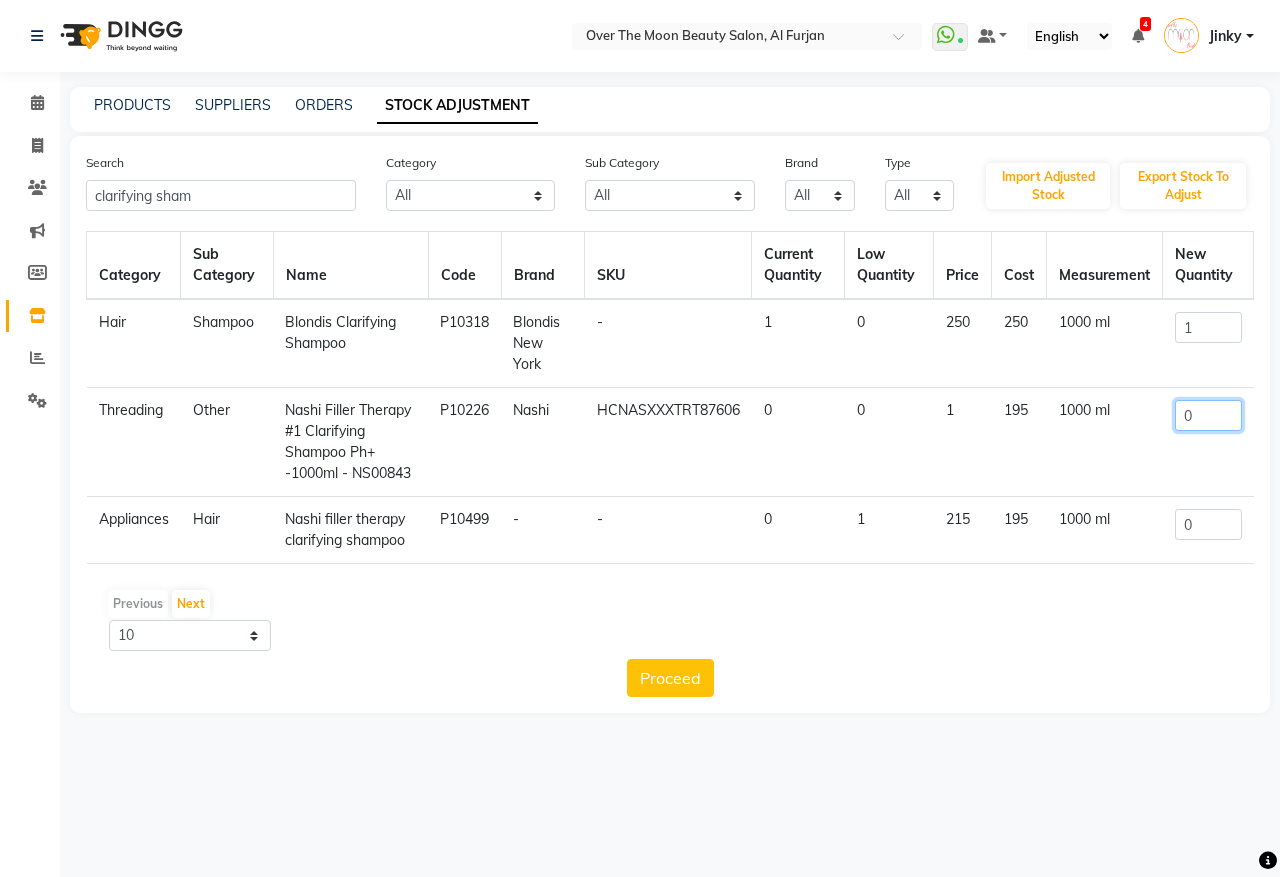 drag, startPoint x: 1206, startPoint y: 410, endPoint x: 1130, endPoint y: 448, distance: 84.97058 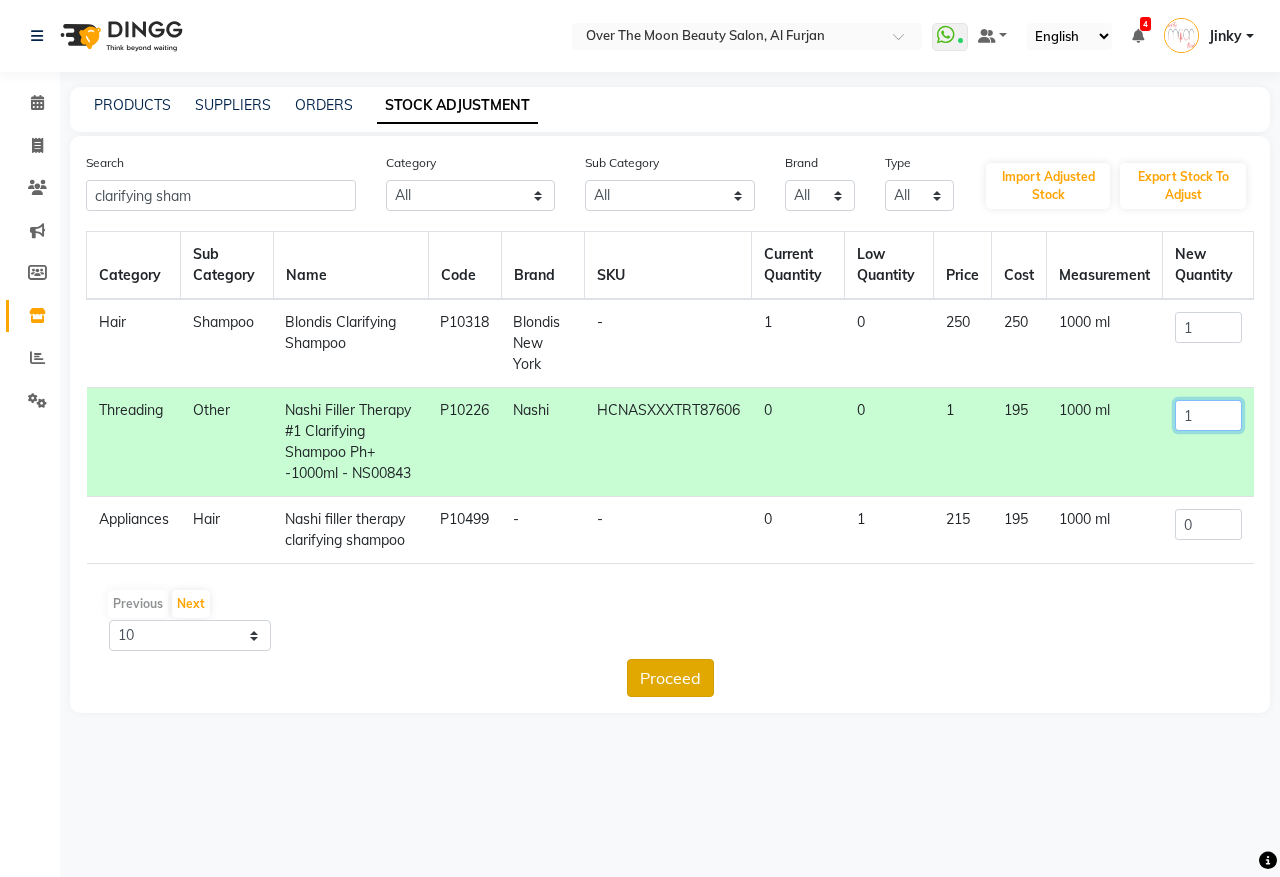 type on "1" 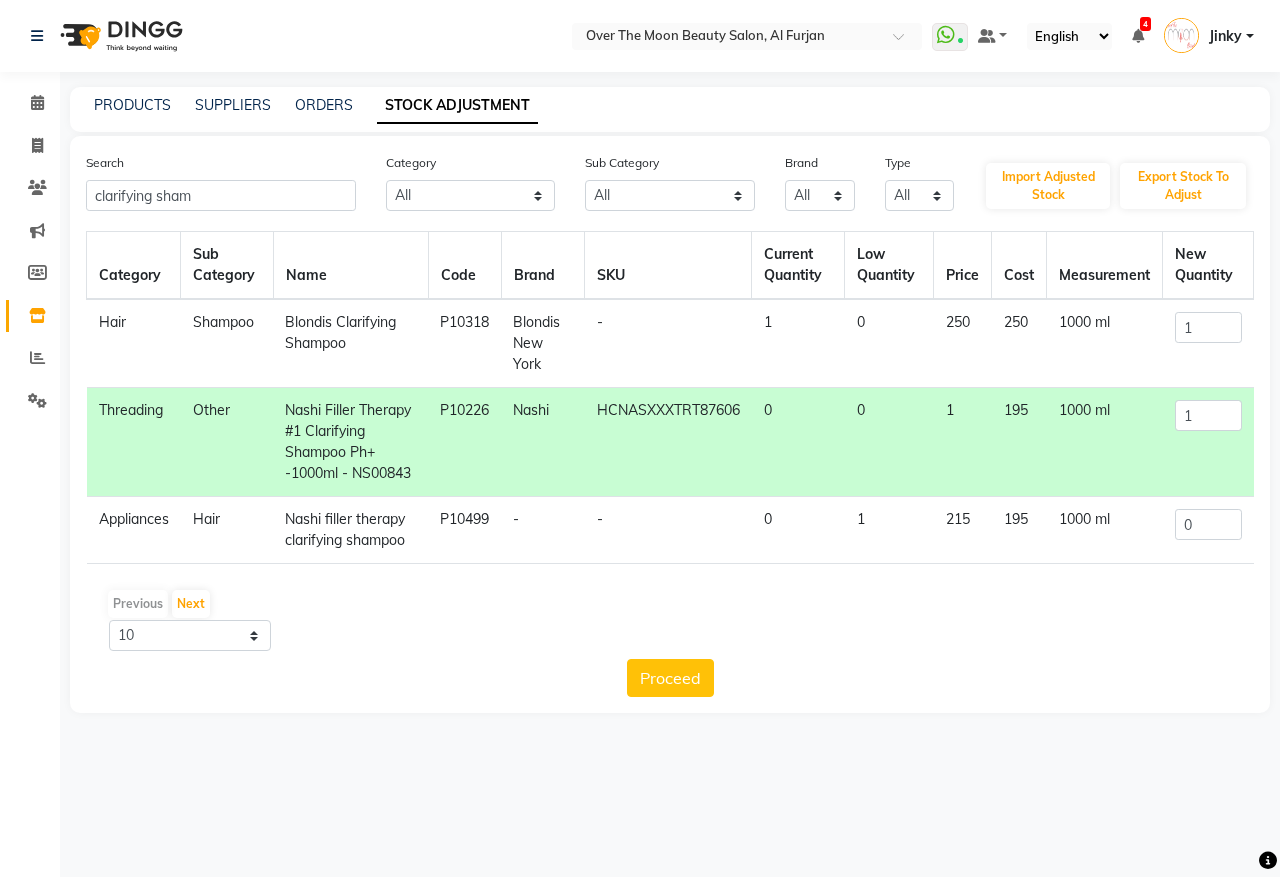 drag, startPoint x: 665, startPoint y: 722, endPoint x: 661, endPoint y: 705, distance: 17.464249 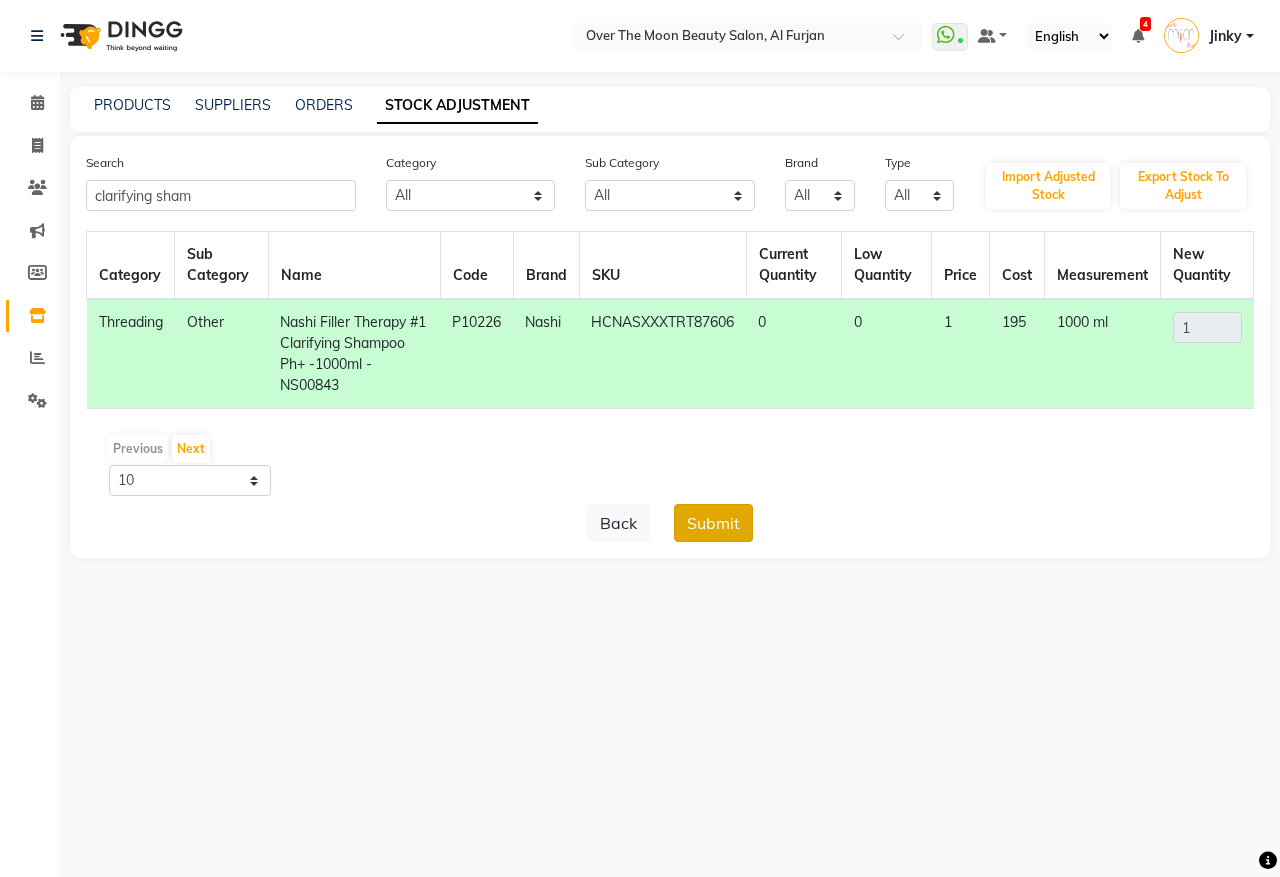 click on "Submit" 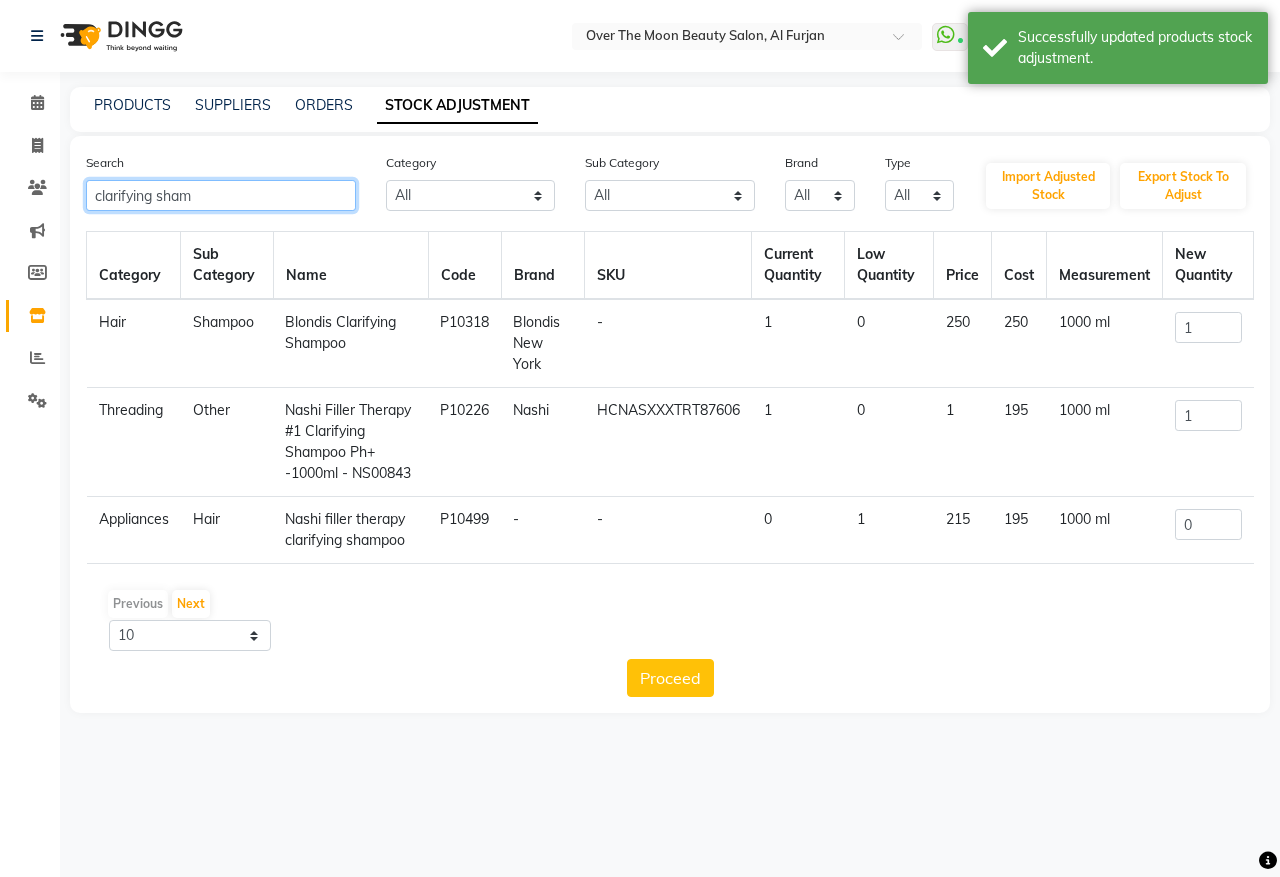 click on "Select Location × Over The Moon Beauty Salon, Al Furjan  WhatsApp Status  ✕ Status:  Connected Most Recent Message: 03-08-2025     09:43 PM Recent Service Activity: 04-08-2025     11:42 AM Default Panel My Panel English ENGLISH Español العربية मराठी हिंदी ગુજરાતી தமிழ் 中文 4 Notifications nothing to show Jinky Manage Profile Change Password Sign out  Version:3.16.0  ☀ Over The Moon Beauty Salon, Al Furjan  Calendar  Invoice  Clients  Marketing  Members  Inventory  Reports  Settings Completed InProgress Upcoming Dropped Tentative Check-In Confirm Bookings Segments Page Builder PRODUCTS SUPPLIERS ORDERS STOCK ADJUSTMENT Search clarifying sham Category All Hair Skin Makeup Personal Care Appliances Beard Waxing Disposable Threading Hands and Feet Beauty Planet Botox Cadiveu Casmara Cheryls Loreal Olaplex Other Sub Category All Hair Bath & Body Lips Olaplex Salon Use Loreal Retail Cheryls Retail Casmara Retail Shampoo Keratin Retail Botox Salon Use Rill" 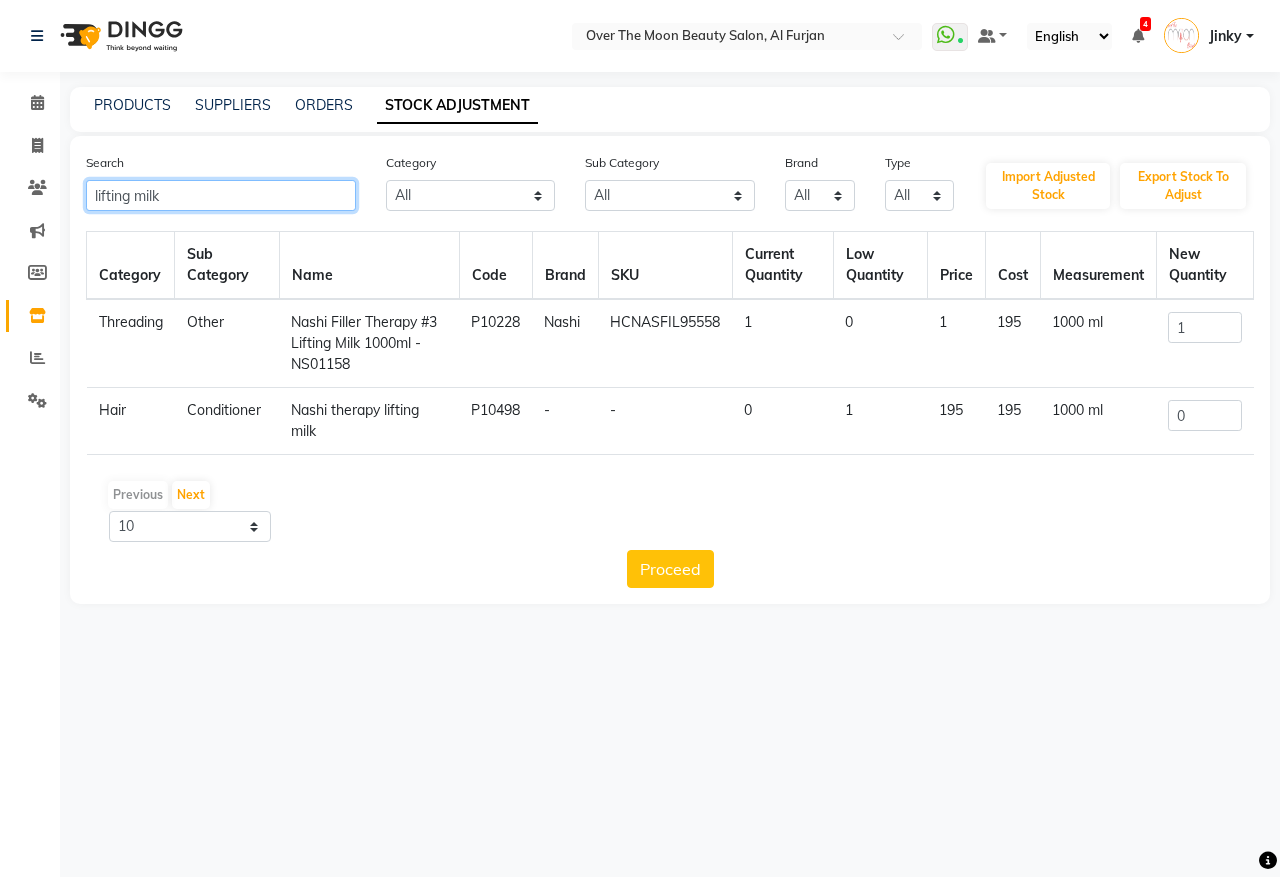 drag, startPoint x: 208, startPoint y: 186, endPoint x: 0, endPoint y: 221, distance: 210.92416 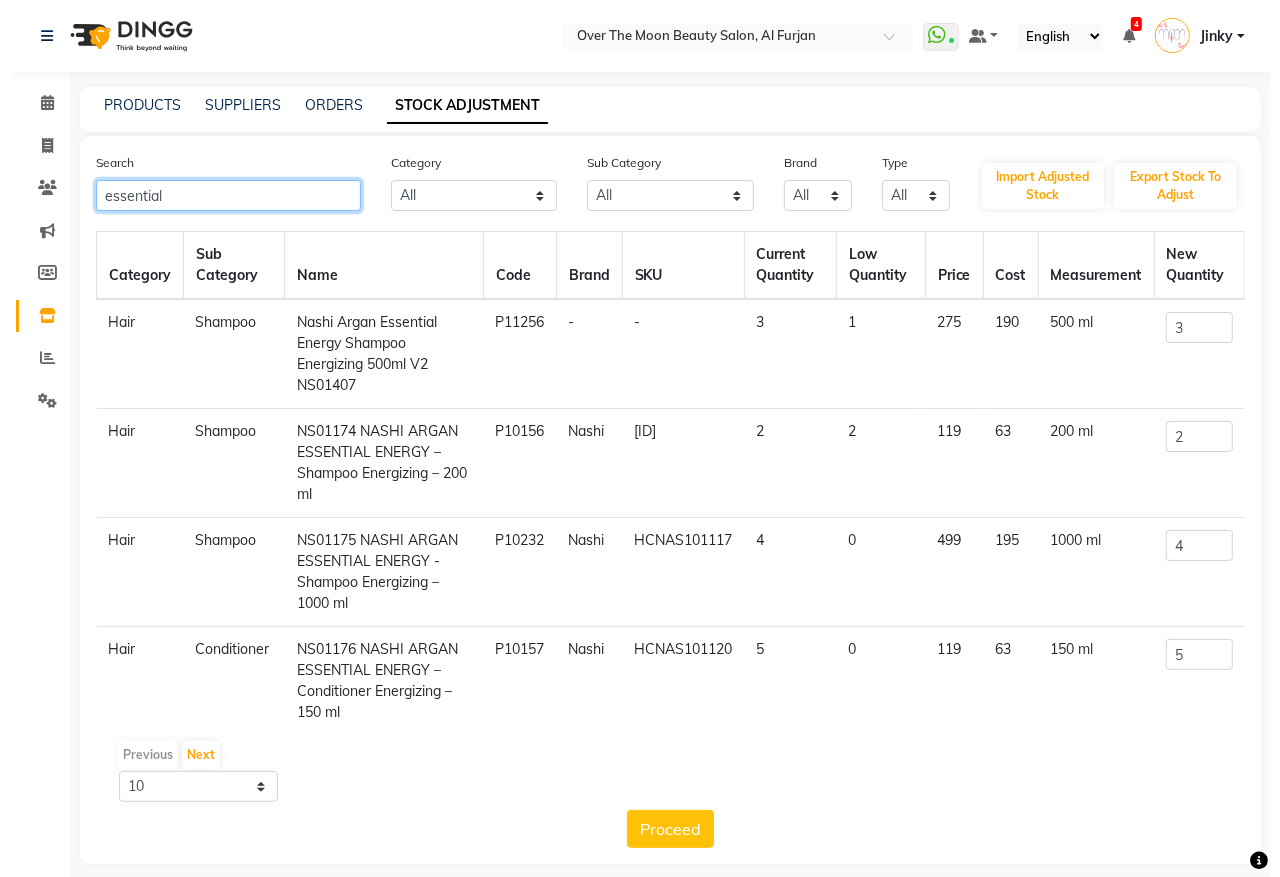scroll, scrollTop: 208, scrollLeft: 0, axis: vertical 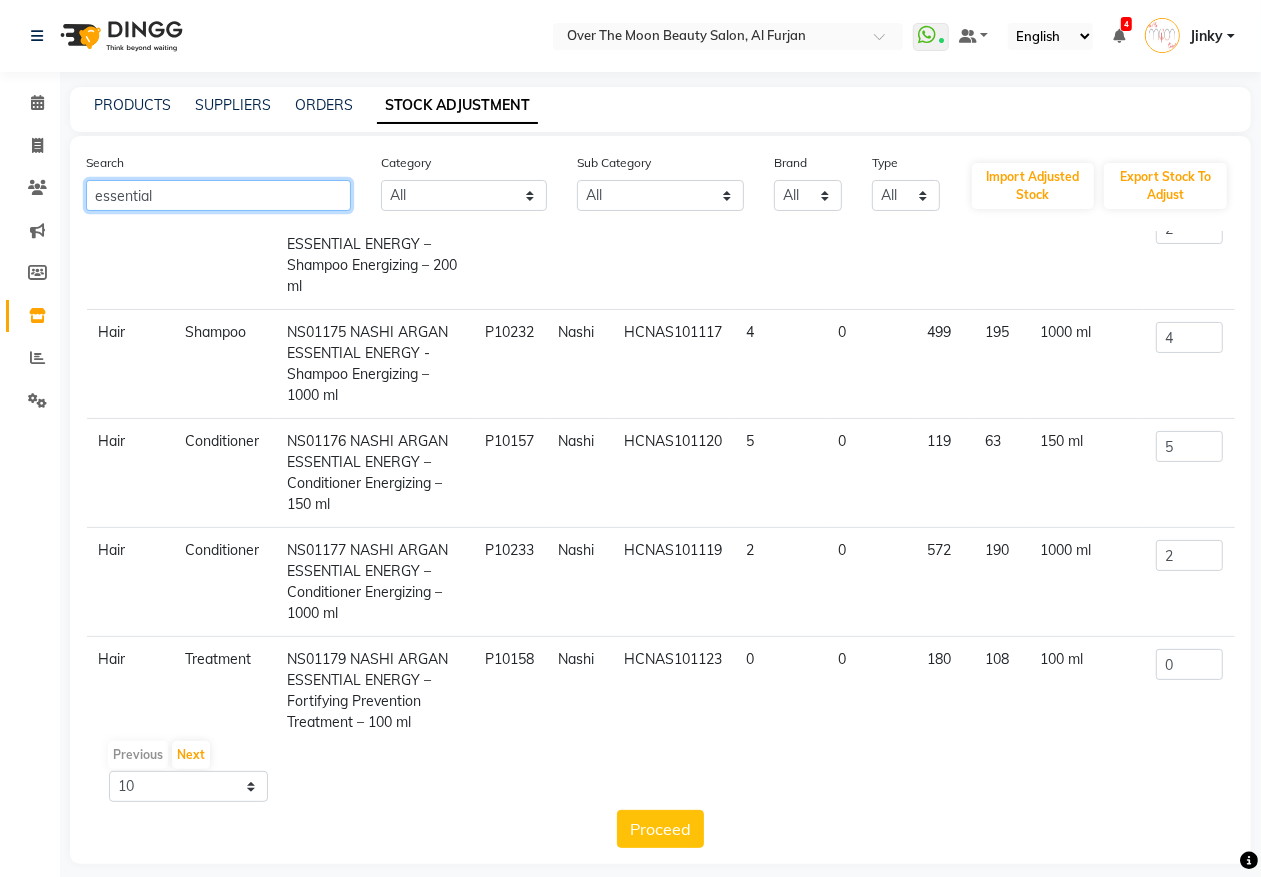 type on "essential" 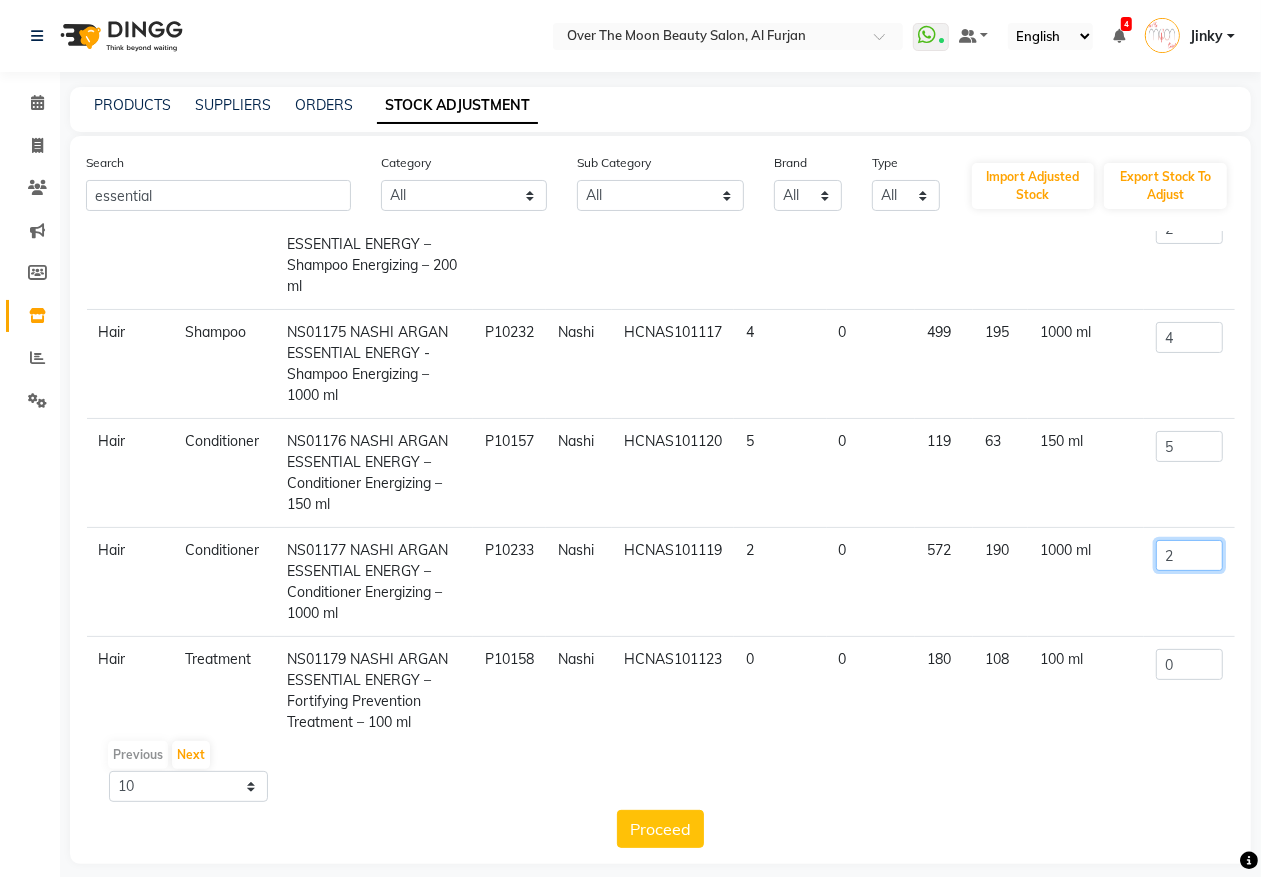 click on "2" 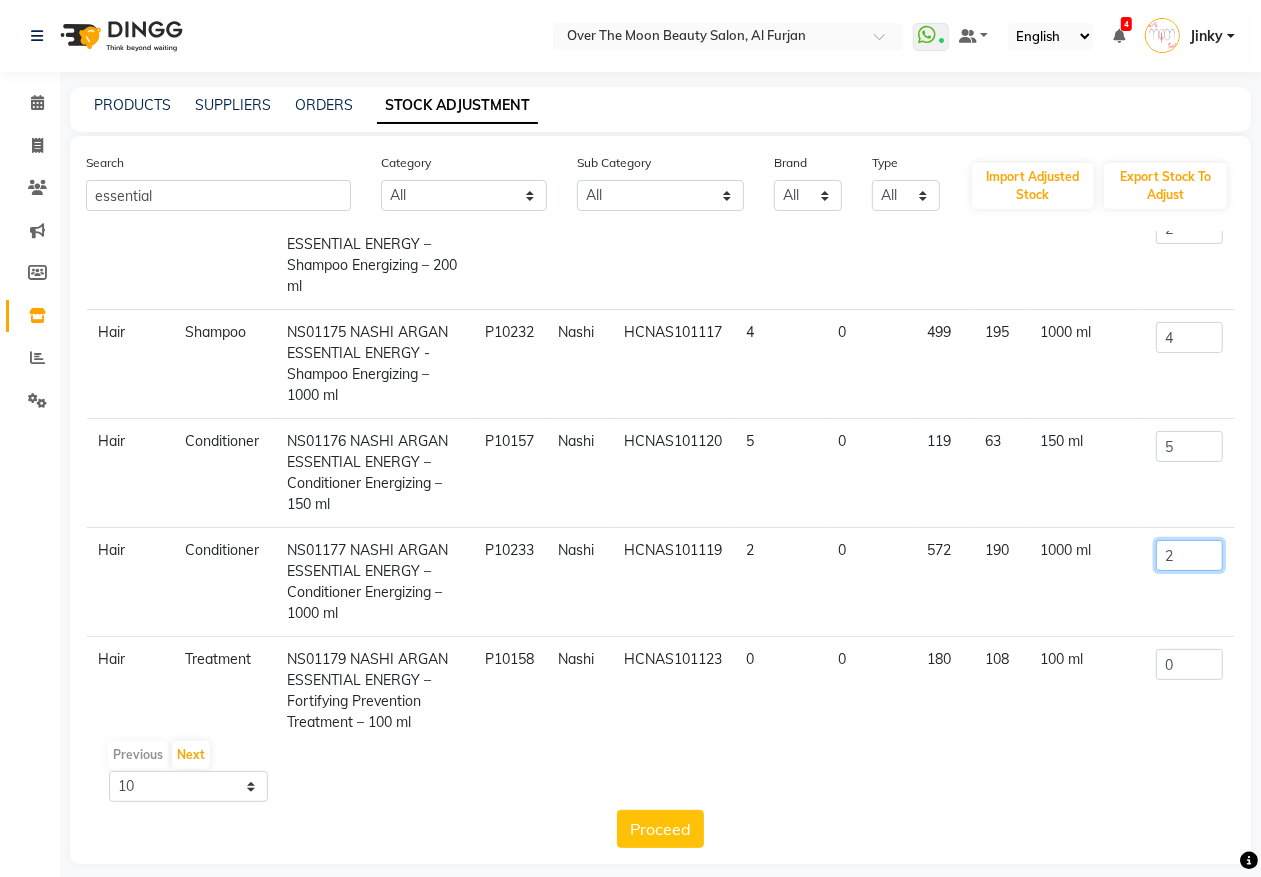 drag, startPoint x: 1157, startPoint y: 551, endPoint x: 1083, endPoint y: 591, distance: 84.118965 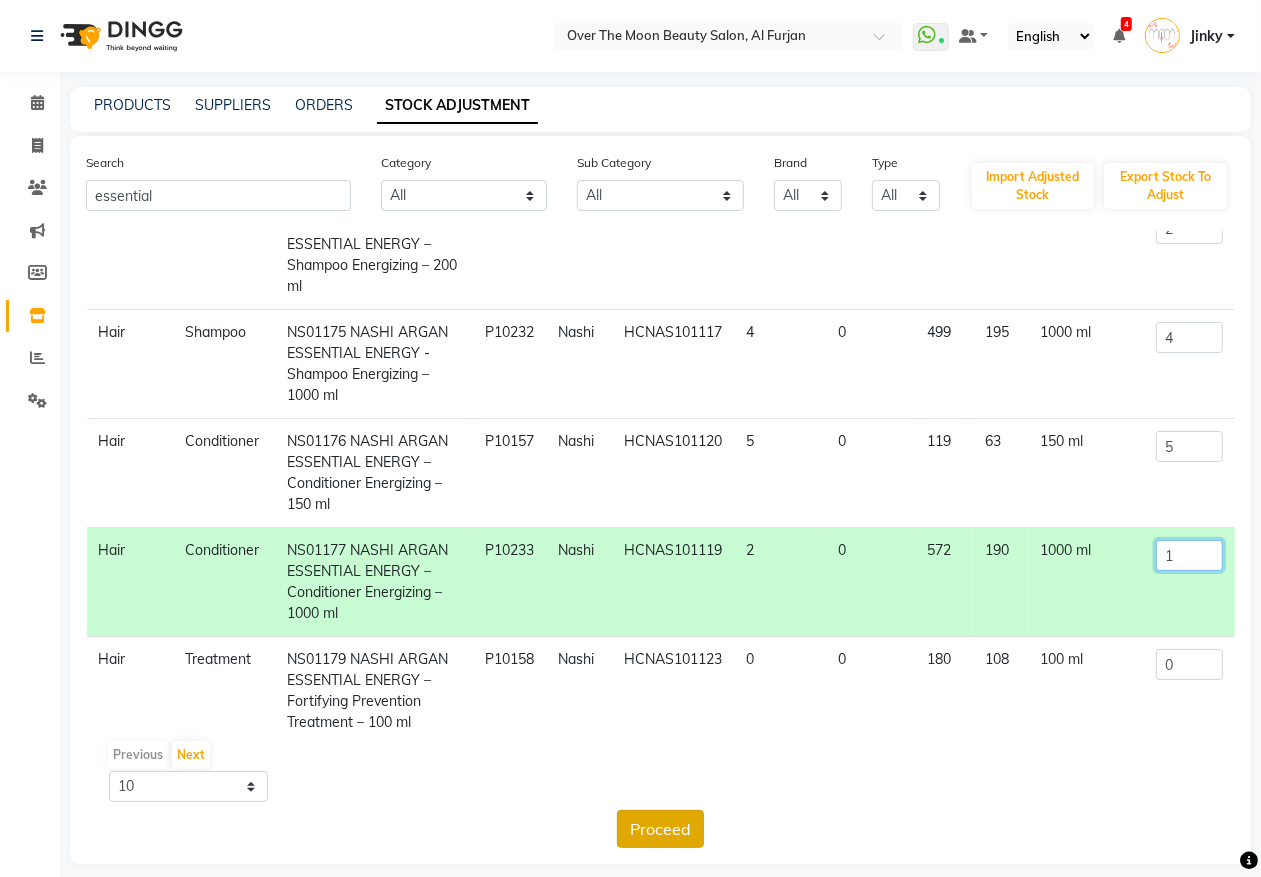 type on "1" 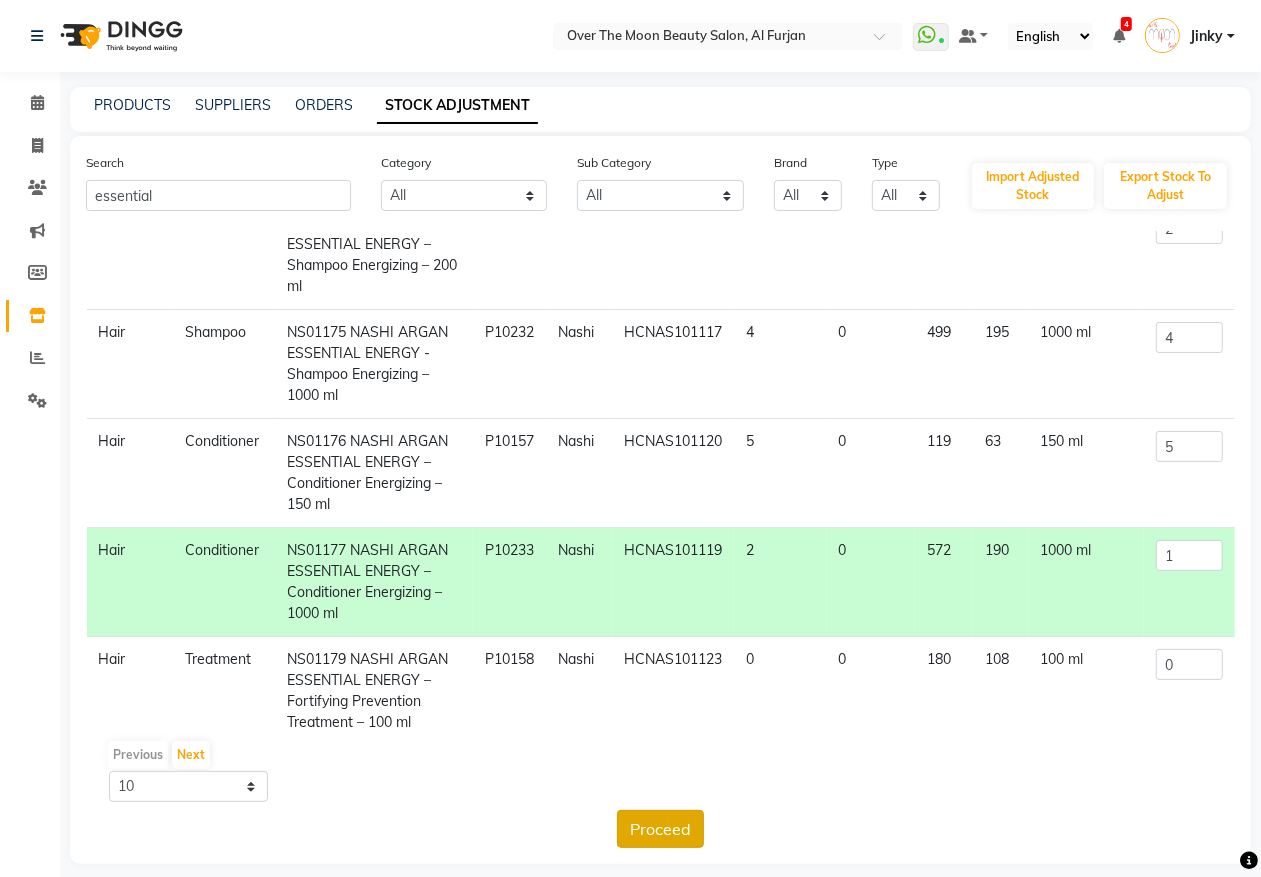 click on "Proceed" 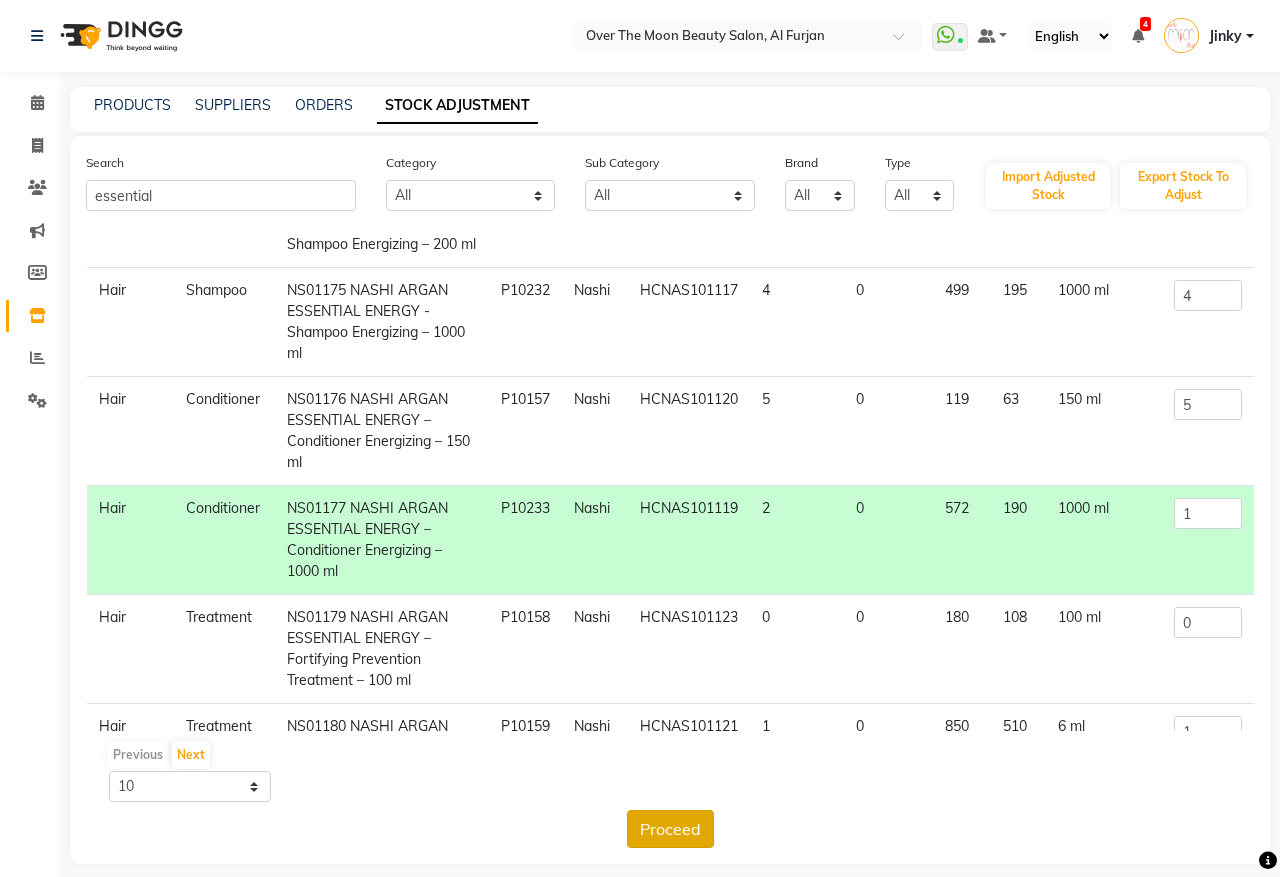 scroll, scrollTop: 0, scrollLeft: 0, axis: both 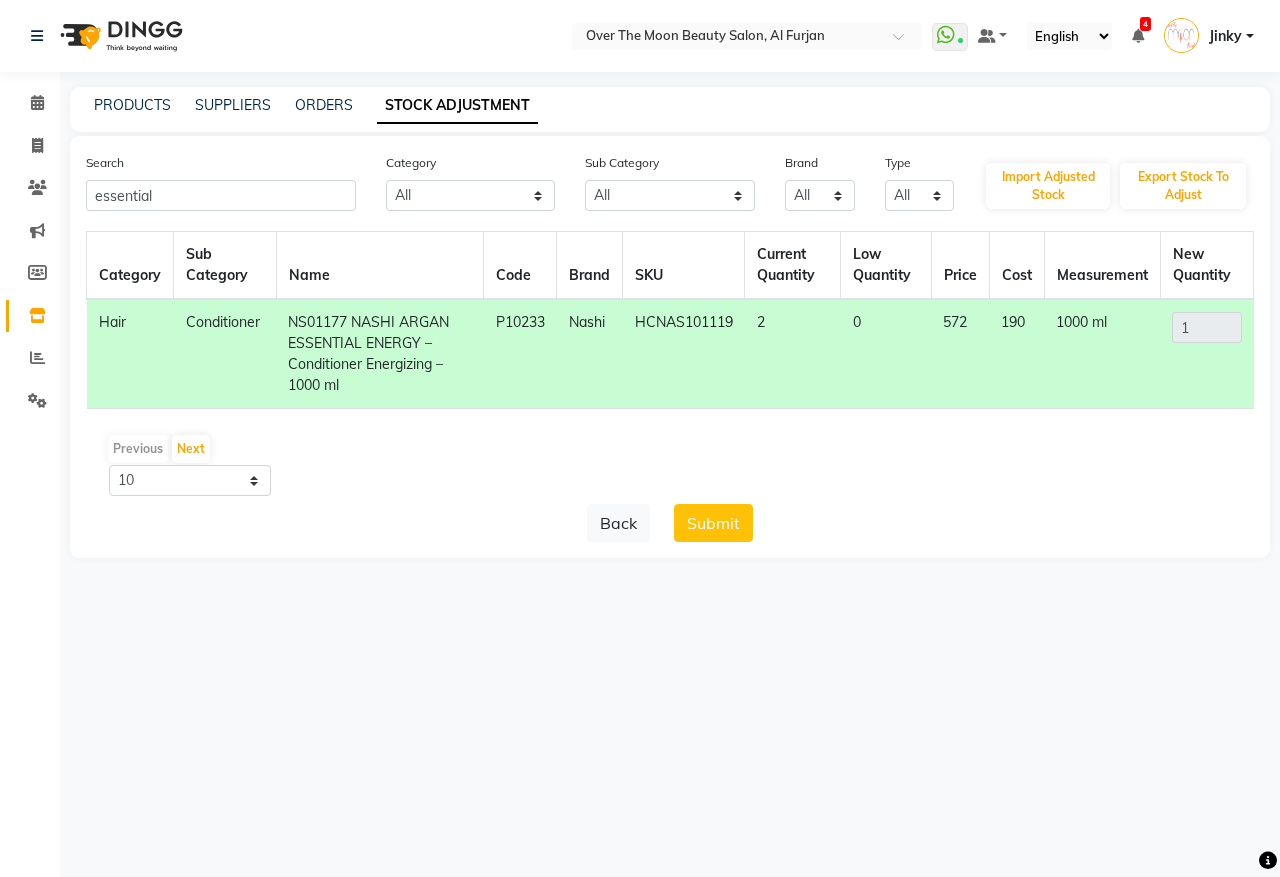 click on "Submit" 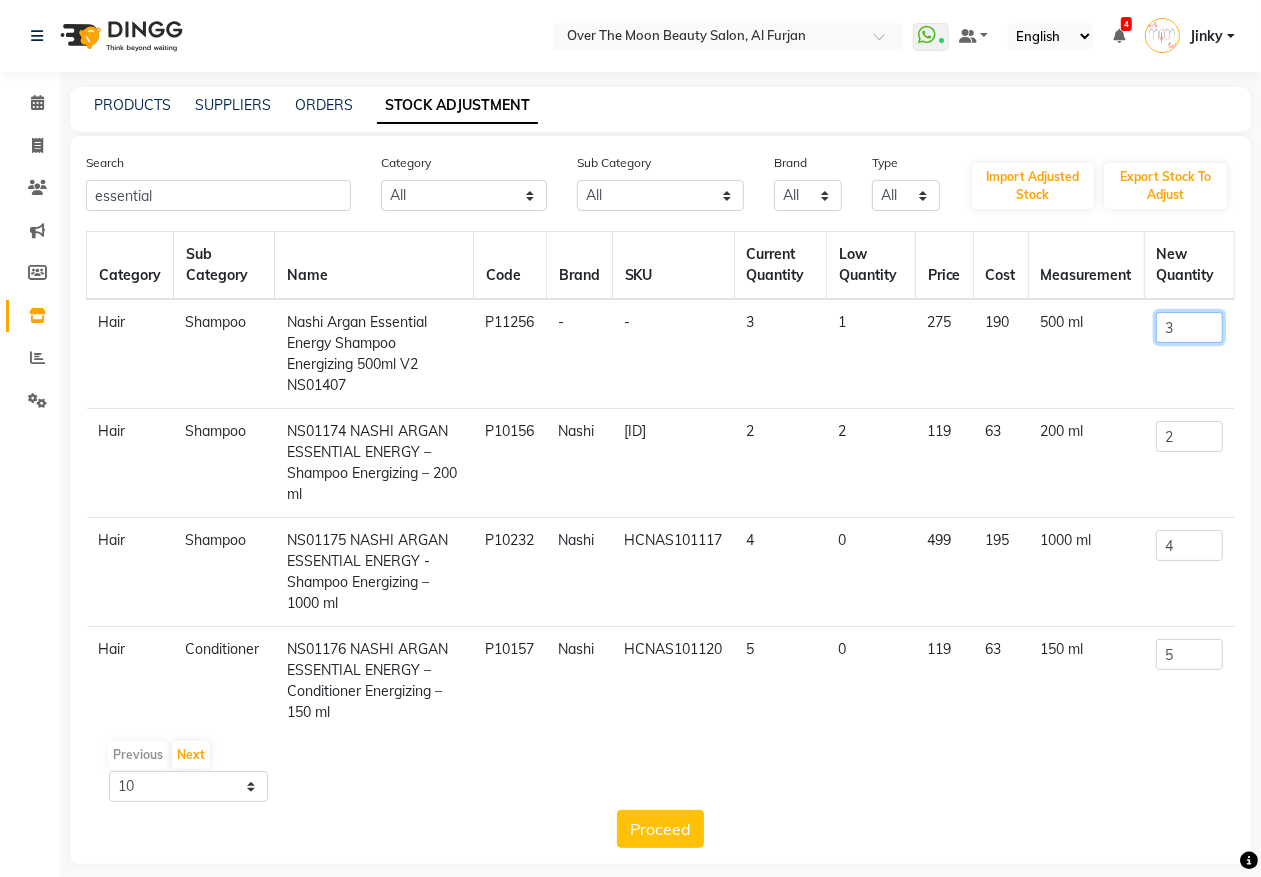 click on "3" 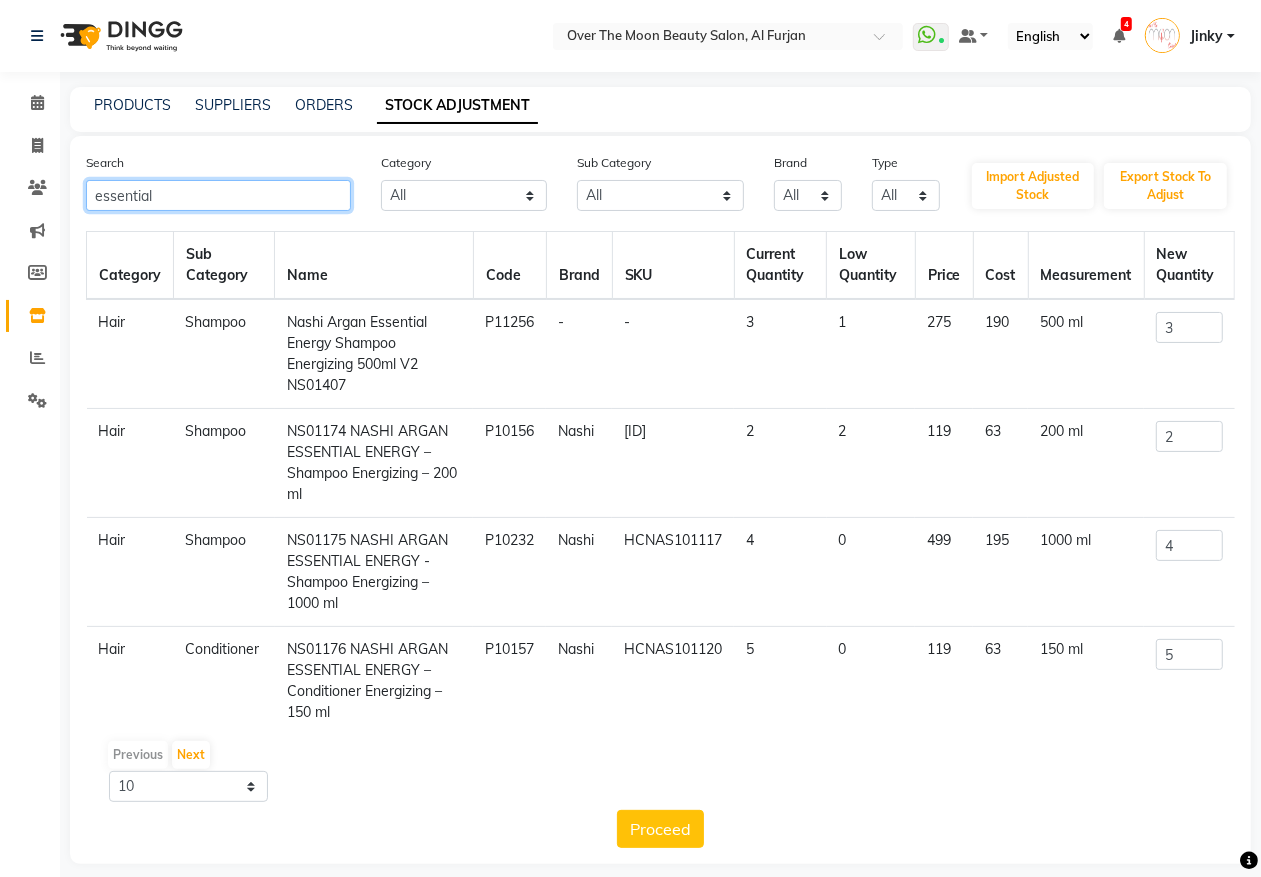 drag, startPoint x: 170, startPoint y: 197, endPoint x: 0, endPoint y: 183, distance: 170.5755 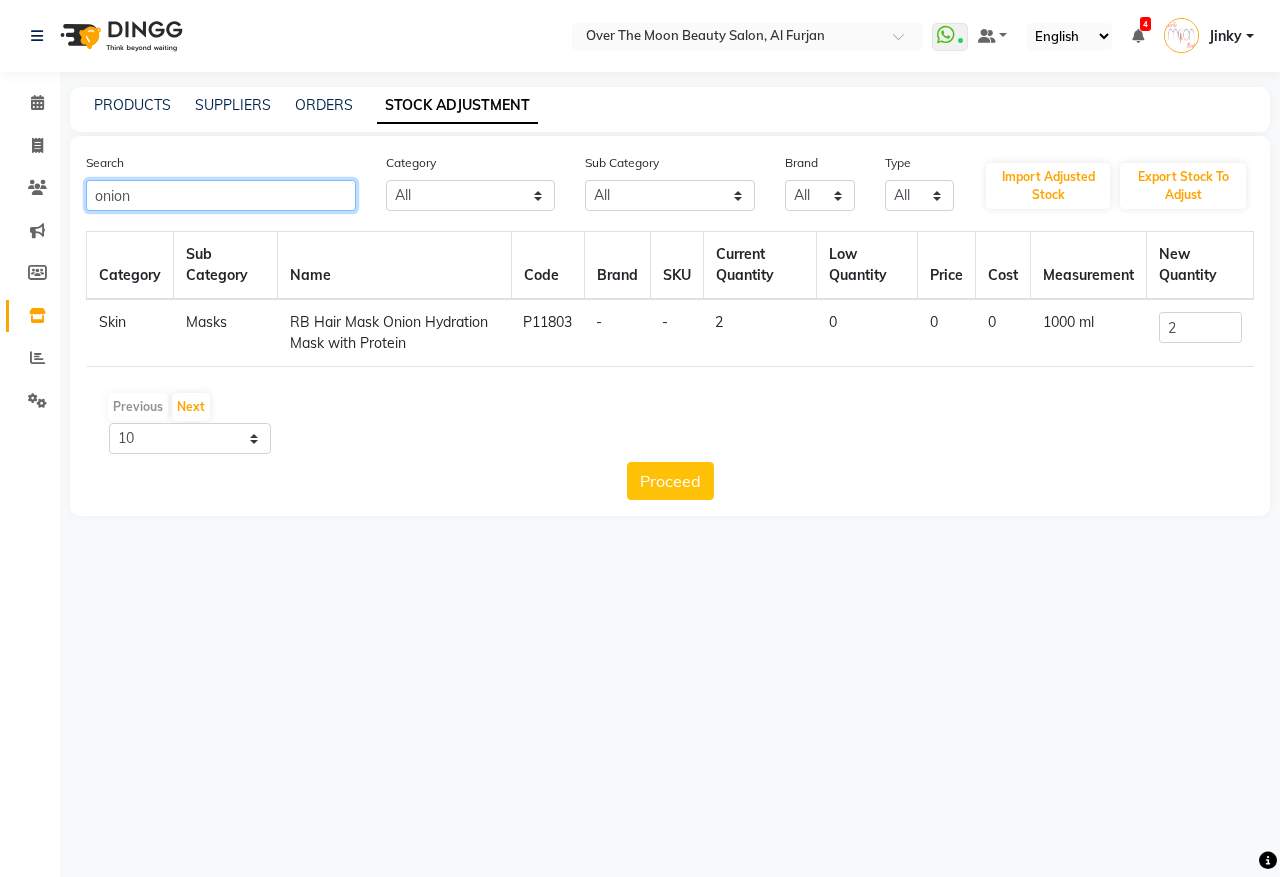 type on "onion" 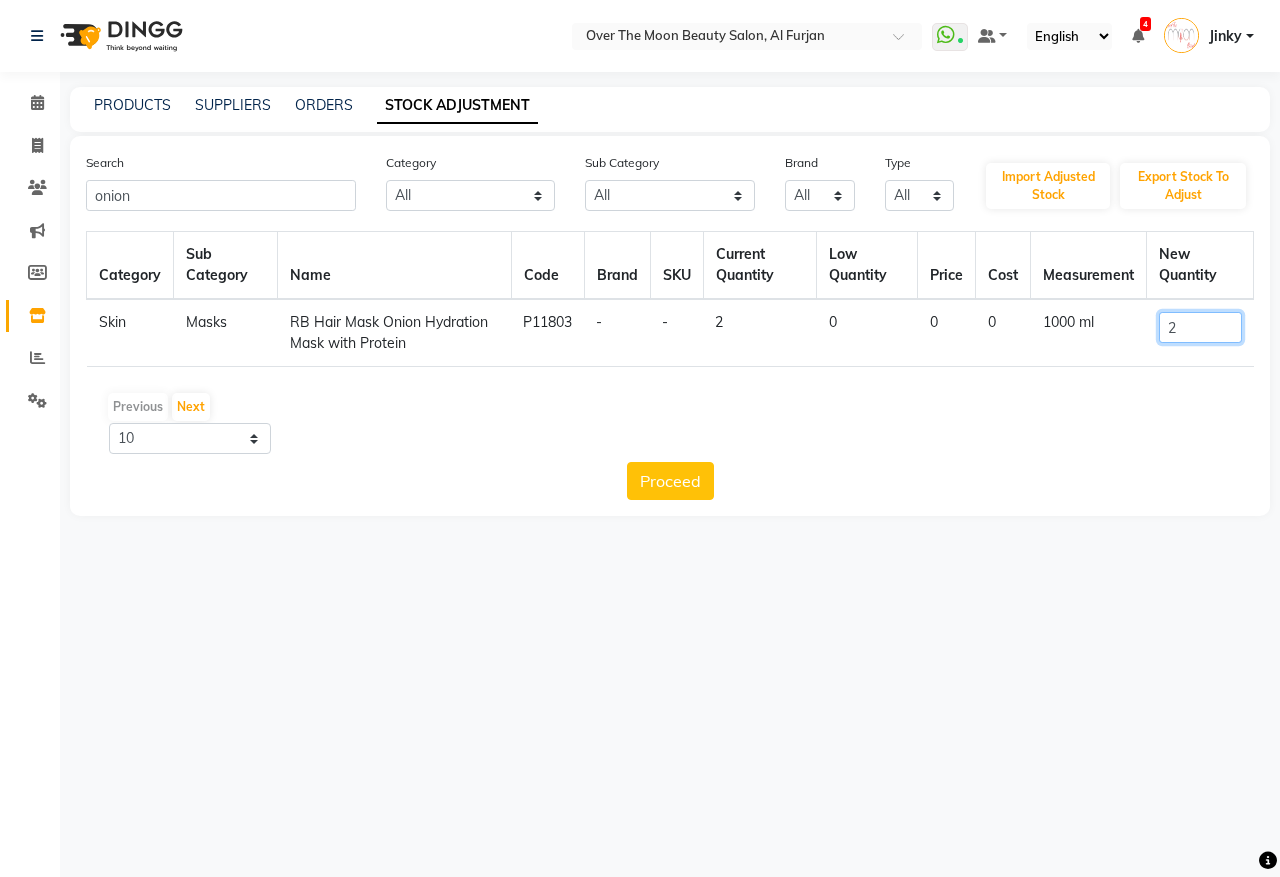 drag, startPoint x: 1182, startPoint y: 320, endPoint x: 1117, endPoint y: 362, distance: 77.388626 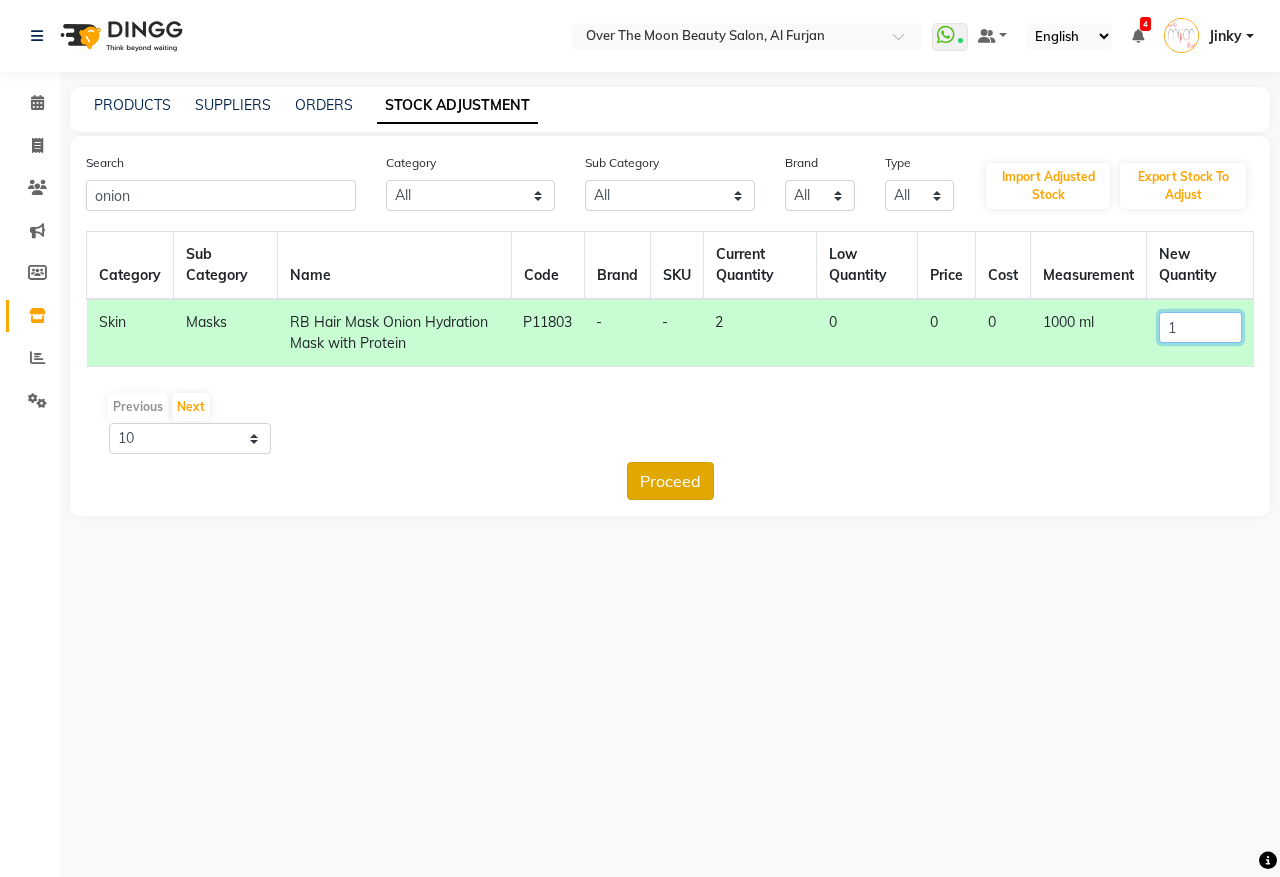 type on "1" 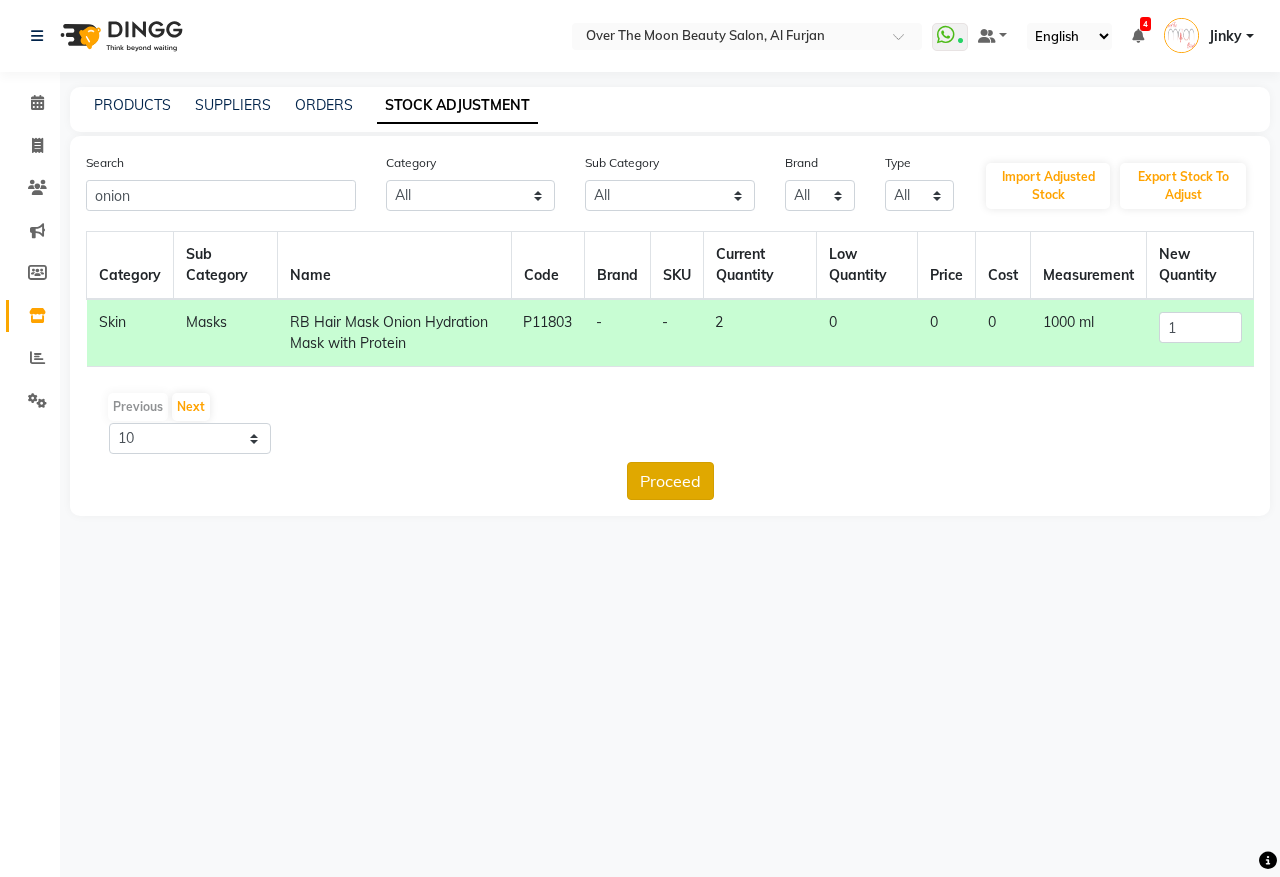 click on "Proceed" 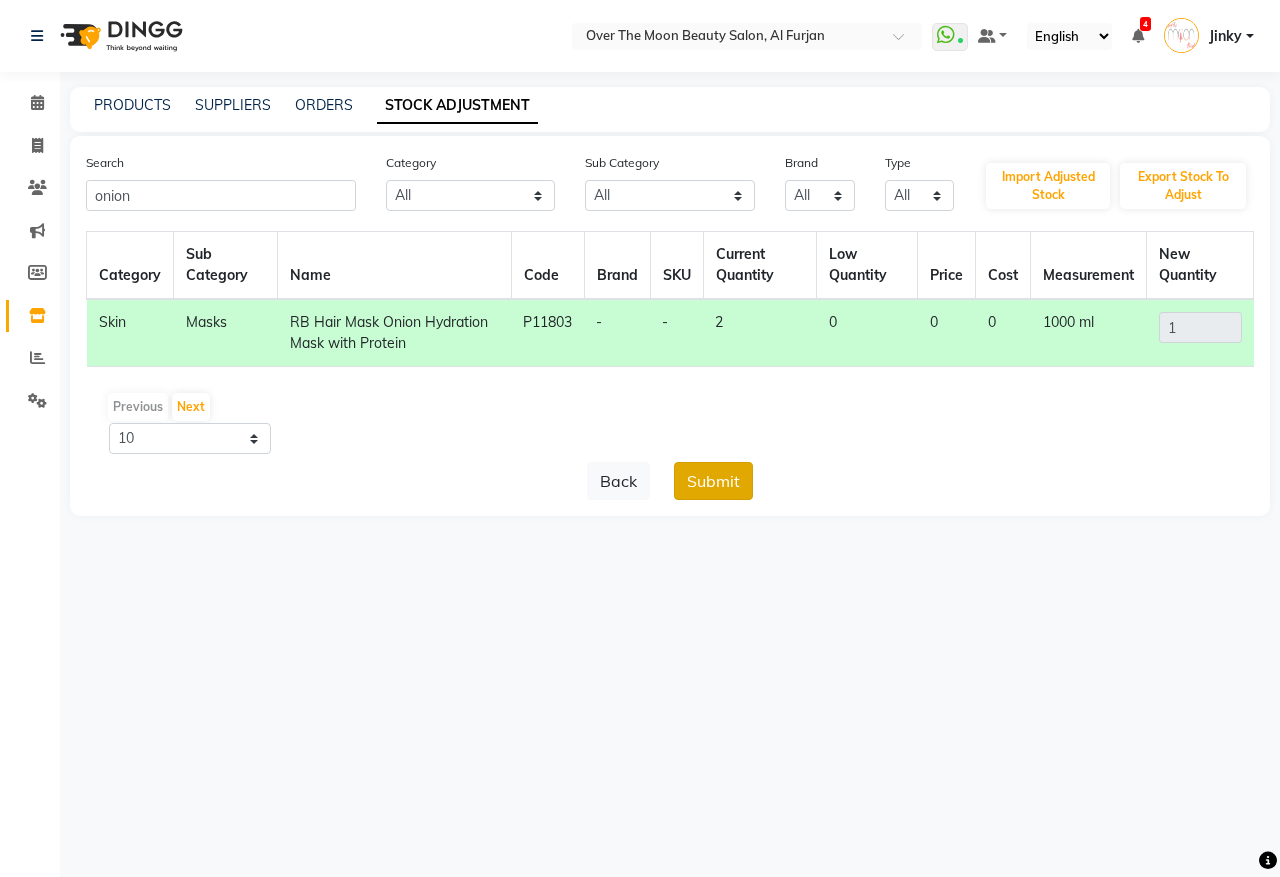 click on "Submit" 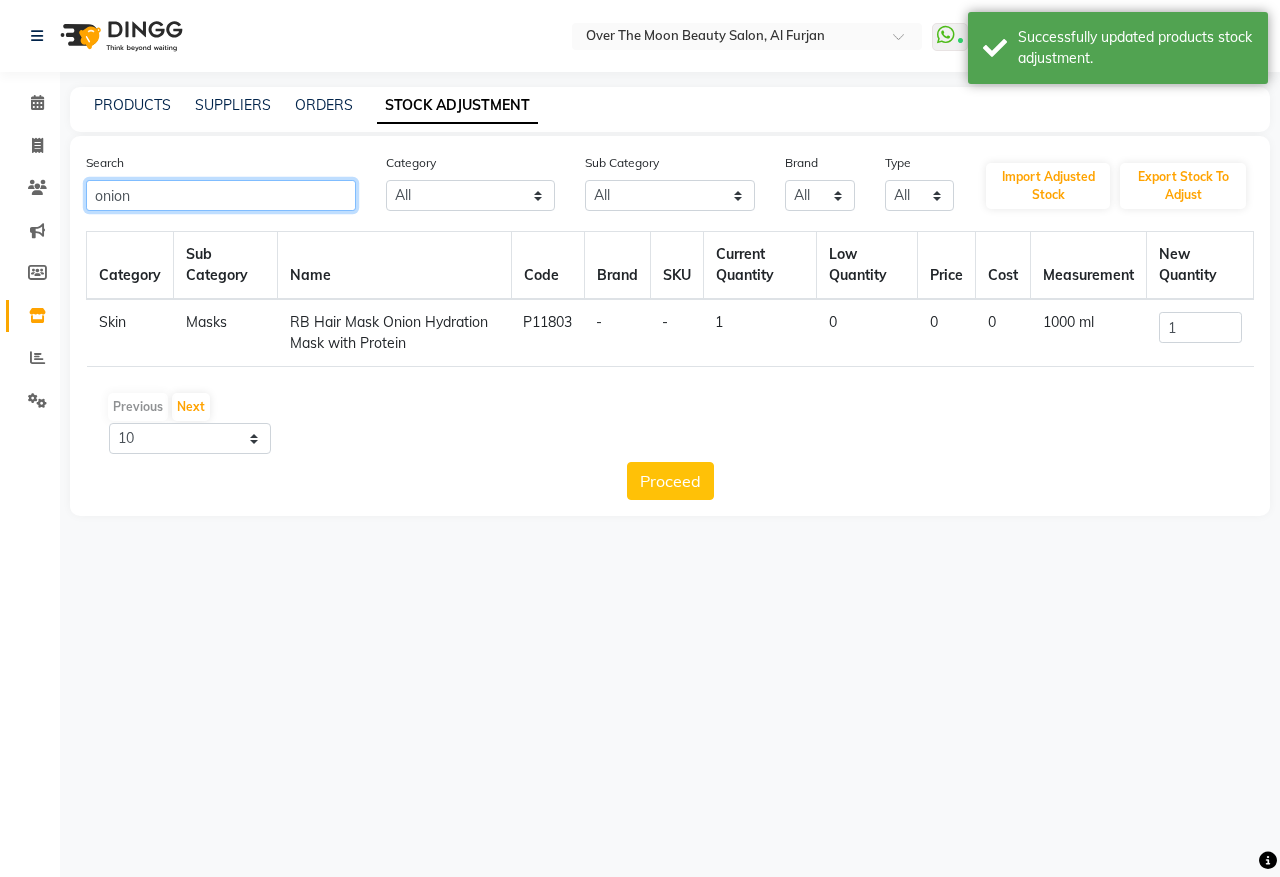 drag, startPoint x: 146, startPoint y: 200, endPoint x: 0, endPoint y: 196, distance: 146.05478 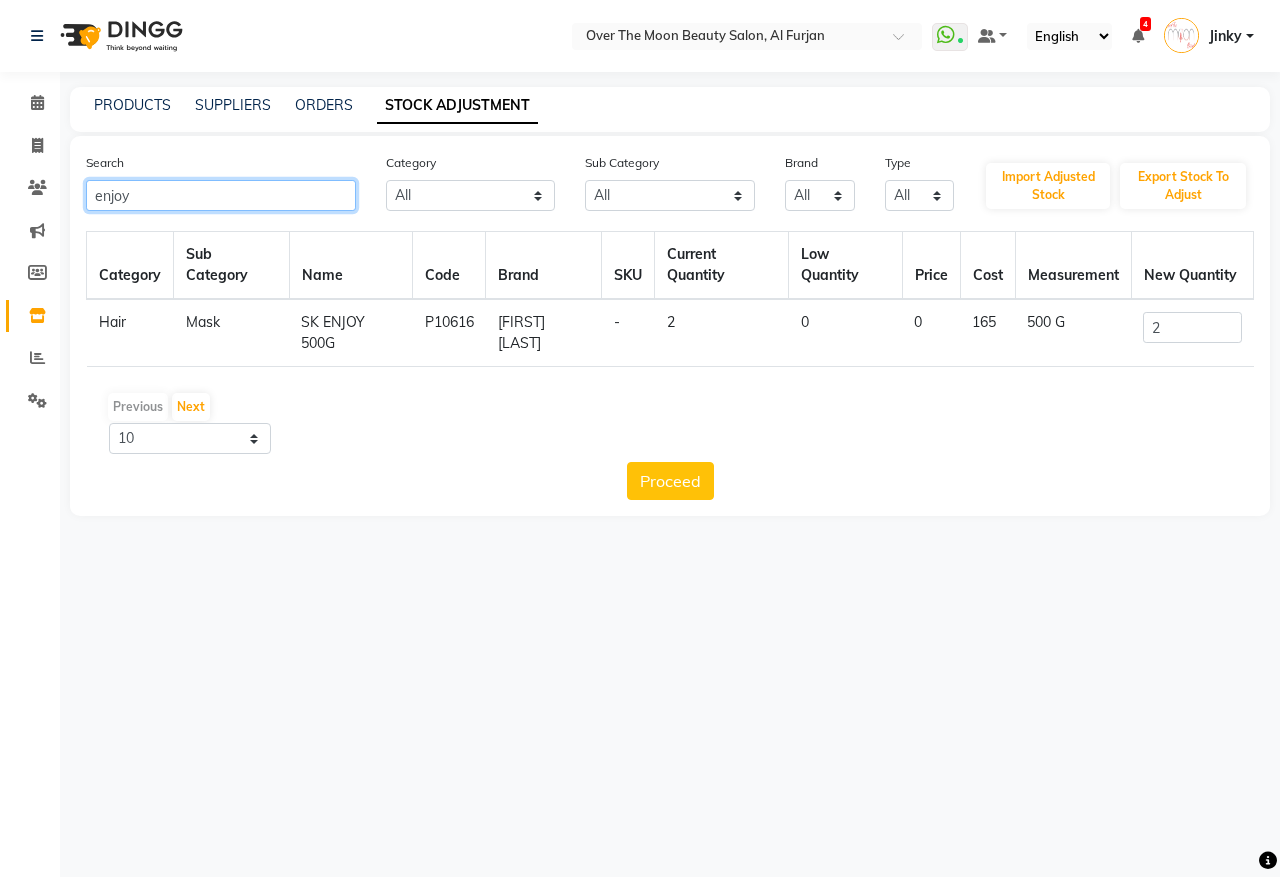 type on "enjoy" 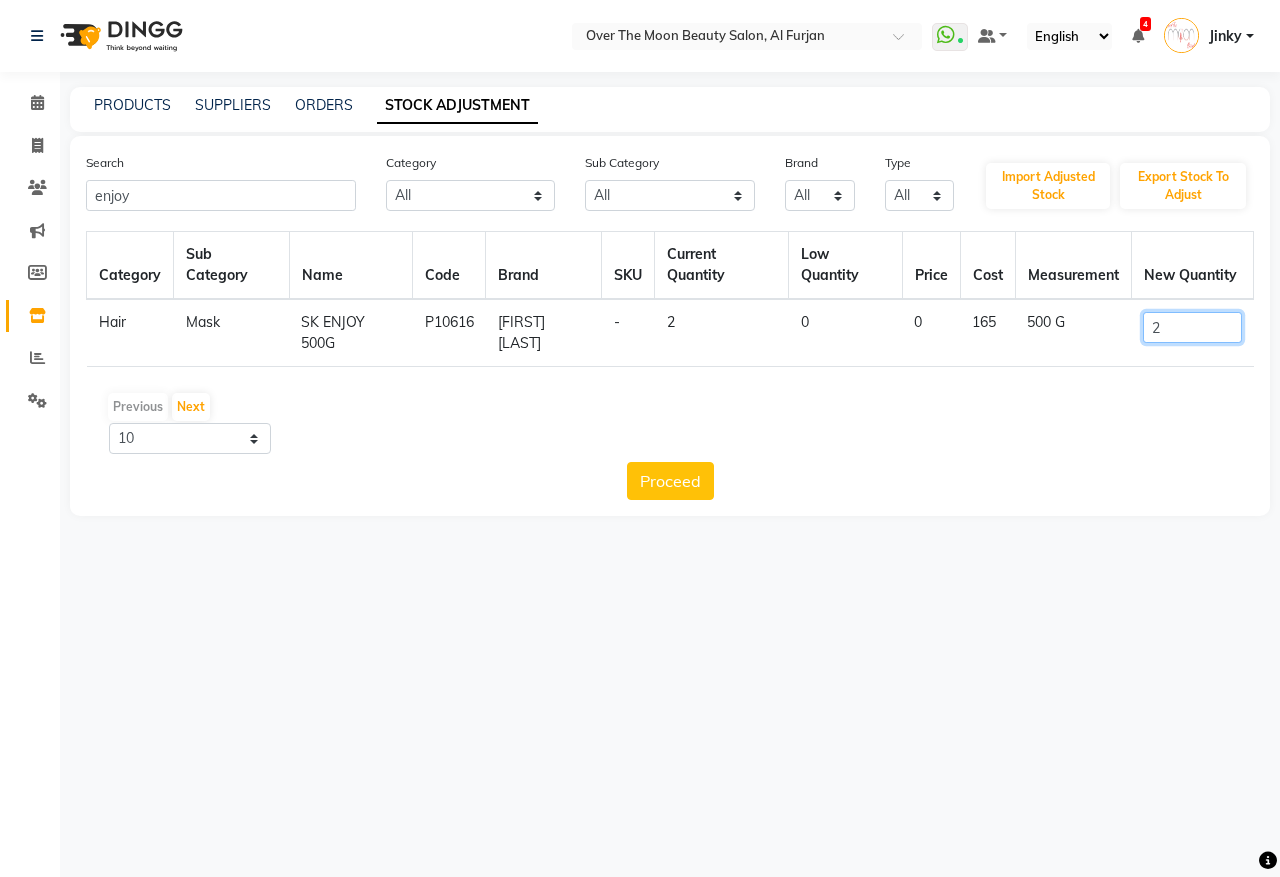 click on "2" 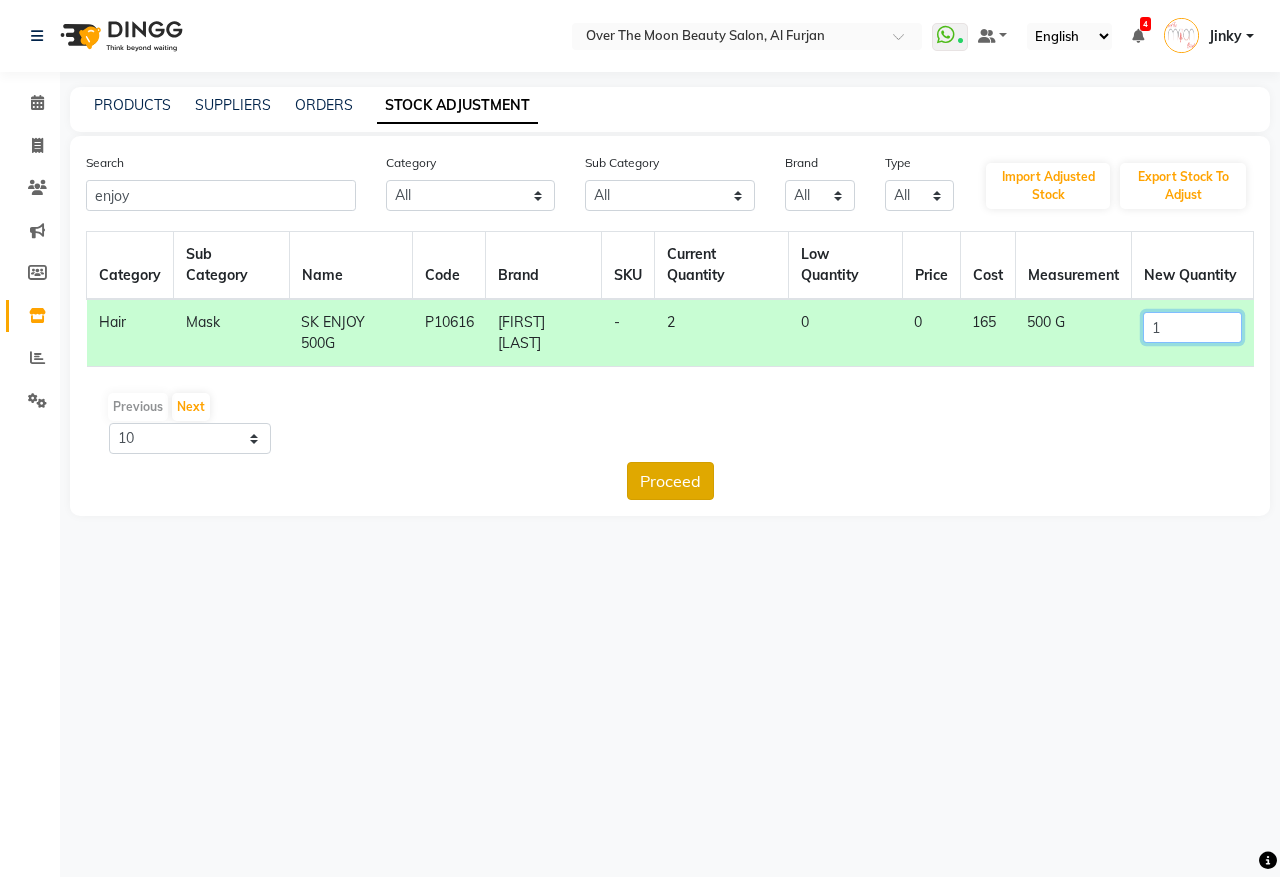 type on "1" 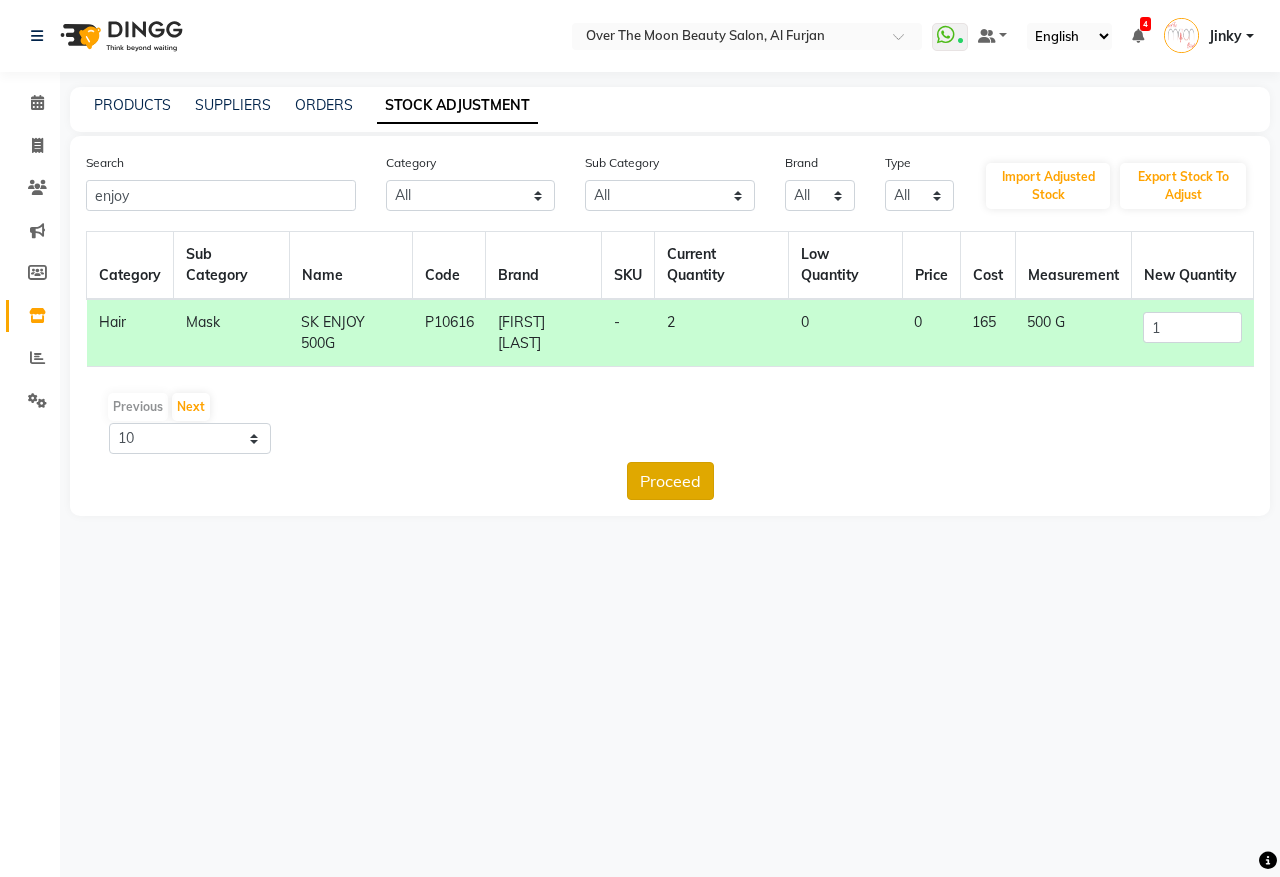 click on "Proceed" 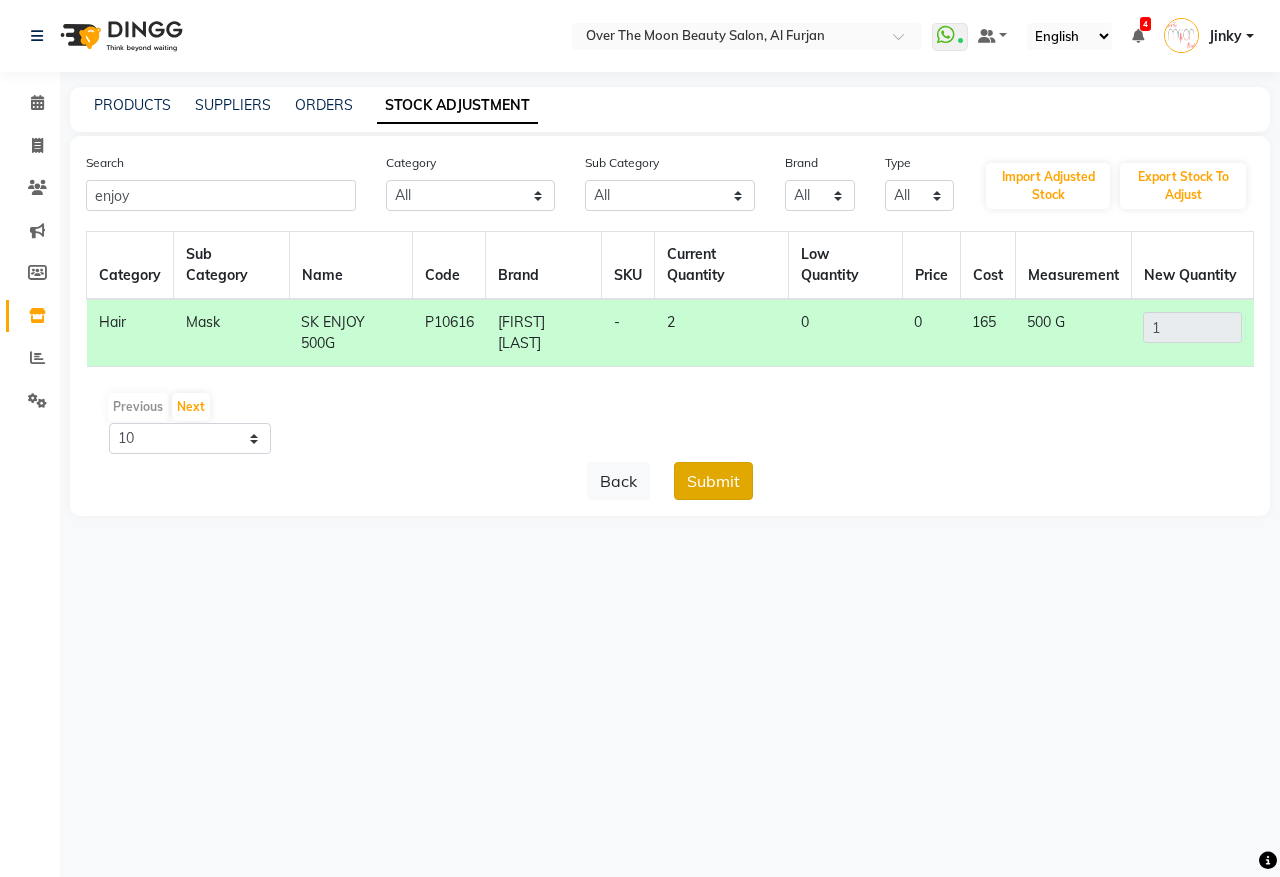 click on "Submit" 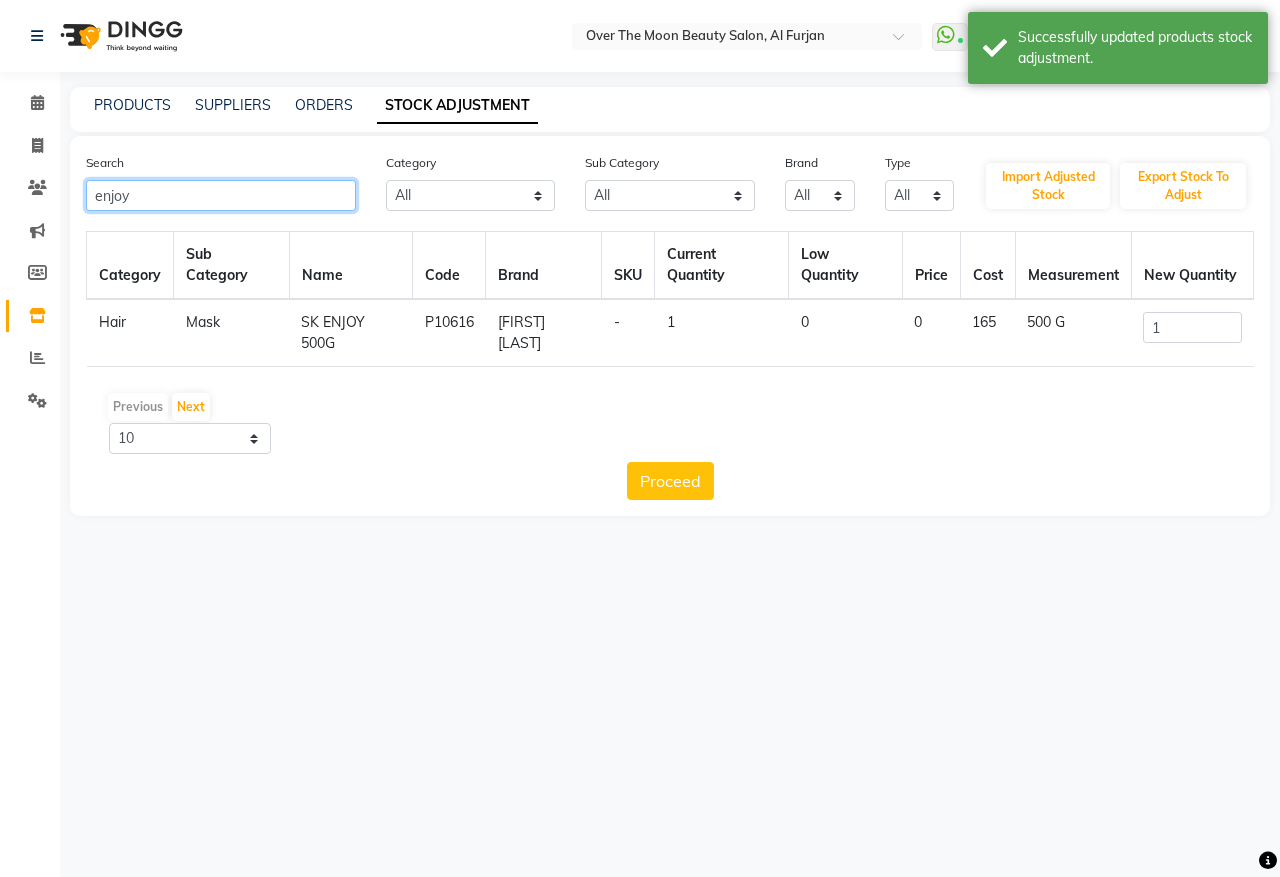 drag, startPoint x: 121, startPoint y: 208, endPoint x: 0, endPoint y: 291, distance: 146.73105 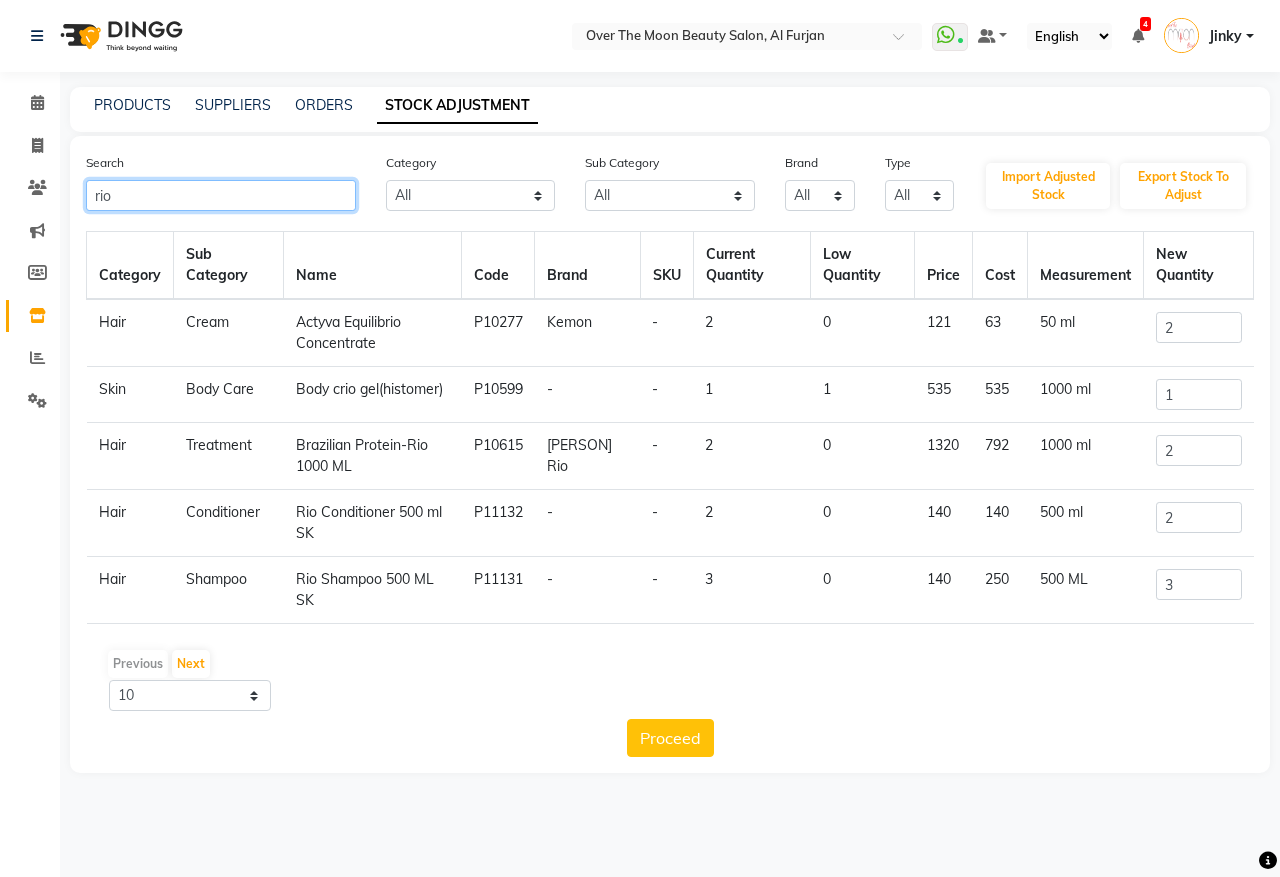 drag, startPoint x: 126, startPoint y: 197, endPoint x: 66, endPoint y: 205, distance: 60.530983 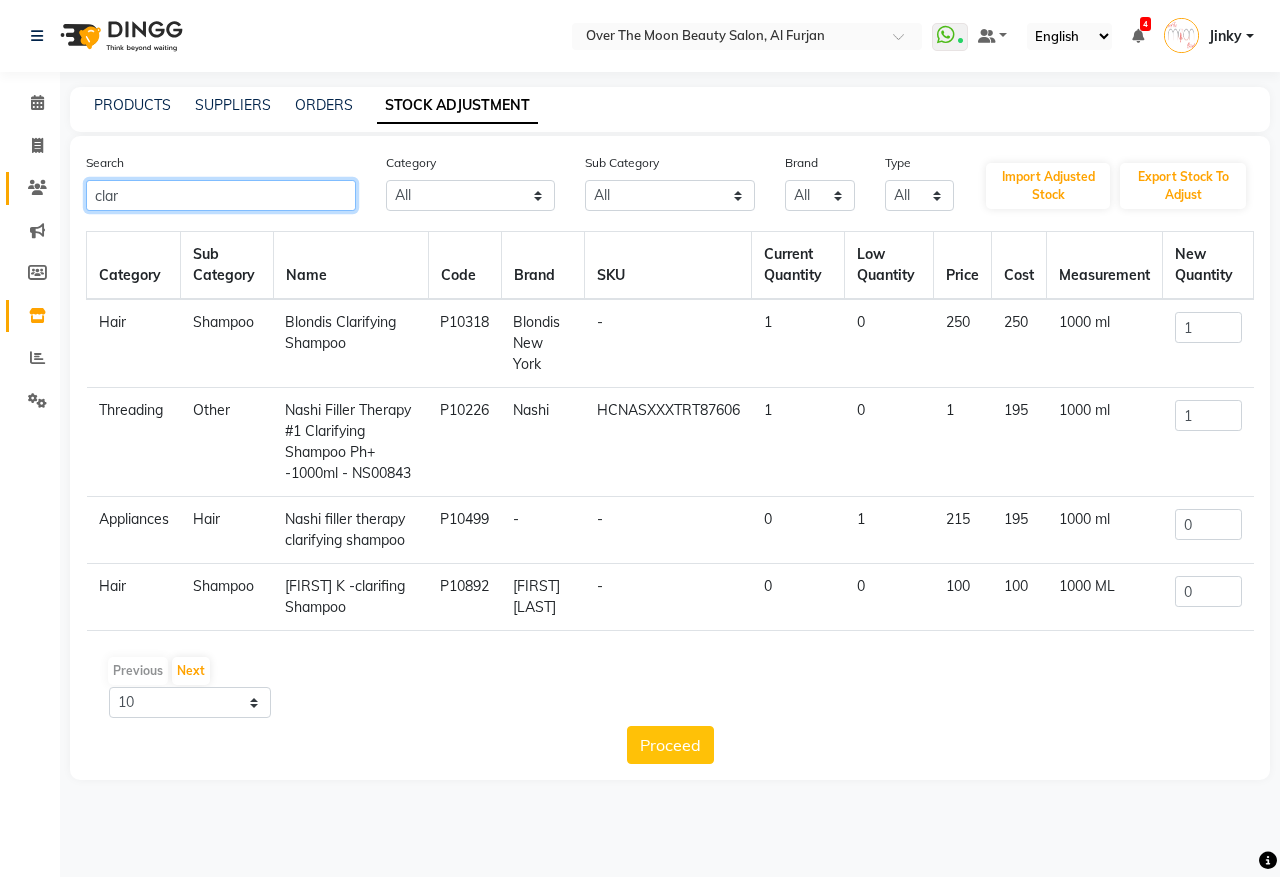 type on "clar" 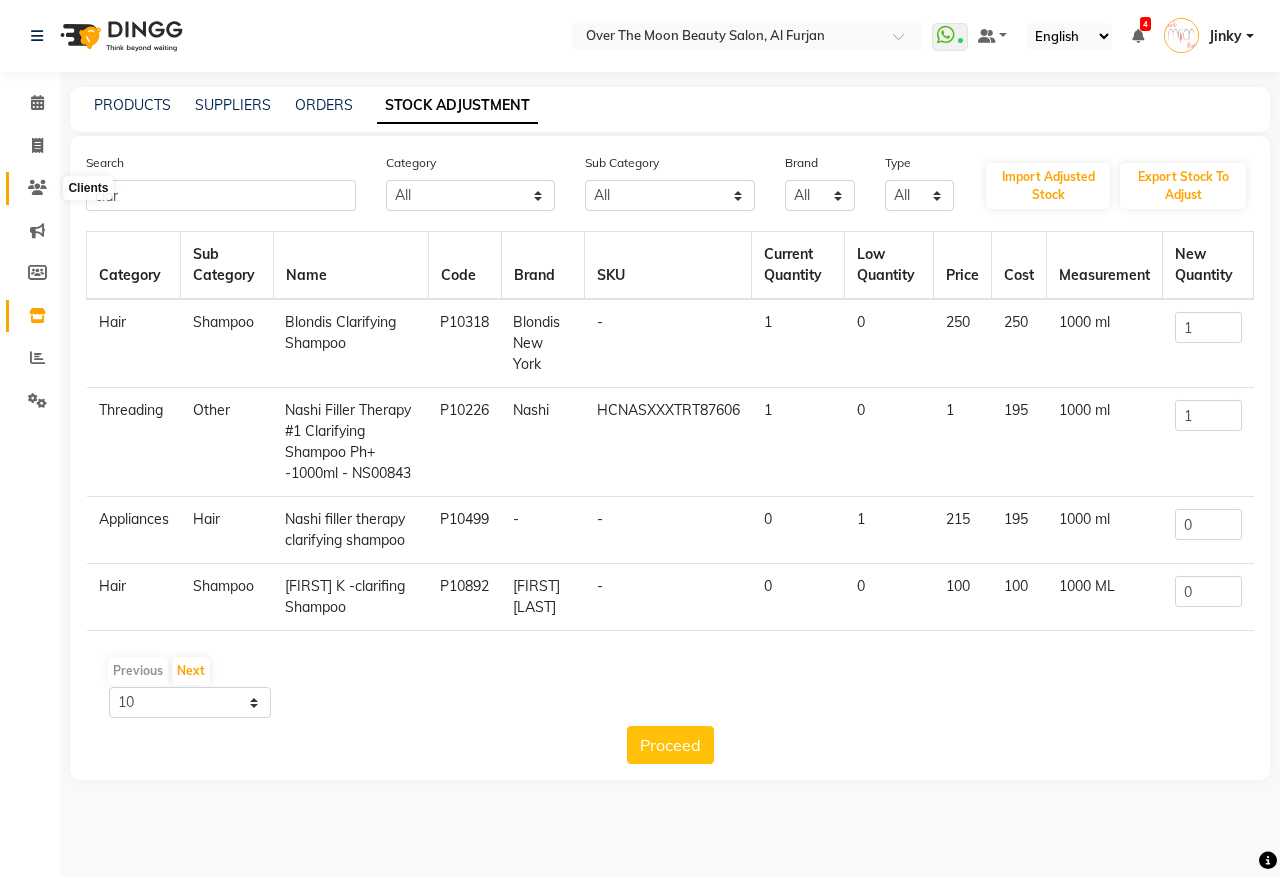click 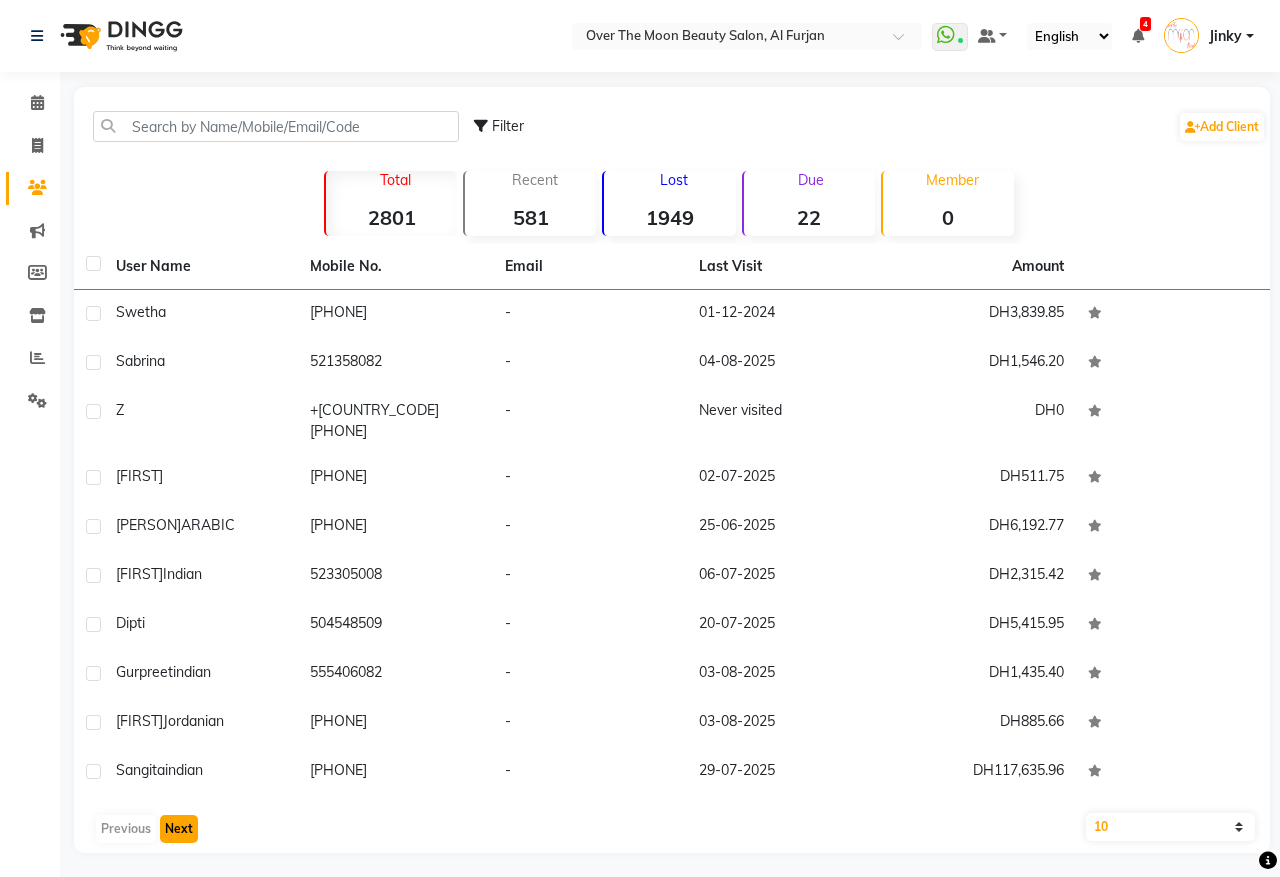 click on "Next" 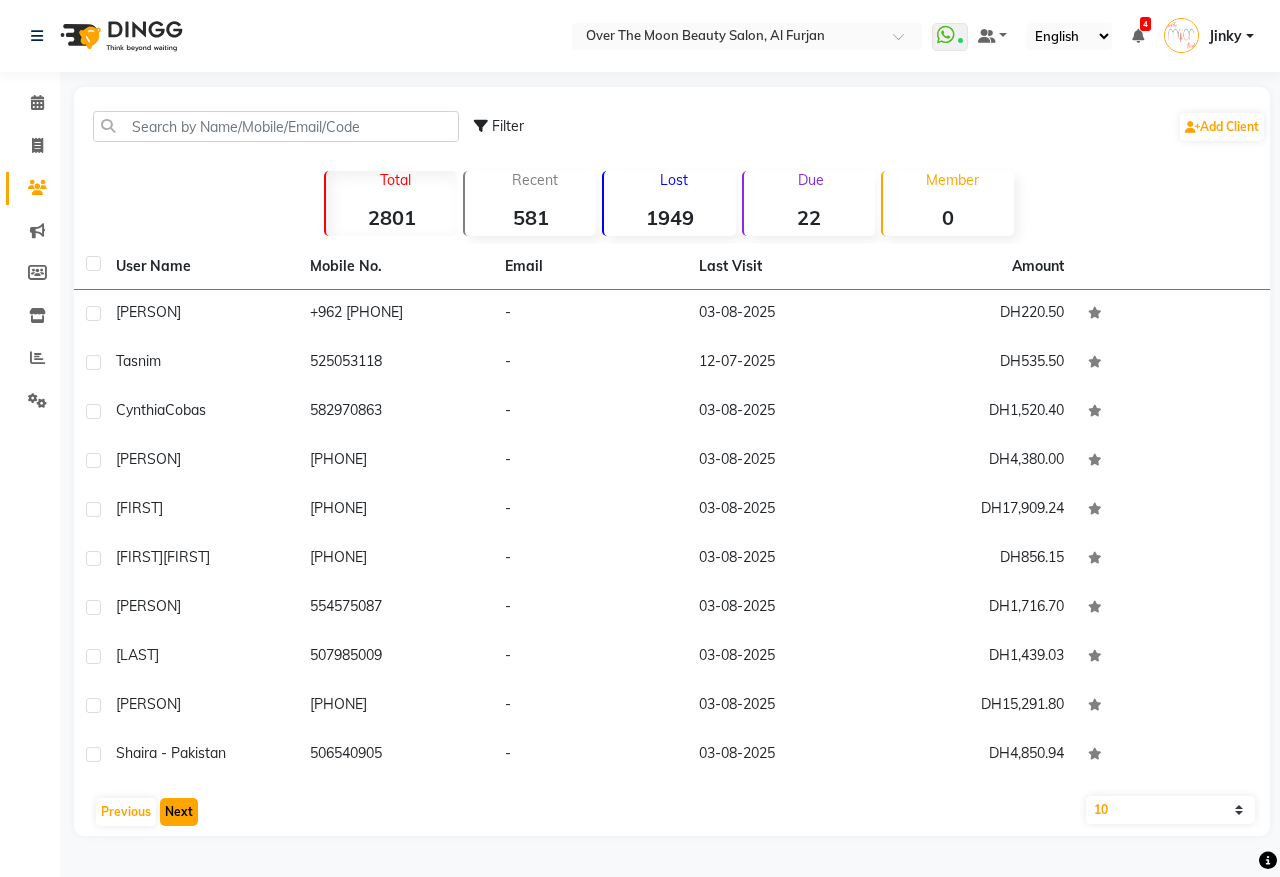 click on "Next" 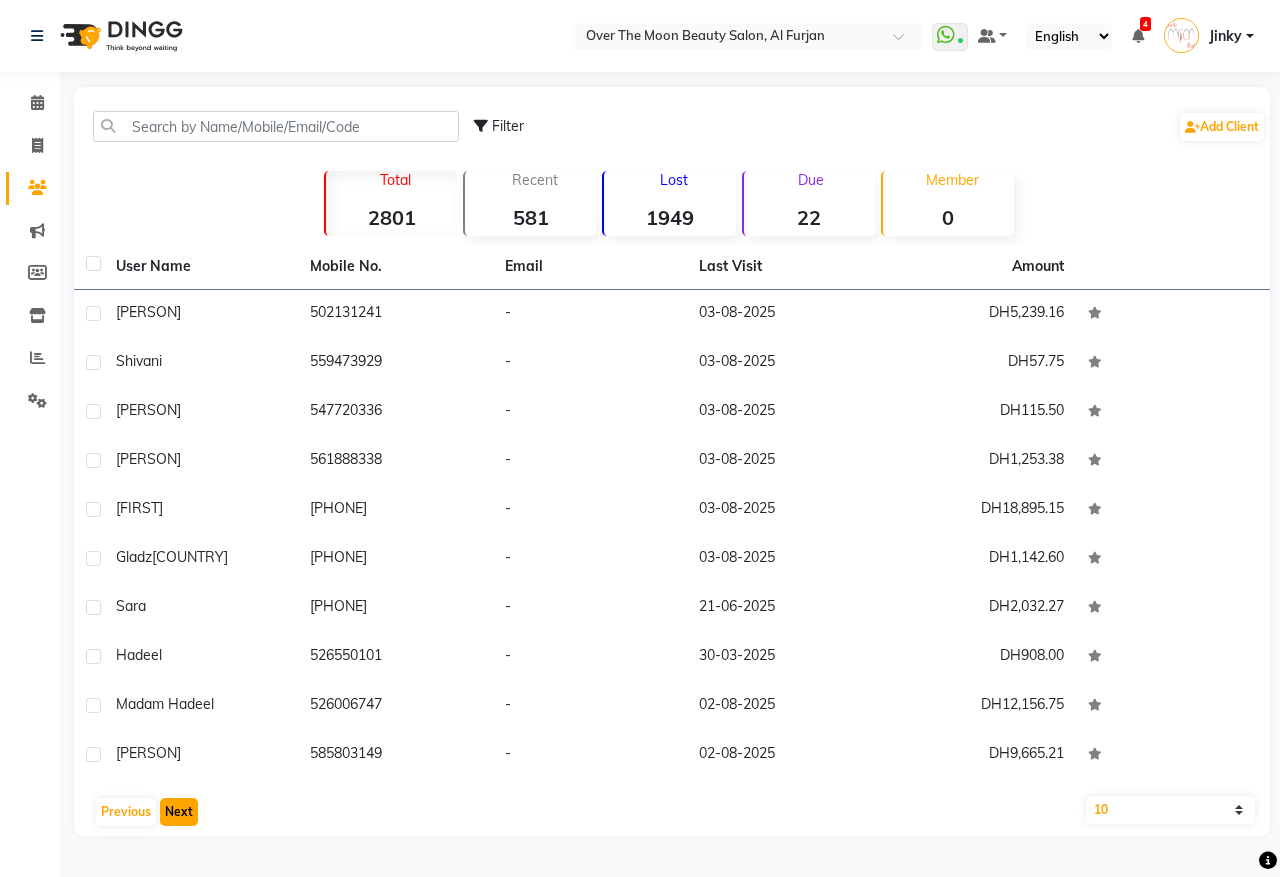 click on "Next" 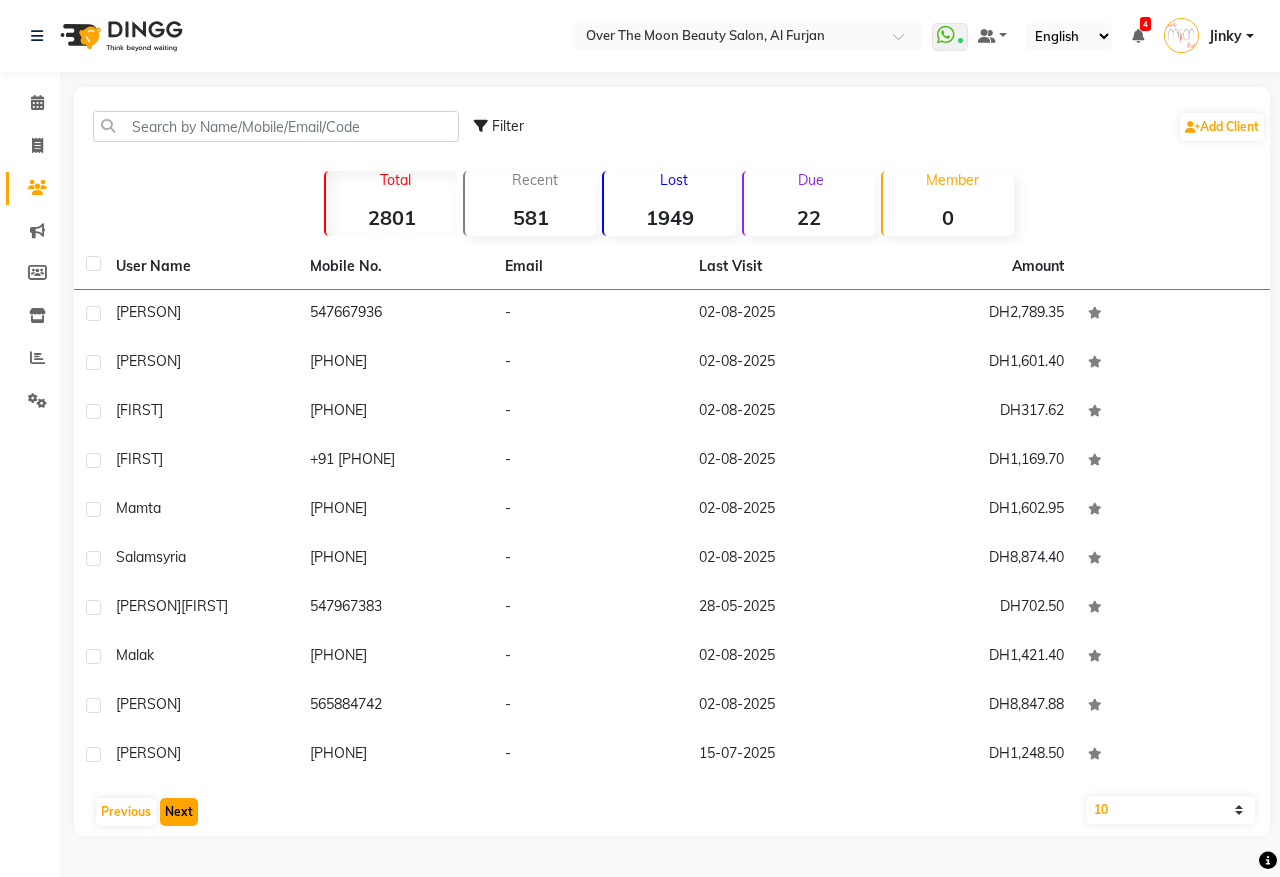 click on "Next" 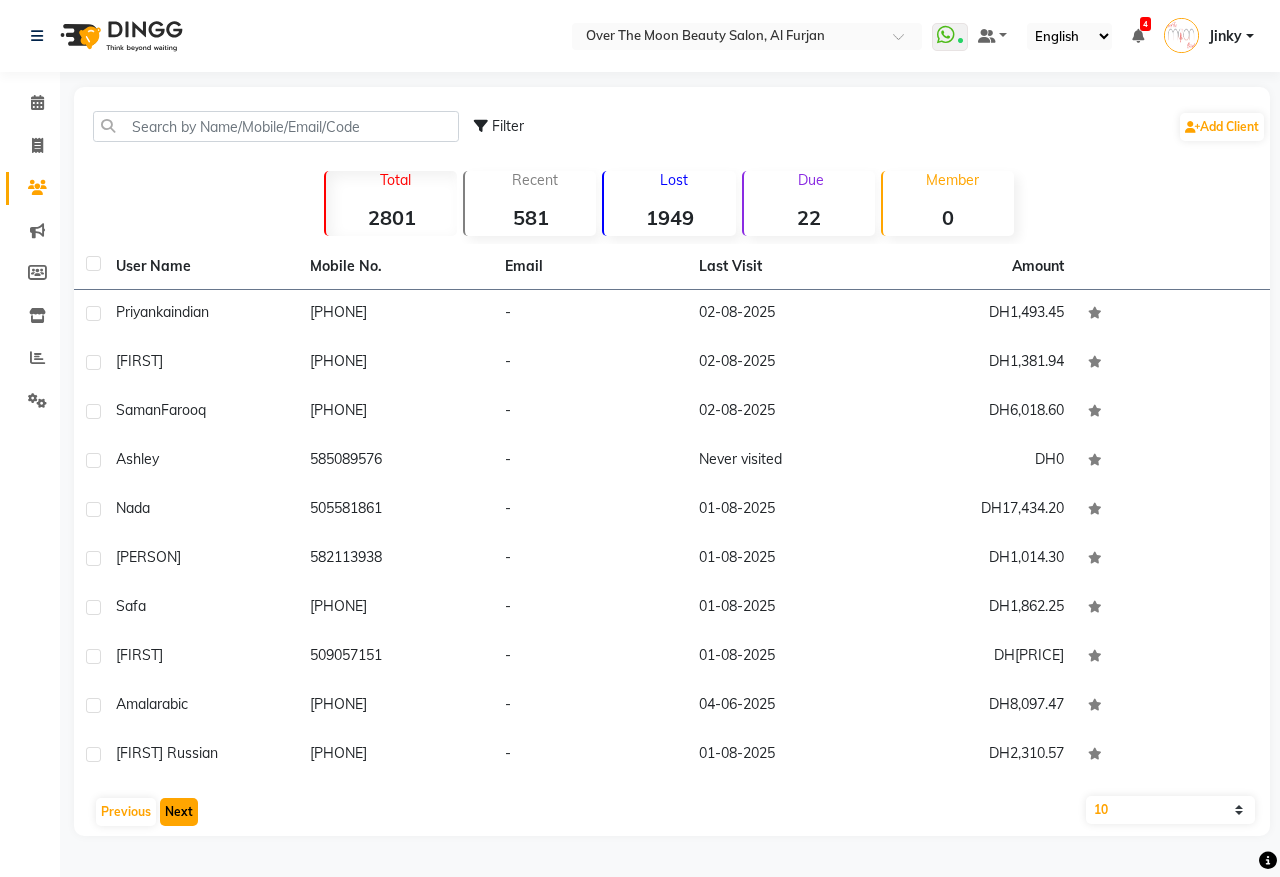 click on "Next" 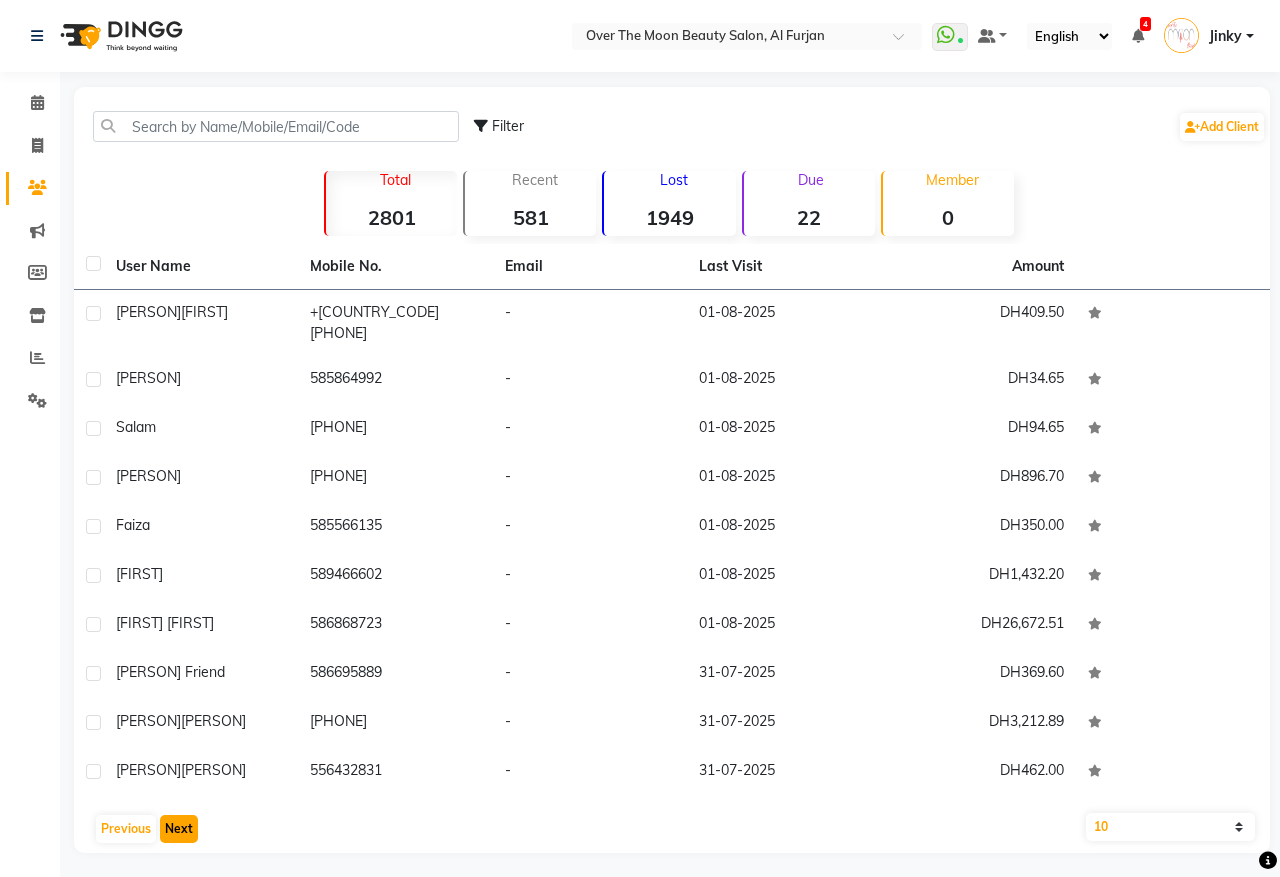 click on "Next" 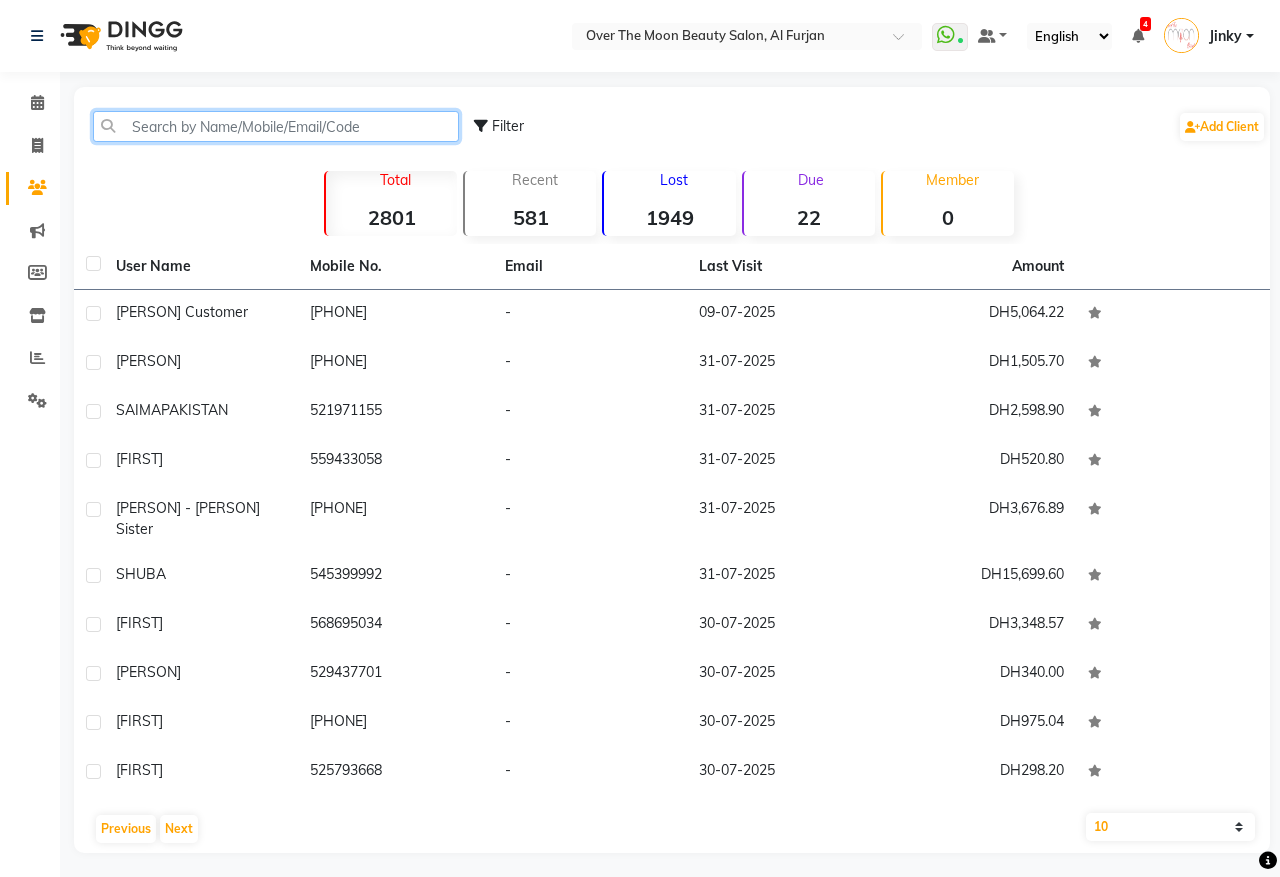 click 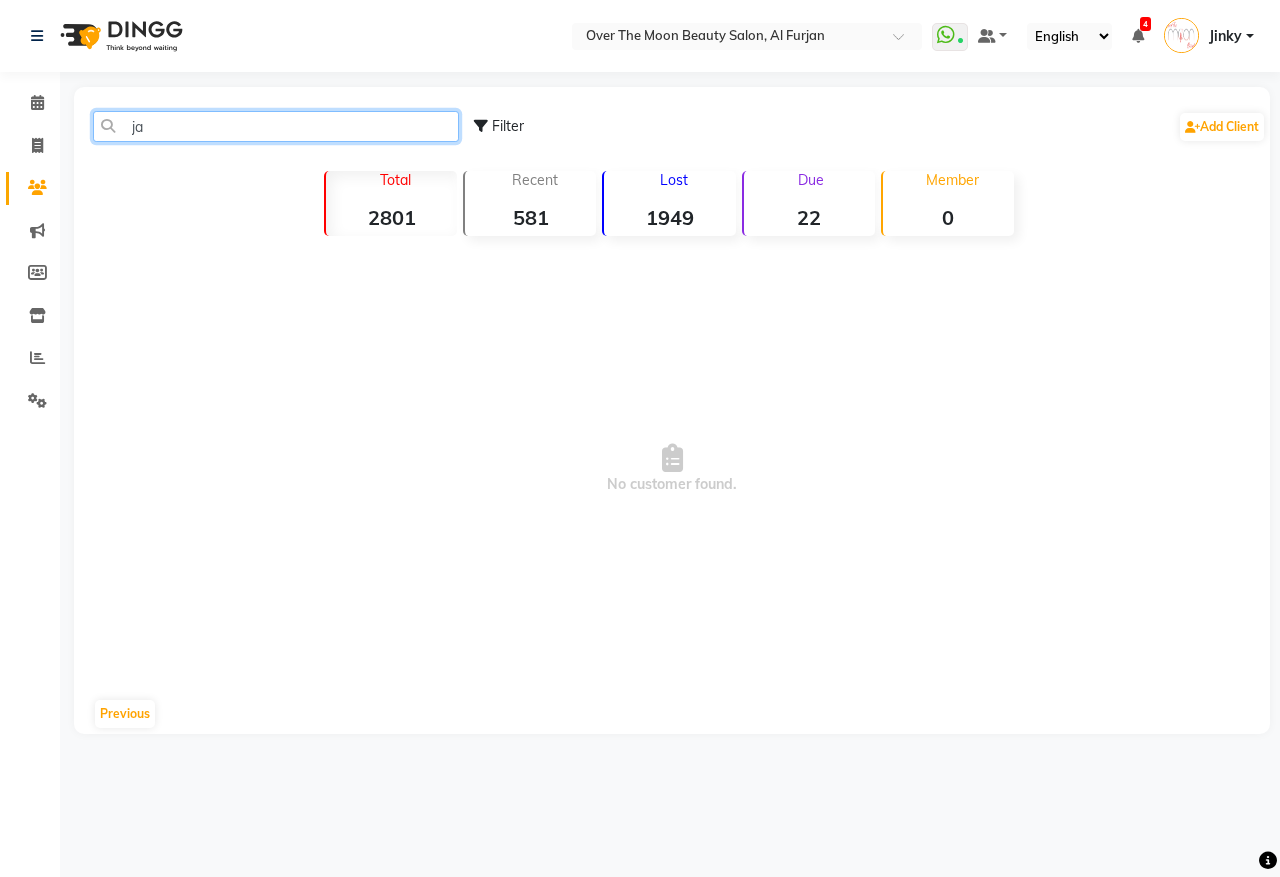 type on "j" 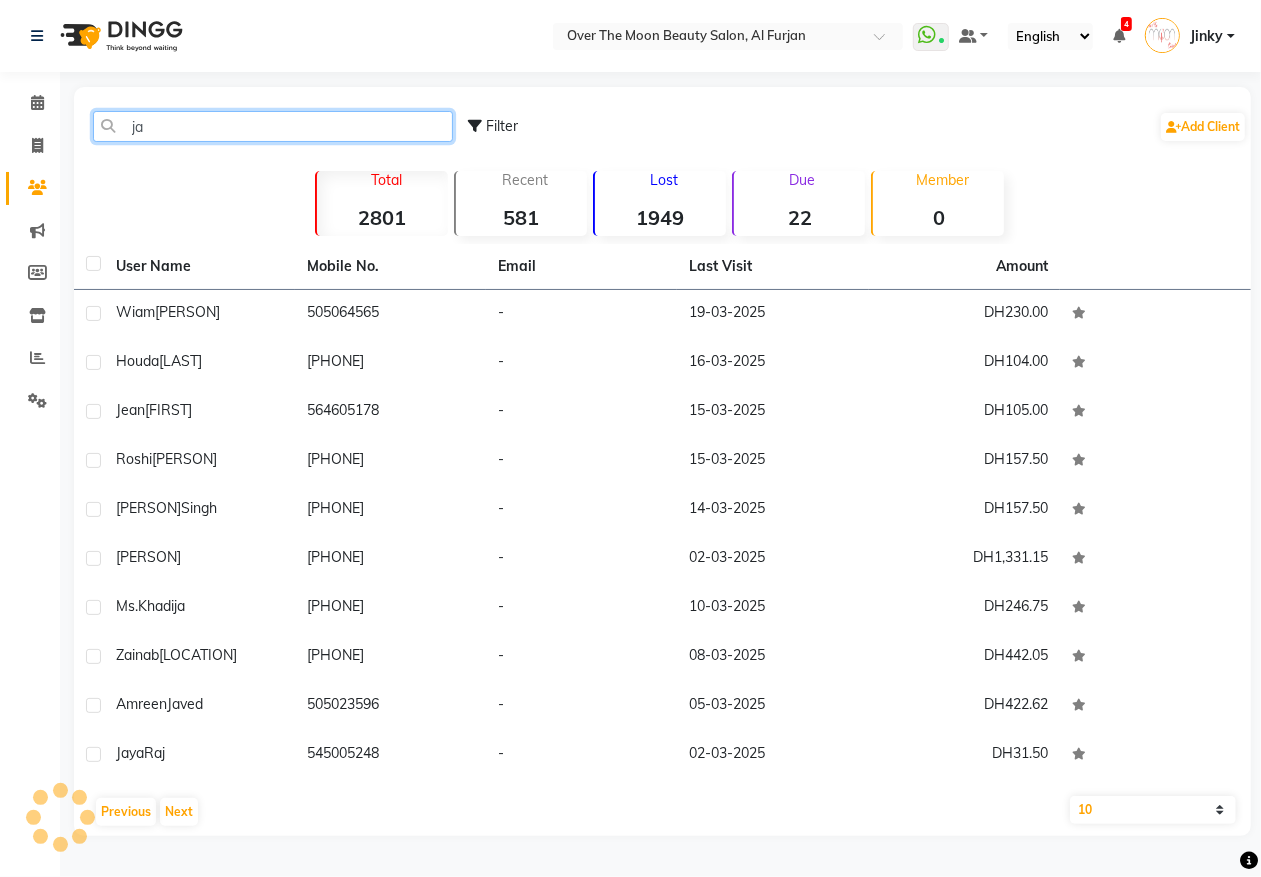 type on "jal" 